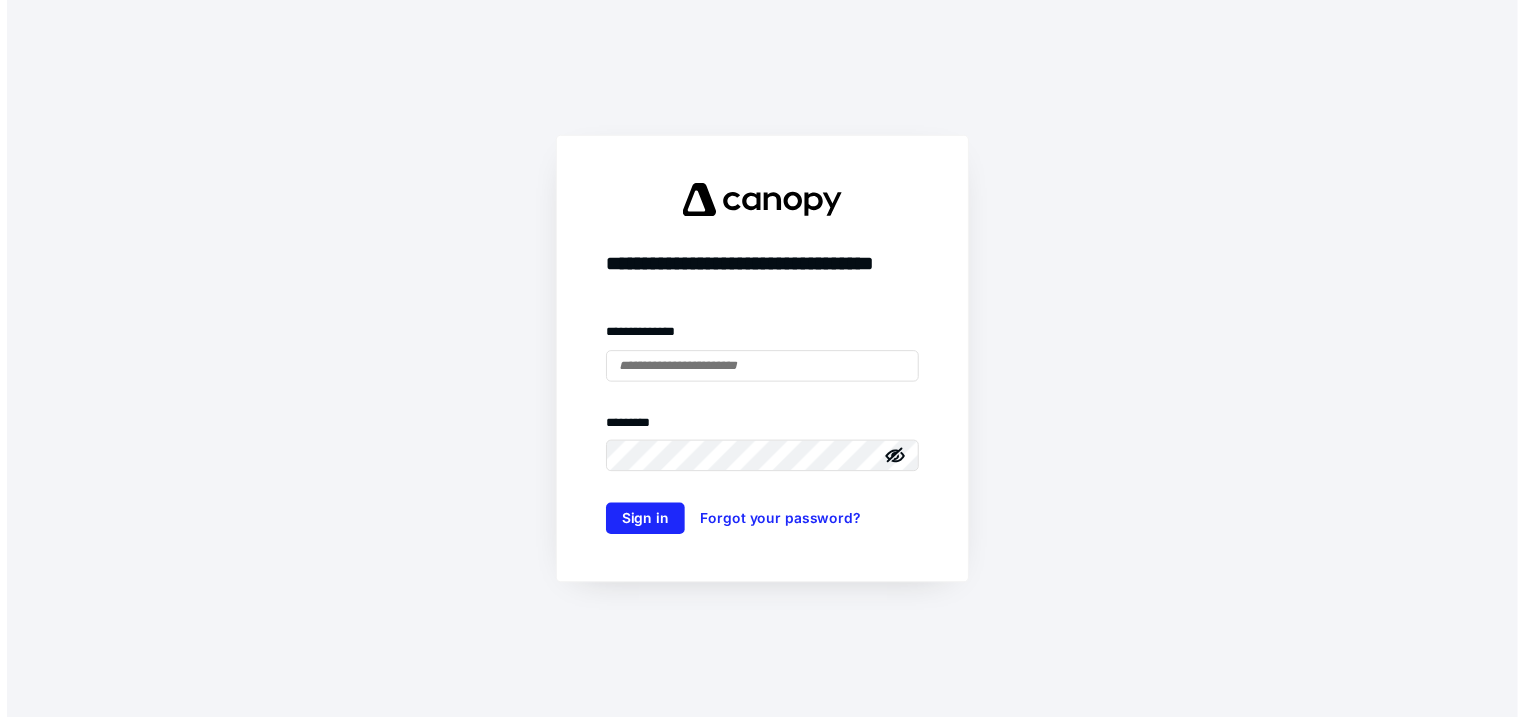 scroll, scrollTop: 0, scrollLeft: 0, axis: both 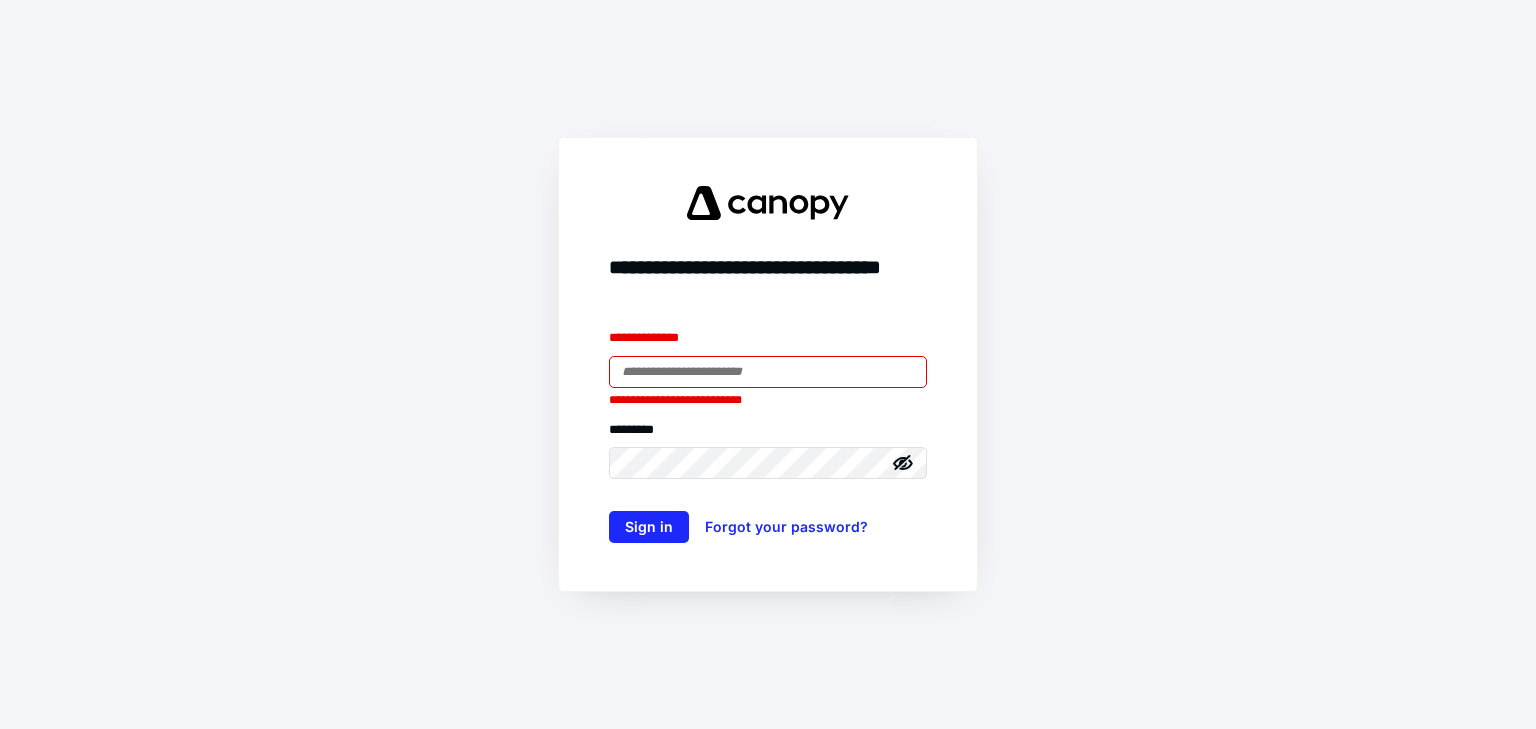 drag, startPoint x: 760, startPoint y: 345, endPoint x: 746, endPoint y: 380, distance: 37.696156 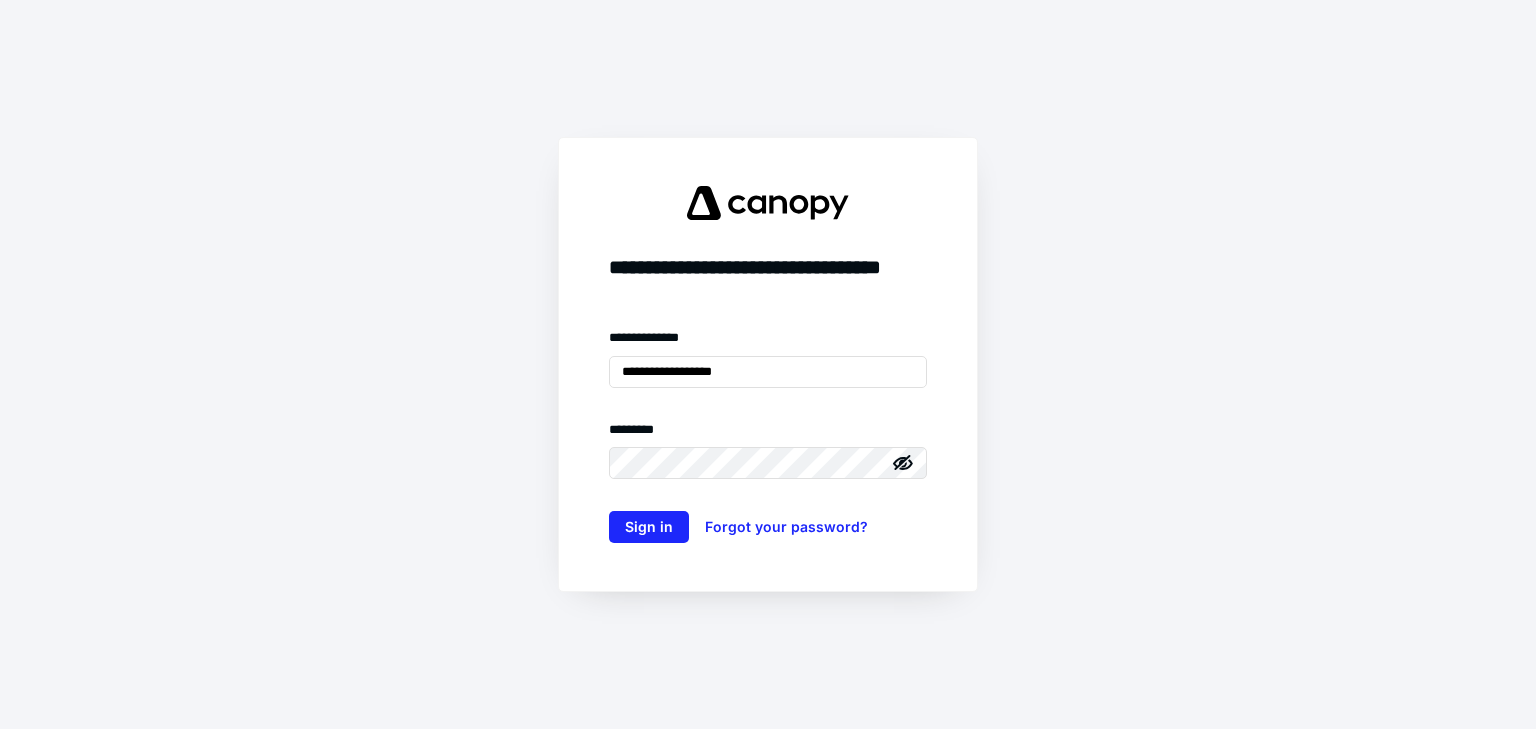 click on "**********" at bounding box center (768, 435) 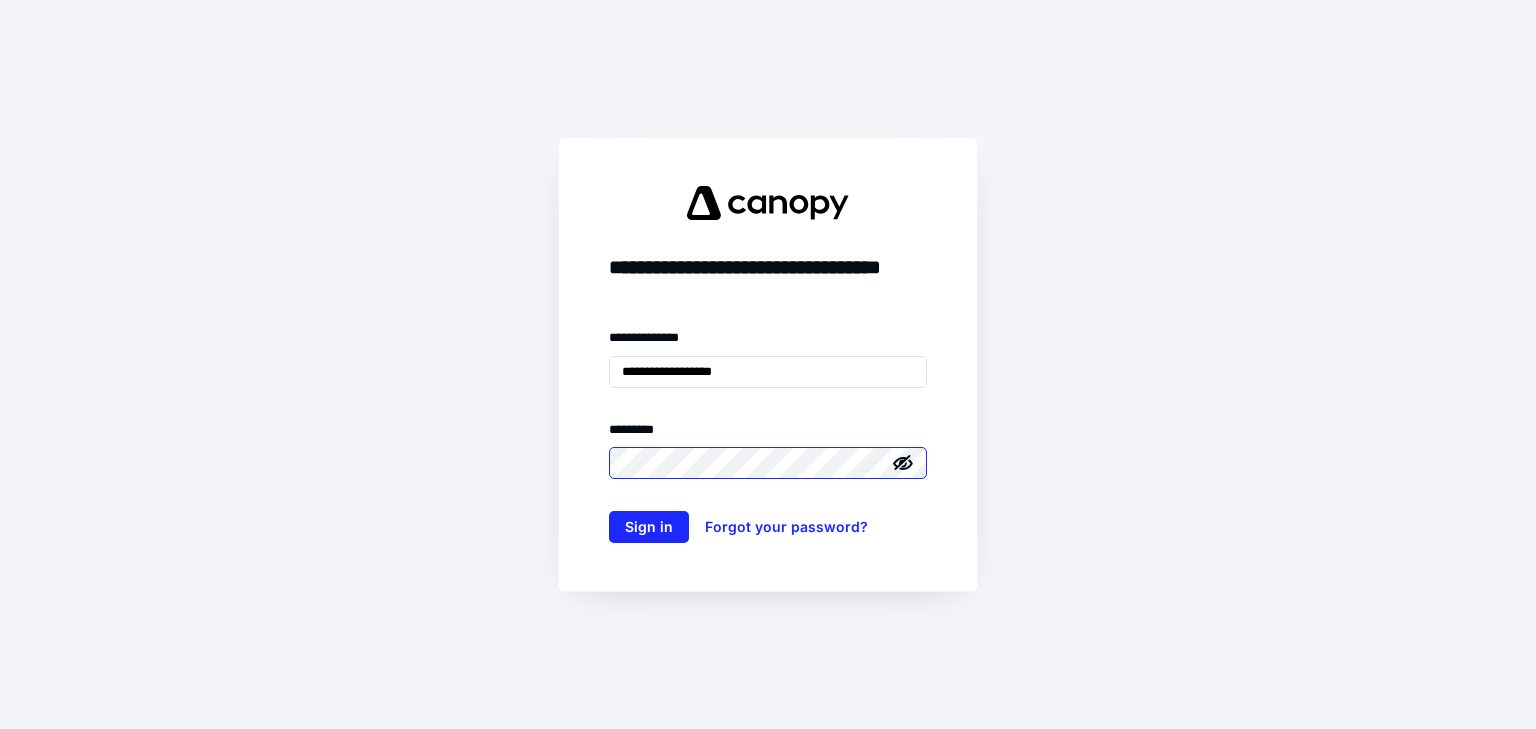 click on "Sign in" at bounding box center (649, 527) 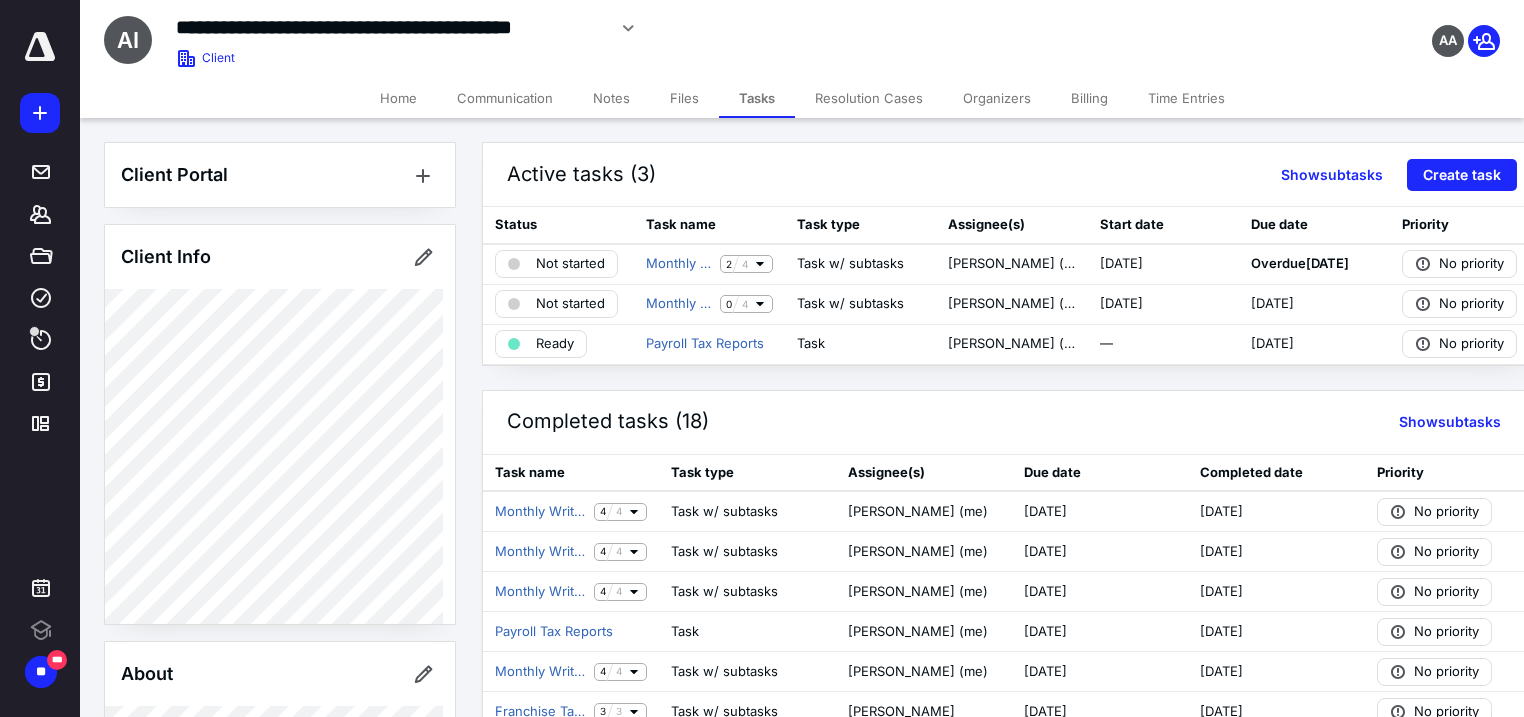 scroll, scrollTop: 0, scrollLeft: 0, axis: both 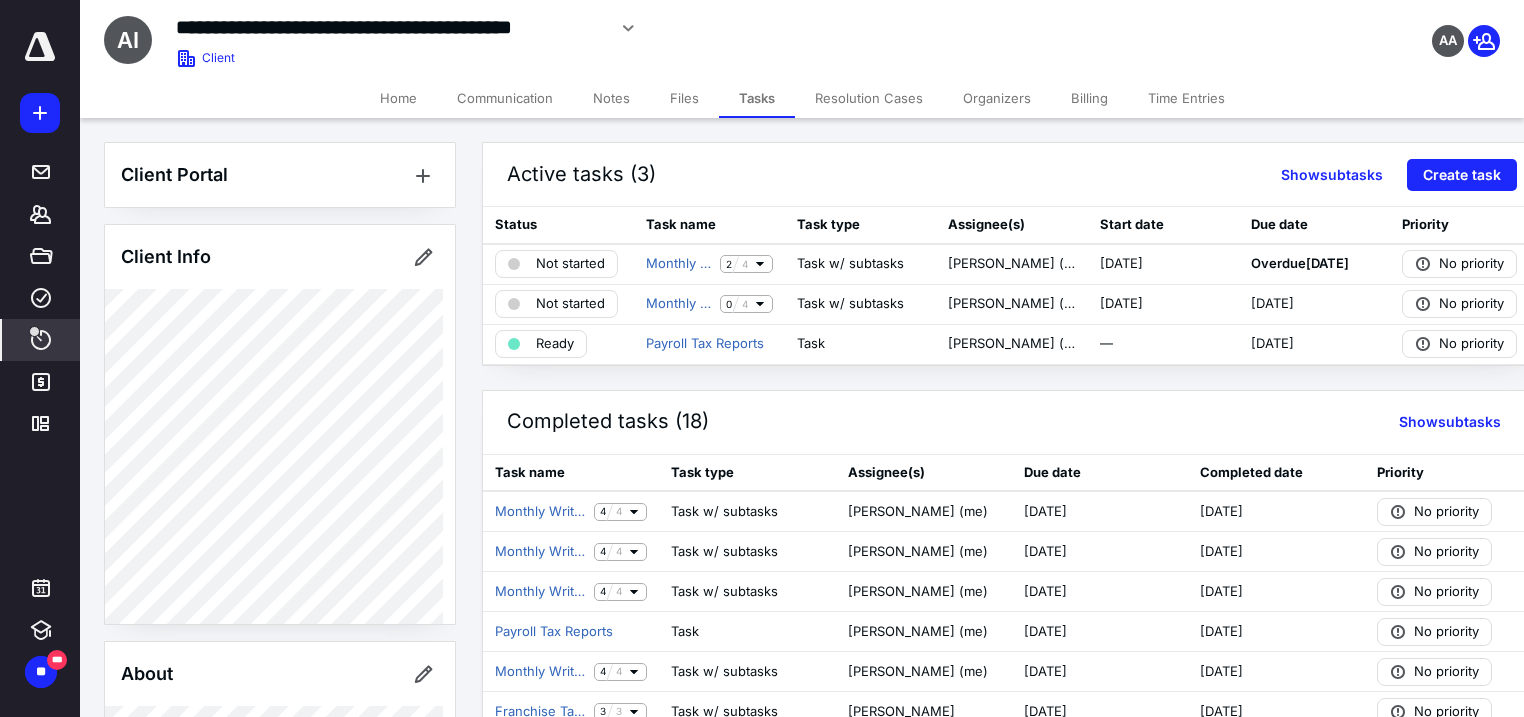 click on "****" at bounding box center (41, 340) 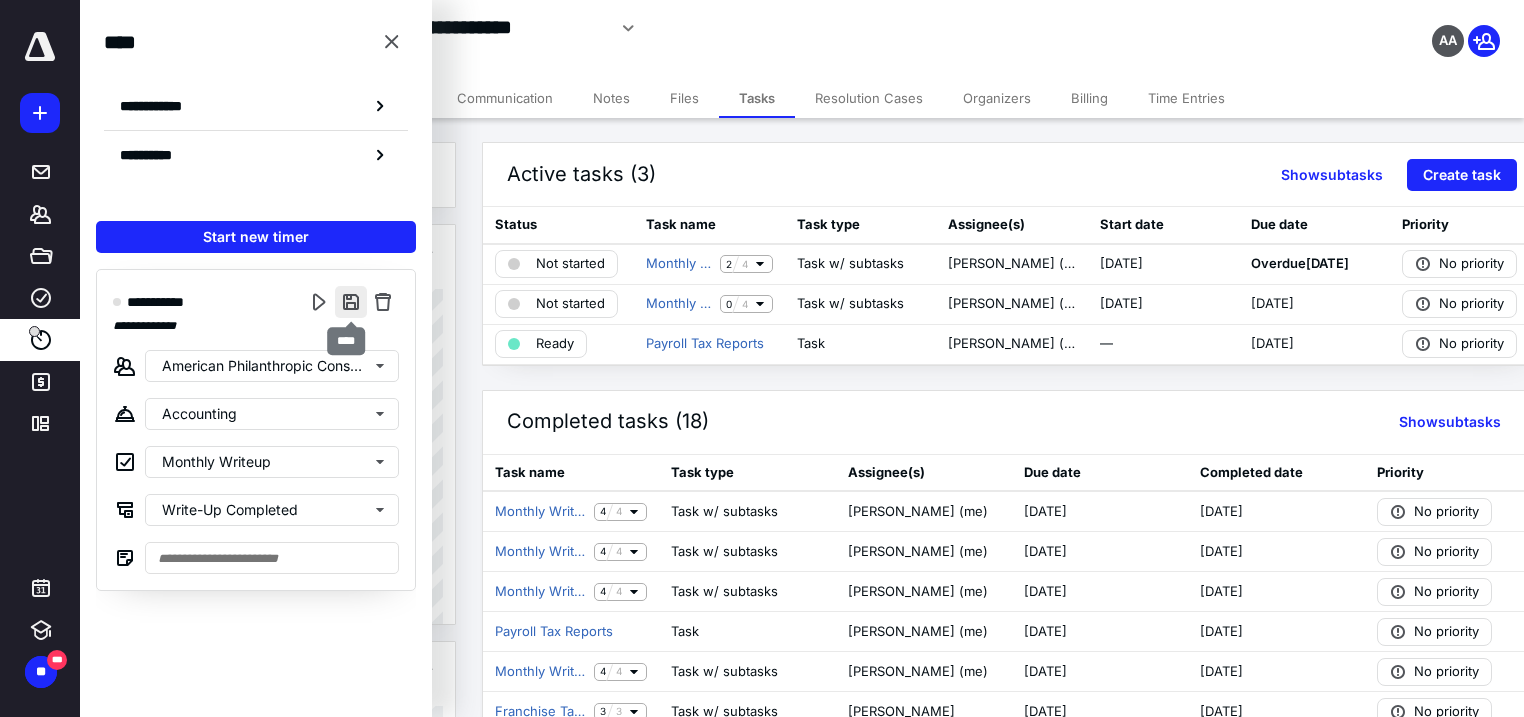 click at bounding box center (351, 302) 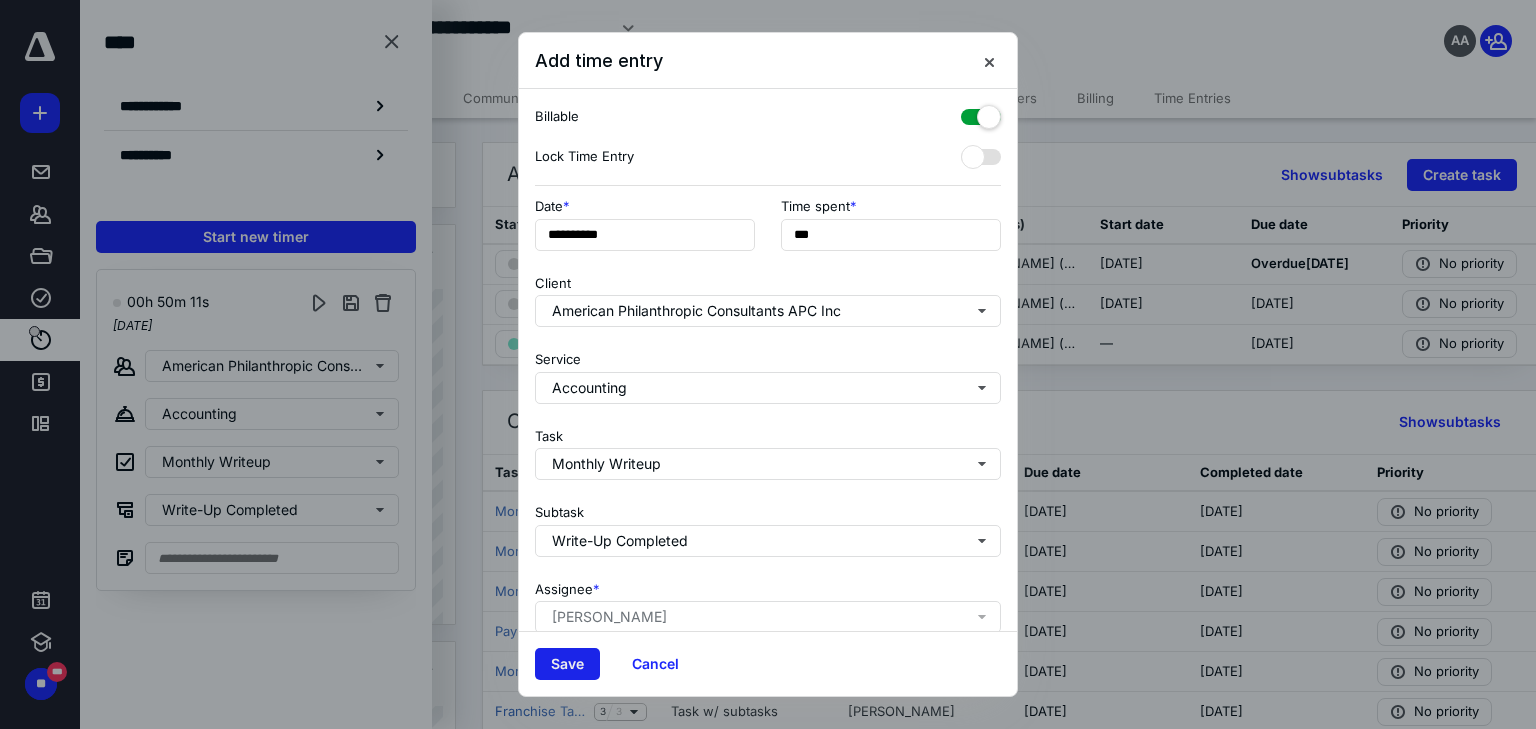 click on "Save" at bounding box center (567, 664) 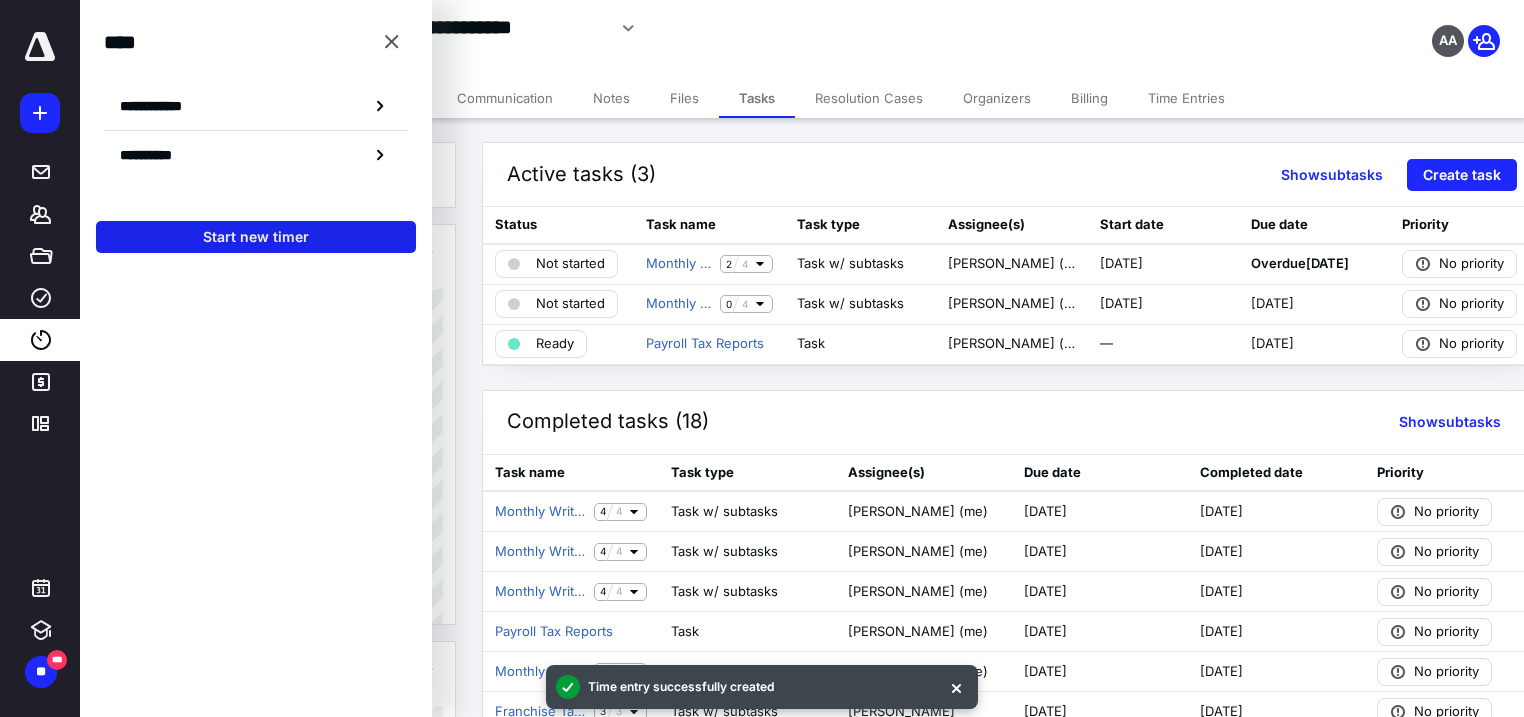 click on "Start new timer" at bounding box center (256, 237) 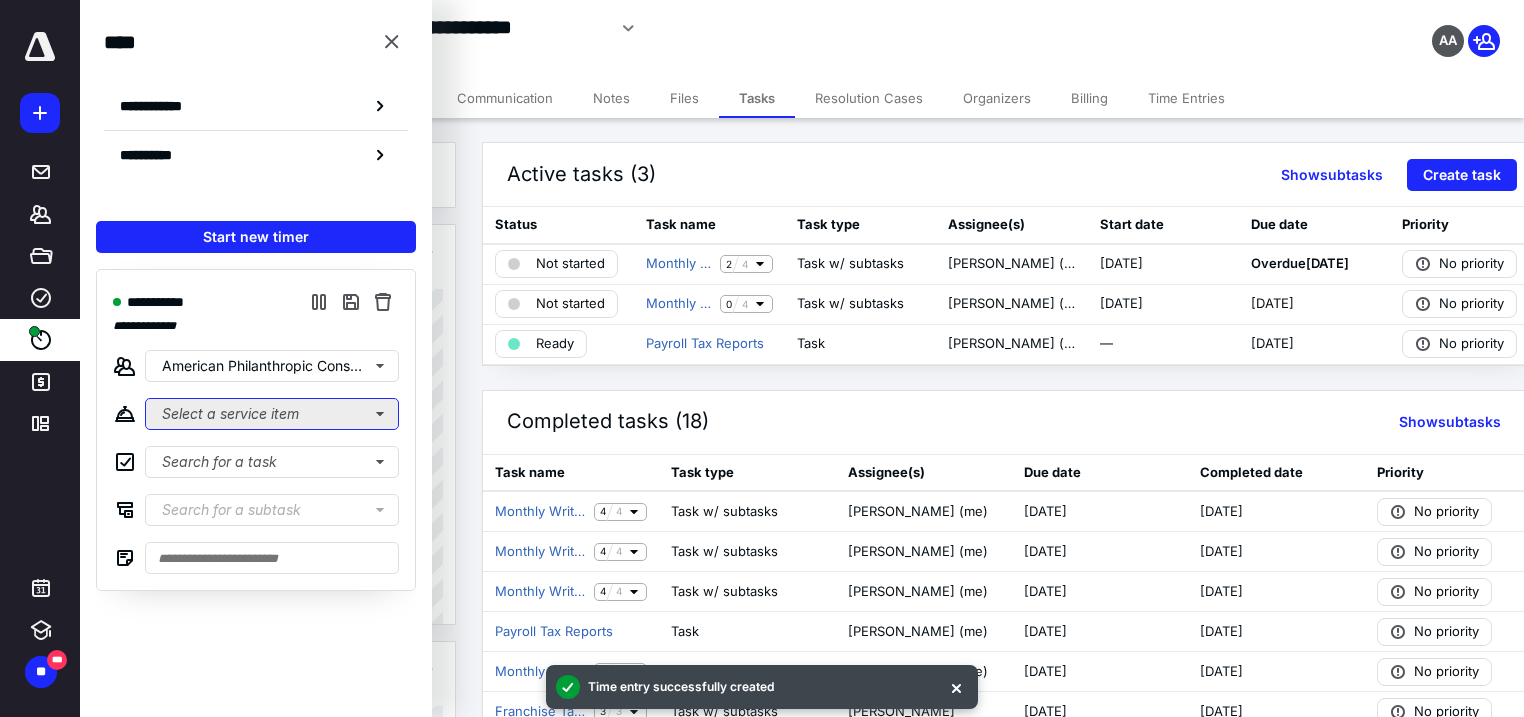 click on "Select a service item" at bounding box center (272, 414) 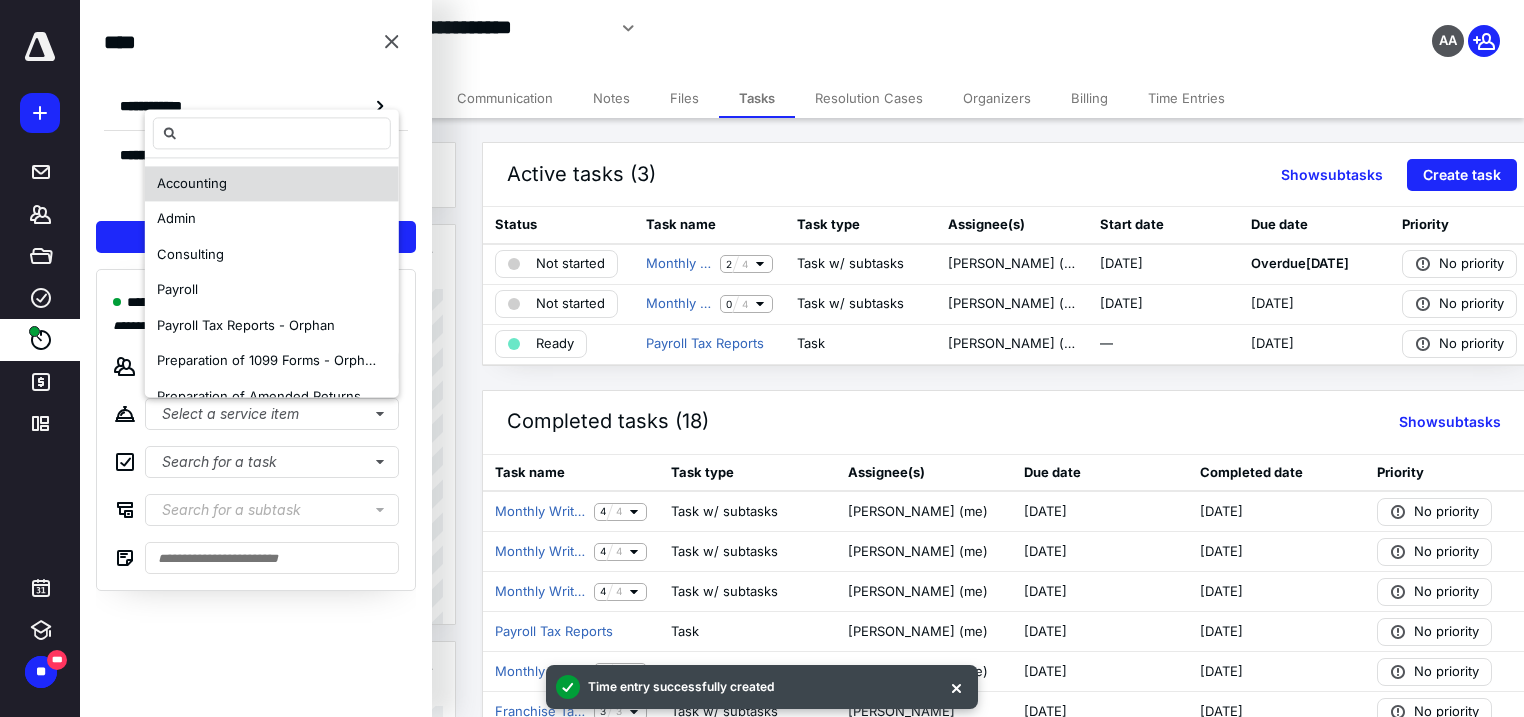 click on "Accounting" at bounding box center (192, 183) 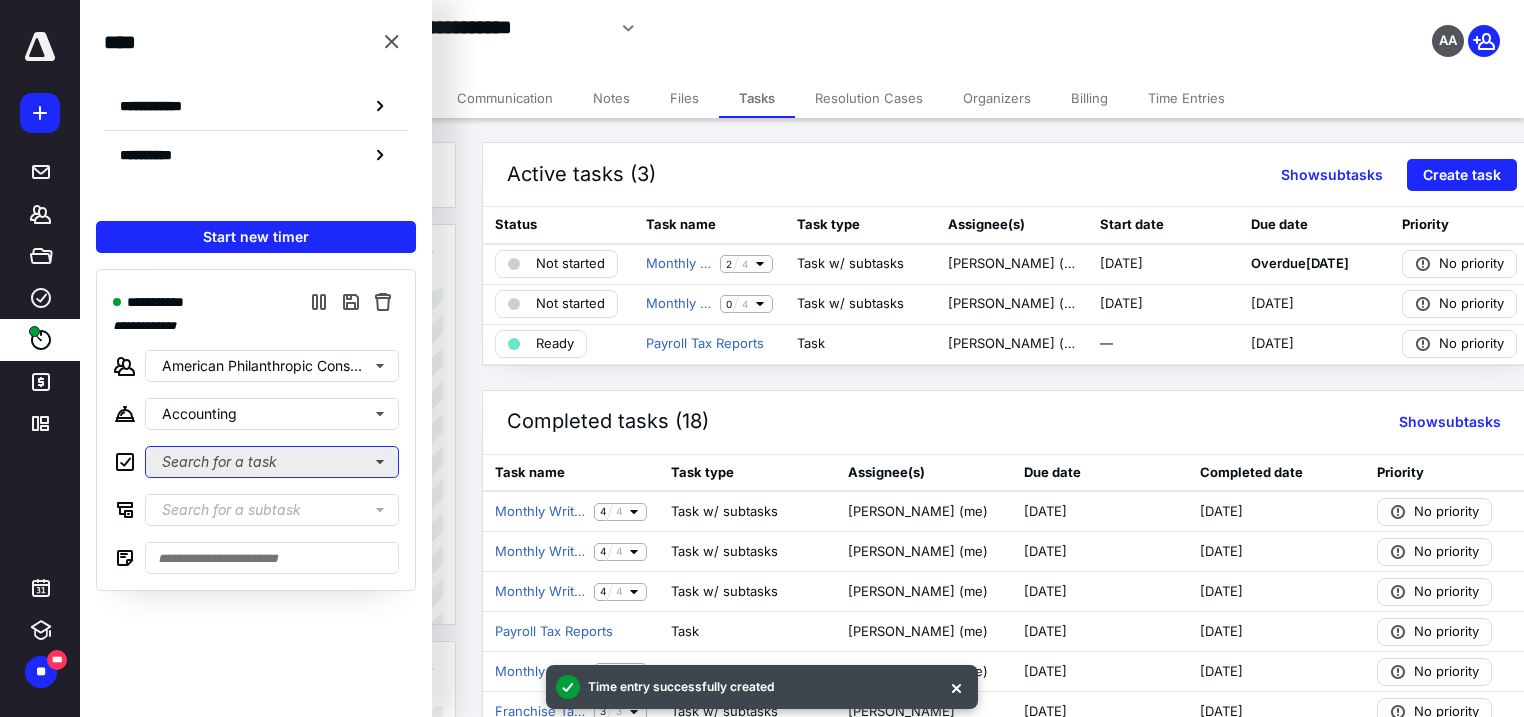 click on "Search for a task" at bounding box center [272, 462] 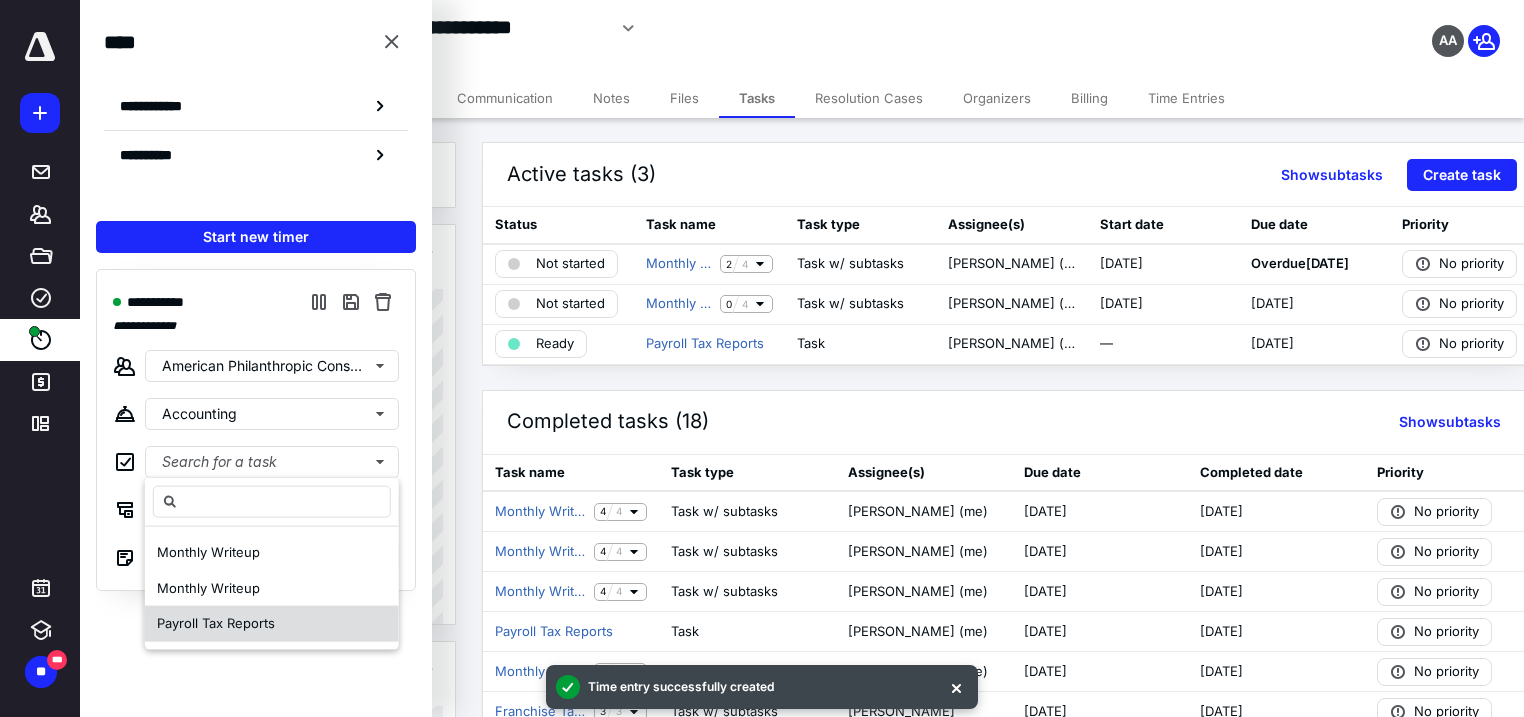 click on "Payroll Tax Reports" at bounding box center [216, 624] 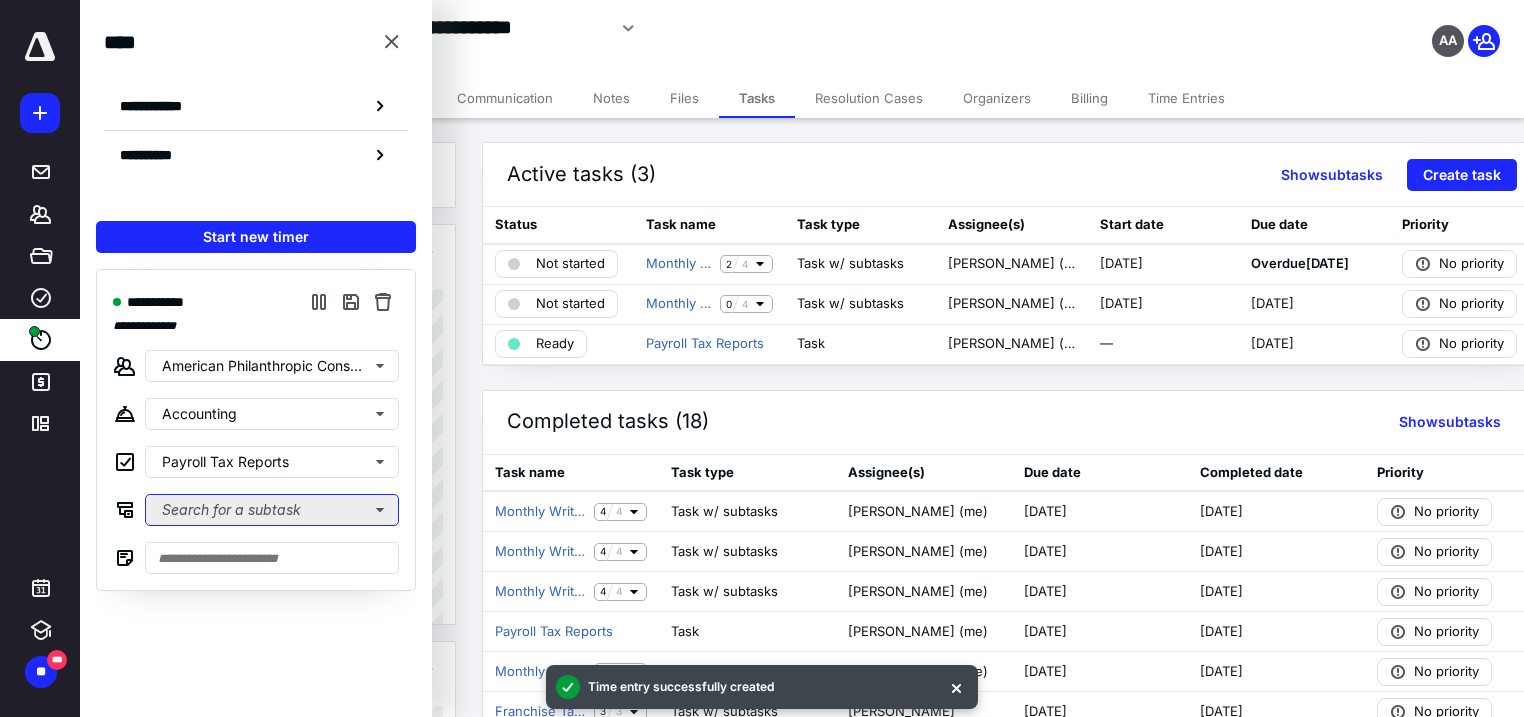 click on "Search for a subtask" at bounding box center [272, 510] 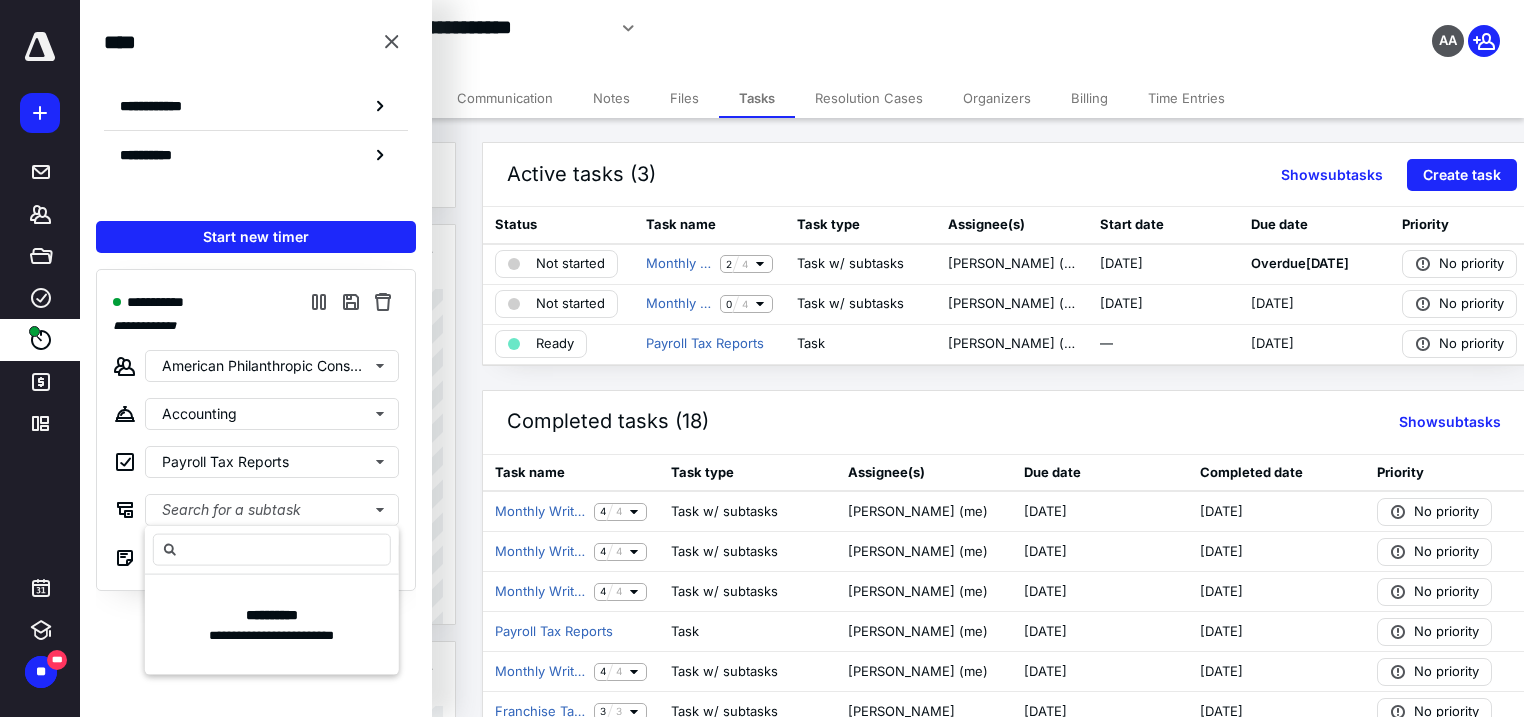 click on "**********" at bounding box center [256, 482] 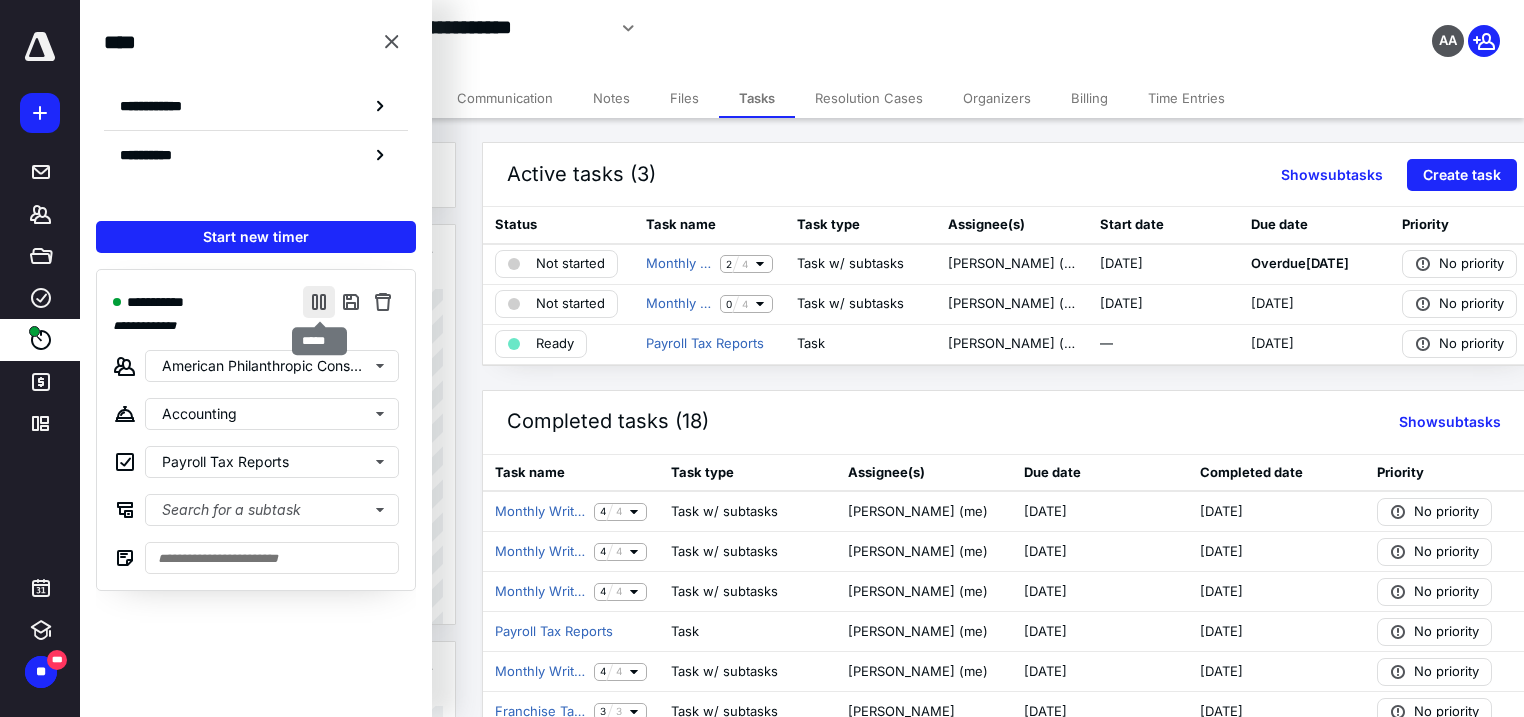click at bounding box center [319, 302] 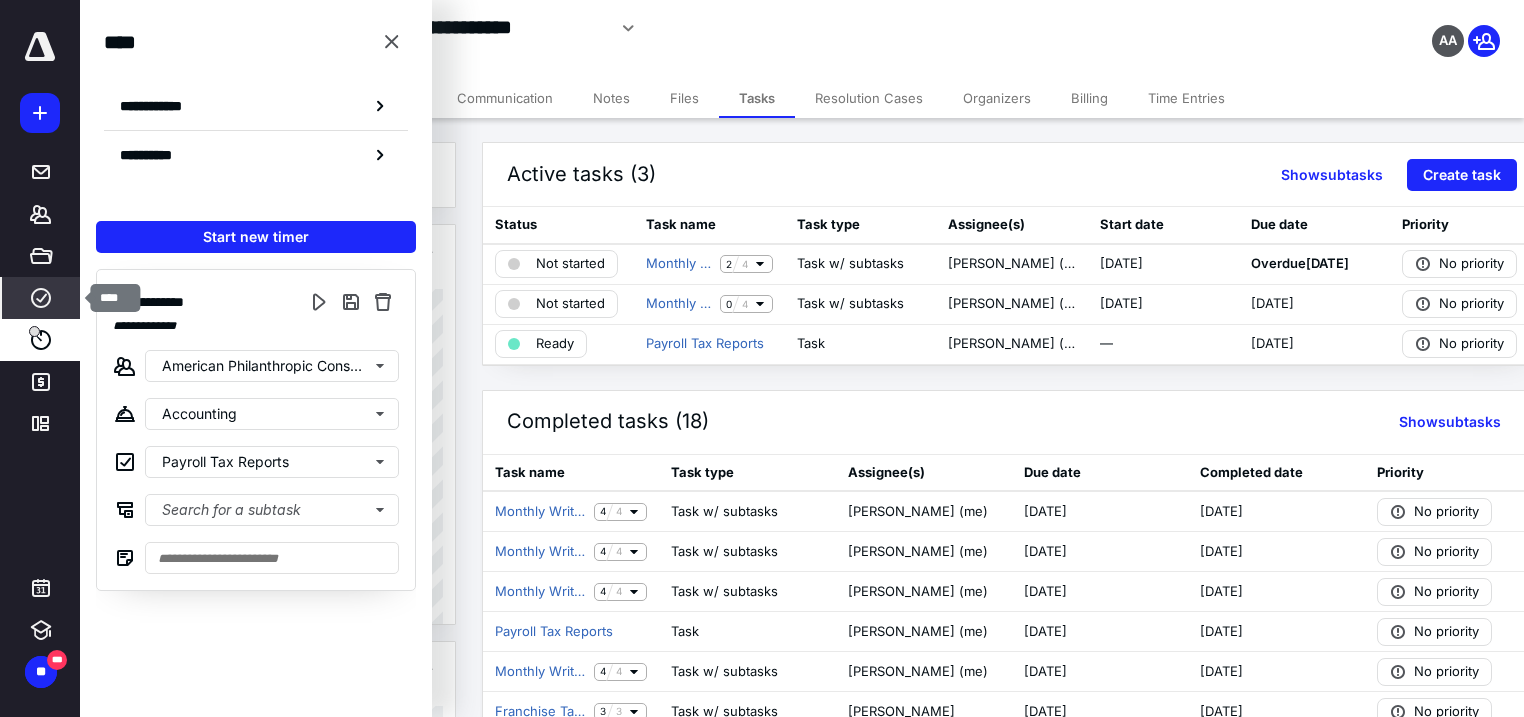 click on "****" at bounding box center [41, 298] 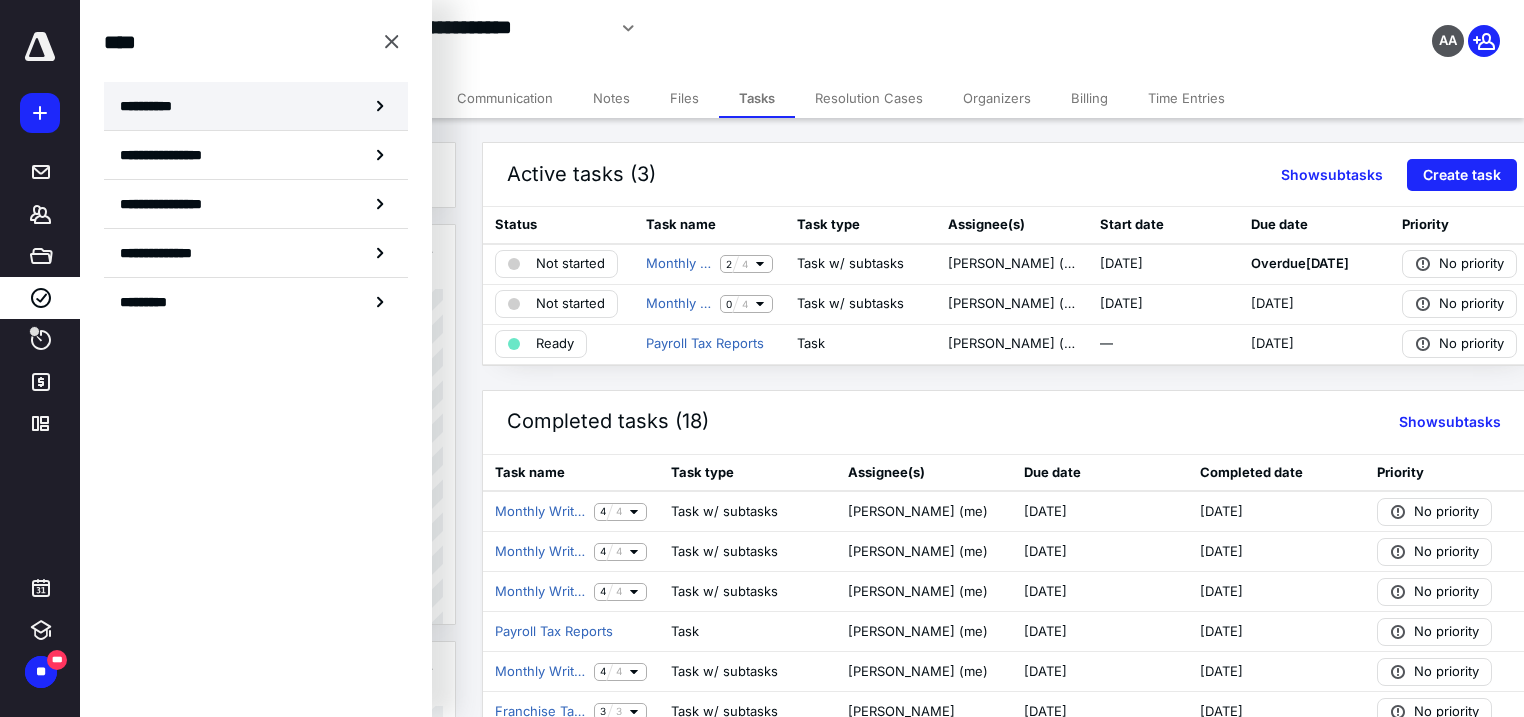 click on "**********" at bounding box center (256, 106) 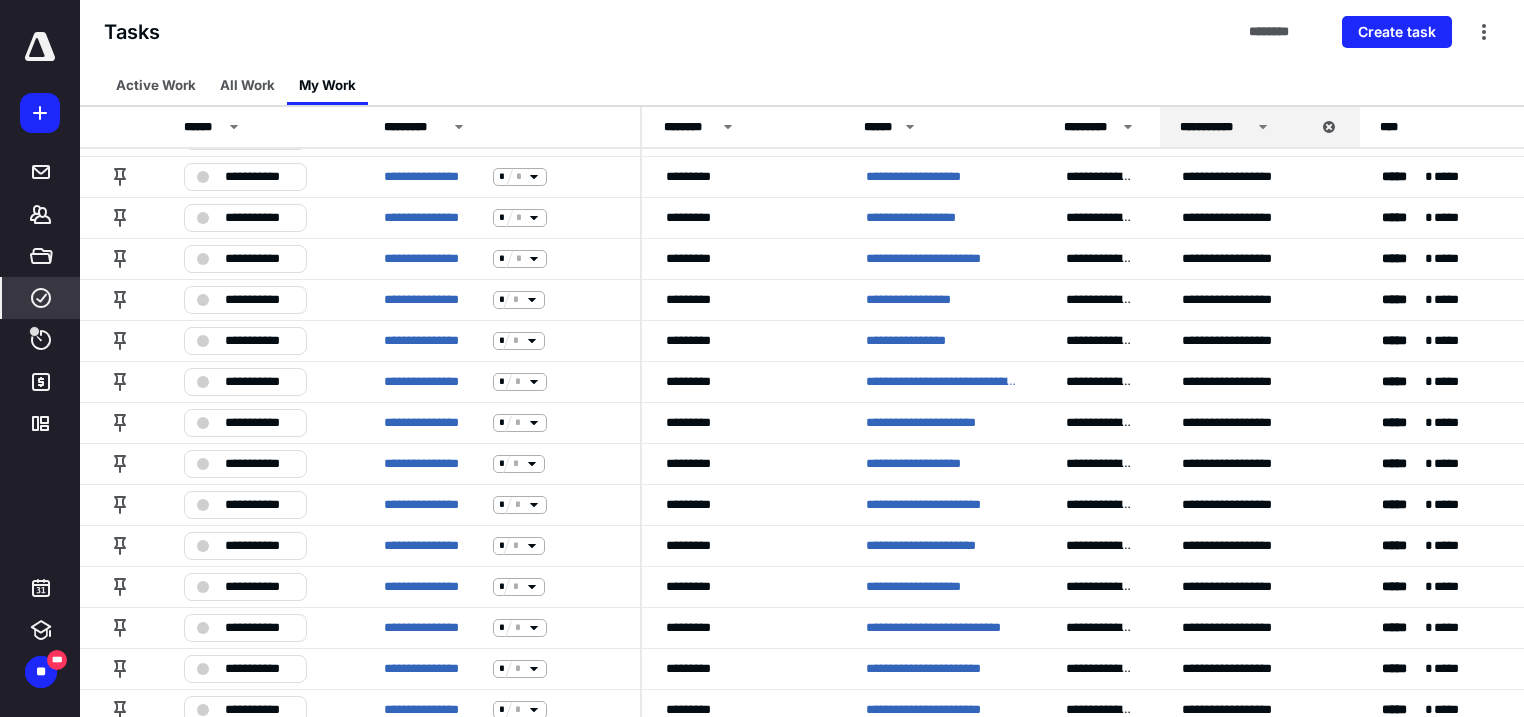 scroll, scrollTop: 1281, scrollLeft: 0, axis: vertical 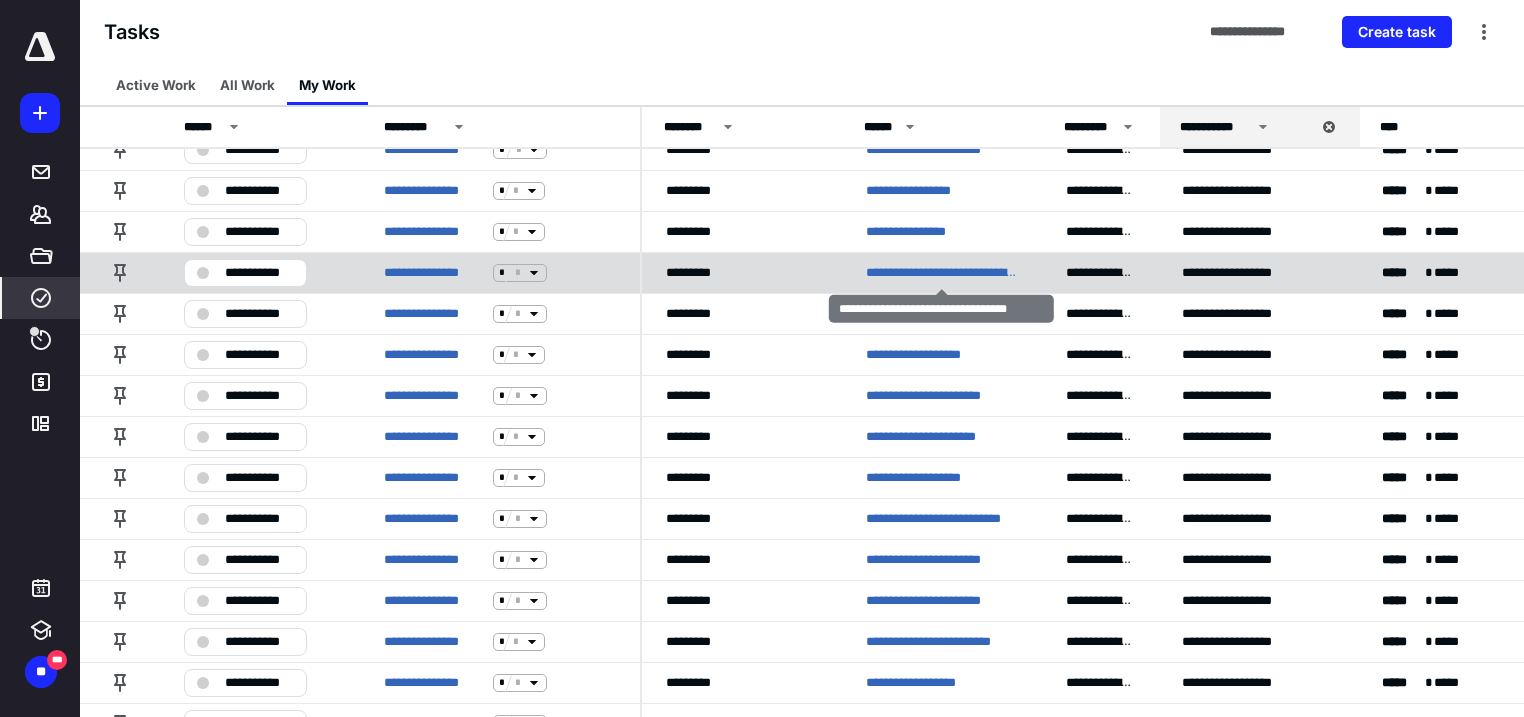 click on "**********" at bounding box center (942, 273) 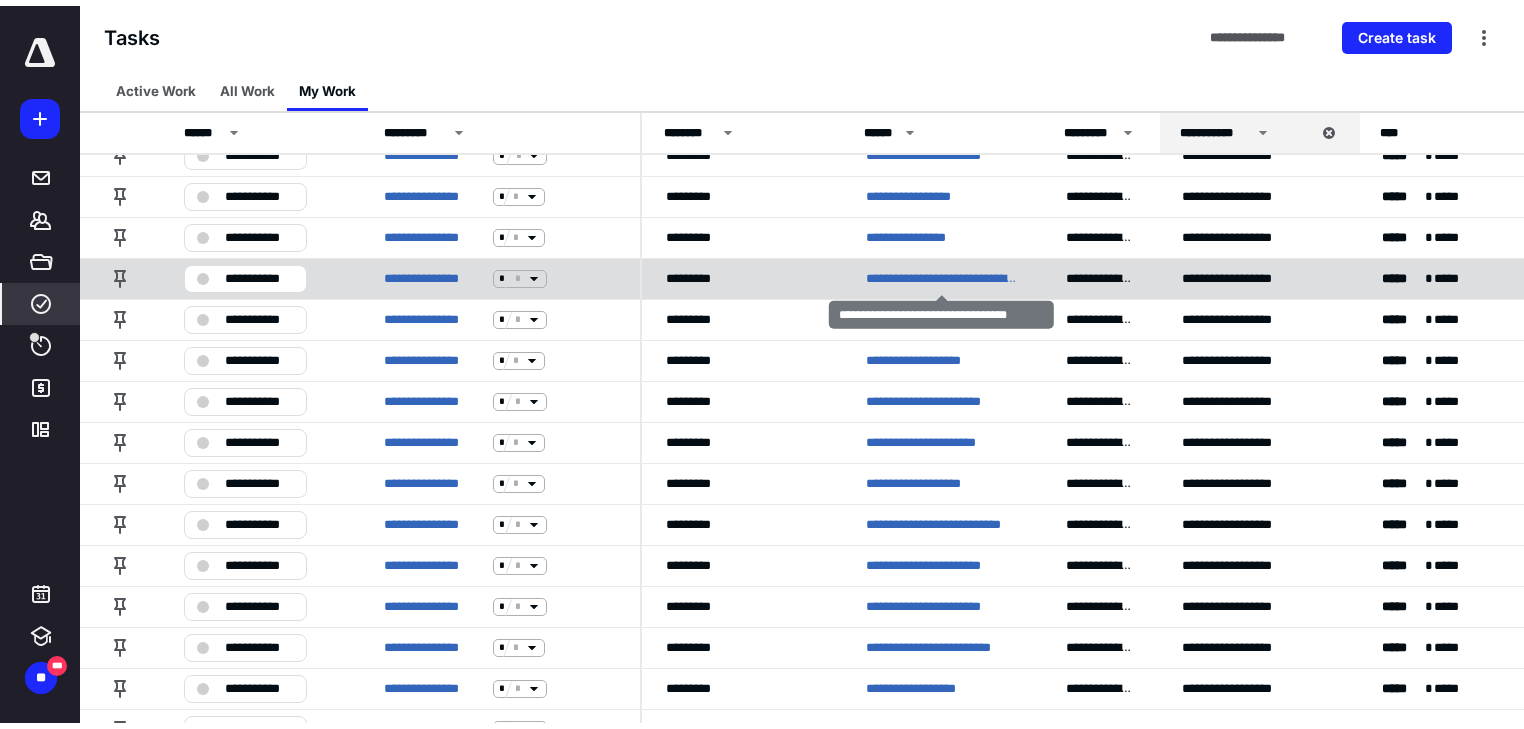 scroll, scrollTop: 0, scrollLeft: 0, axis: both 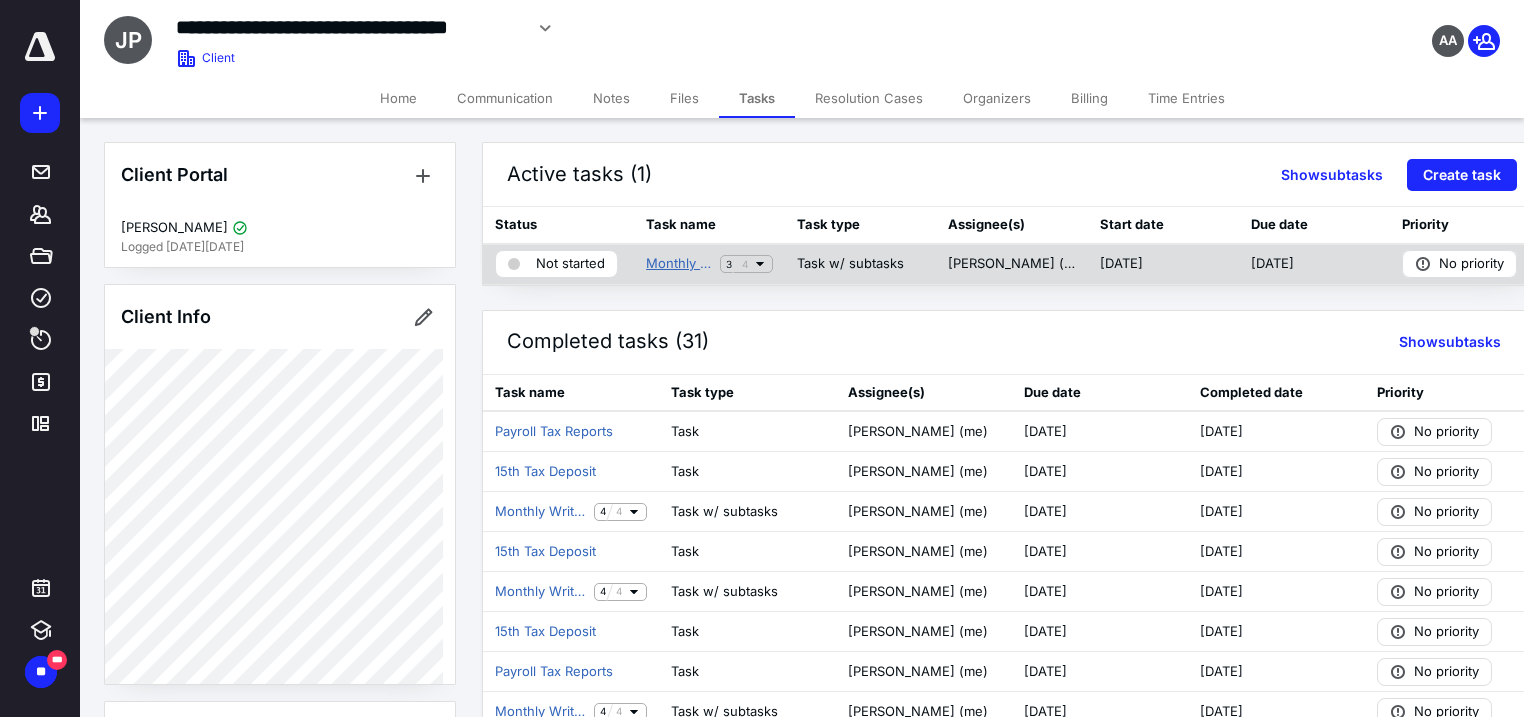 click on "Monthly Writeup" at bounding box center [679, 264] 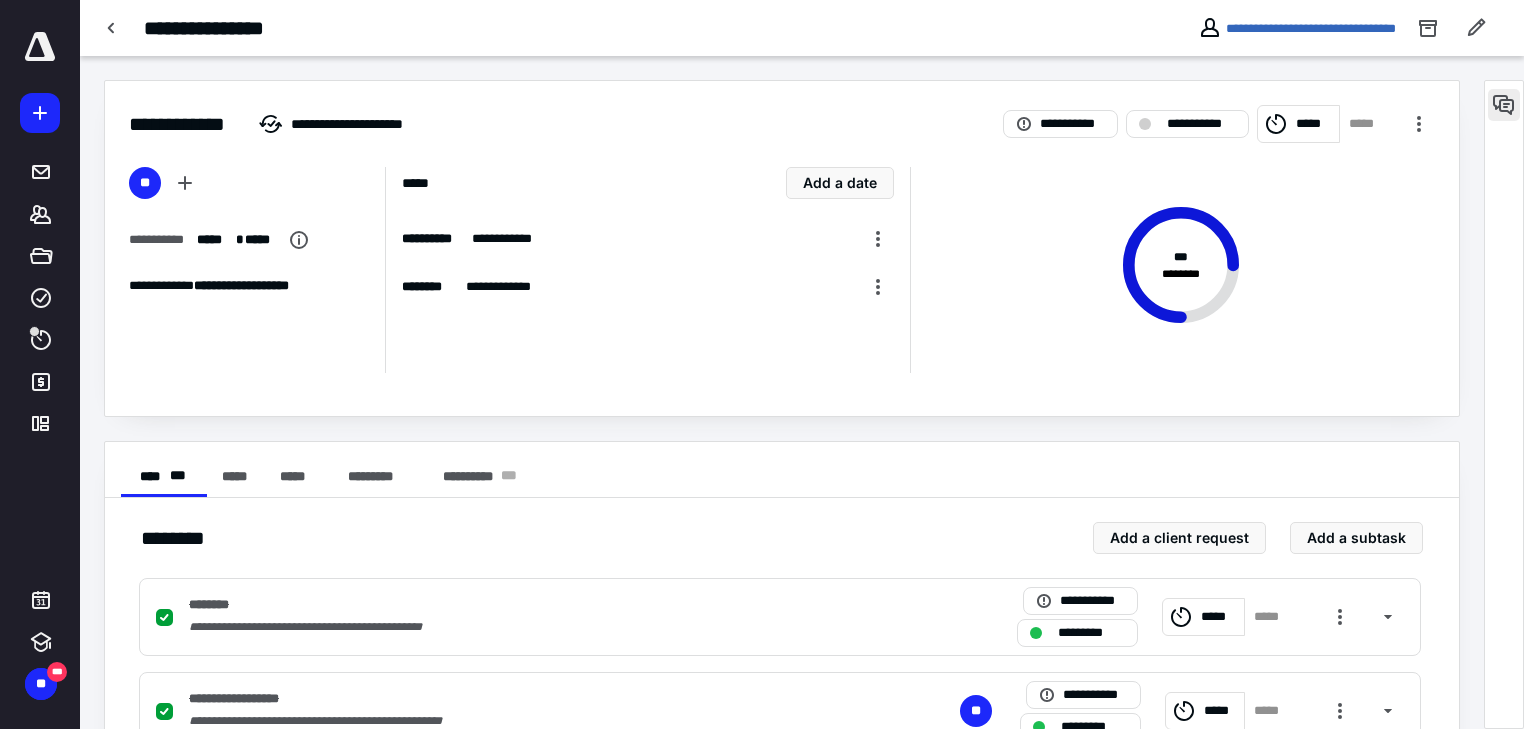 click at bounding box center [1504, 105] 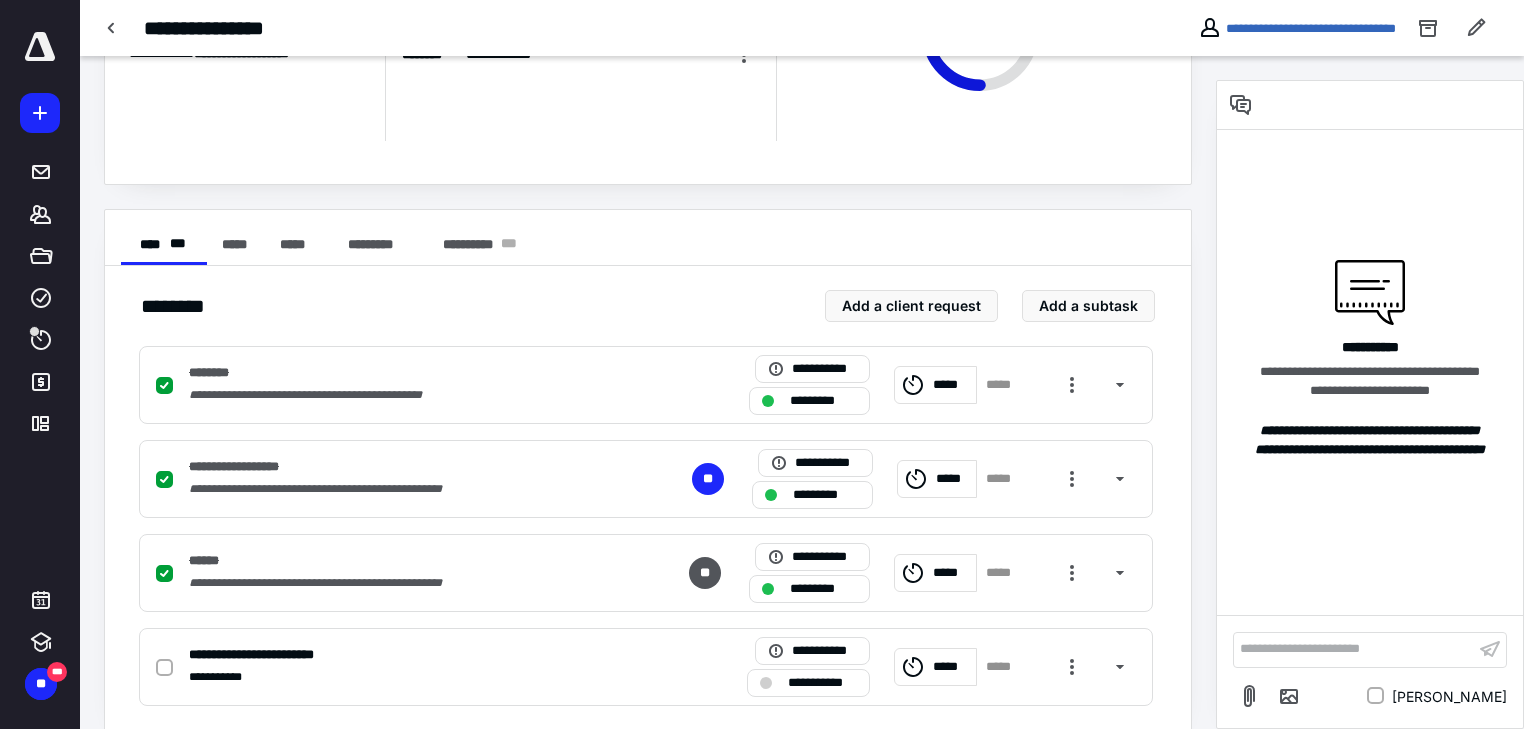 scroll, scrollTop: 257, scrollLeft: 0, axis: vertical 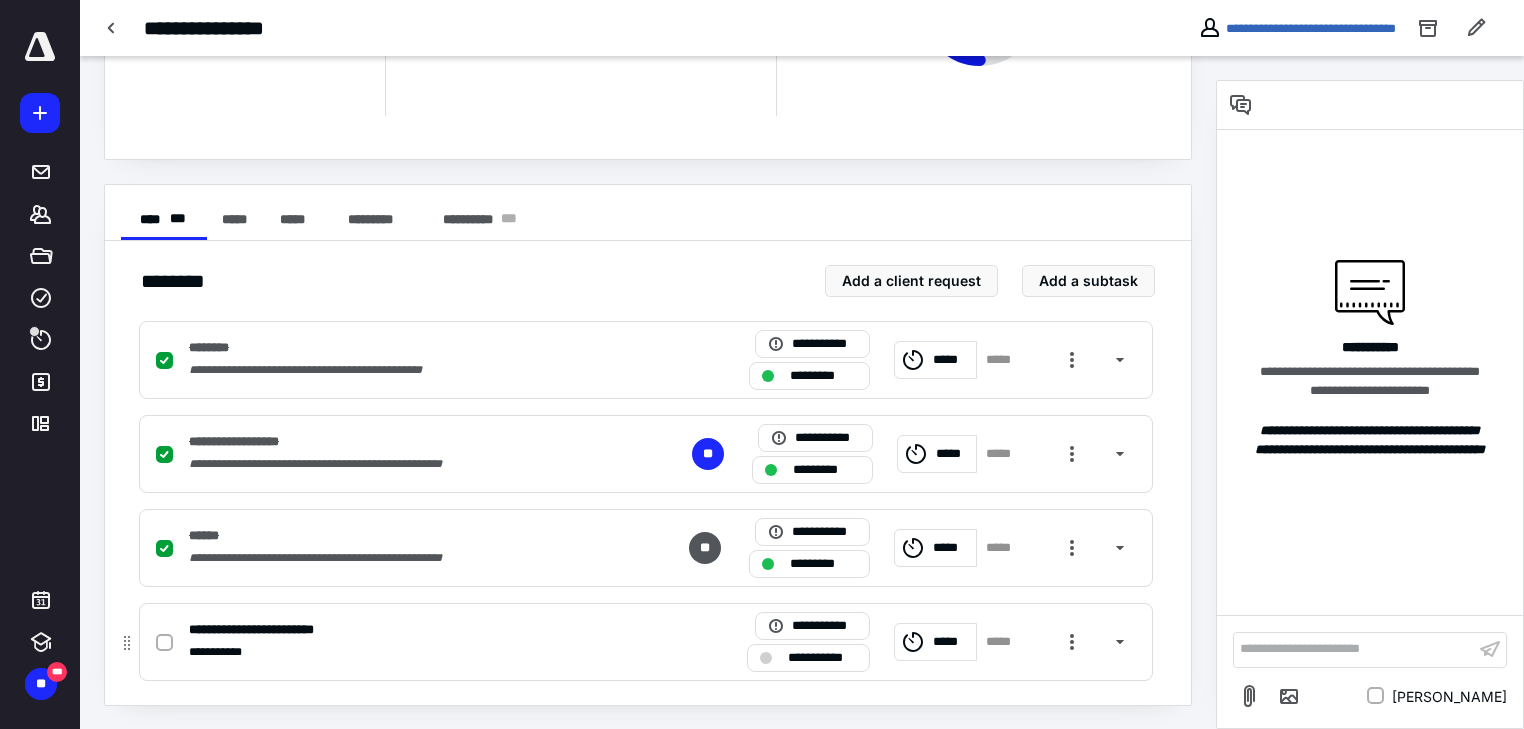click at bounding box center (168, 642) 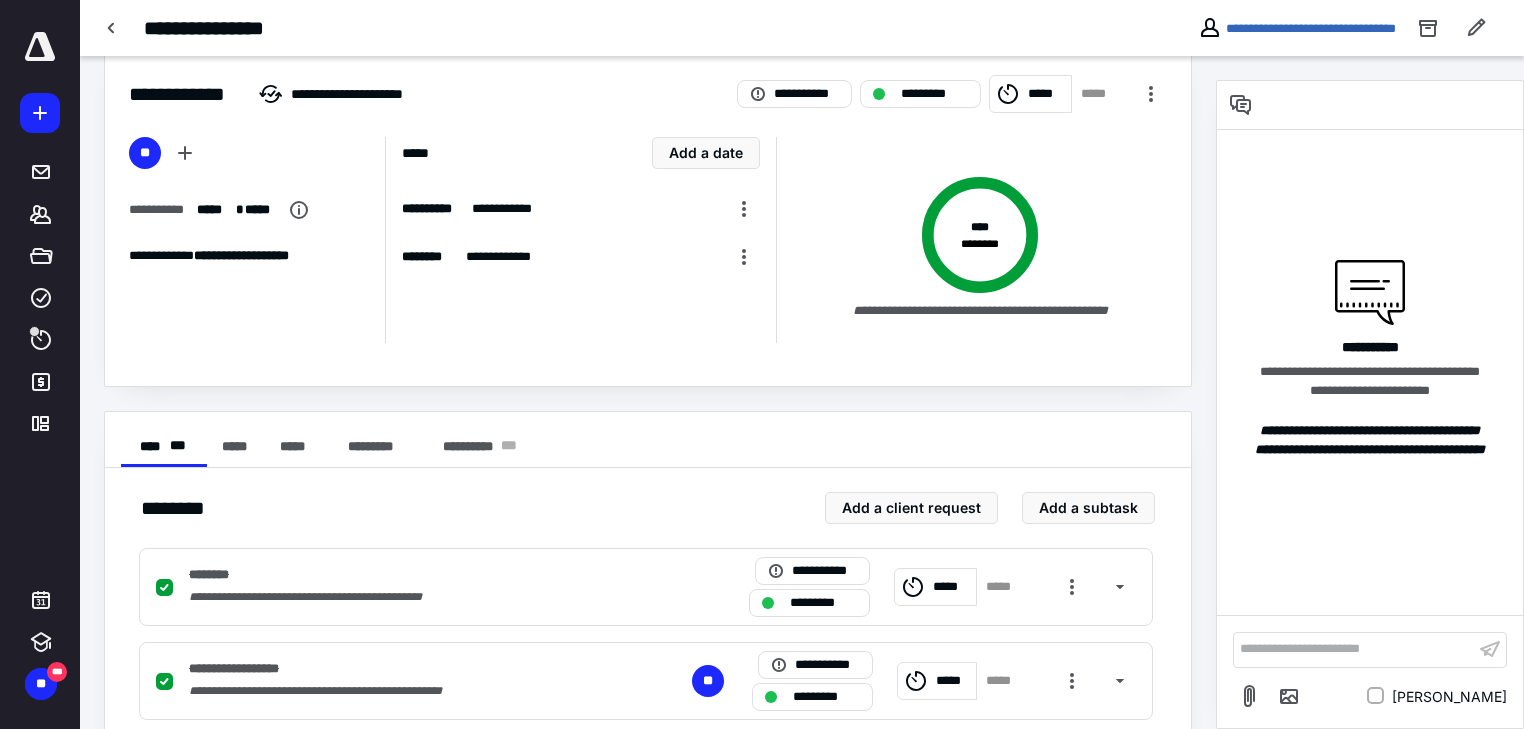 scroll, scrollTop: 24, scrollLeft: 0, axis: vertical 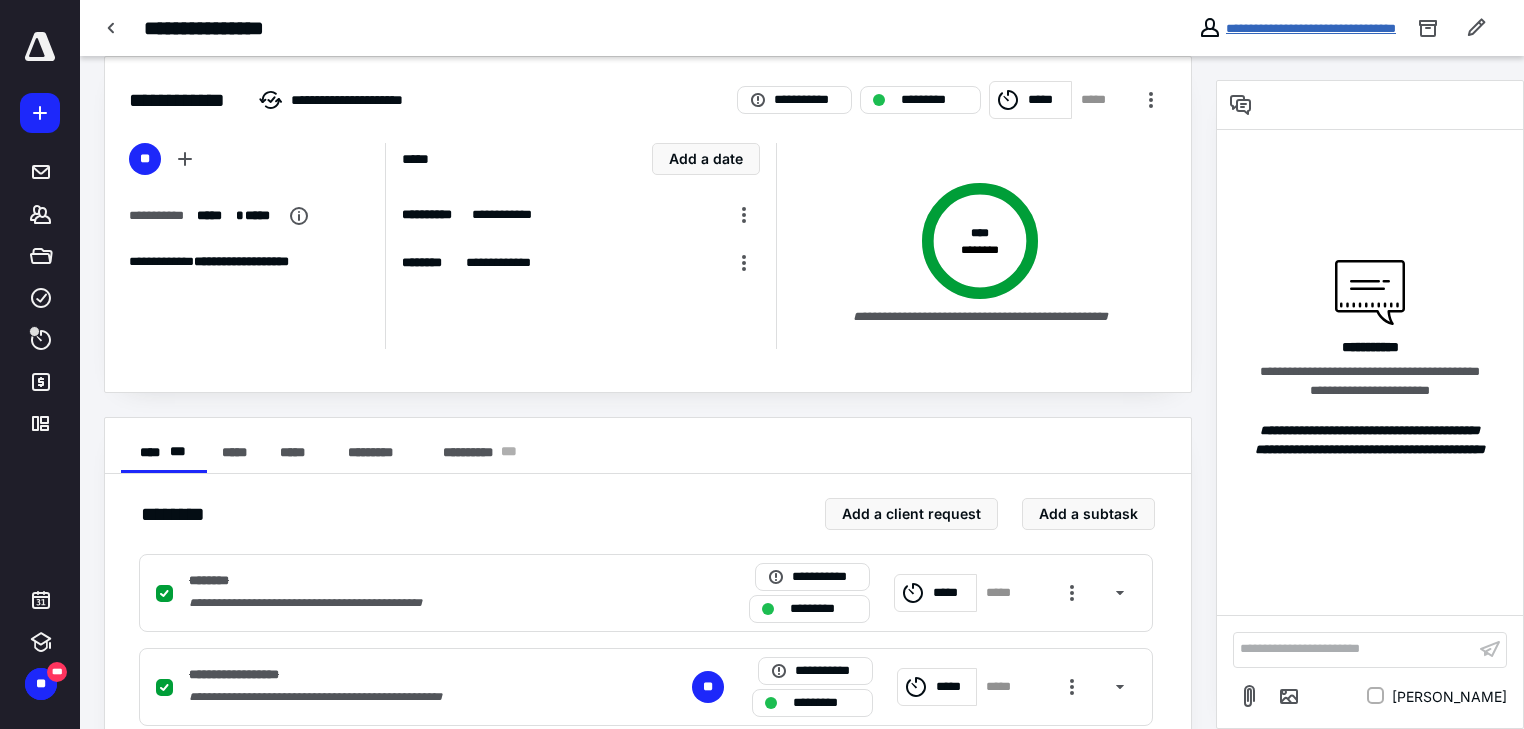 click on "**********" at bounding box center (1311, 28) 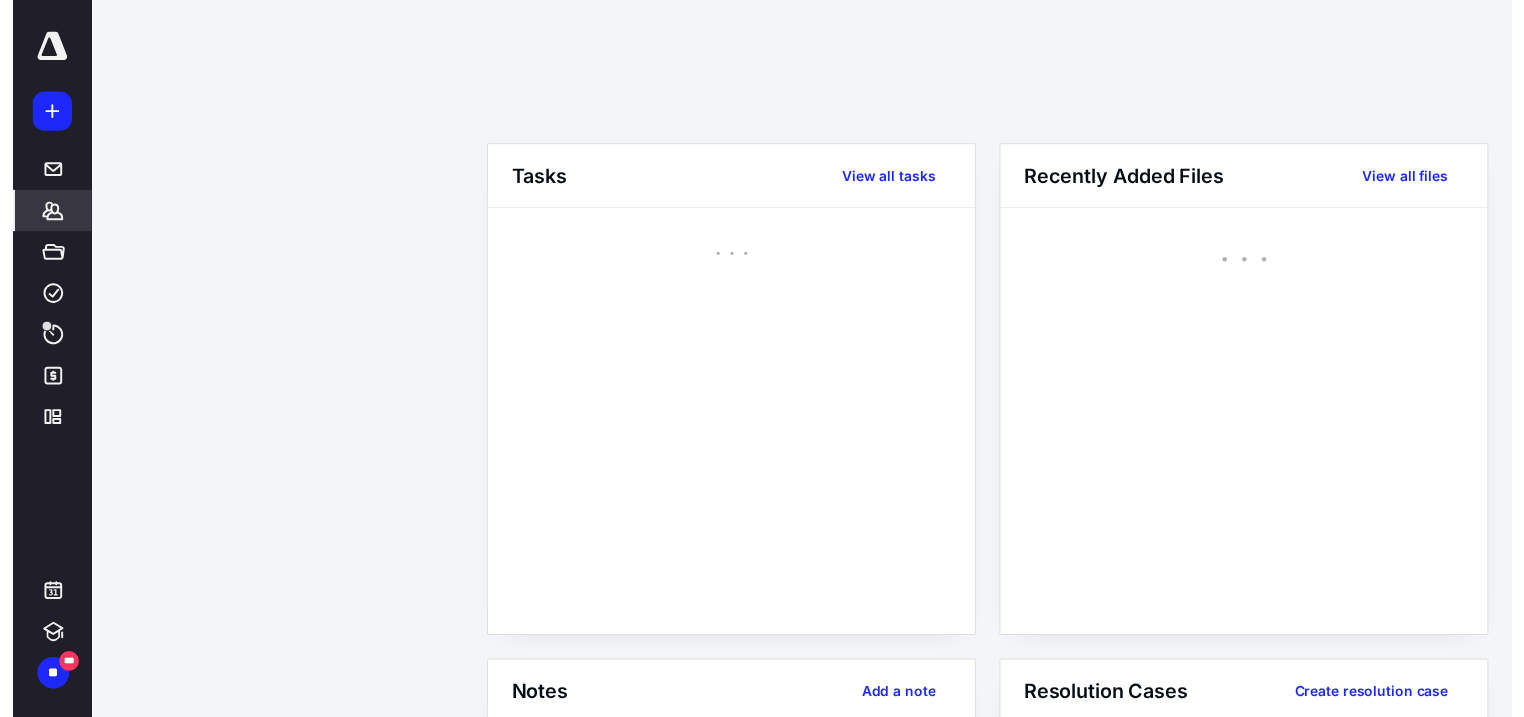 scroll, scrollTop: 0, scrollLeft: 0, axis: both 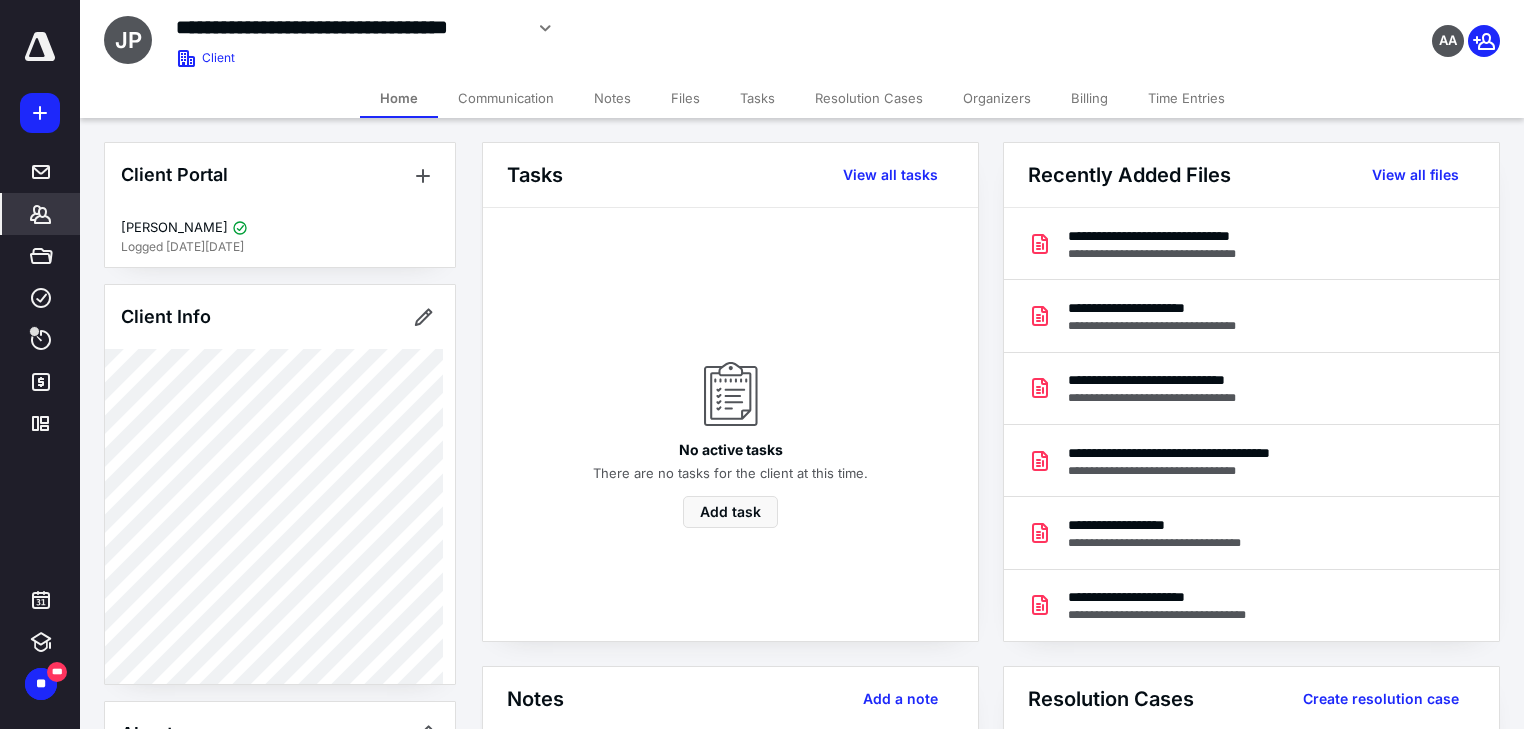 click on "Files" at bounding box center [685, 98] 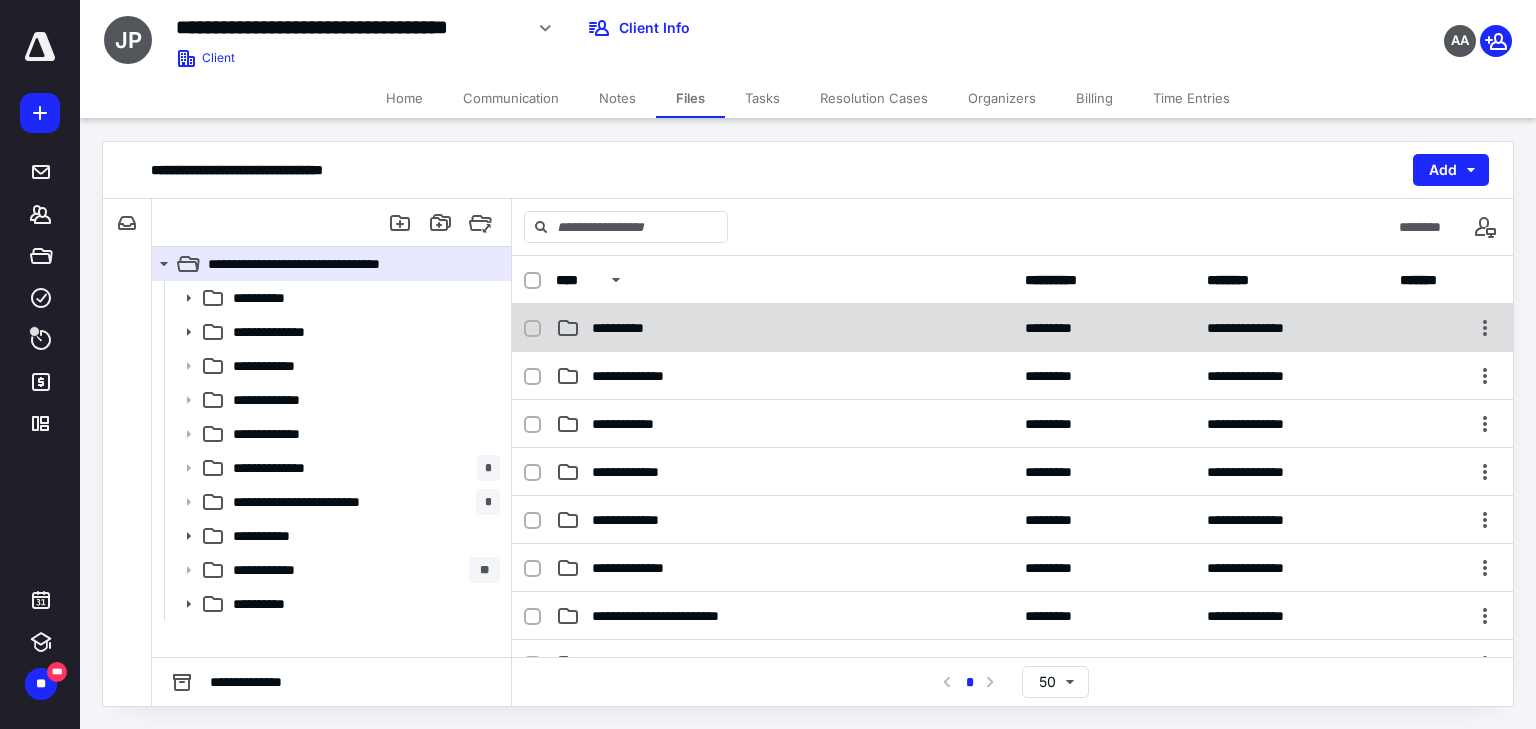 click on "**********" at bounding box center [629, 328] 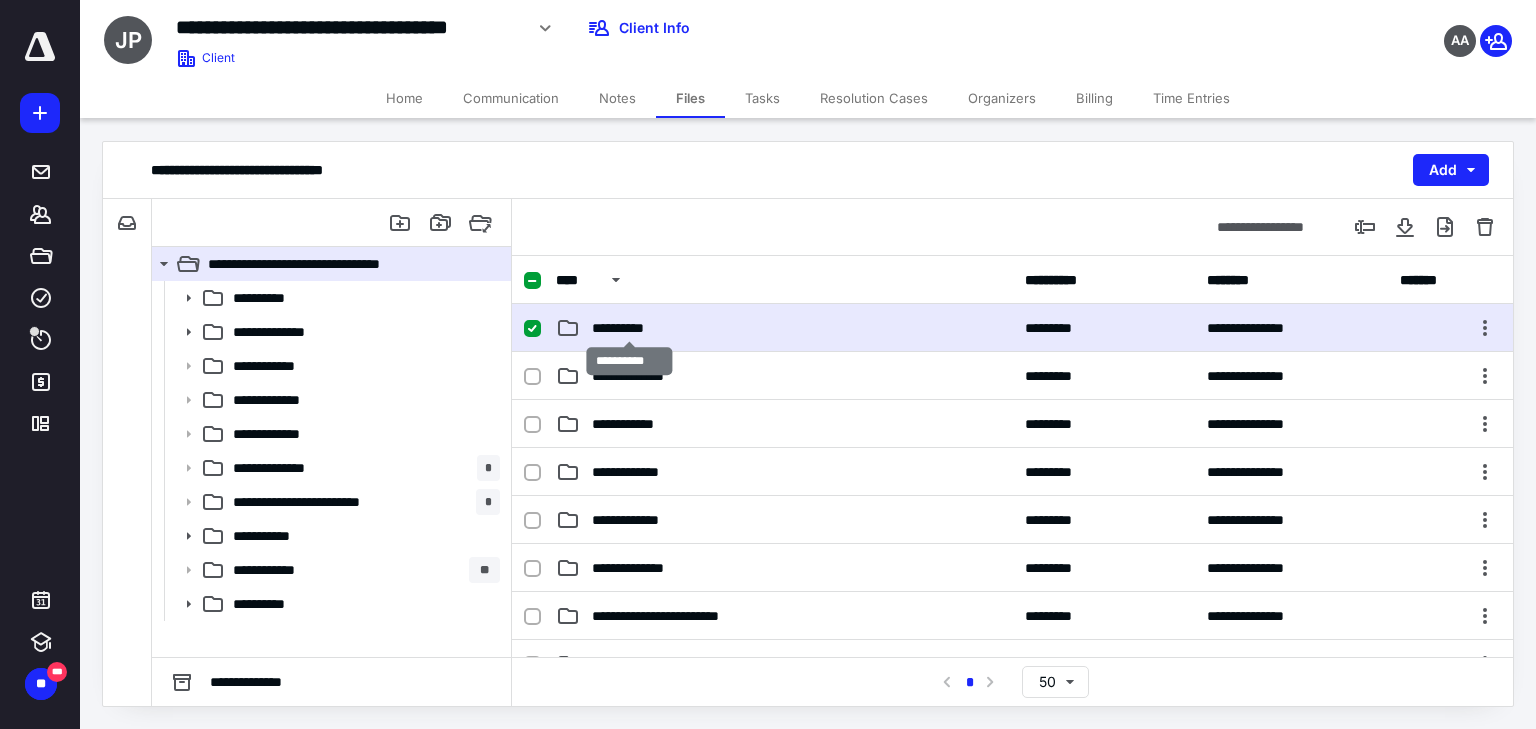 click on "**********" at bounding box center [629, 328] 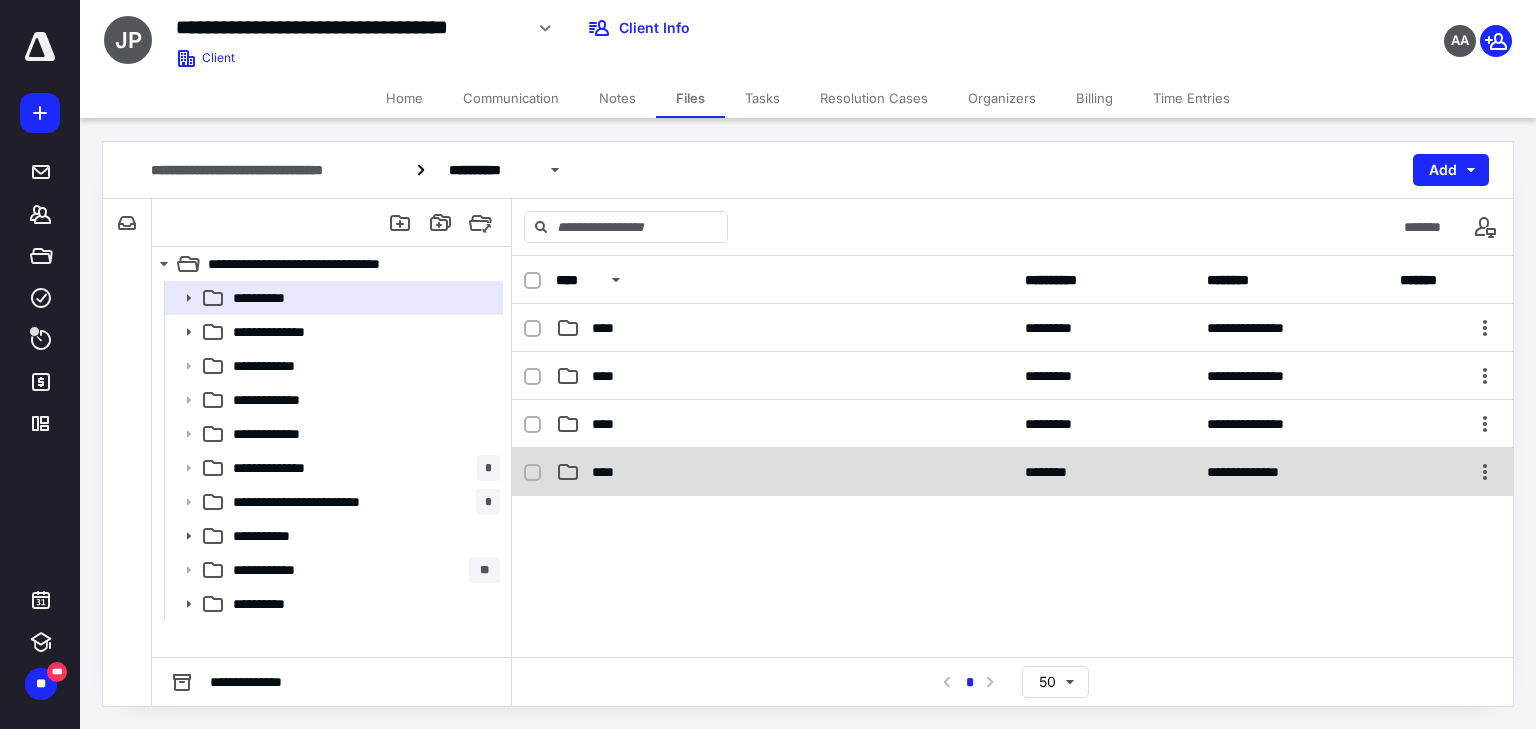 click on "****" at bounding box center [784, 472] 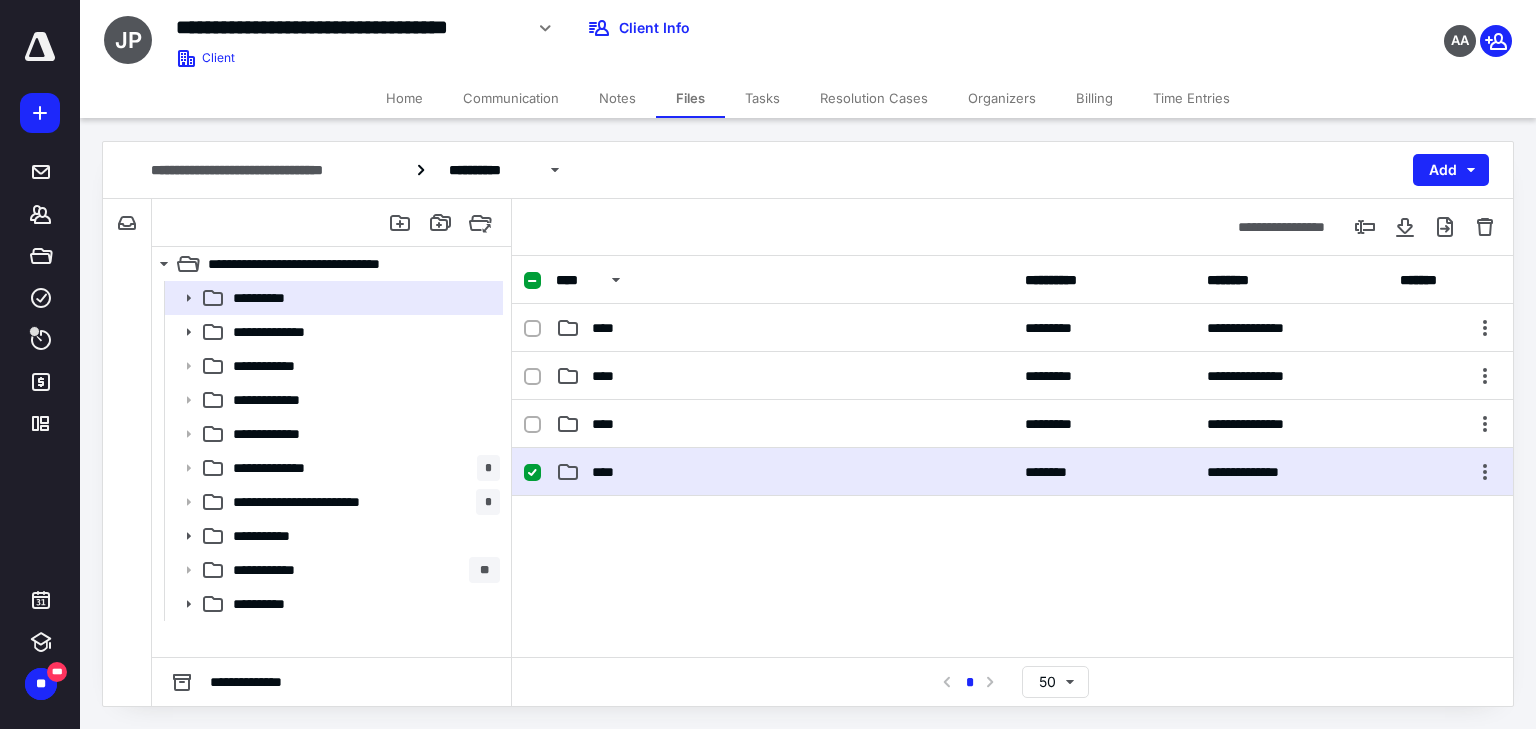 checkbox on "true" 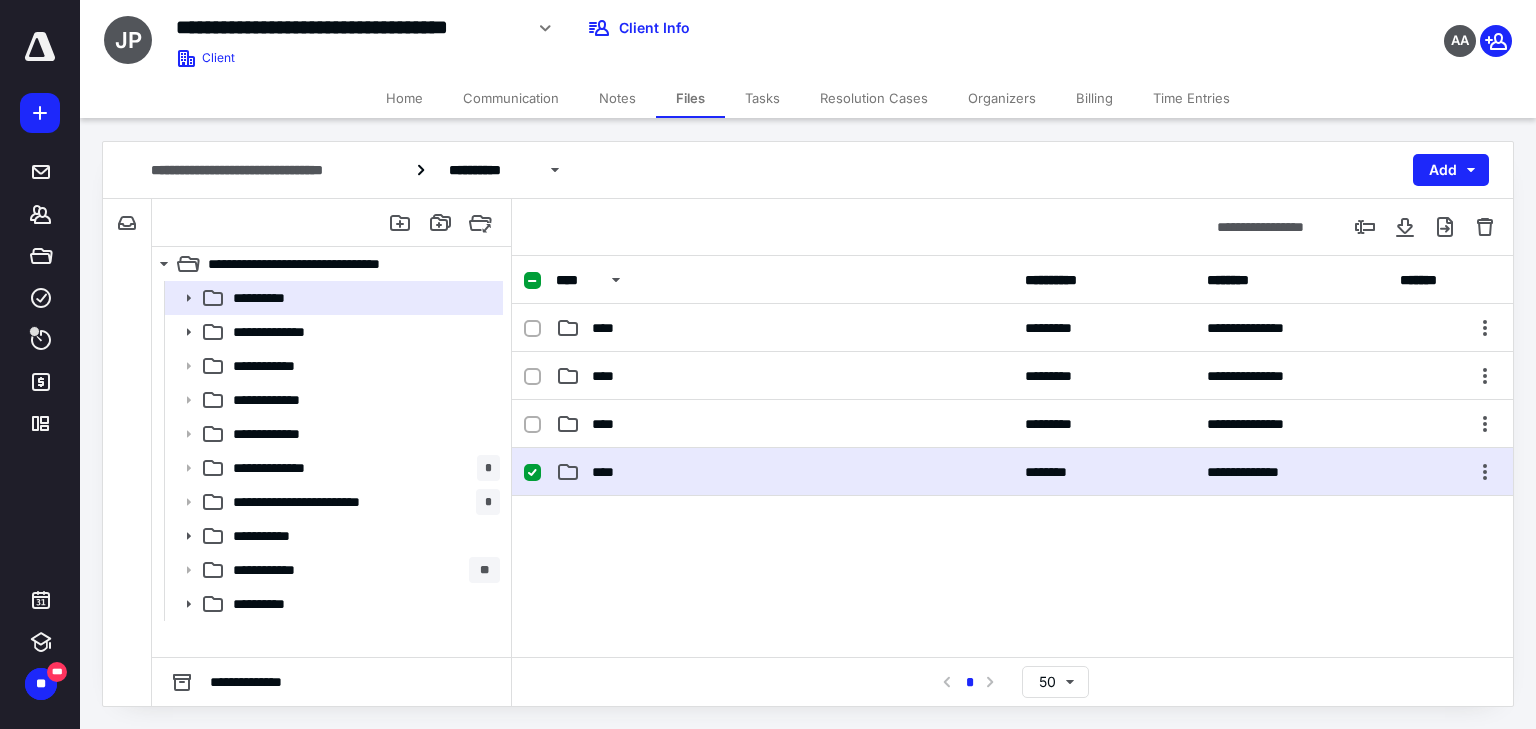 click on "****" at bounding box center (784, 472) 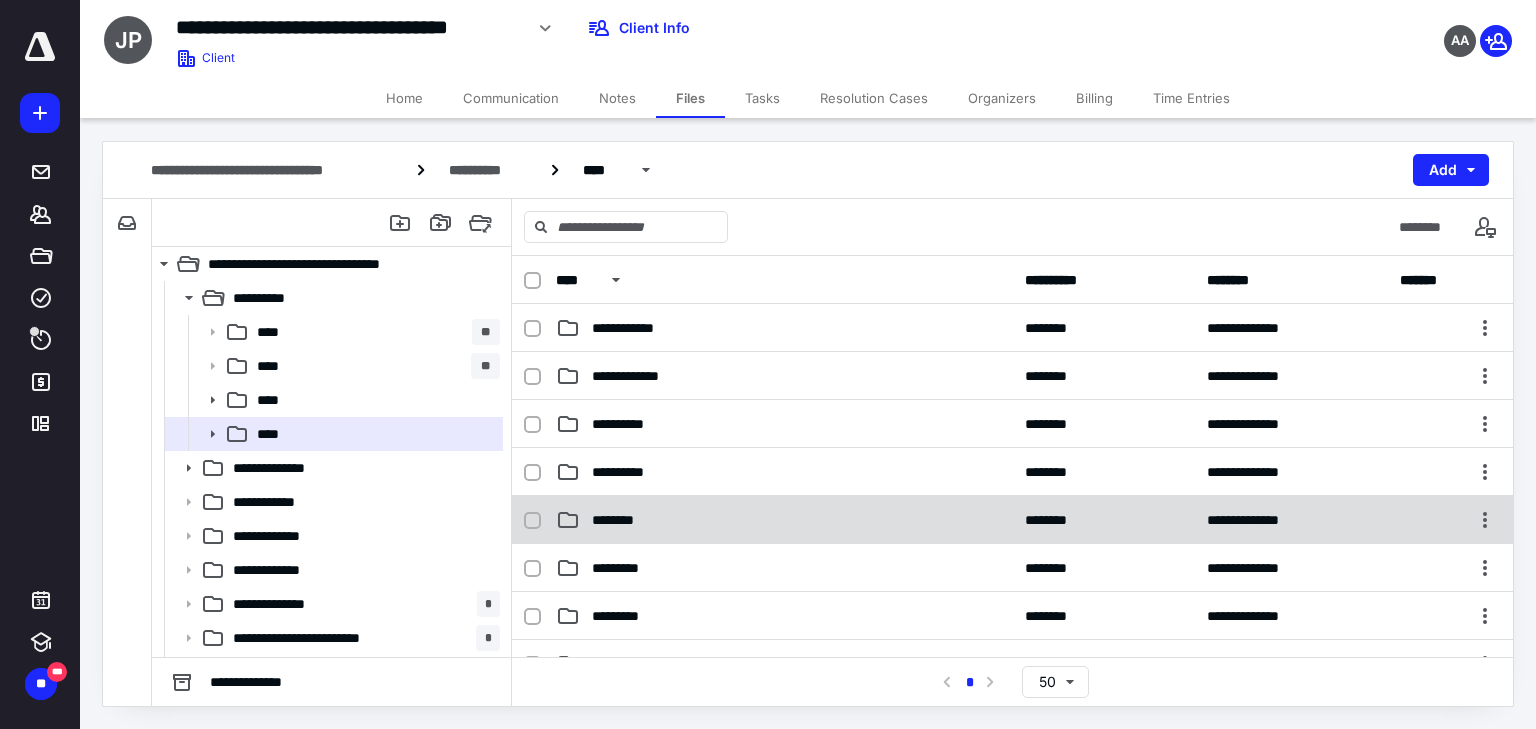 click on "********" at bounding box center (622, 520) 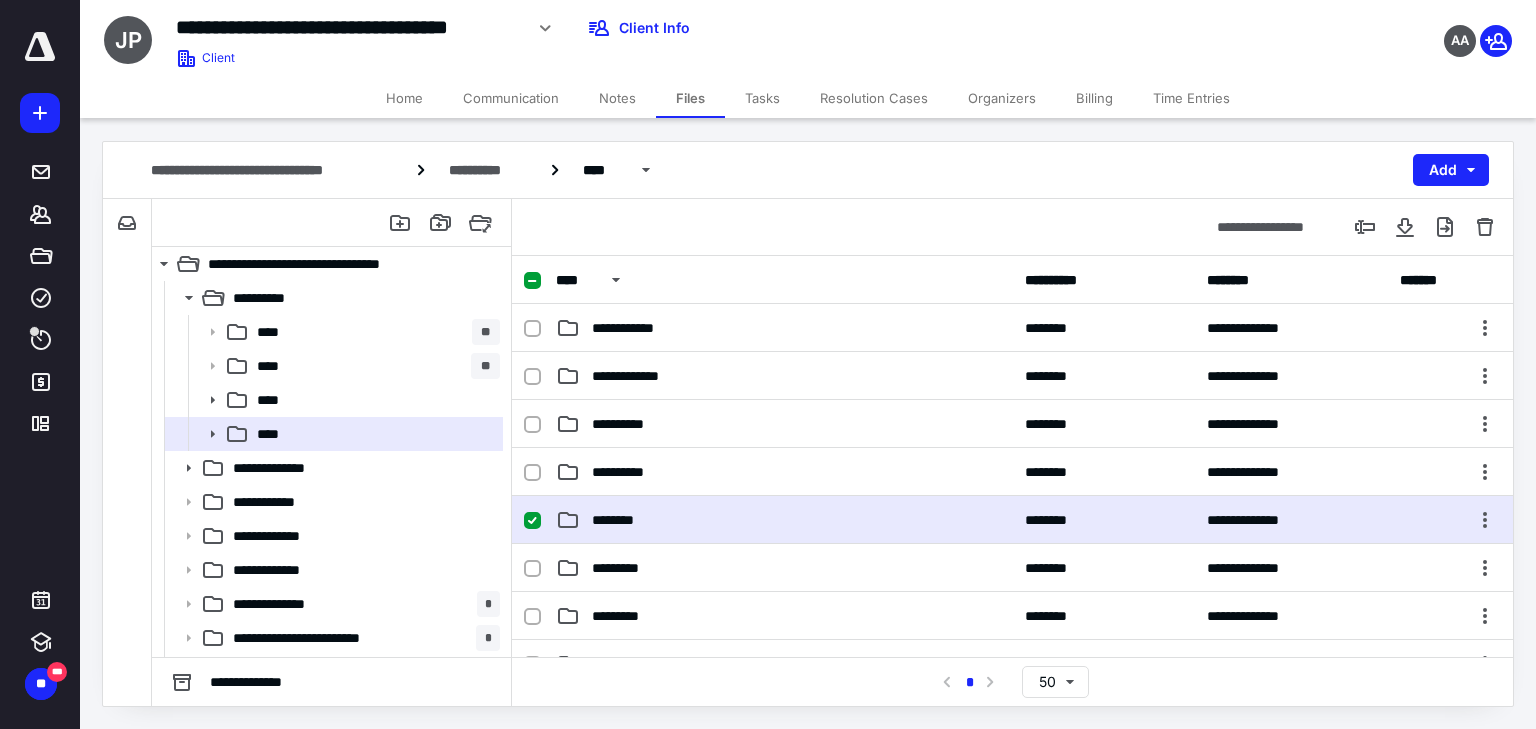 click on "********" at bounding box center (622, 520) 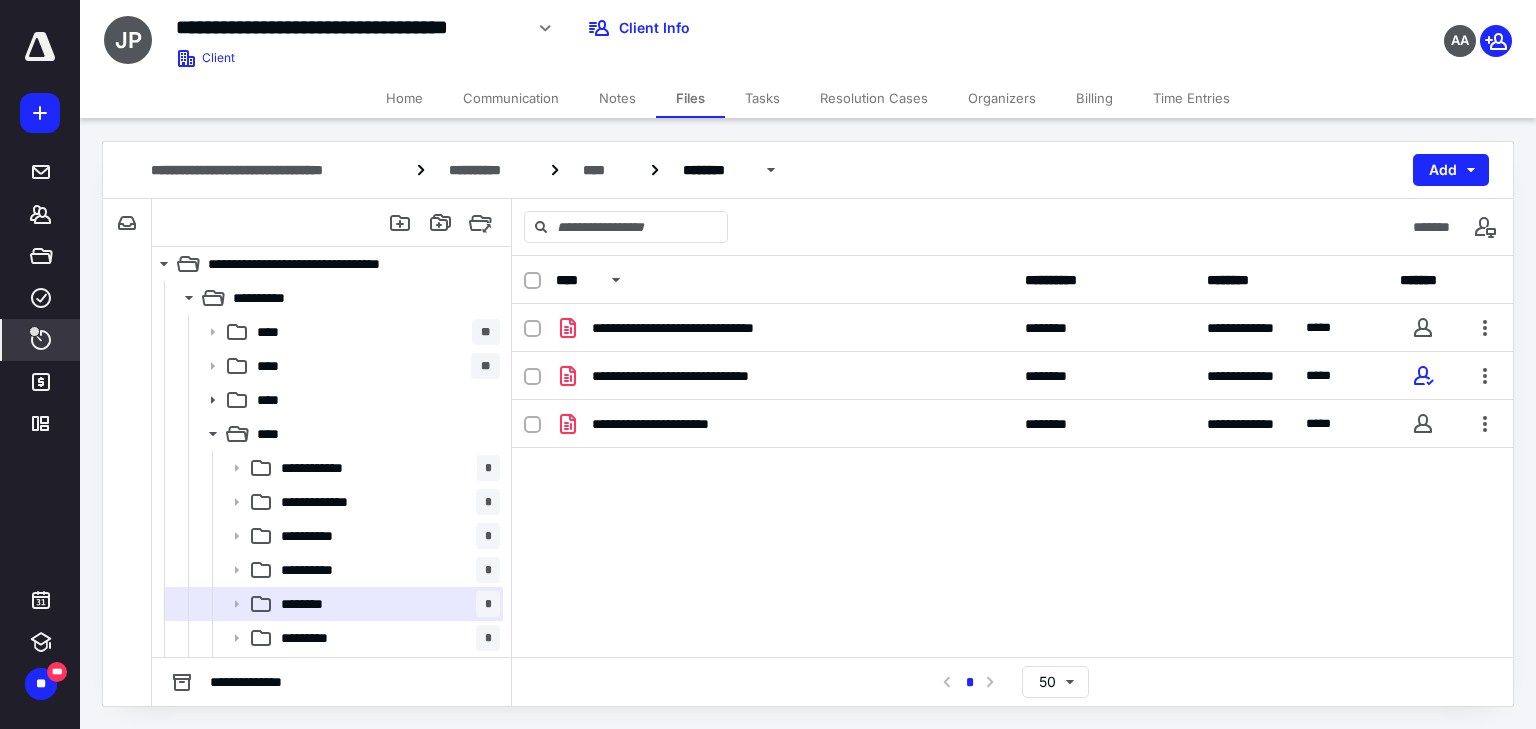 click 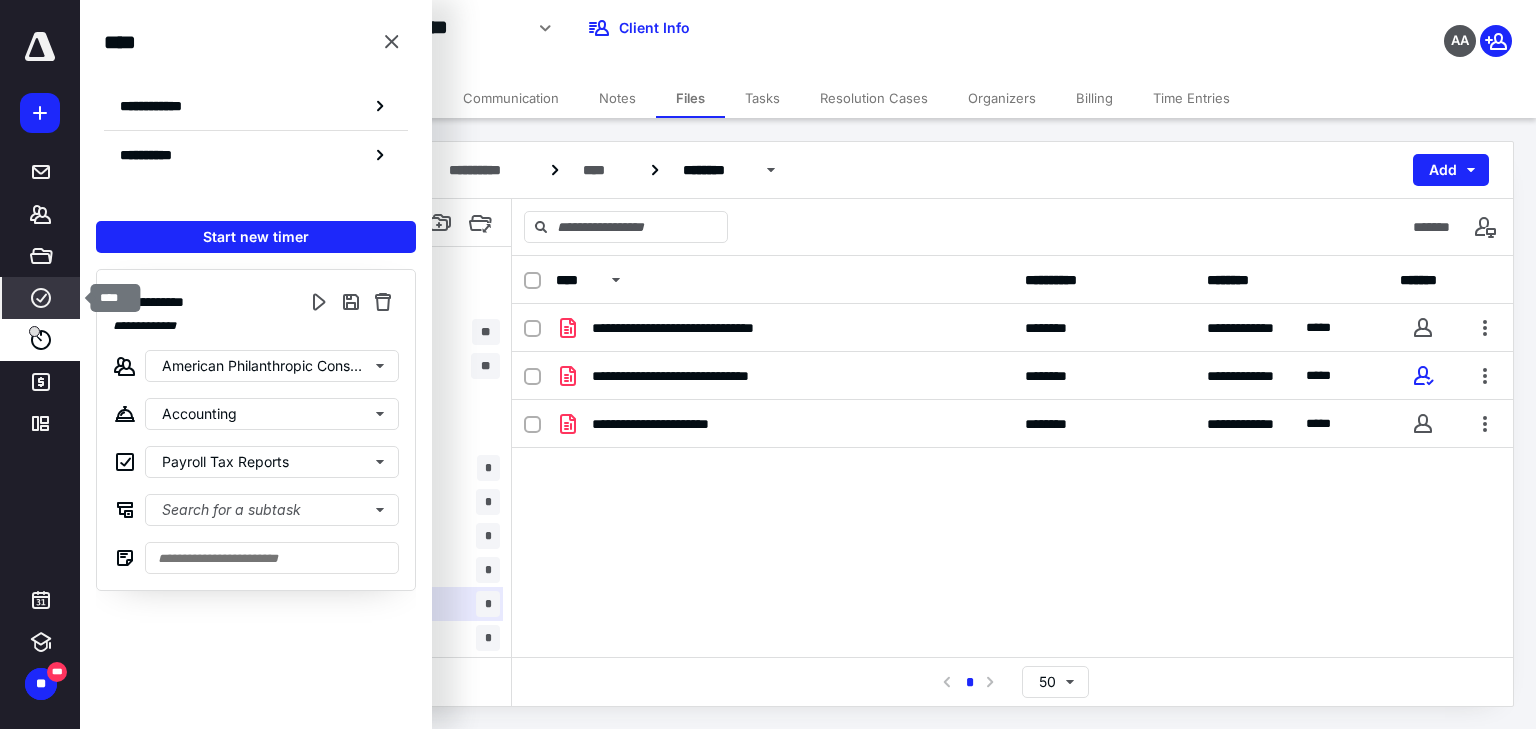 click 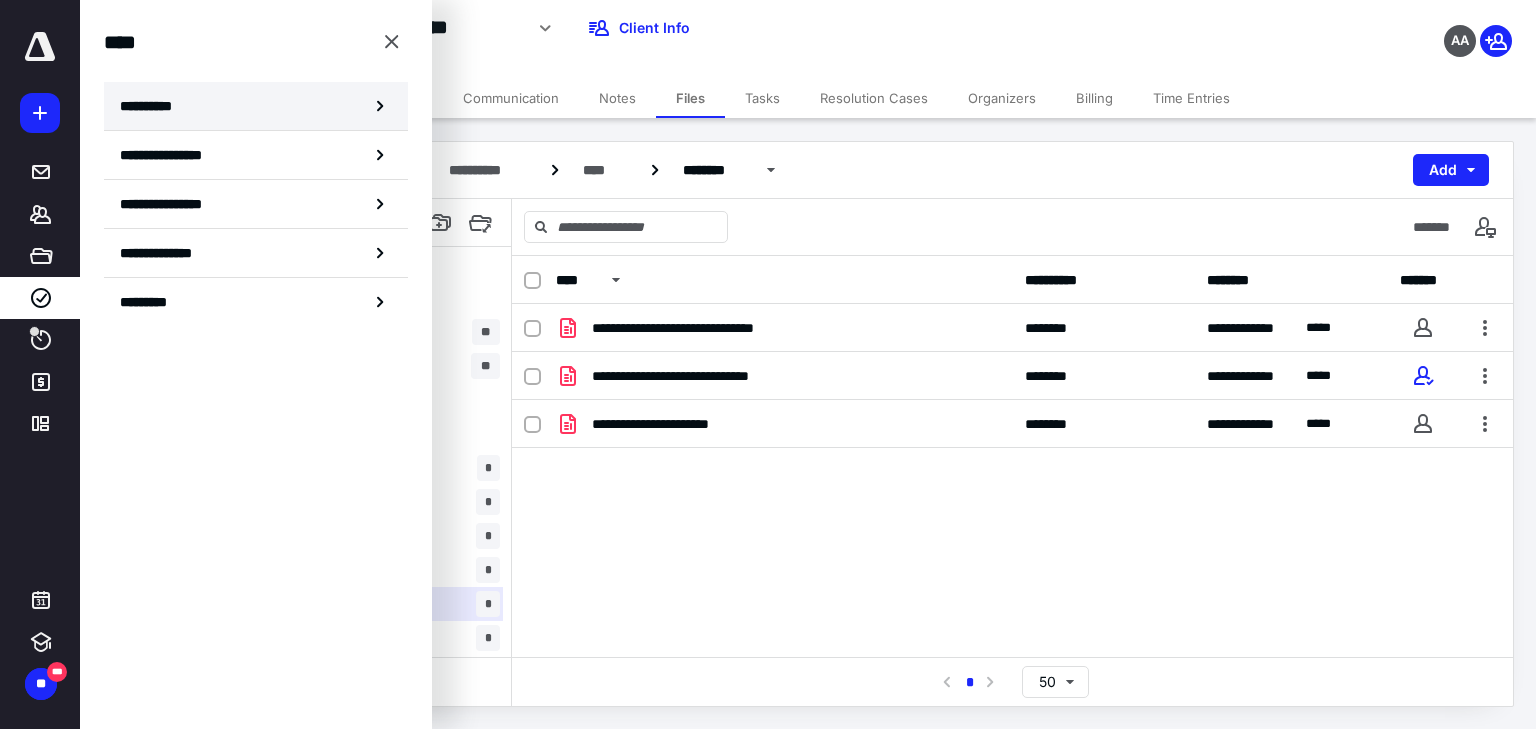 click on "**********" at bounding box center [256, 106] 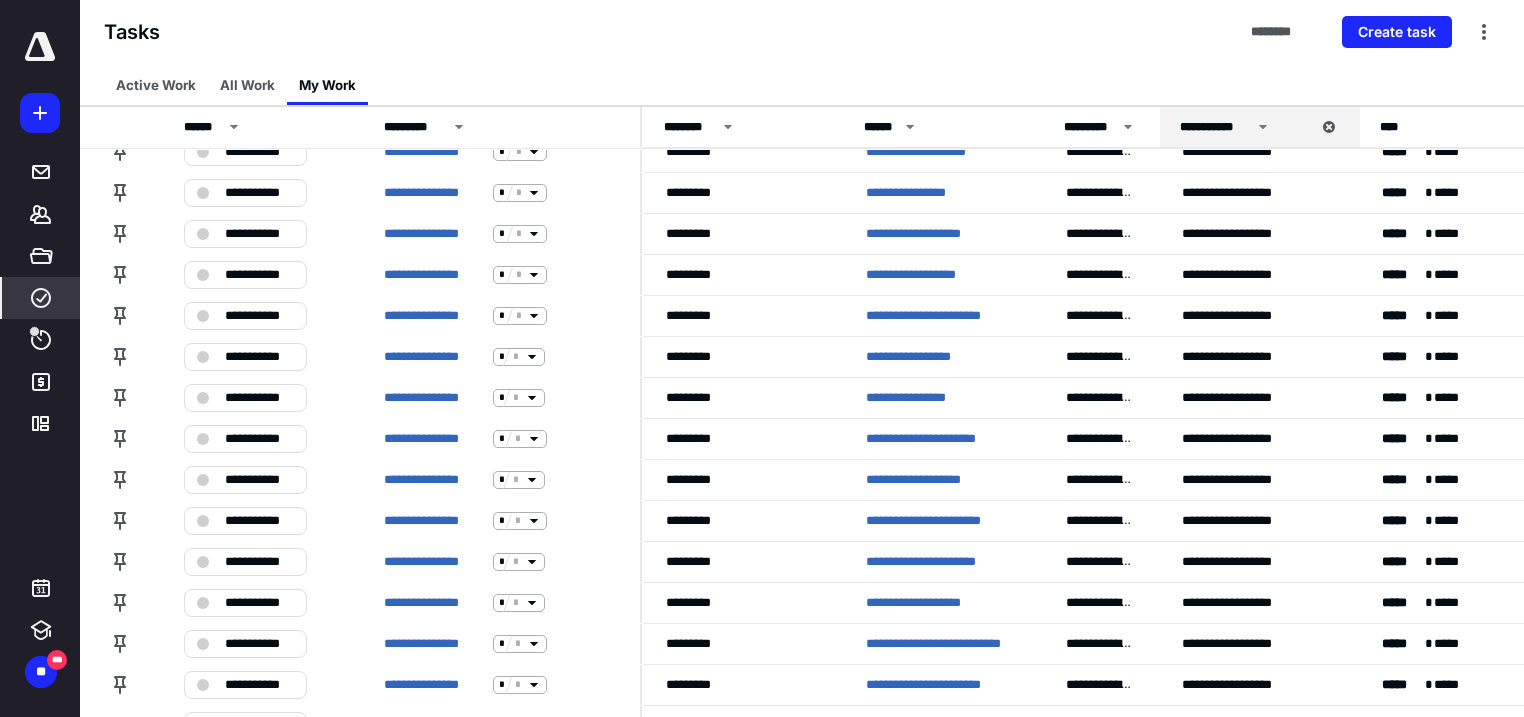 scroll, scrollTop: 1183, scrollLeft: 0, axis: vertical 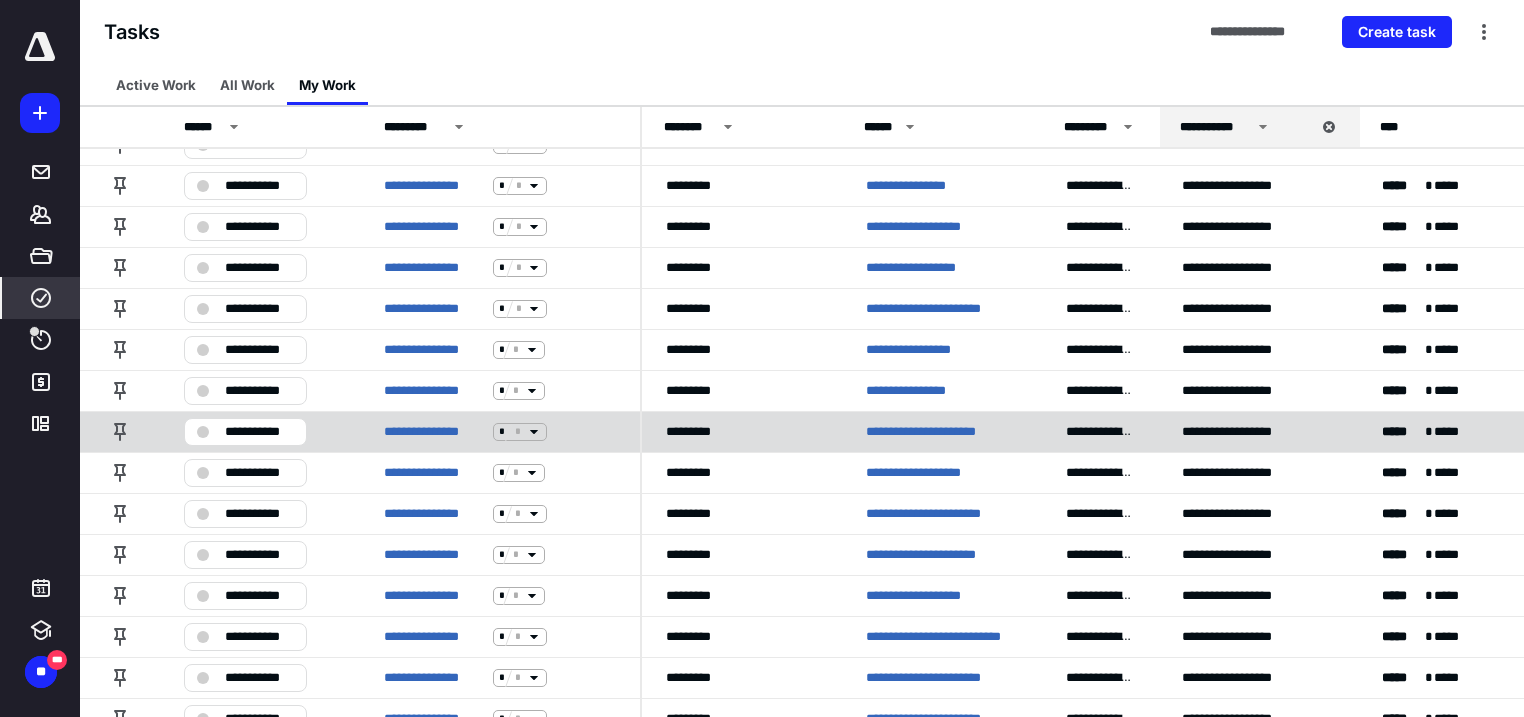 click on "**********" at bounding box center (942, 432) 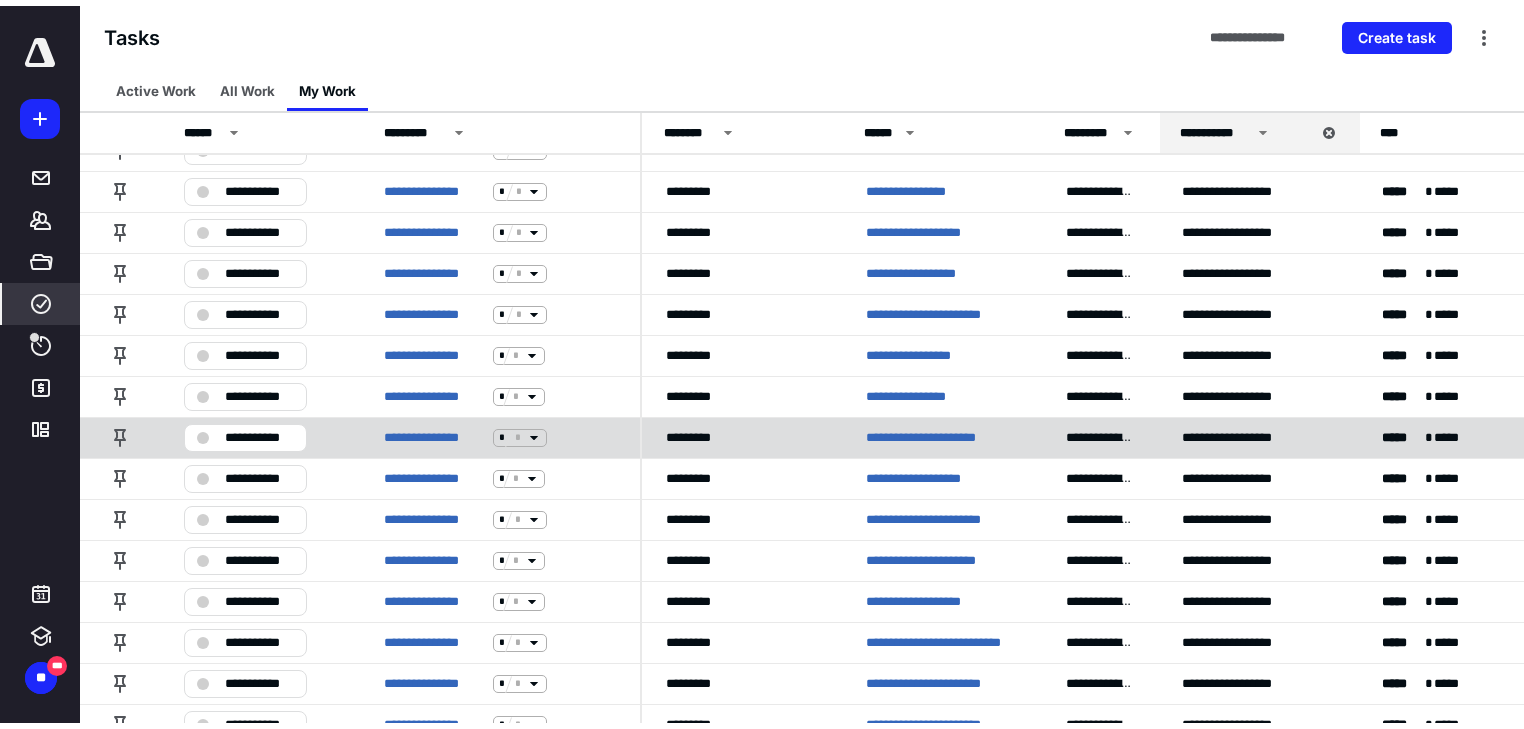 scroll, scrollTop: 0, scrollLeft: 0, axis: both 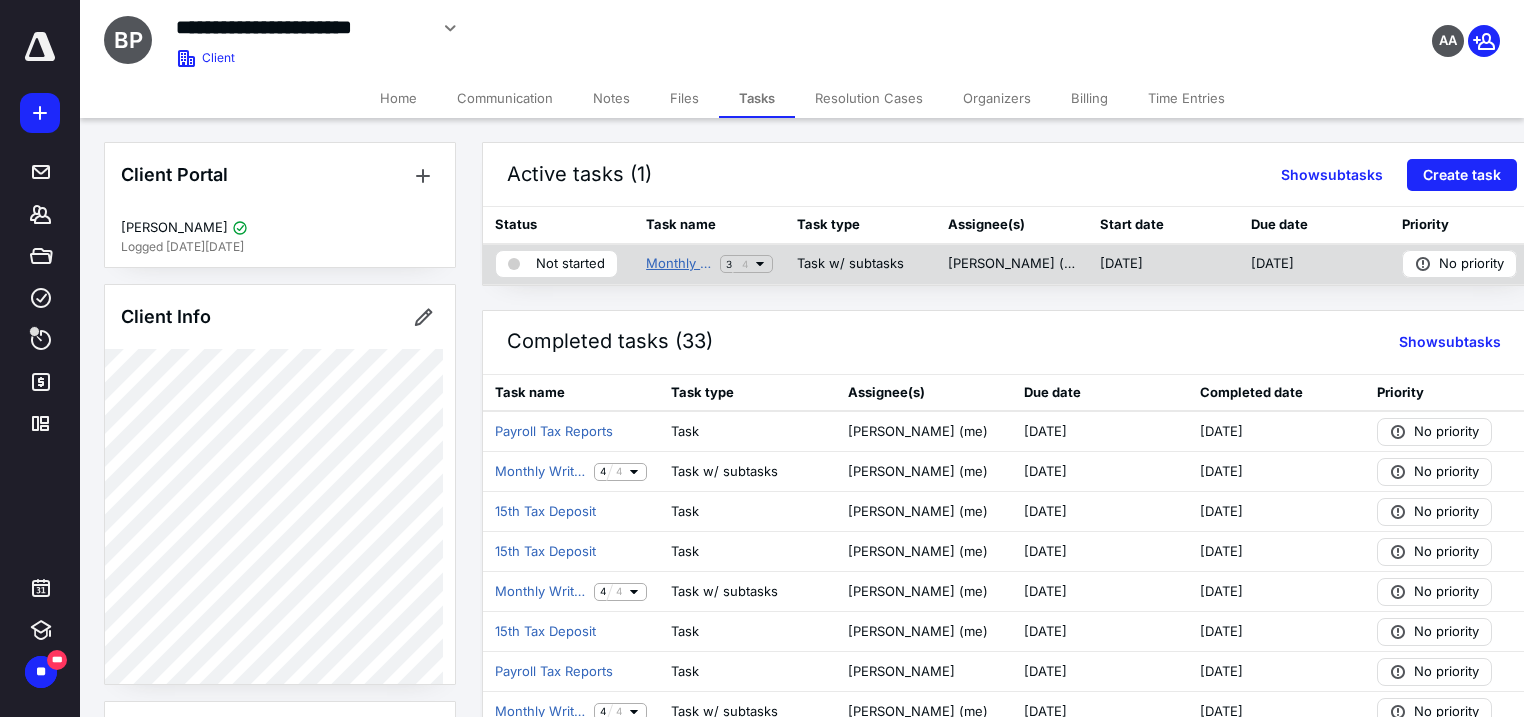 click on "Monthly Writeup" at bounding box center [679, 264] 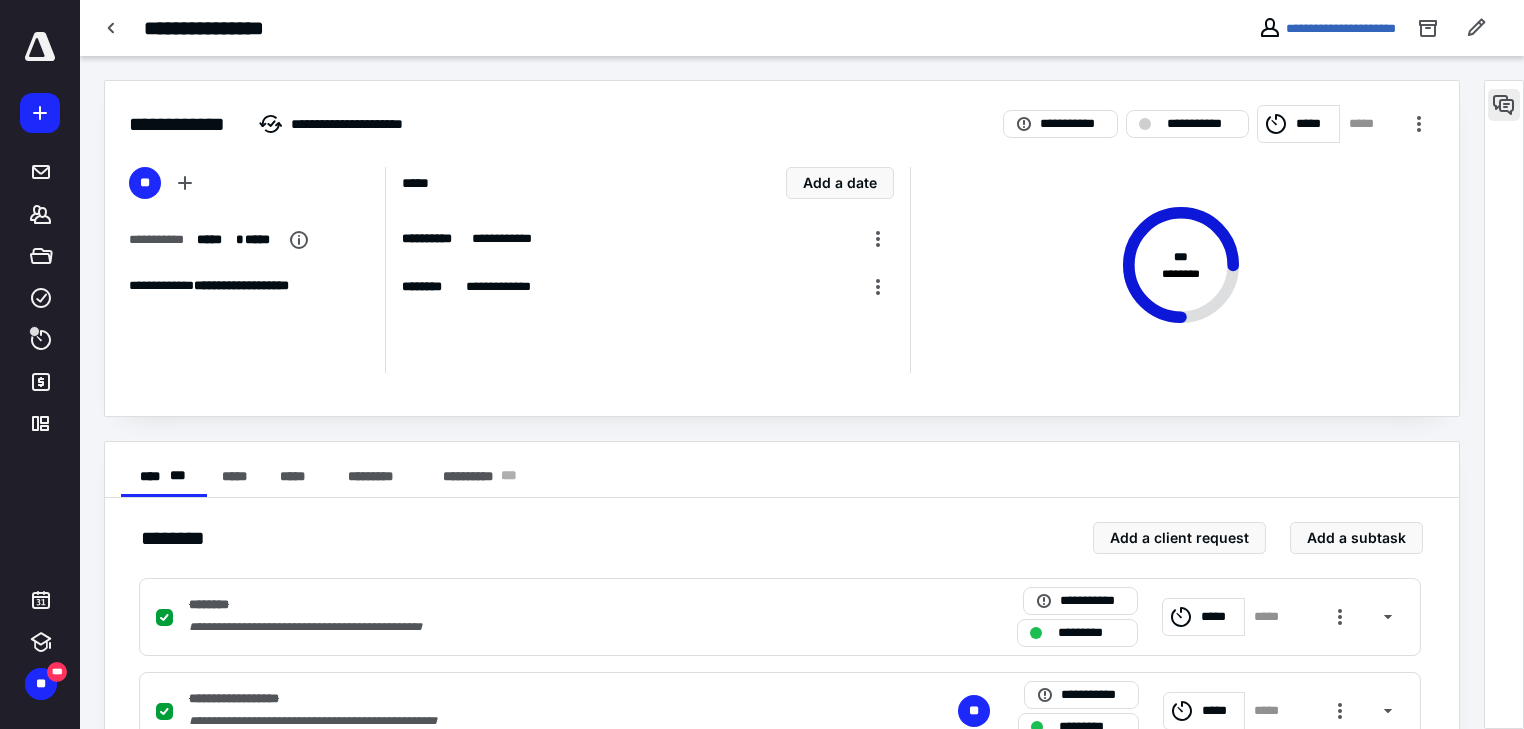 click at bounding box center (1504, 105) 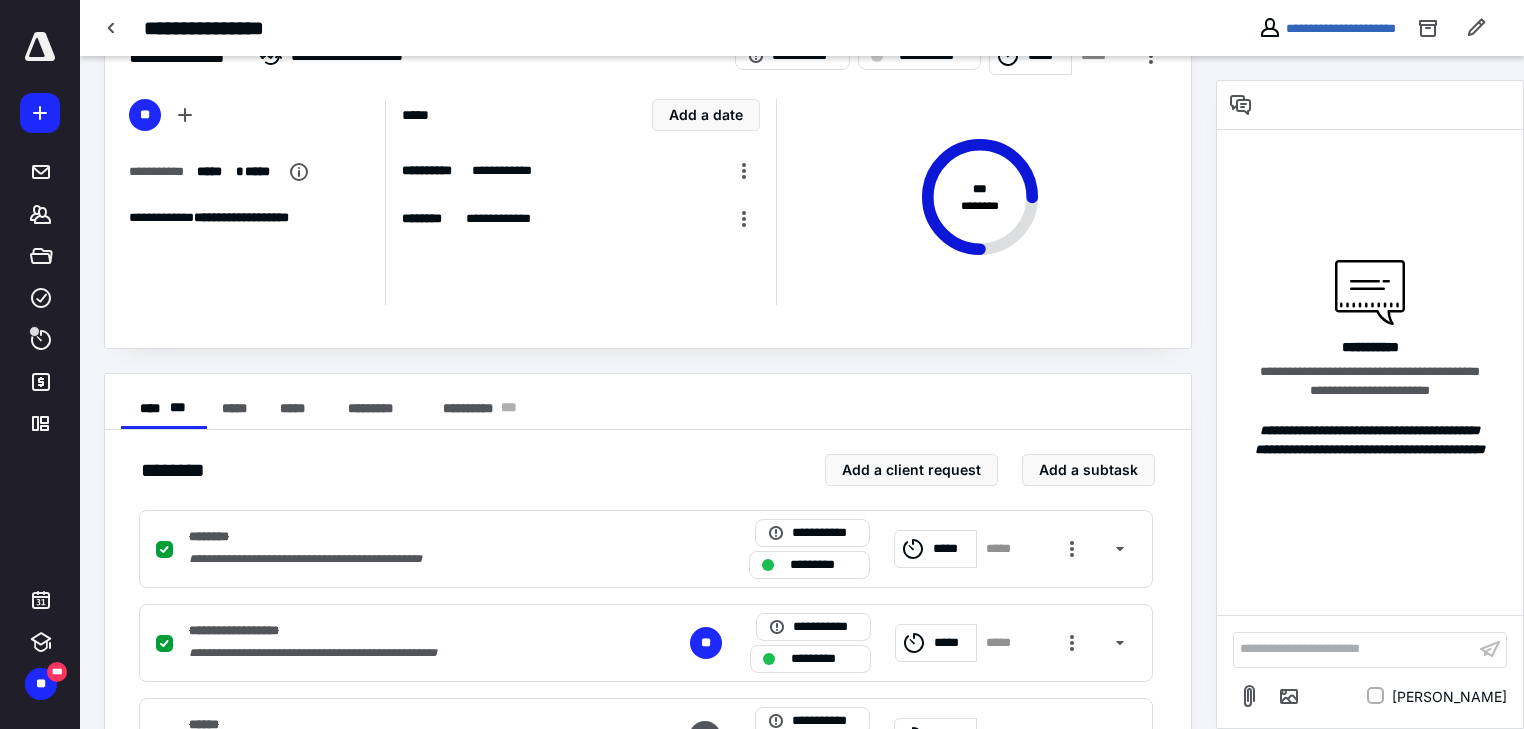 scroll, scrollTop: 257, scrollLeft: 0, axis: vertical 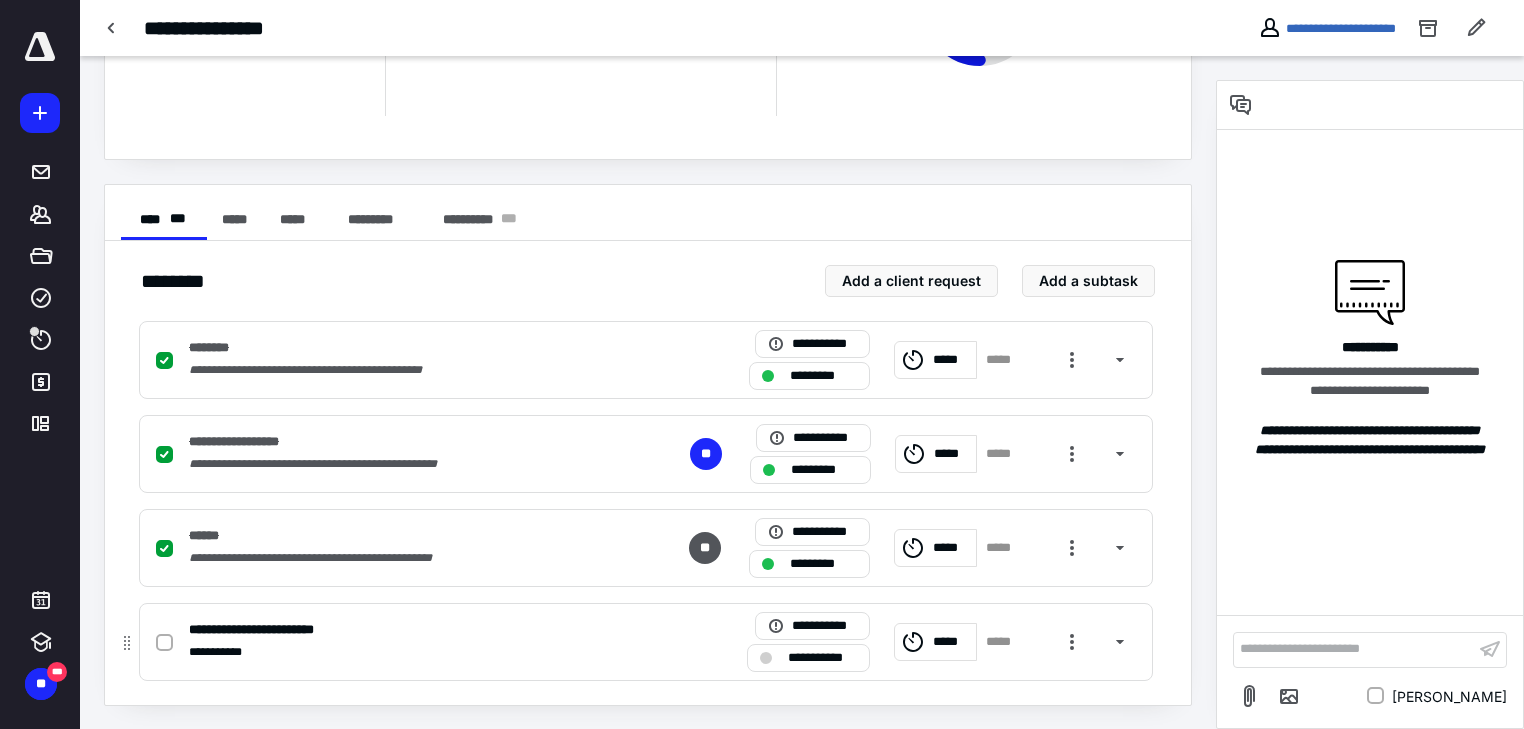 click at bounding box center [164, 643] 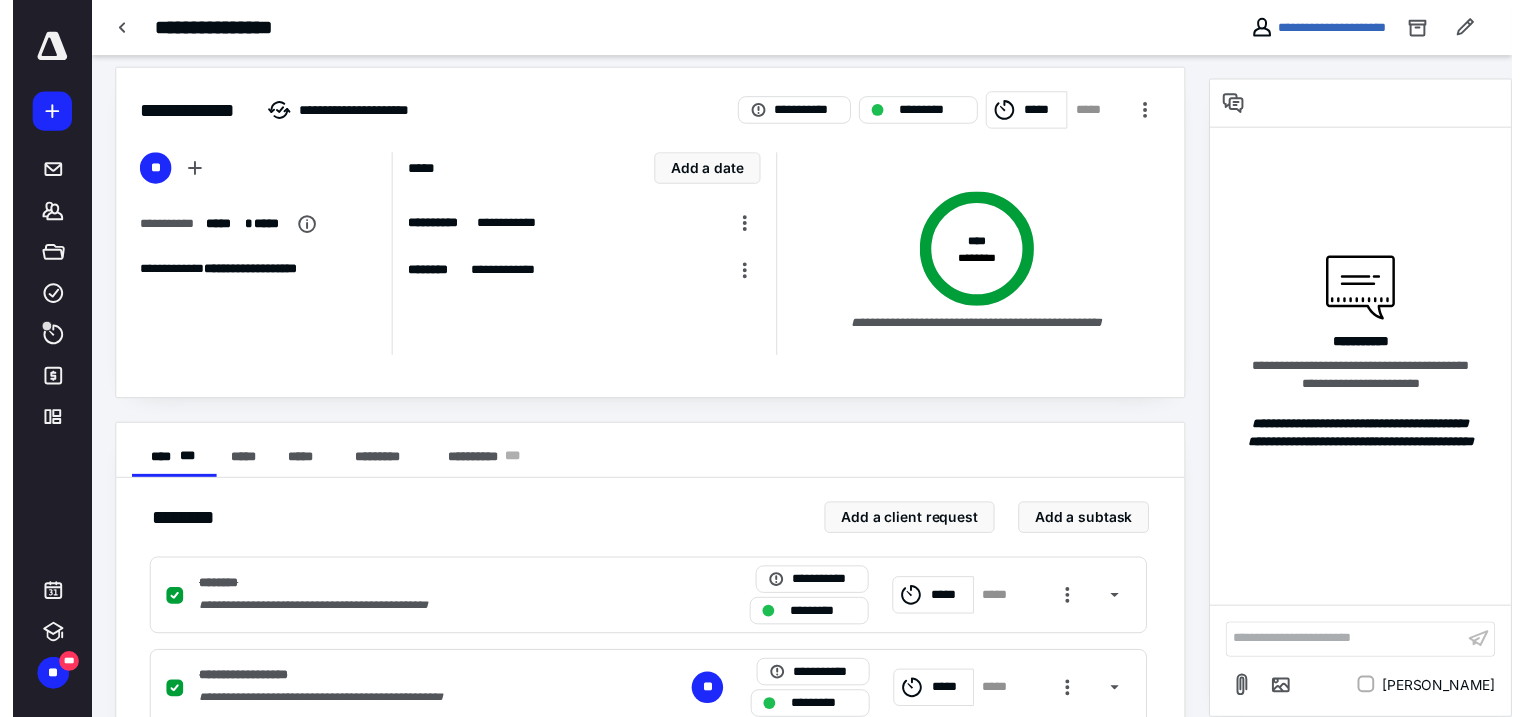 scroll, scrollTop: 0, scrollLeft: 0, axis: both 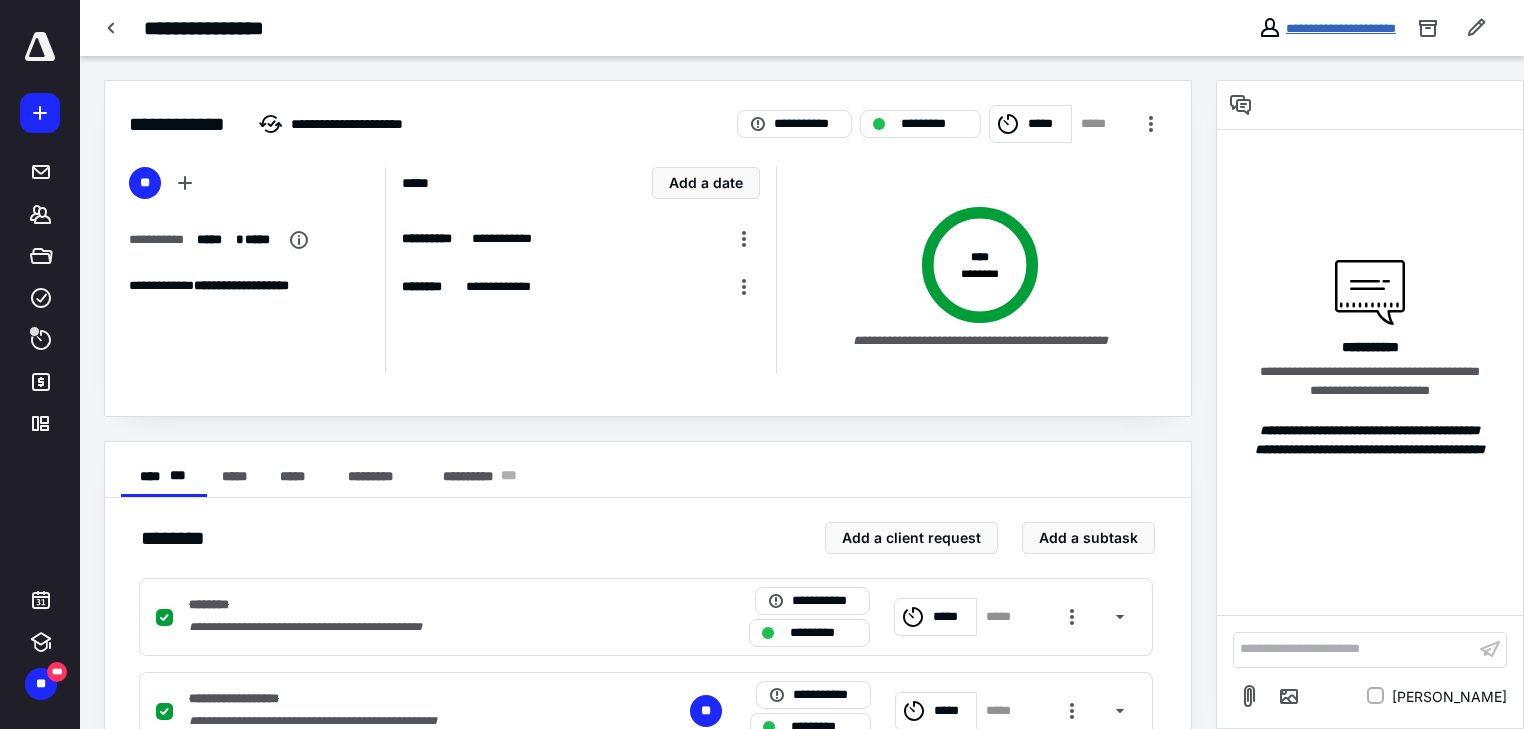 click on "**********" at bounding box center [1341, 28] 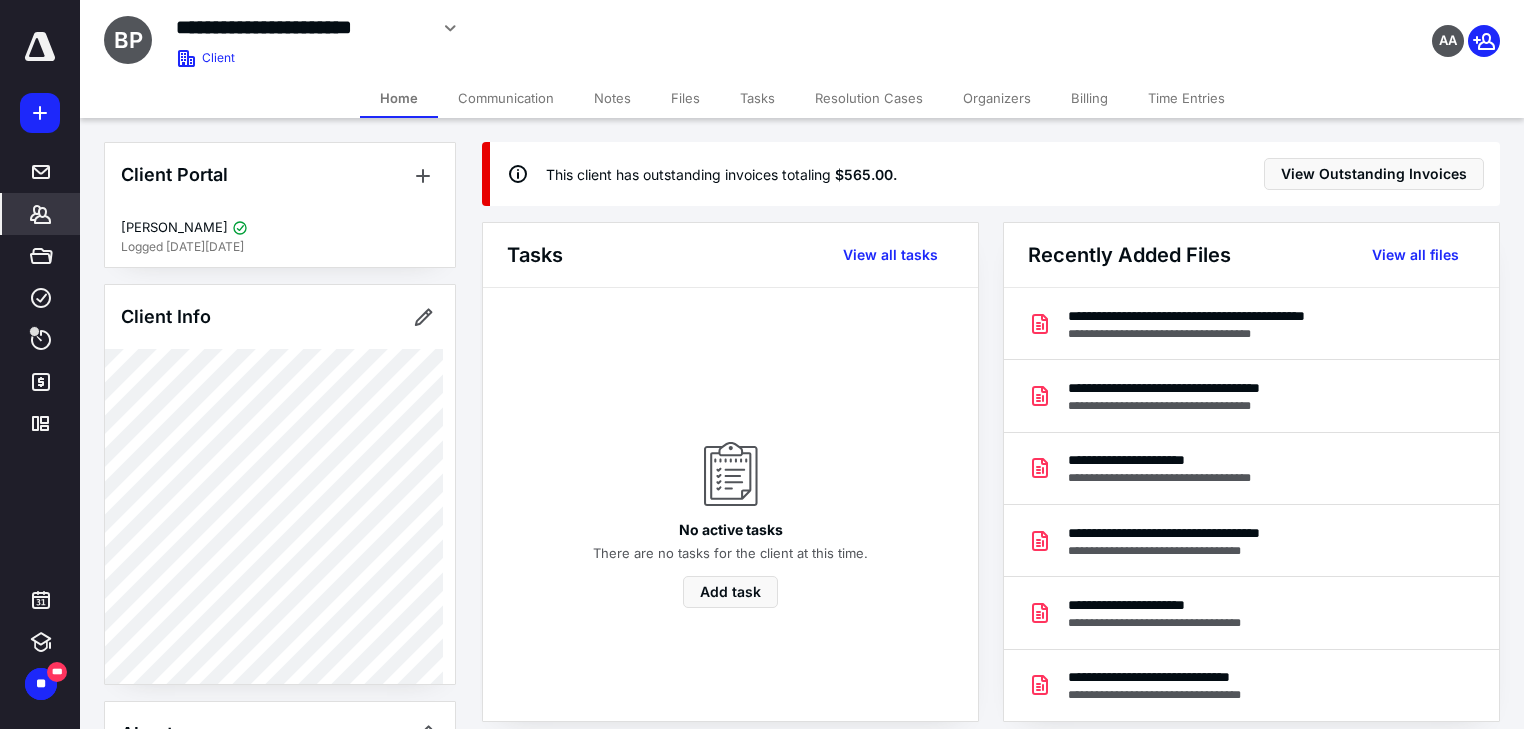 click on "Files" at bounding box center (685, 98) 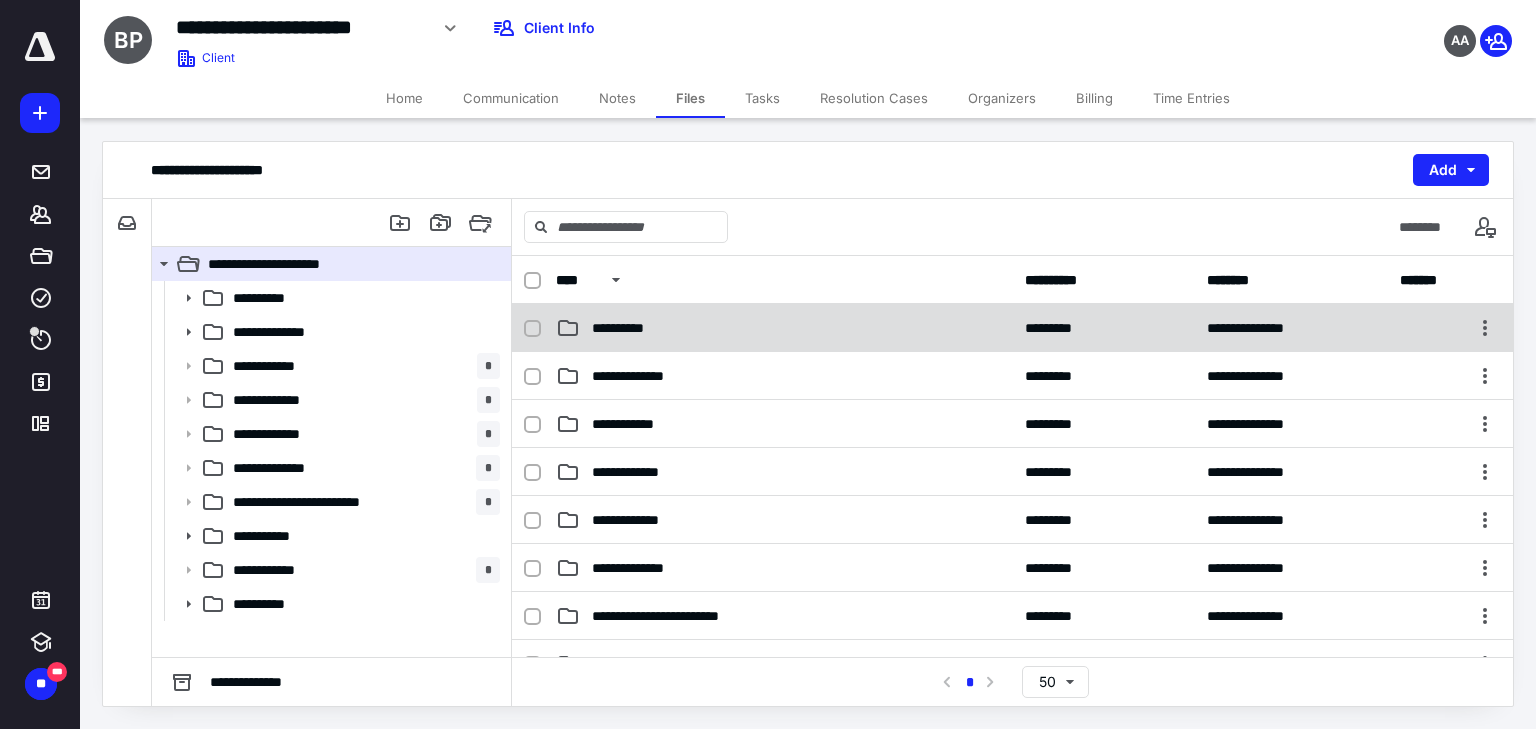 click on "**********" at bounding box center (784, 328) 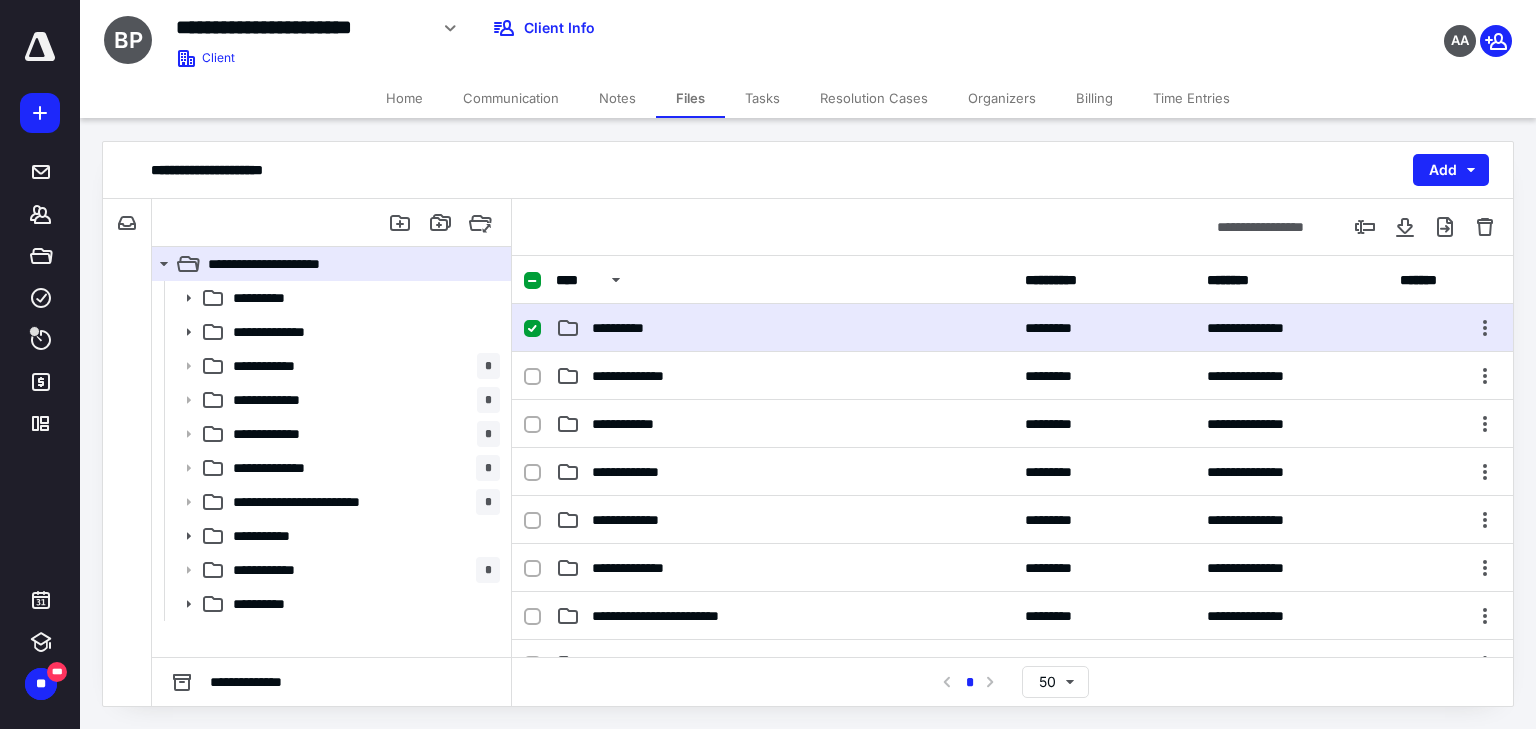 click on "**********" at bounding box center (784, 328) 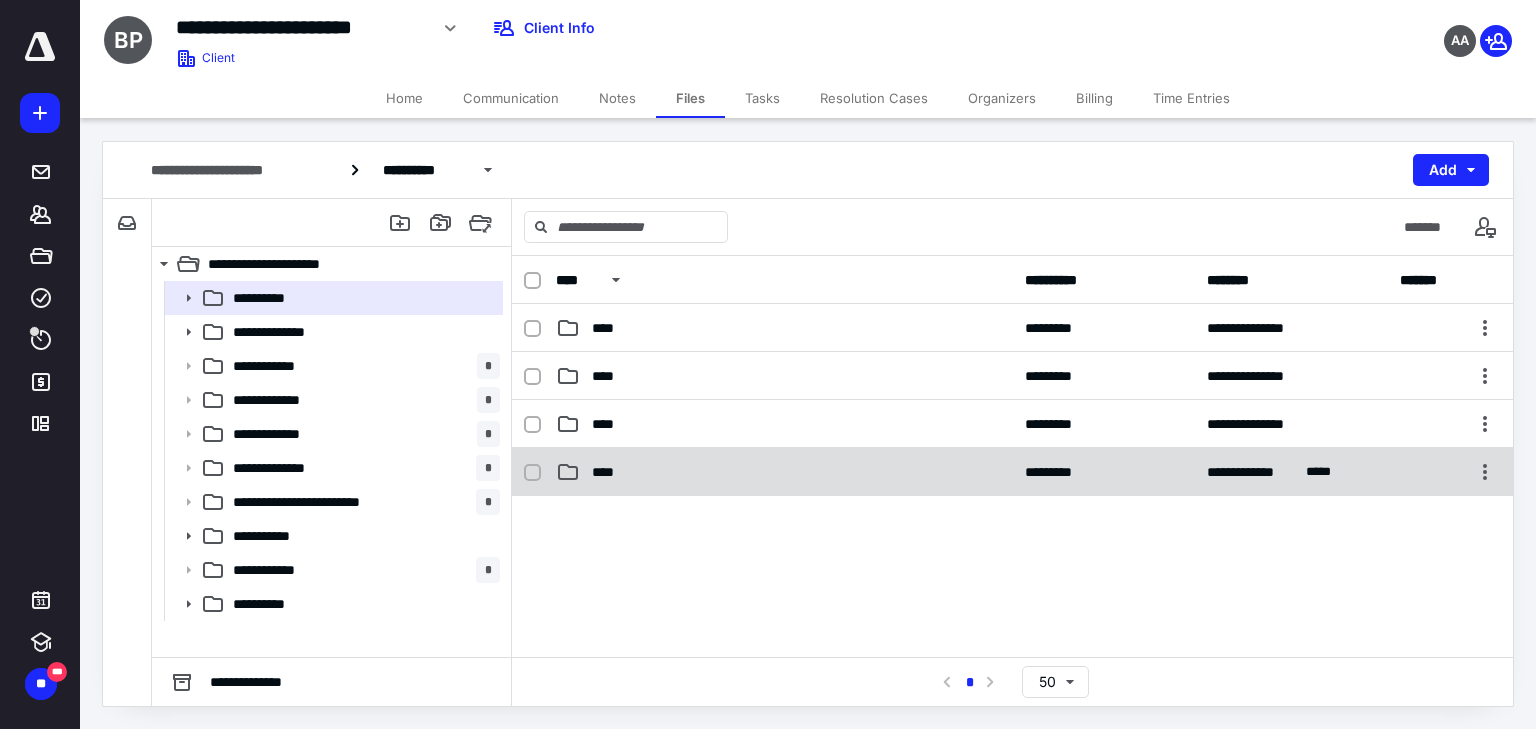 click on "****" at bounding box center [609, 472] 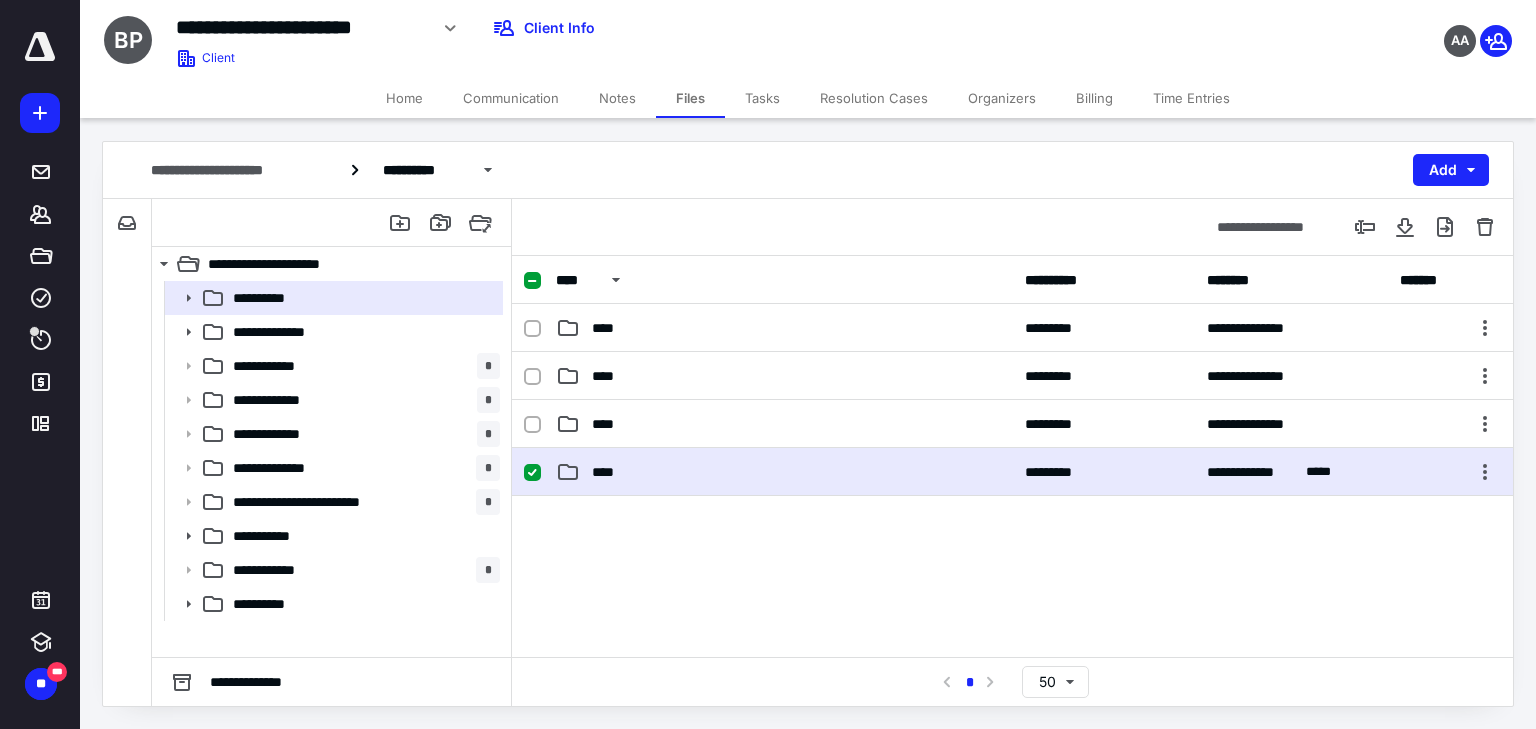 click on "****" at bounding box center [609, 472] 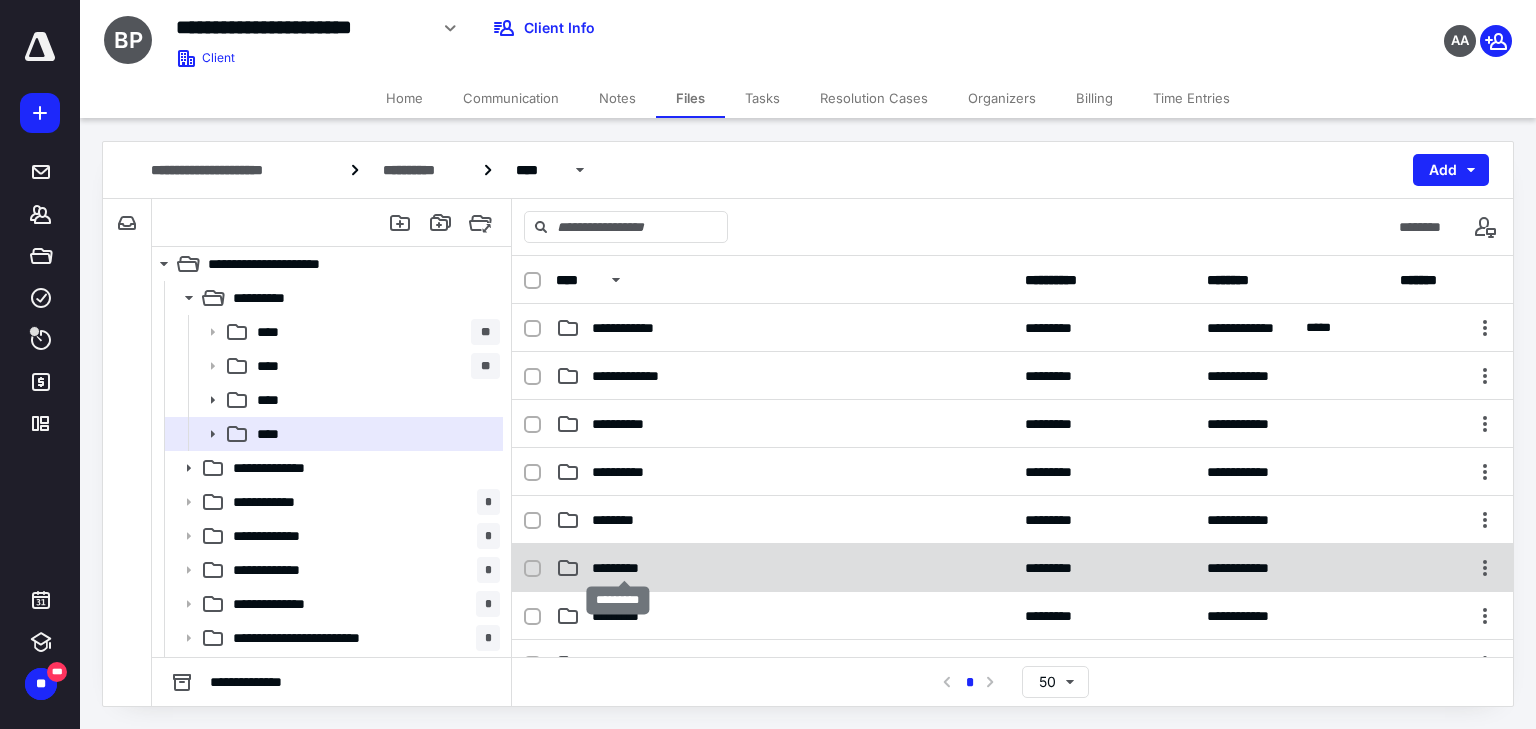click on "*********" at bounding box center (624, 568) 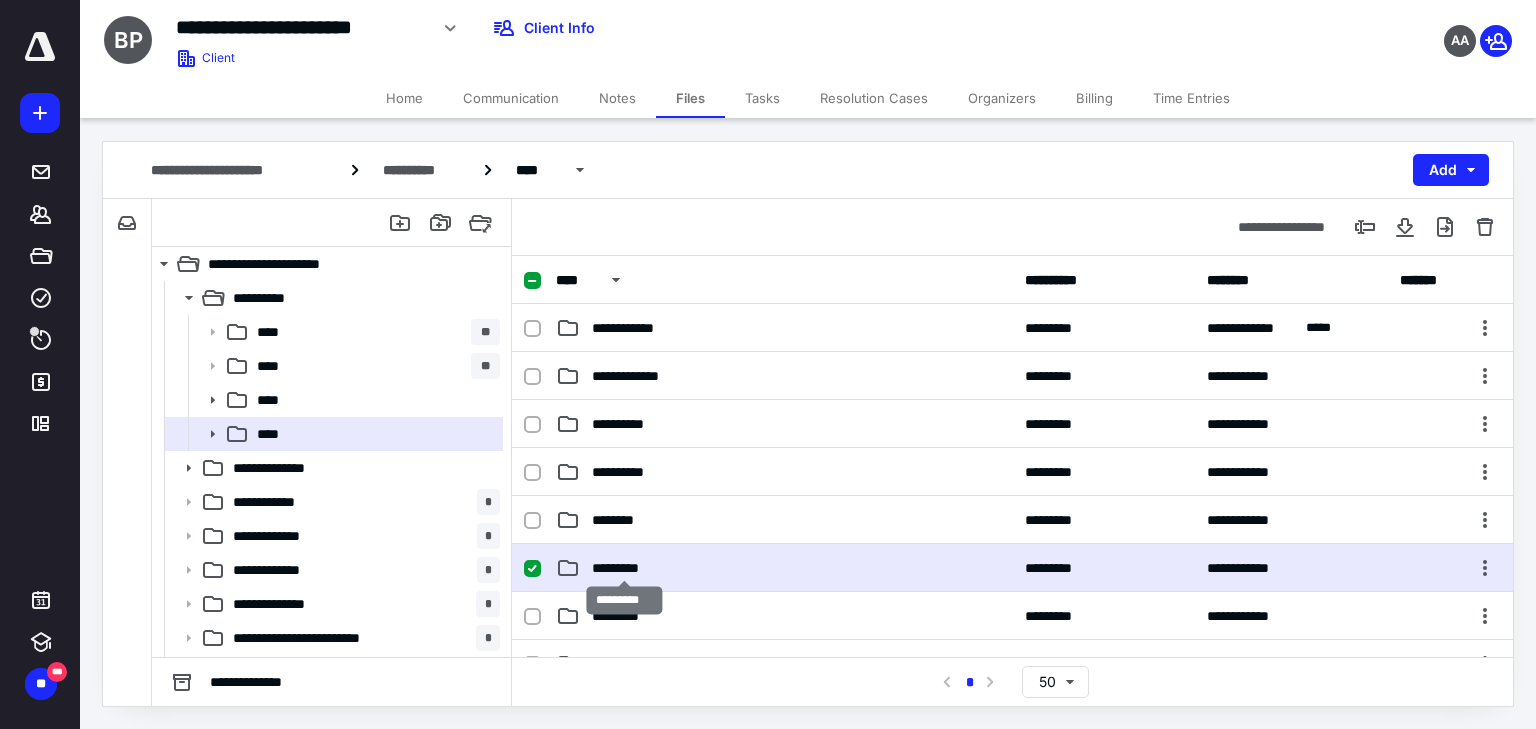 click on "*********" at bounding box center (624, 568) 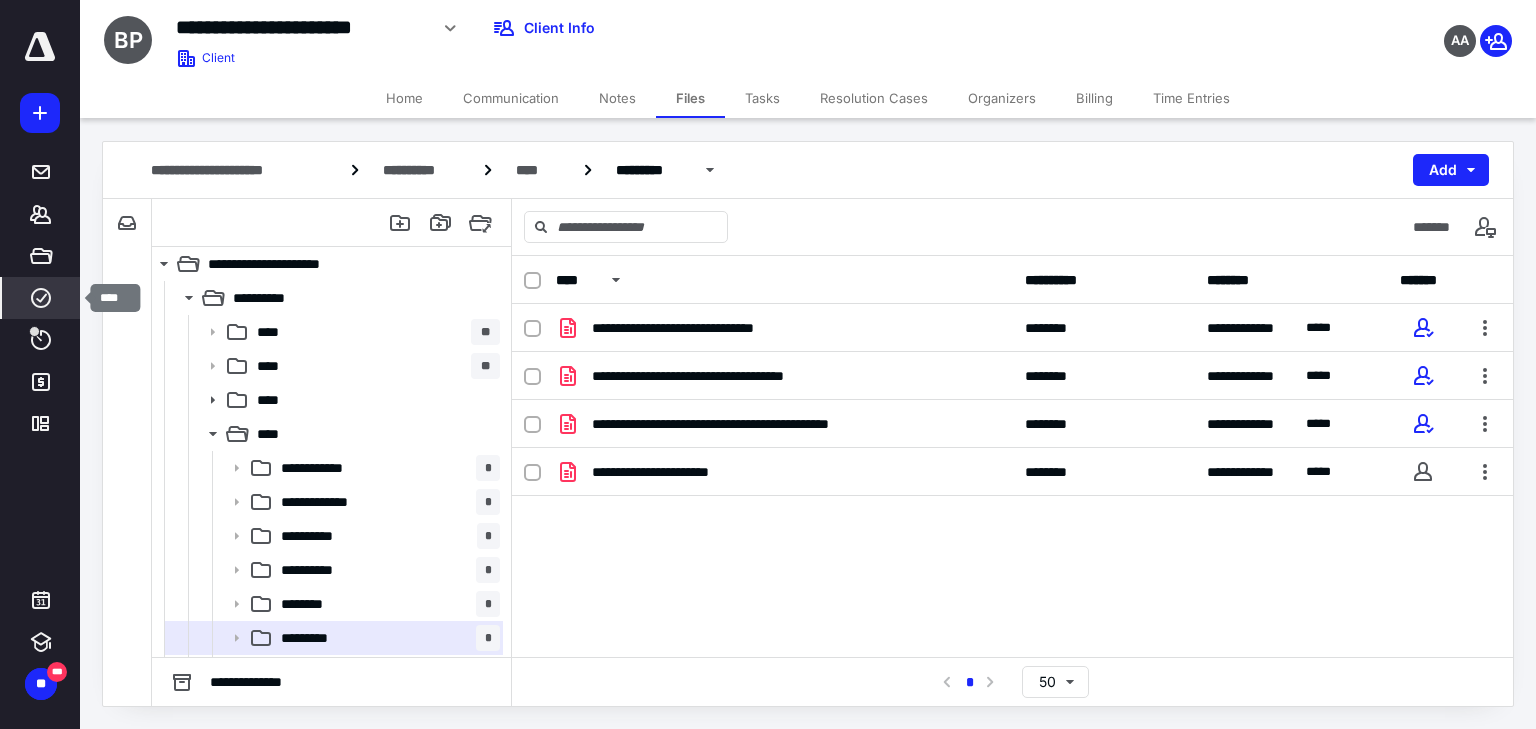 click 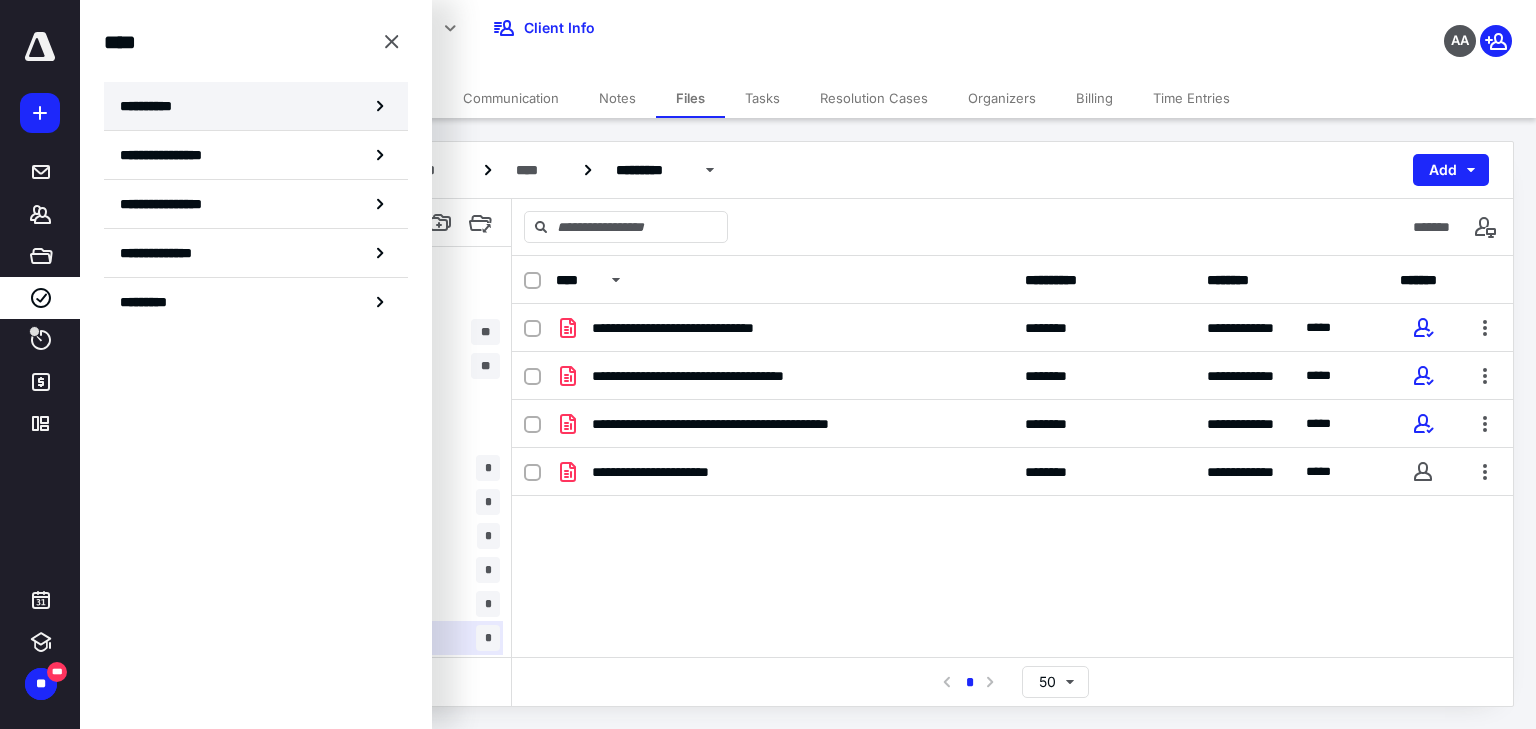 click on "**********" at bounding box center (256, 106) 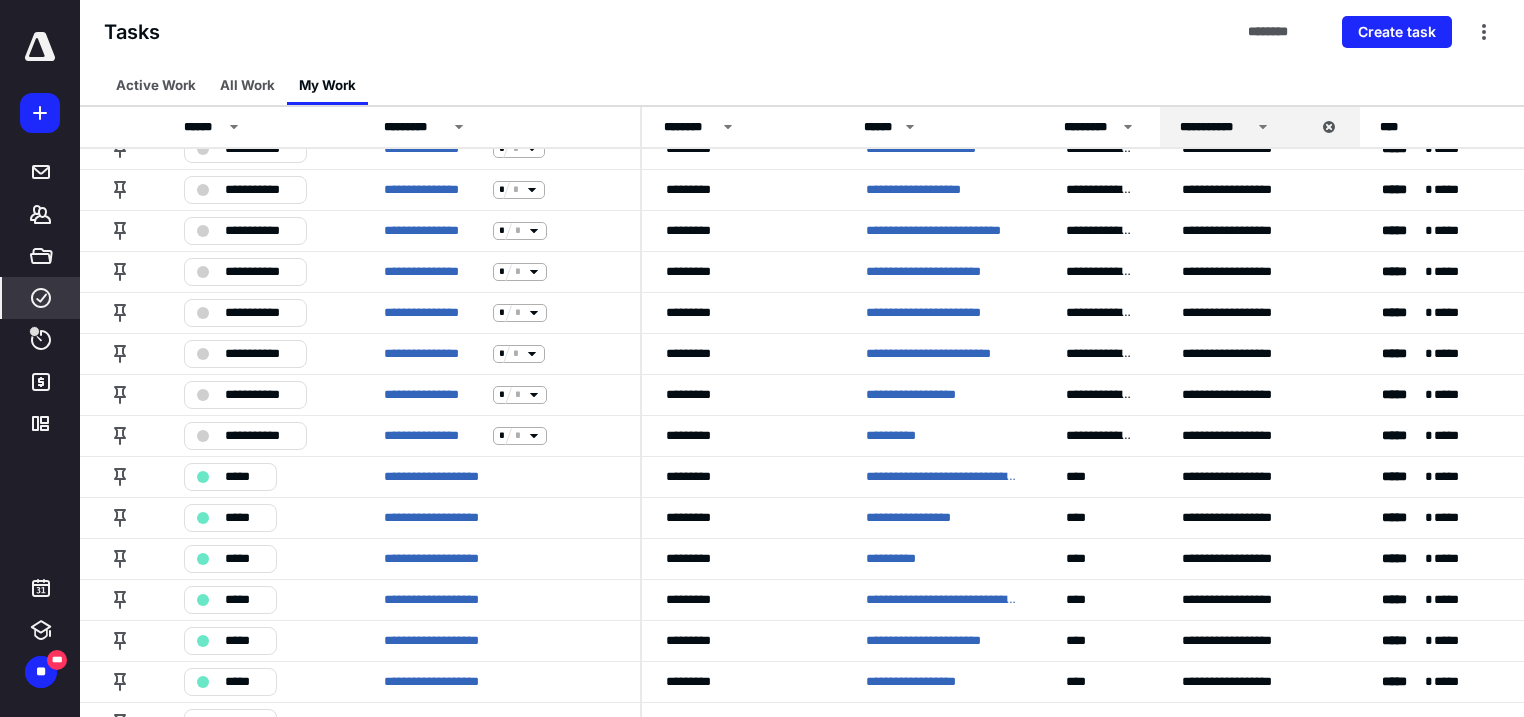 scroll, scrollTop: 1564, scrollLeft: 0, axis: vertical 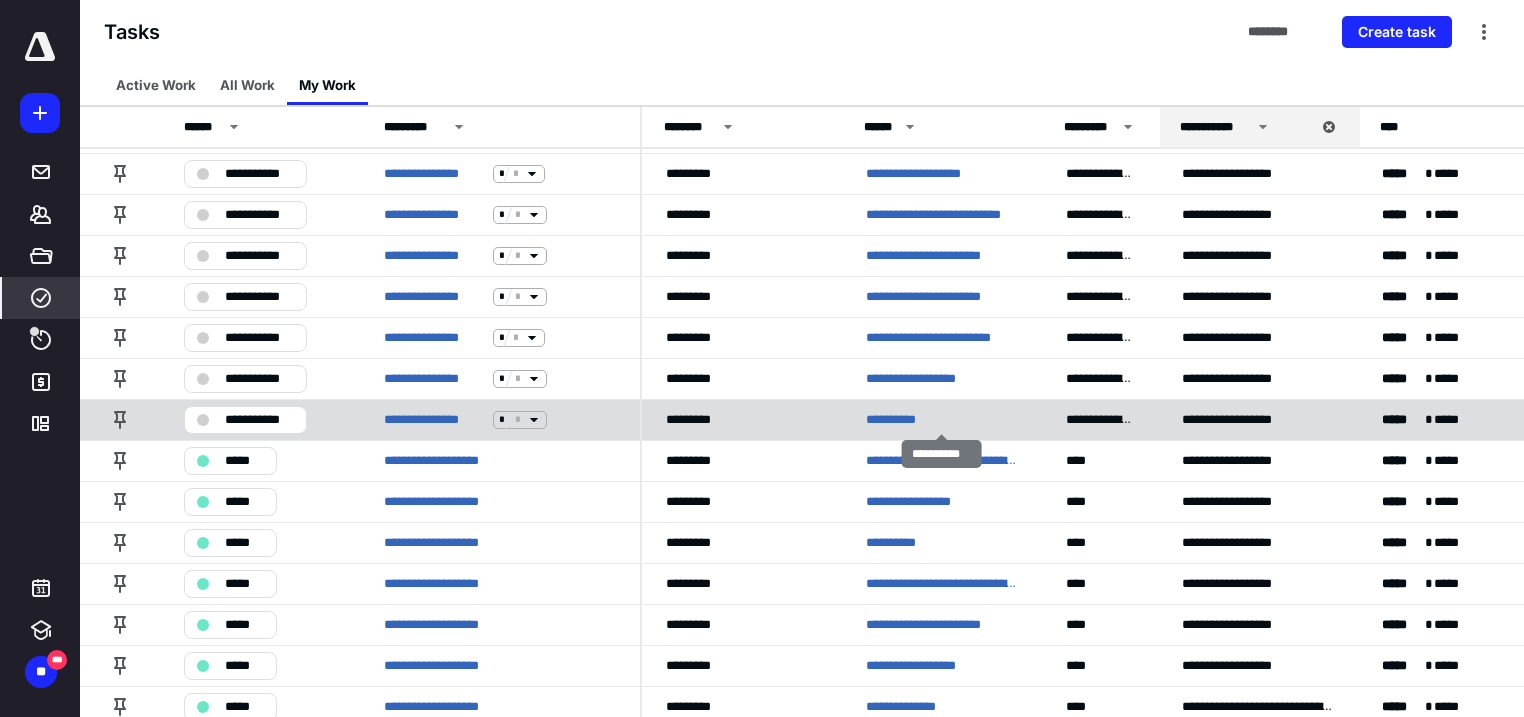 click on "**********" at bounding box center [898, 420] 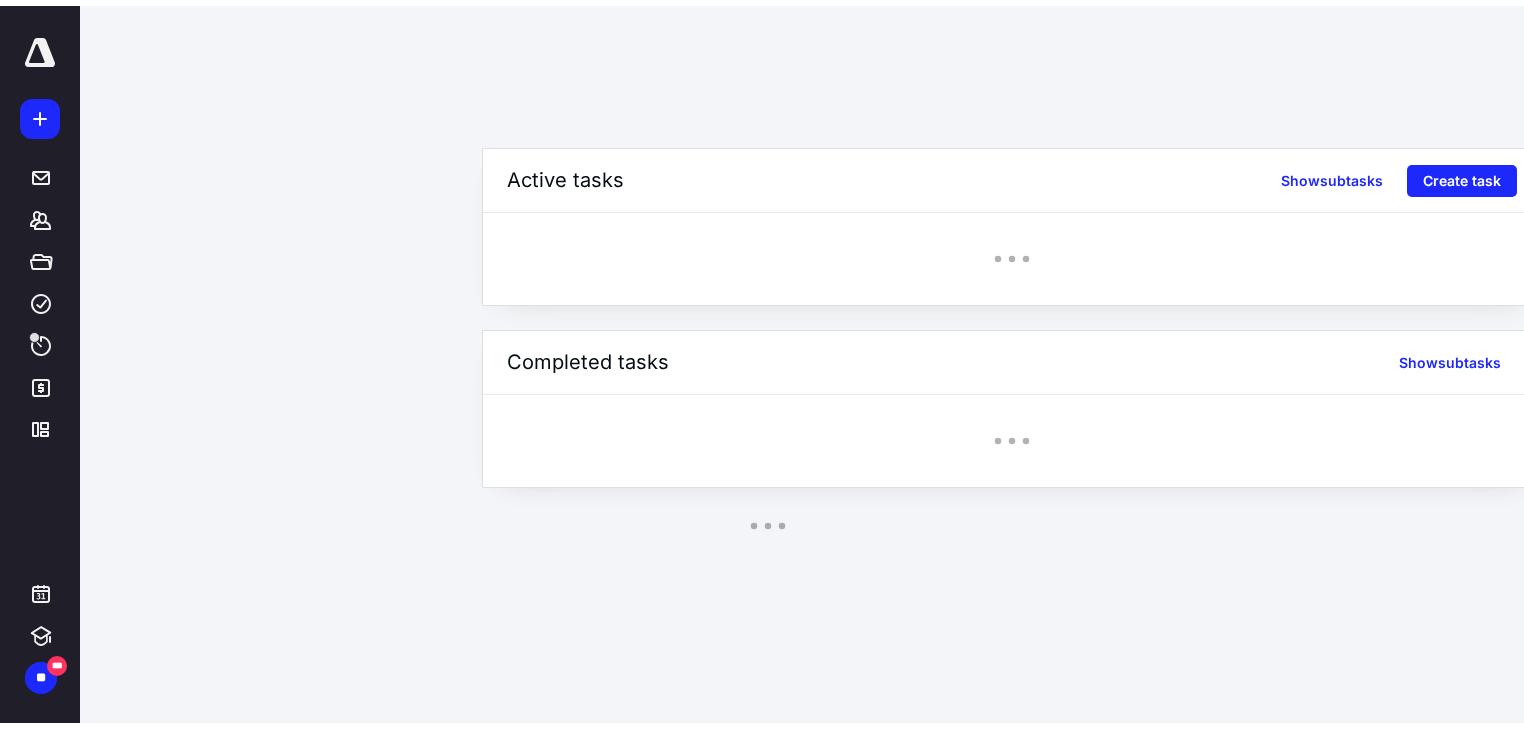 scroll, scrollTop: 0, scrollLeft: 0, axis: both 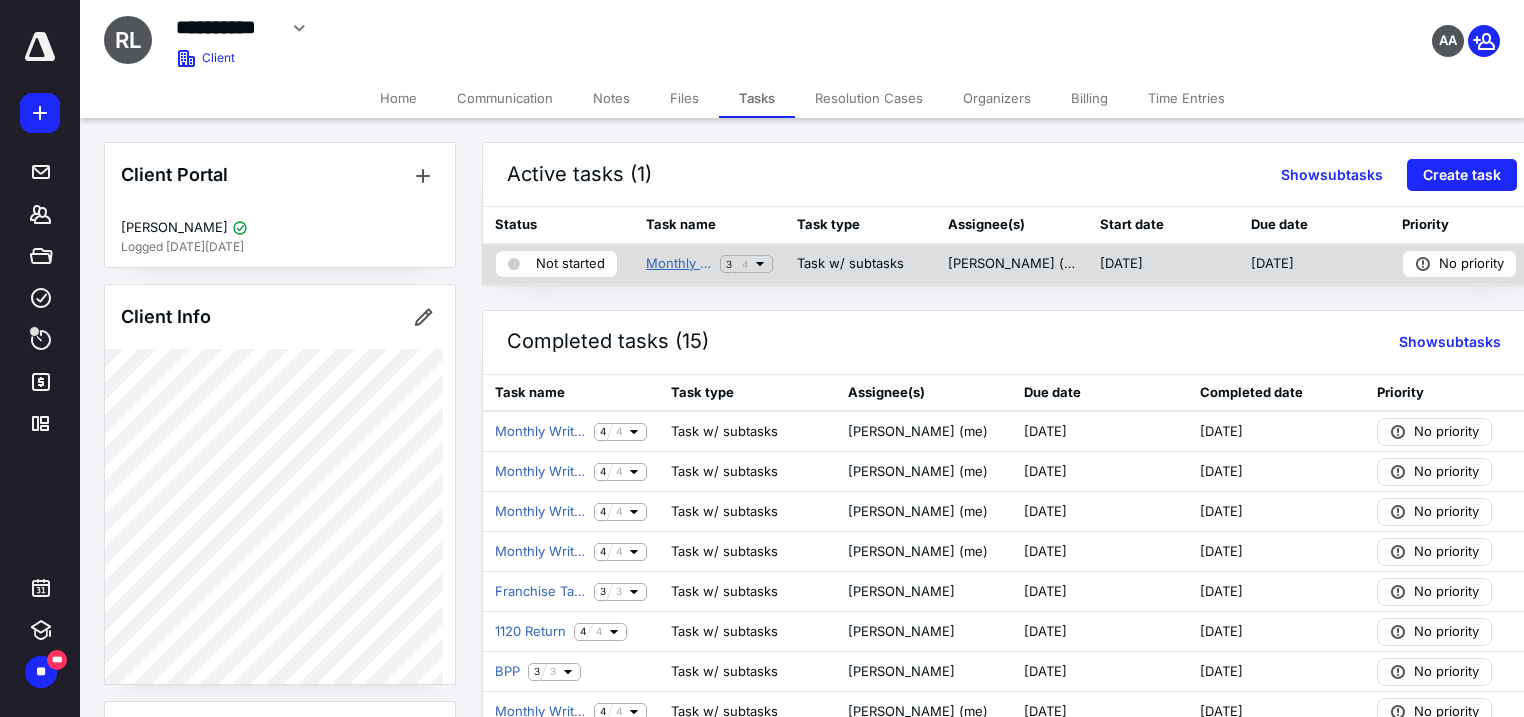 click on "Monthly Writeup" at bounding box center (679, 264) 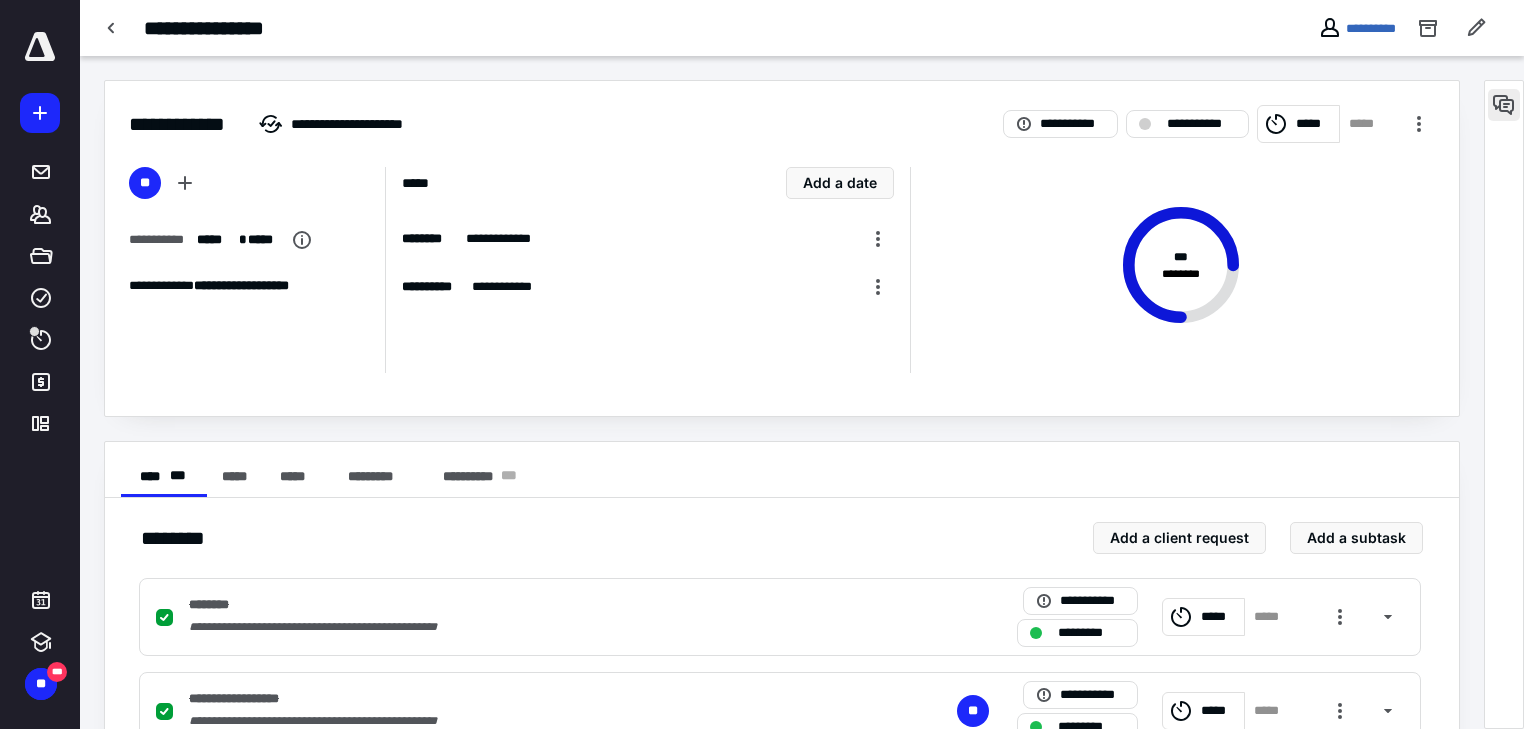 click at bounding box center (1504, 105) 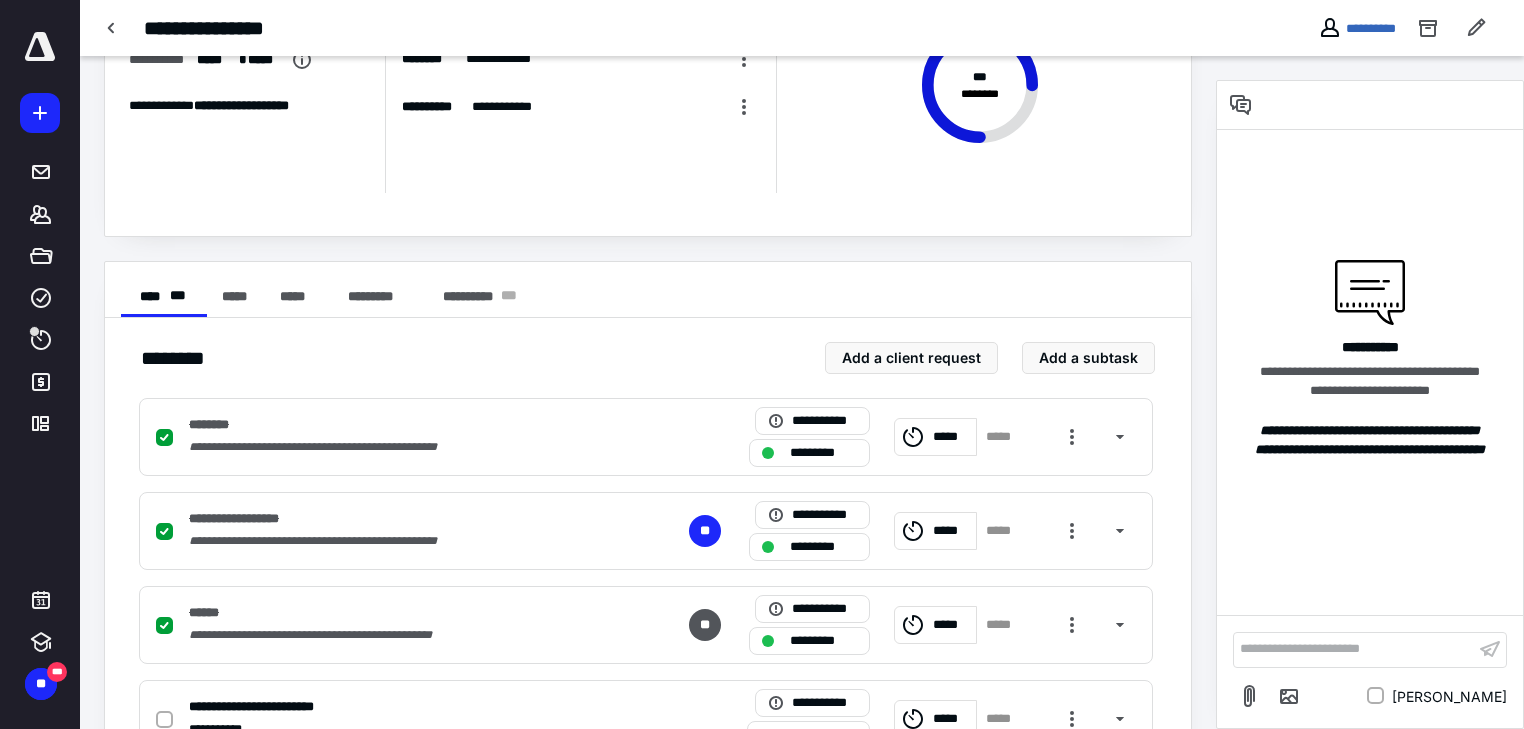scroll, scrollTop: 257, scrollLeft: 0, axis: vertical 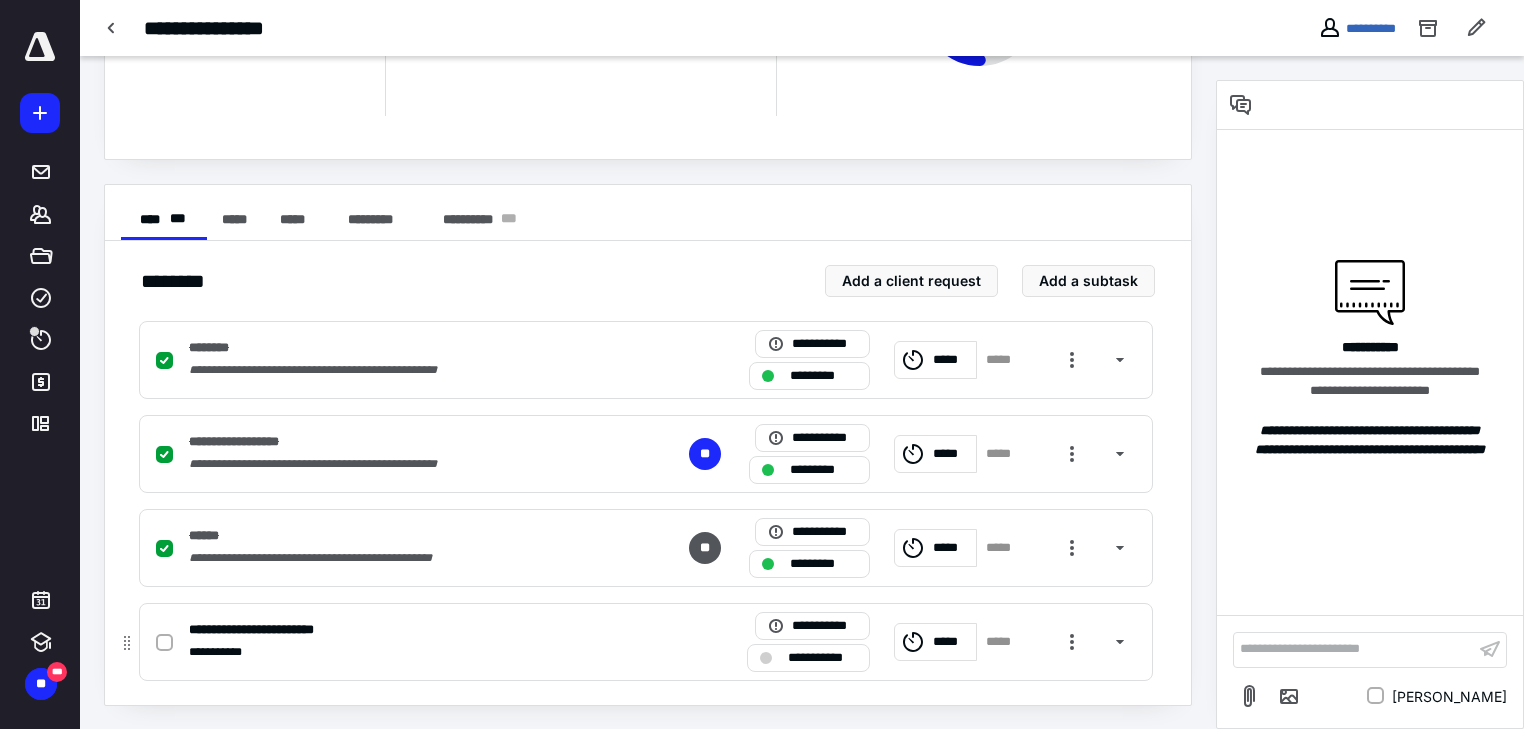 click 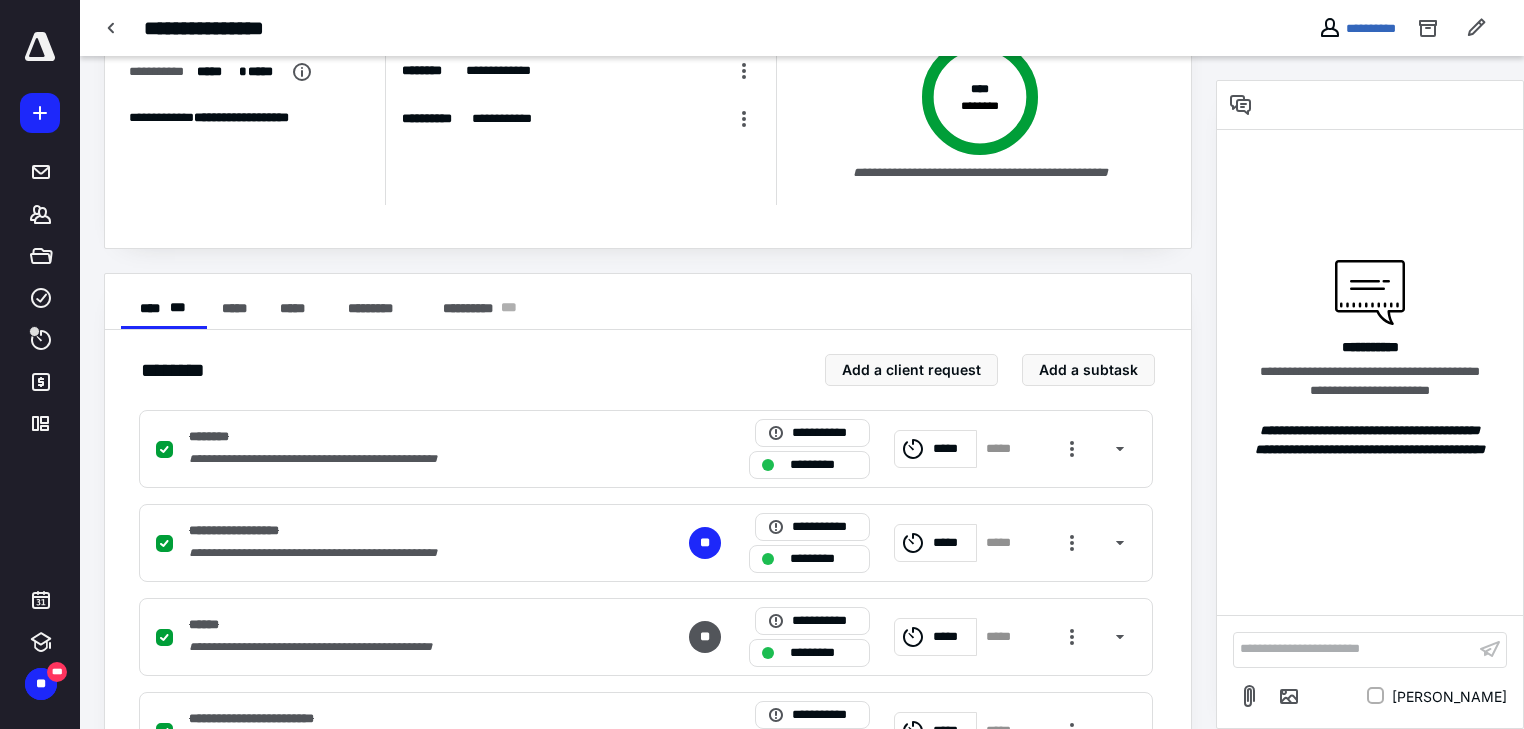 scroll, scrollTop: 0, scrollLeft: 0, axis: both 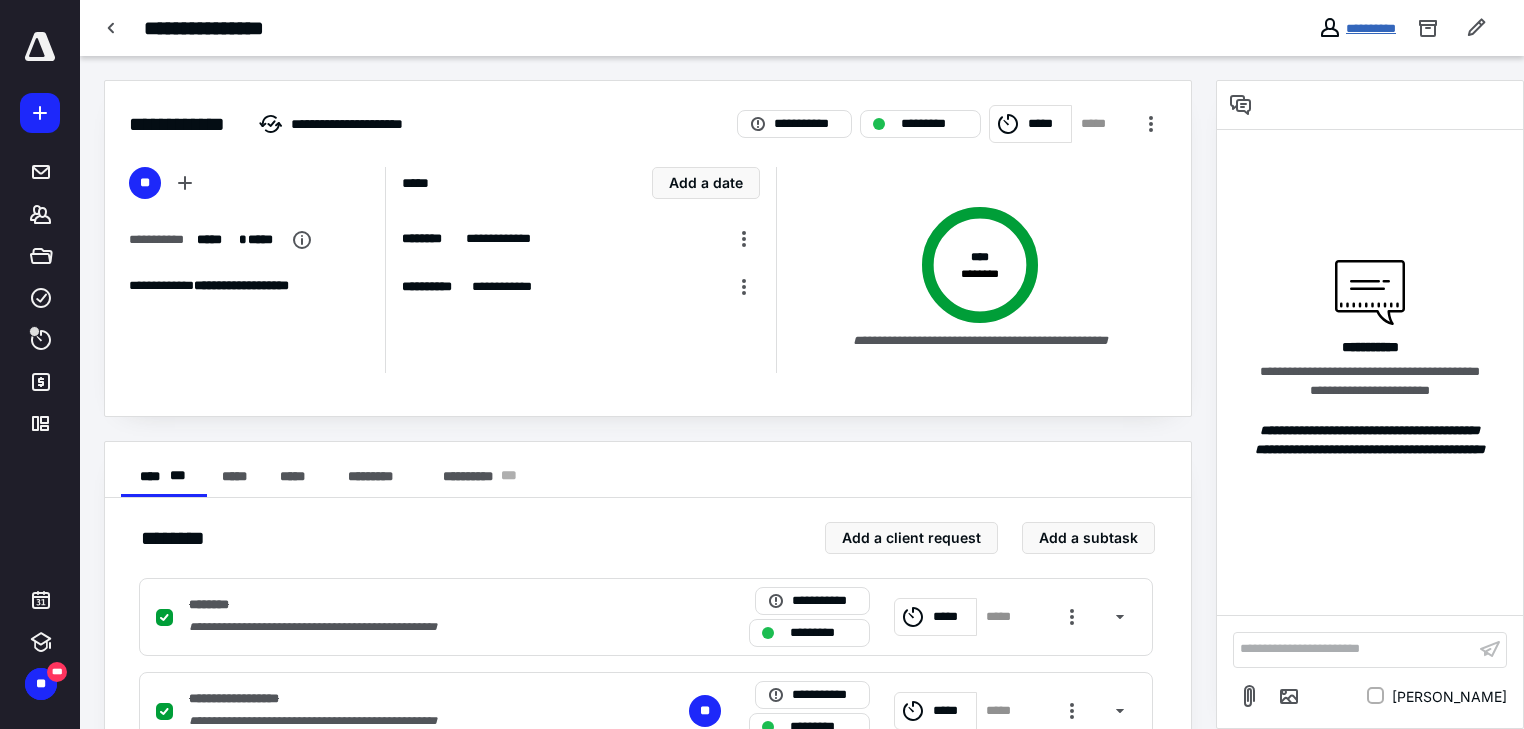 click on "**********" at bounding box center [1371, 28] 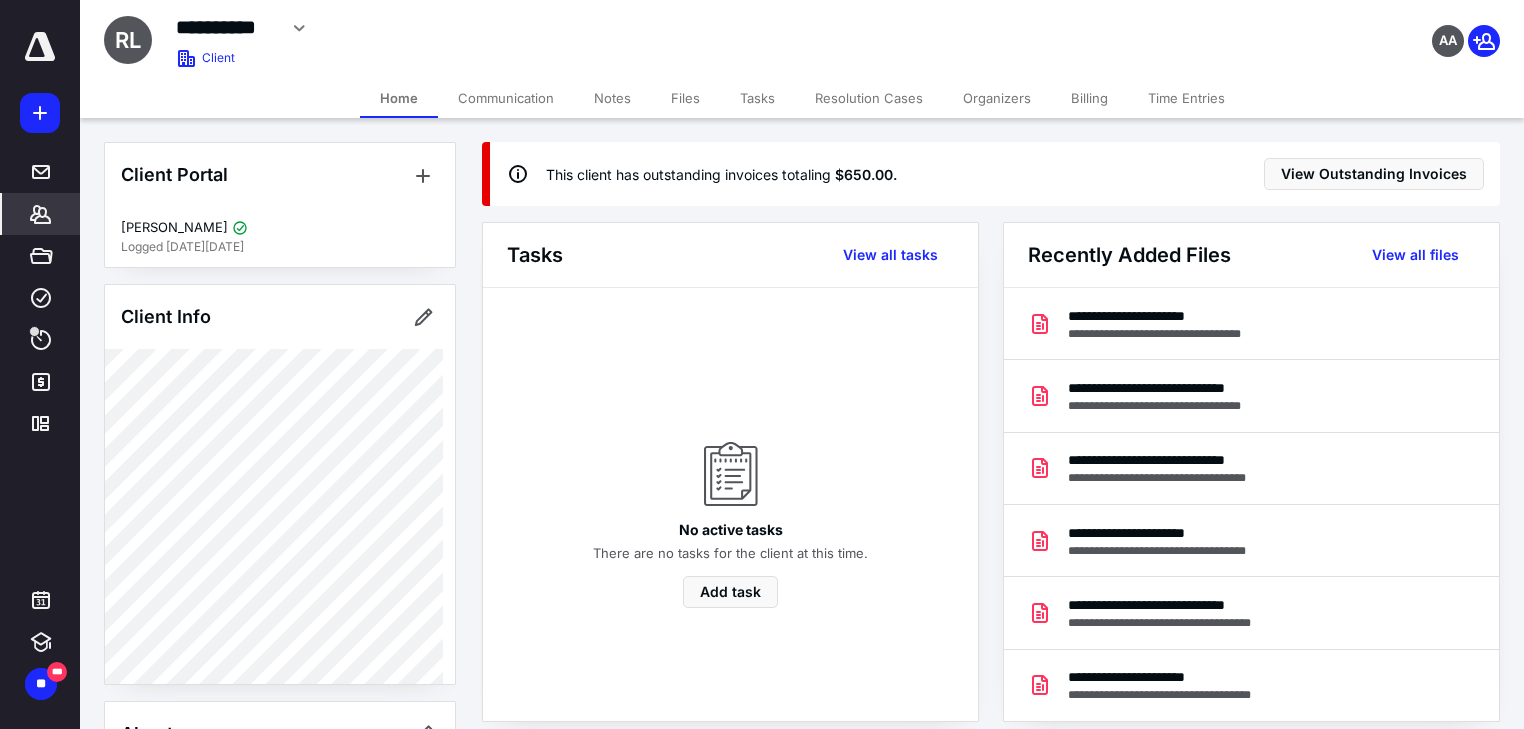 click on "Files" at bounding box center (685, 98) 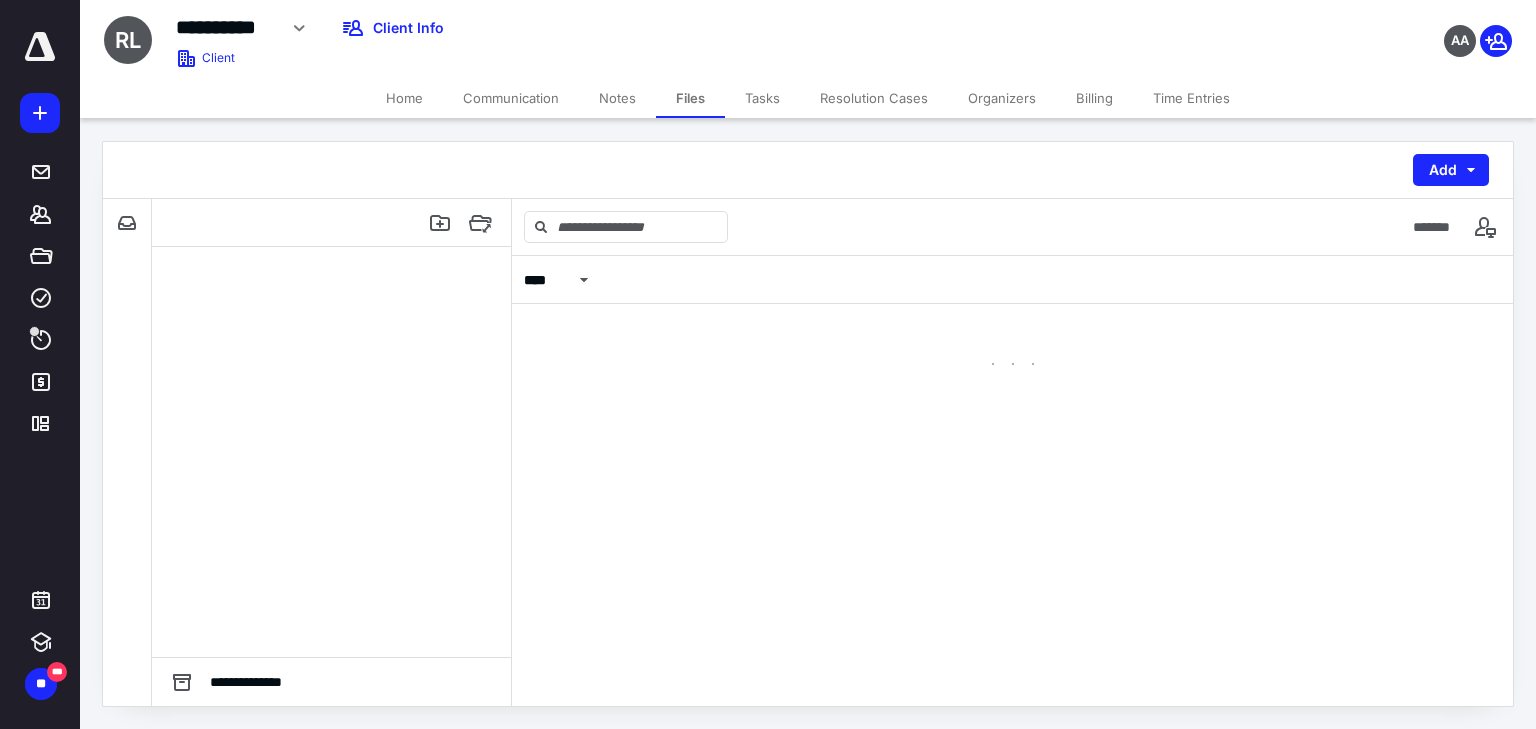 click on "Files" at bounding box center [690, 98] 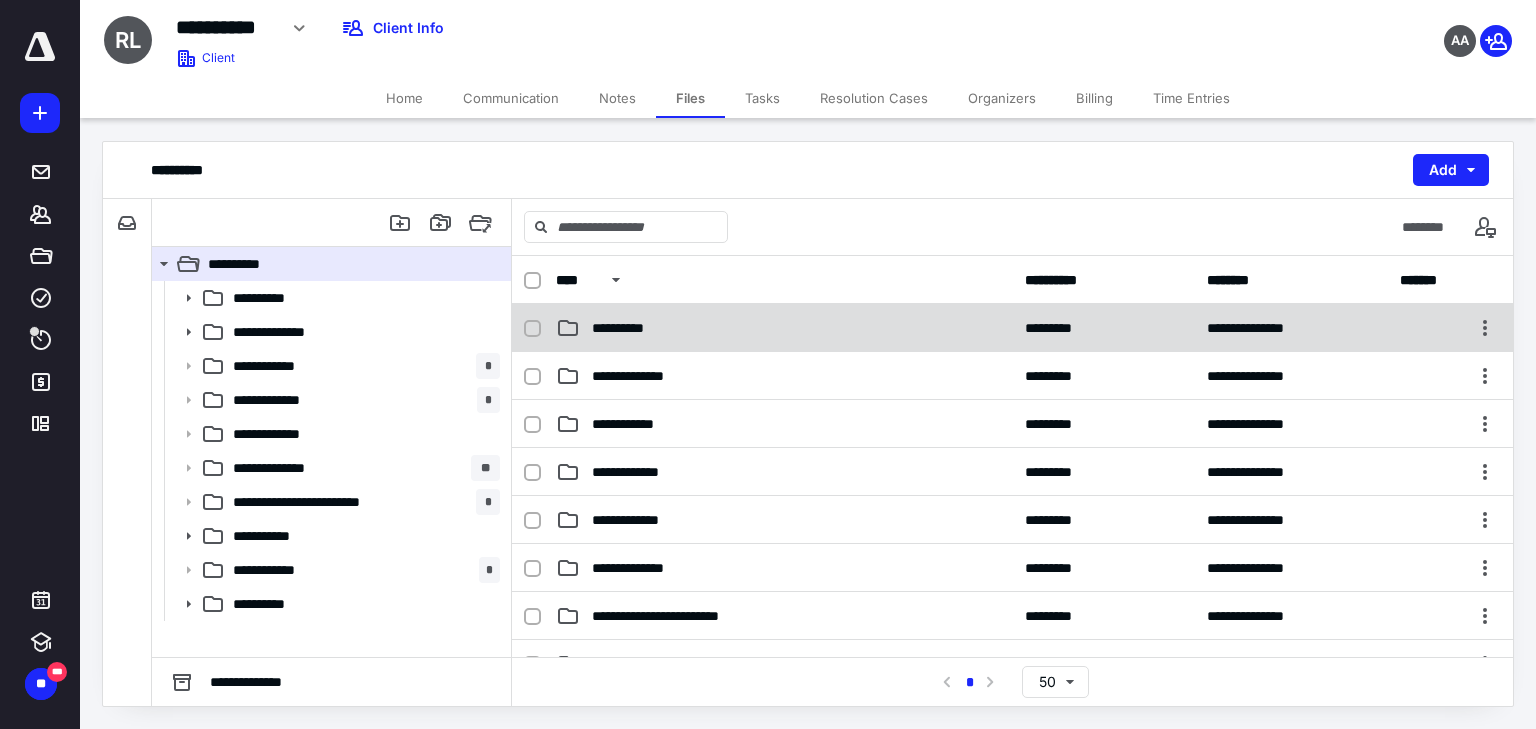 click on "**********" at bounding box center (629, 328) 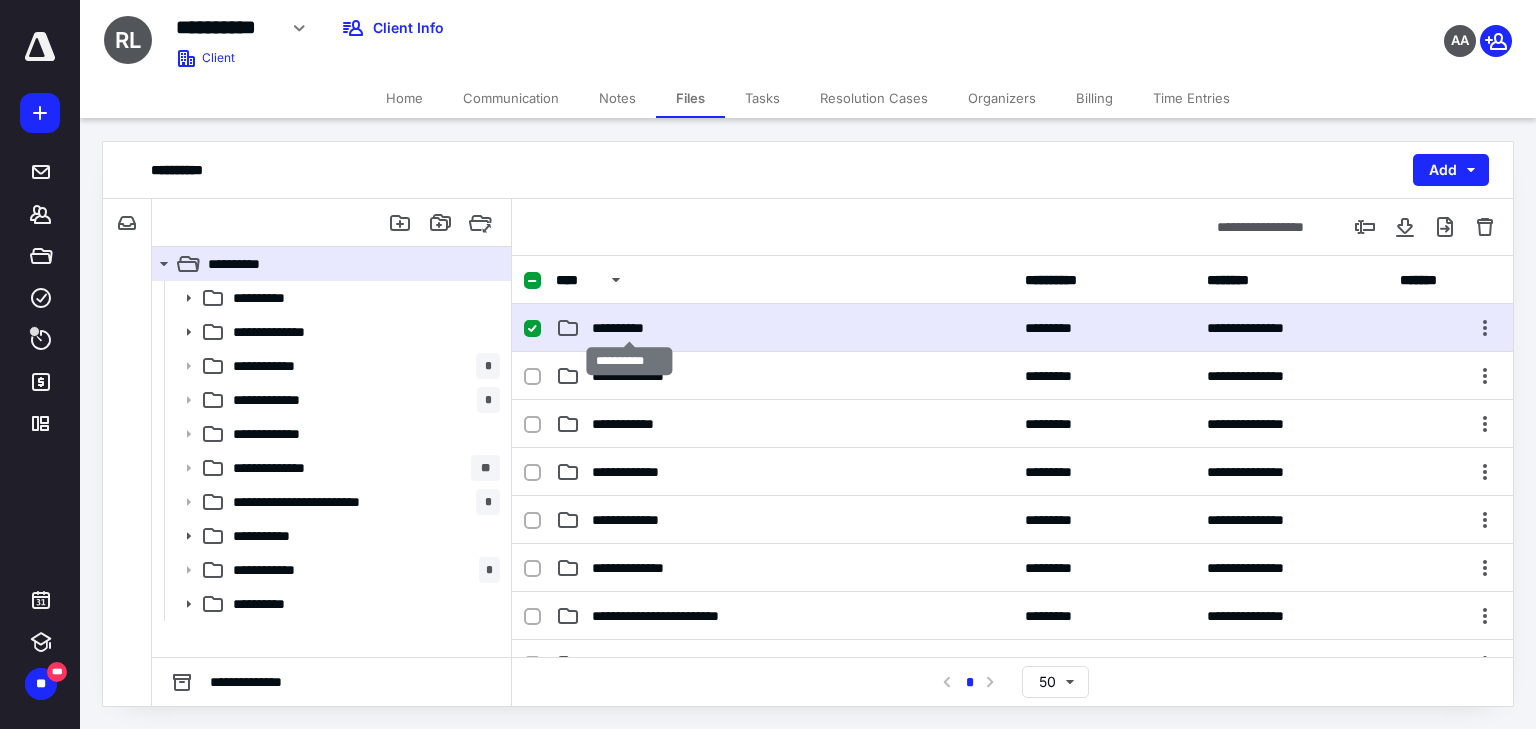 click on "**********" at bounding box center [629, 328] 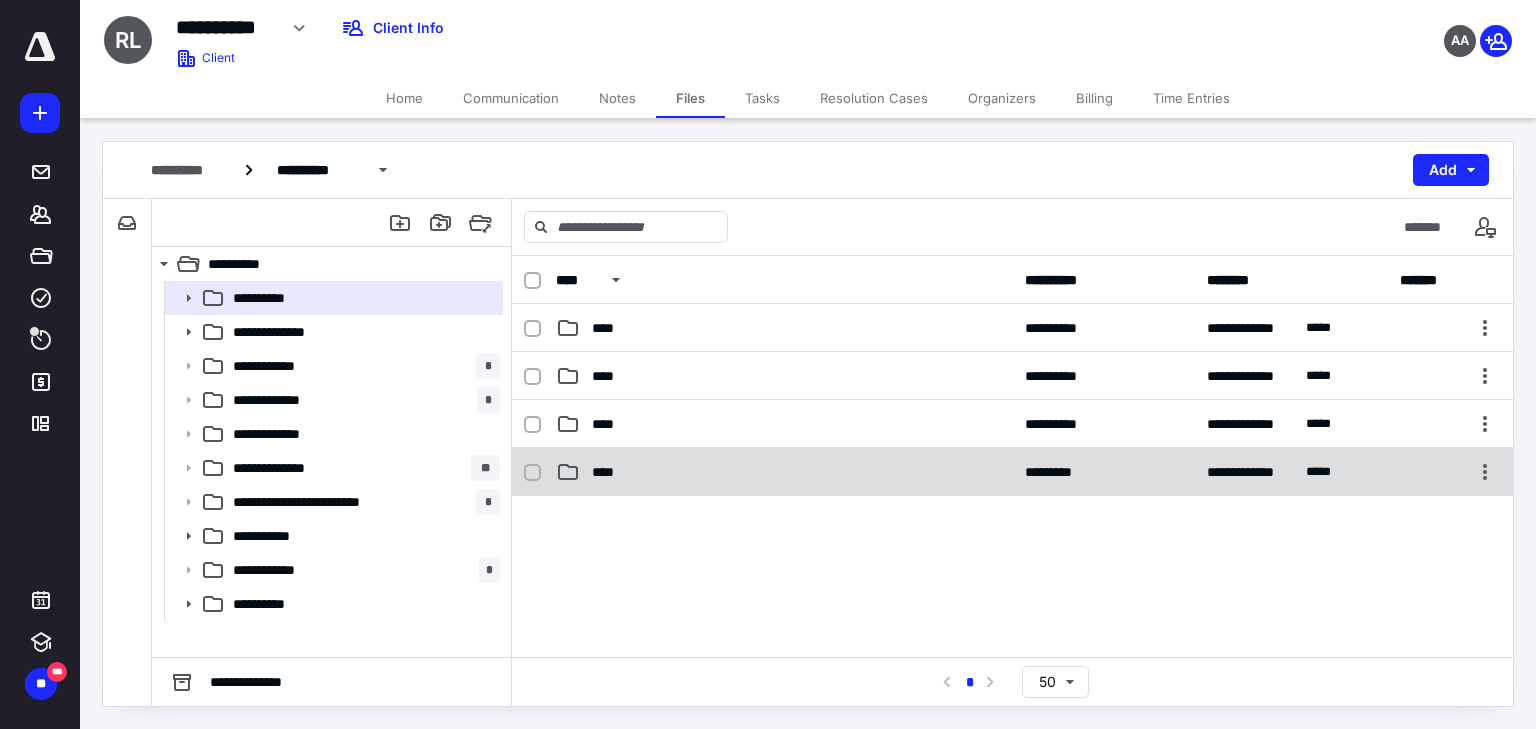click on "****" at bounding box center (609, 472) 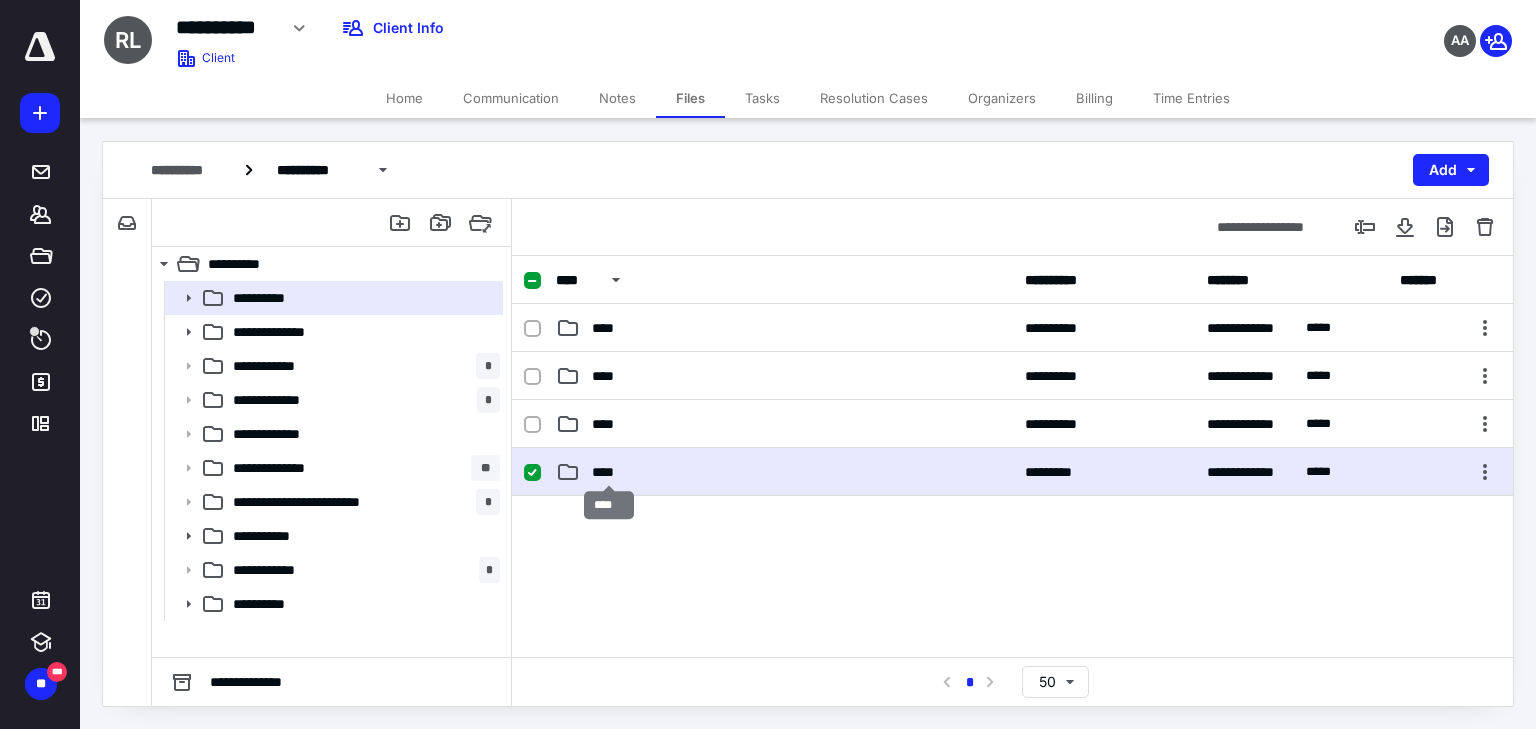 click on "****" at bounding box center [609, 472] 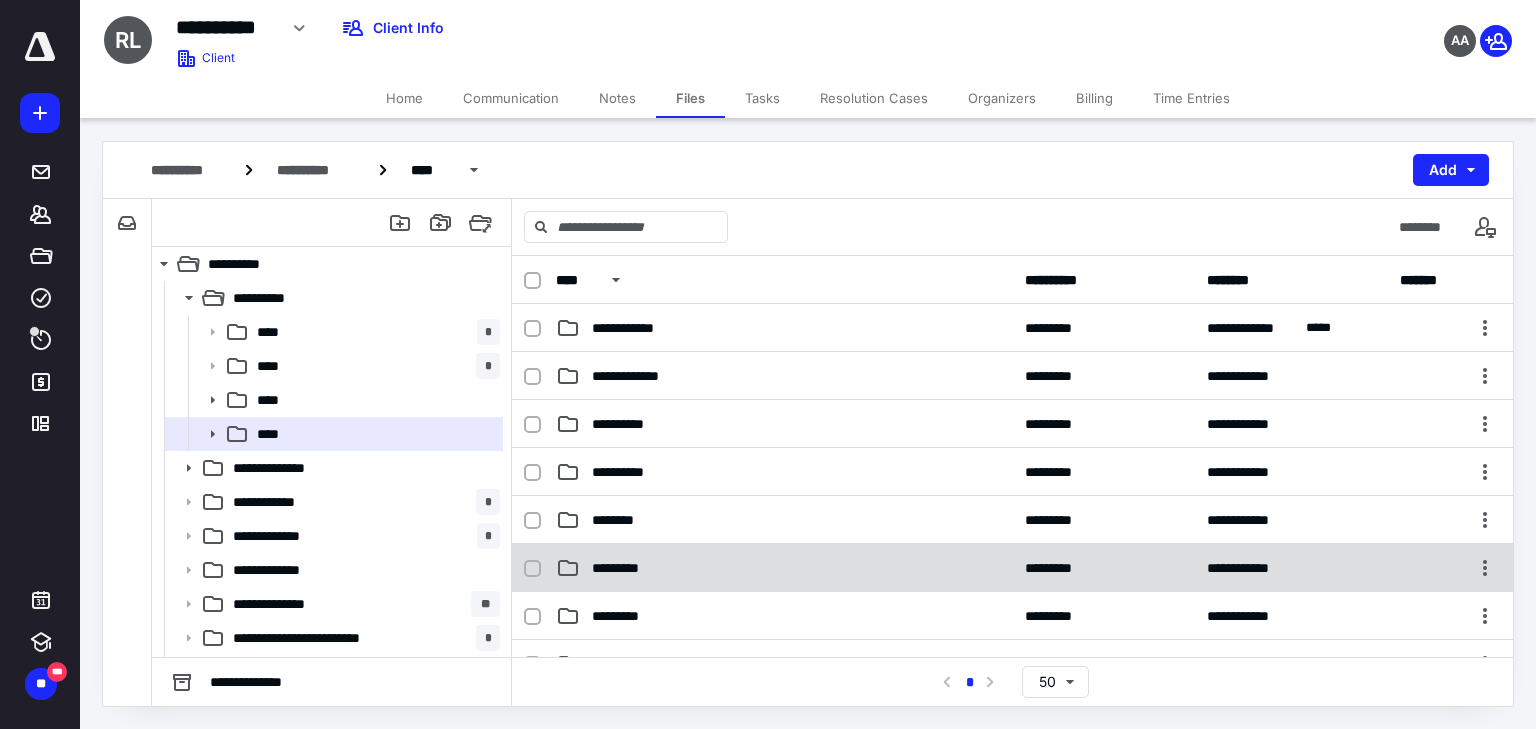 click on "*********" at bounding box center (624, 568) 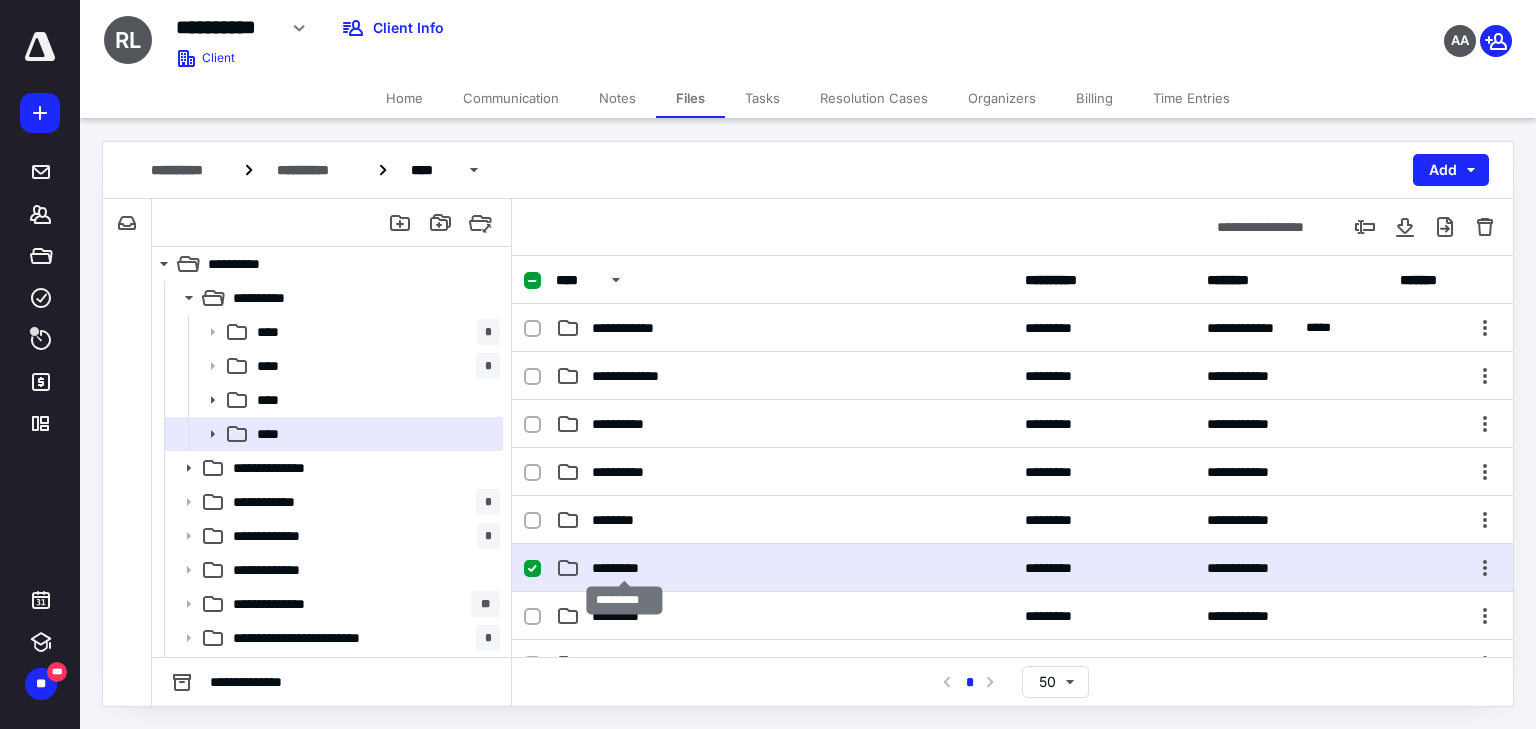 click on "*********" at bounding box center (624, 568) 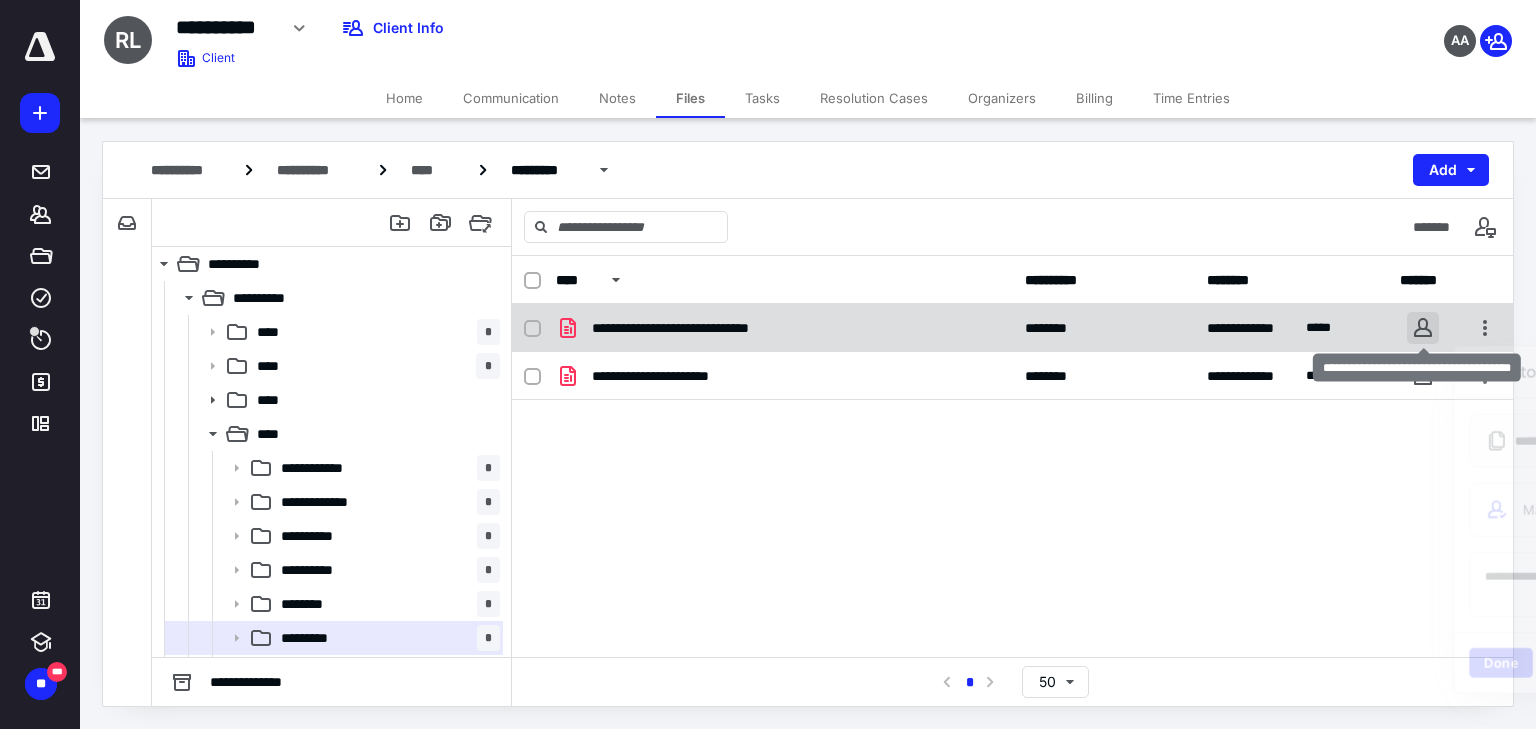 click at bounding box center (1423, 328) 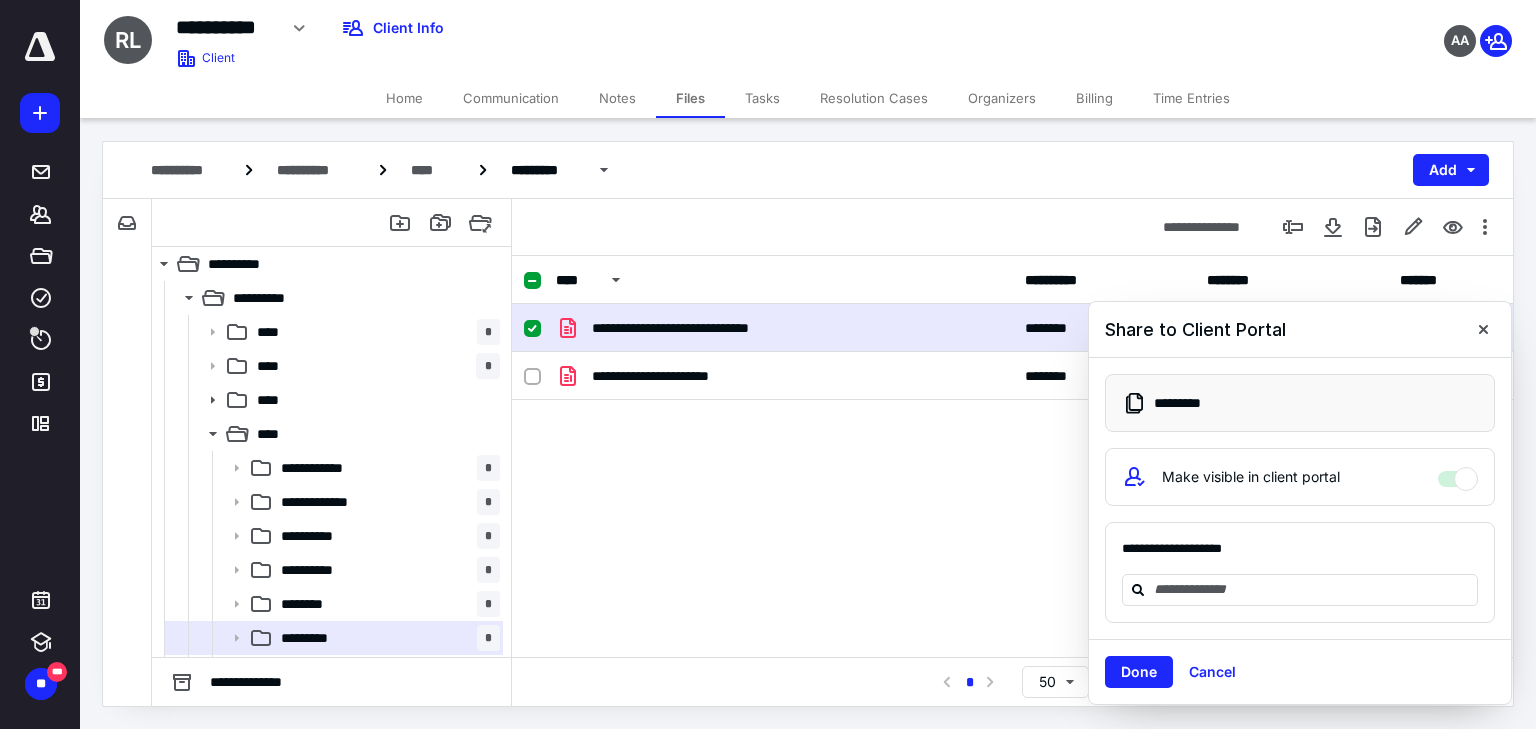 click at bounding box center (1483, 329) 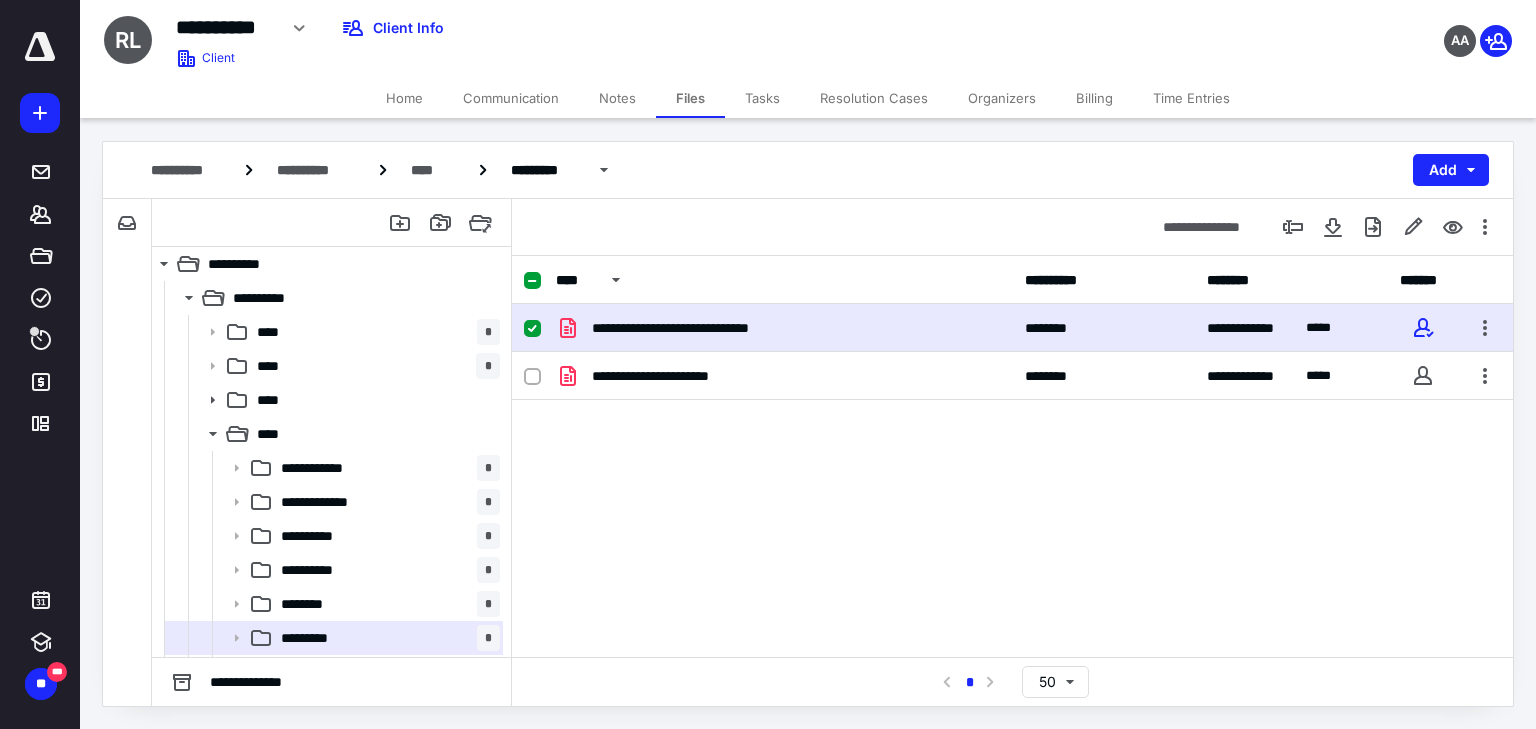 drag, startPoint x: 911, startPoint y: 653, endPoint x: 872, endPoint y: 617, distance: 53.075417 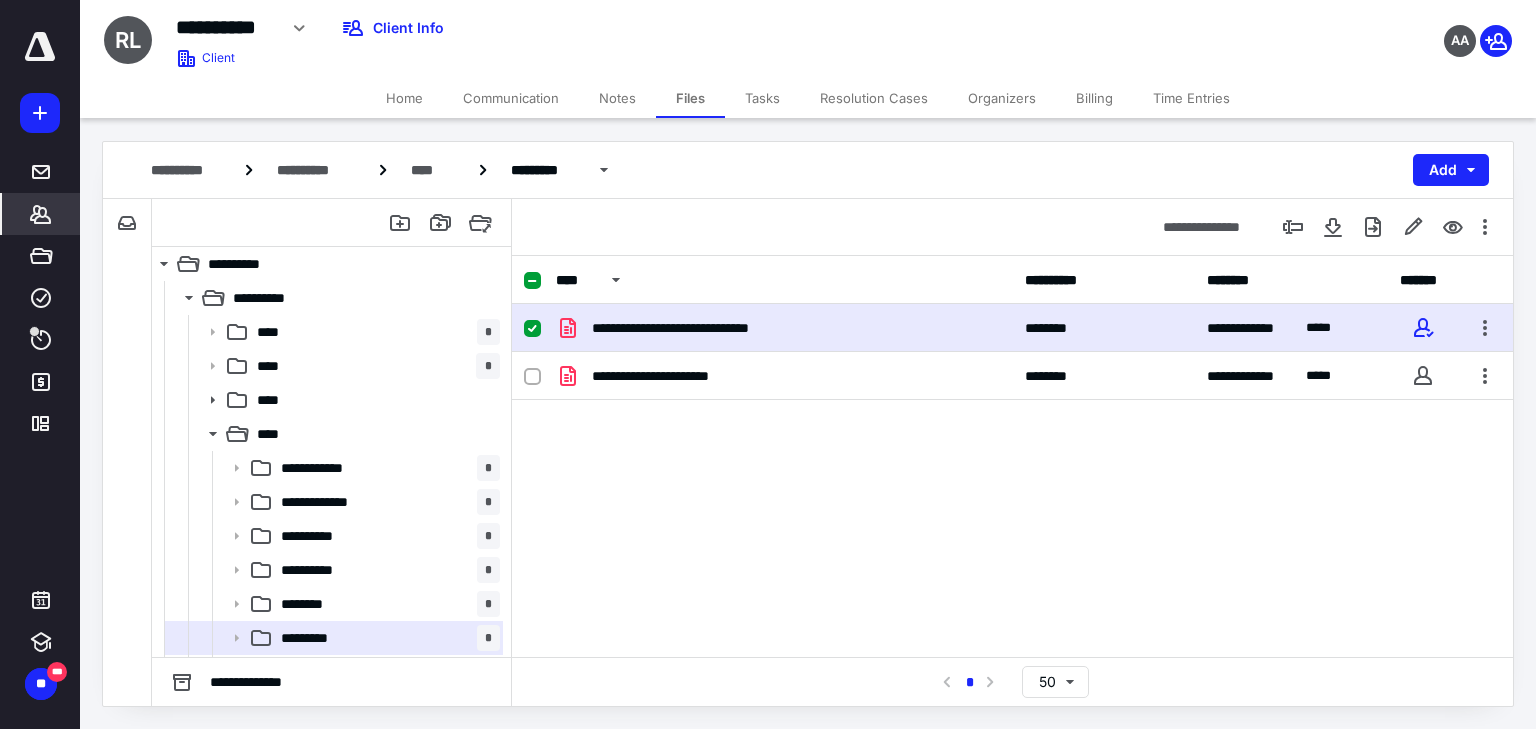 click 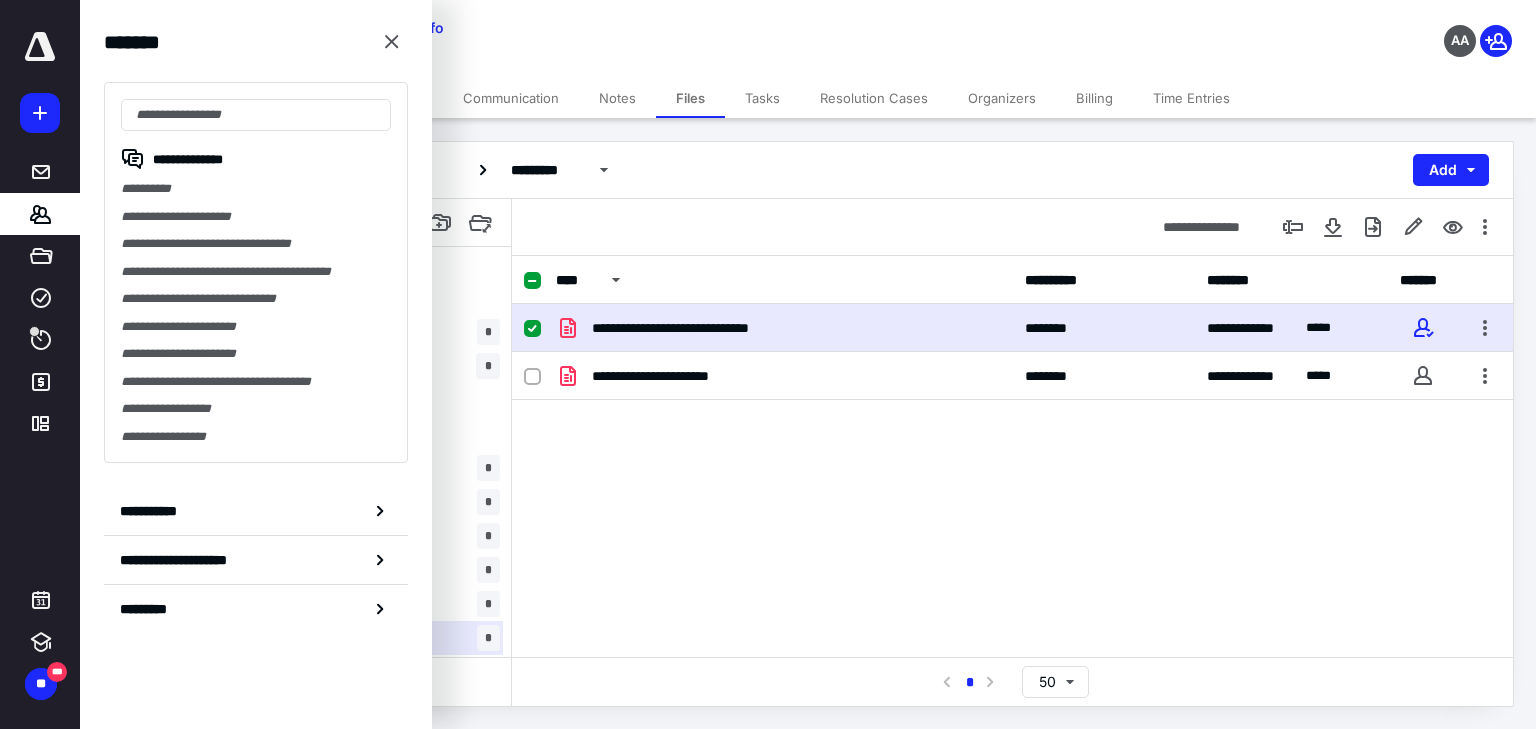 click at bounding box center [392, 42] 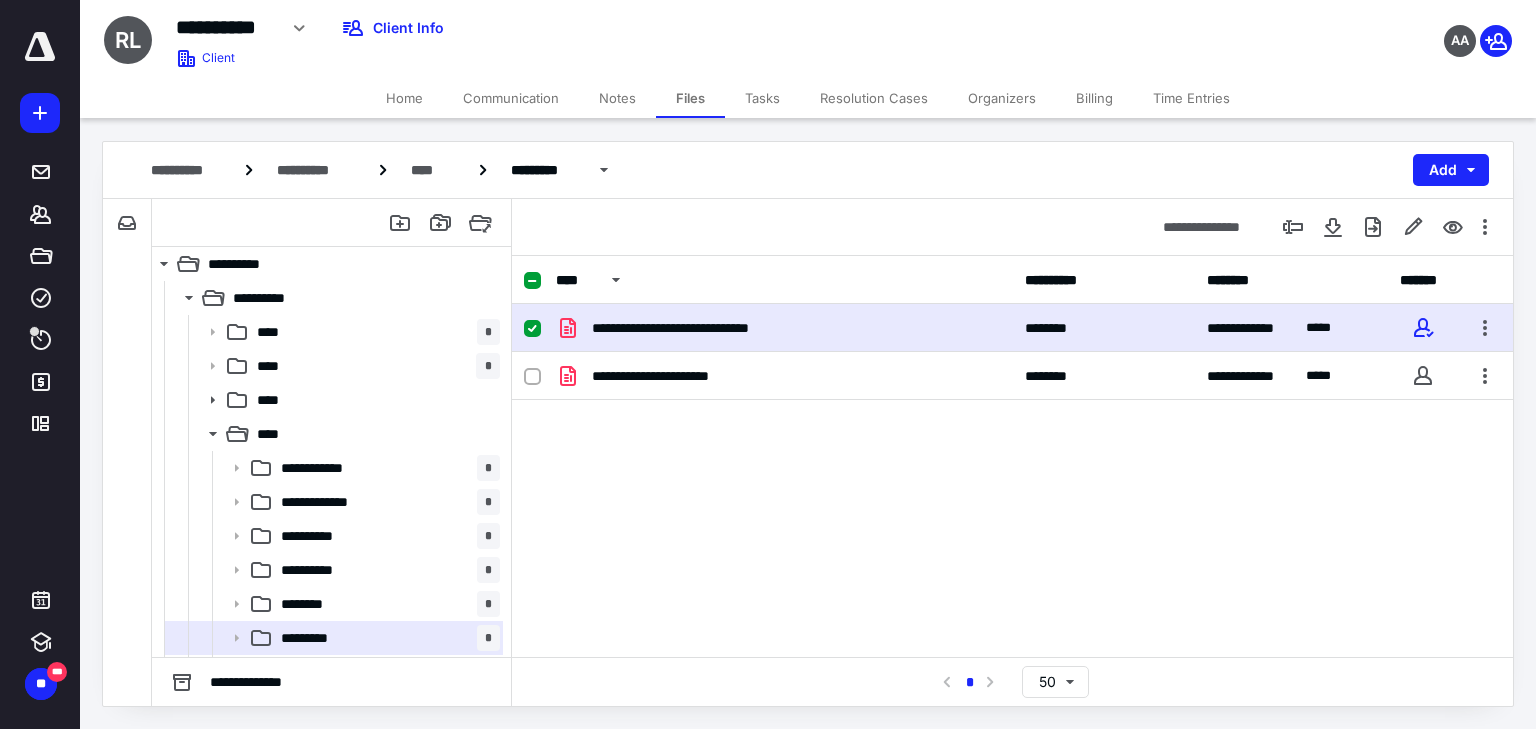 click on "Tasks" at bounding box center [762, 98] 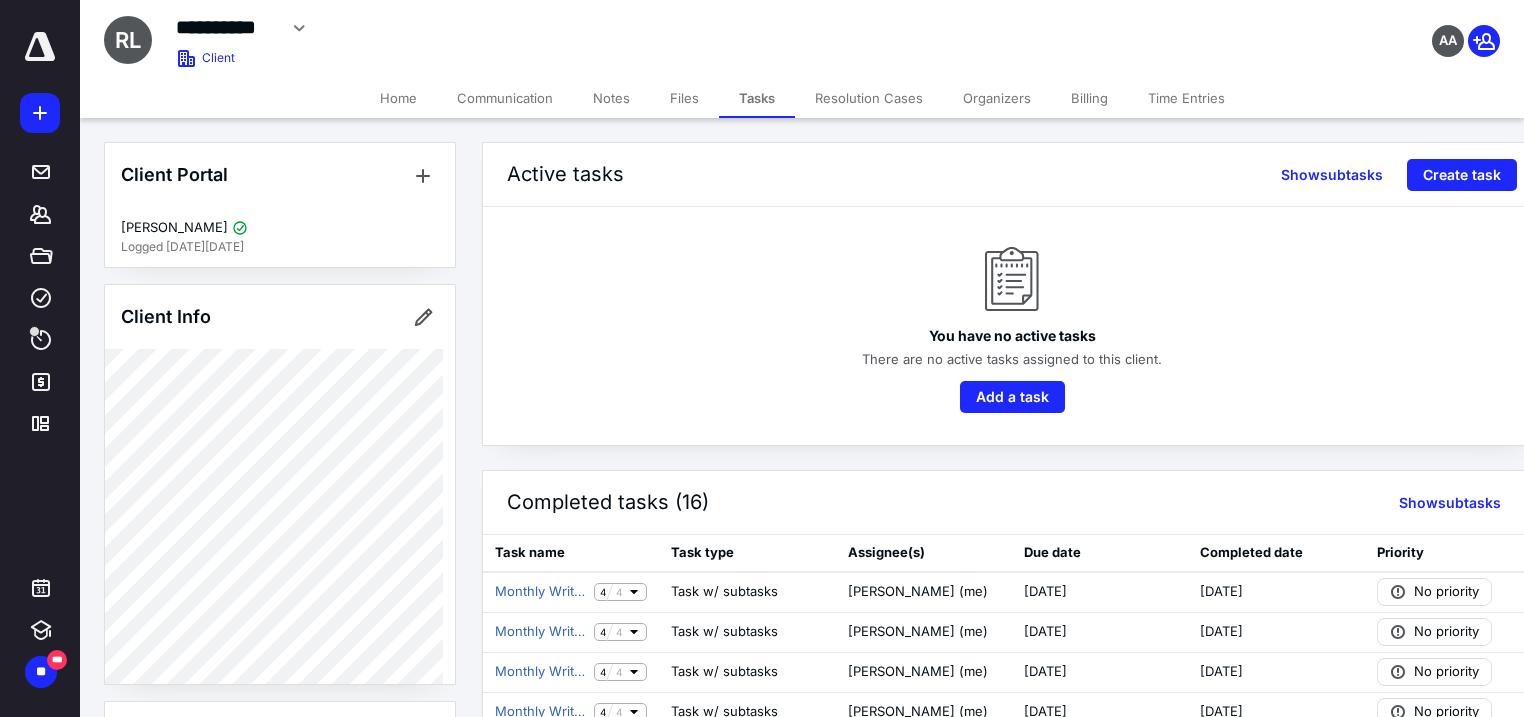 click on "Files" at bounding box center [684, 98] 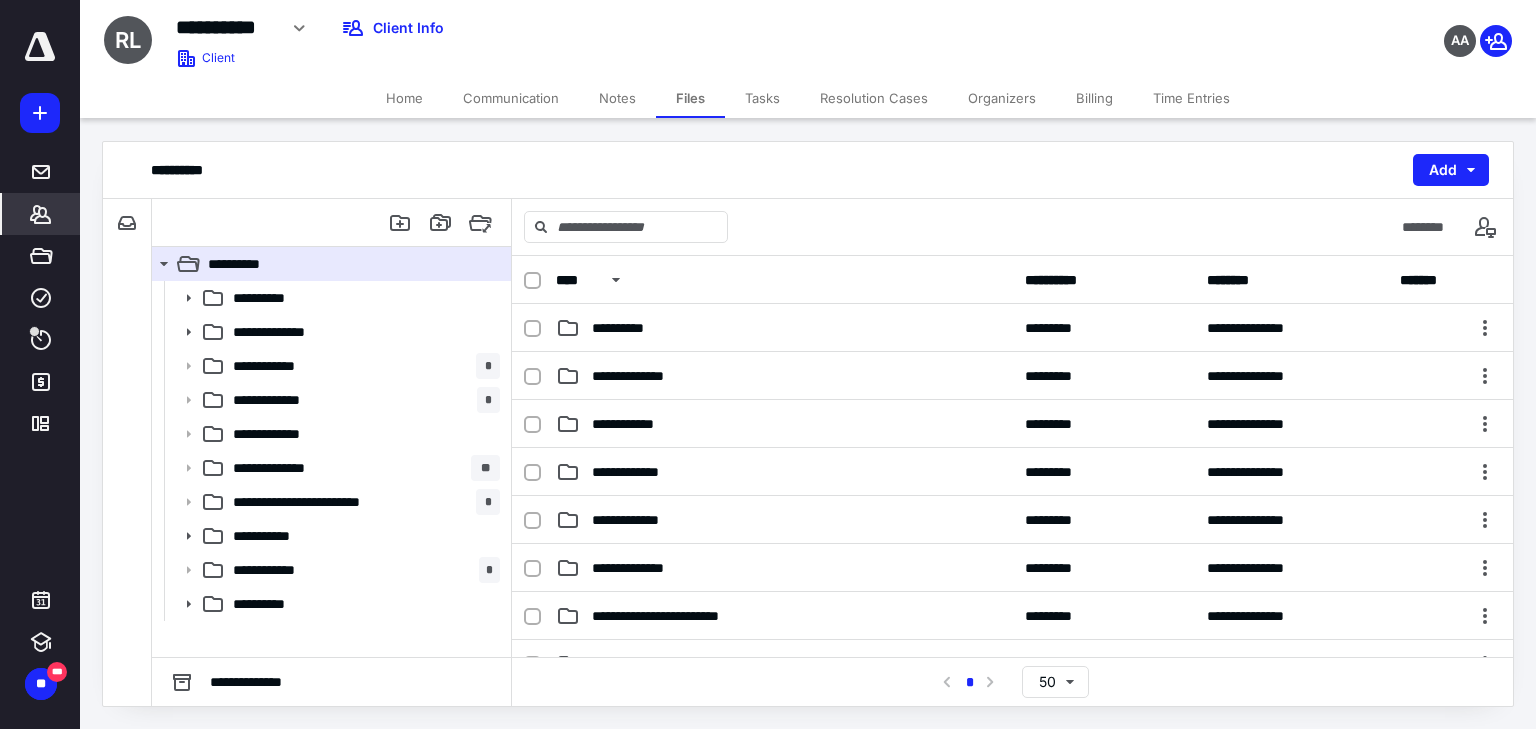click on "*******" at bounding box center (41, 214) 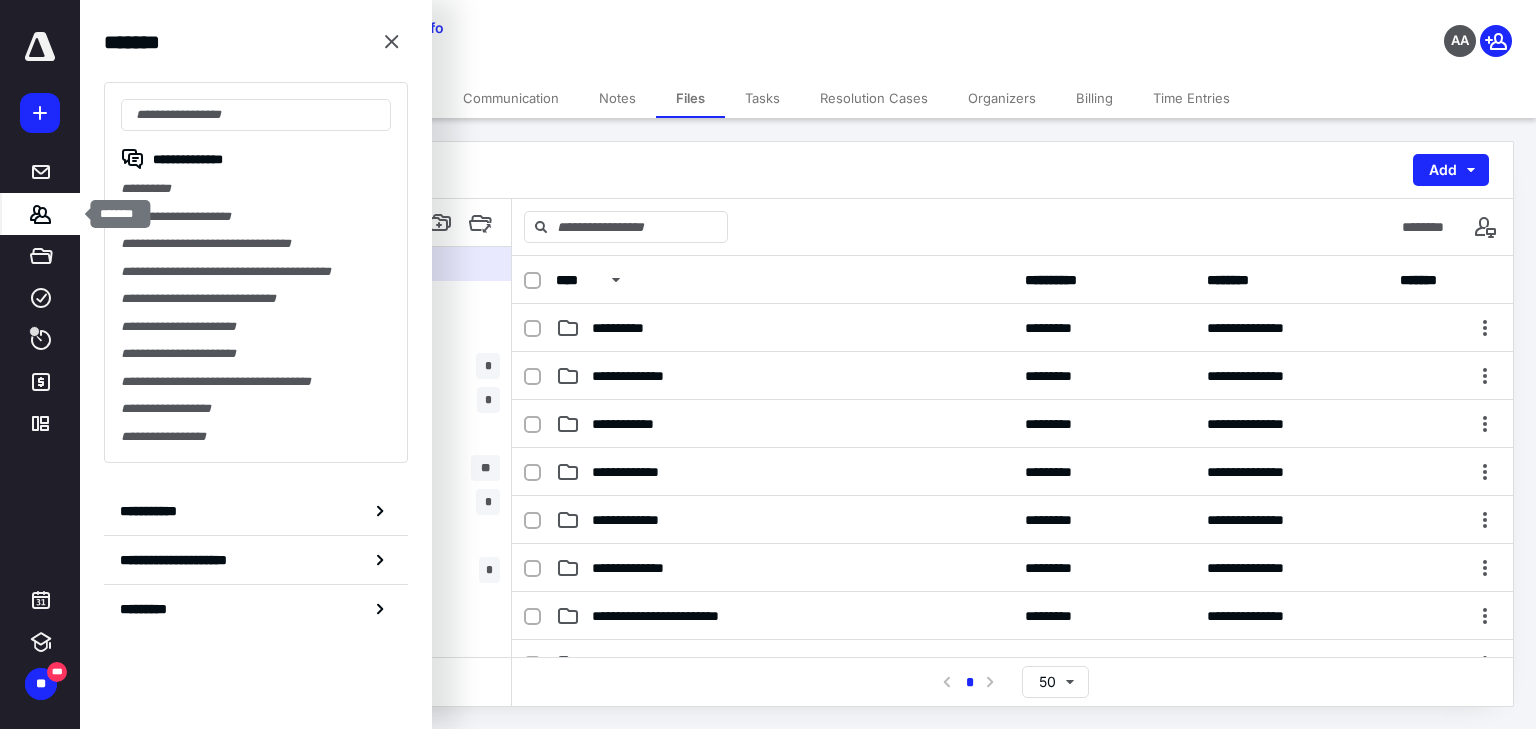 click 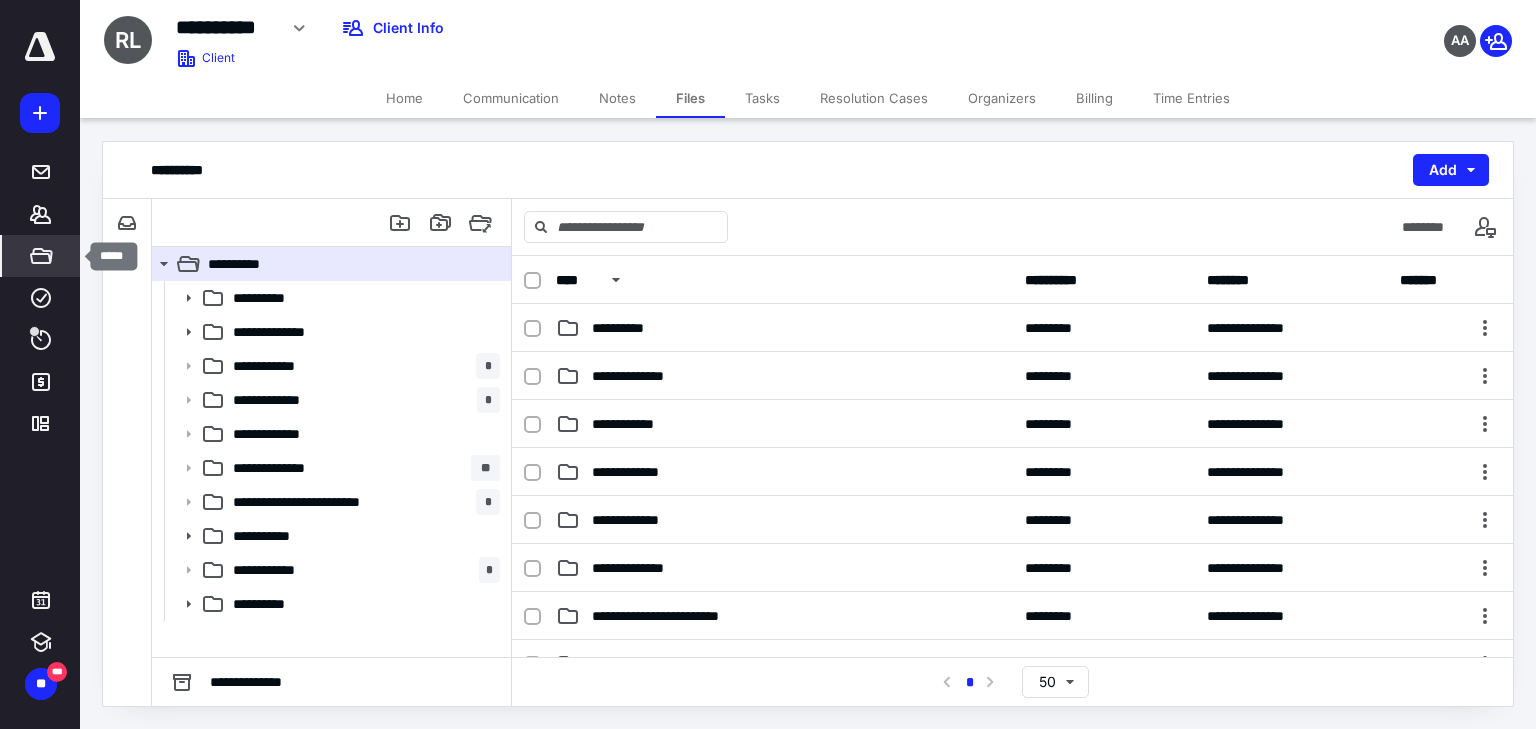 click on "*****" at bounding box center [41, 256] 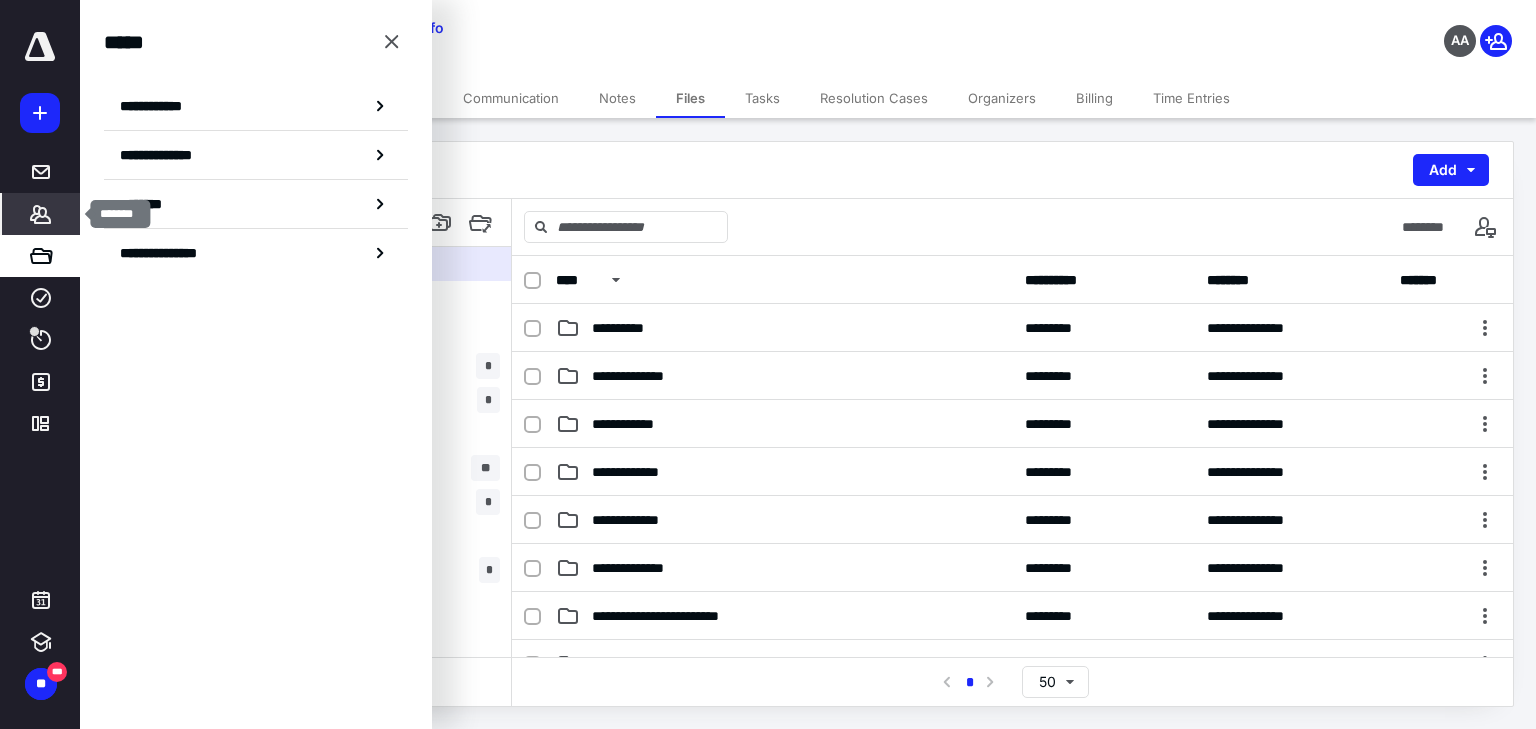 click 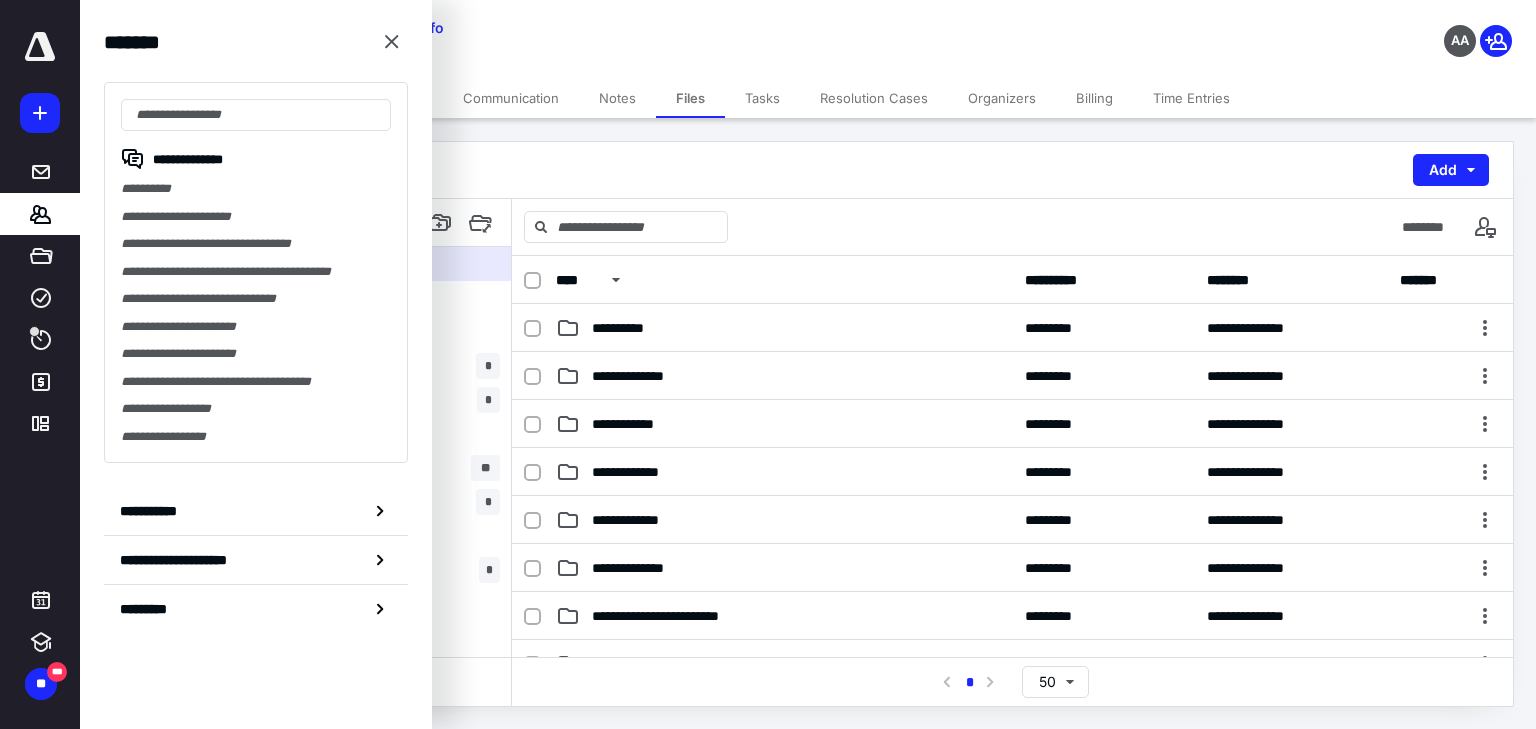 click on "Files" at bounding box center (690, 98) 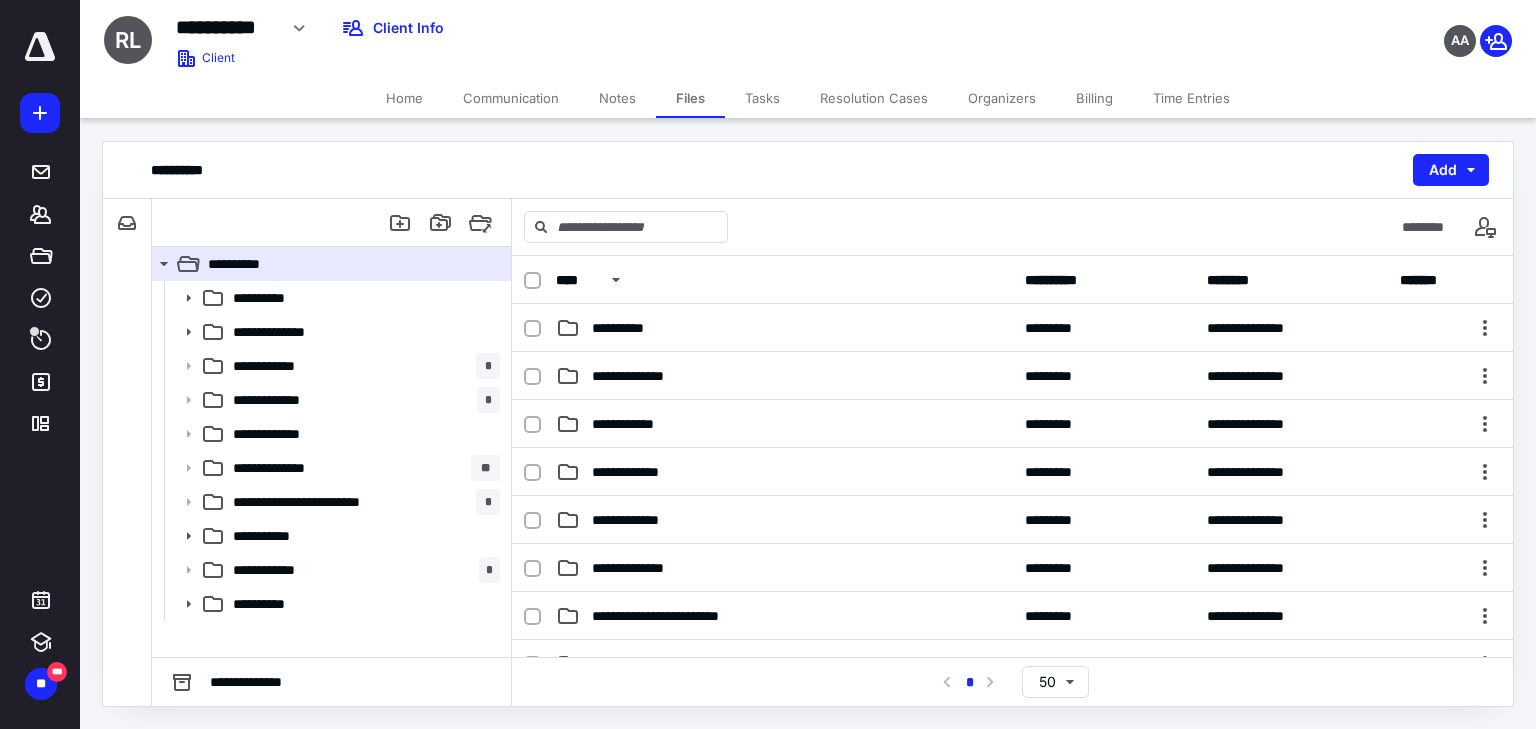 click on "Home" at bounding box center (404, 98) 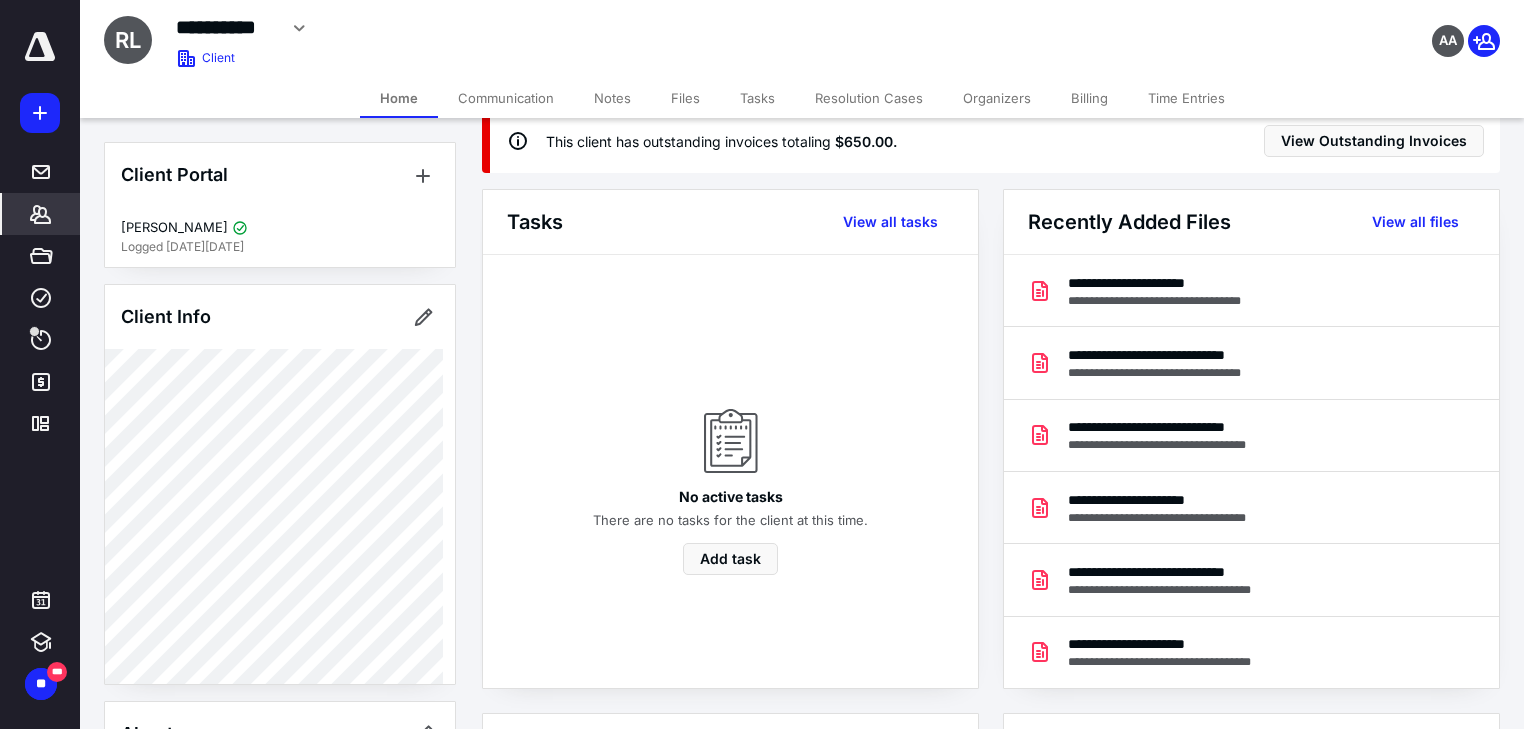 scroll, scrollTop: 49, scrollLeft: 0, axis: vertical 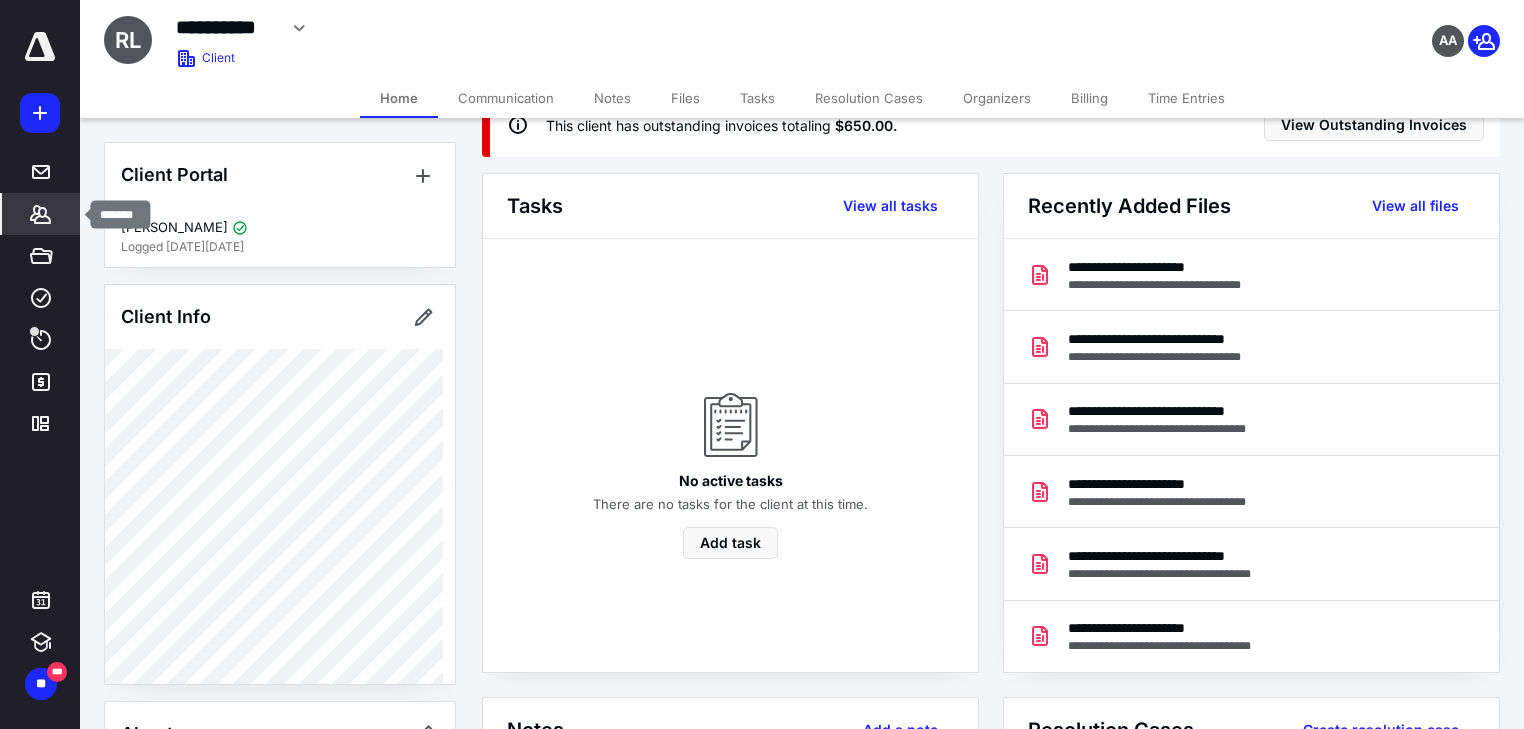 click 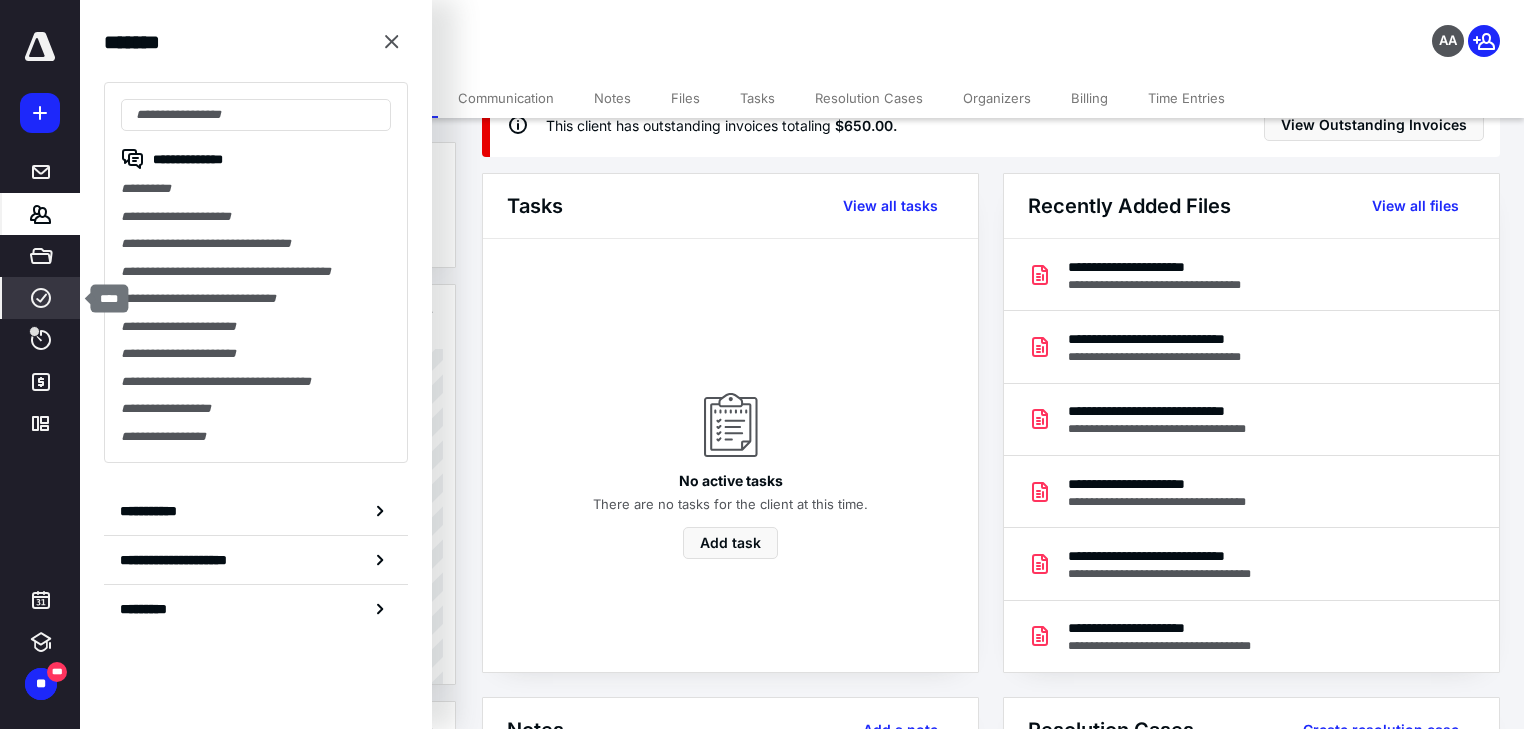 click on "****" at bounding box center [41, 298] 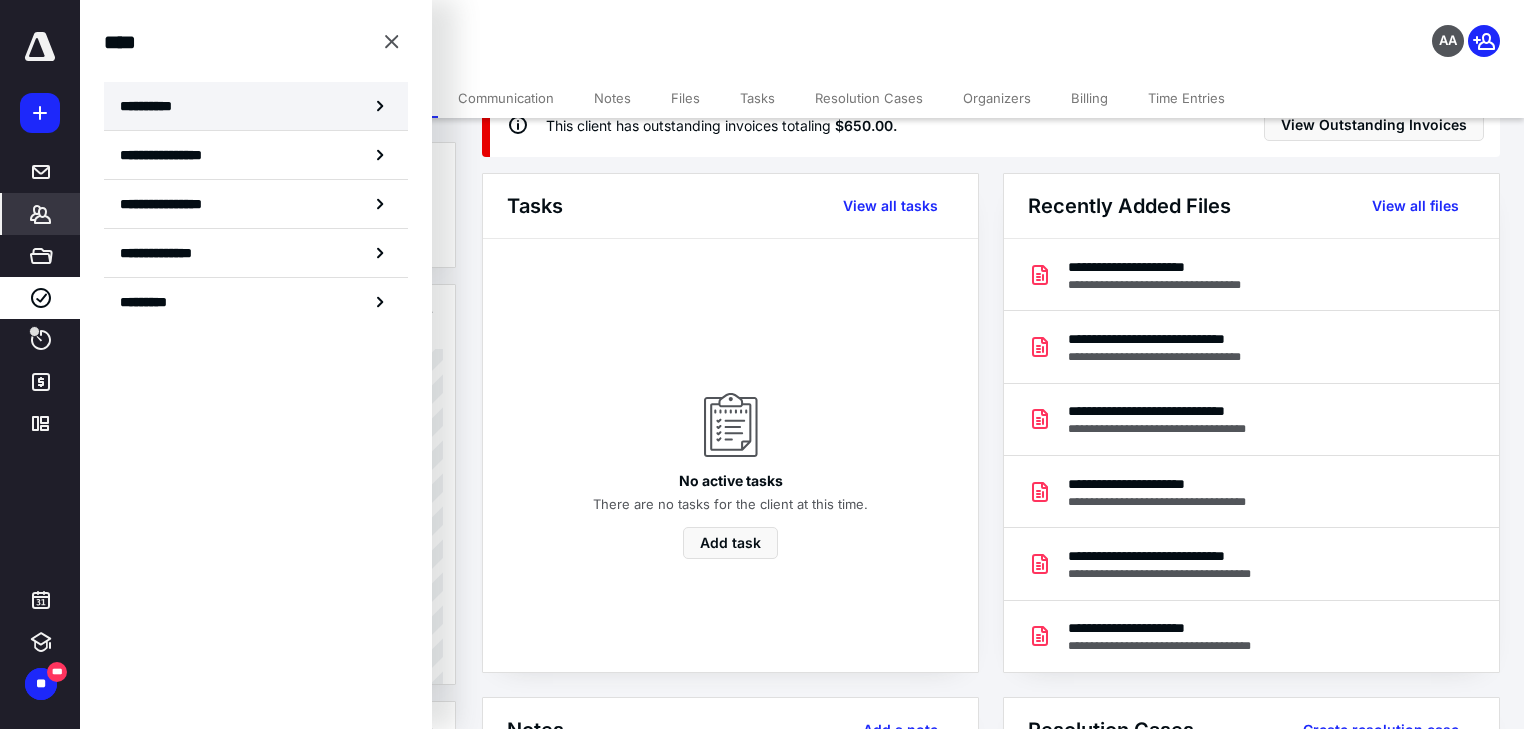 click on "**********" at bounding box center [256, 106] 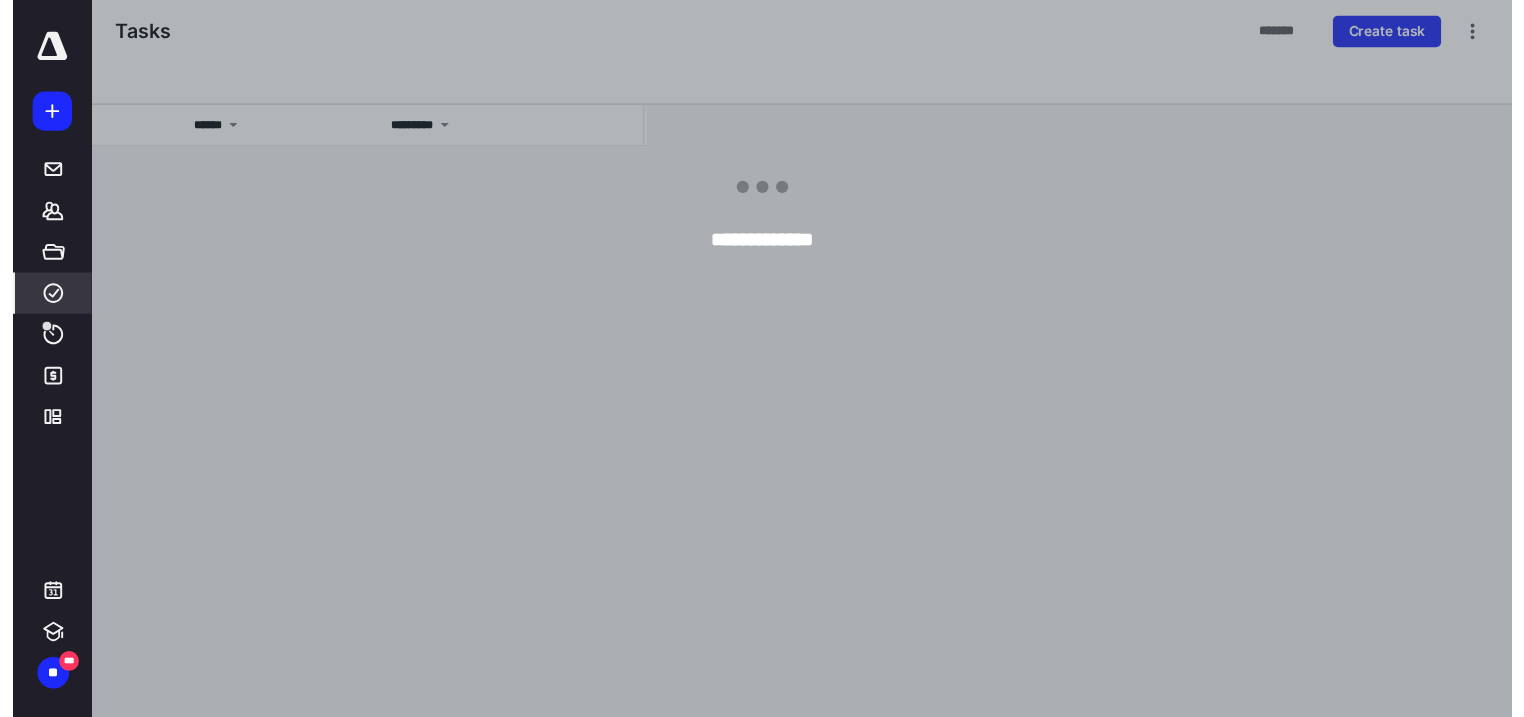 scroll, scrollTop: 0, scrollLeft: 0, axis: both 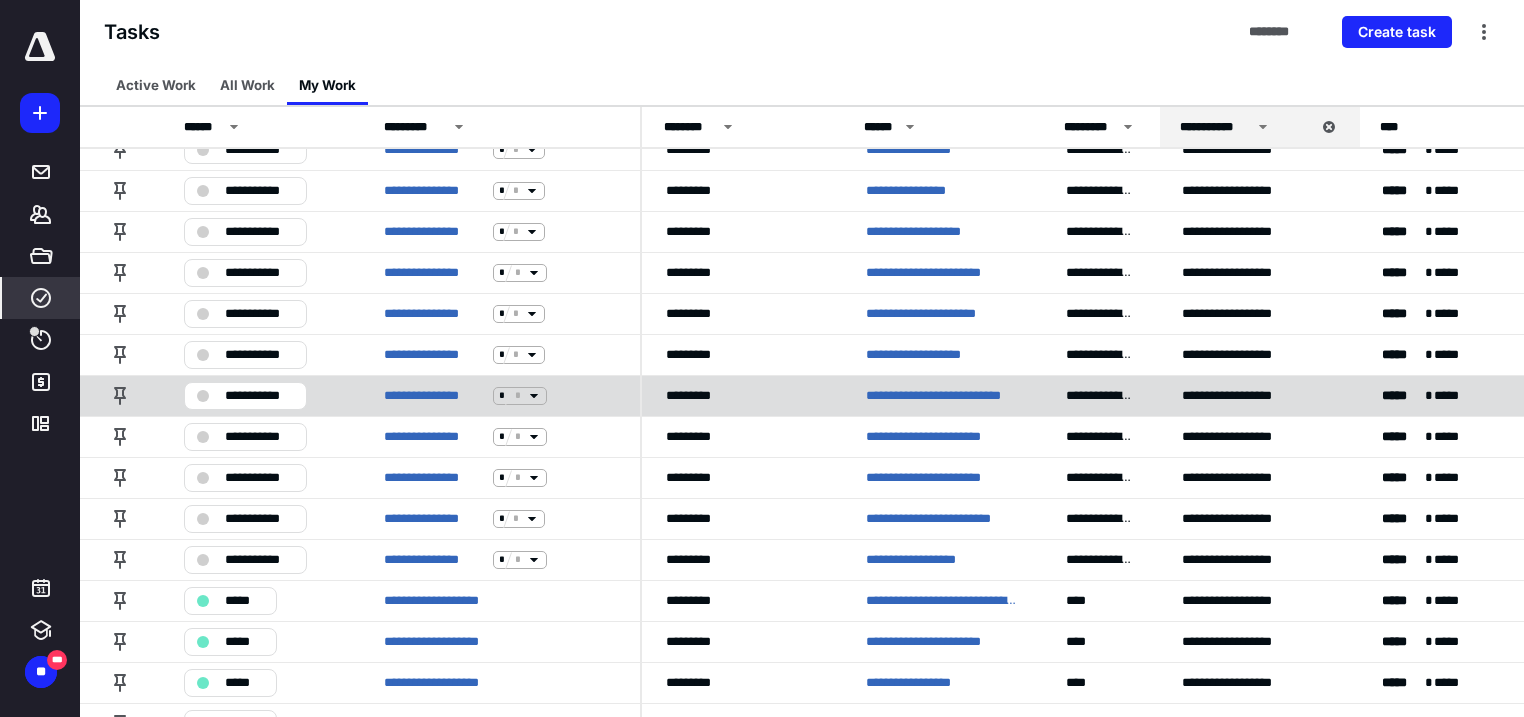 click on "**********" at bounding box center [942, 396] 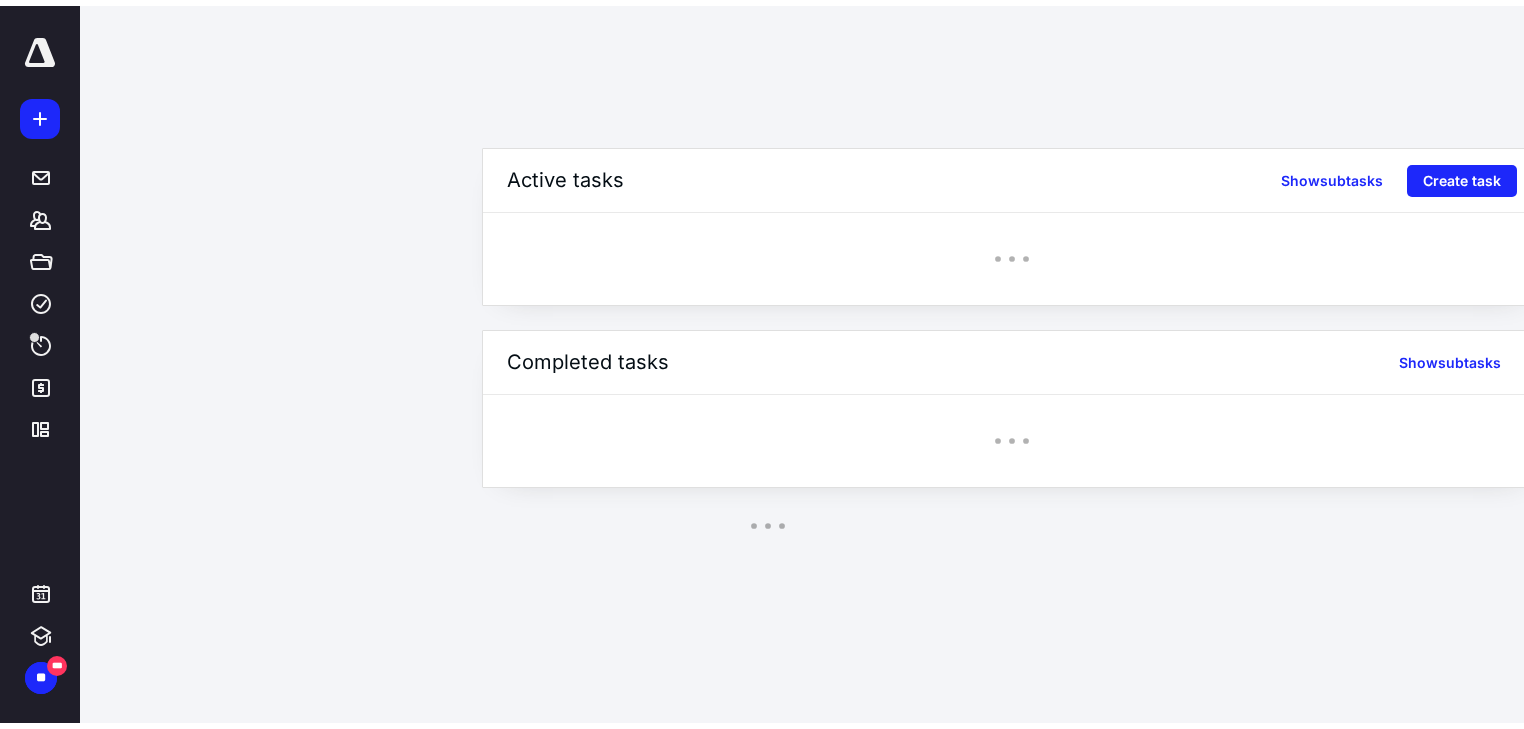 scroll, scrollTop: 0, scrollLeft: 0, axis: both 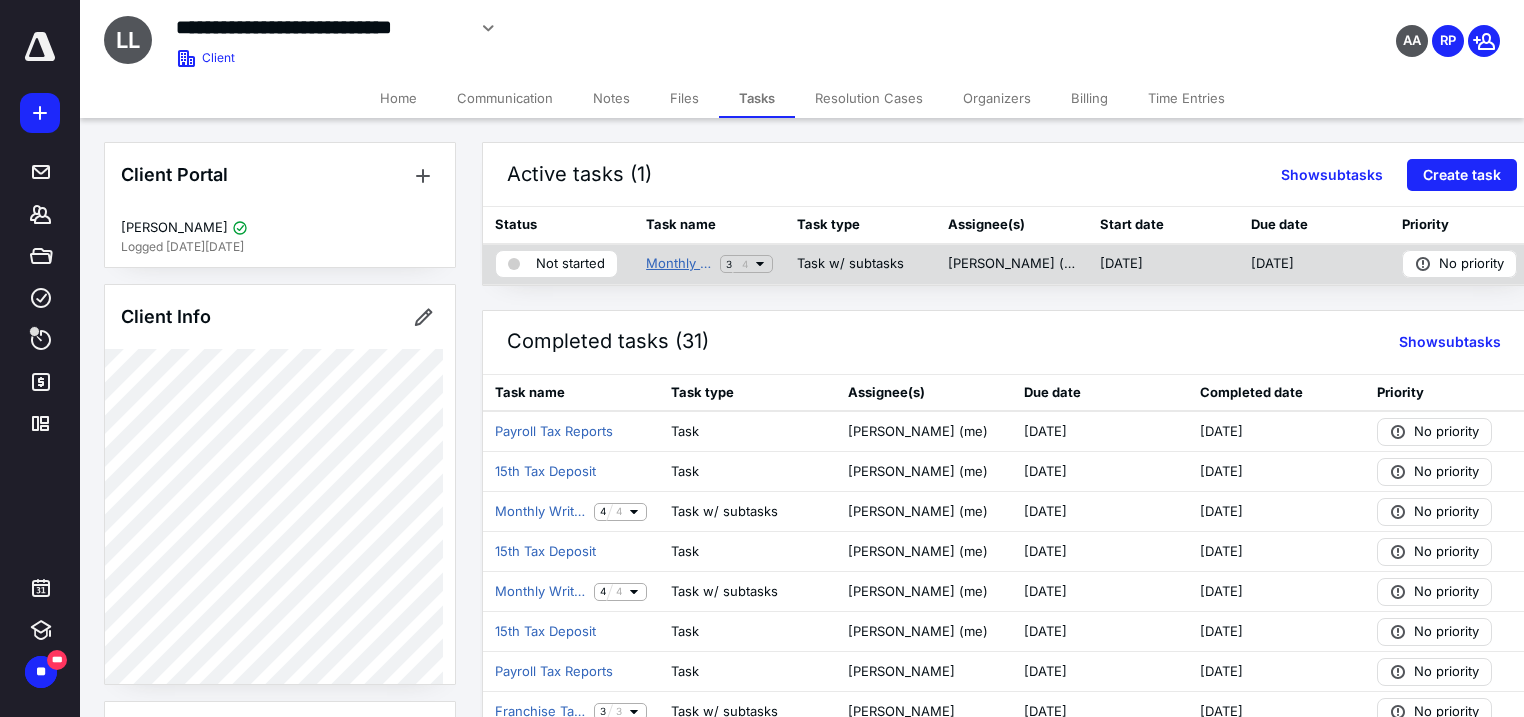 click on "Monthly Writeup" at bounding box center [679, 264] 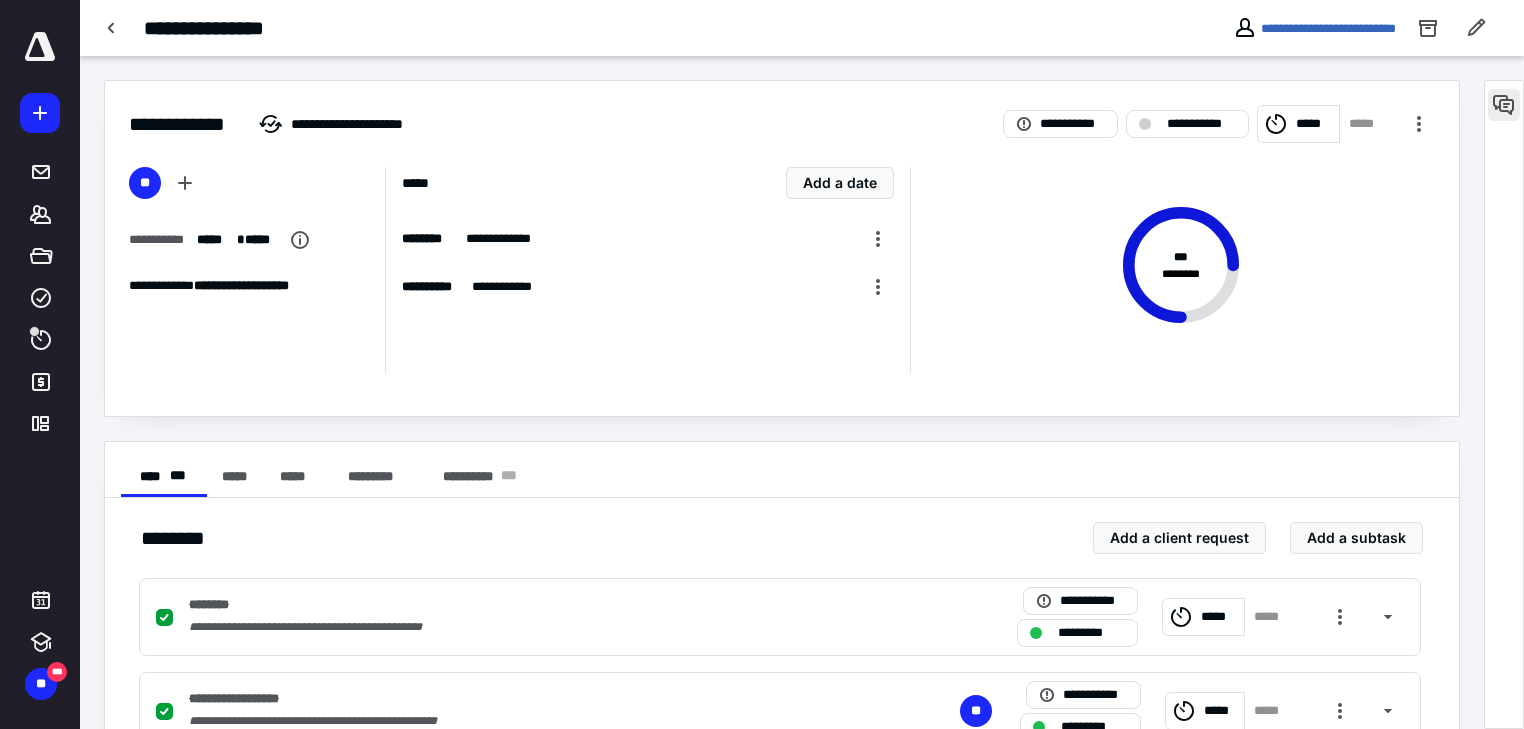 click at bounding box center (1504, 105) 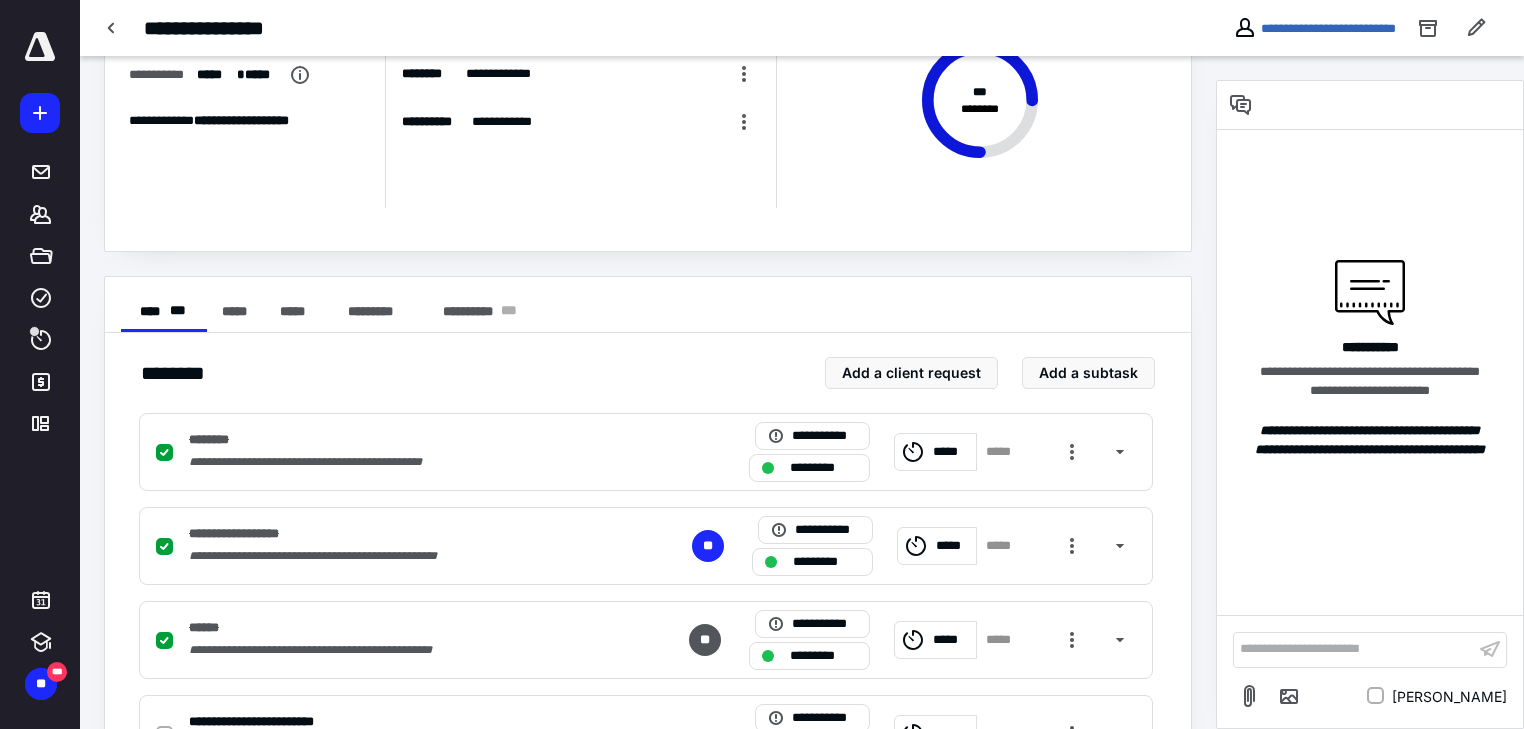 scroll, scrollTop: 257, scrollLeft: 0, axis: vertical 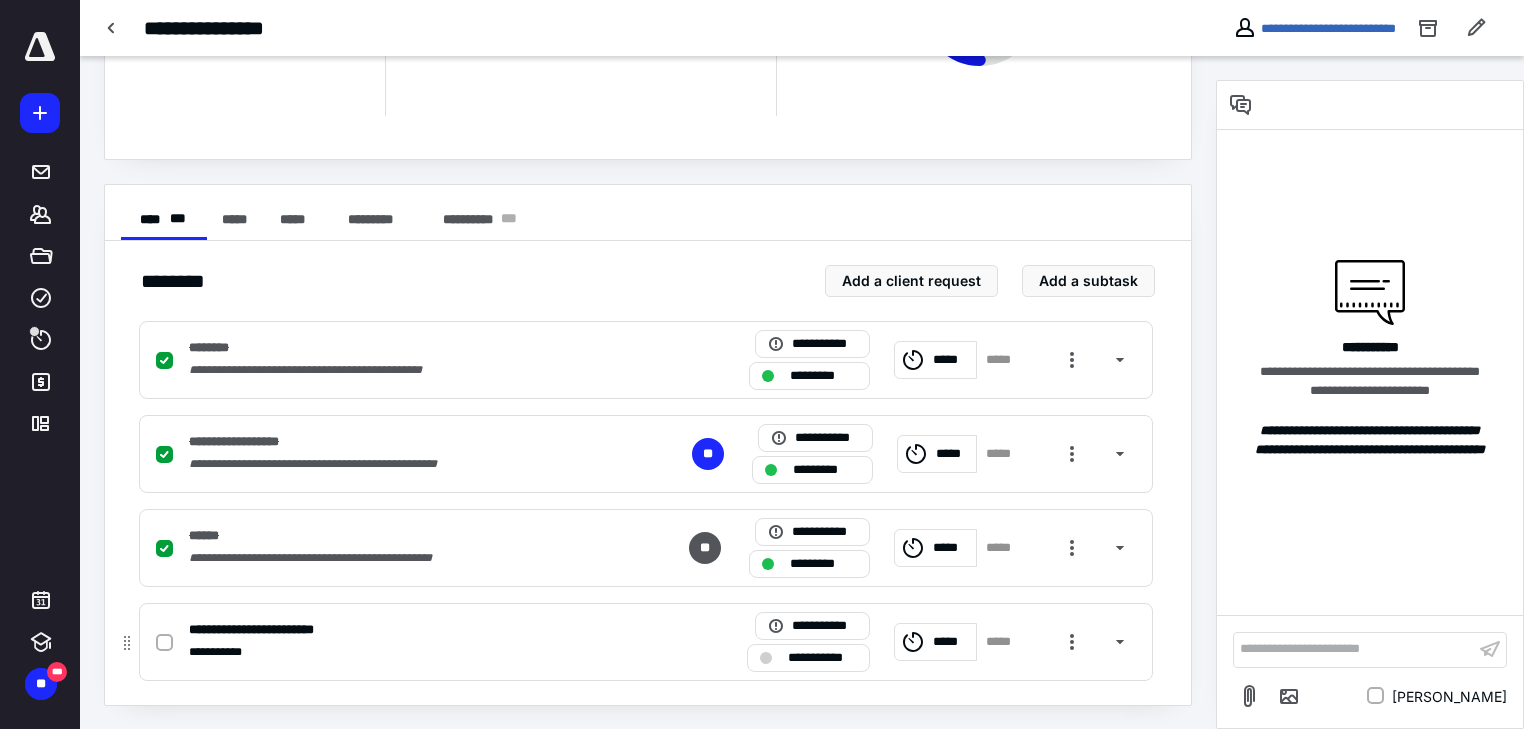 click at bounding box center (164, 643) 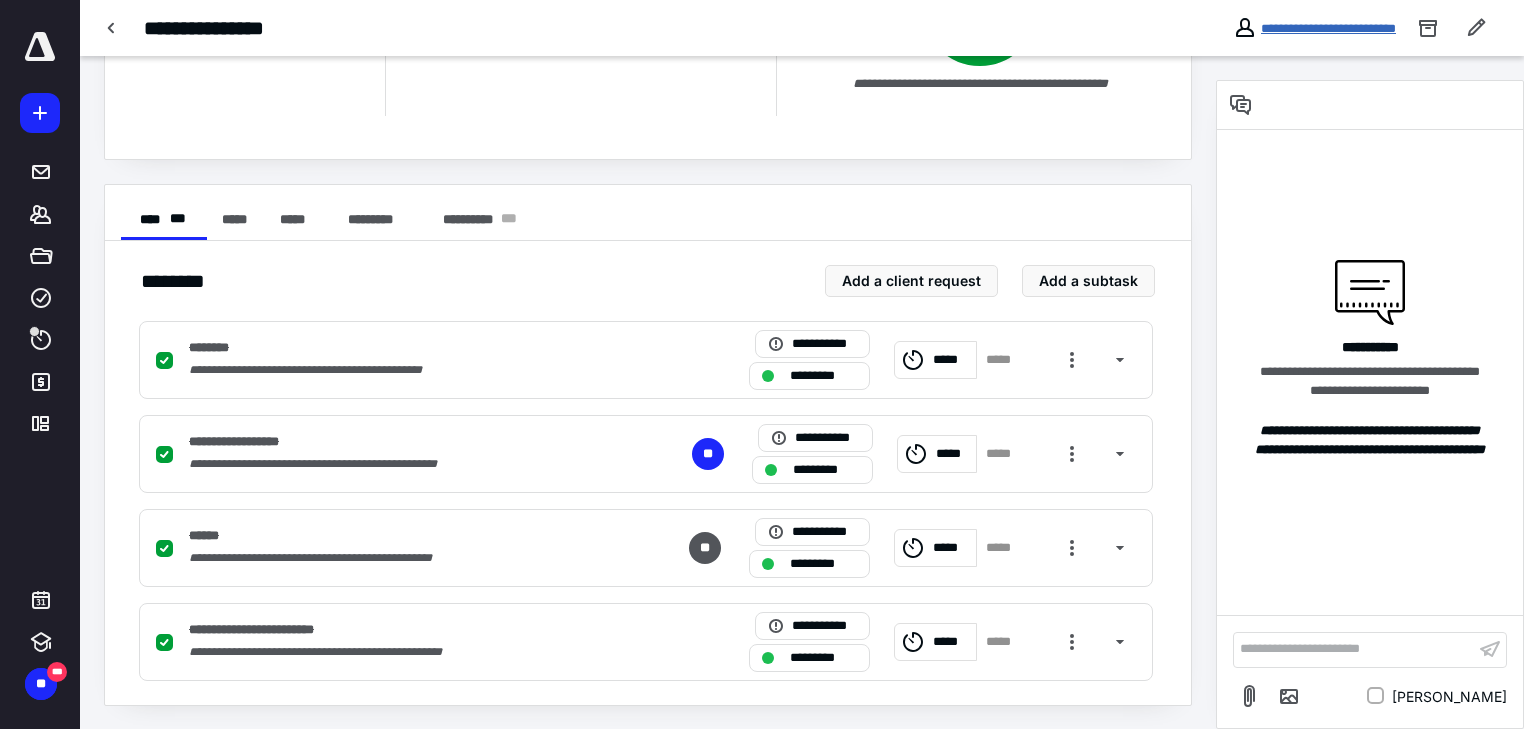 click on "**********" at bounding box center [1328, 28] 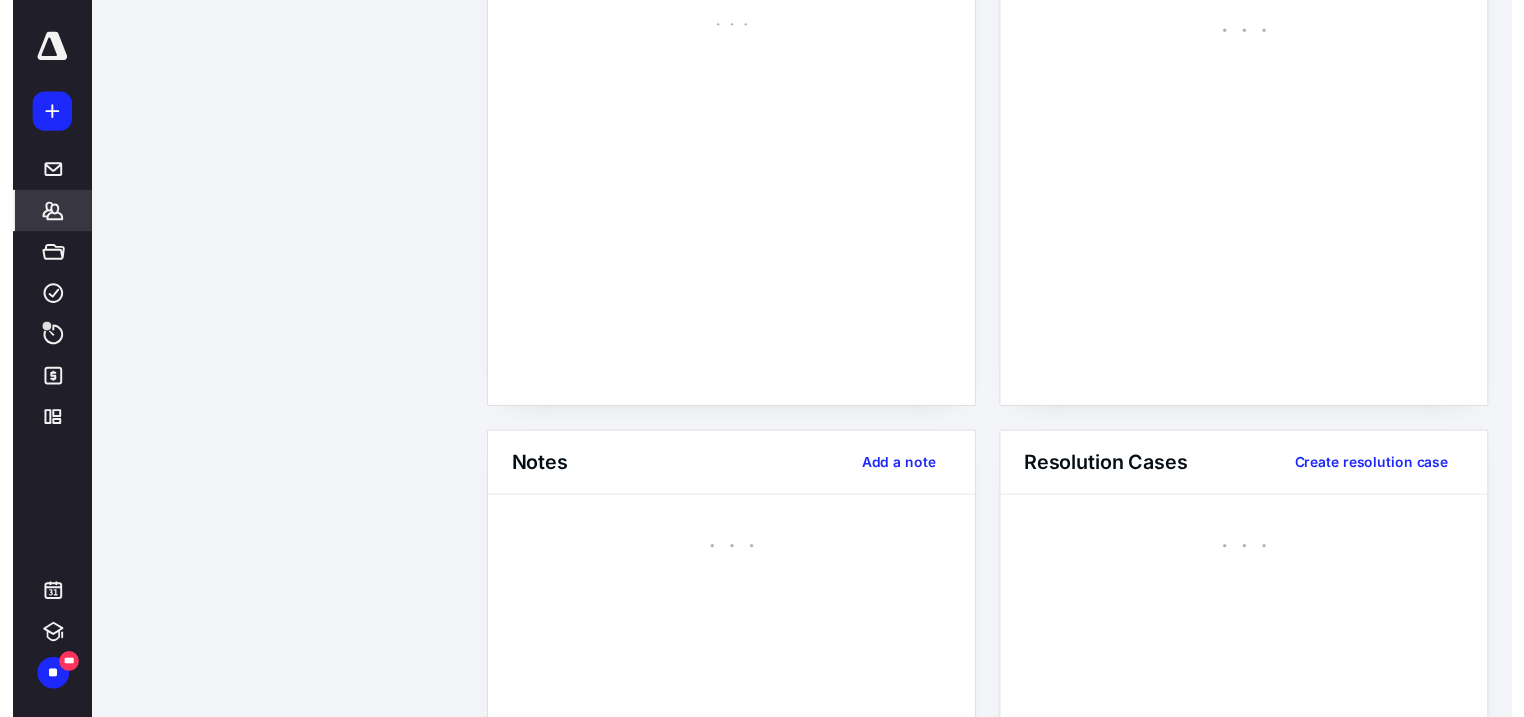 scroll, scrollTop: 0, scrollLeft: 0, axis: both 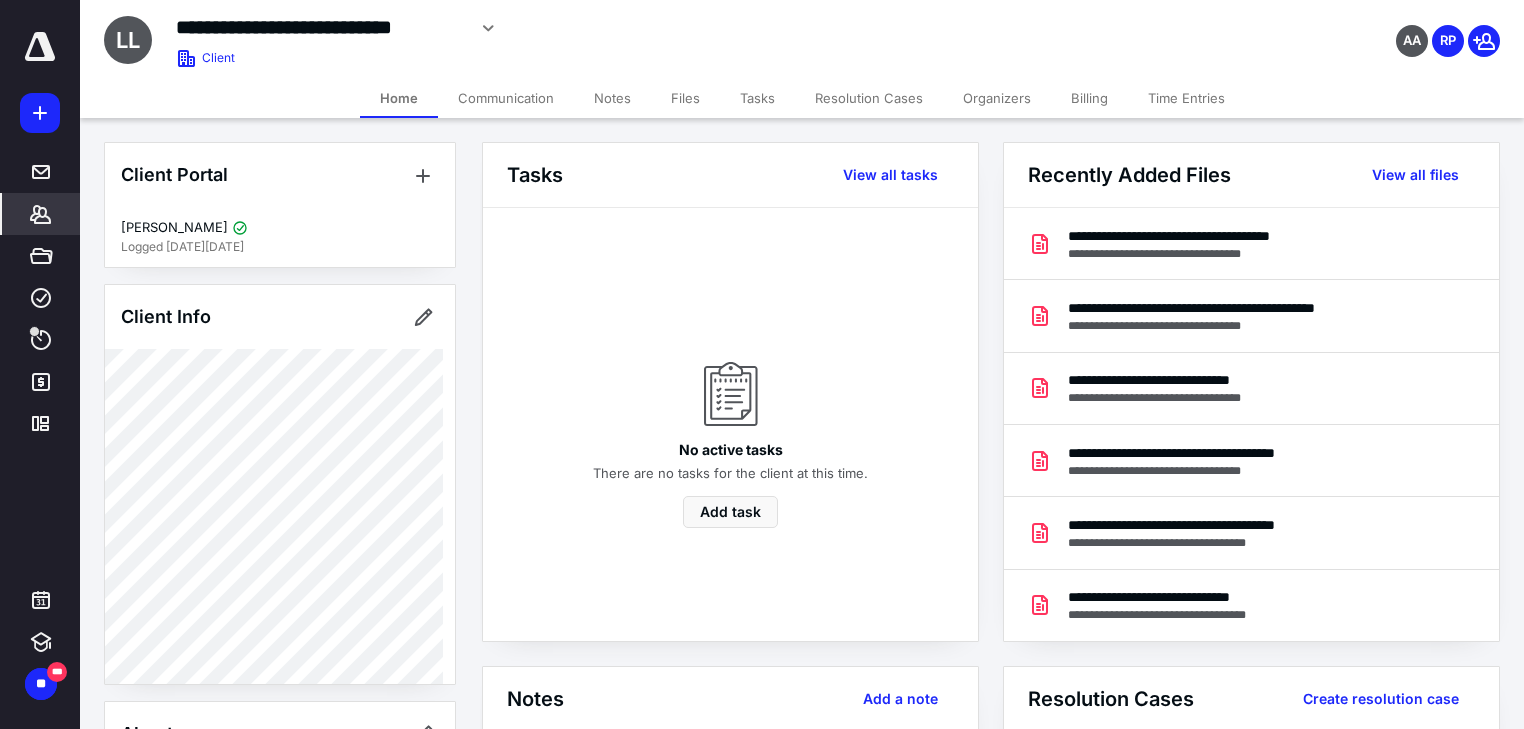 click on "Files" at bounding box center (685, 98) 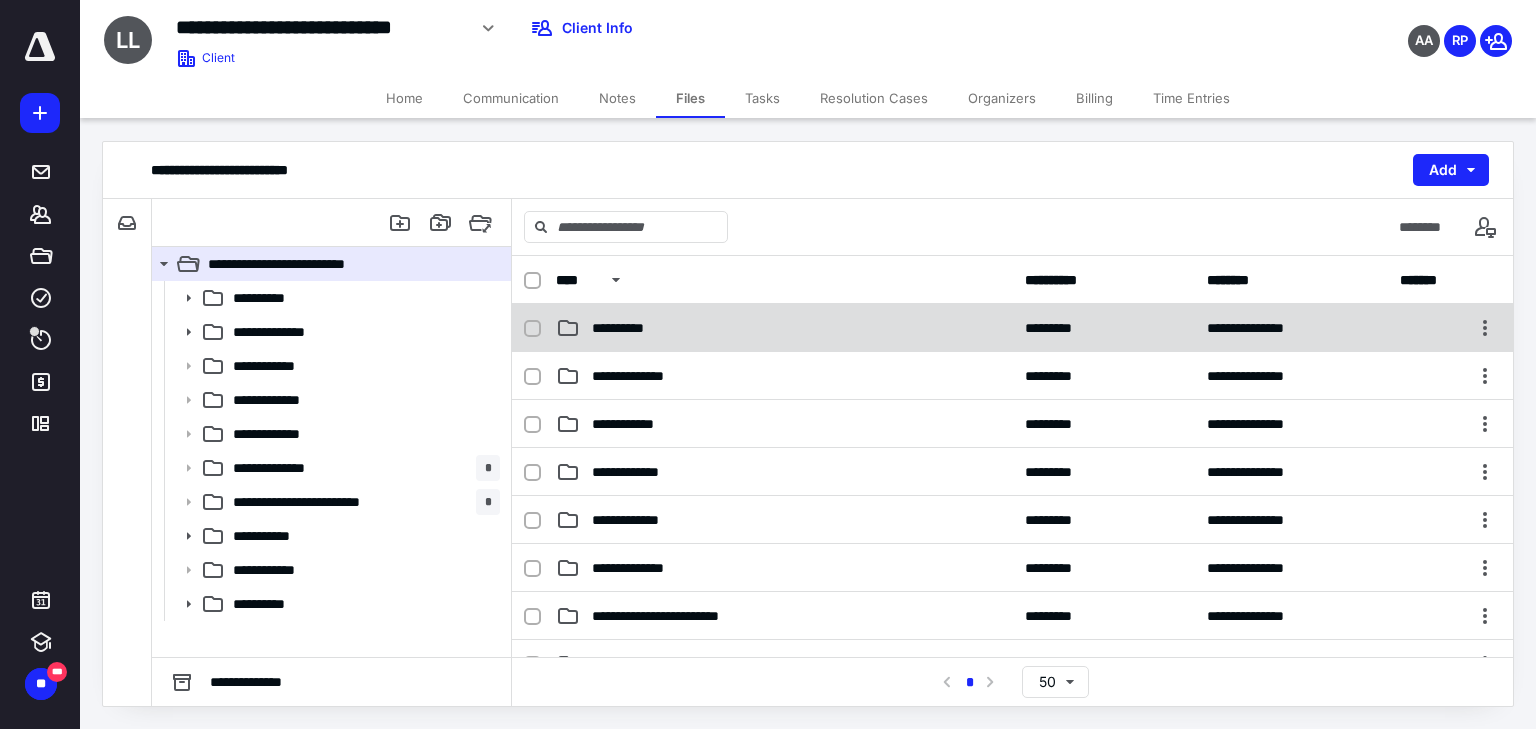 click on "**********" at bounding box center (629, 328) 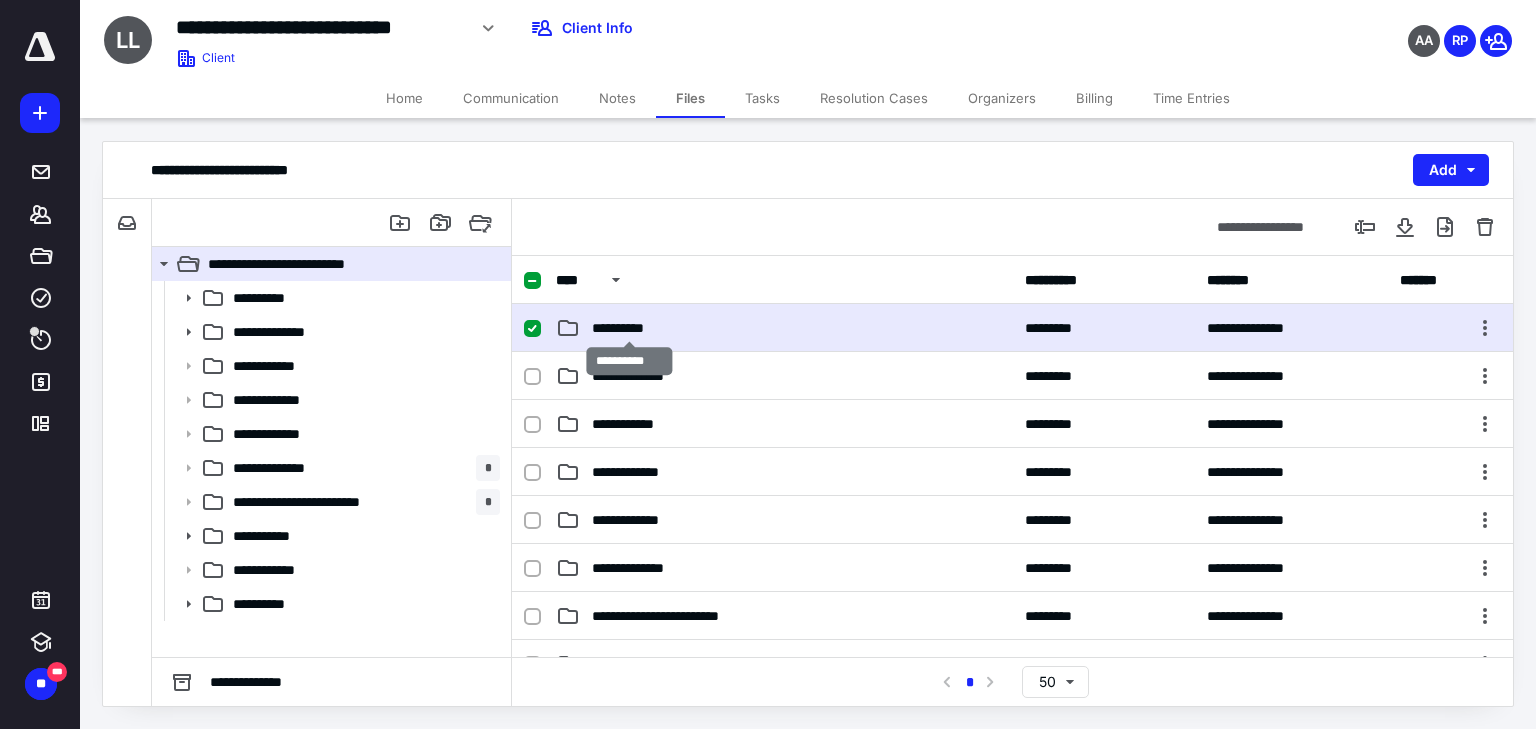 click on "**********" at bounding box center (629, 328) 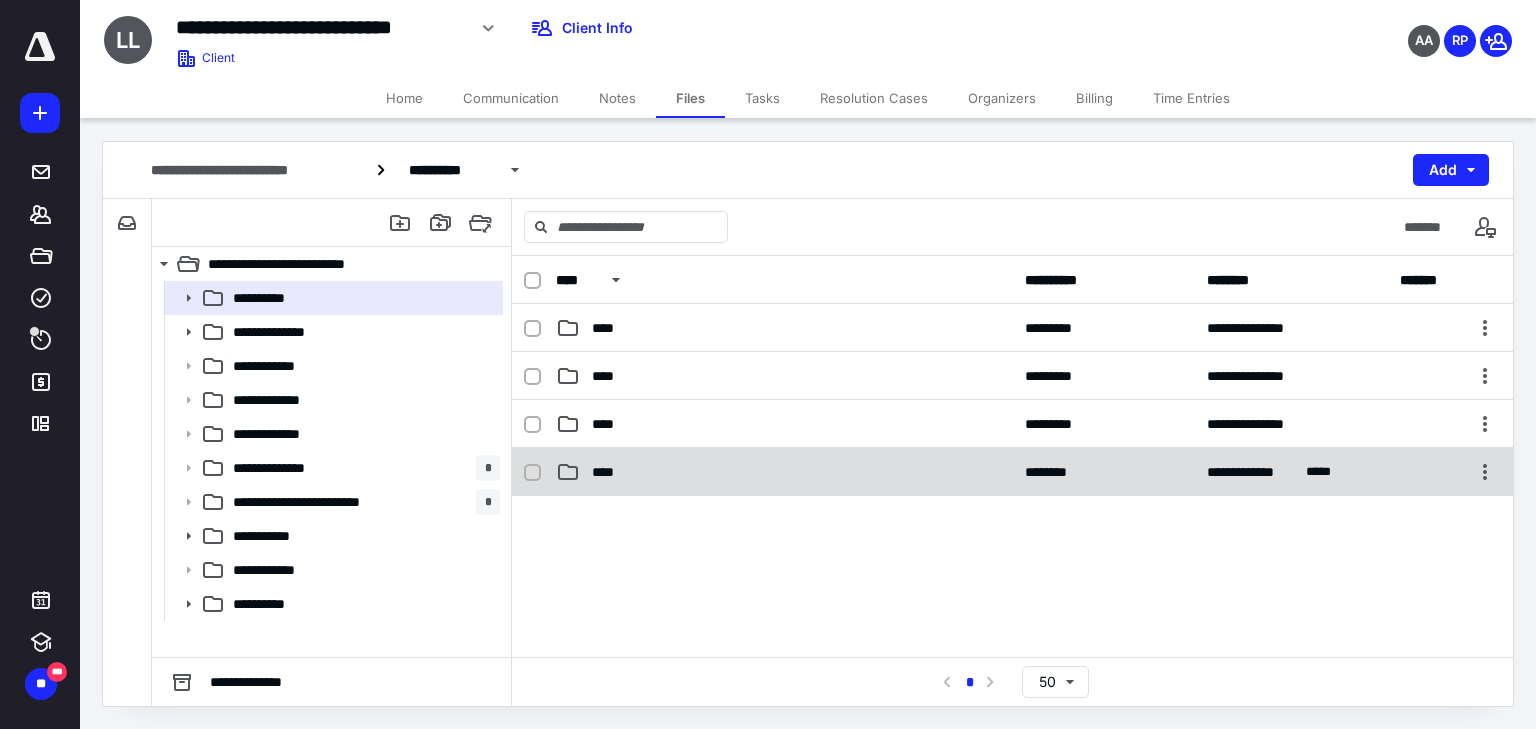 click on "**********" at bounding box center (1012, 472) 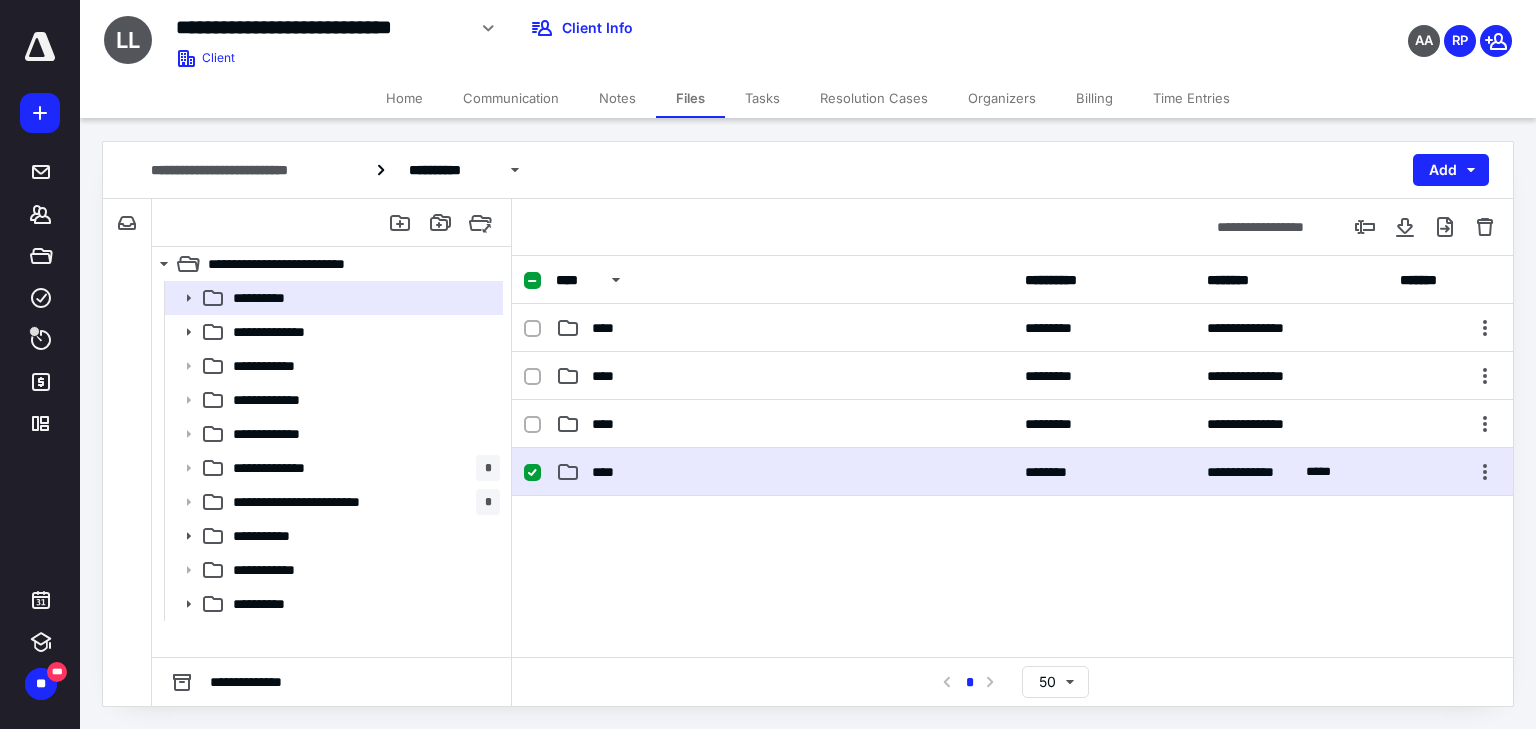 click on "**********" at bounding box center (1012, 472) 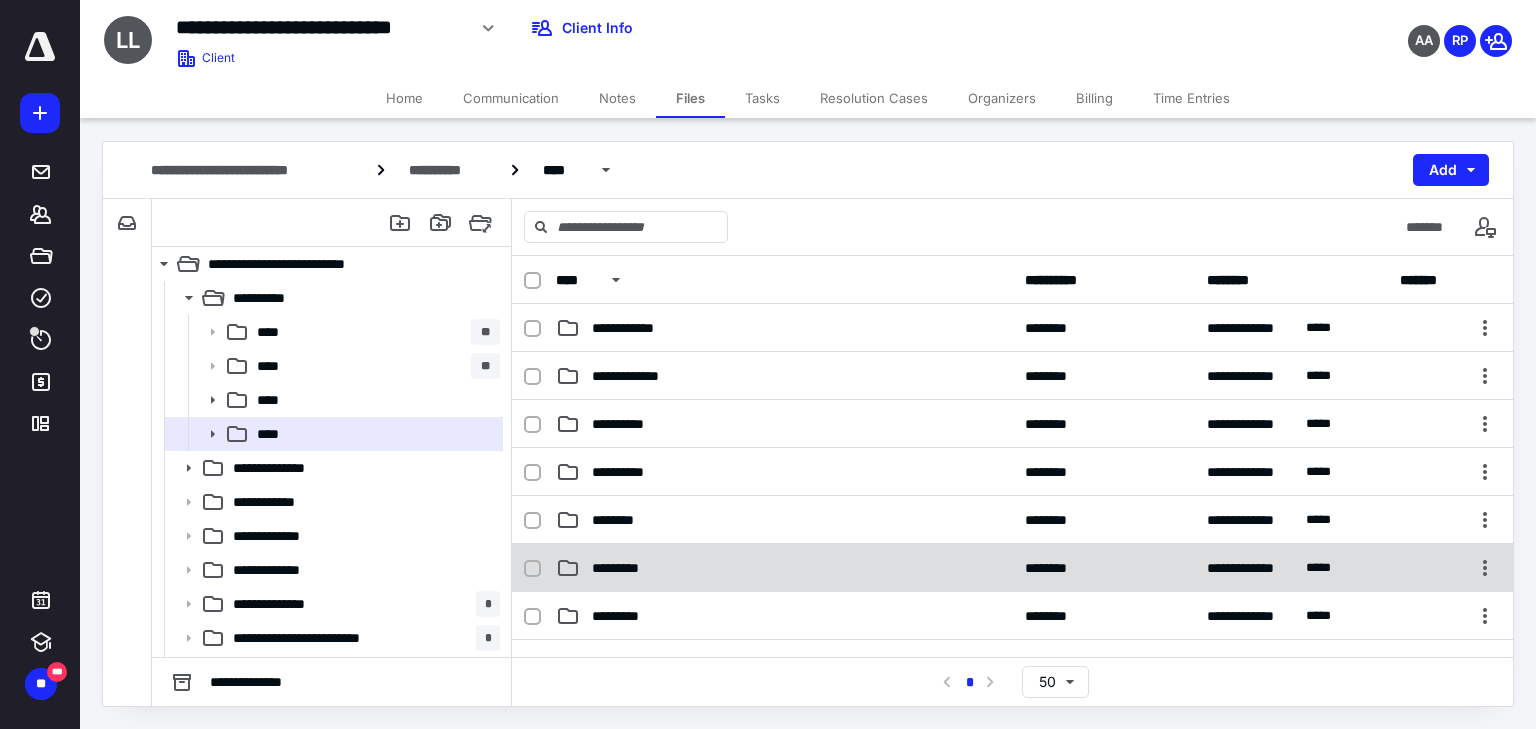 click on "*********" at bounding box center [624, 568] 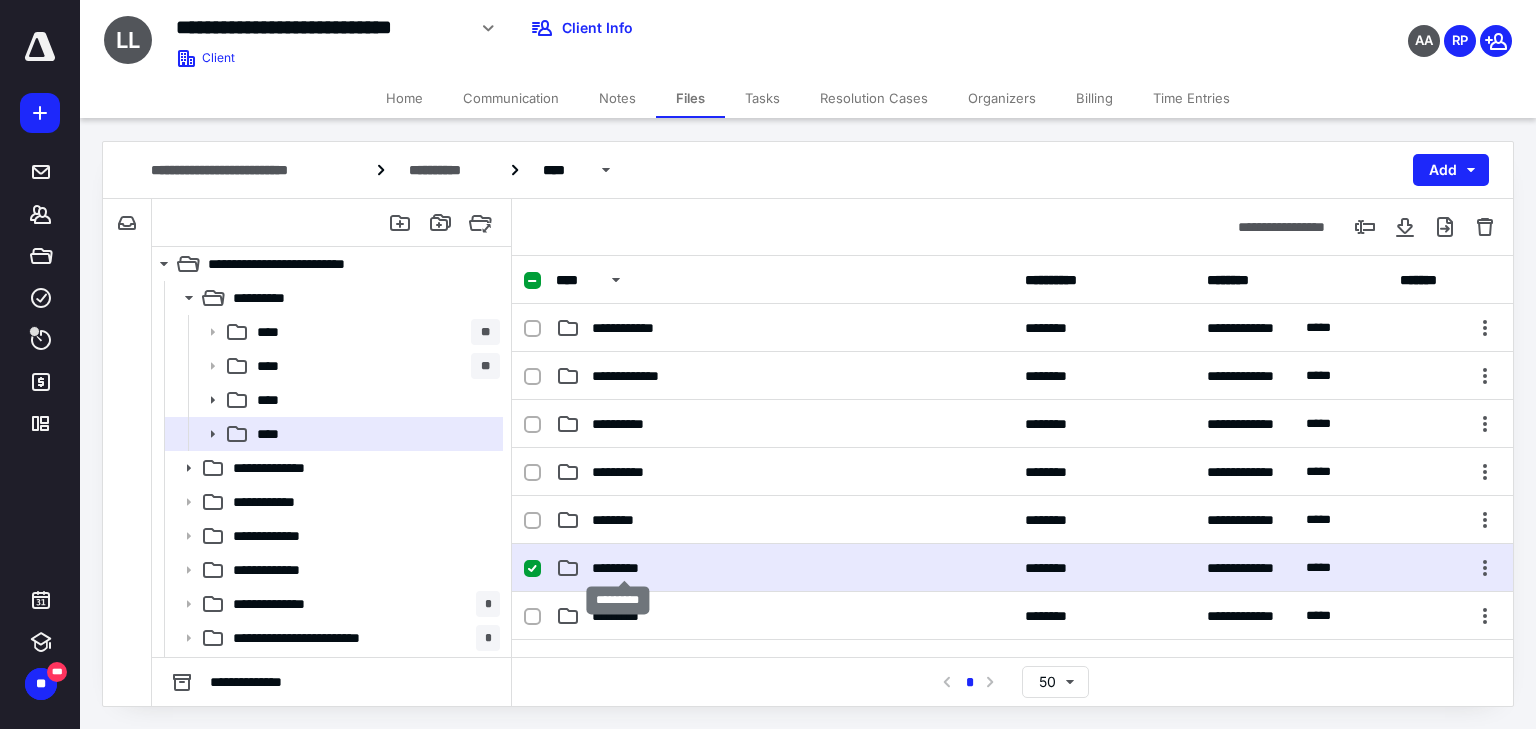 checkbox on "true" 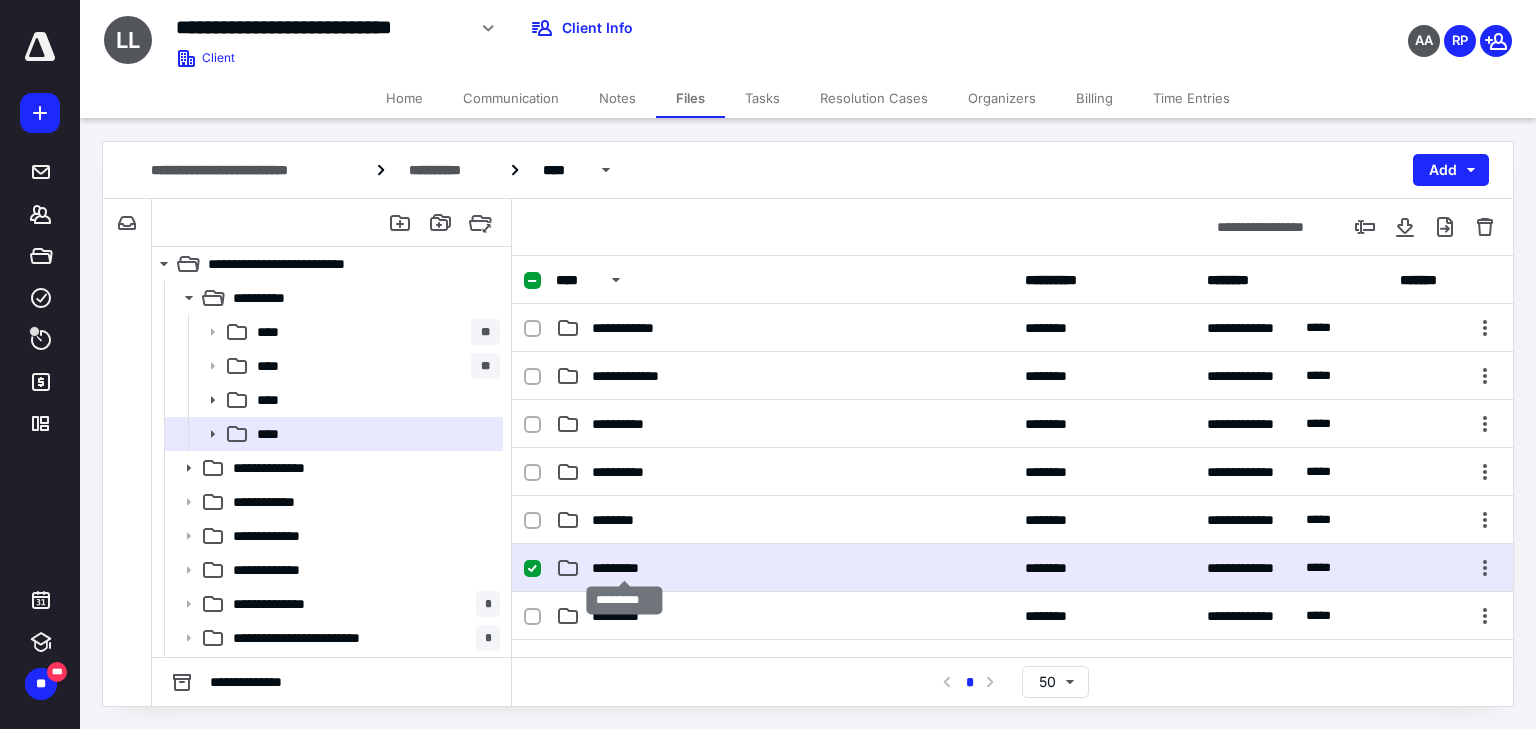 click on "*********" at bounding box center [624, 568] 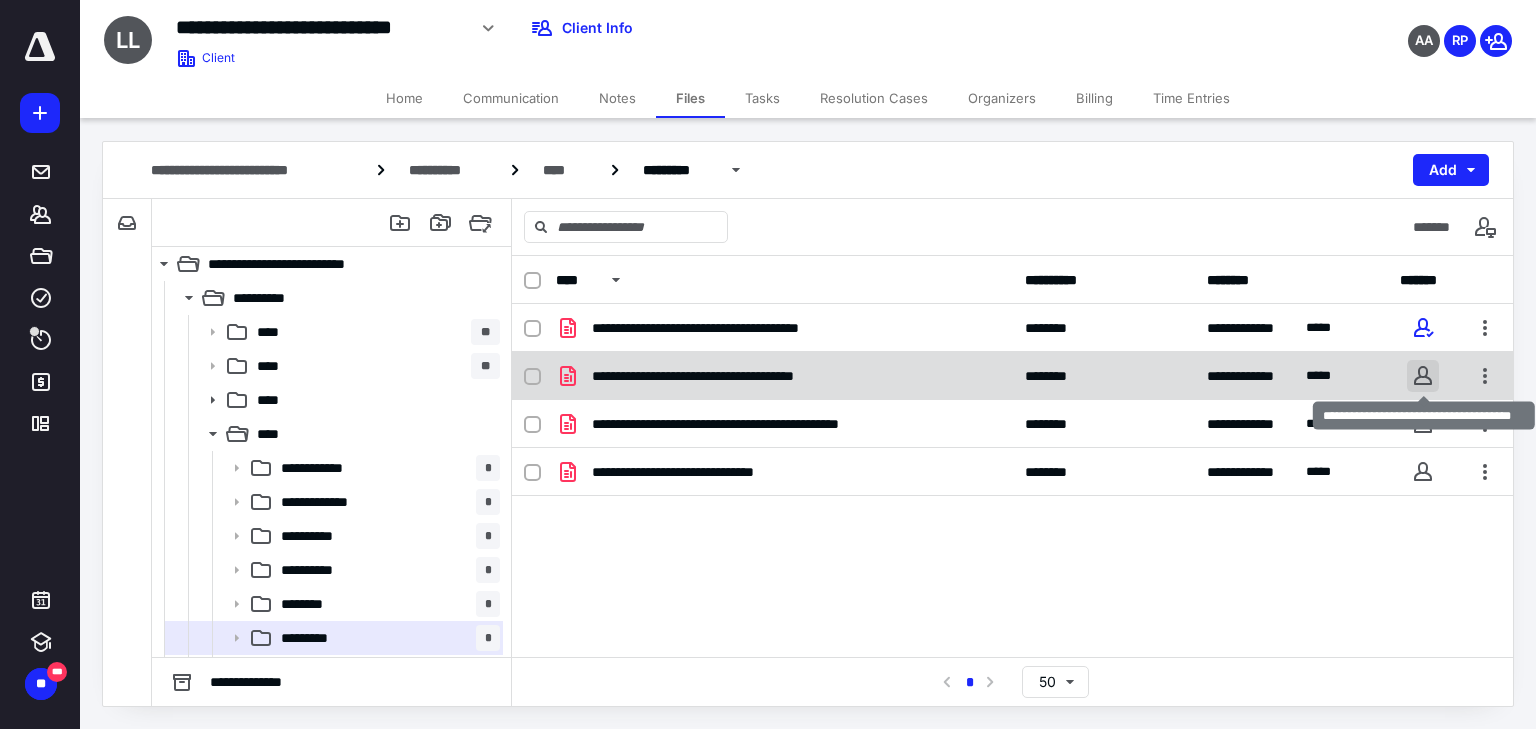 click at bounding box center (1423, 376) 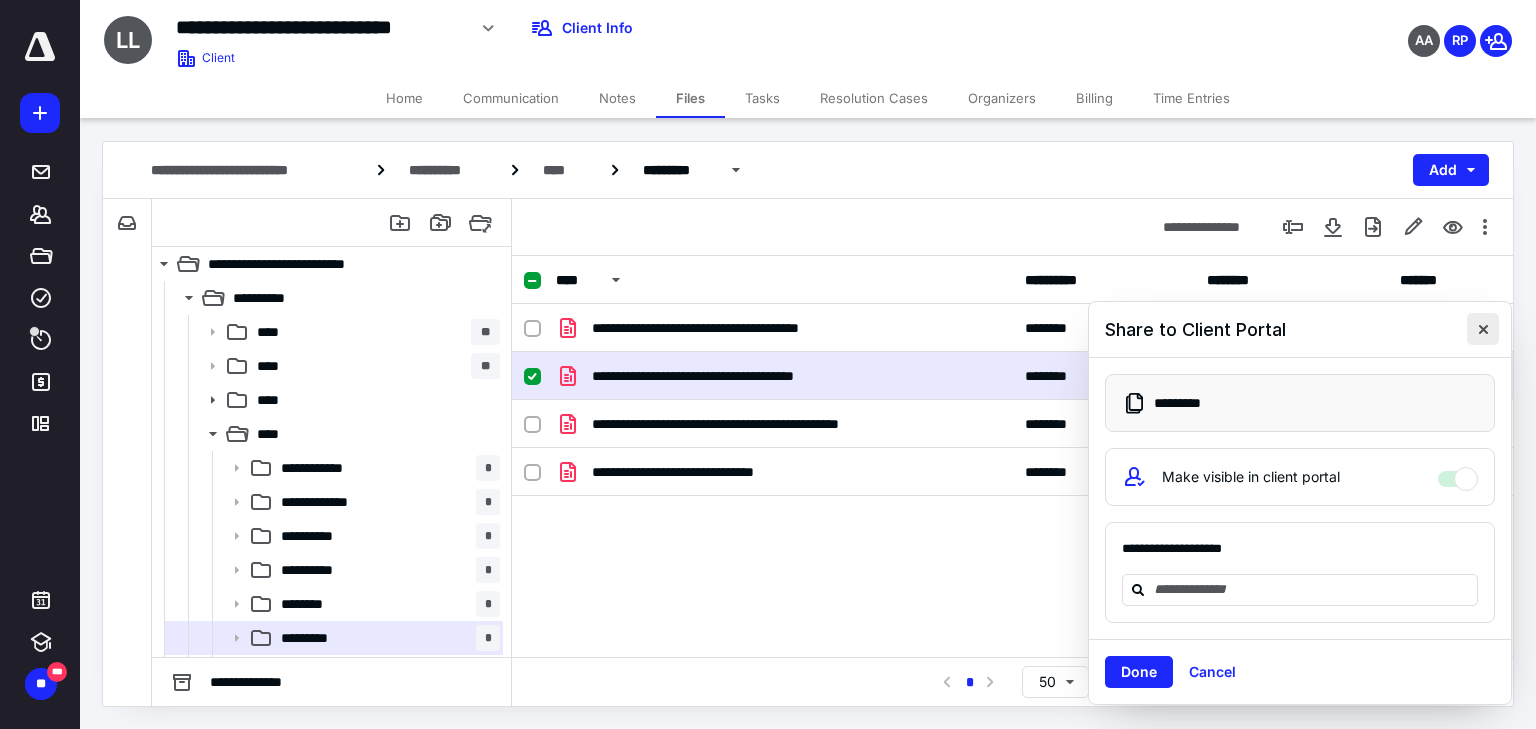 drag, startPoint x: 1490, startPoint y: 334, endPoint x: 1387, endPoint y: 347, distance: 103.81715 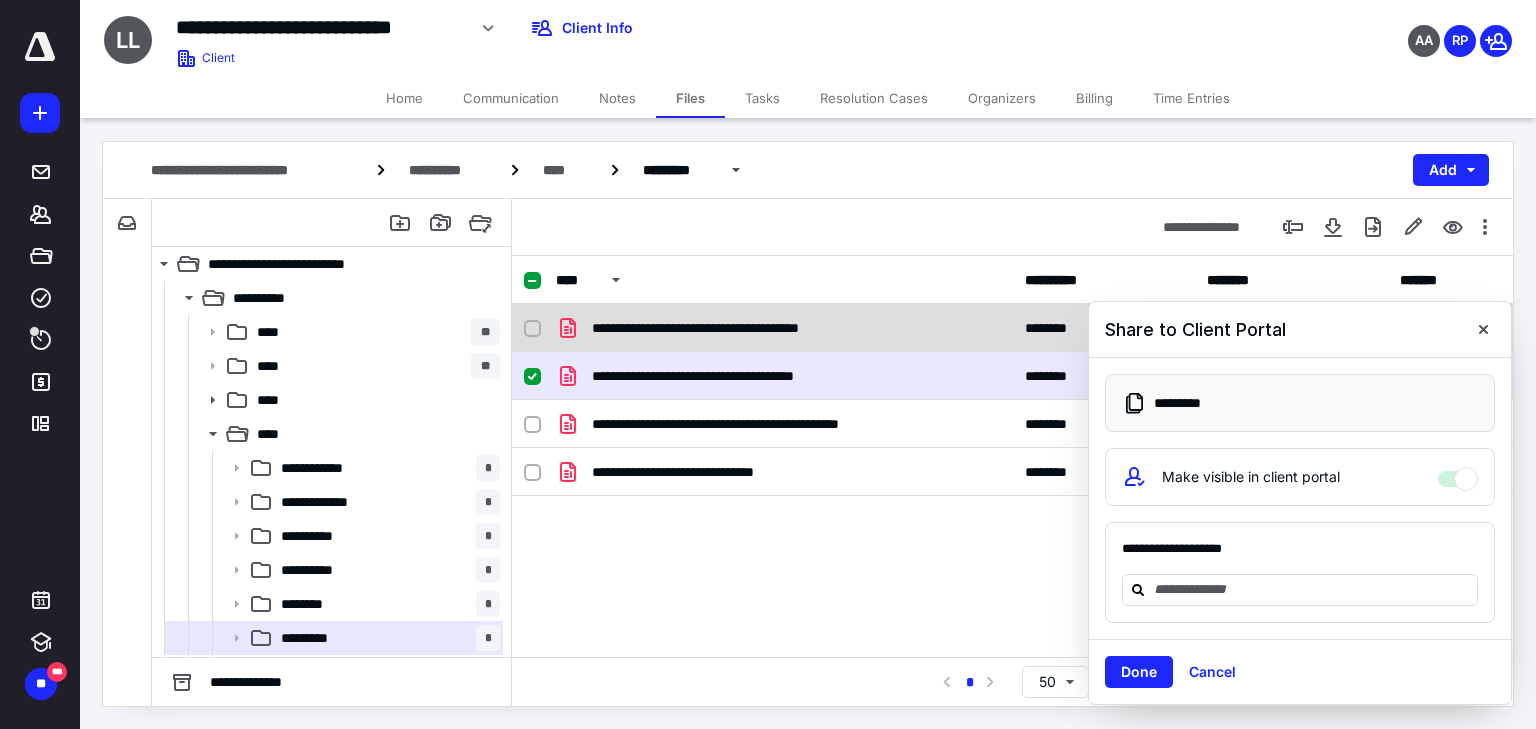 click at bounding box center (1483, 329) 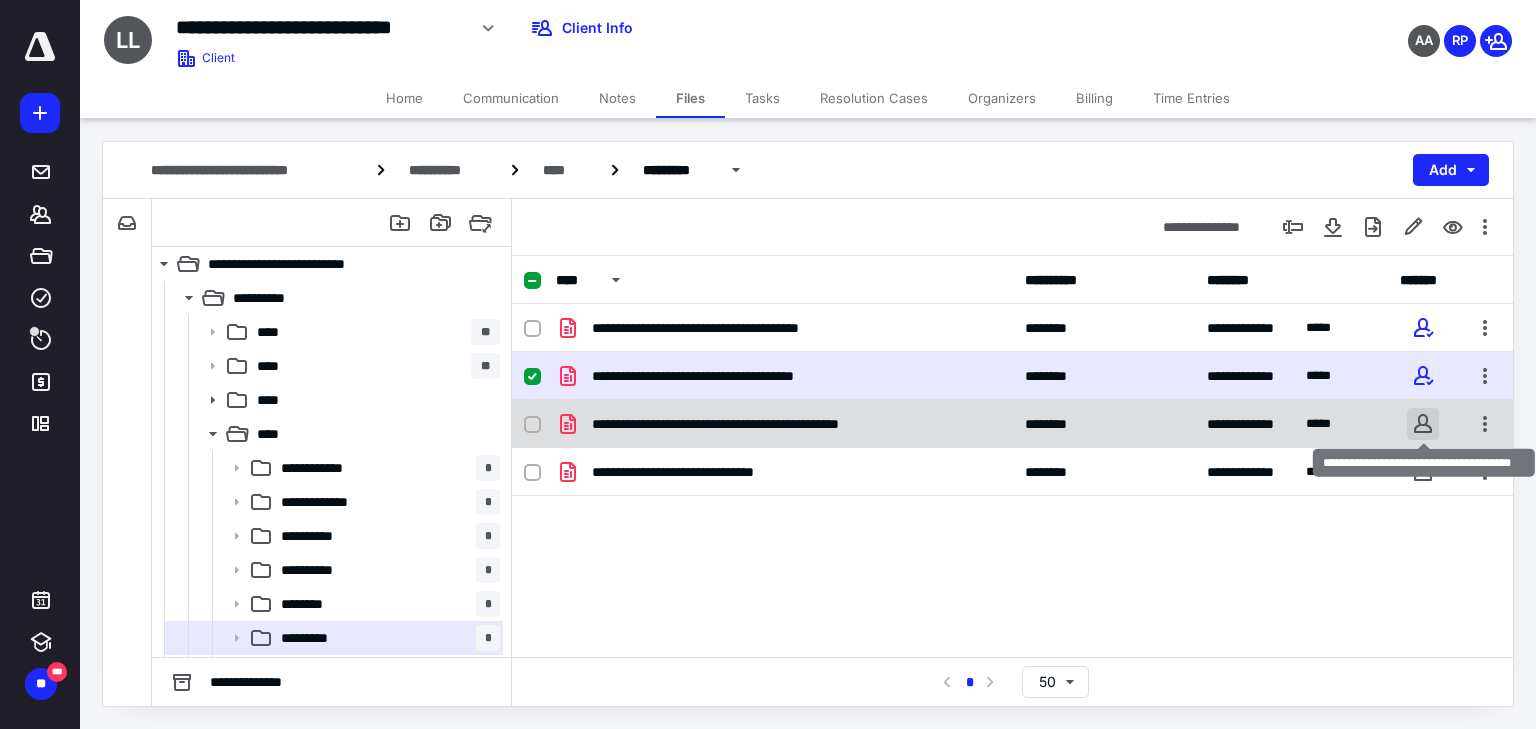 click at bounding box center (1423, 424) 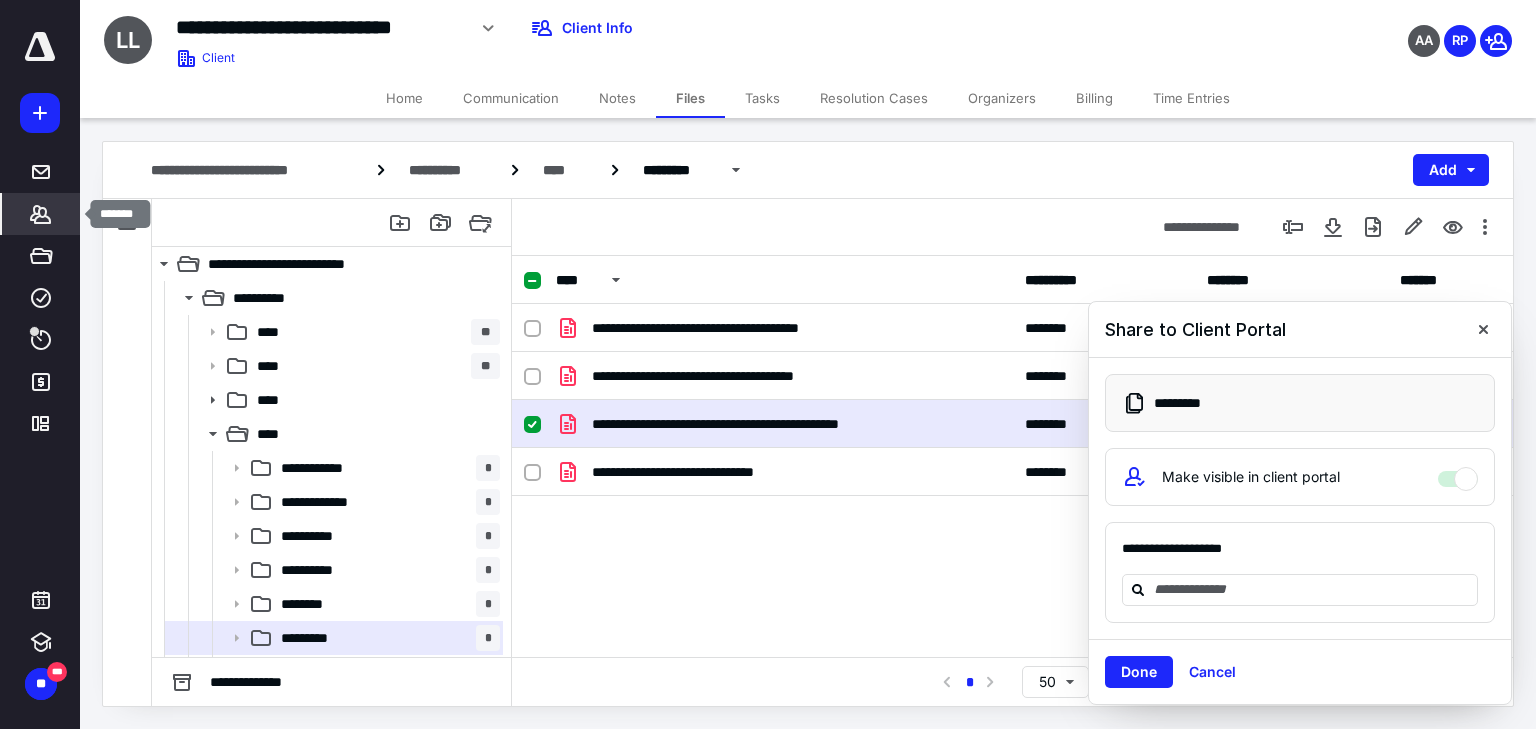 click 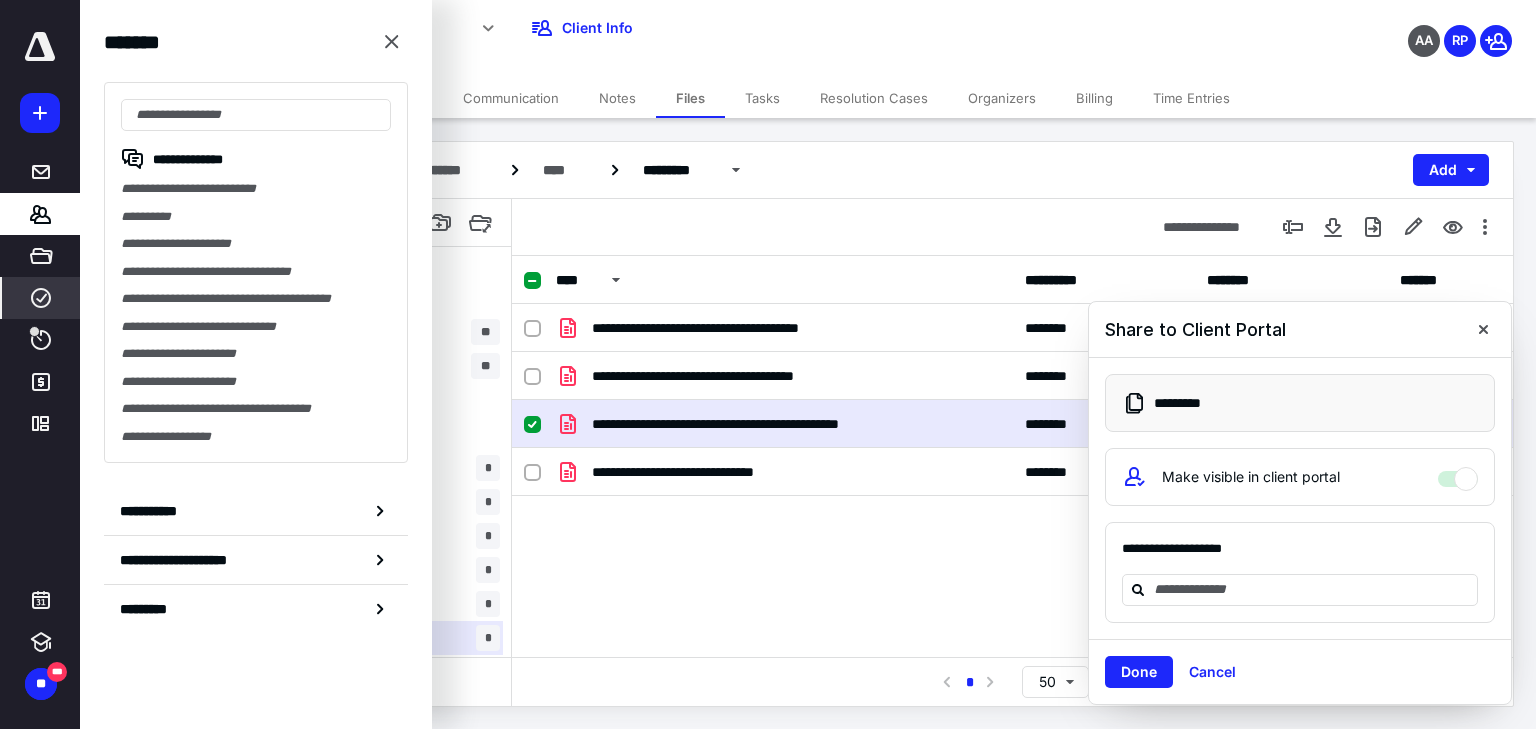 click on "****" at bounding box center [41, 298] 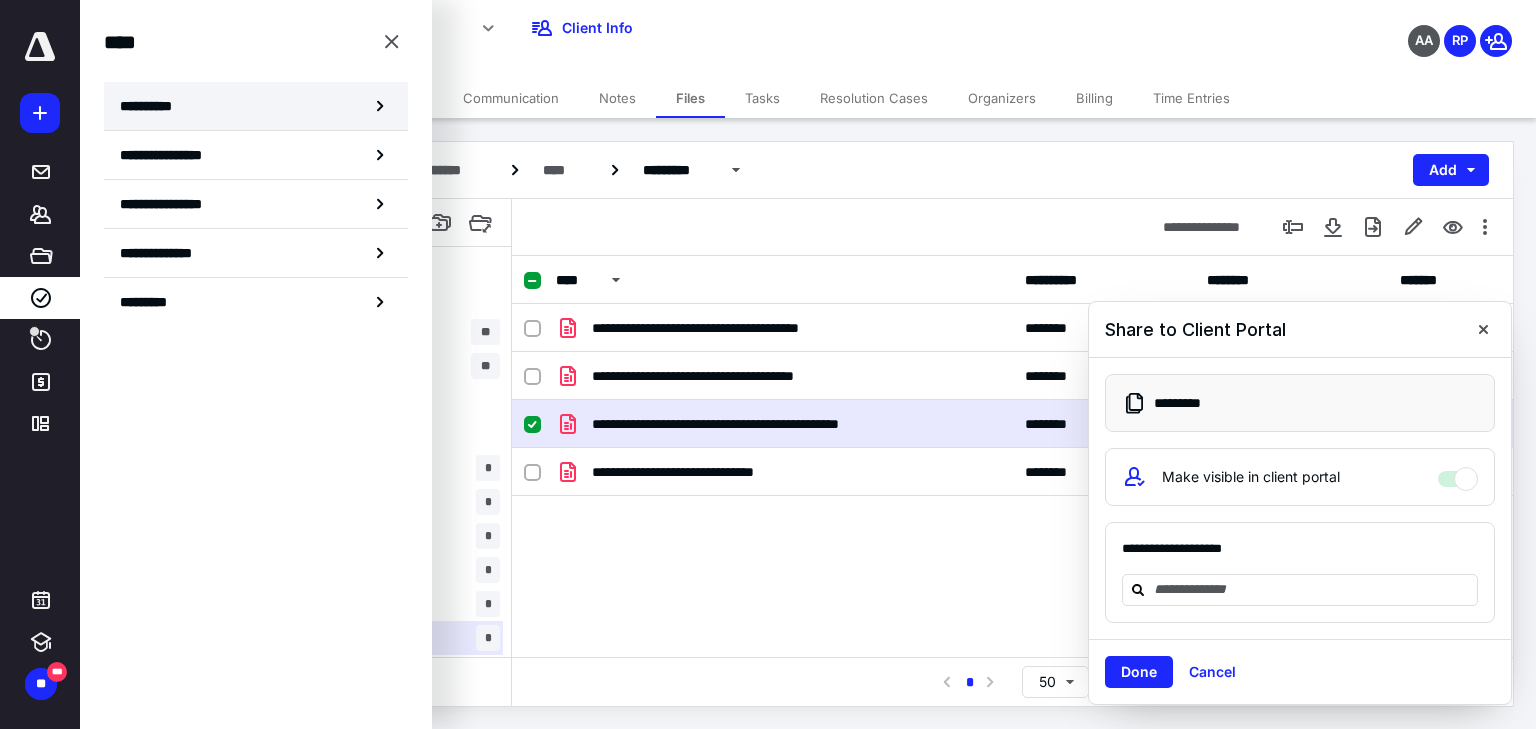 click on "**********" at bounding box center [153, 106] 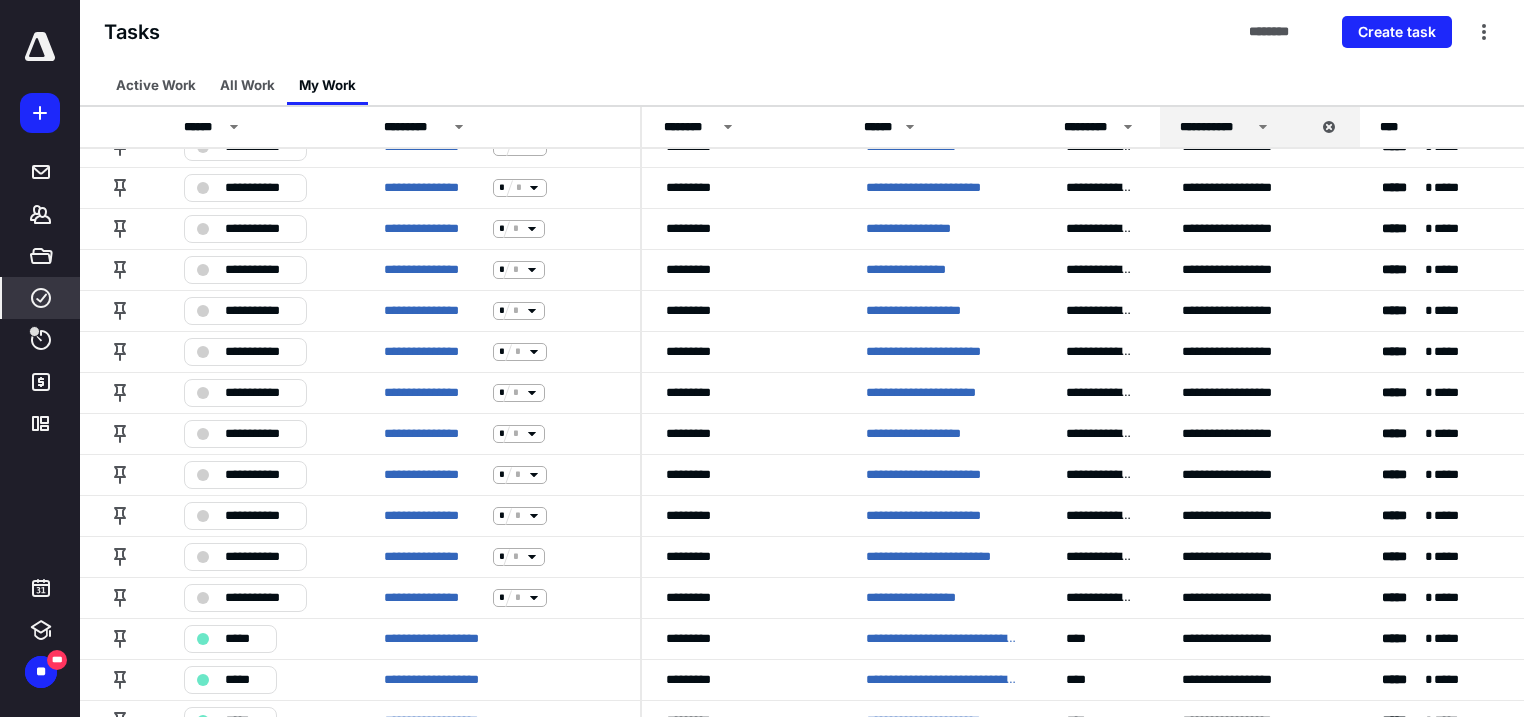 scroll, scrollTop: 1340, scrollLeft: 0, axis: vertical 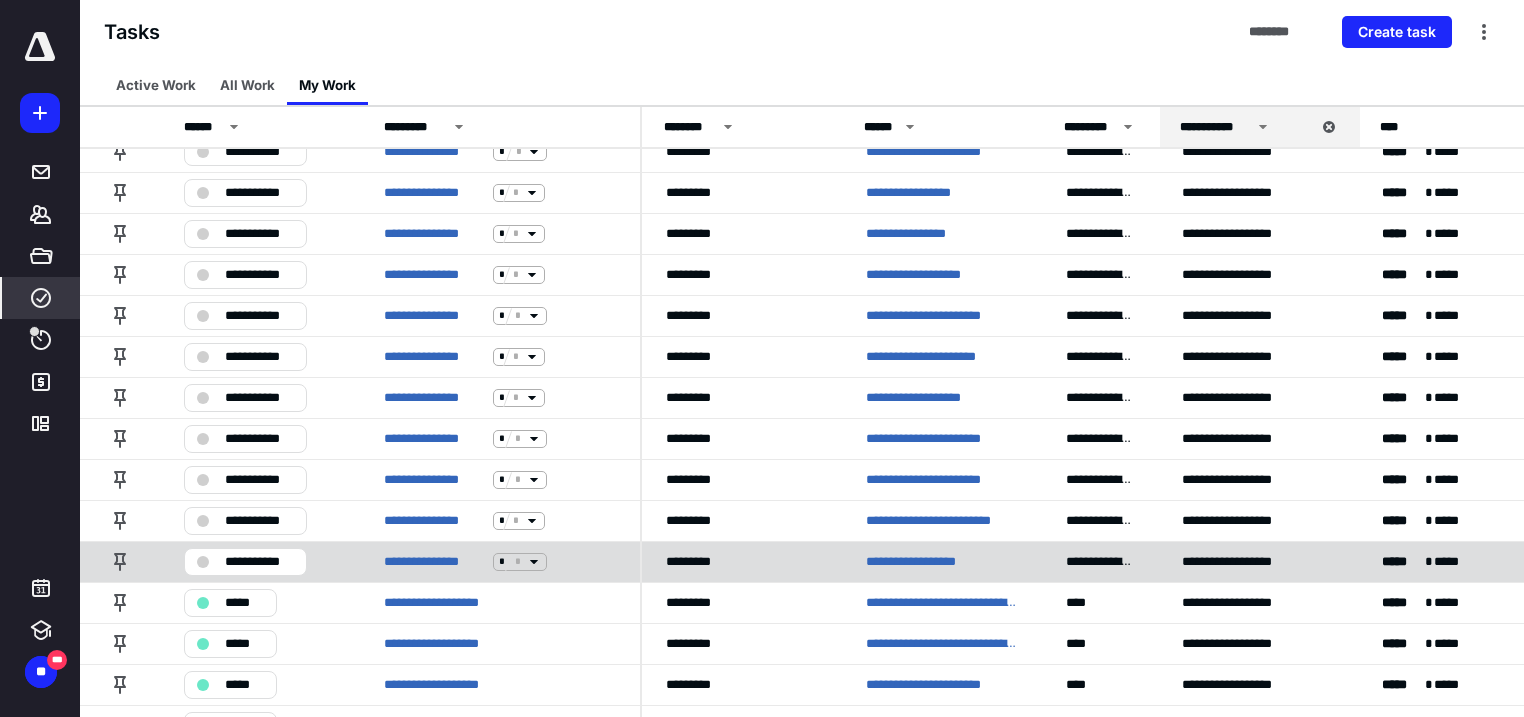 click on "**********" at bounding box center [924, 562] 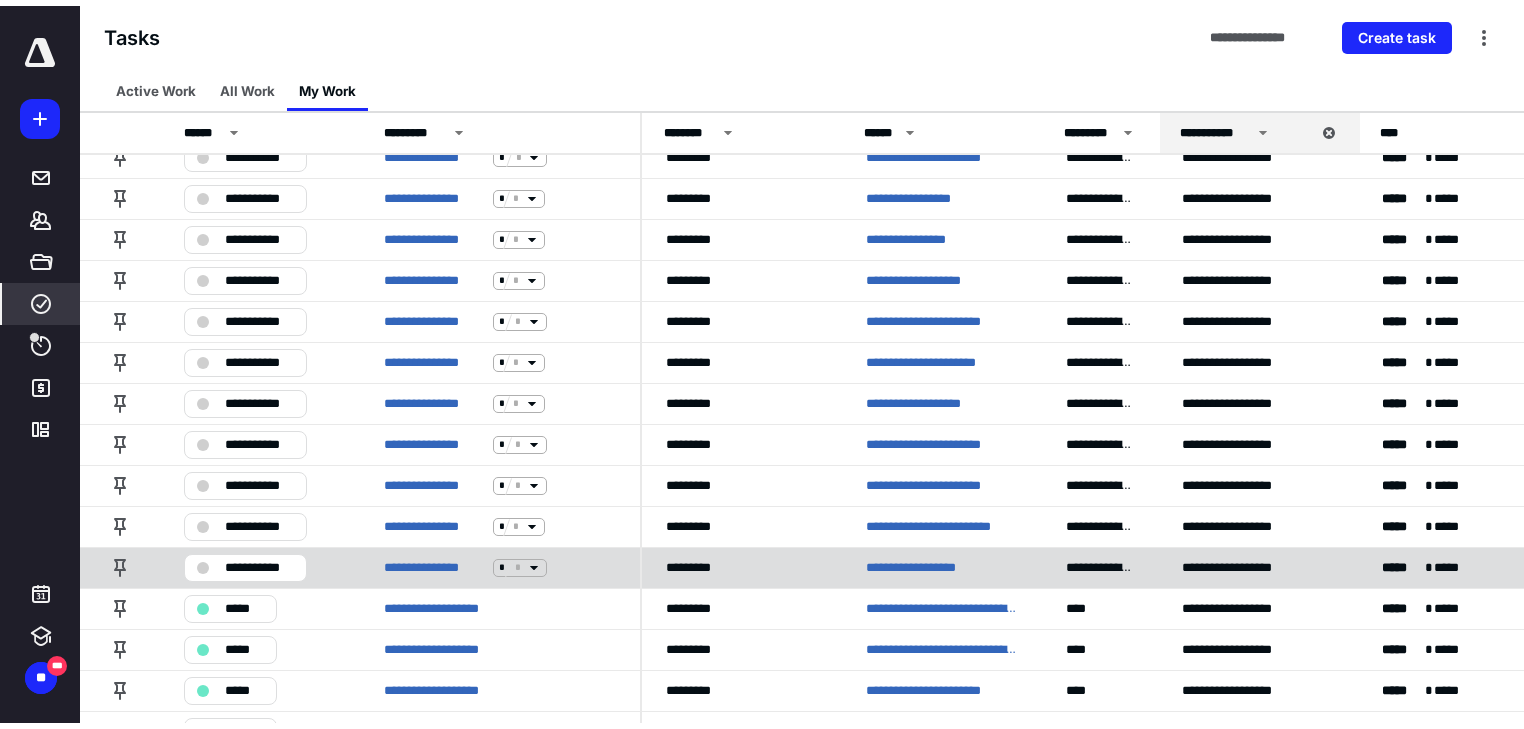 scroll, scrollTop: 0, scrollLeft: 0, axis: both 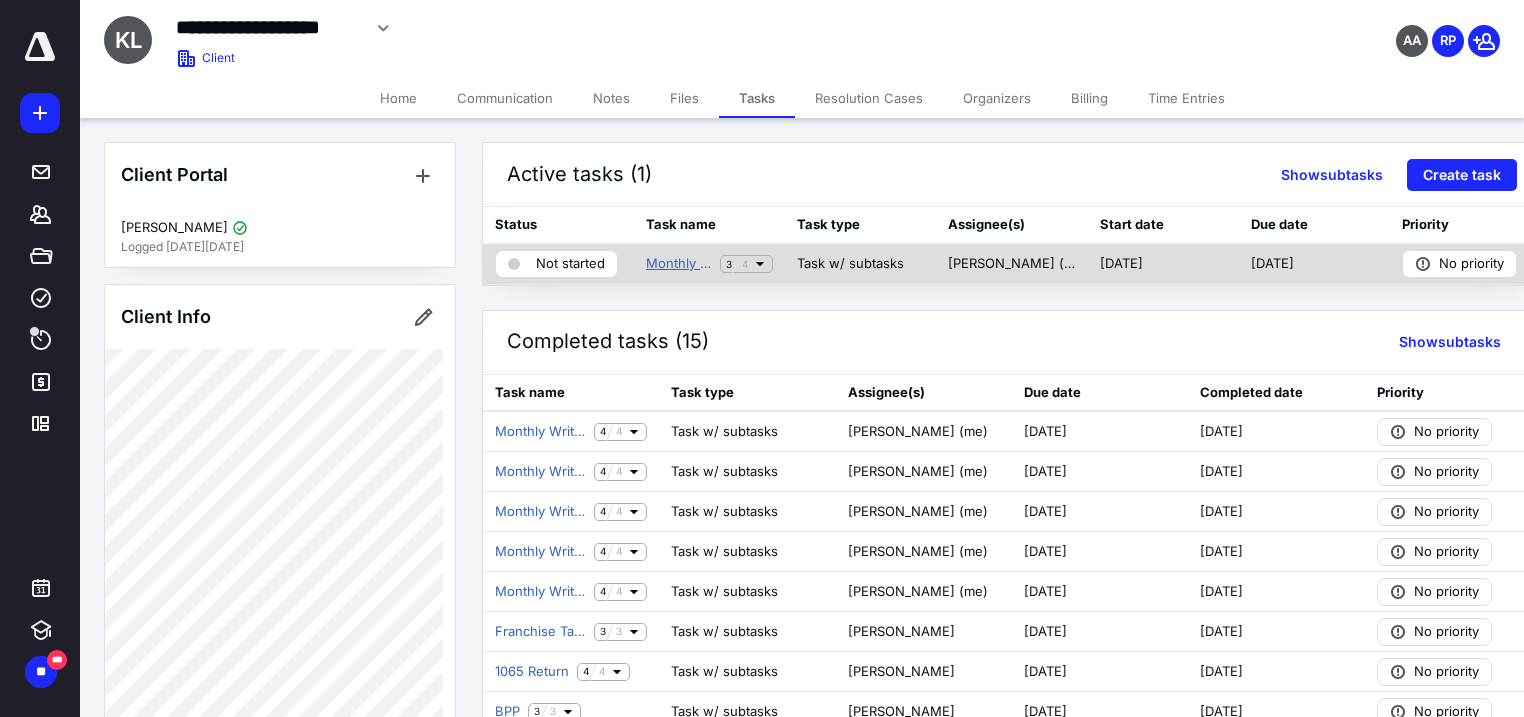 click on "Monthly Writeup" at bounding box center [679, 264] 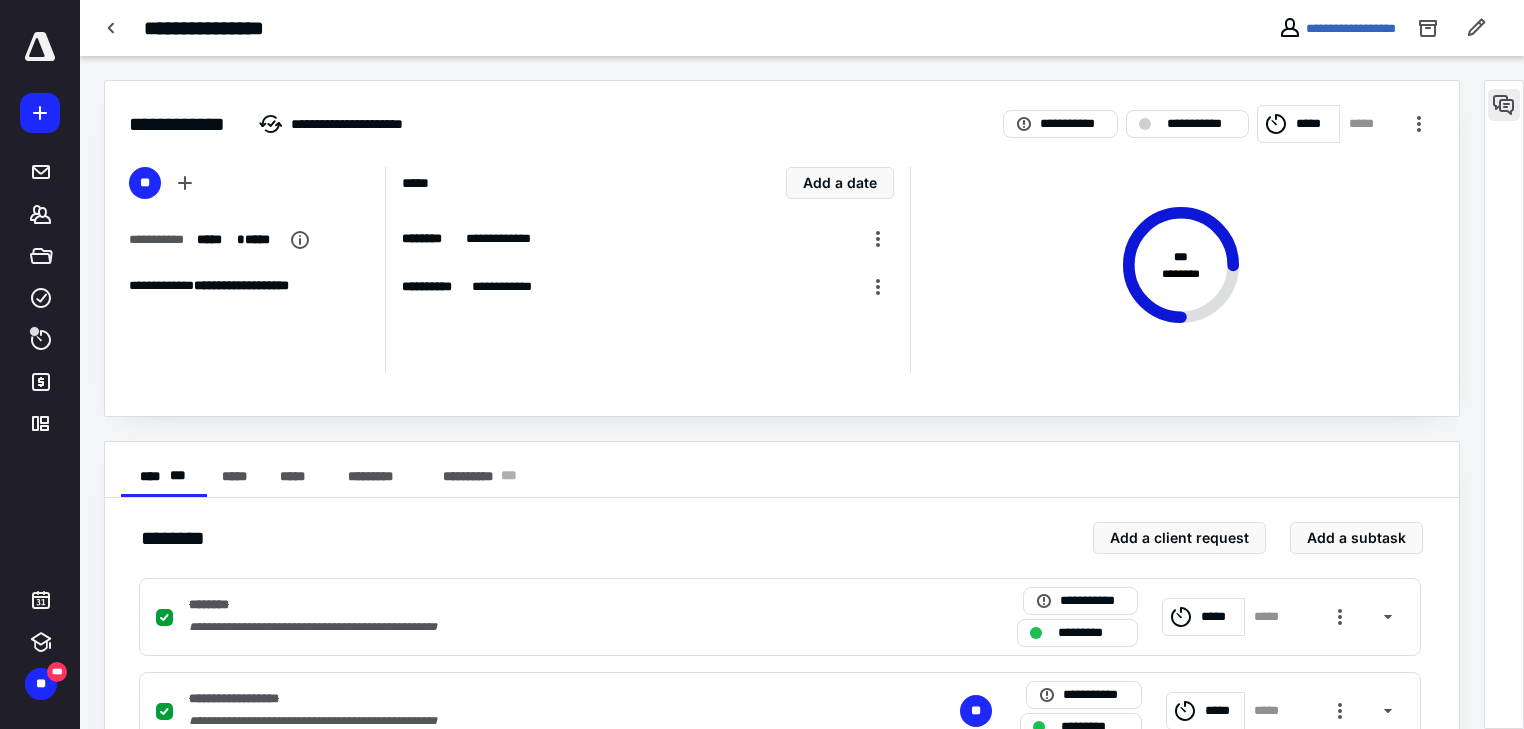 click at bounding box center [1504, 105] 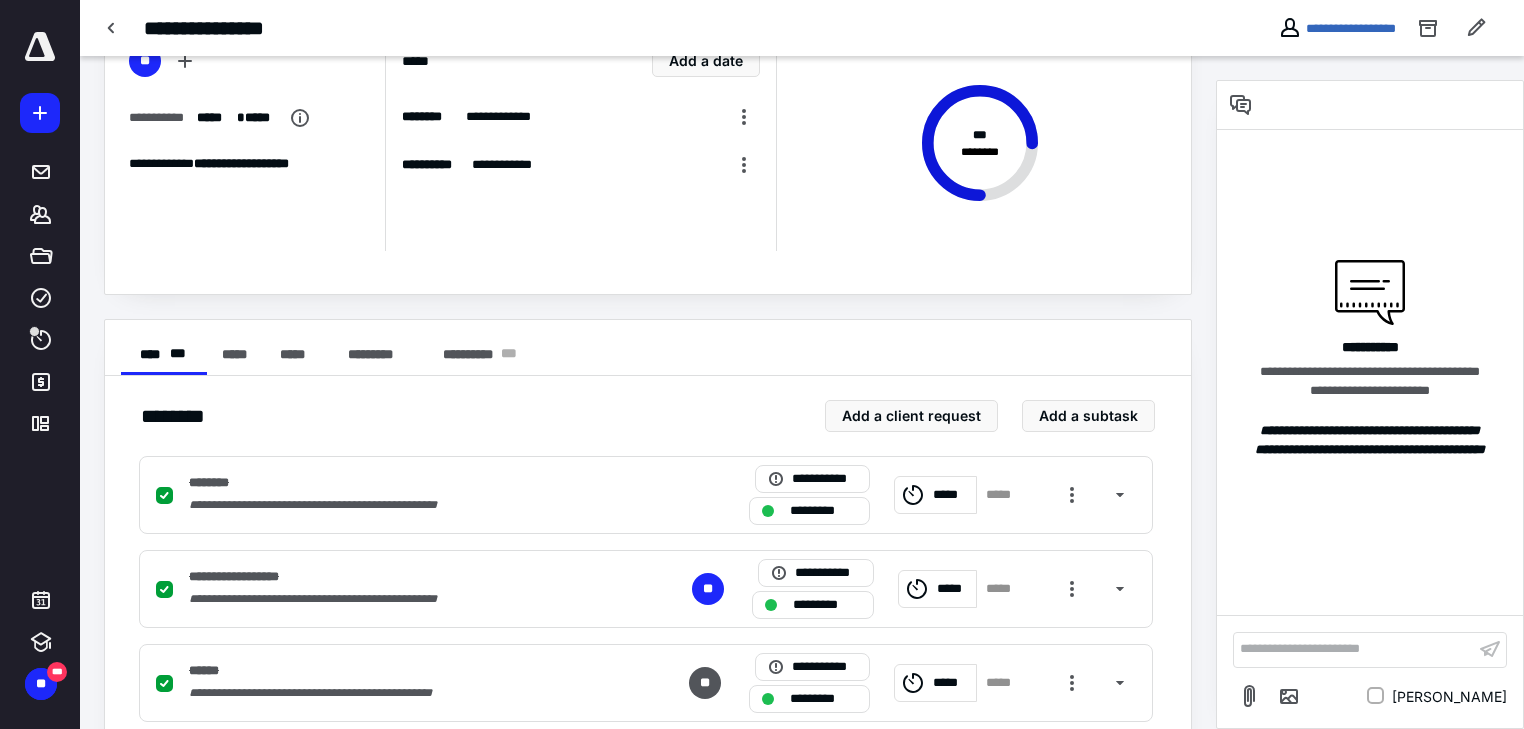 scroll, scrollTop: 257, scrollLeft: 0, axis: vertical 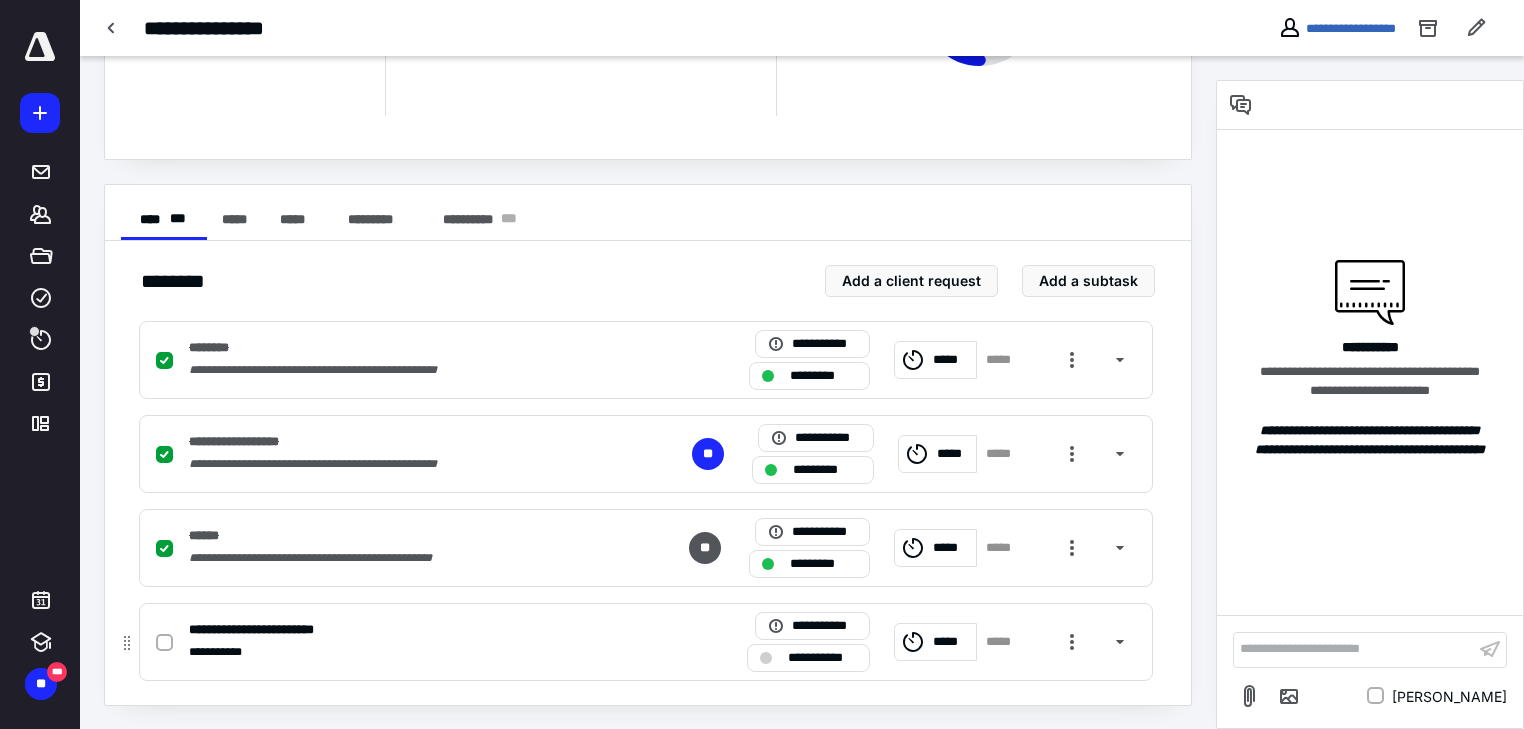 drag, startPoint x: 154, startPoint y: 647, endPoint x: 178, endPoint y: 644, distance: 24.186773 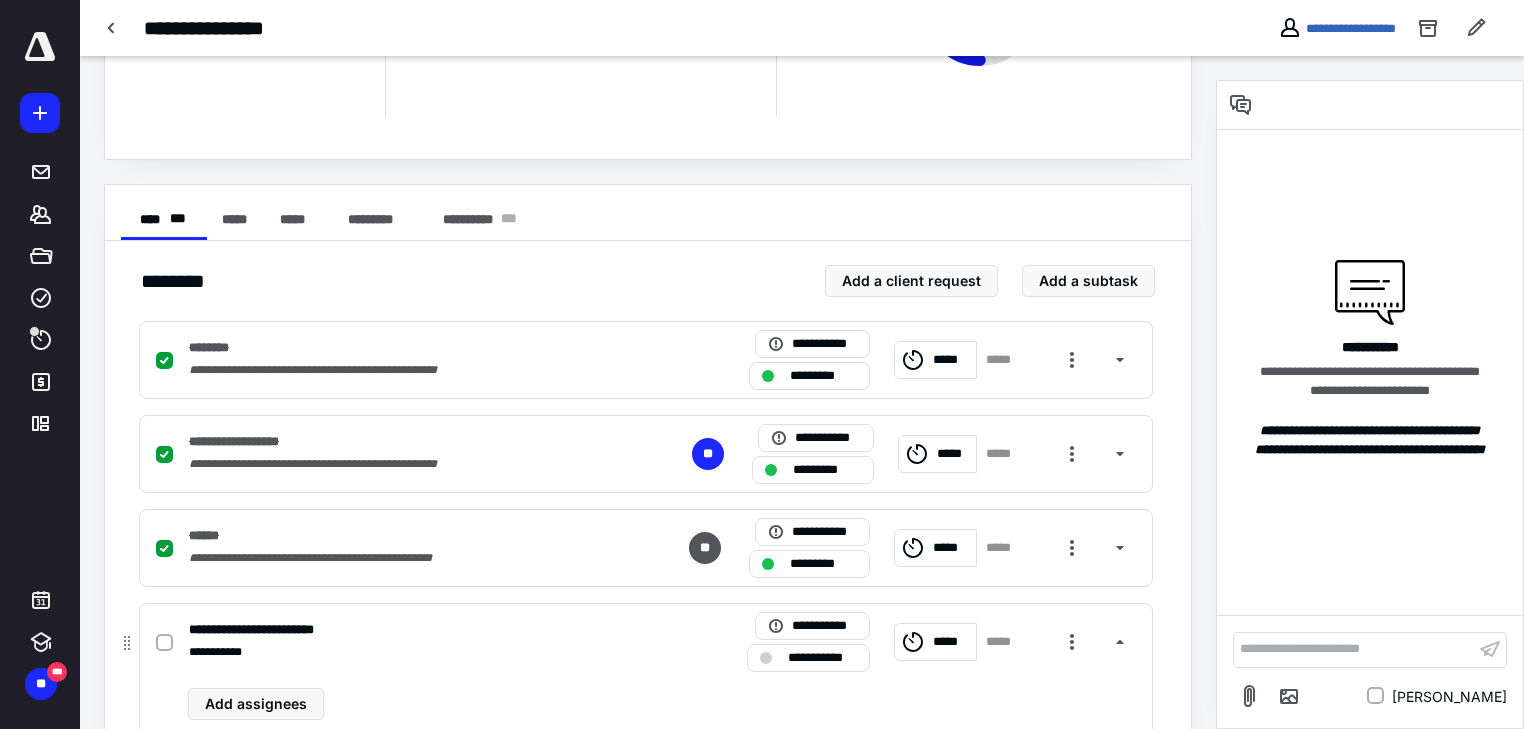click at bounding box center [164, 643] 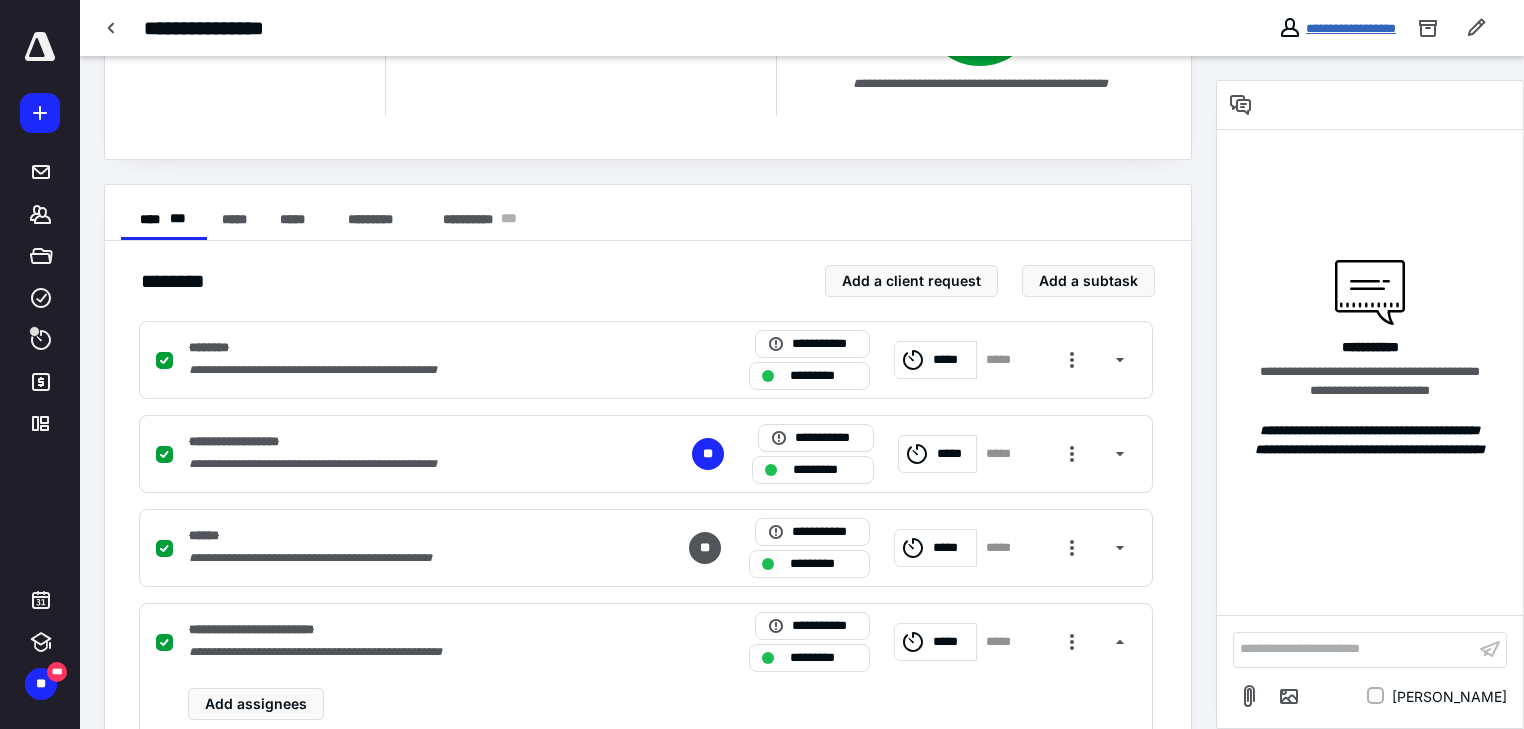 click on "**********" at bounding box center (1351, 28) 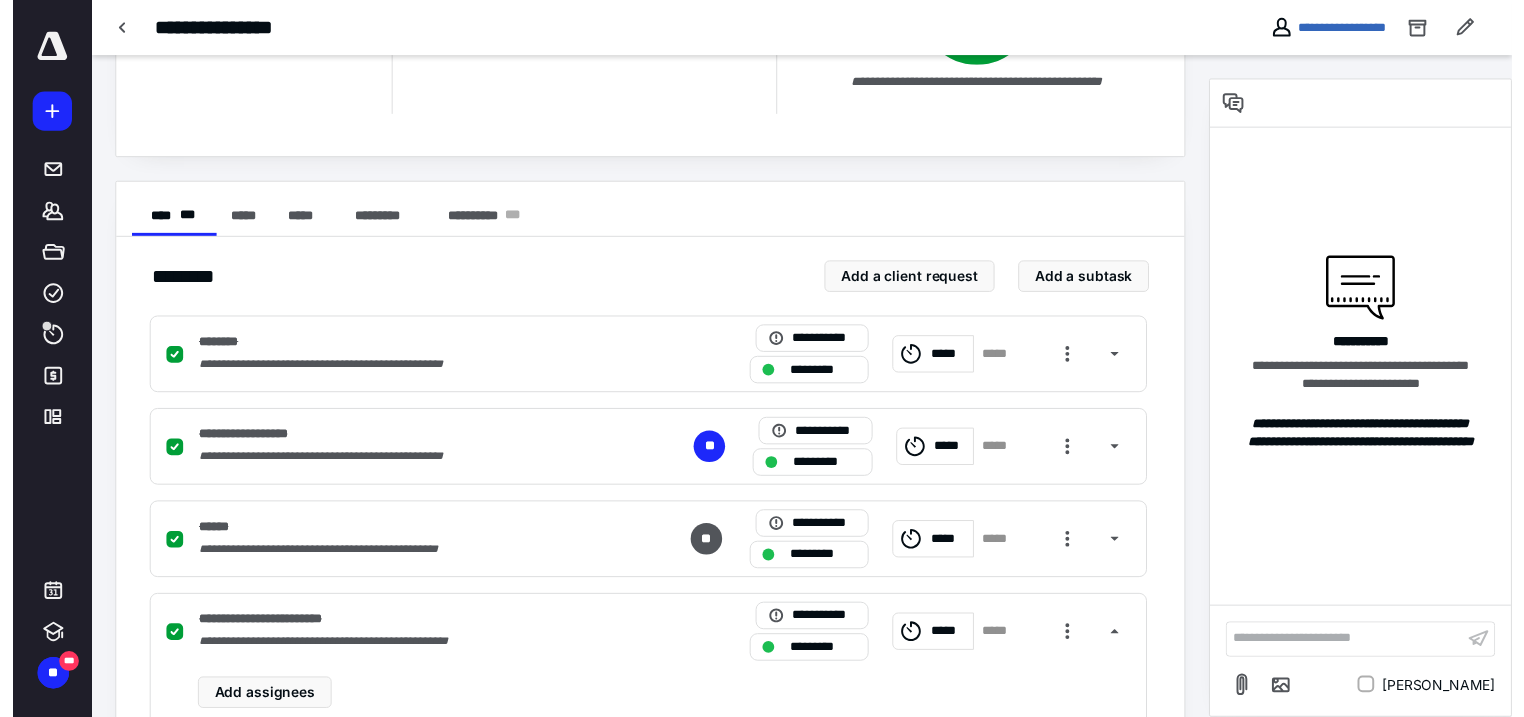 scroll, scrollTop: 0, scrollLeft: 0, axis: both 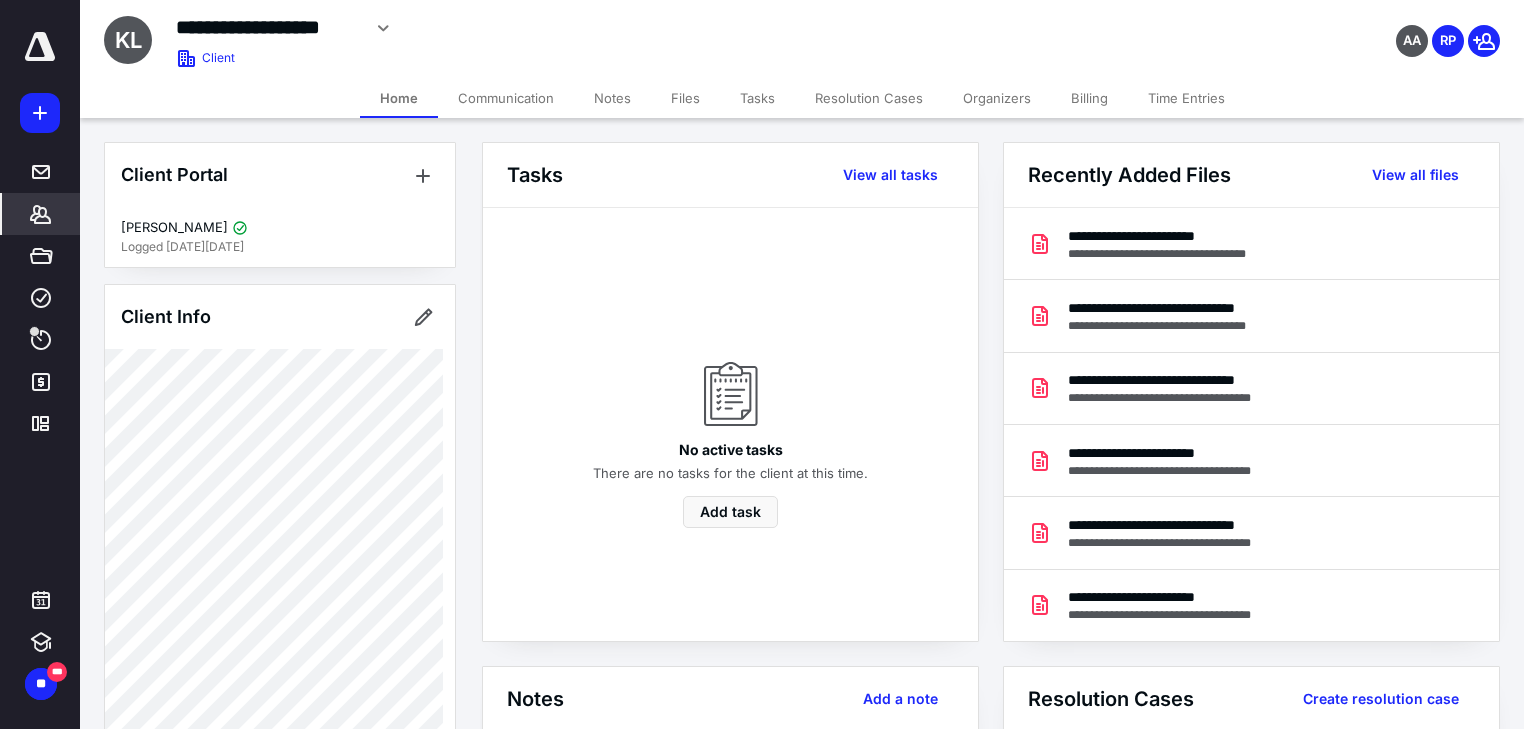 click on "Files" at bounding box center (685, 98) 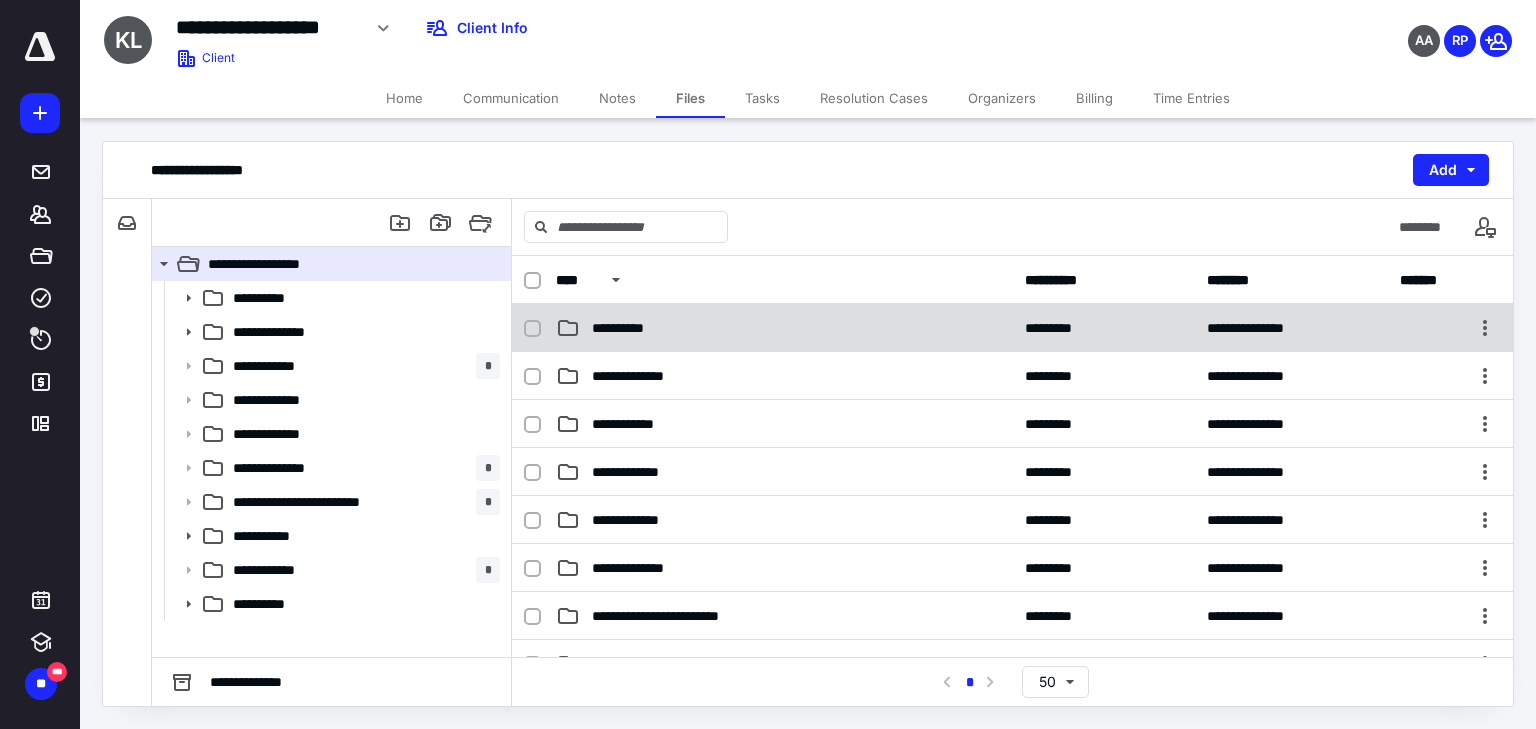 click on "**********" at bounding box center (629, 328) 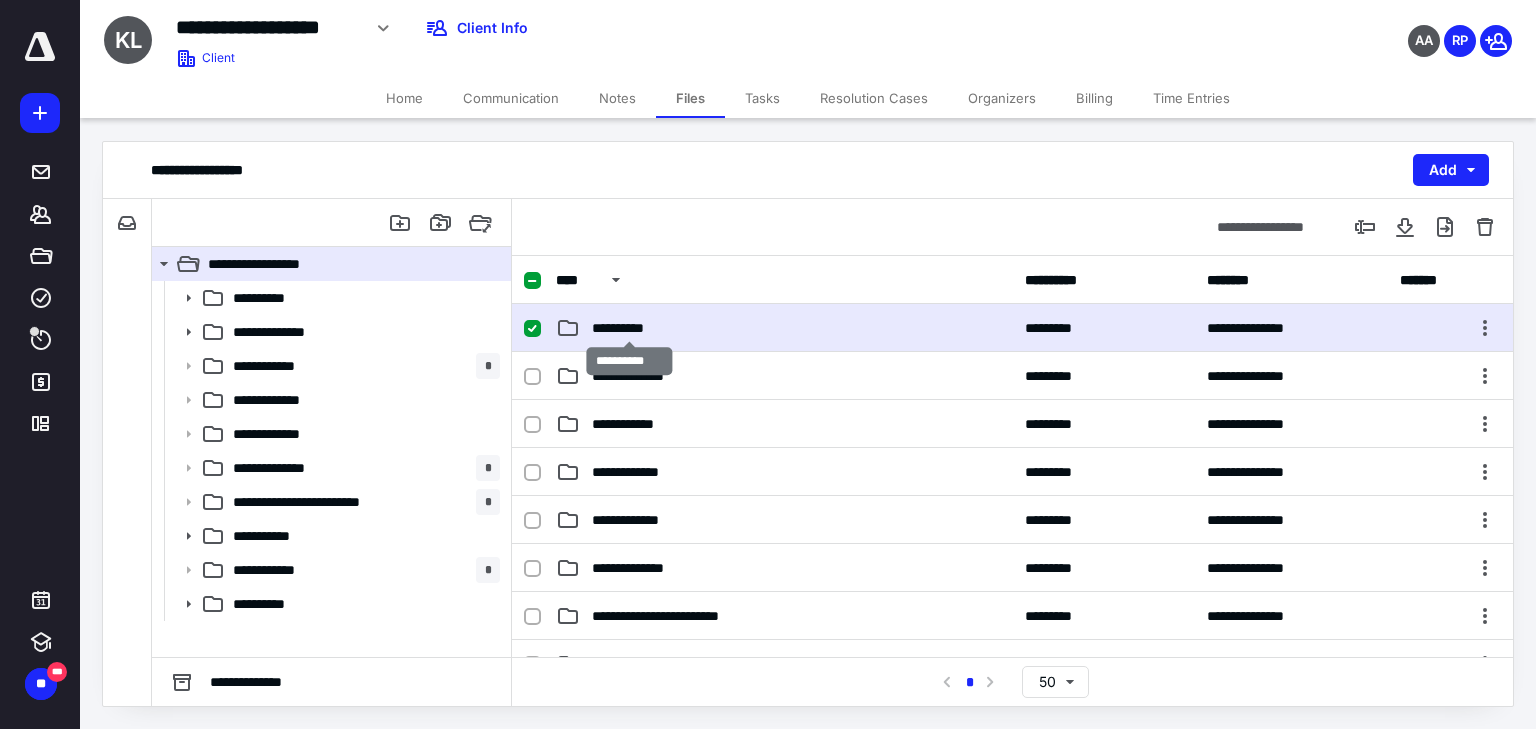 click on "**********" at bounding box center [629, 328] 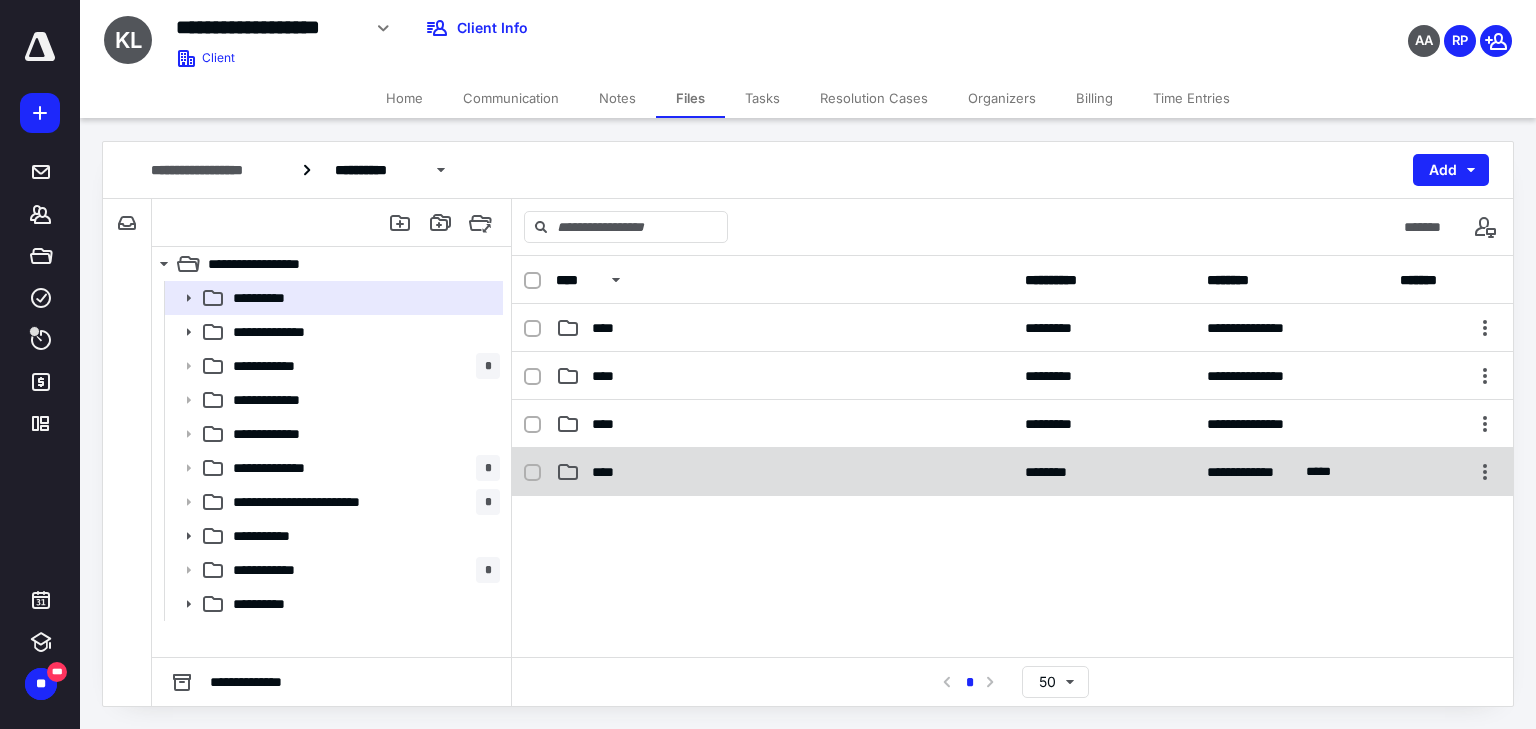 click on "****" at bounding box center (784, 472) 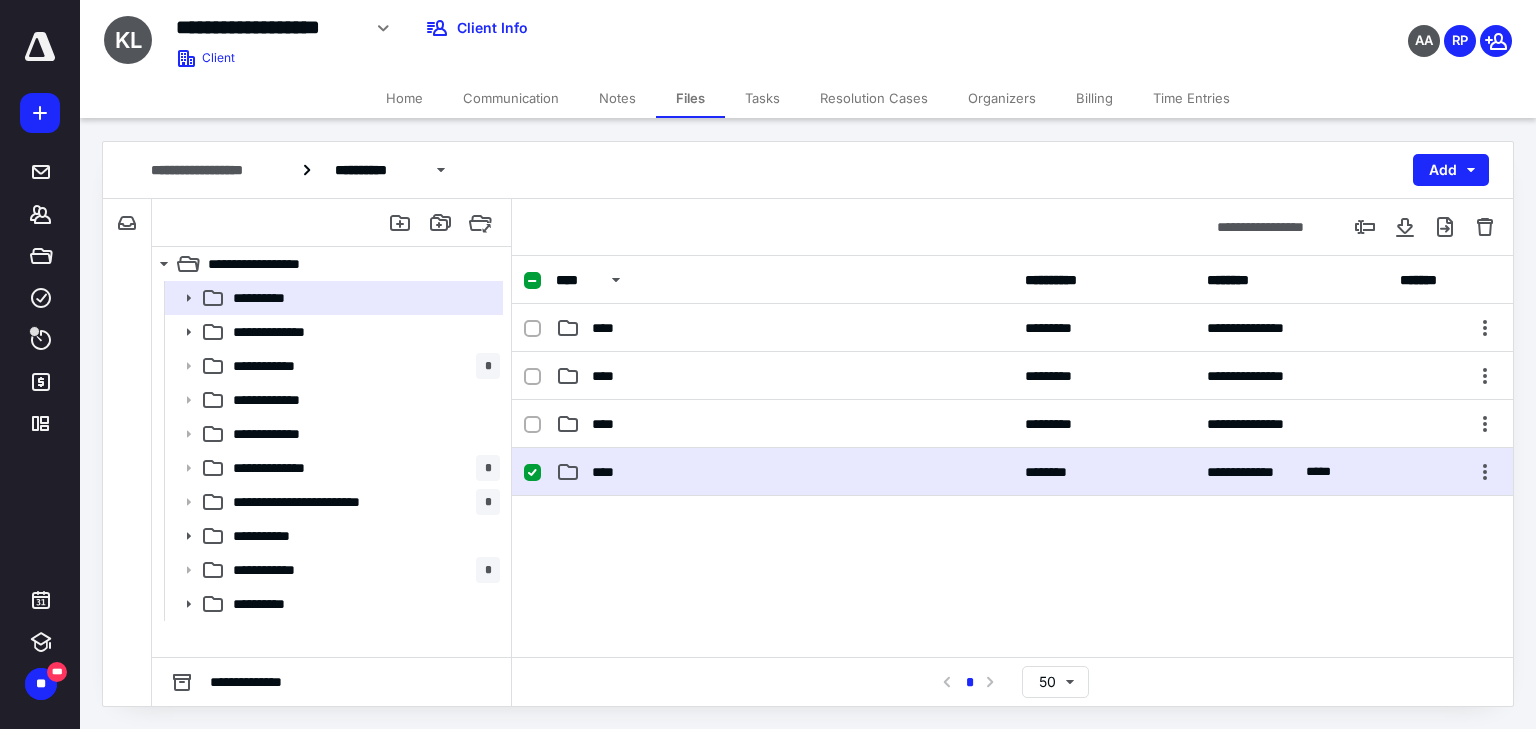 click on "****" at bounding box center [784, 472] 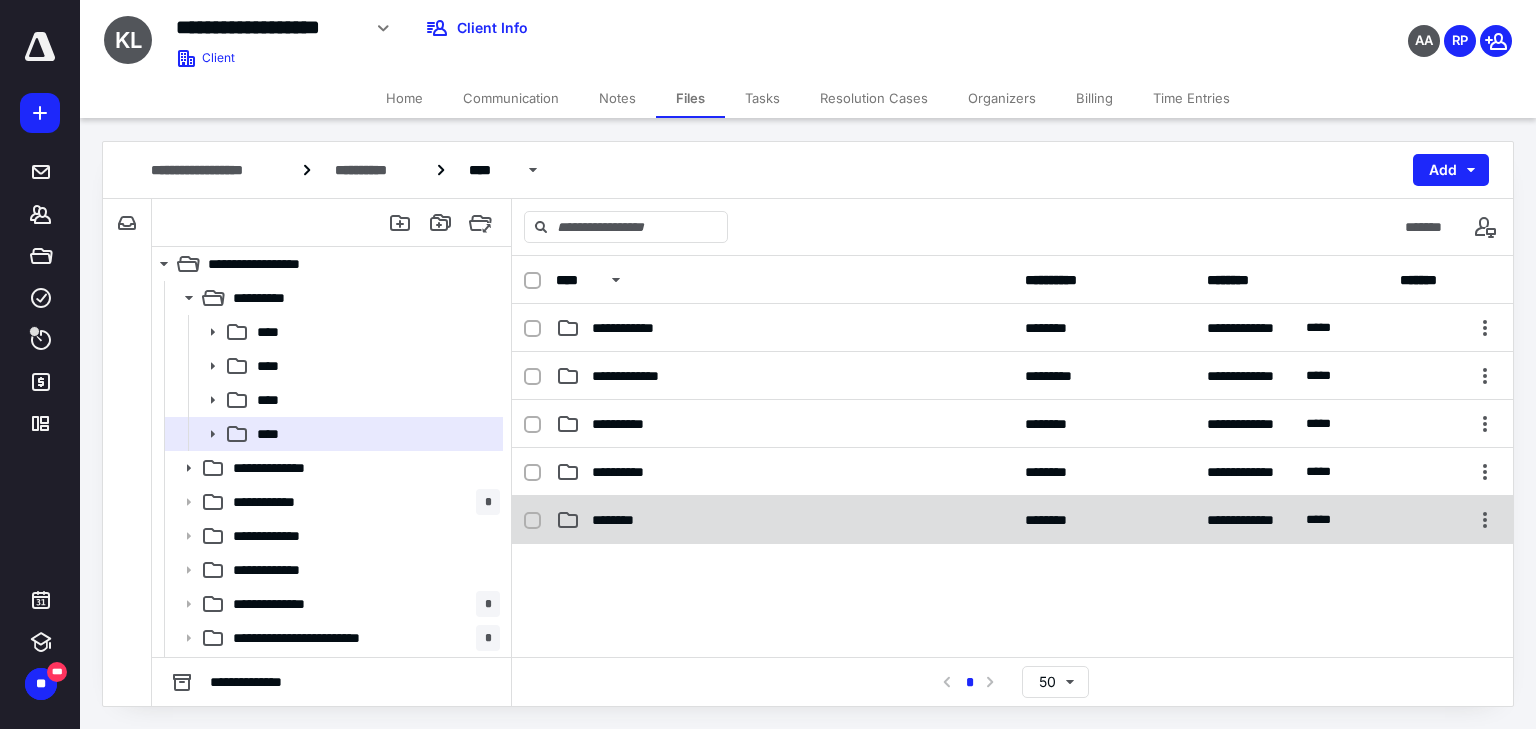 click on "**********" at bounding box center (1012, 520) 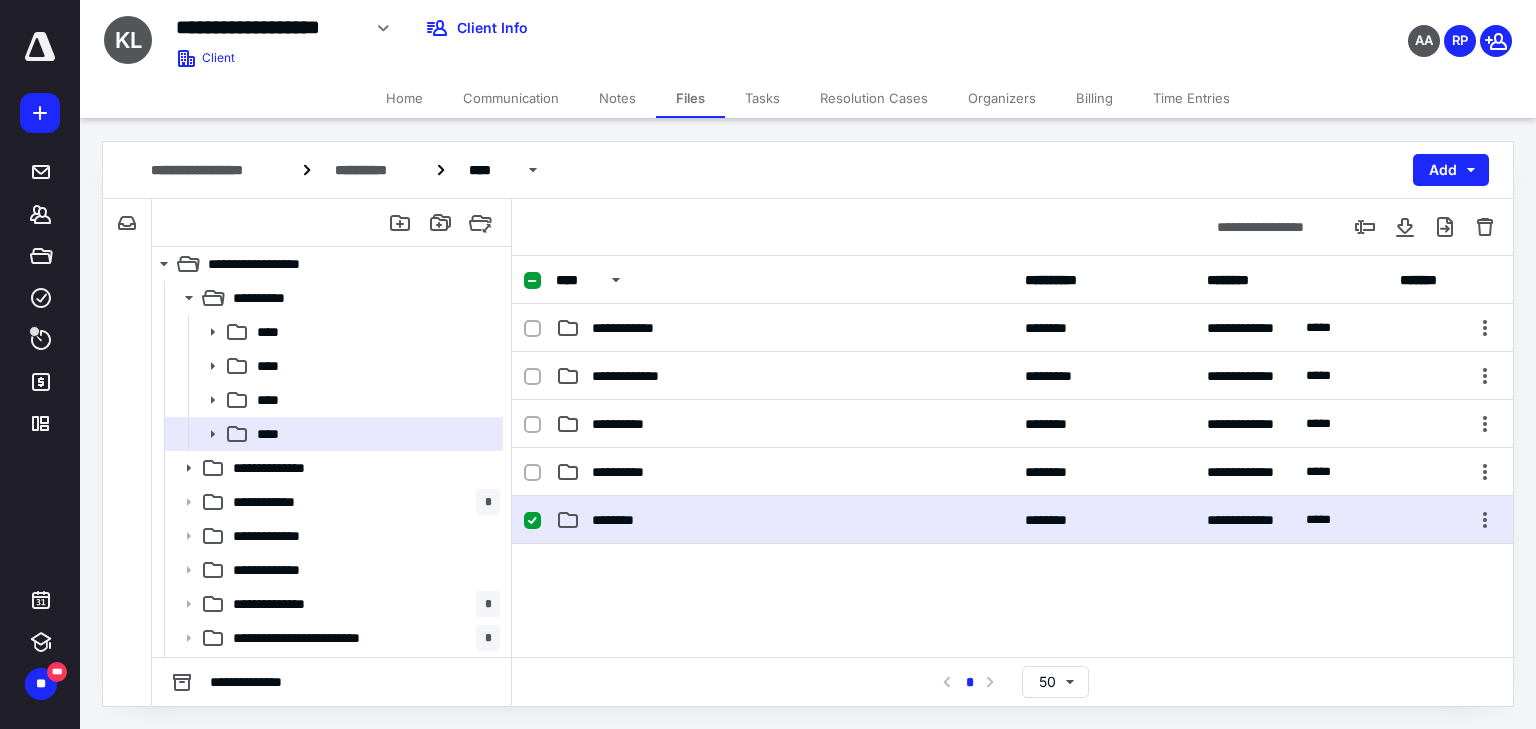 click on "**********" at bounding box center (1012, 520) 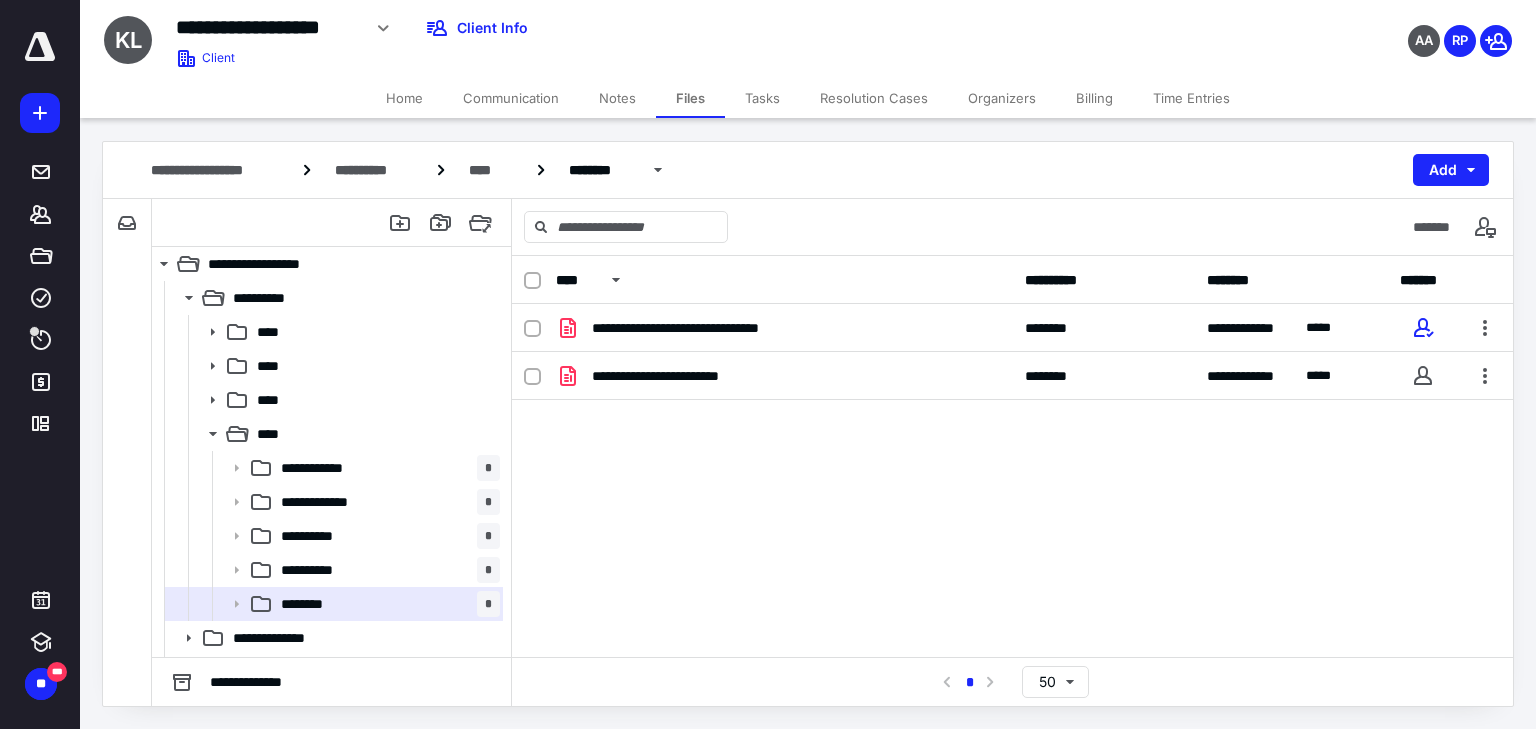 click on "Tasks" at bounding box center (762, 98) 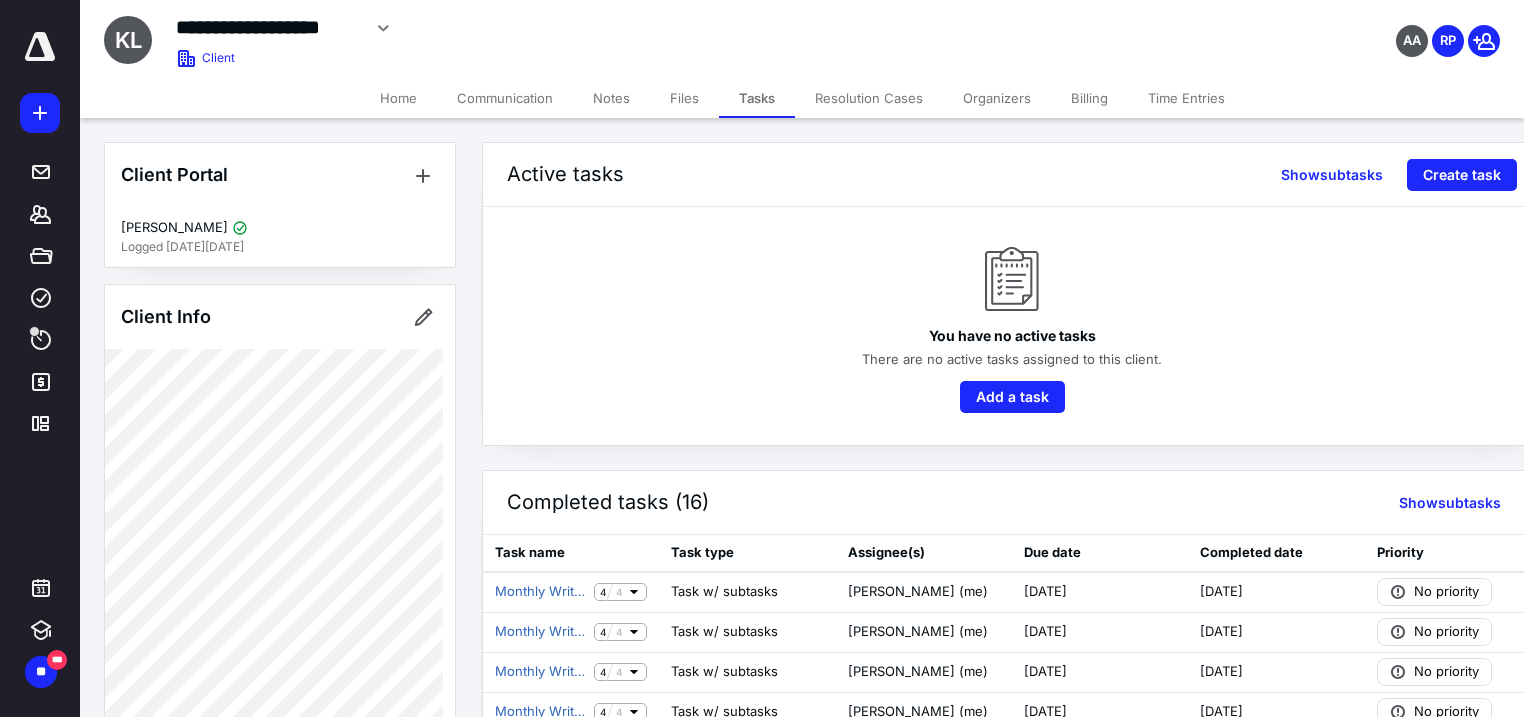 click on "Files" at bounding box center [684, 98] 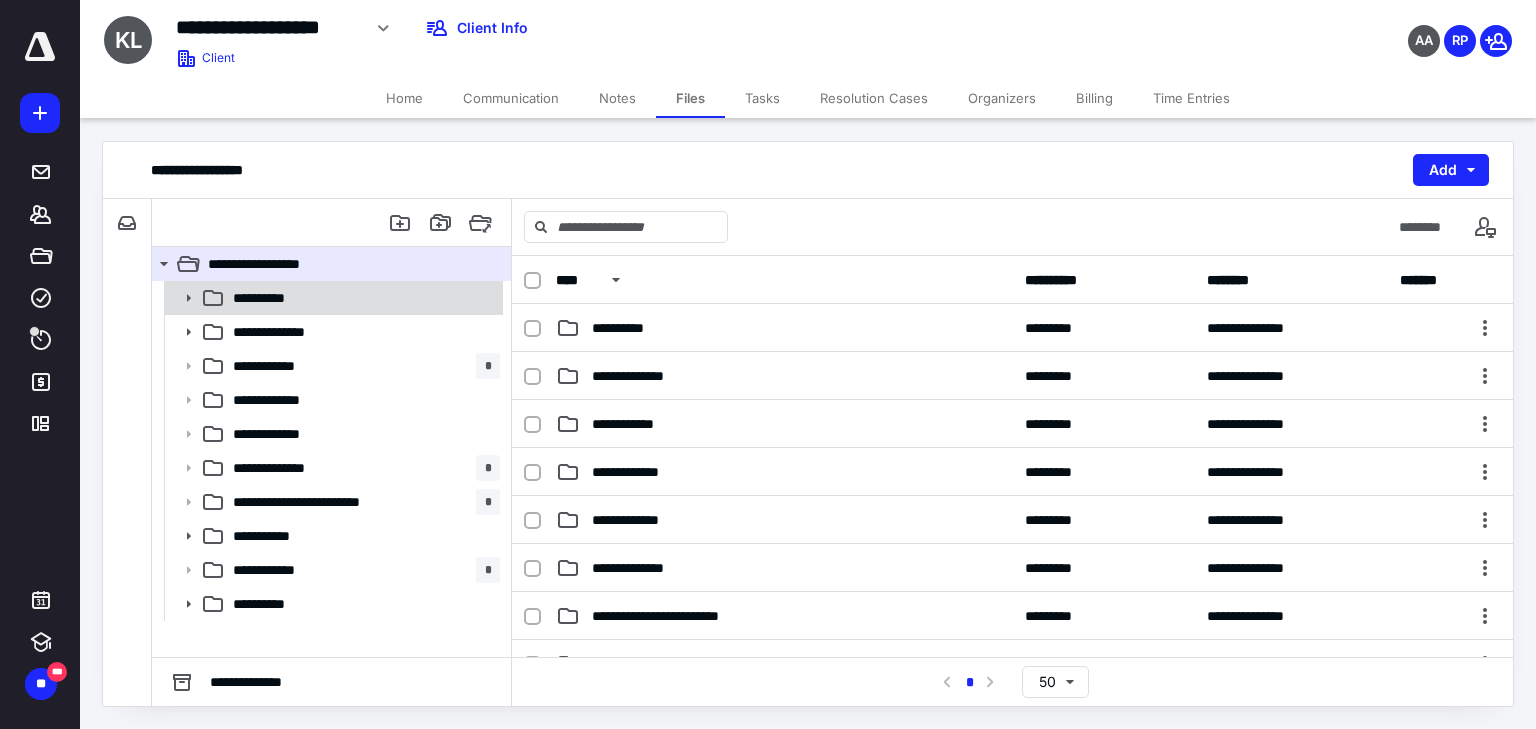 click on "**********" at bounding box center [362, 298] 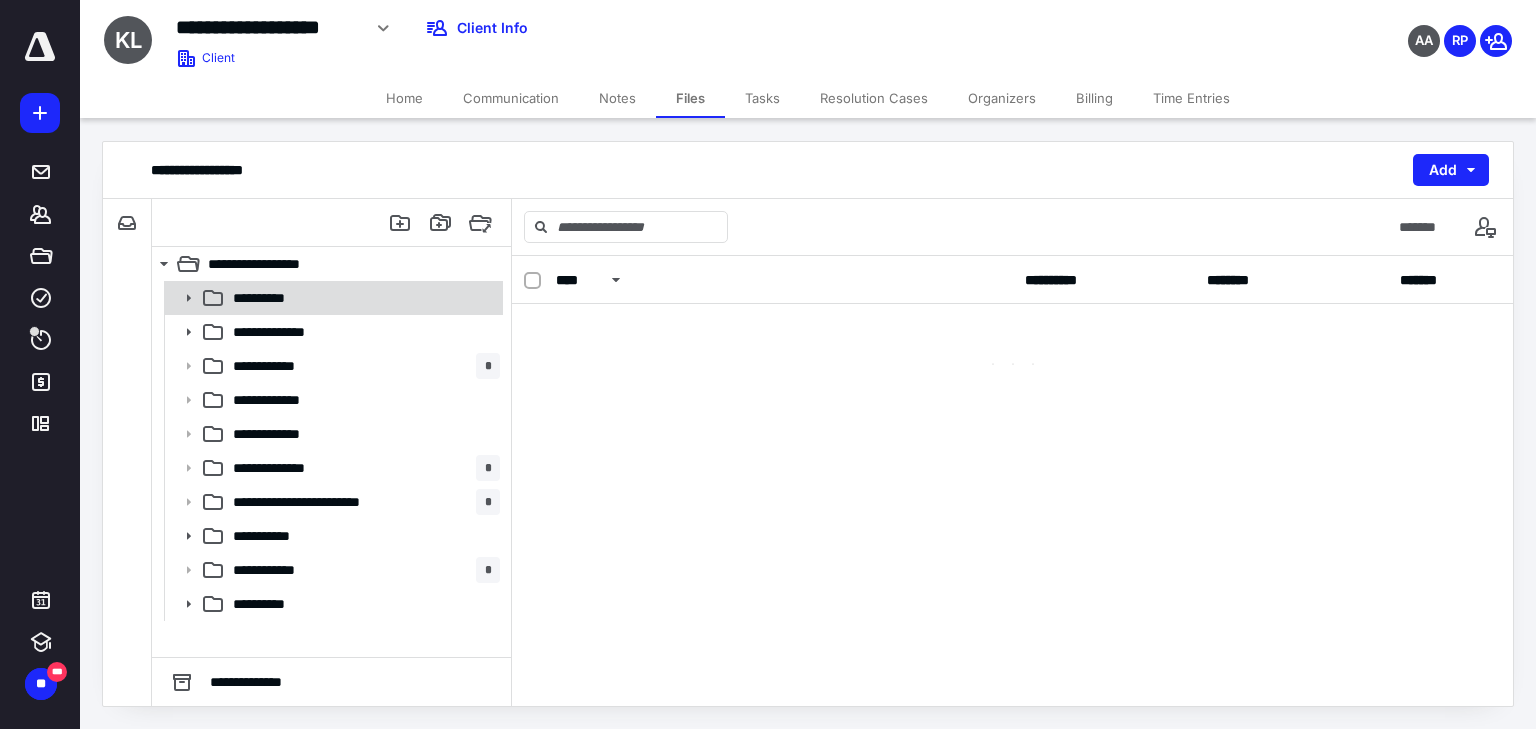 click on "**********" at bounding box center (362, 298) 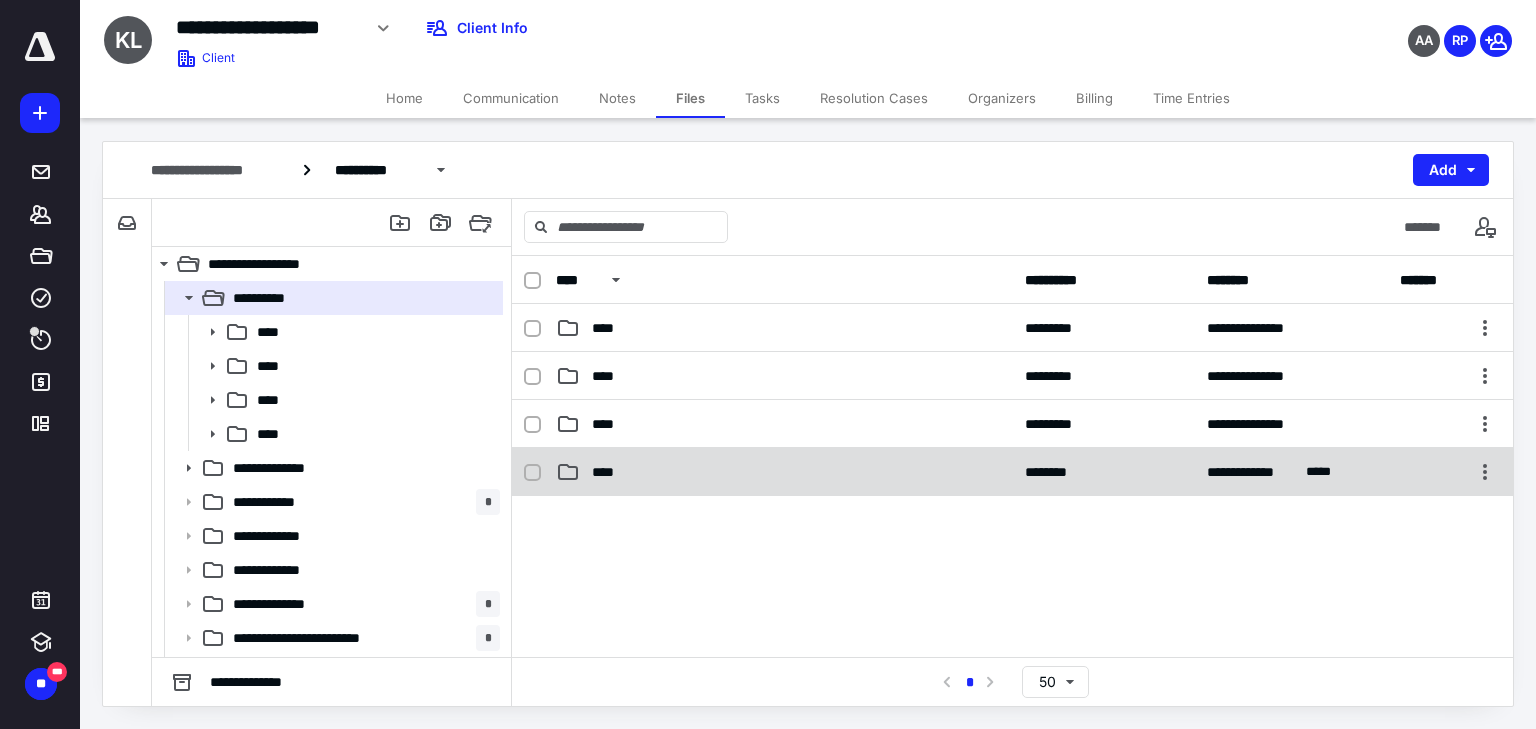 click on "****" at bounding box center (609, 472) 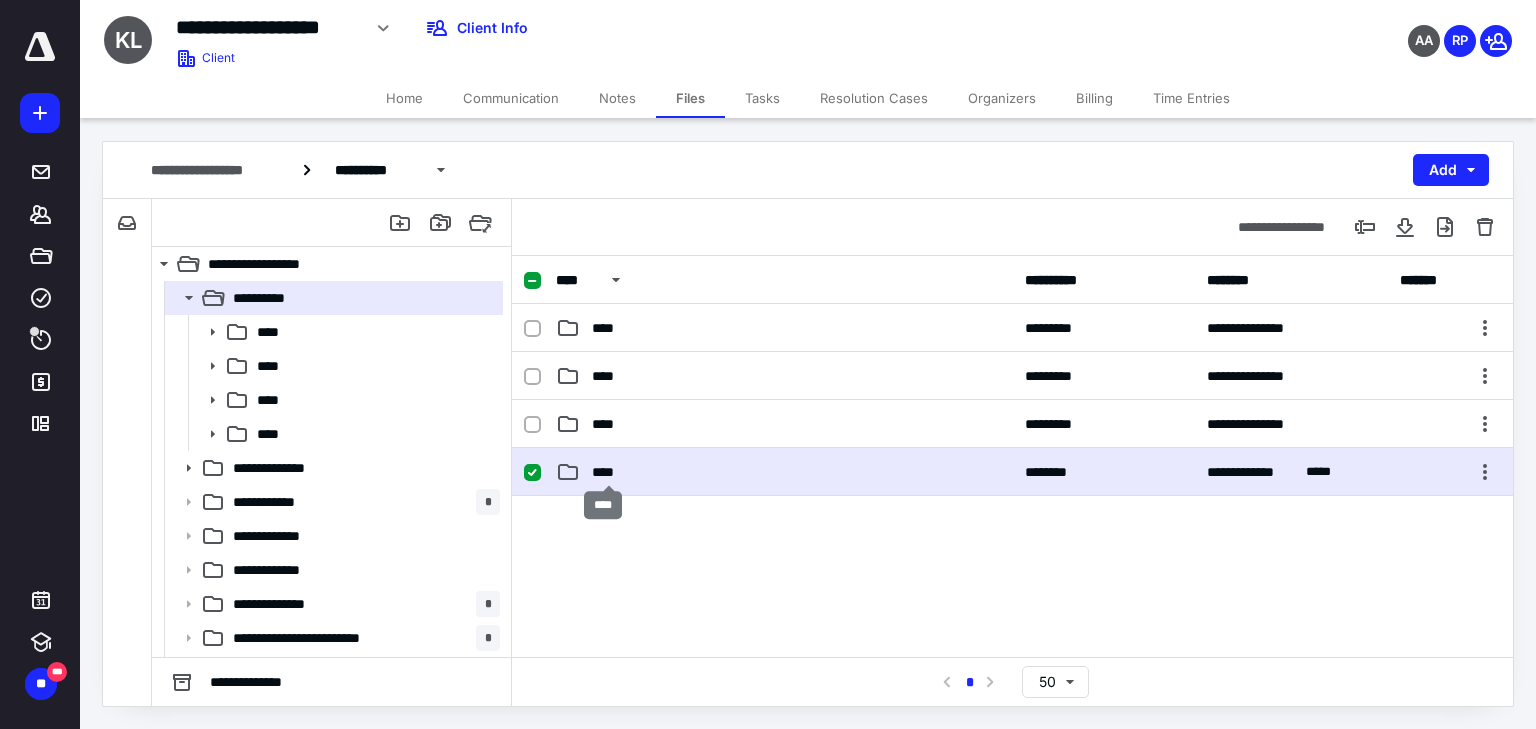 click on "****" at bounding box center (609, 472) 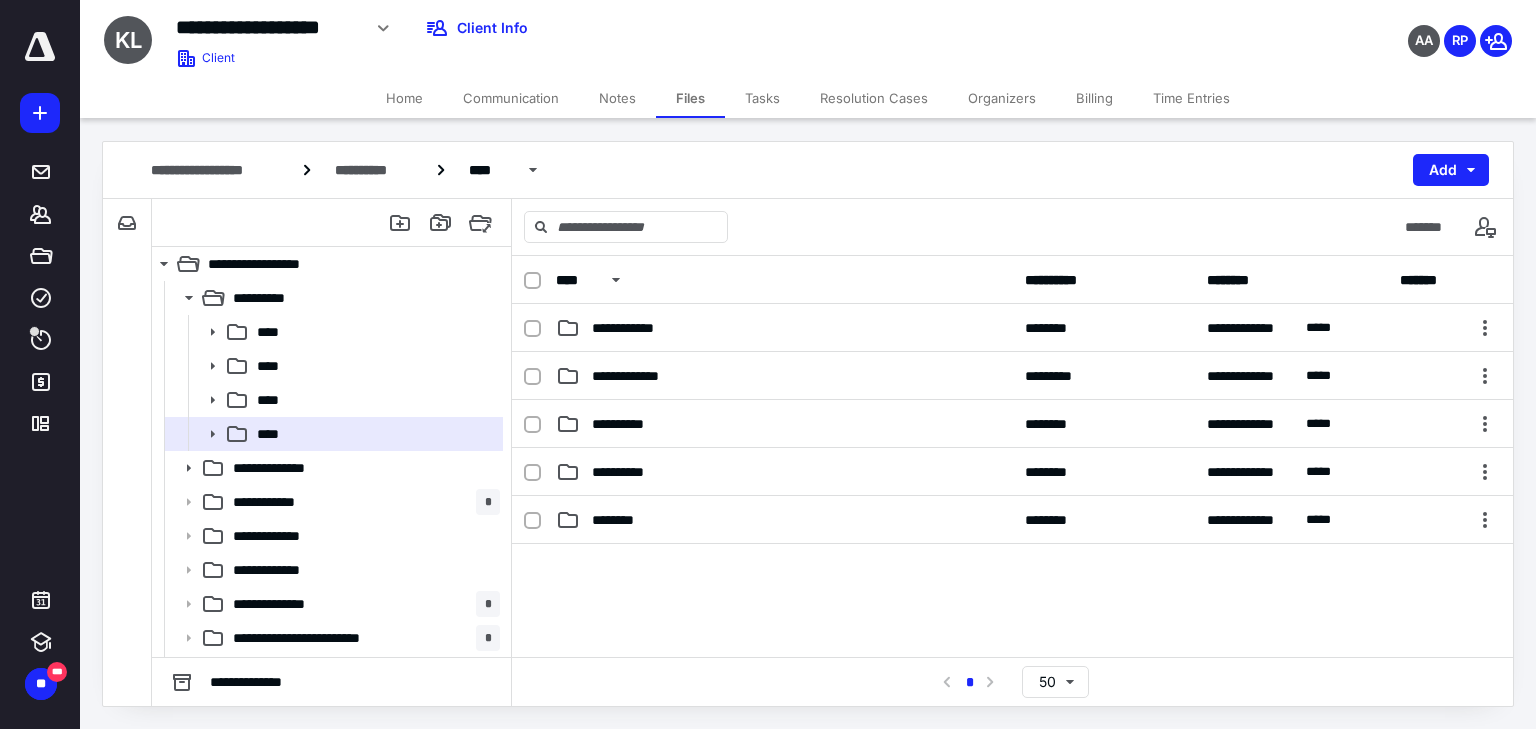 click at bounding box center [1012, 694] 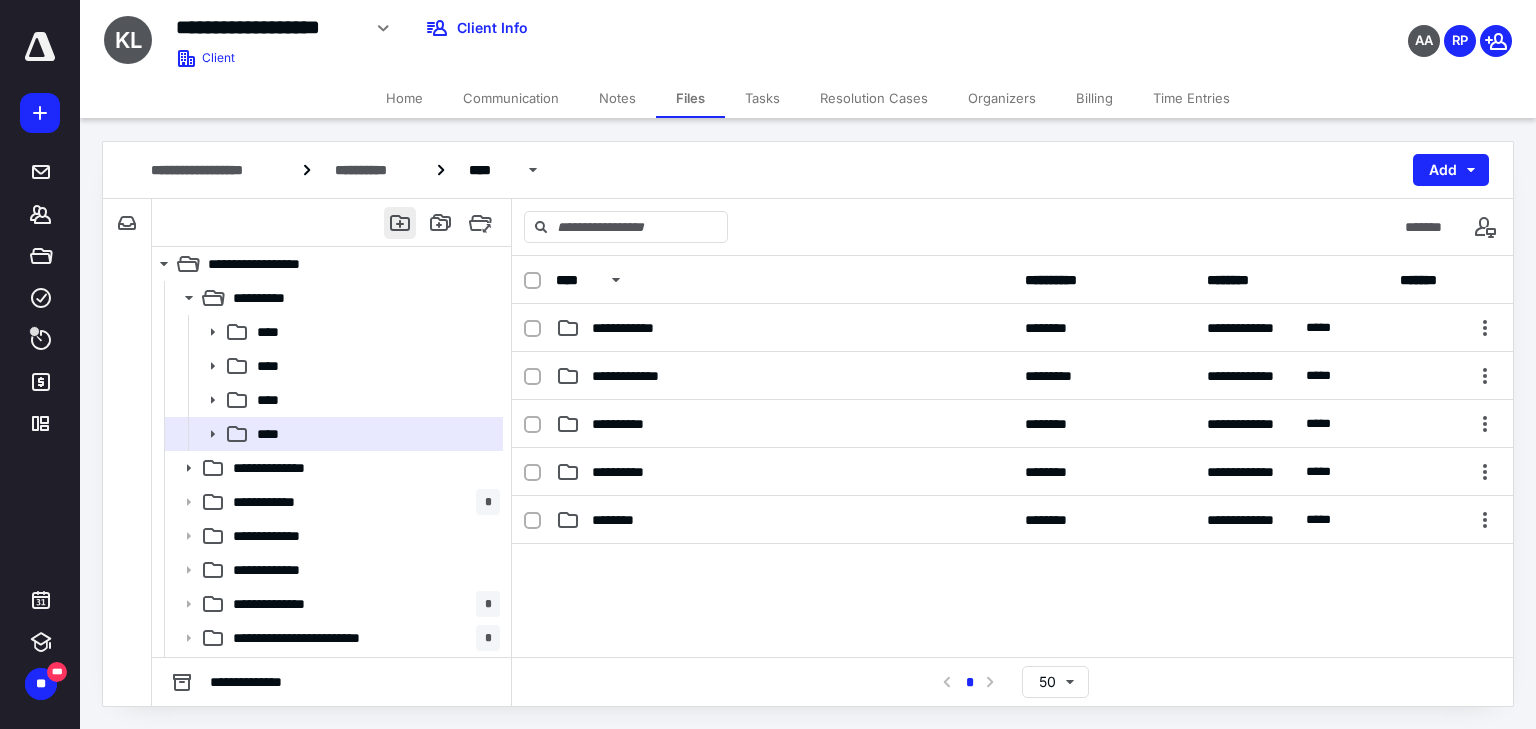 click at bounding box center (400, 223) 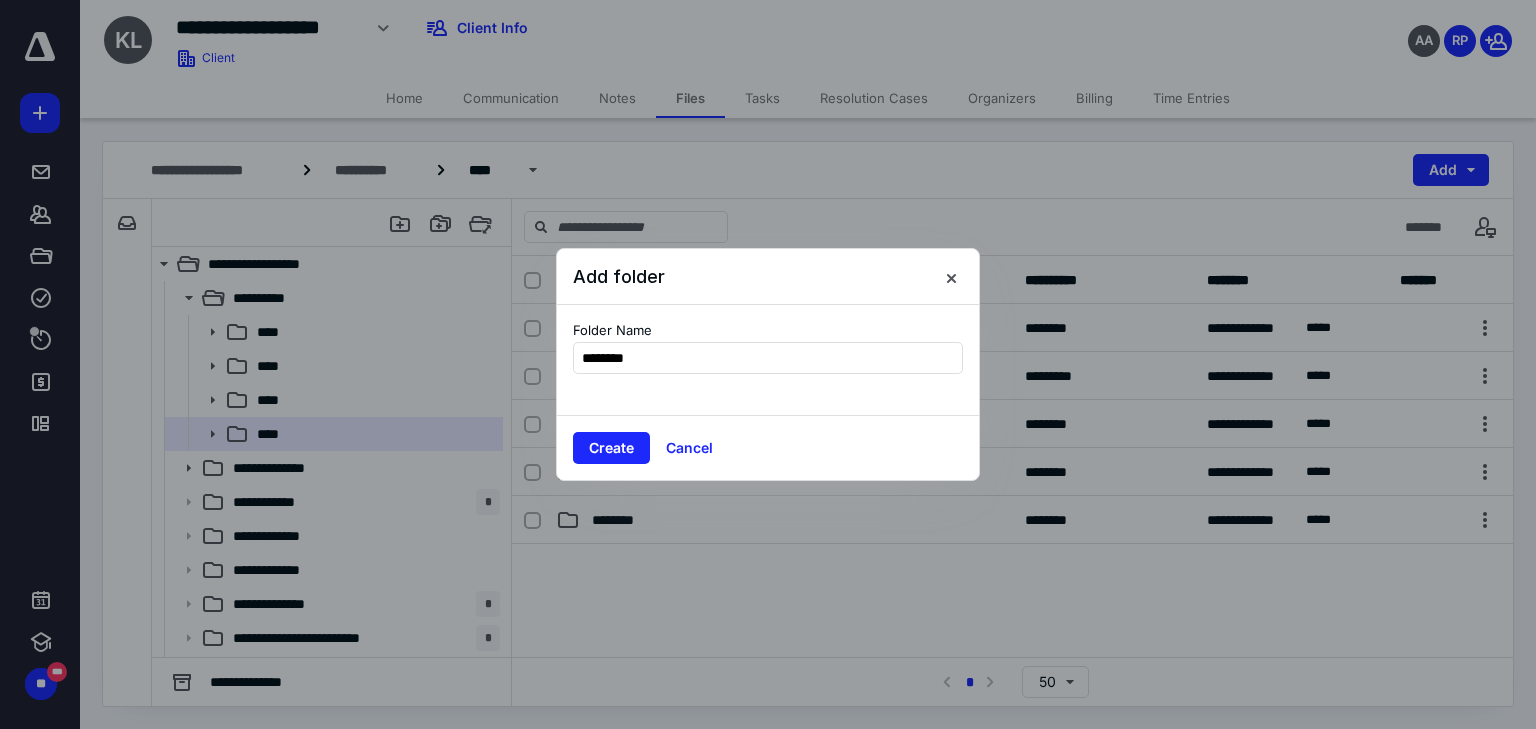 type on "*********" 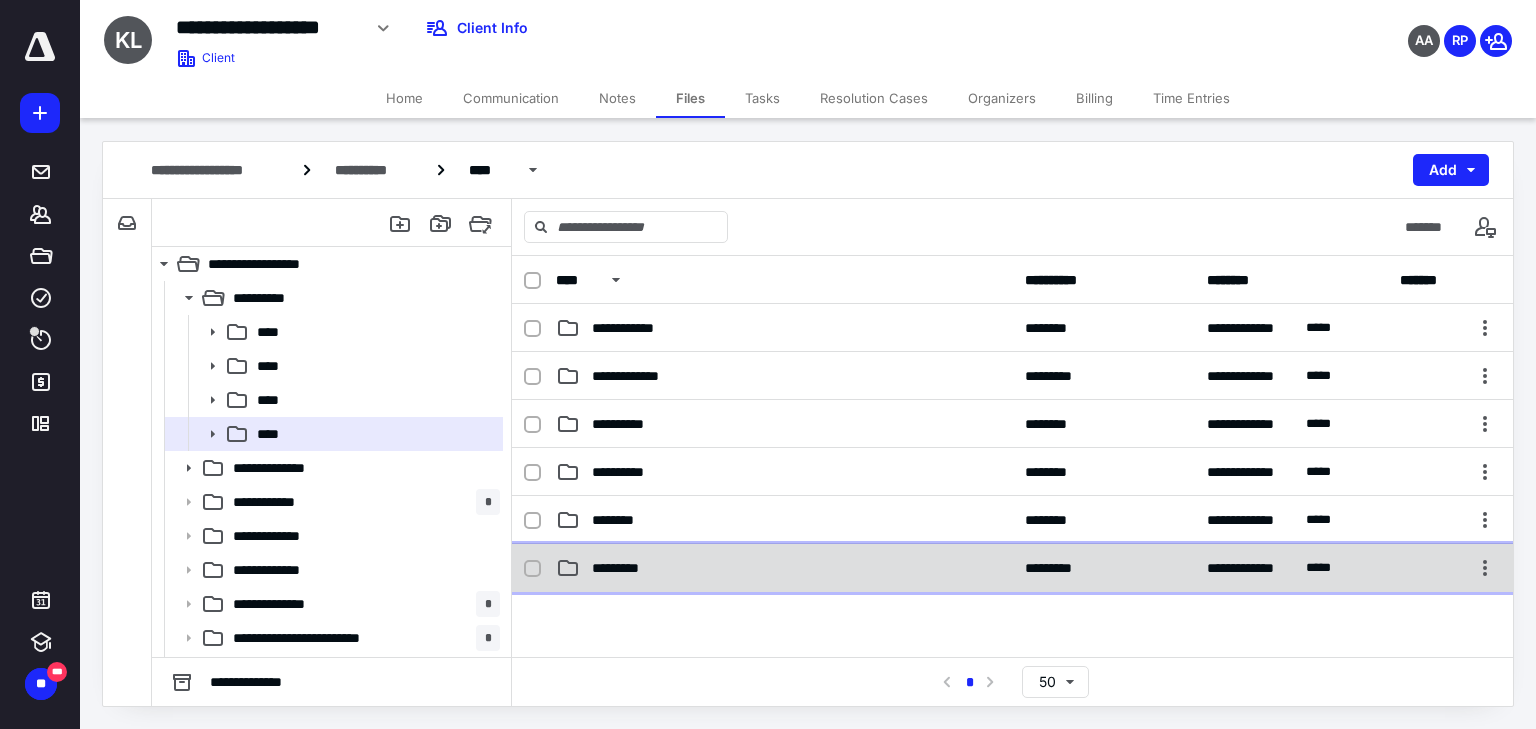 click on "*********" at bounding box center (784, 568) 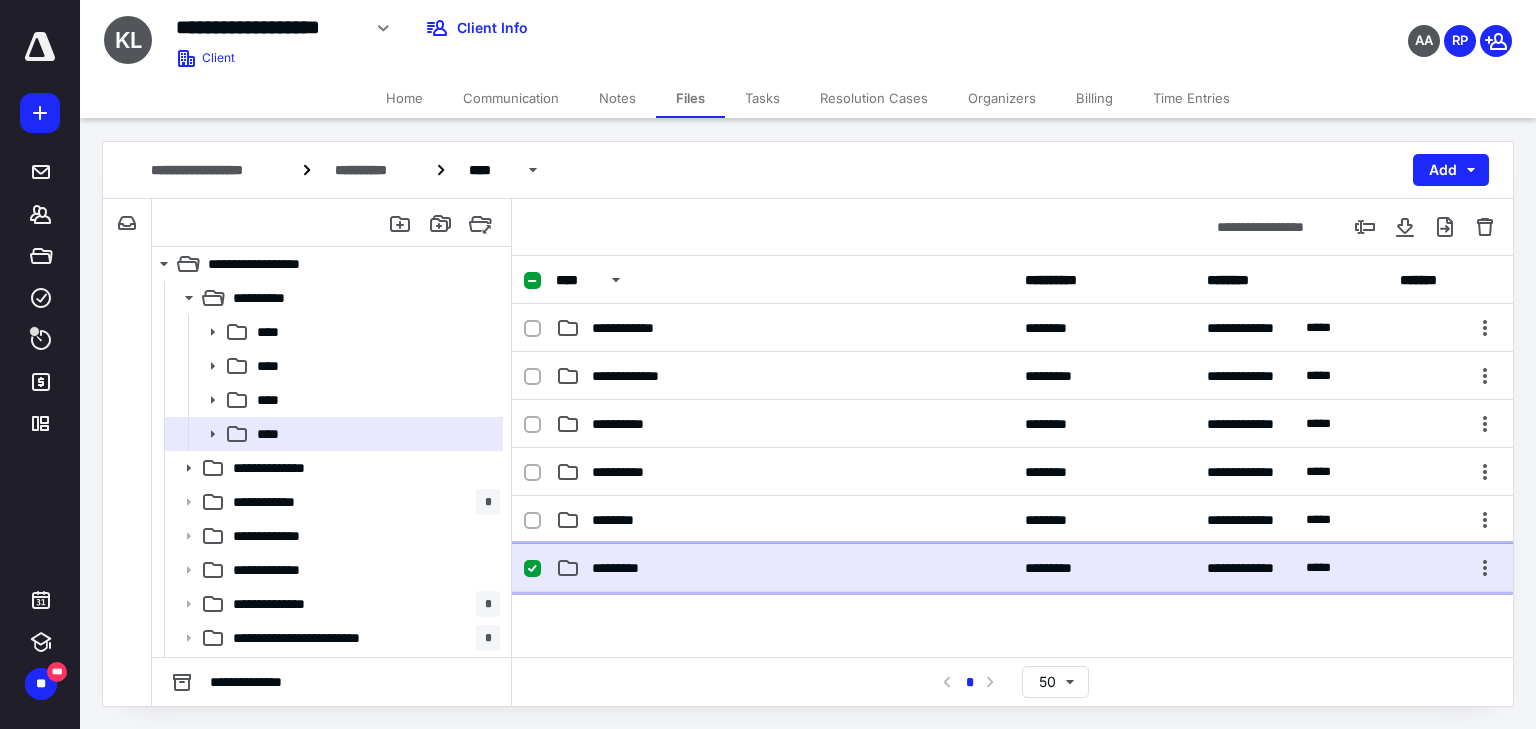 click on "*********" at bounding box center (784, 568) 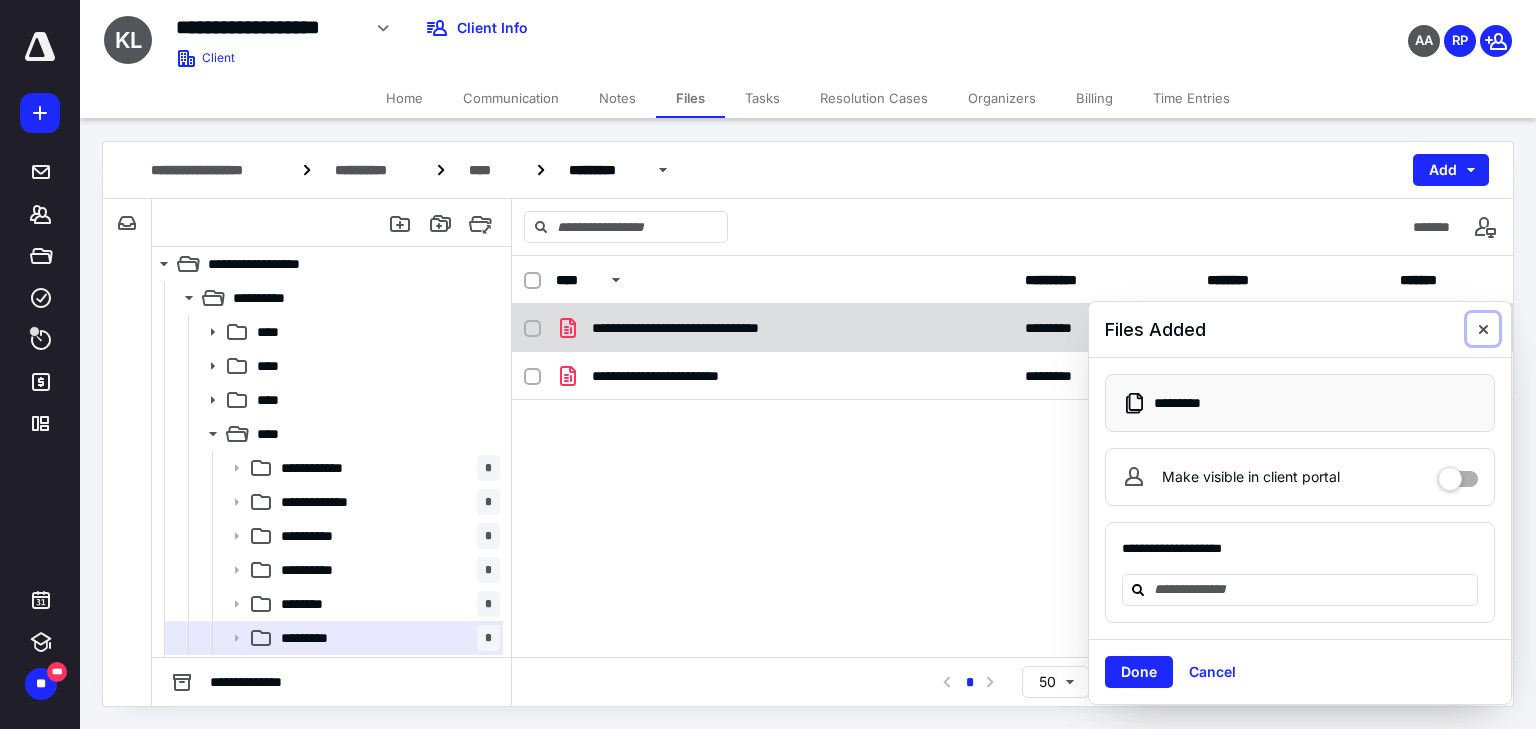 drag, startPoint x: 1480, startPoint y: 329, endPoint x: 1468, endPoint y: 315, distance: 18.439089 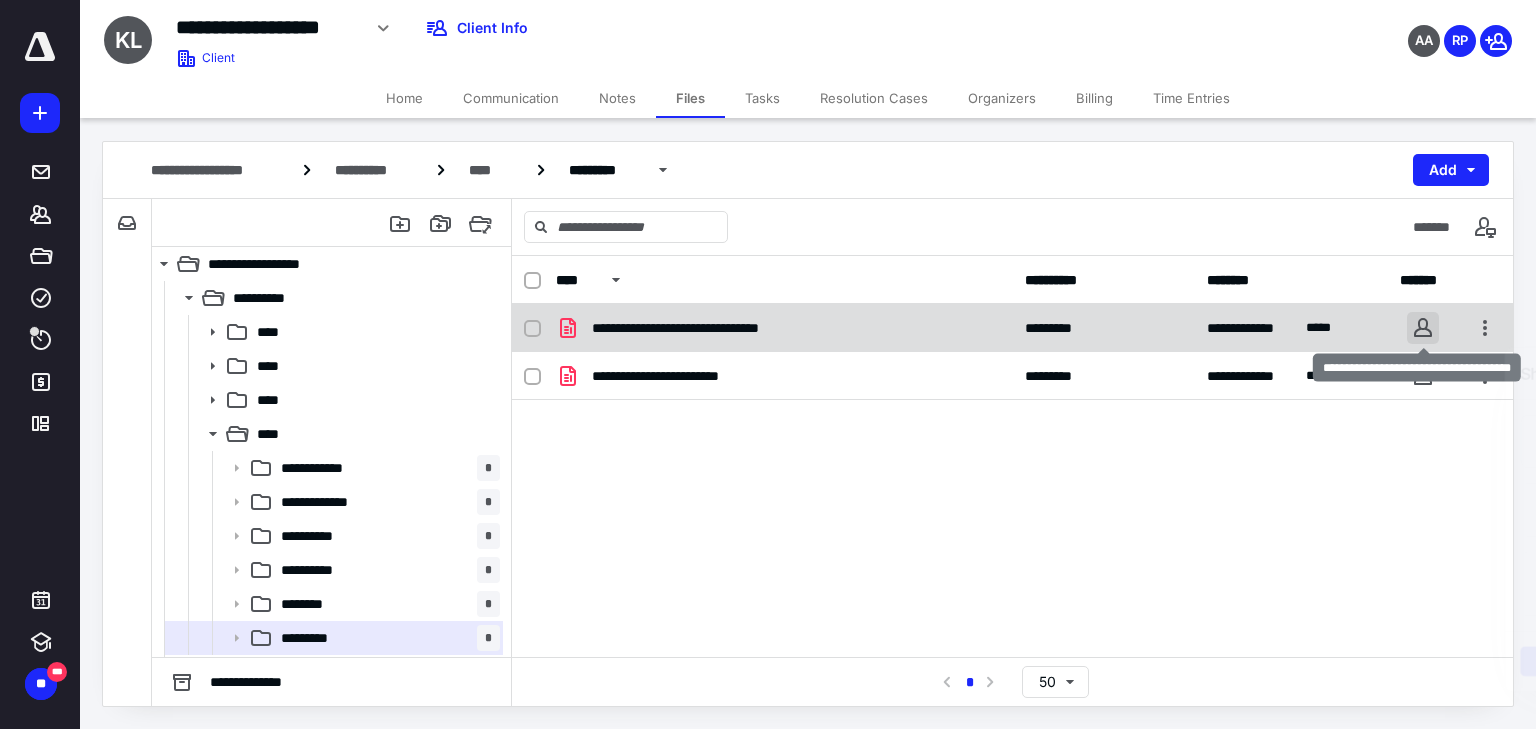 click at bounding box center [1423, 328] 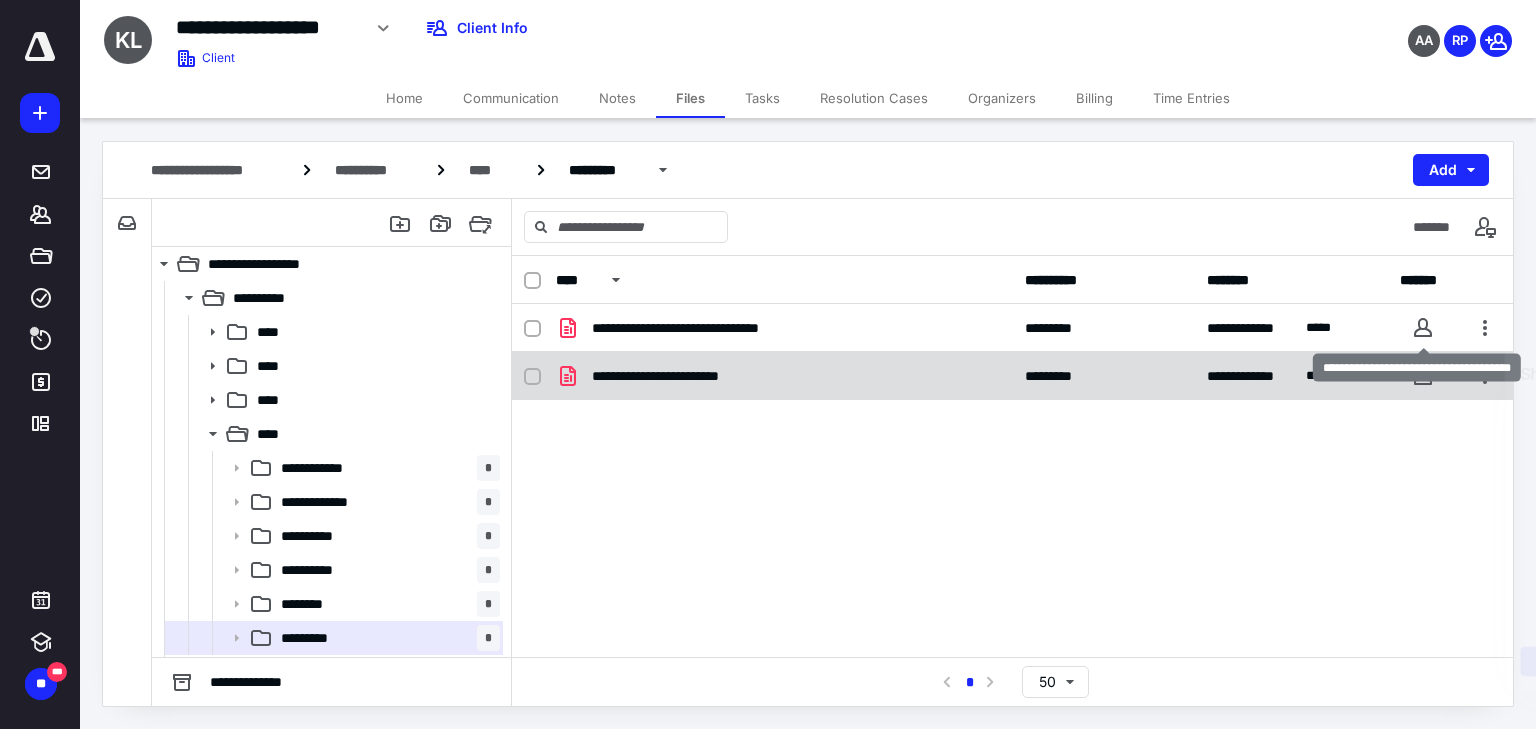 checkbox on "true" 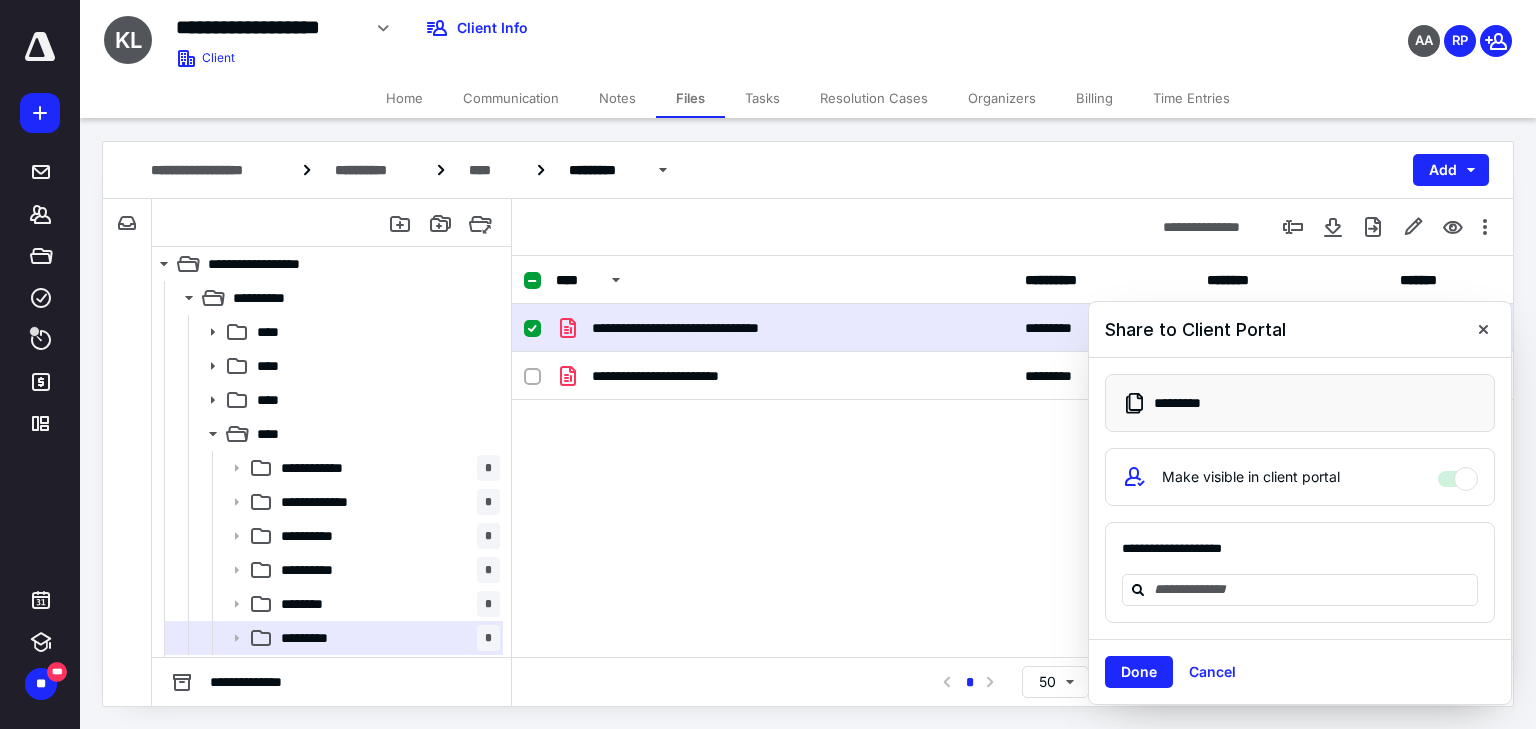 click on "**********" at bounding box center (1012, 454) 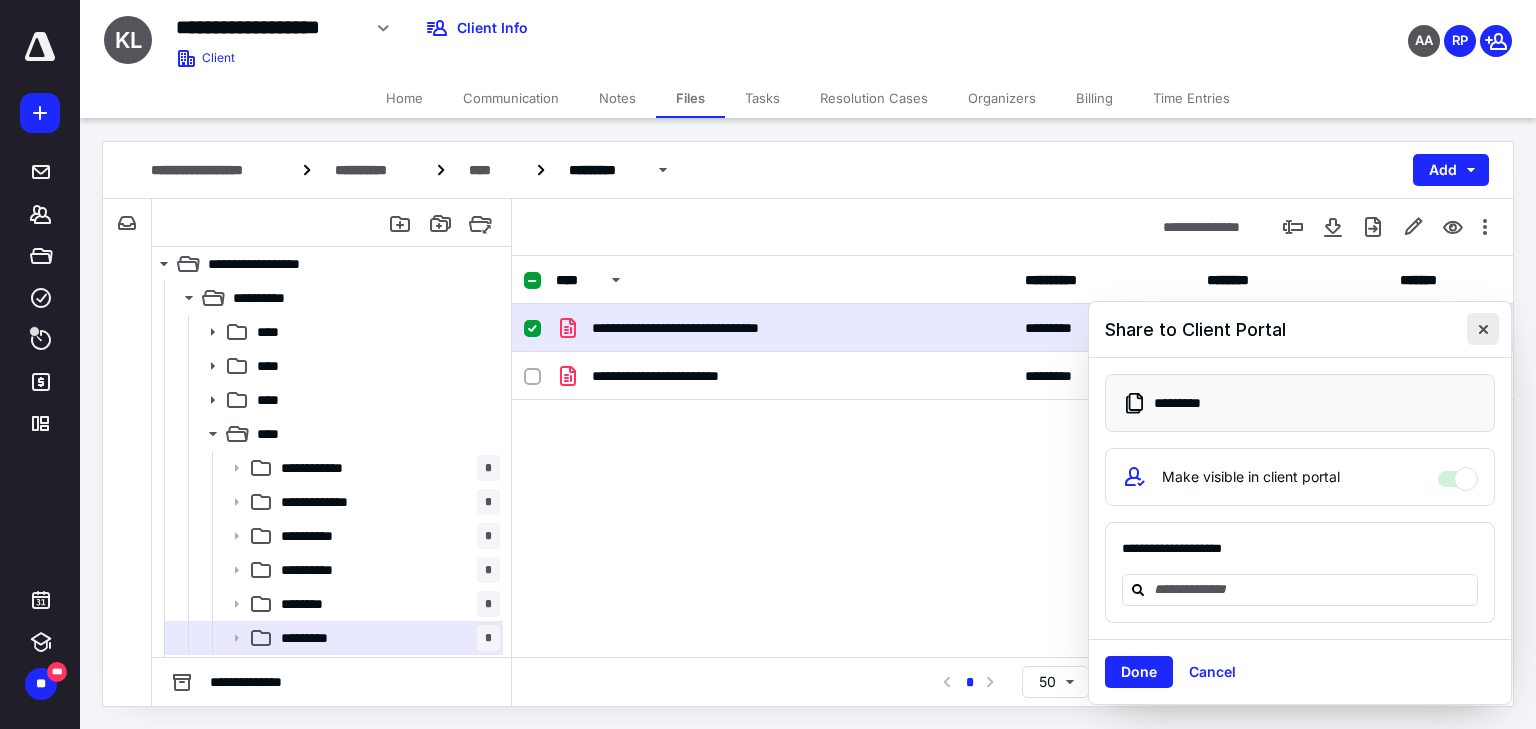 click at bounding box center (1483, 329) 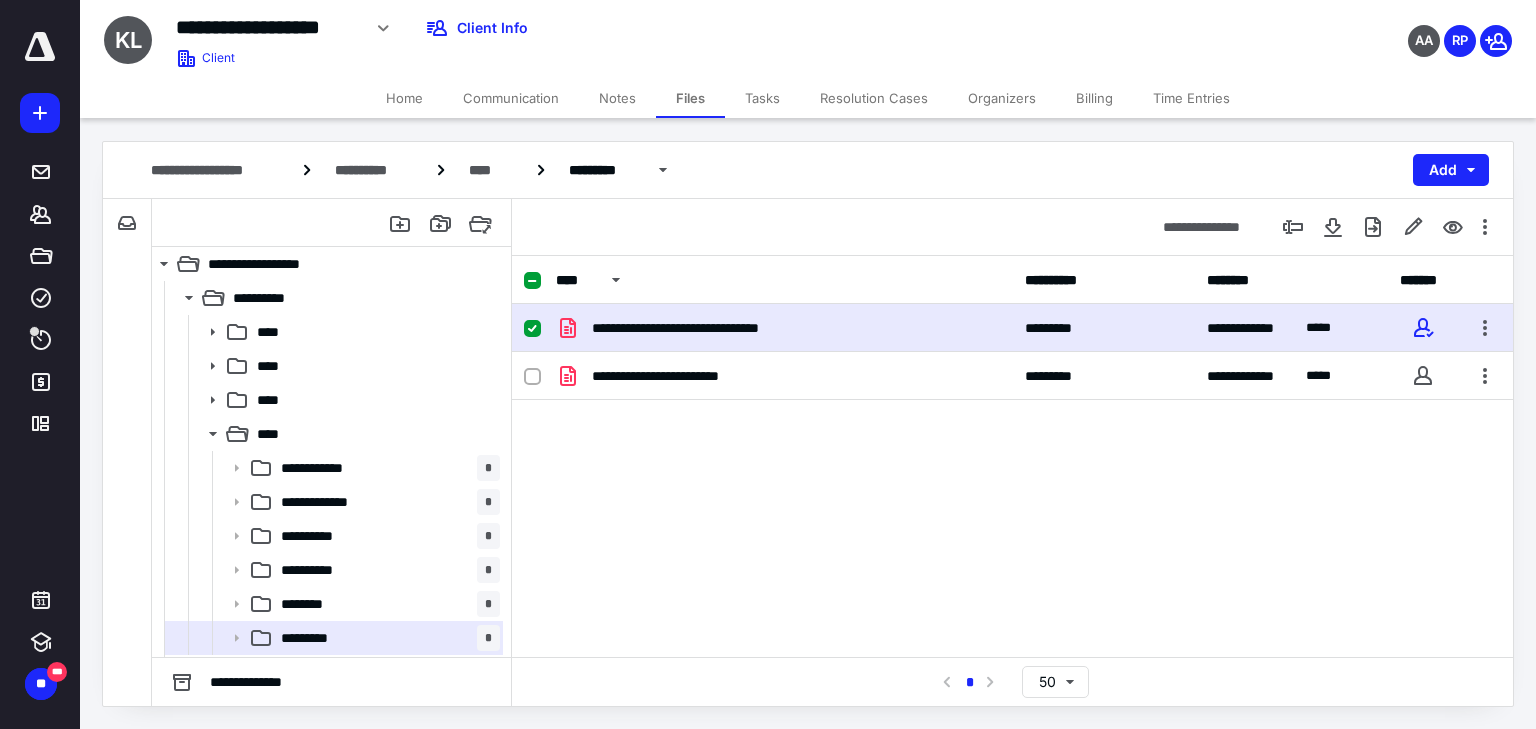 click on "**********" at bounding box center [1012, 454] 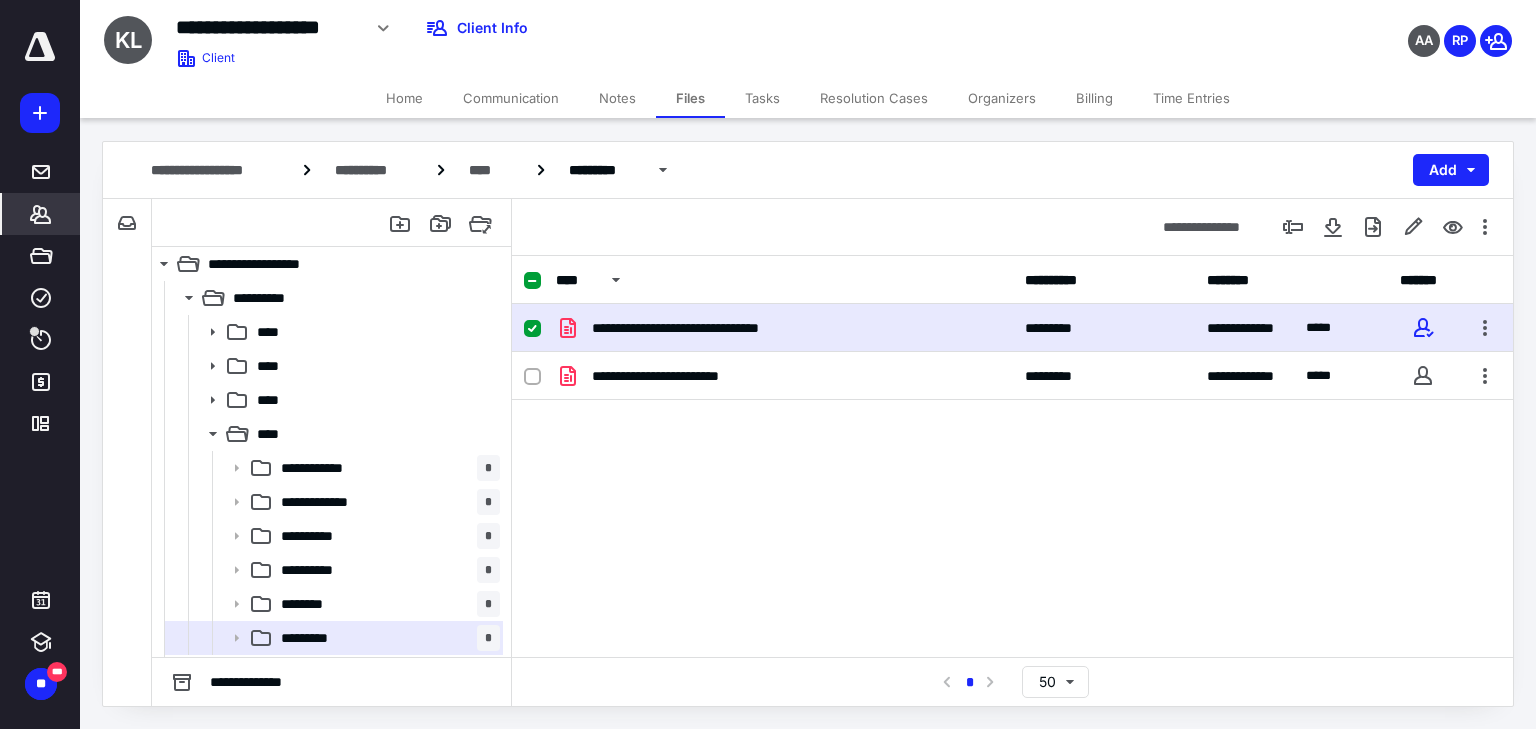 click on "*******" at bounding box center [41, 214] 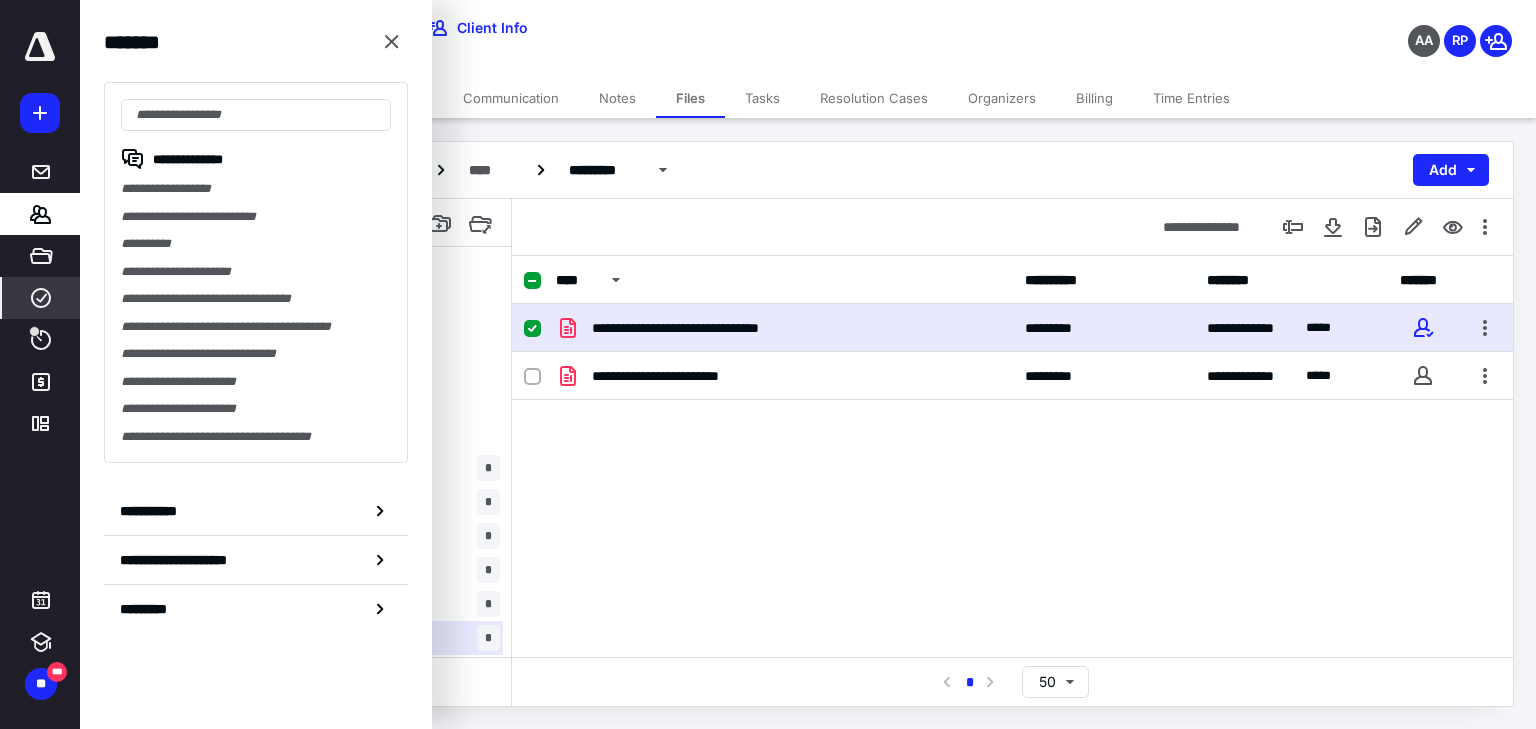 click 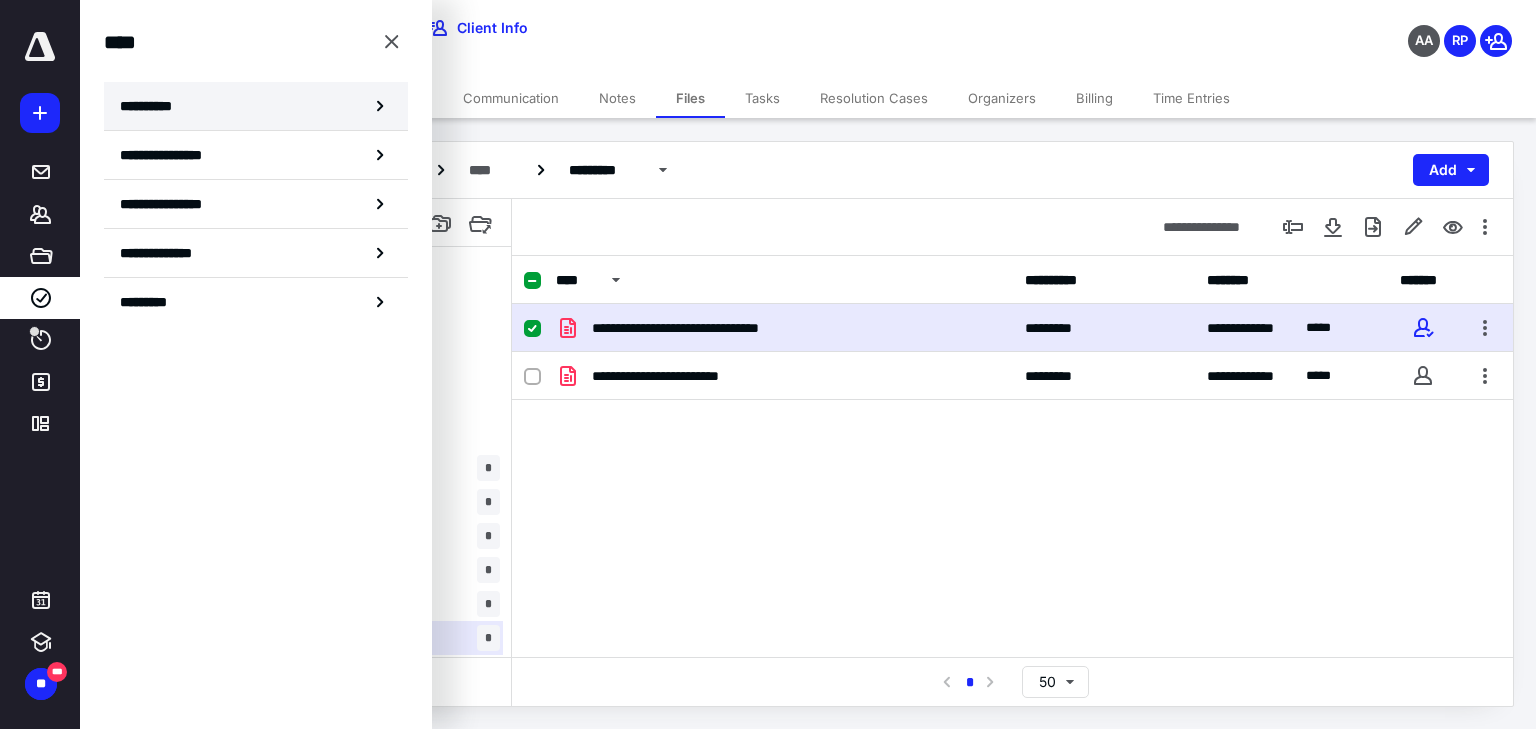 click on "**********" at bounding box center (256, 106) 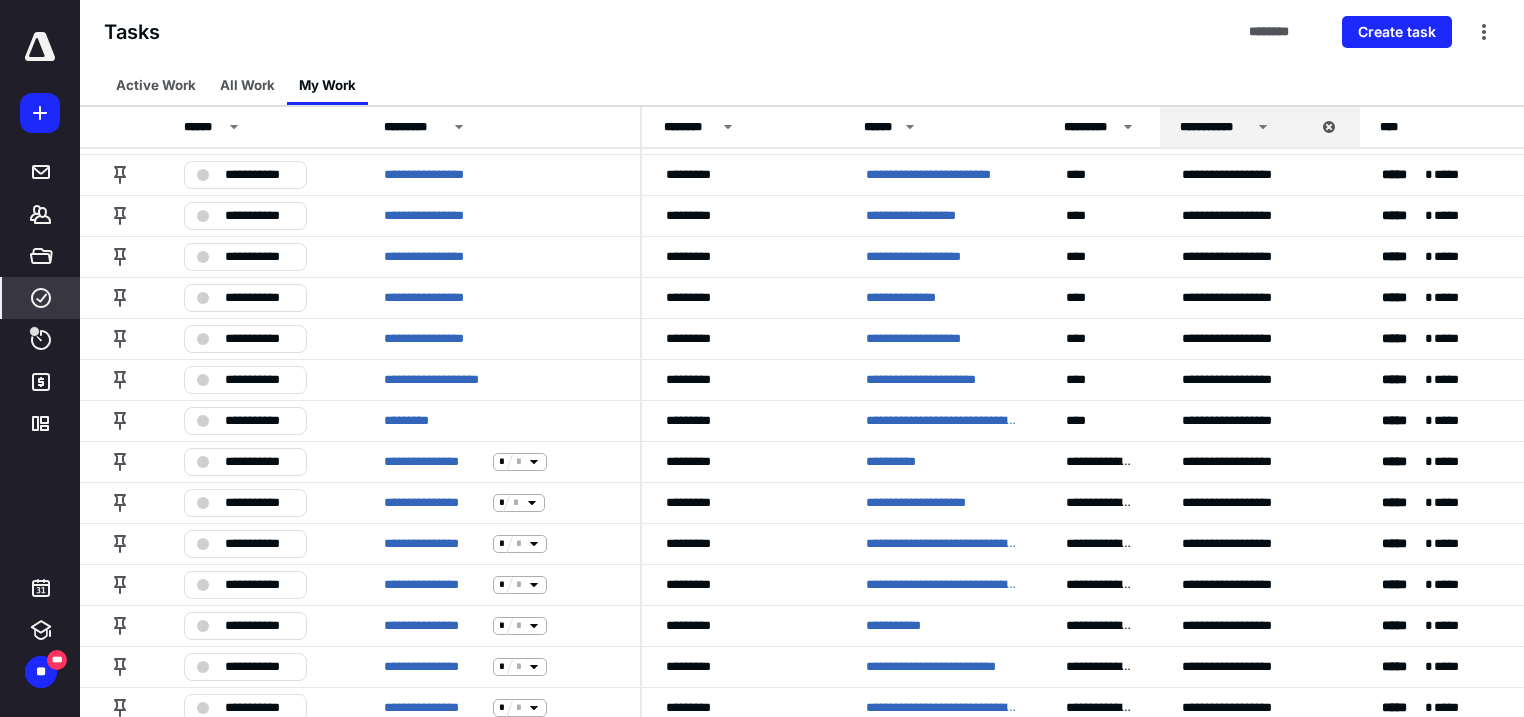 scroll, scrollTop: 418, scrollLeft: 0, axis: vertical 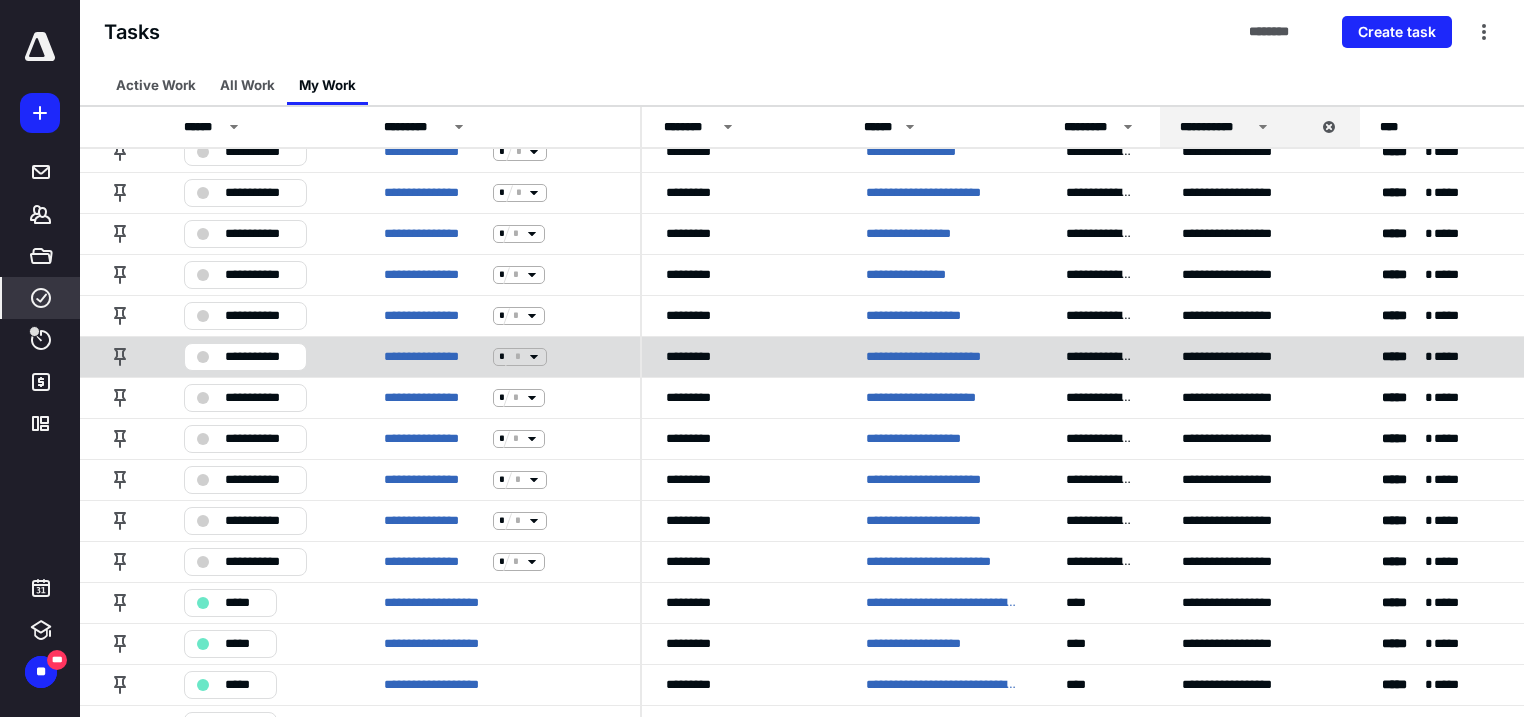 click on "**********" at bounding box center (942, 357) 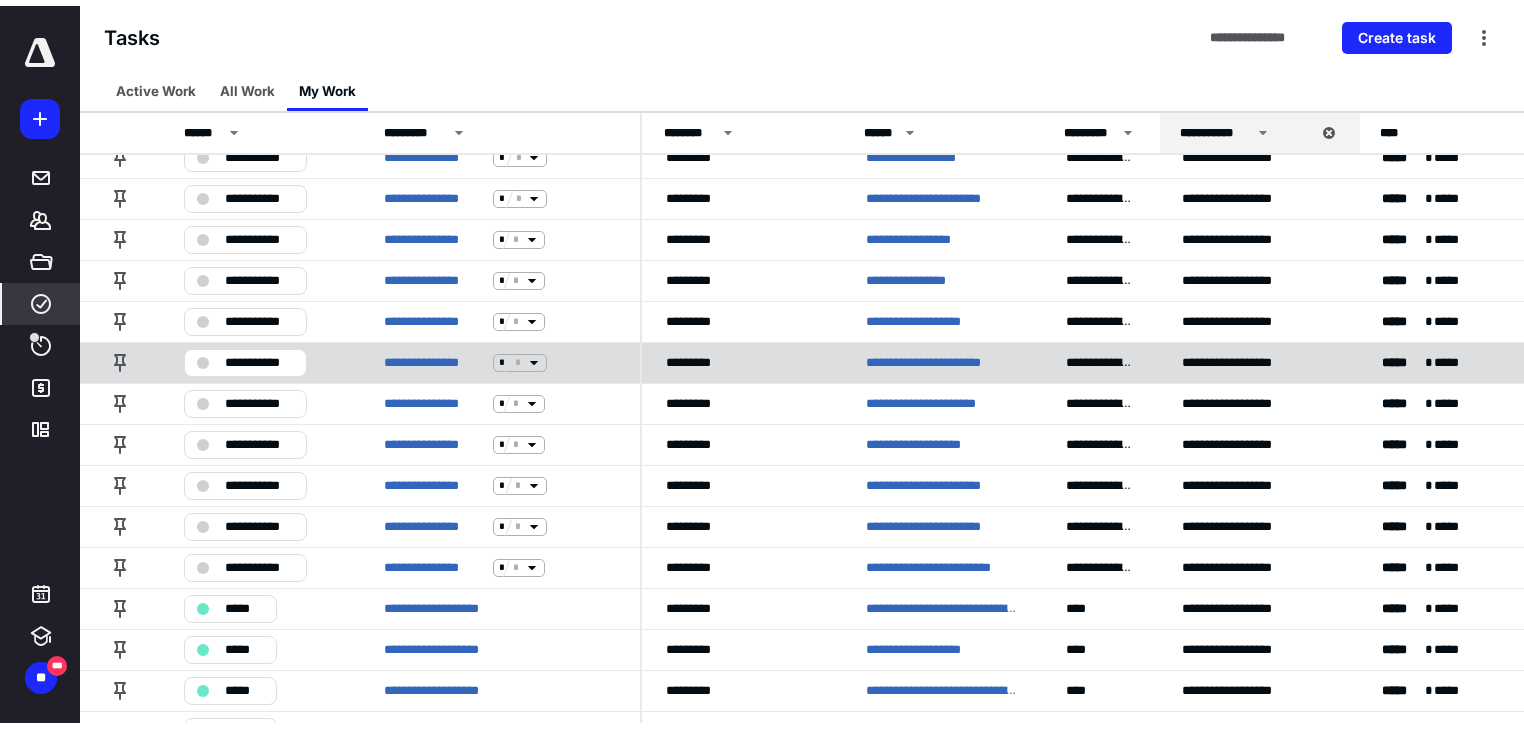 scroll, scrollTop: 0, scrollLeft: 0, axis: both 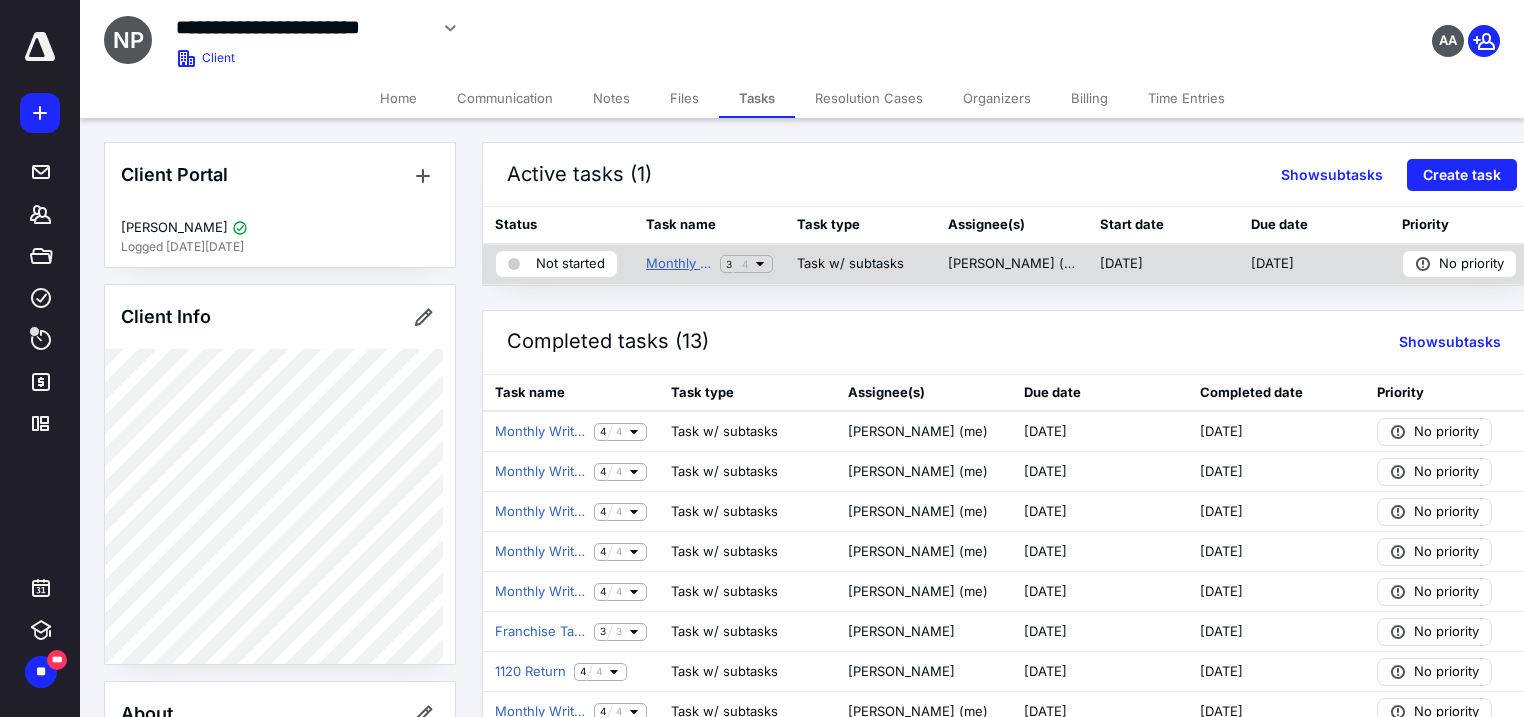 click on "Monthly Writeup" at bounding box center (679, 264) 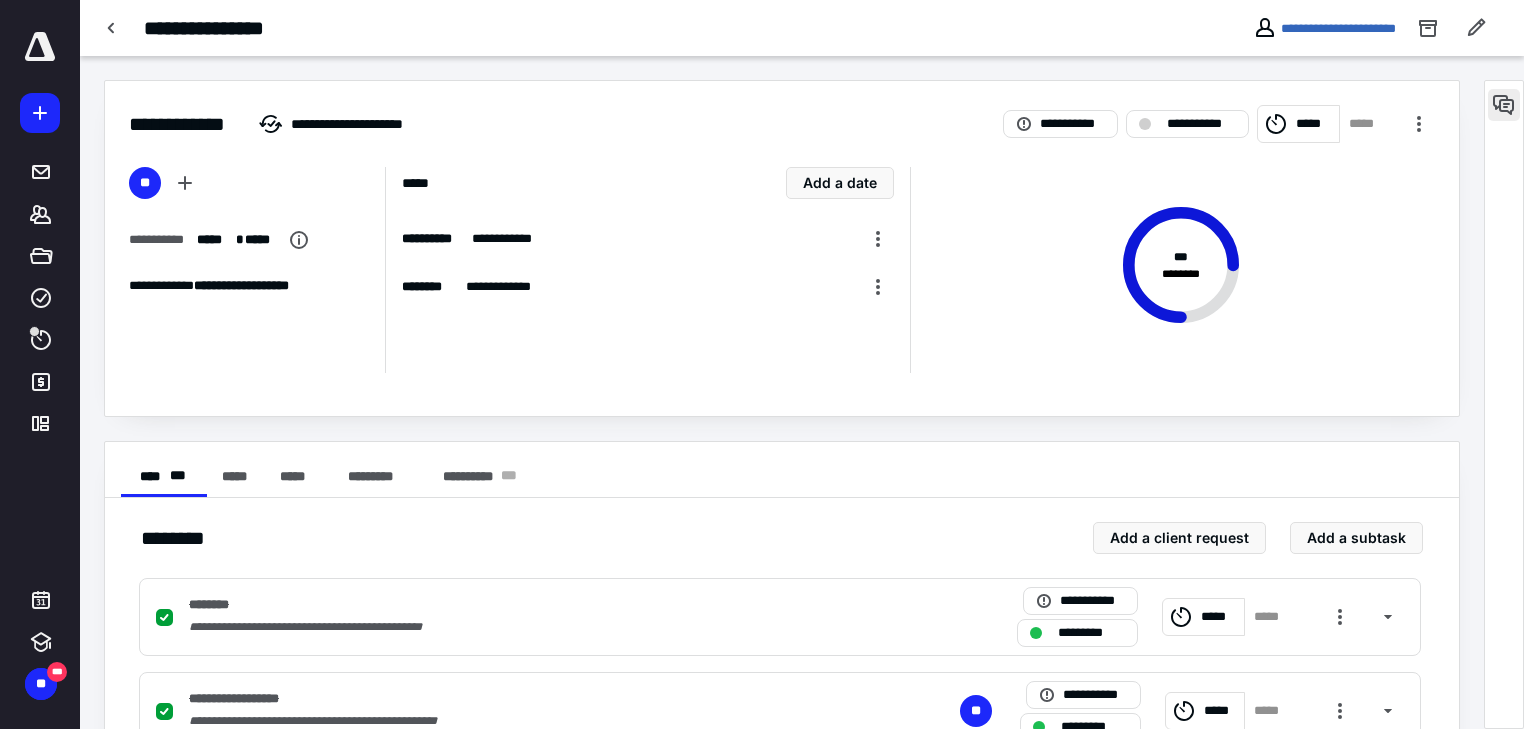click at bounding box center [1504, 105] 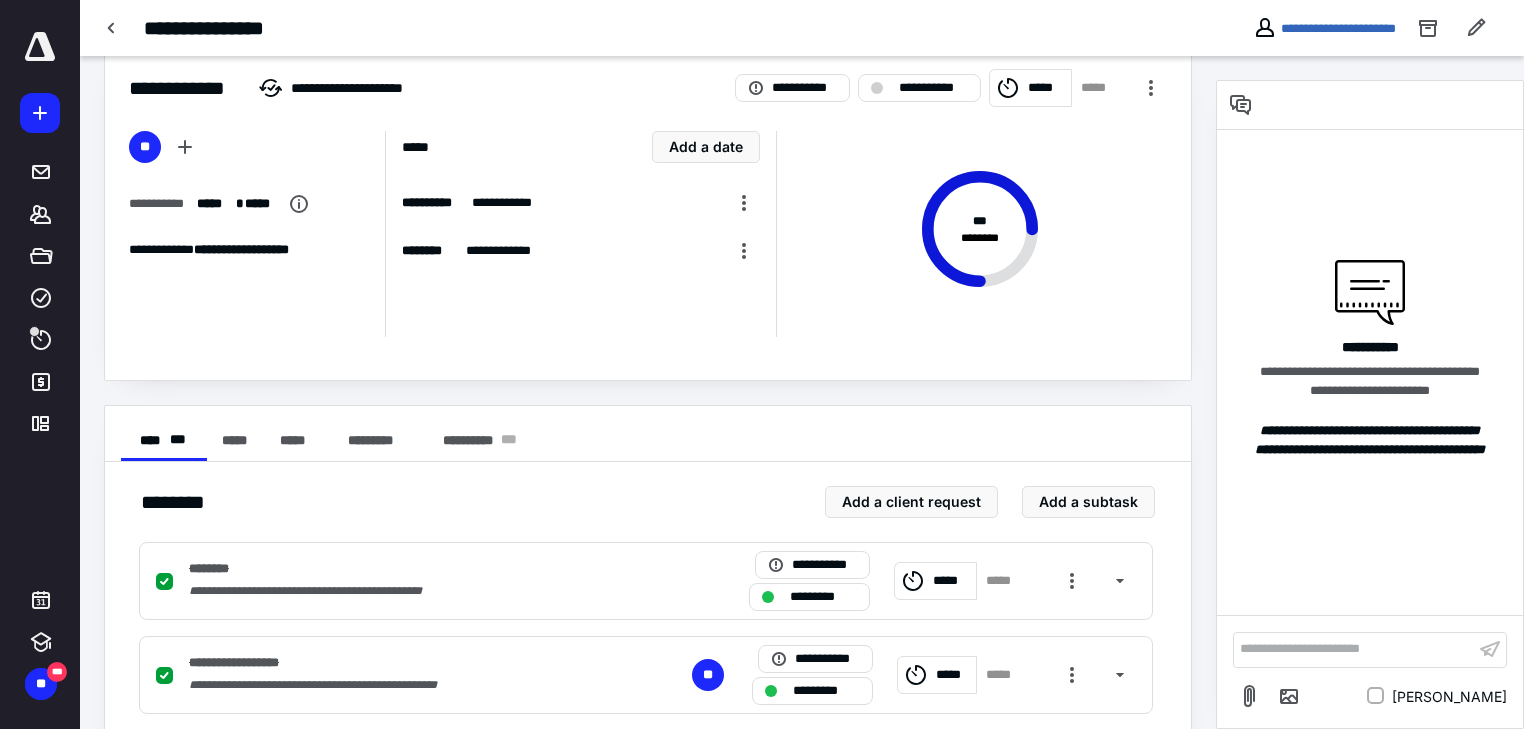 scroll, scrollTop: 257, scrollLeft: 0, axis: vertical 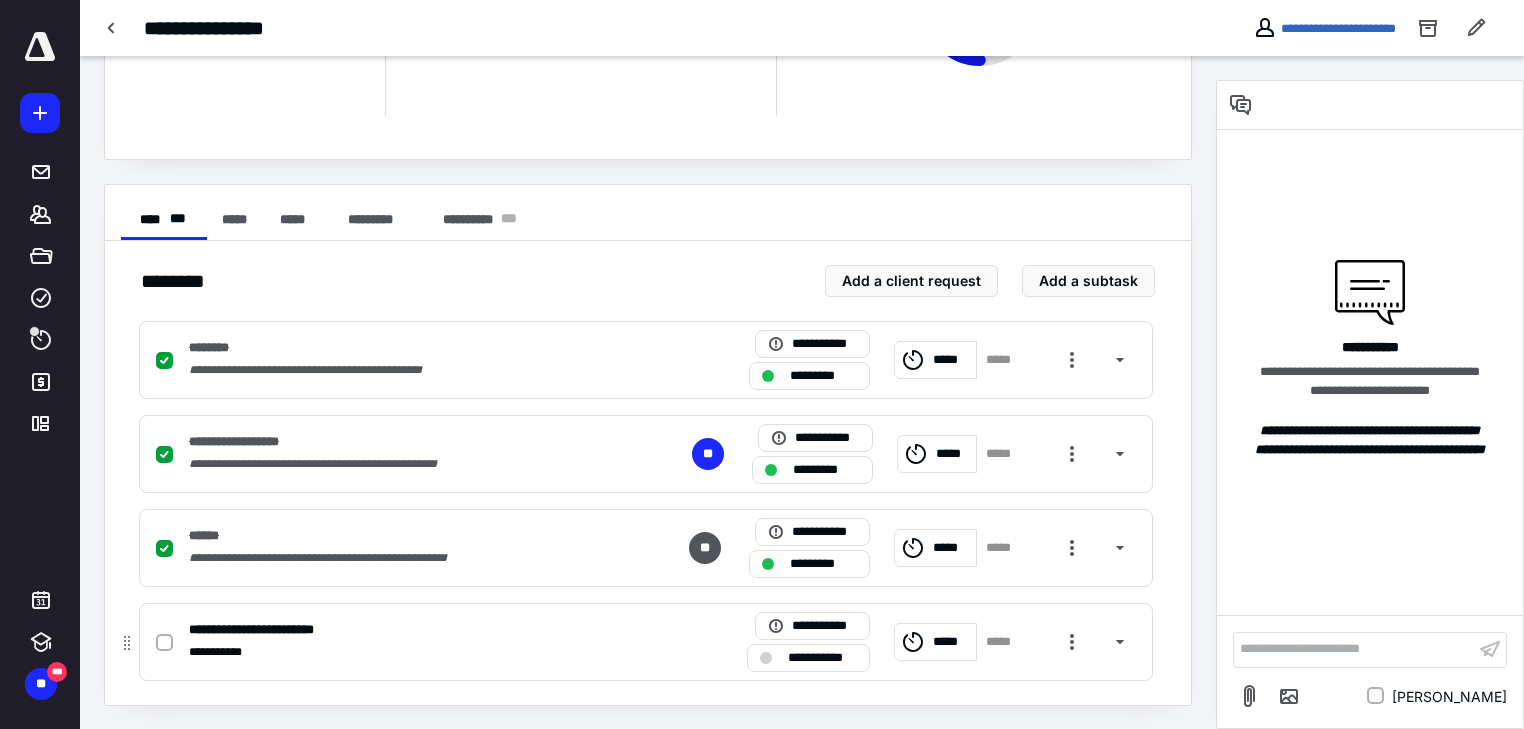 click at bounding box center (164, 643) 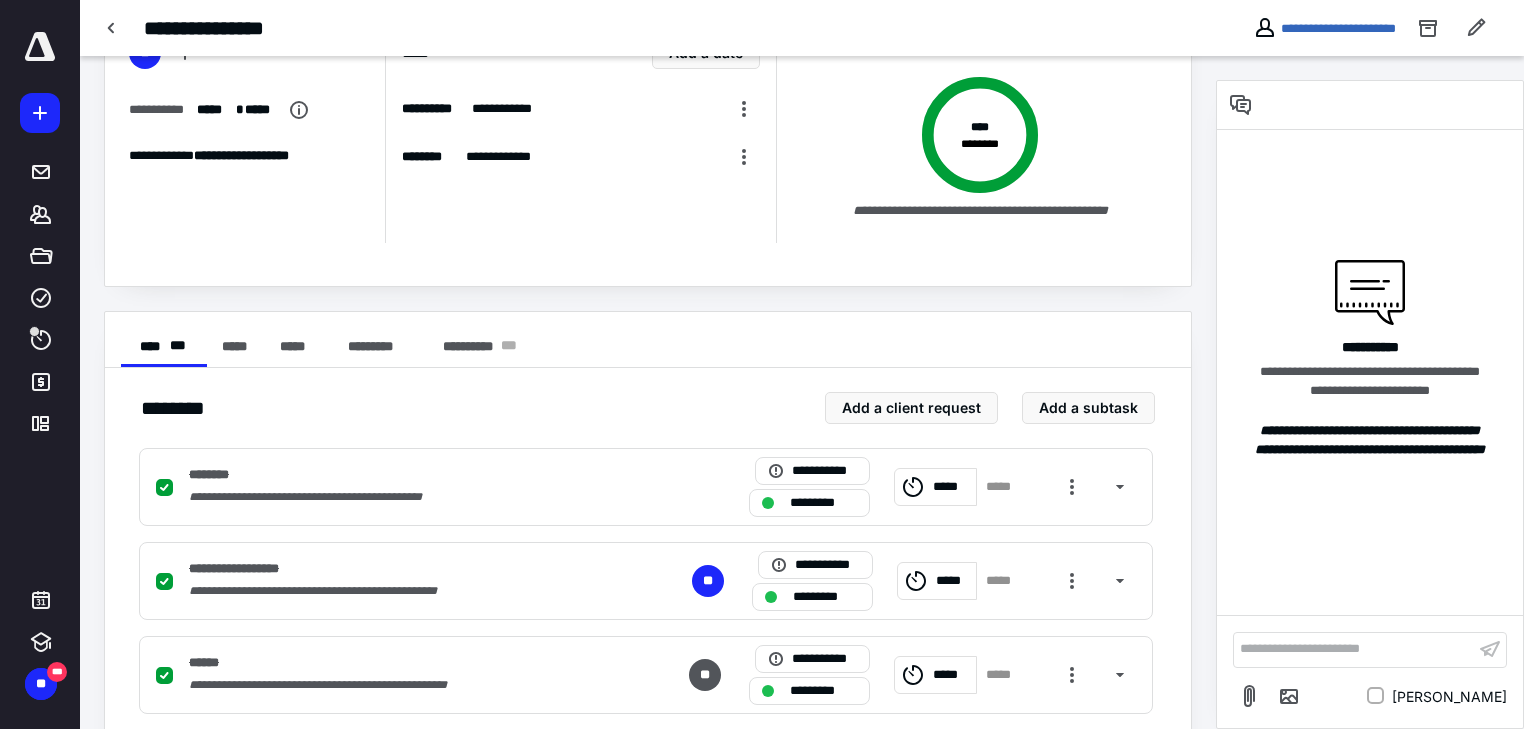 scroll, scrollTop: 0, scrollLeft: 0, axis: both 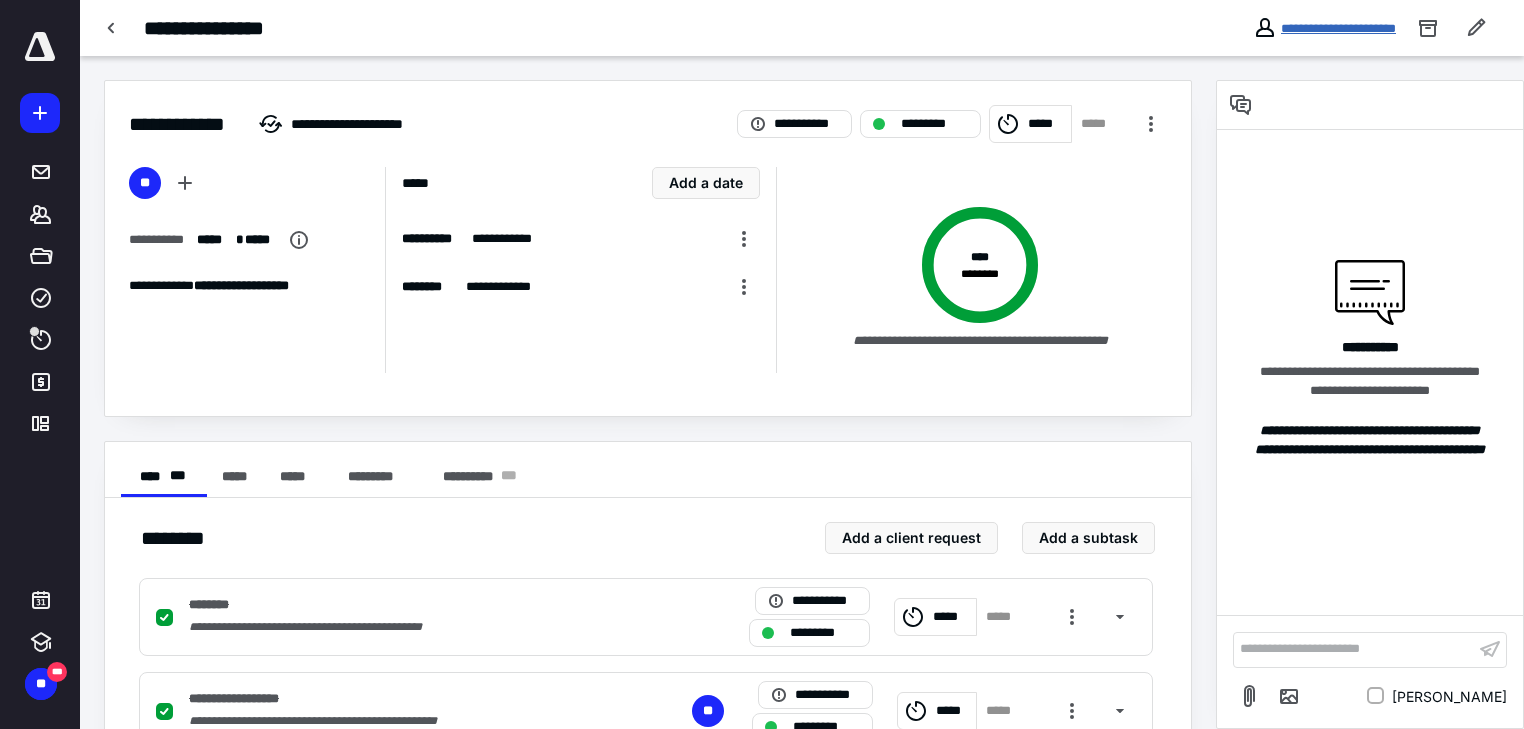 click on "**********" at bounding box center (1338, 28) 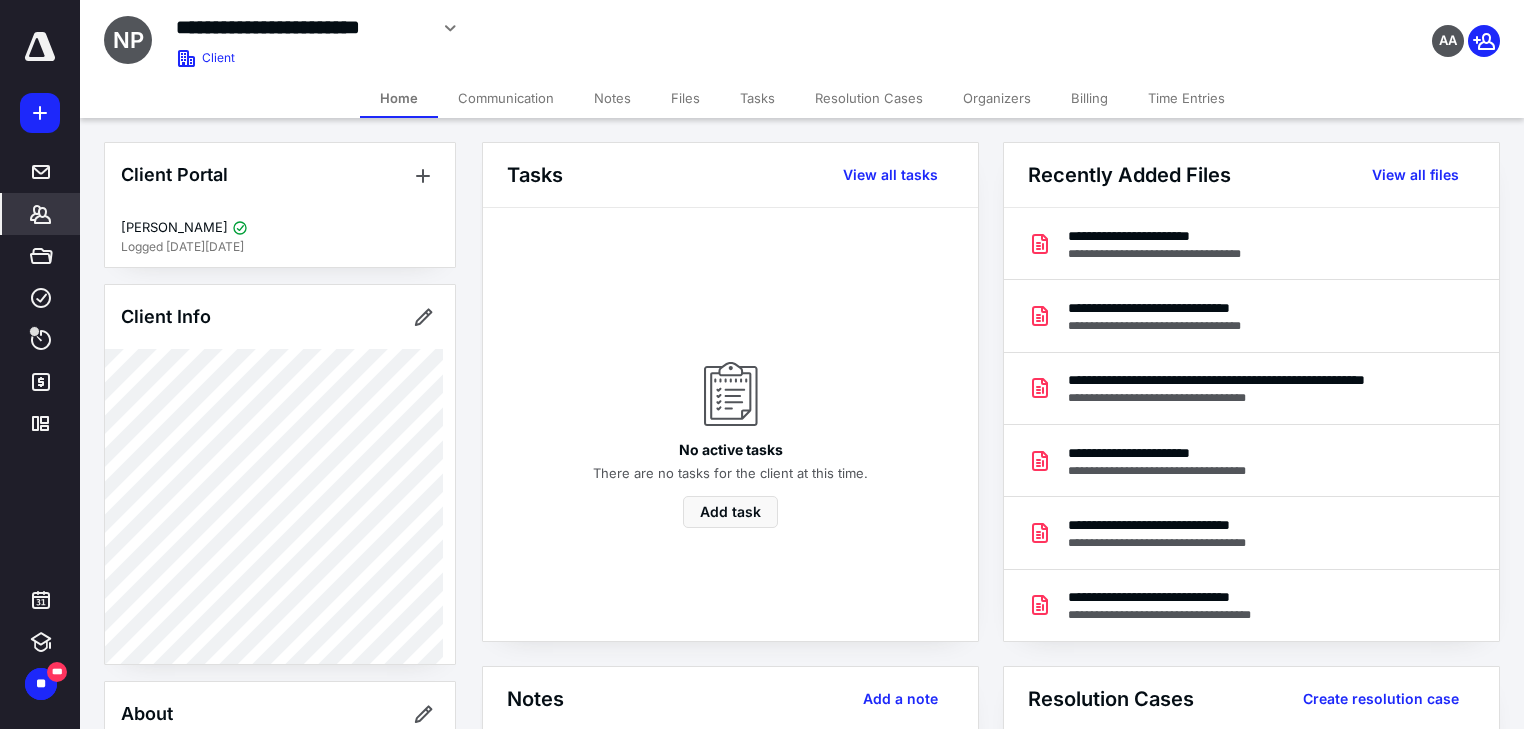 click on "Files" at bounding box center (685, 98) 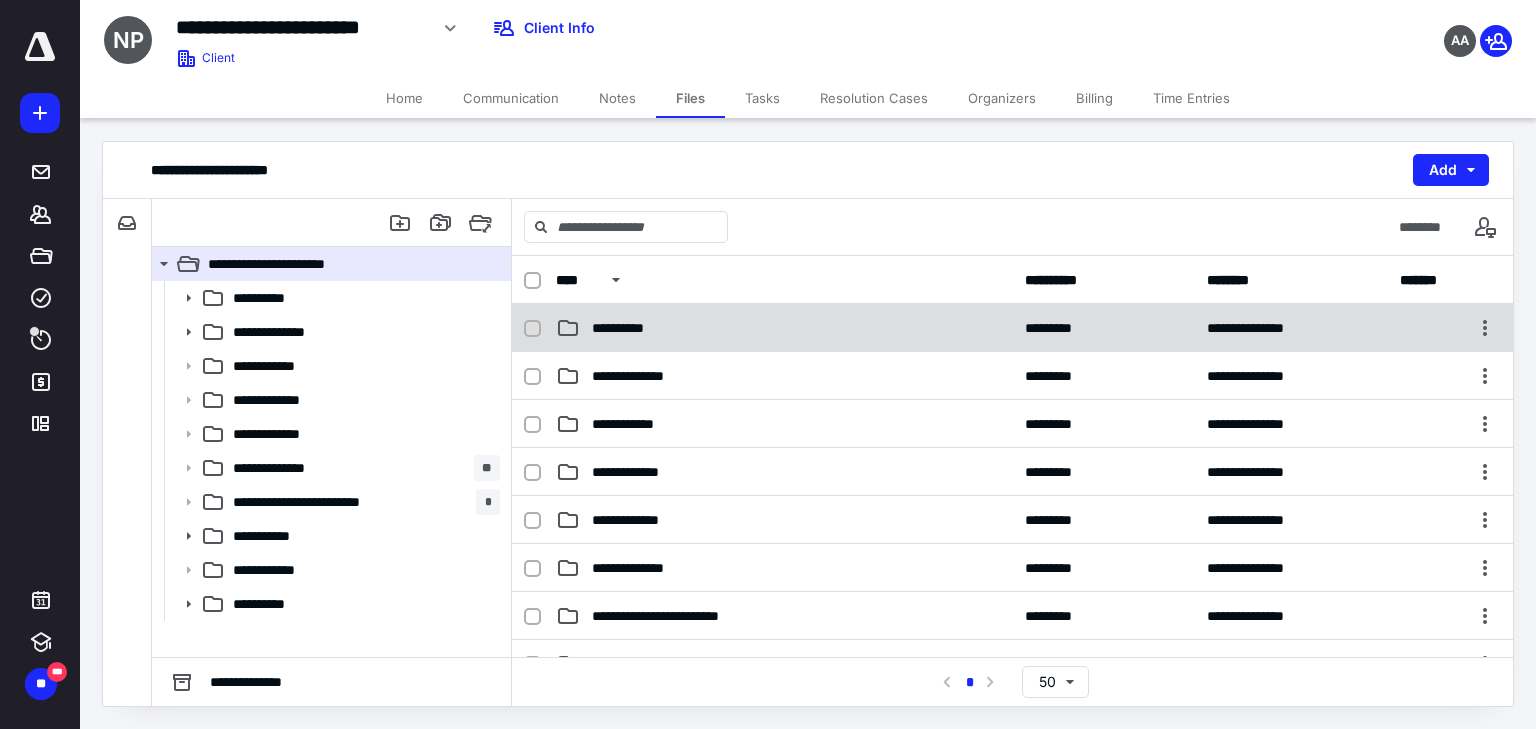 click on "**********" at bounding box center [784, 328] 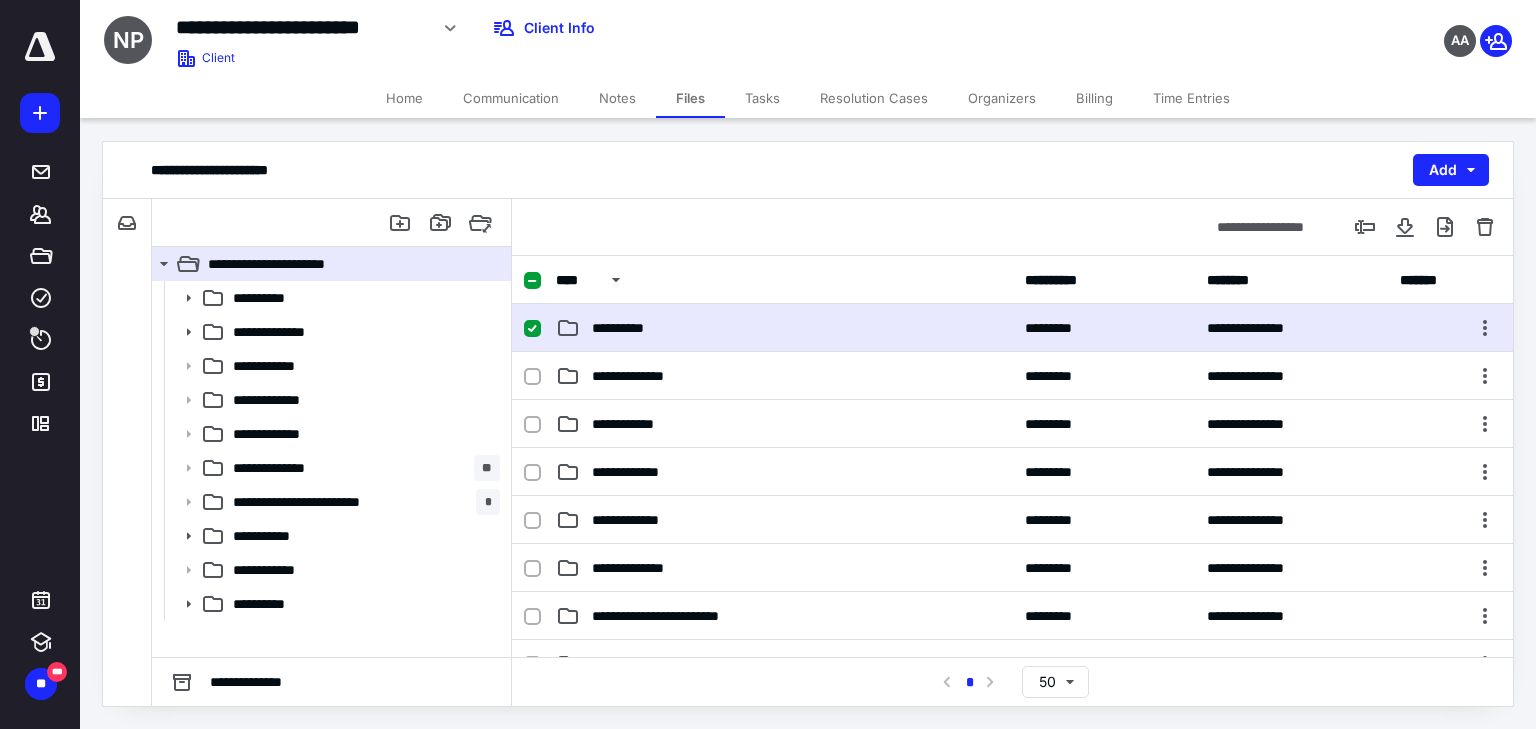 click on "**********" at bounding box center [784, 328] 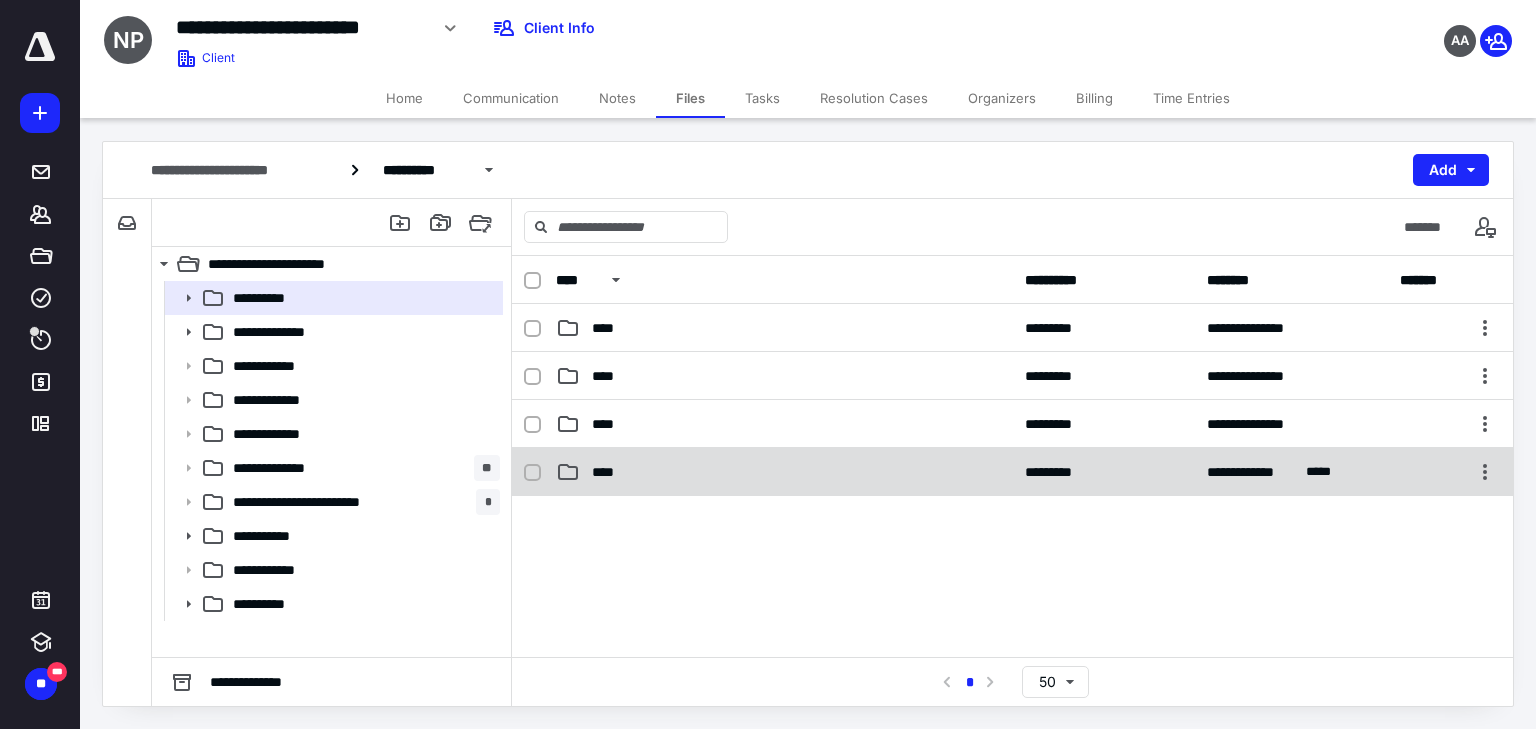 click on "****" at bounding box center [784, 472] 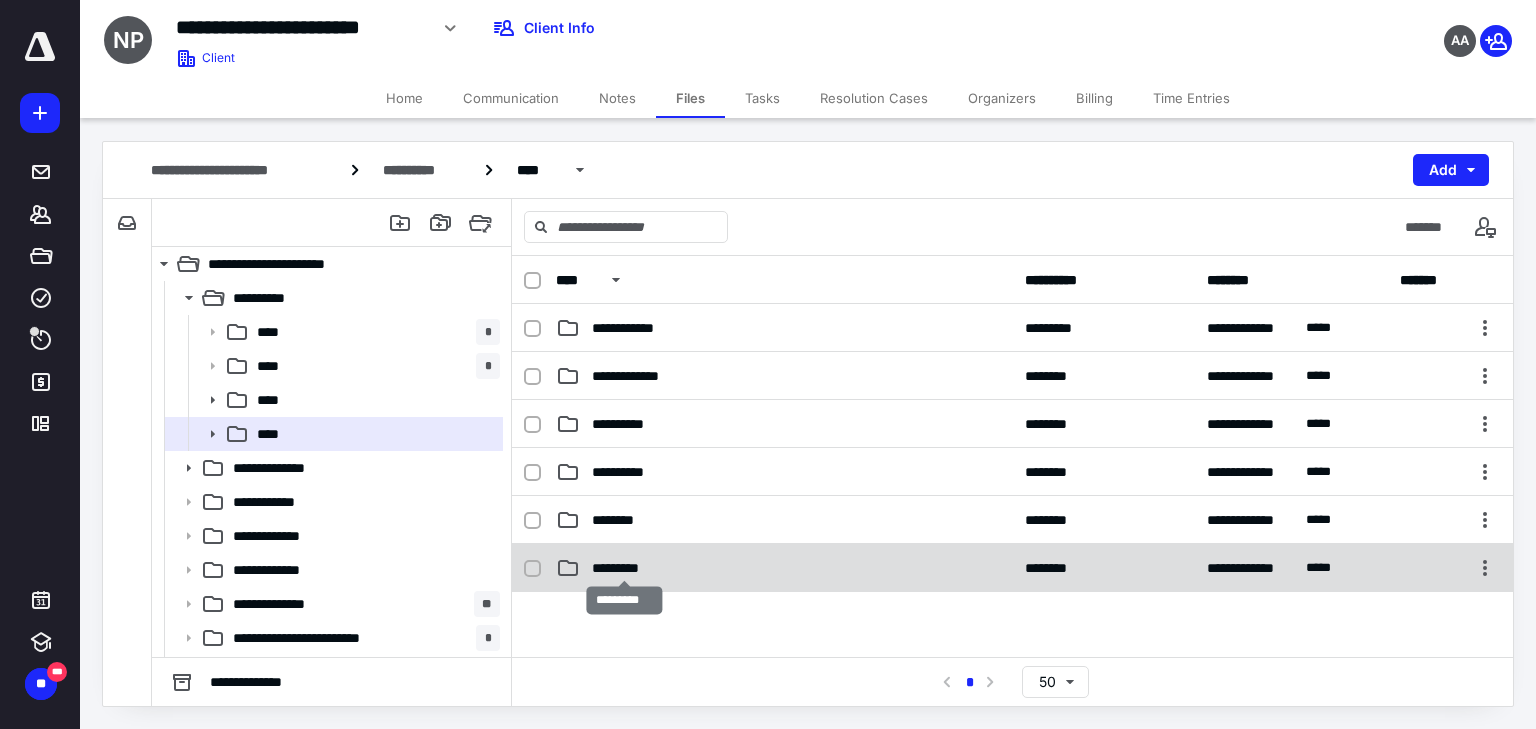 click on "*********" at bounding box center [624, 568] 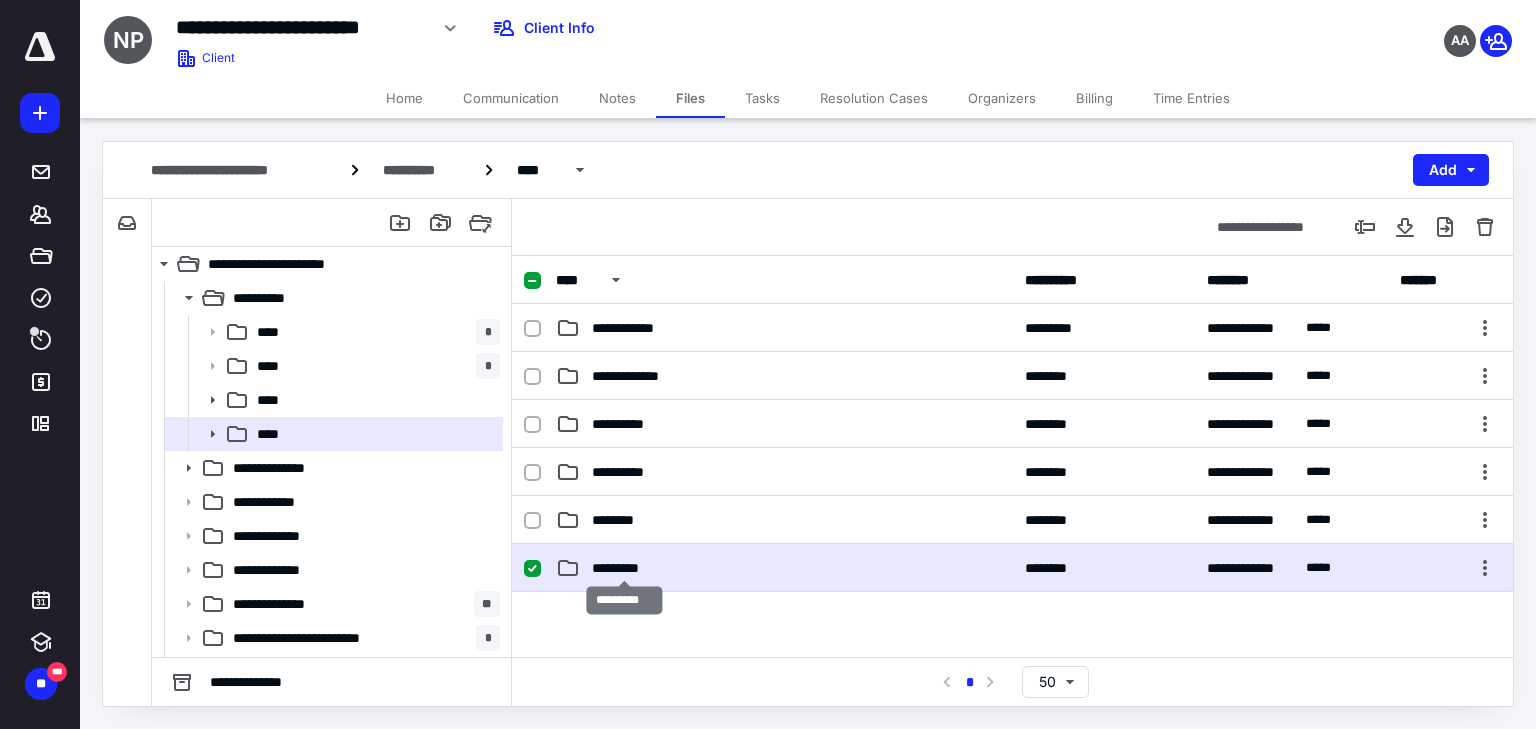 click on "*********" at bounding box center [624, 568] 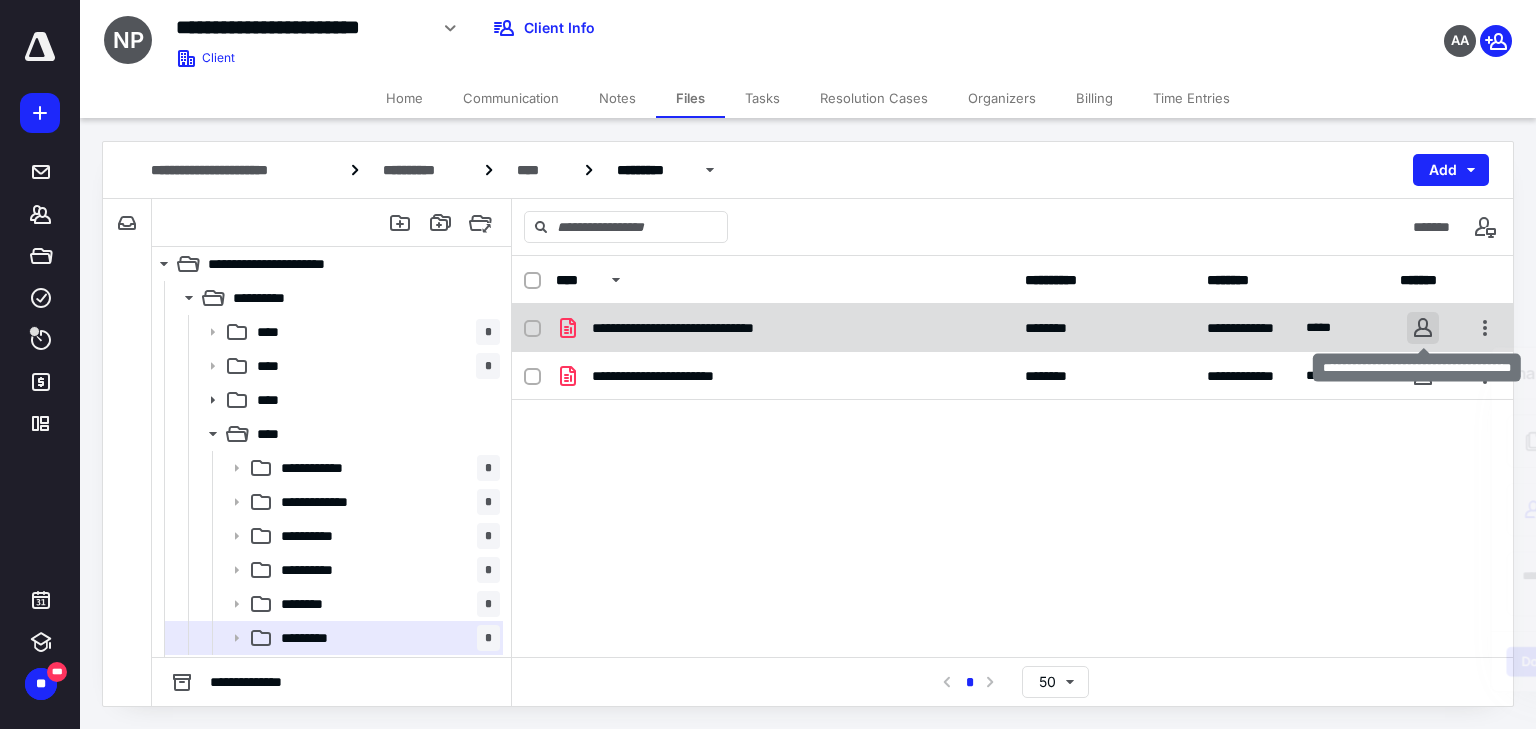 click at bounding box center (1423, 328) 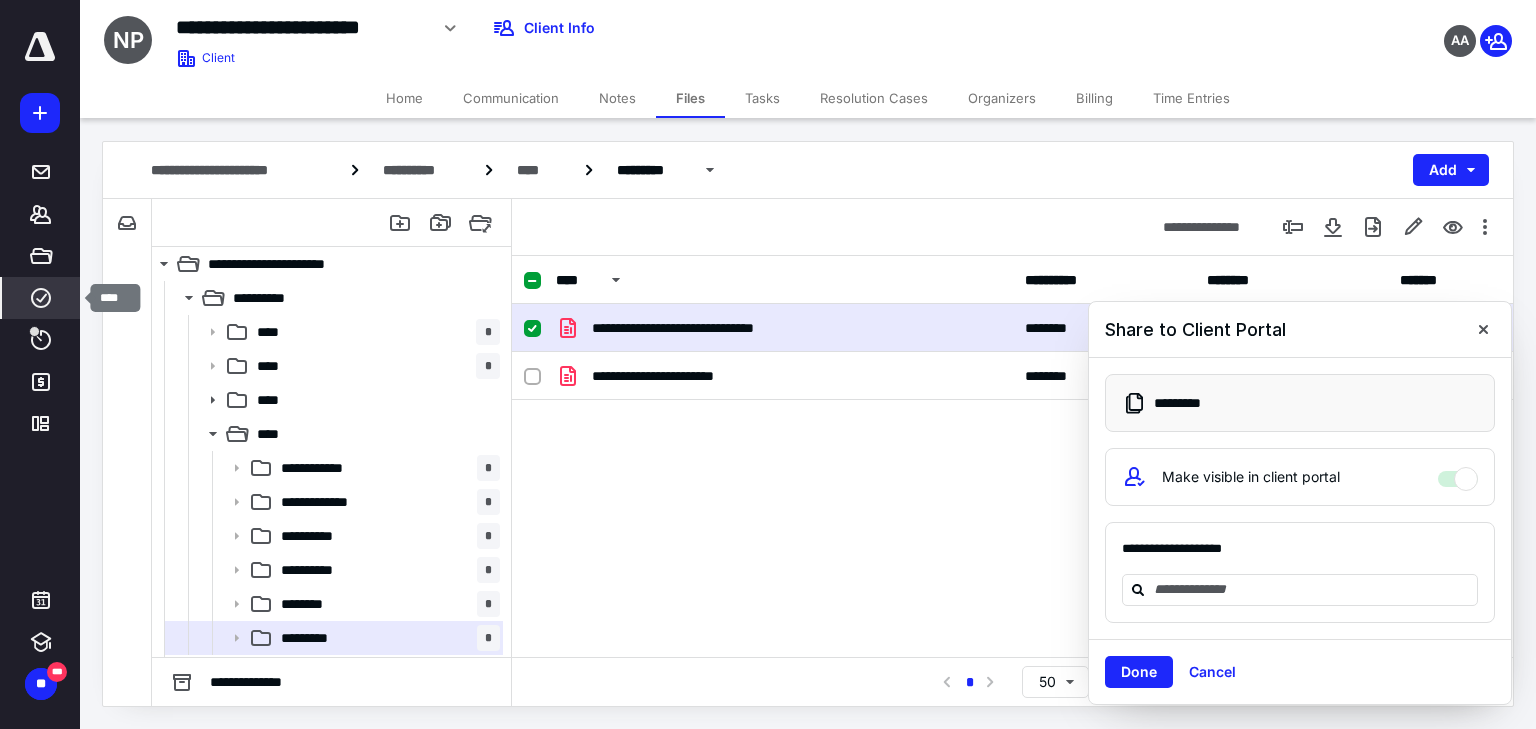 click 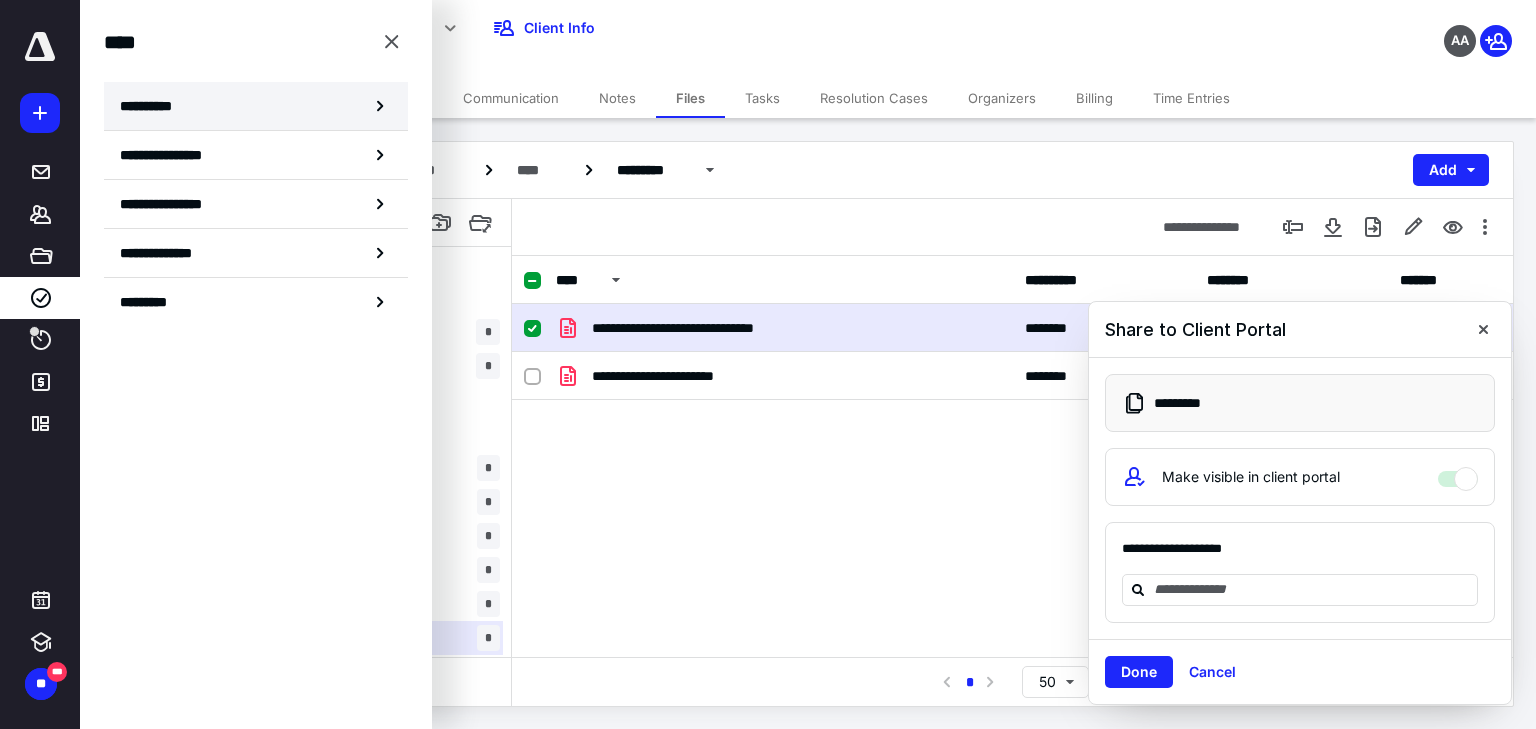 click on "**********" at bounding box center (256, 106) 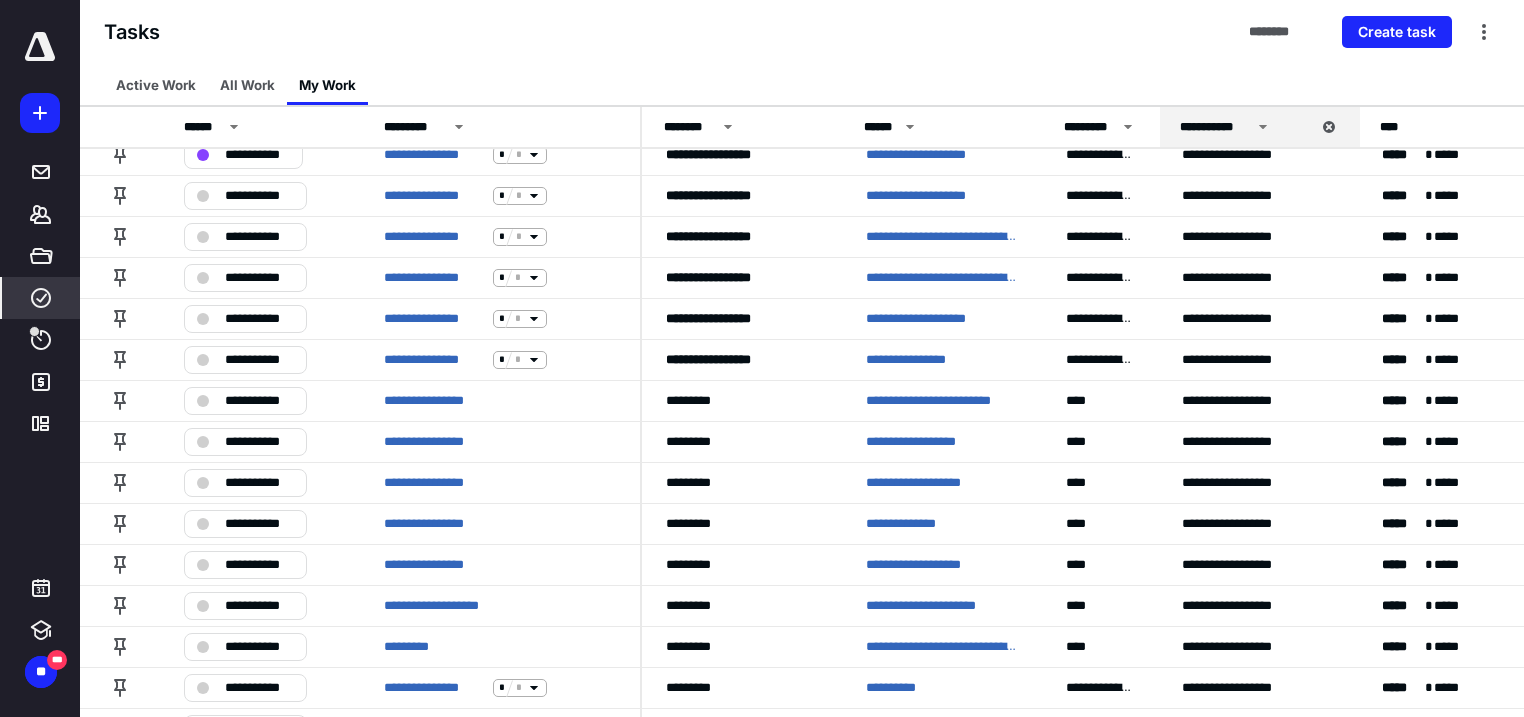 scroll, scrollTop: 201, scrollLeft: 0, axis: vertical 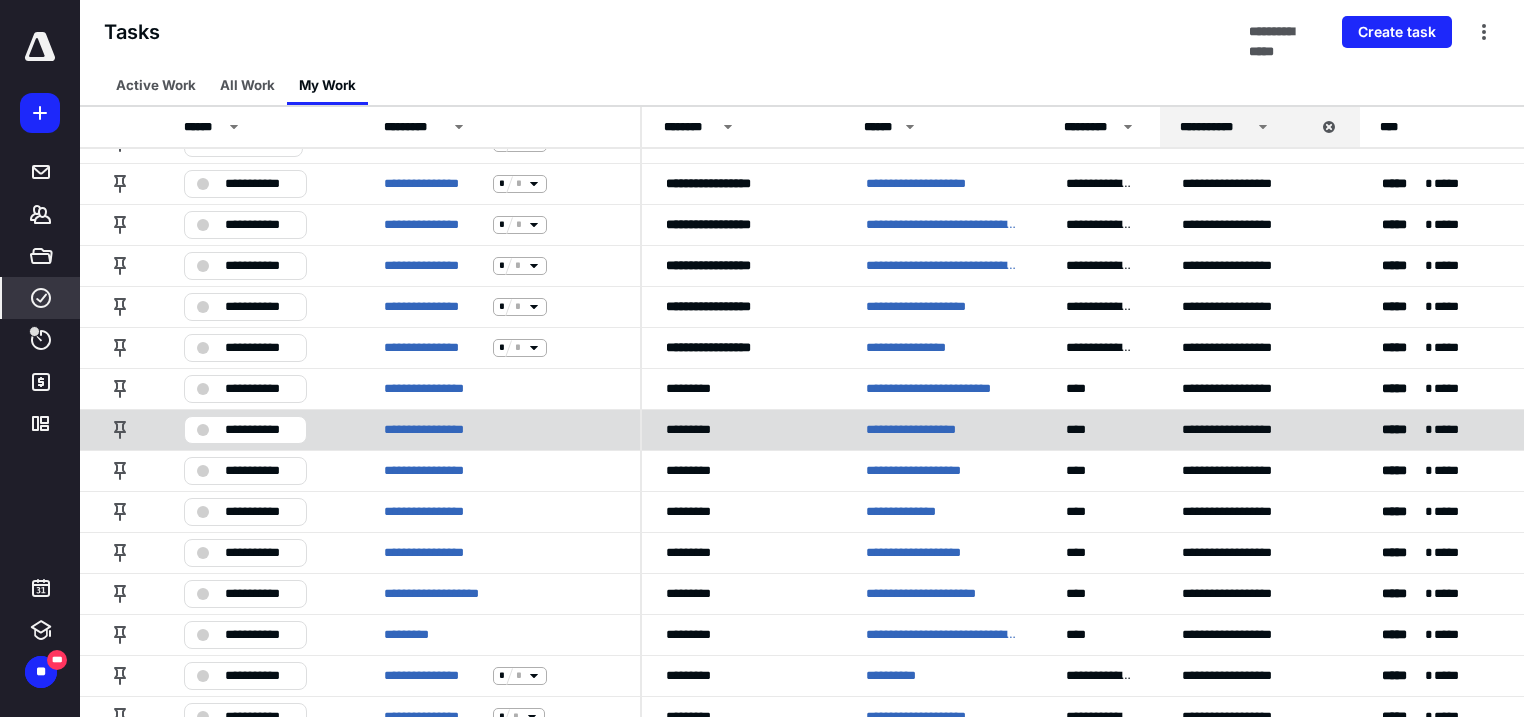 click on "**********" at bounding box center [259, 430] 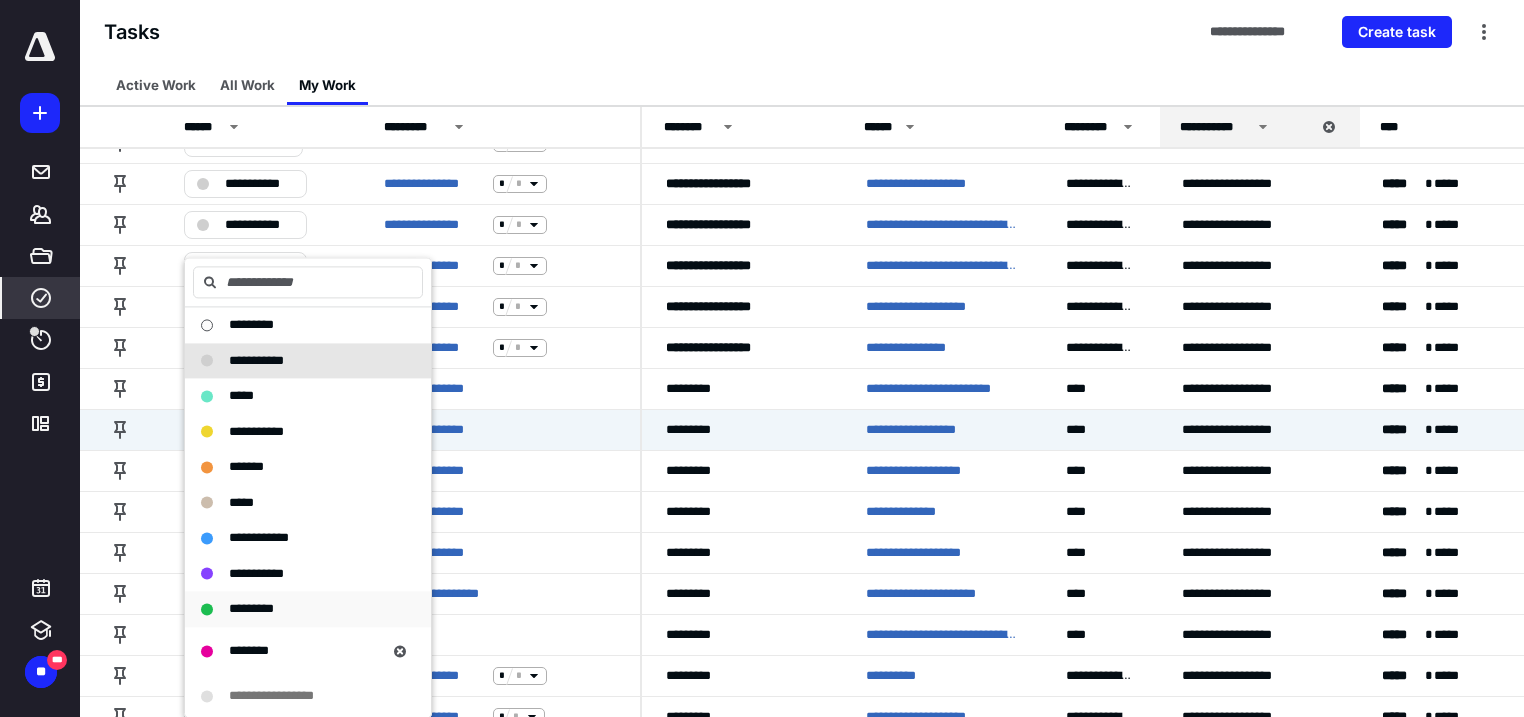 click on "*********" at bounding box center (251, 608) 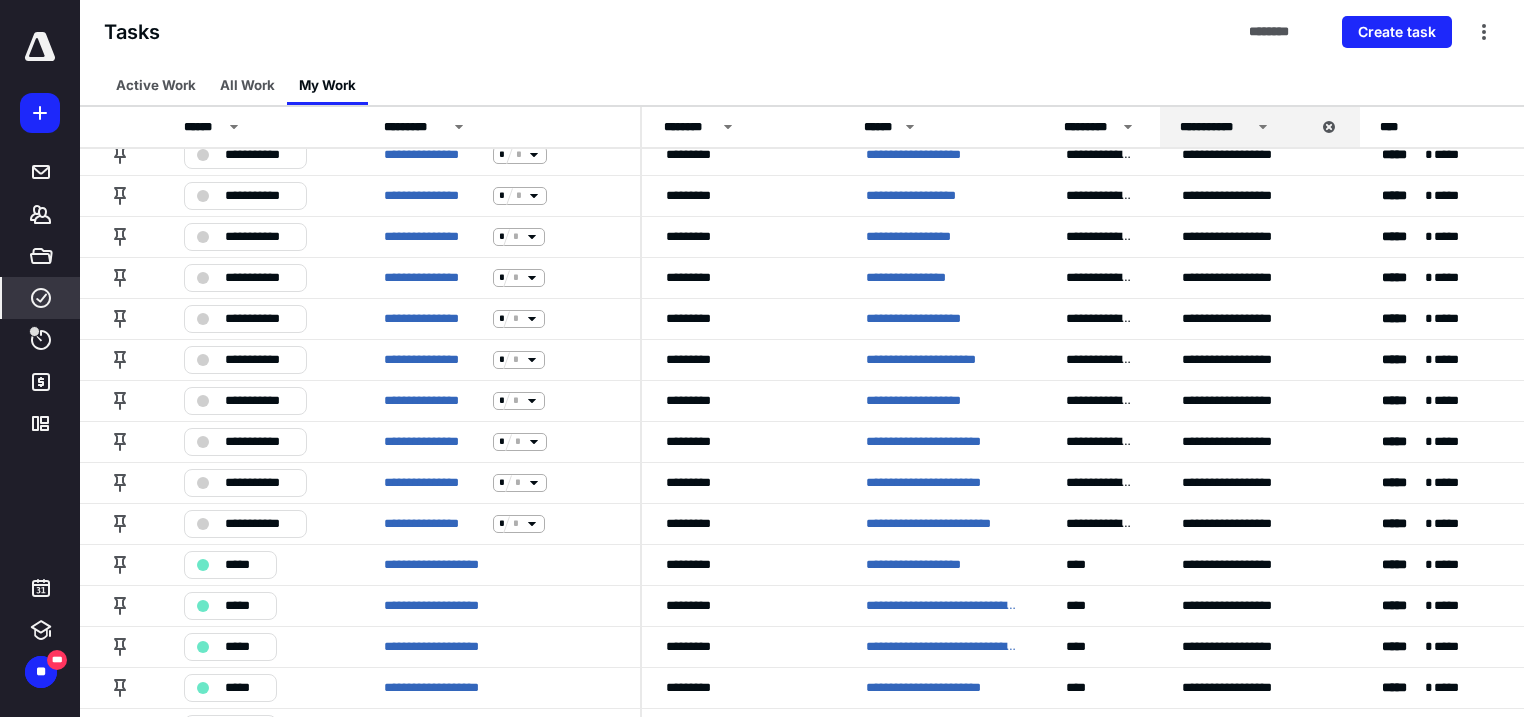 scroll, scrollTop: 1321, scrollLeft: 0, axis: vertical 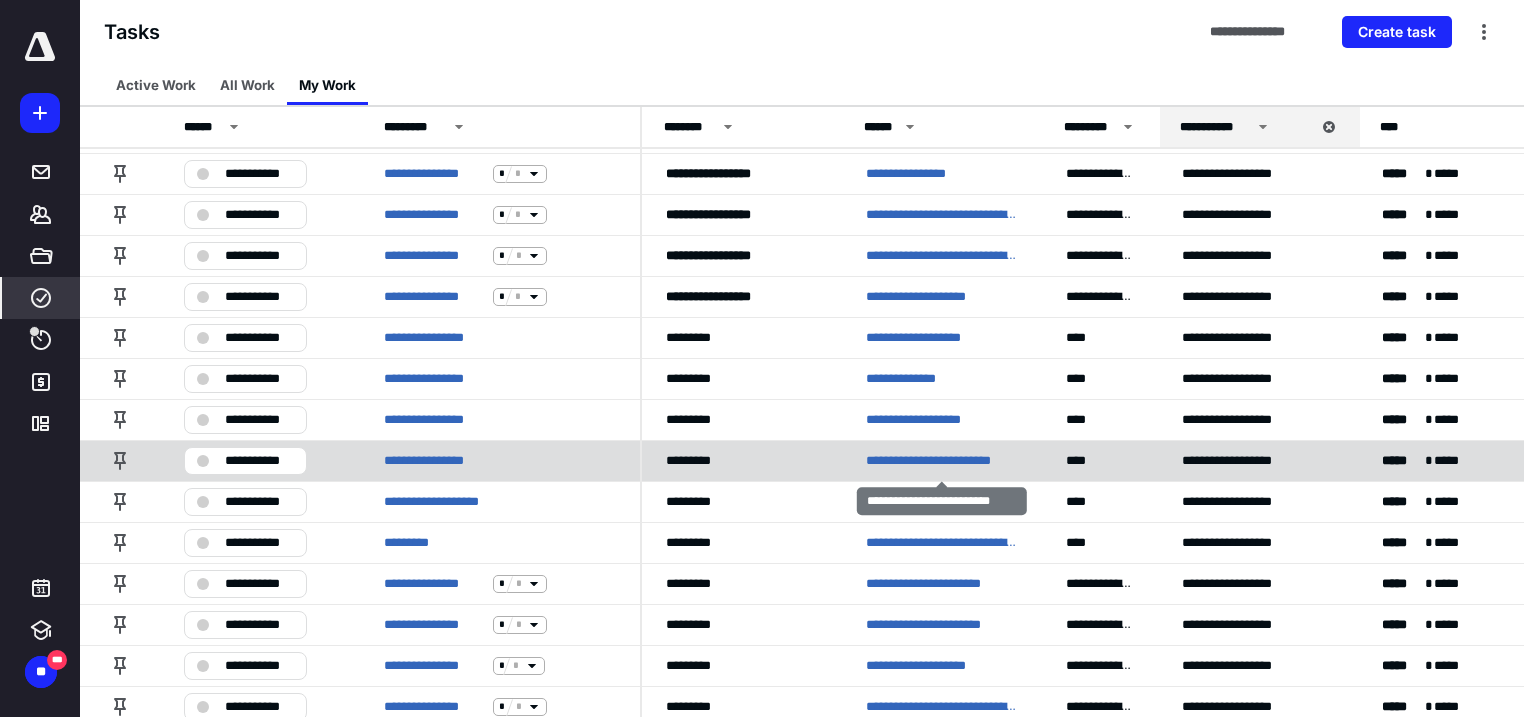 click on "**********" at bounding box center [942, 461] 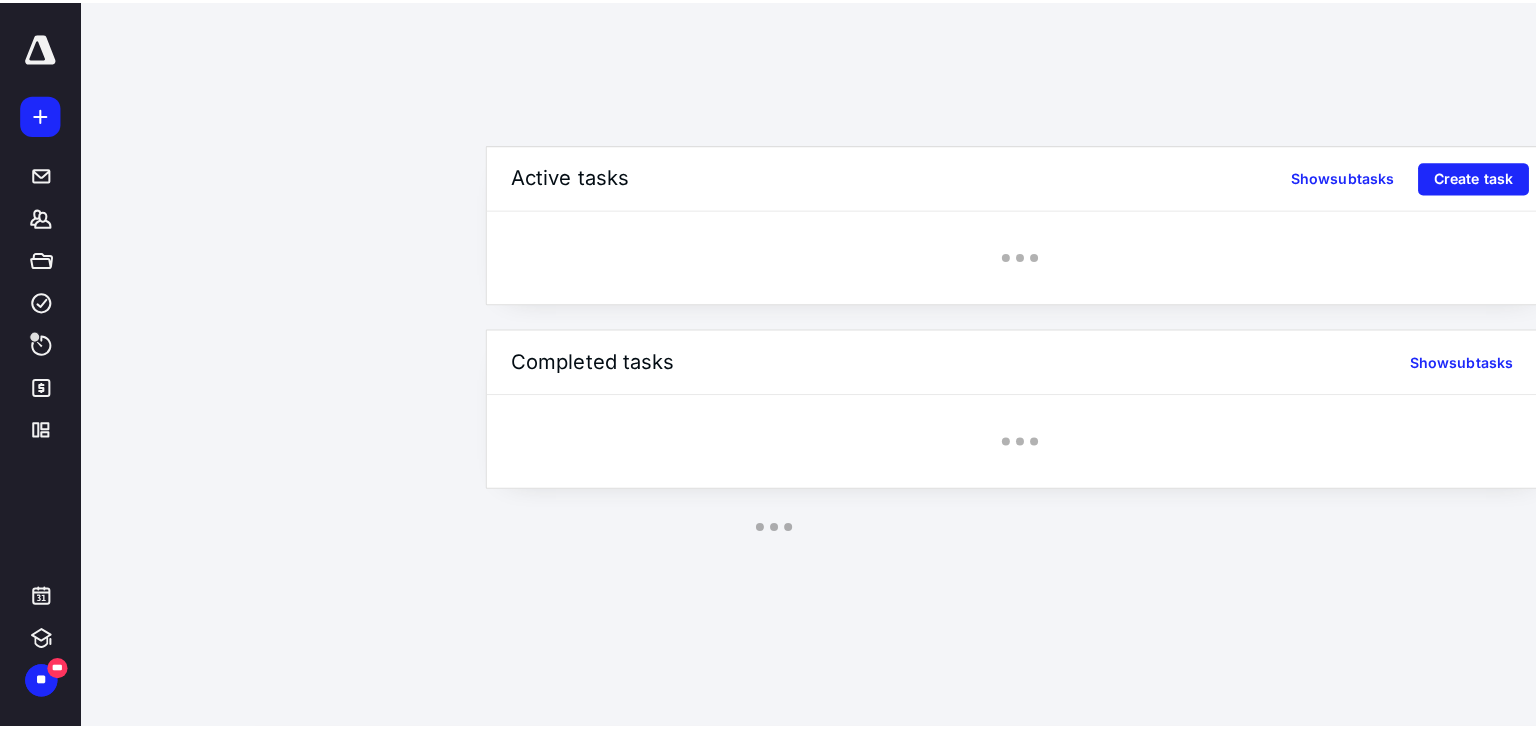 scroll, scrollTop: 0, scrollLeft: 0, axis: both 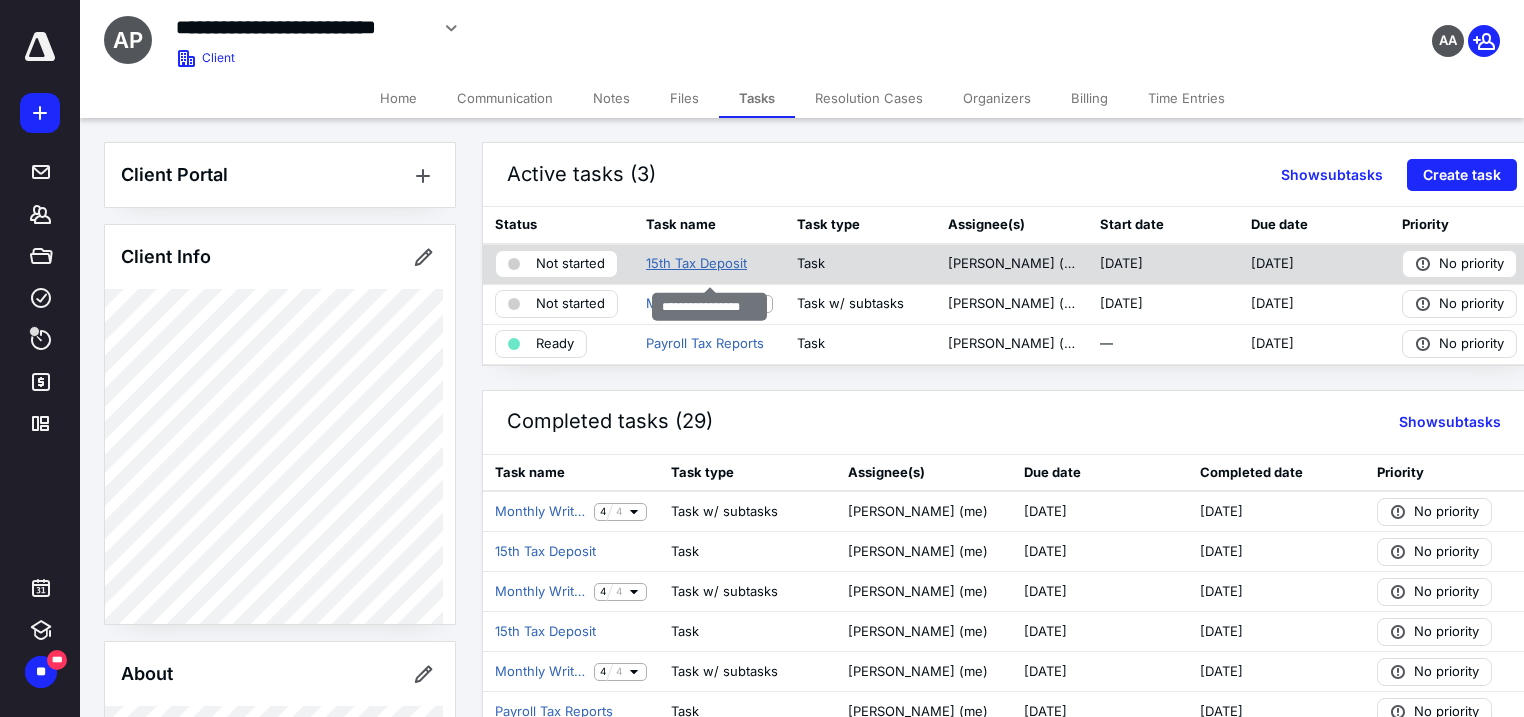 click on "15th Tax Deposit" at bounding box center (696, 264) 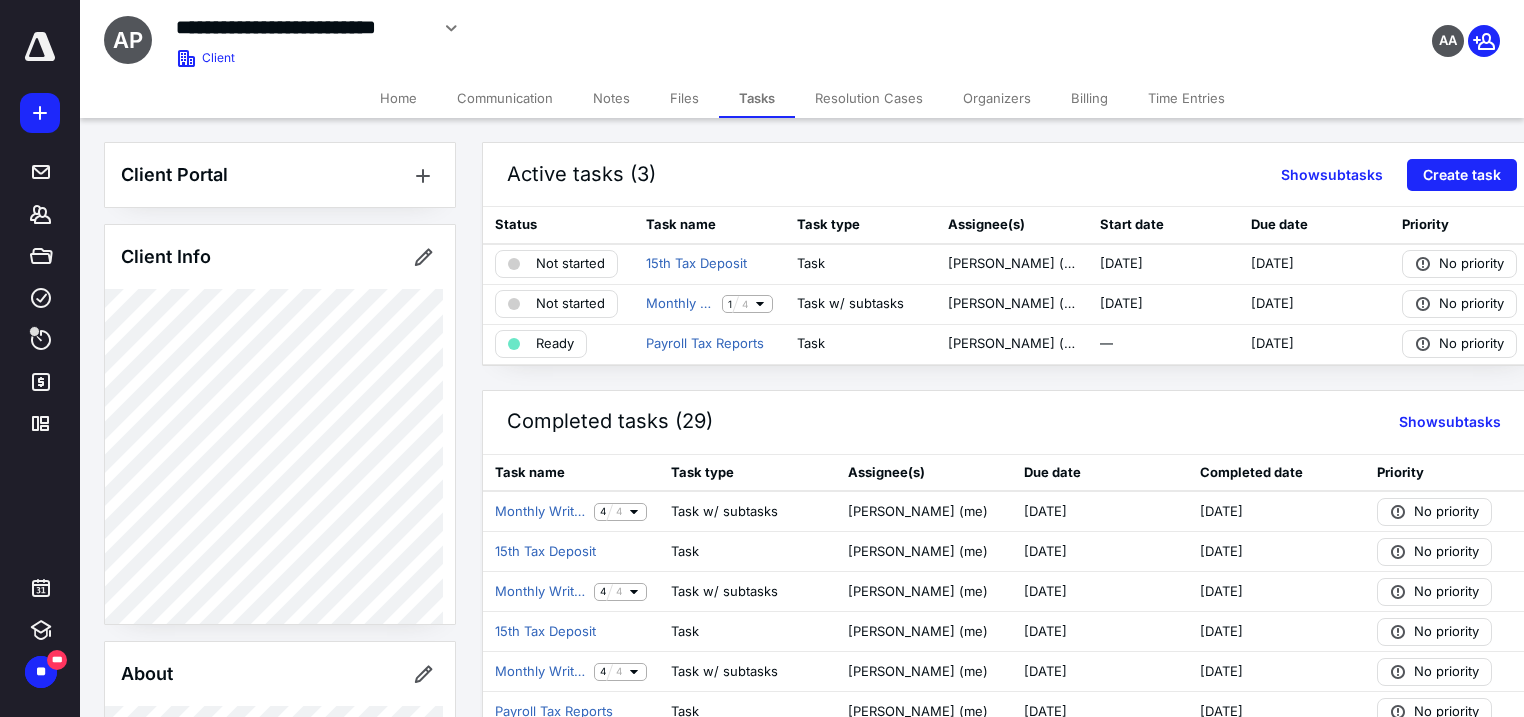 click on "Files" at bounding box center (684, 98) 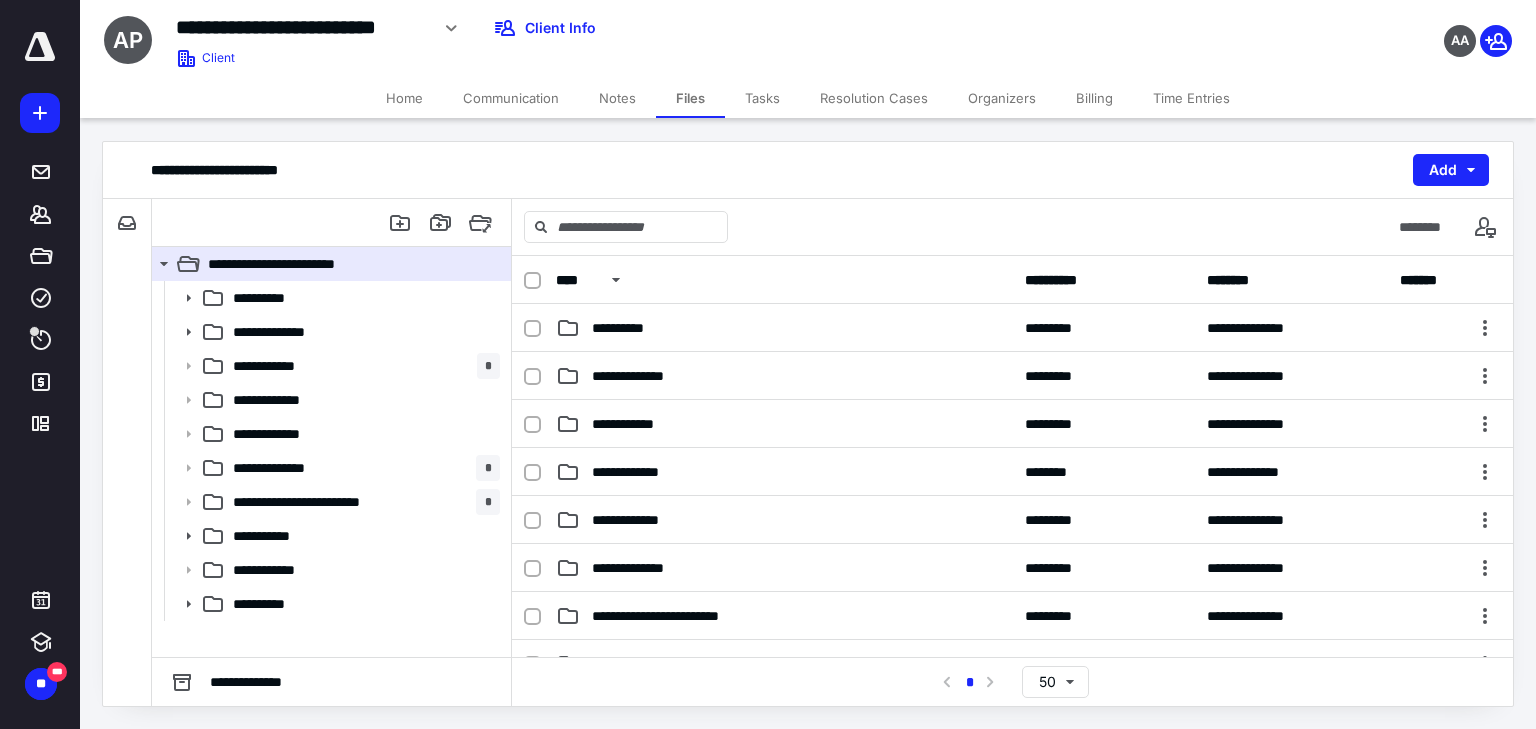 click on "Notes" at bounding box center [617, 98] 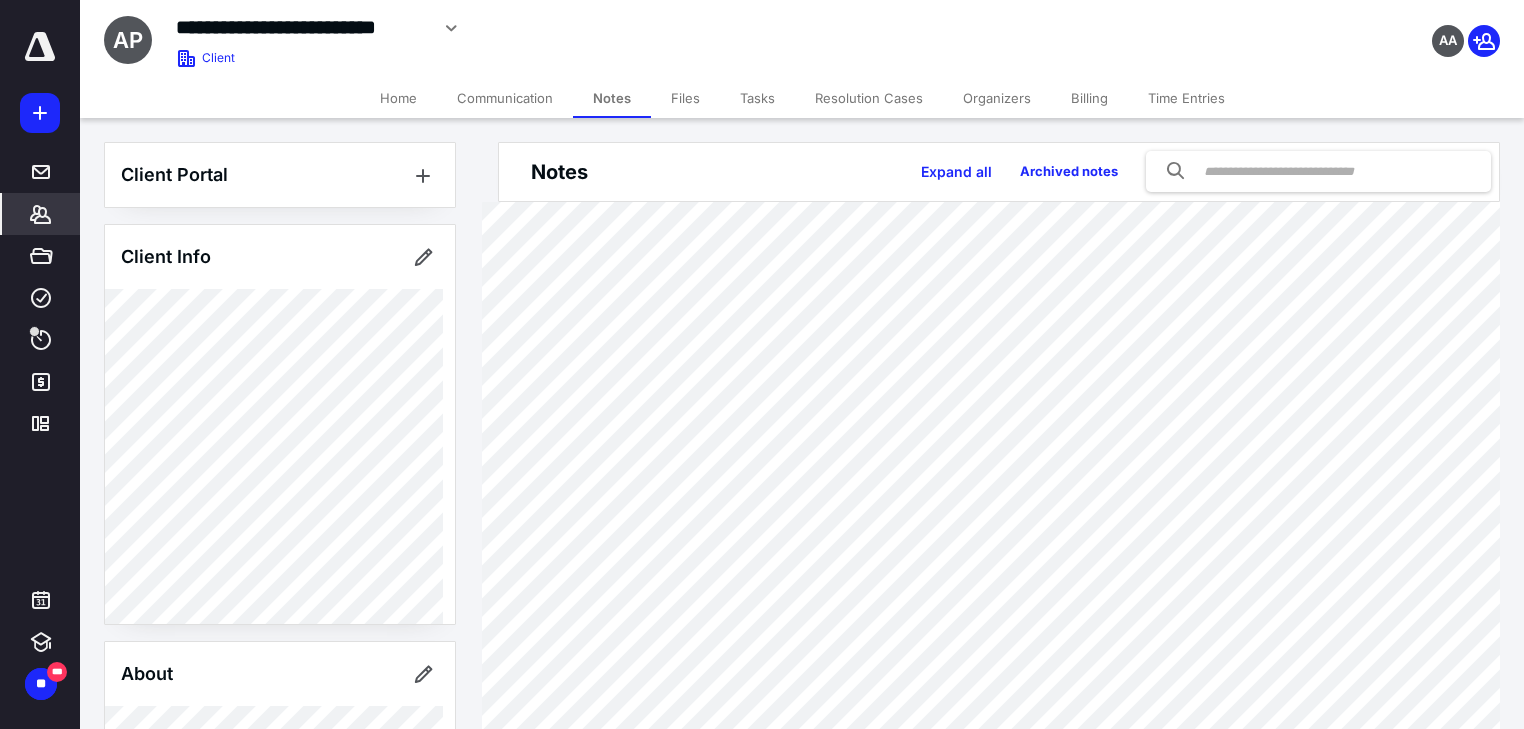 click on "Files" at bounding box center [685, 98] 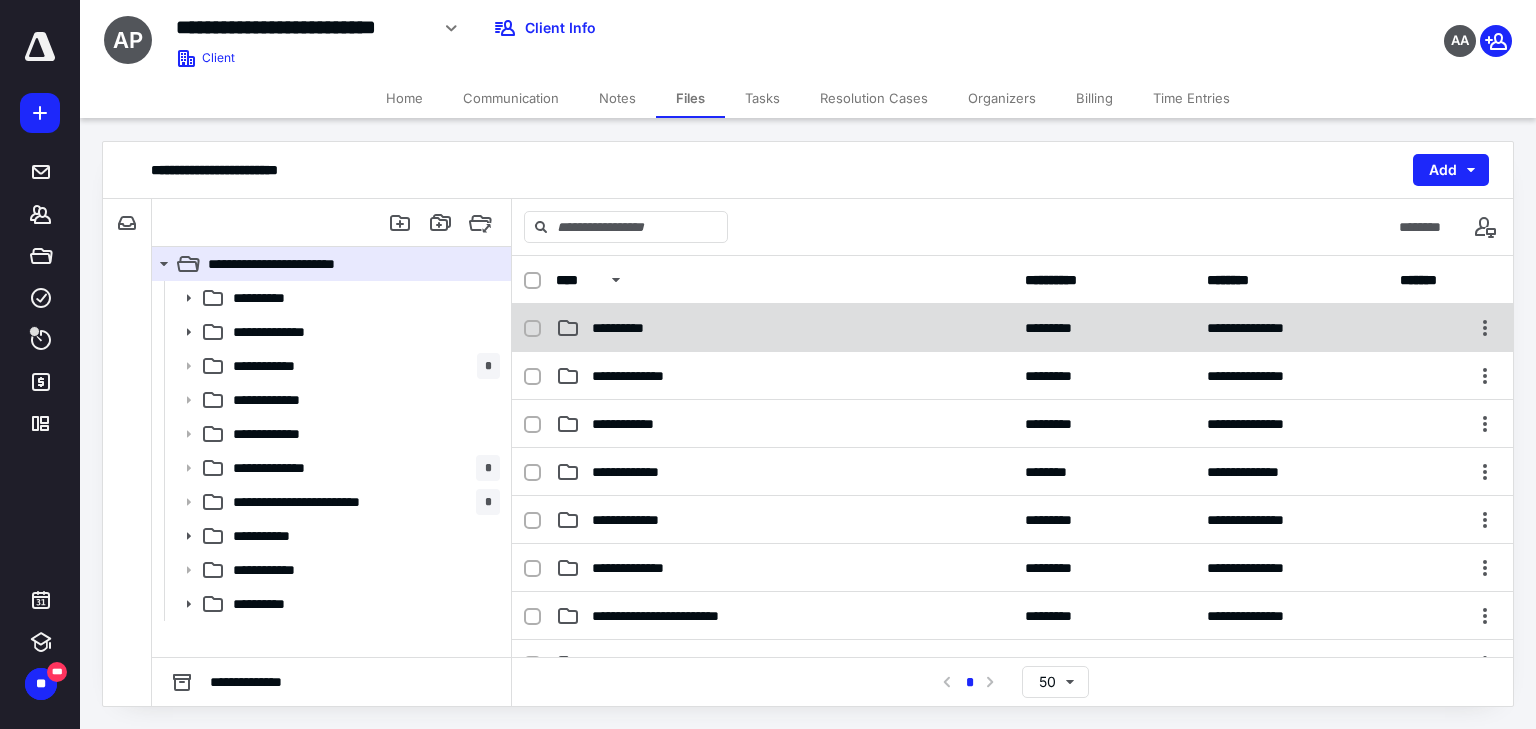 click on "**********" at bounding box center (629, 328) 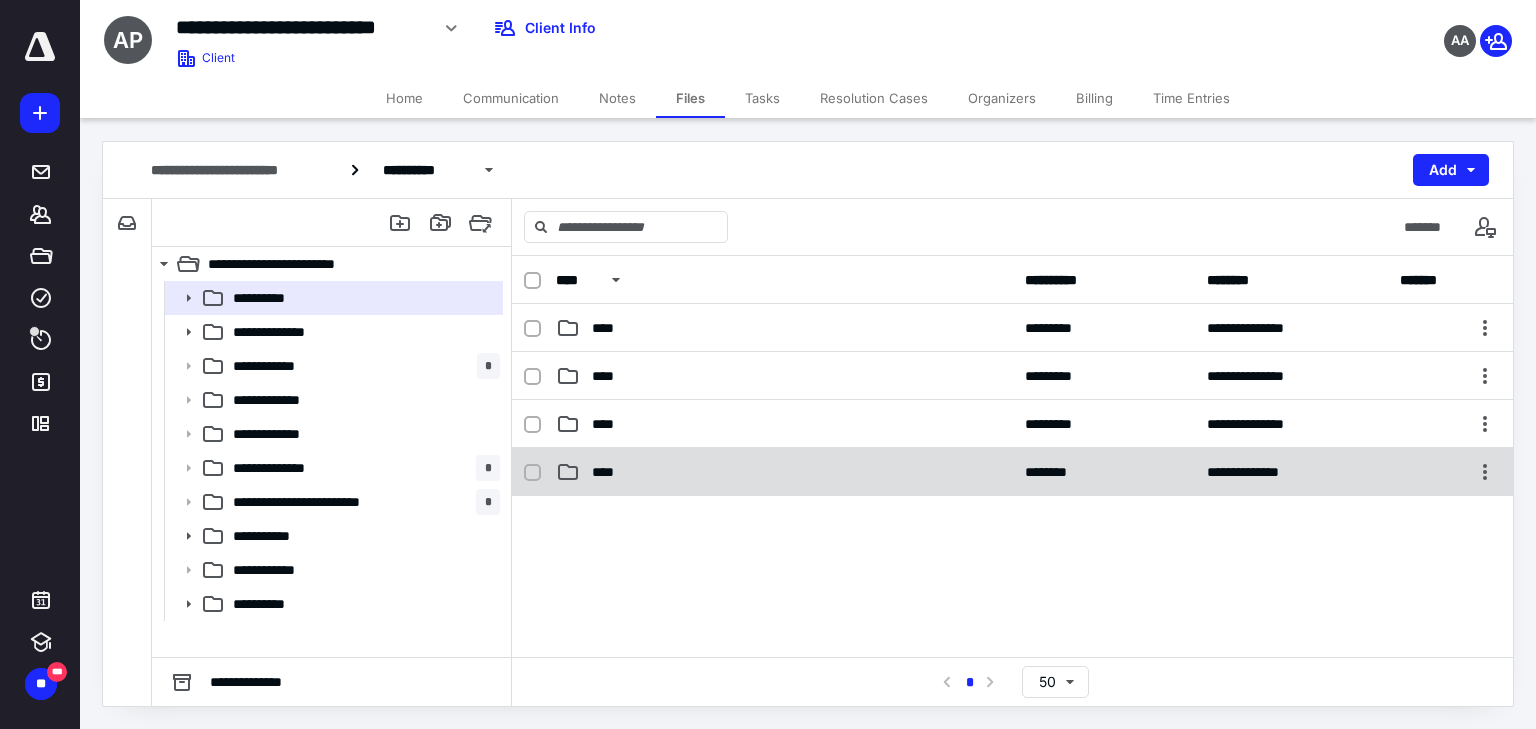 click on "****" at bounding box center [609, 472] 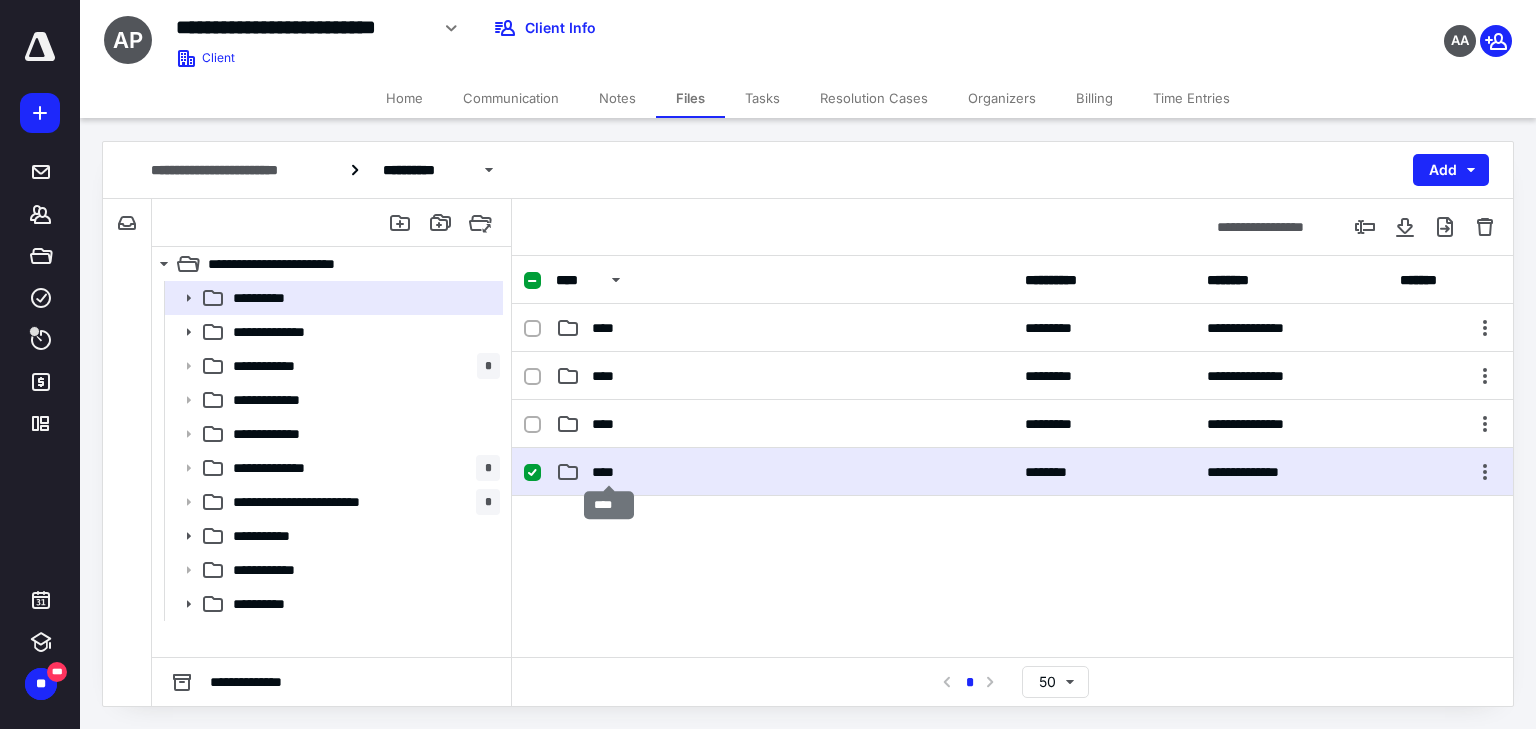 click on "****" at bounding box center (609, 472) 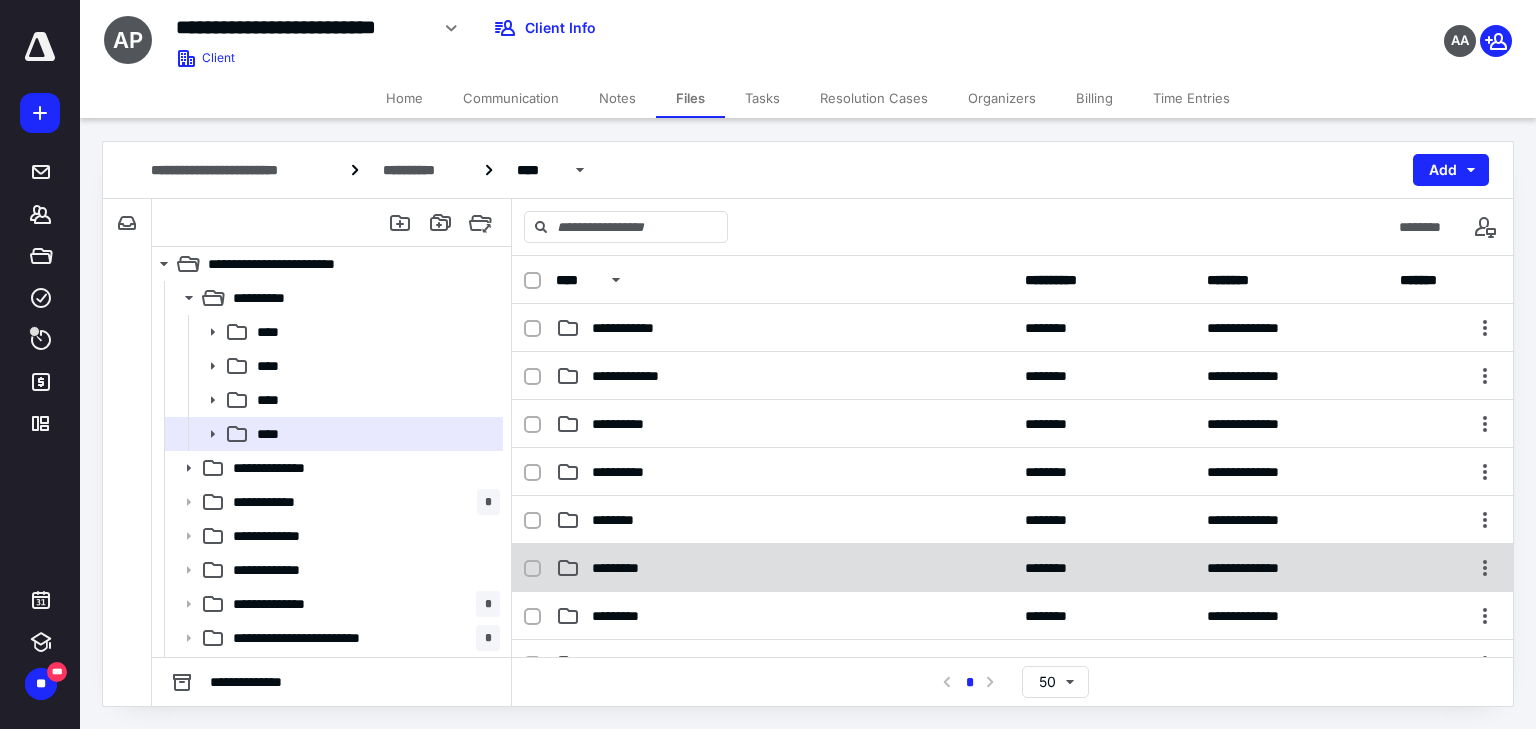 click on "*********" at bounding box center [784, 568] 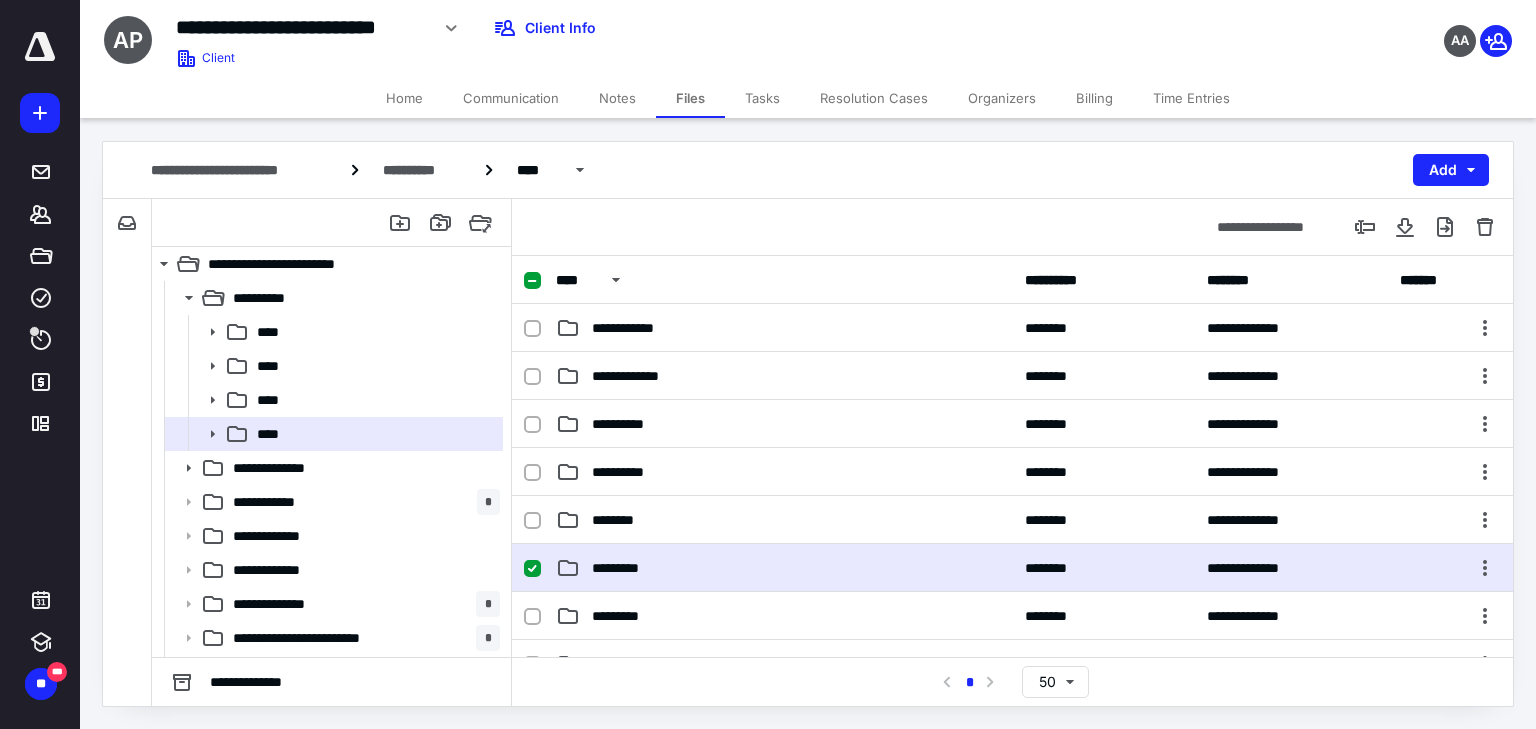 click on "*********" at bounding box center [784, 568] 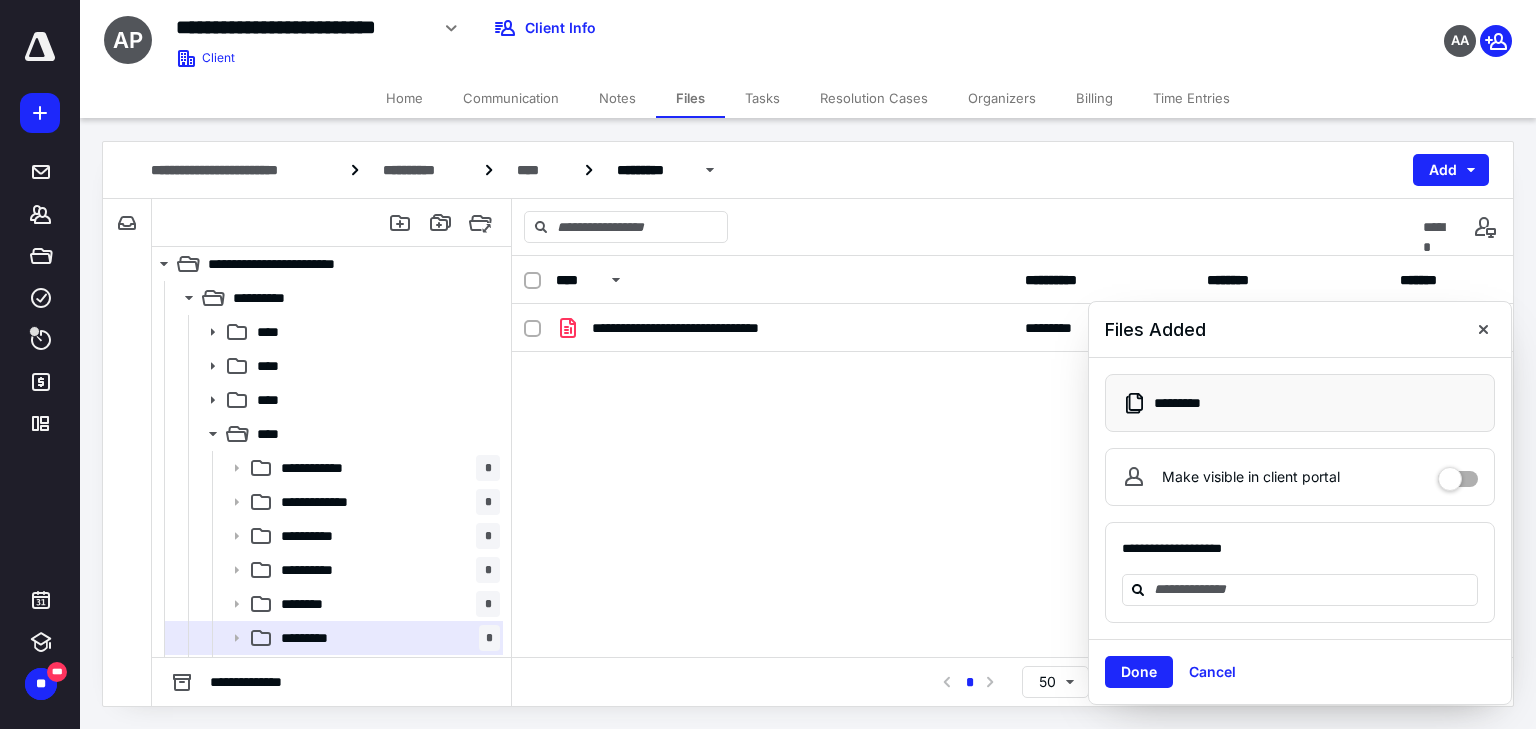 click on "Tasks" at bounding box center [762, 98] 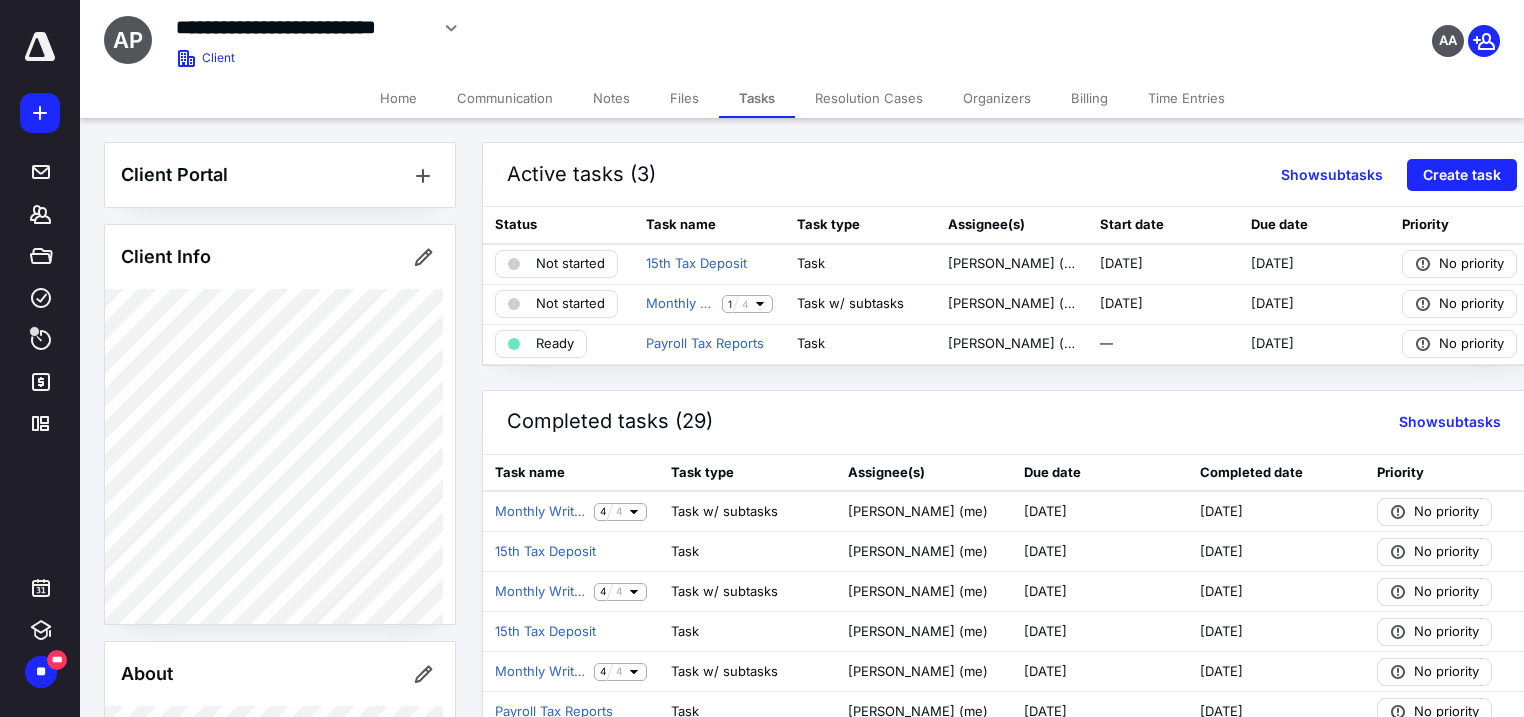 click on "Files" at bounding box center (684, 98) 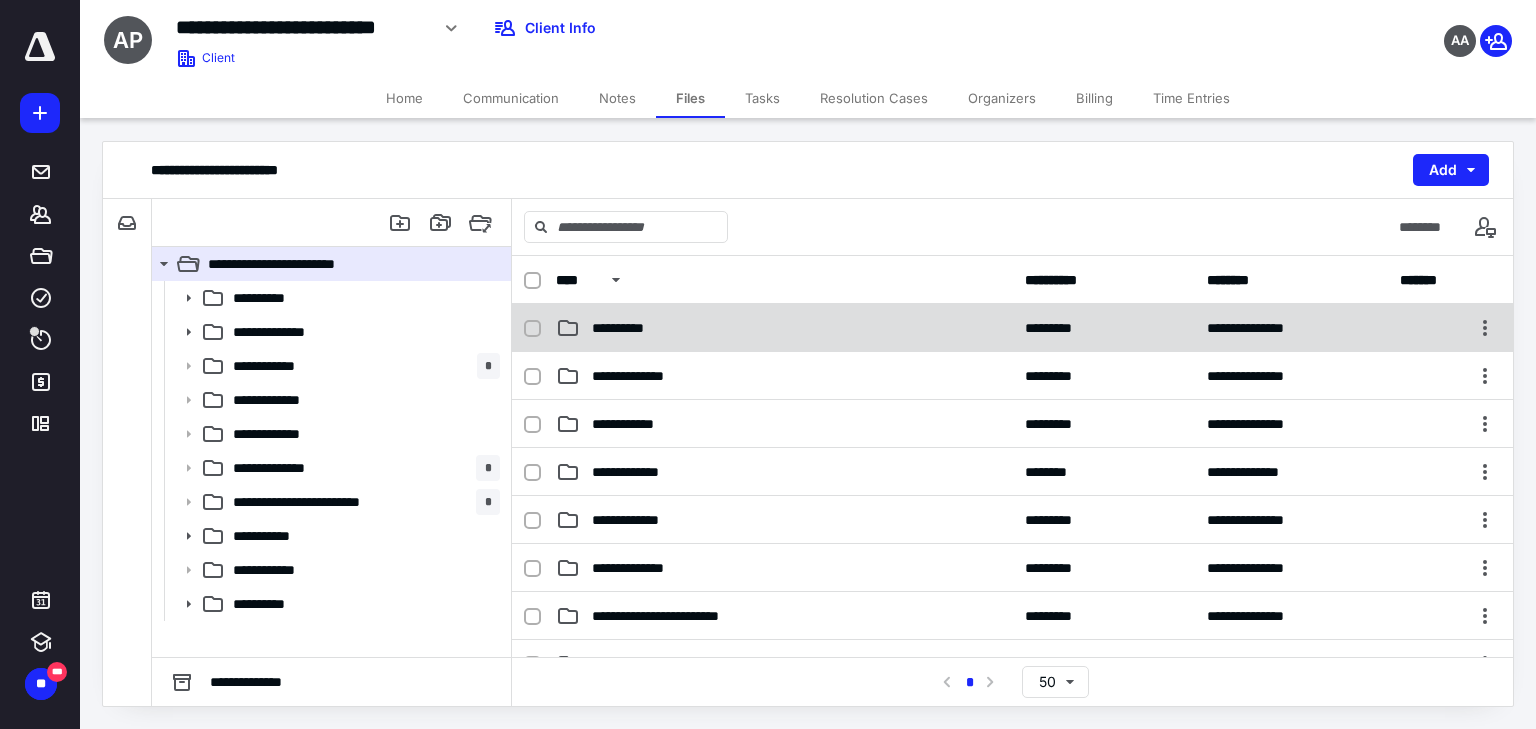 click on "**********" at bounding box center [629, 328] 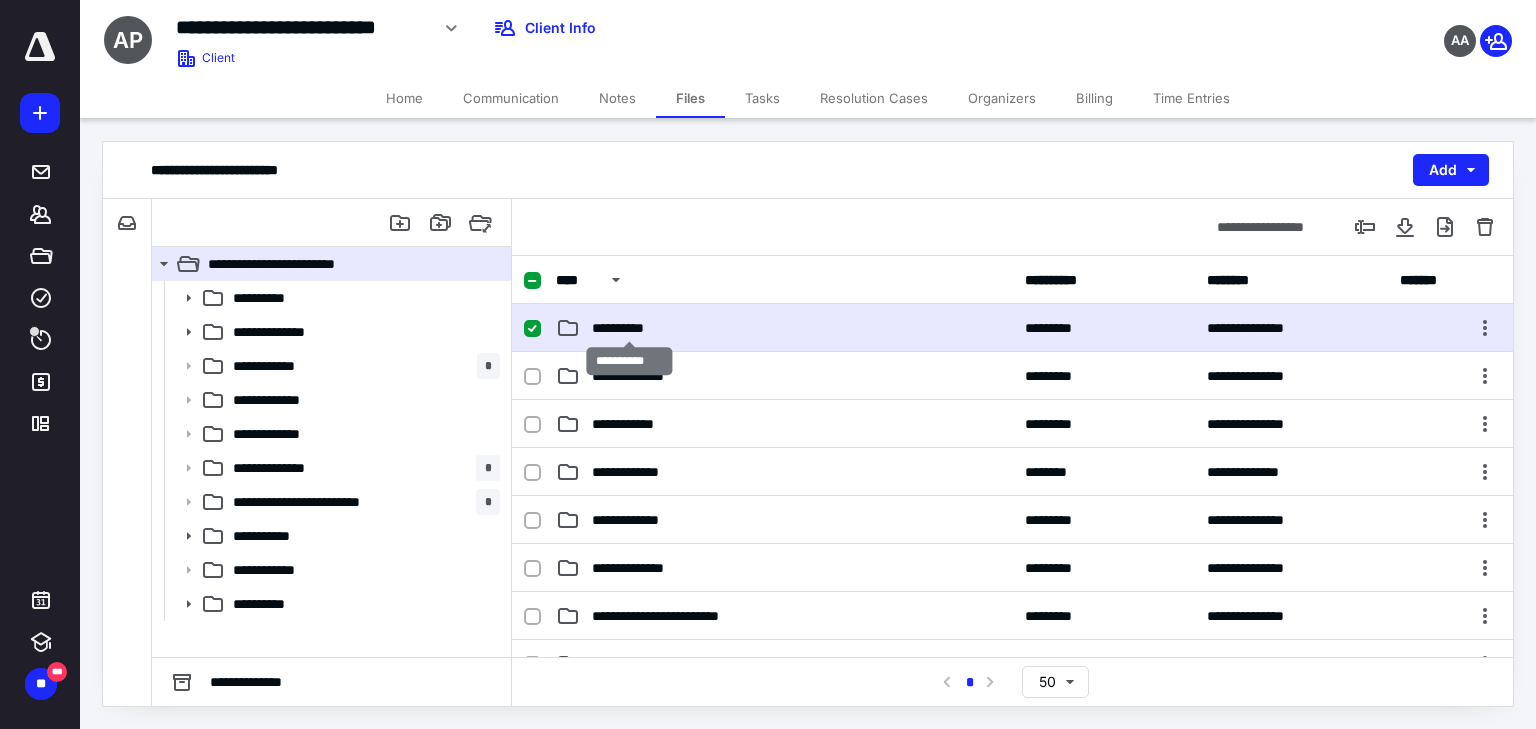 click on "**********" at bounding box center (629, 328) 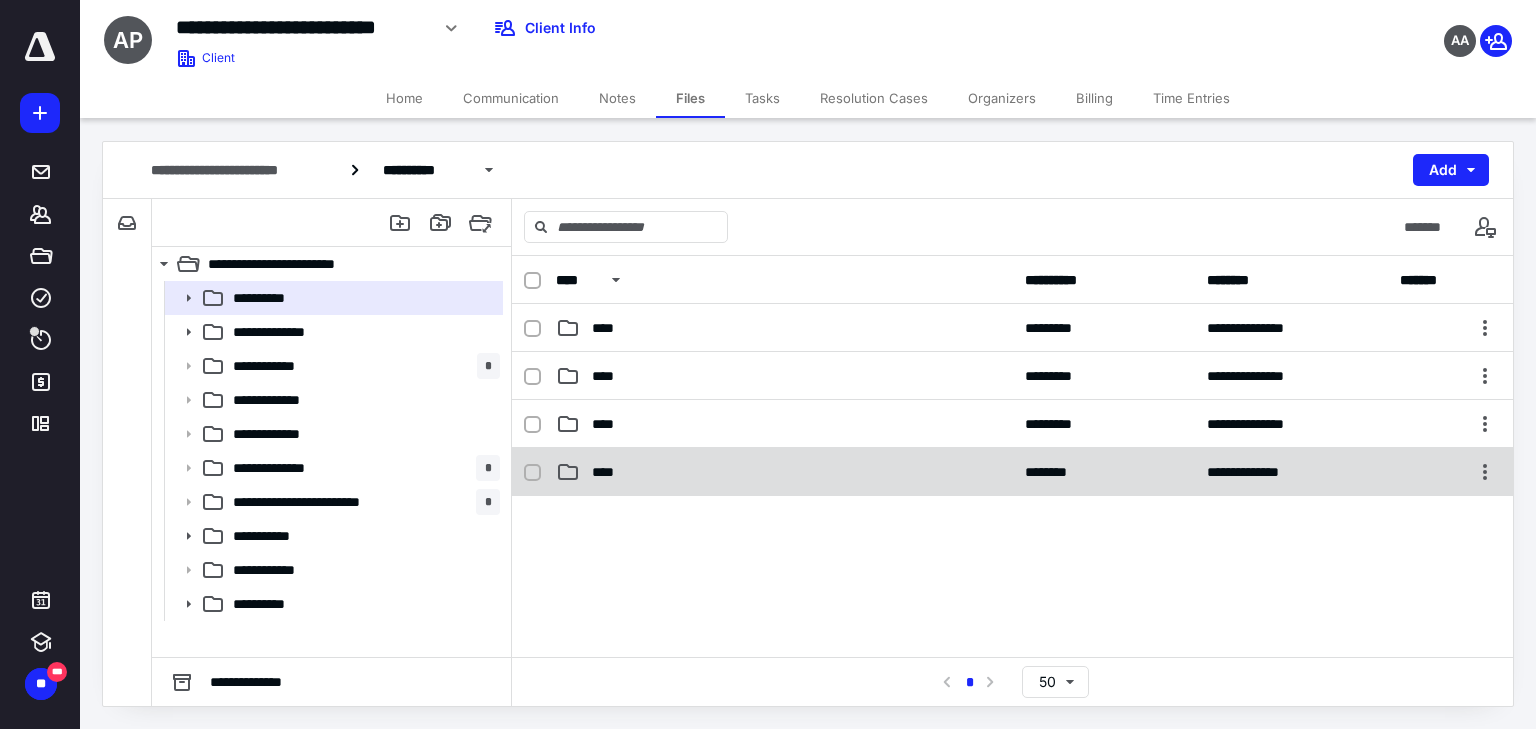 click on "****" at bounding box center (609, 472) 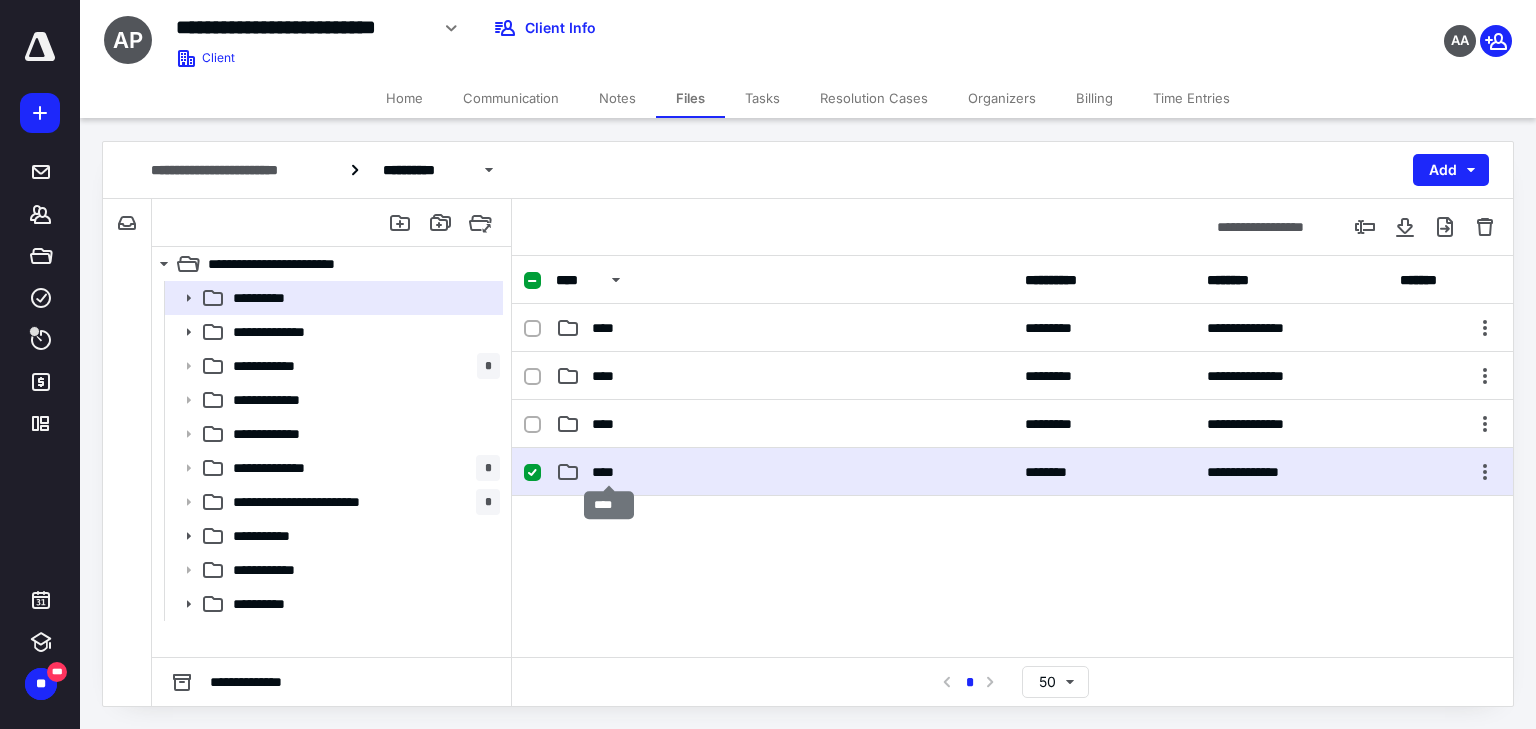 click on "****" at bounding box center [609, 472] 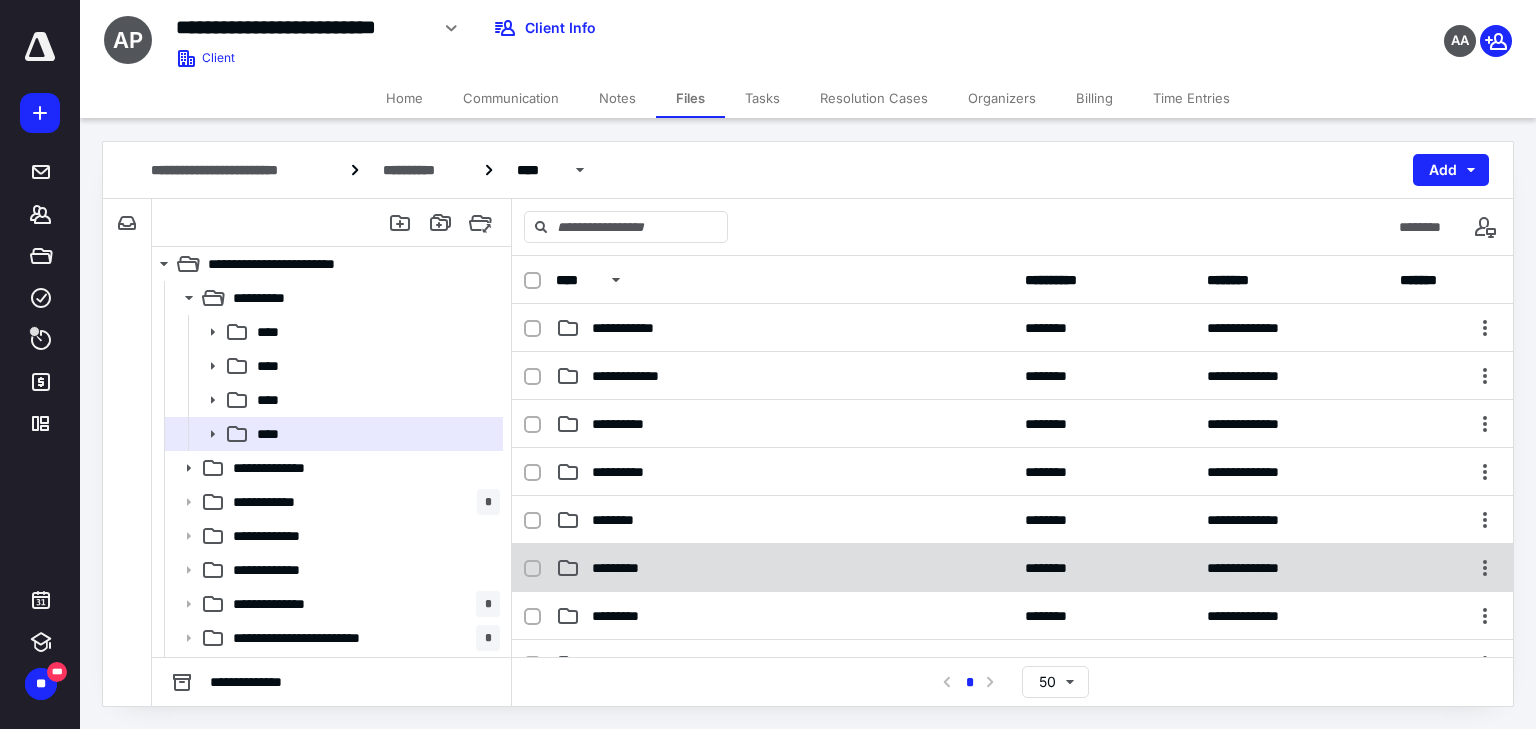 click on "*********" at bounding box center (624, 568) 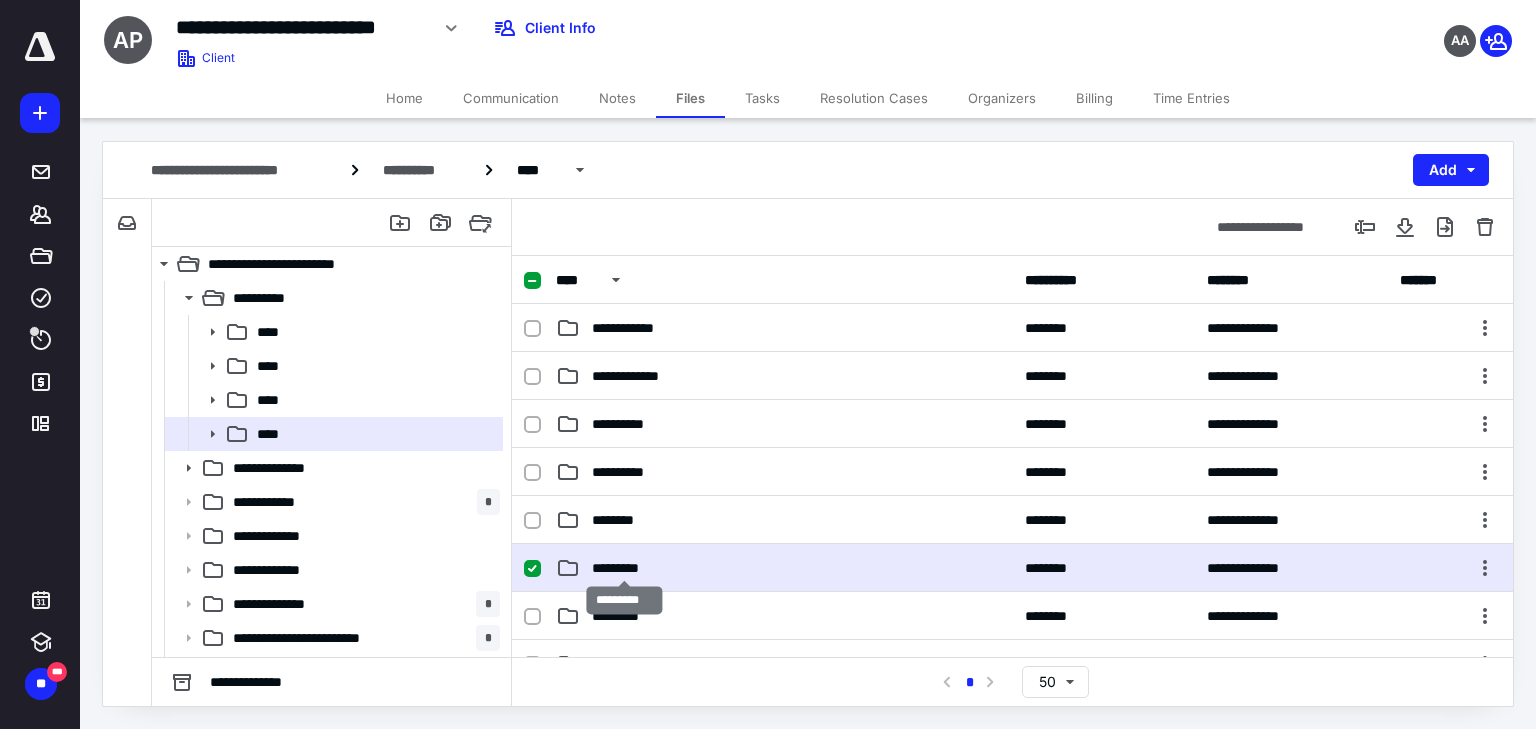 click on "*********" at bounding box center (624, 568) 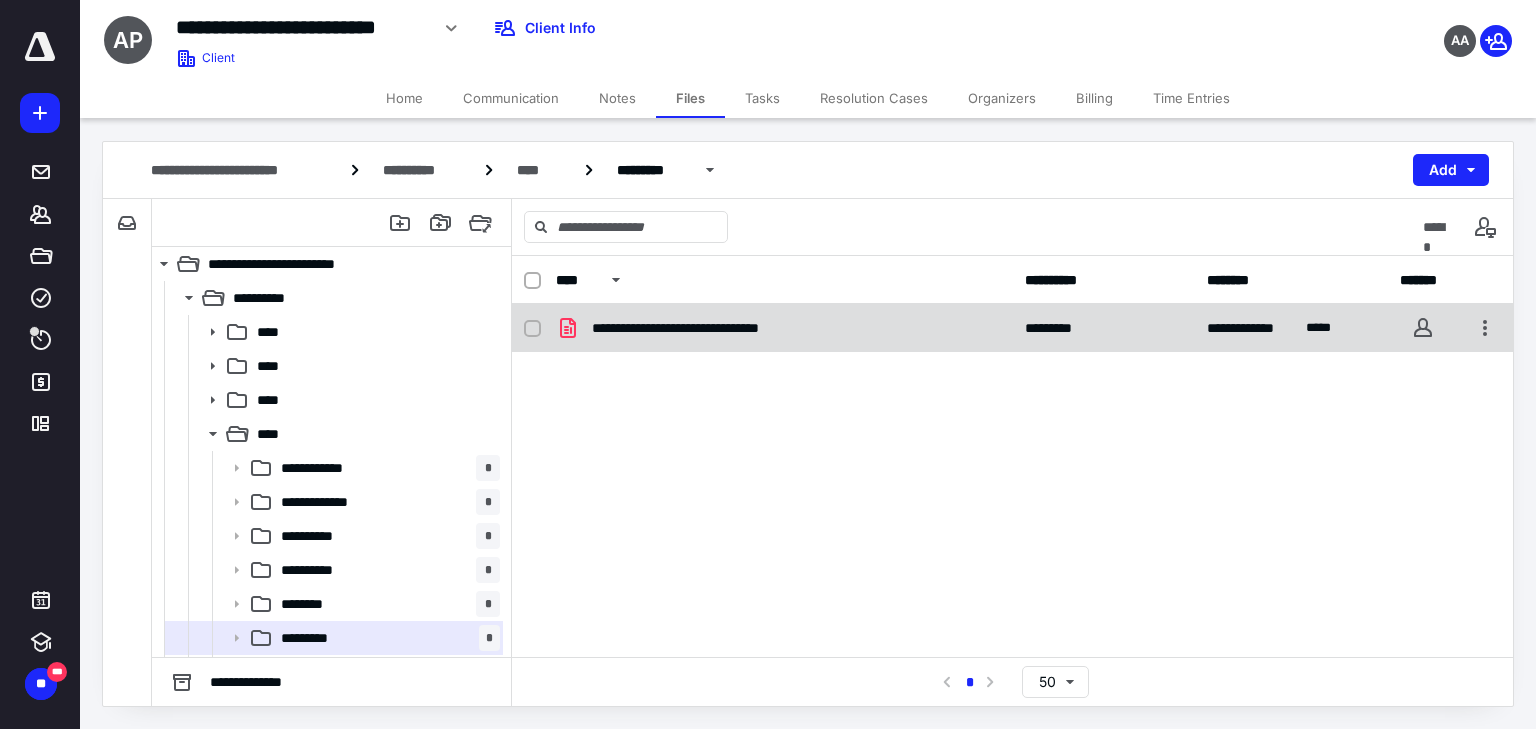 click on "**********" at bounding box center [1012, 328] 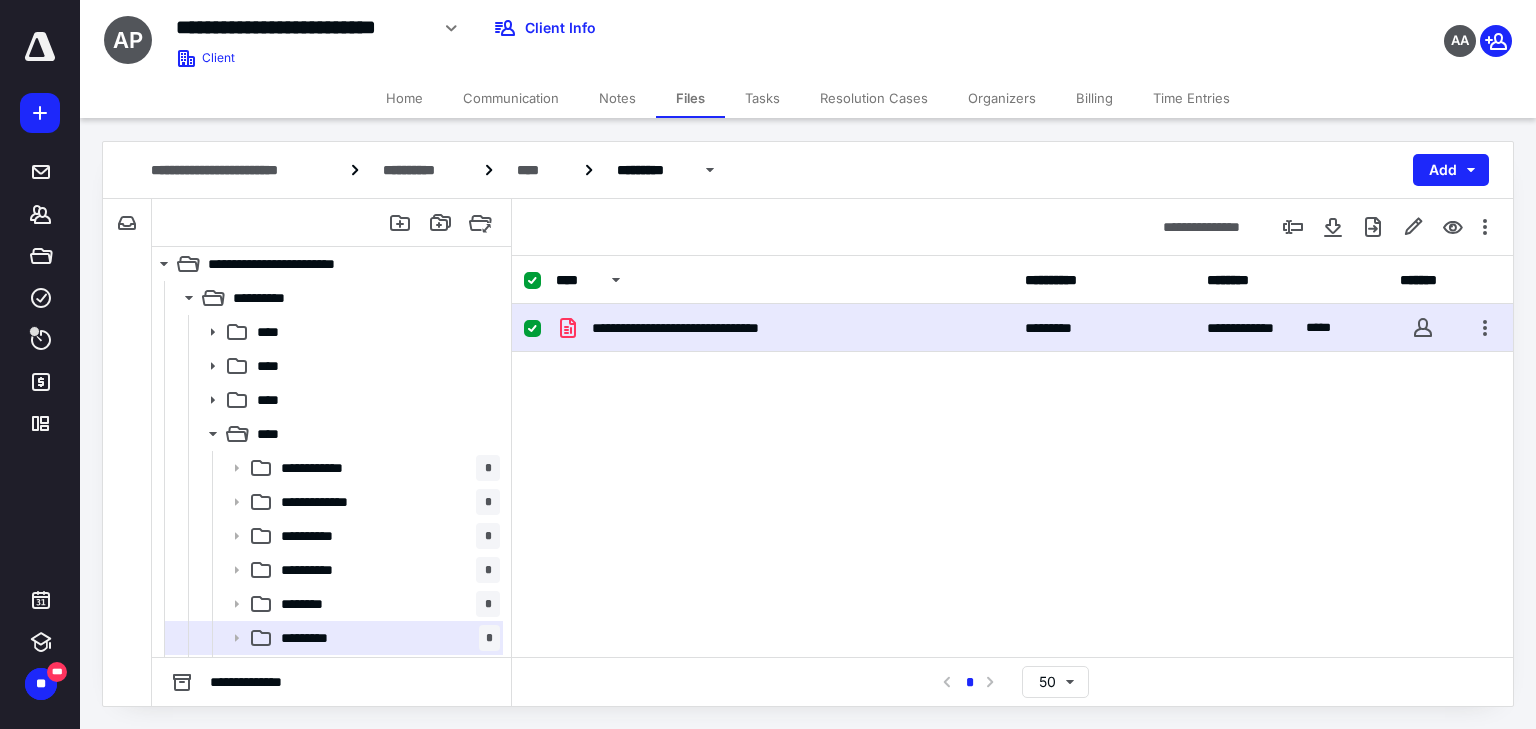 click on "**********" at bounding box center (1012, 328) 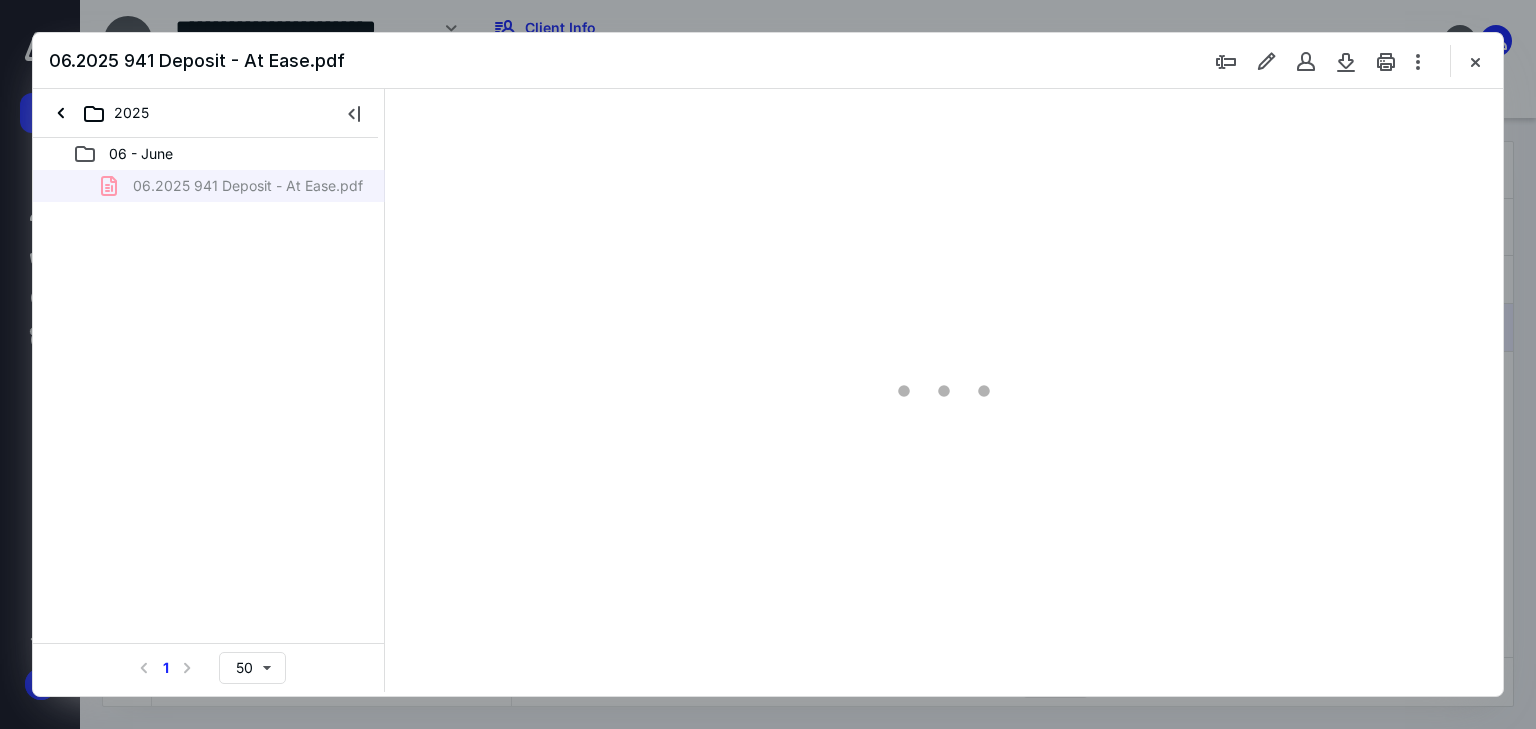 scroll, scrollTop: 0, scrollLeft: 0, axis: both 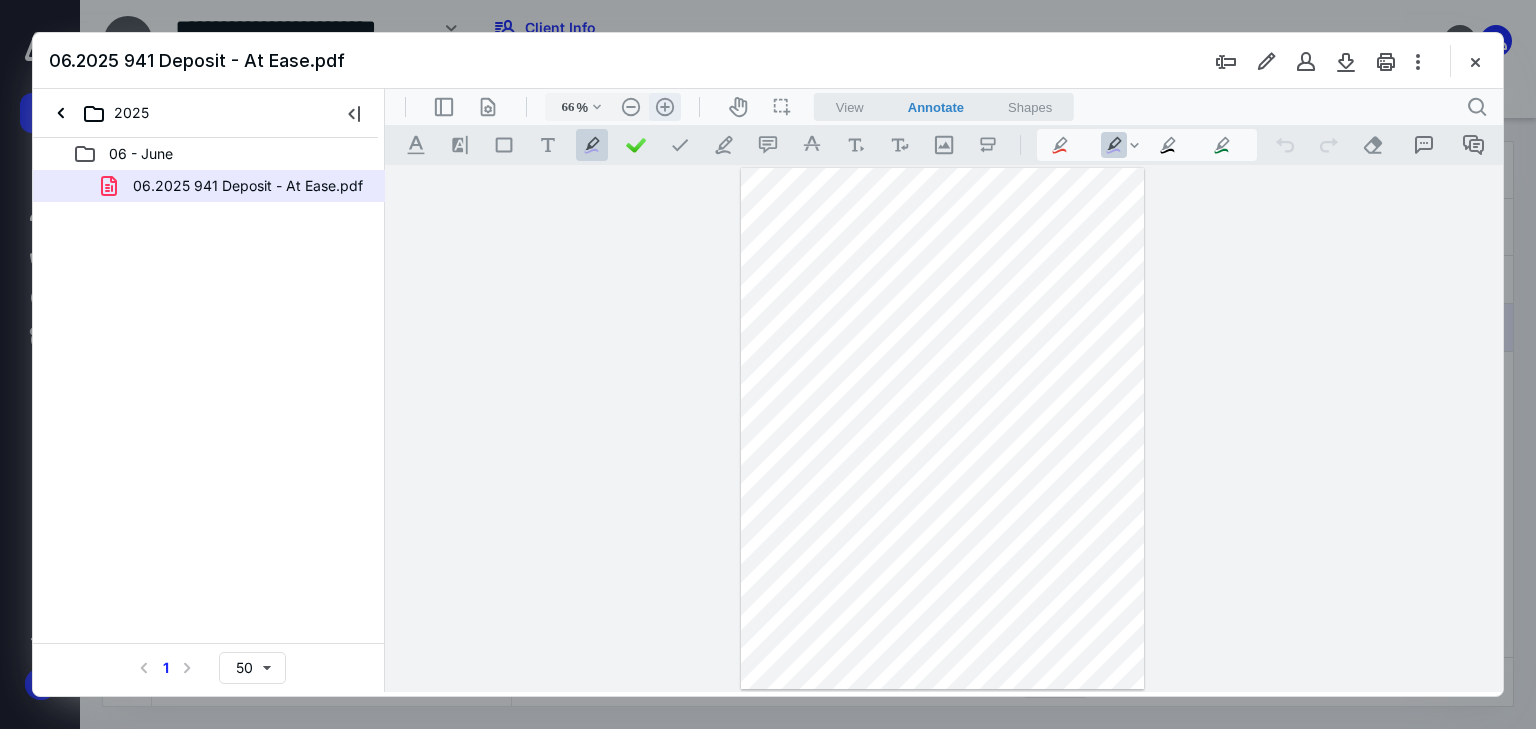 click on ".cls-1{fill:#abb0c4;} icon - header - zoom - in - line" at bounding box center [665, 107] 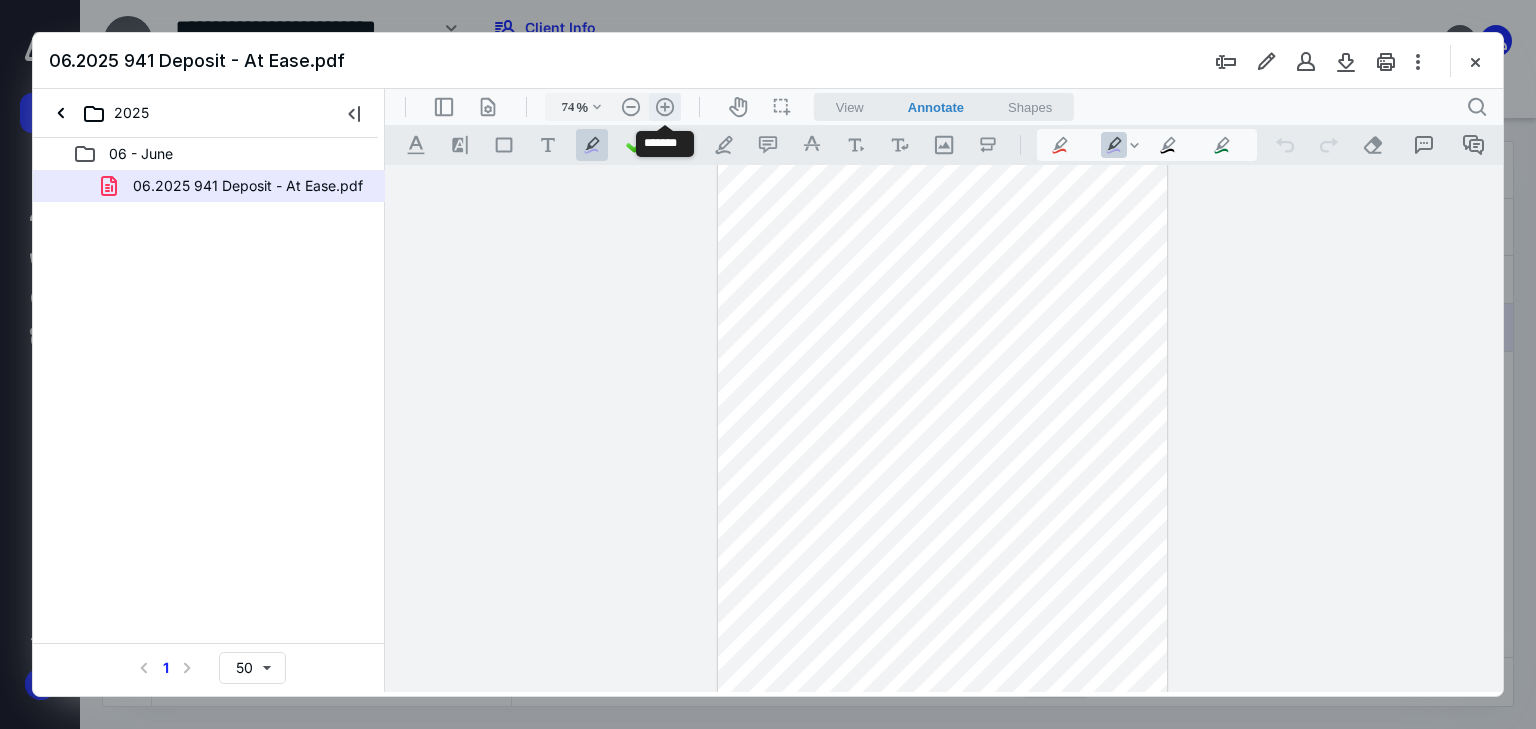 click on ".cls-1{fill:#abb0c4;} icon - header - zoom - in - line" at bounding box center (665, 107) 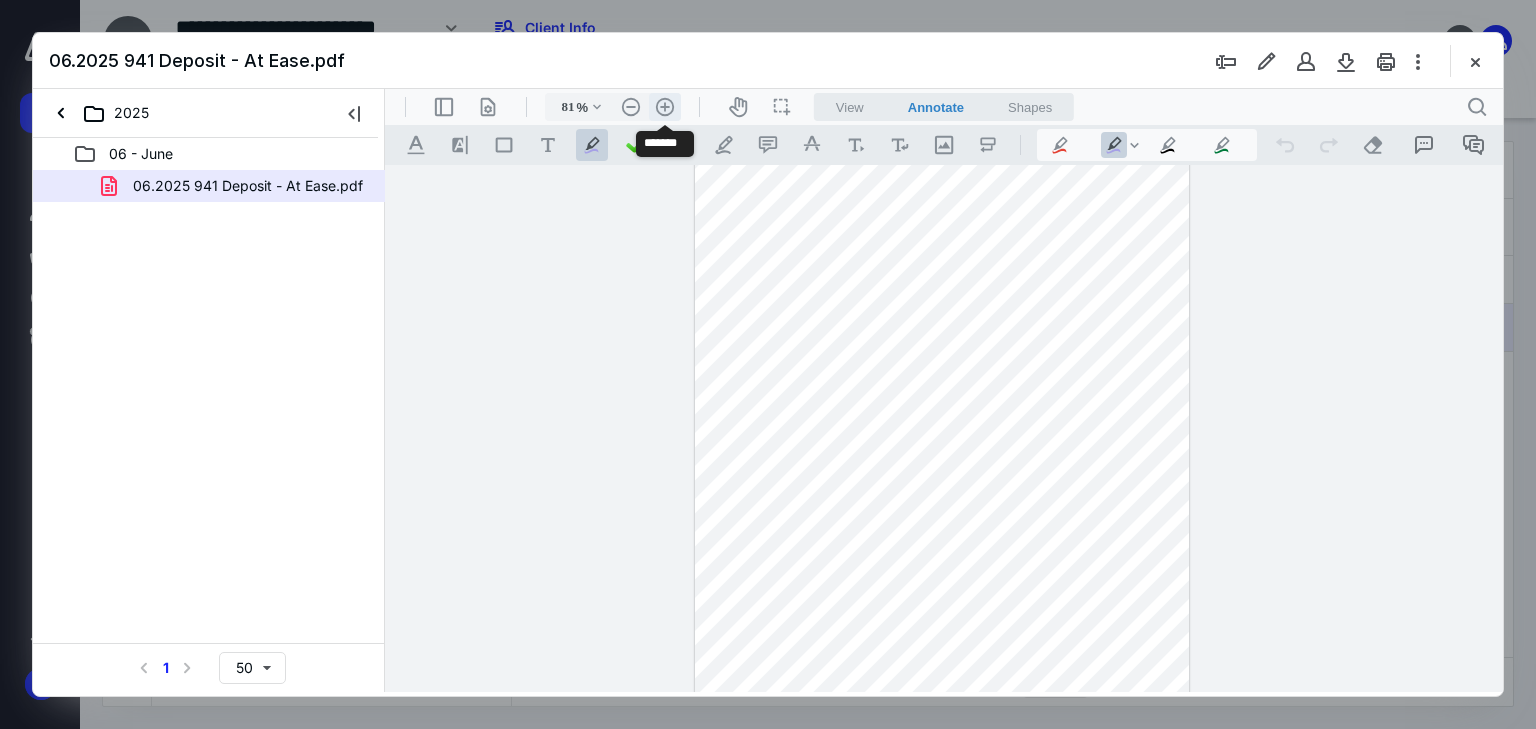 click on ".cls-1{fill:#abb0c4;} icon - header - zoom - in - line" at bounding box center [665, 107] 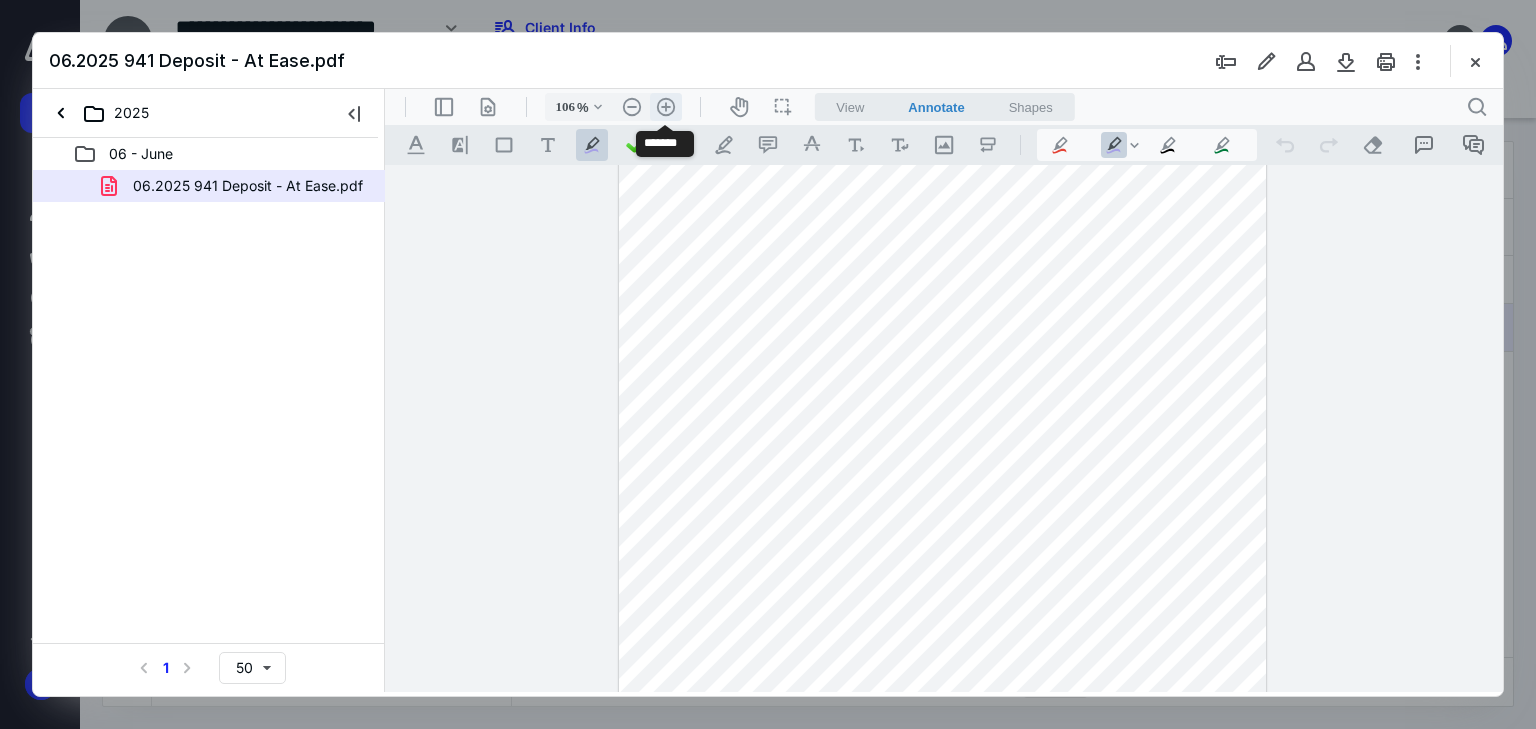 click on ".cls-1{fill:#abb0c4;} icon - header - zoom - in - line" at bounding box center (666, 107) 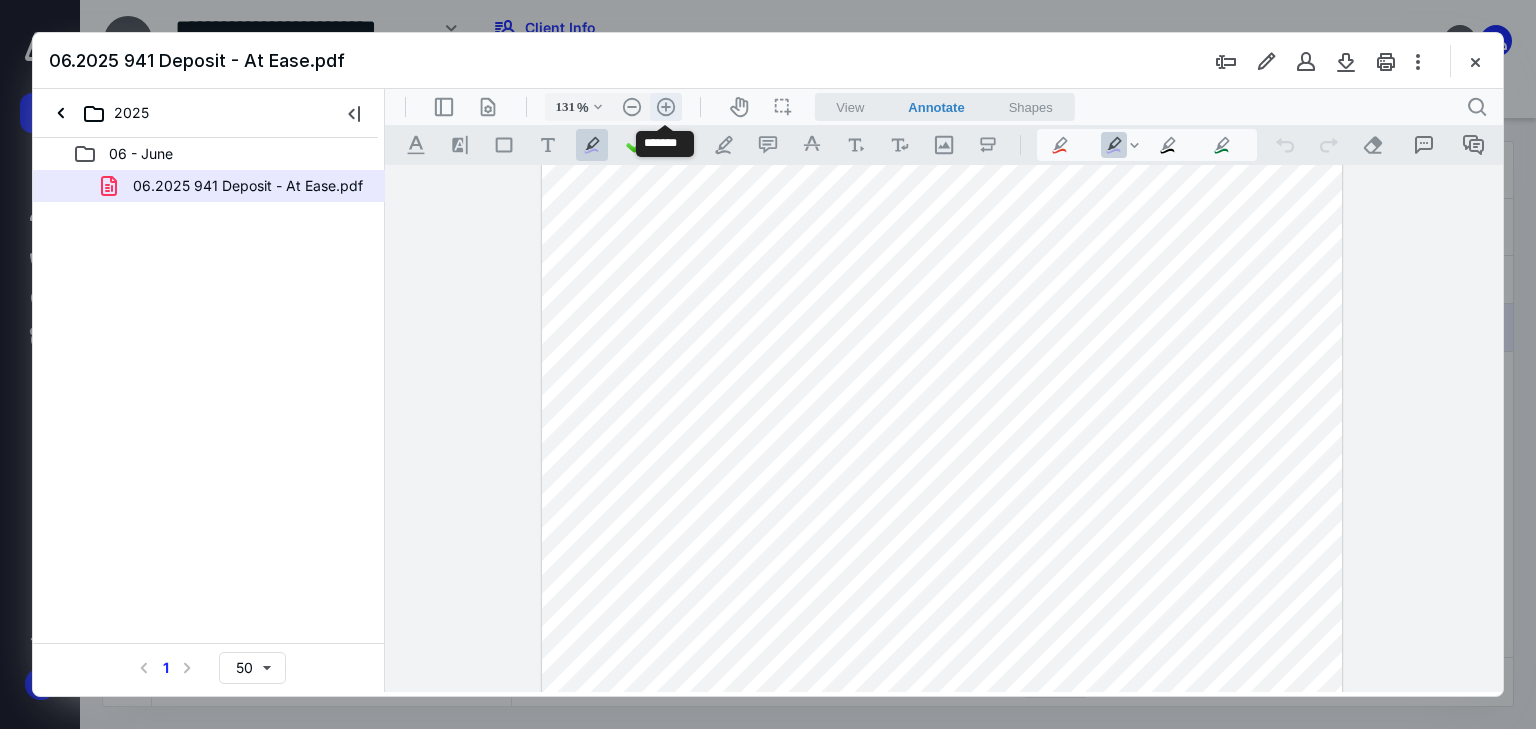 click on ".cls-1{fill:#abb0c4;} icon - header - zoom - in - line" at bounding box center [666, 107] 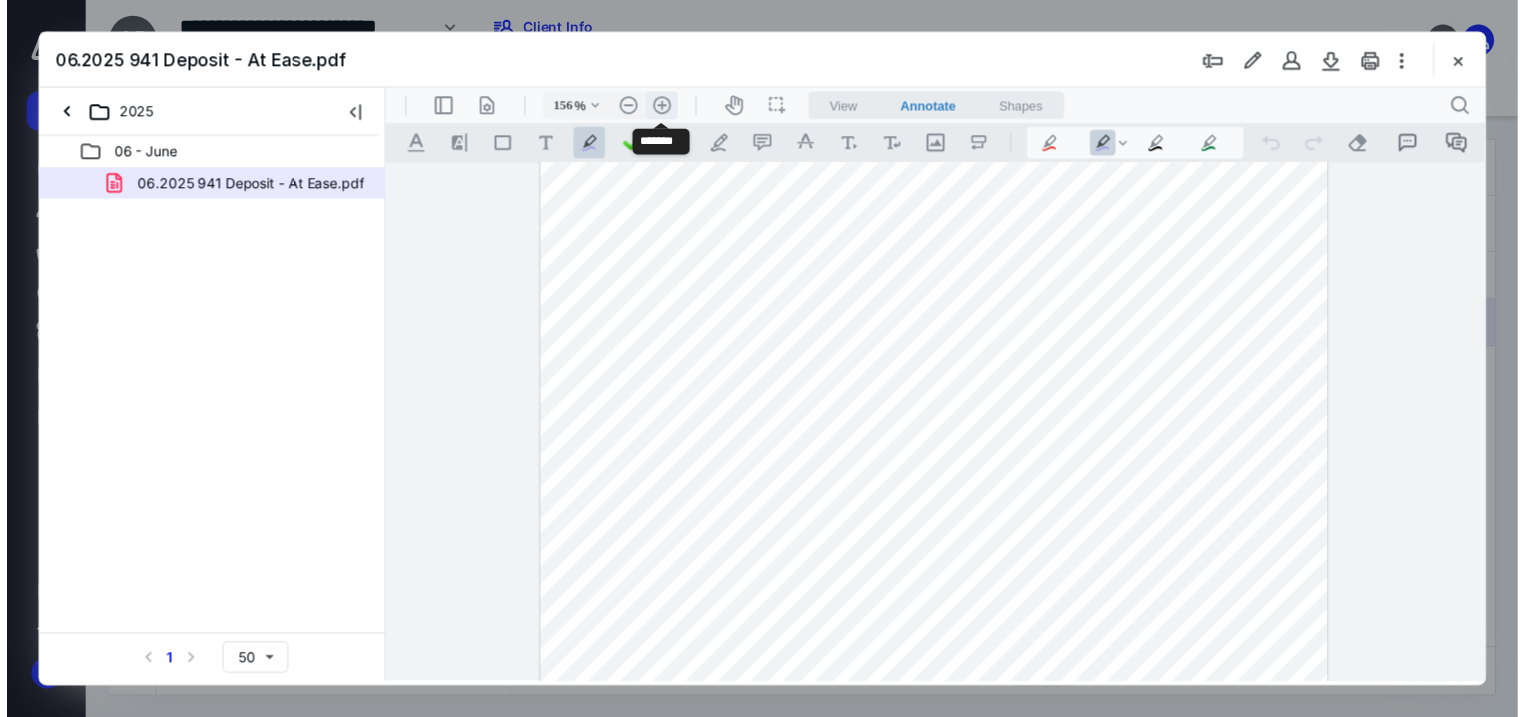 scroll, scrollTop: 308, scrollLeft: 0, axis: vertical 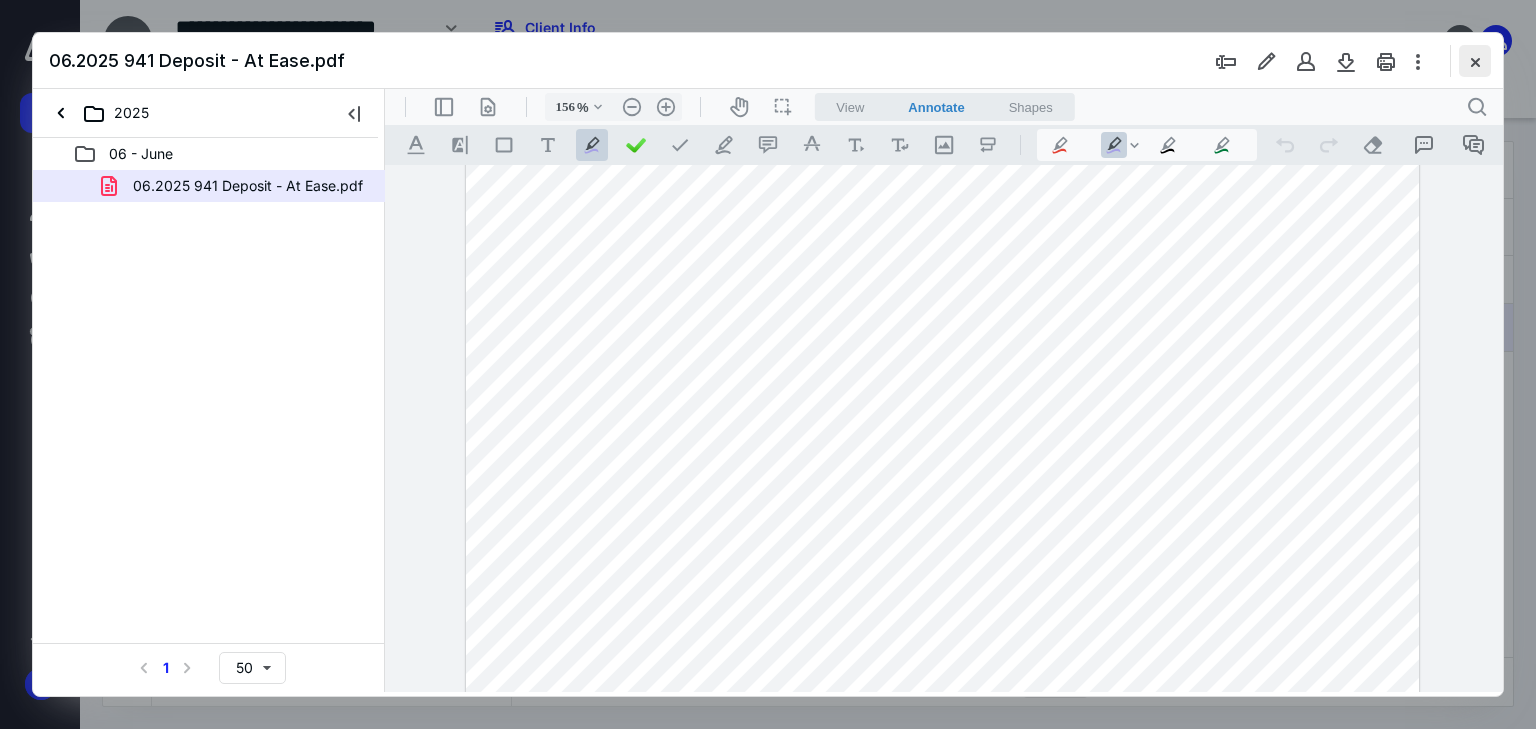 click at bounding box center [1475, 61] 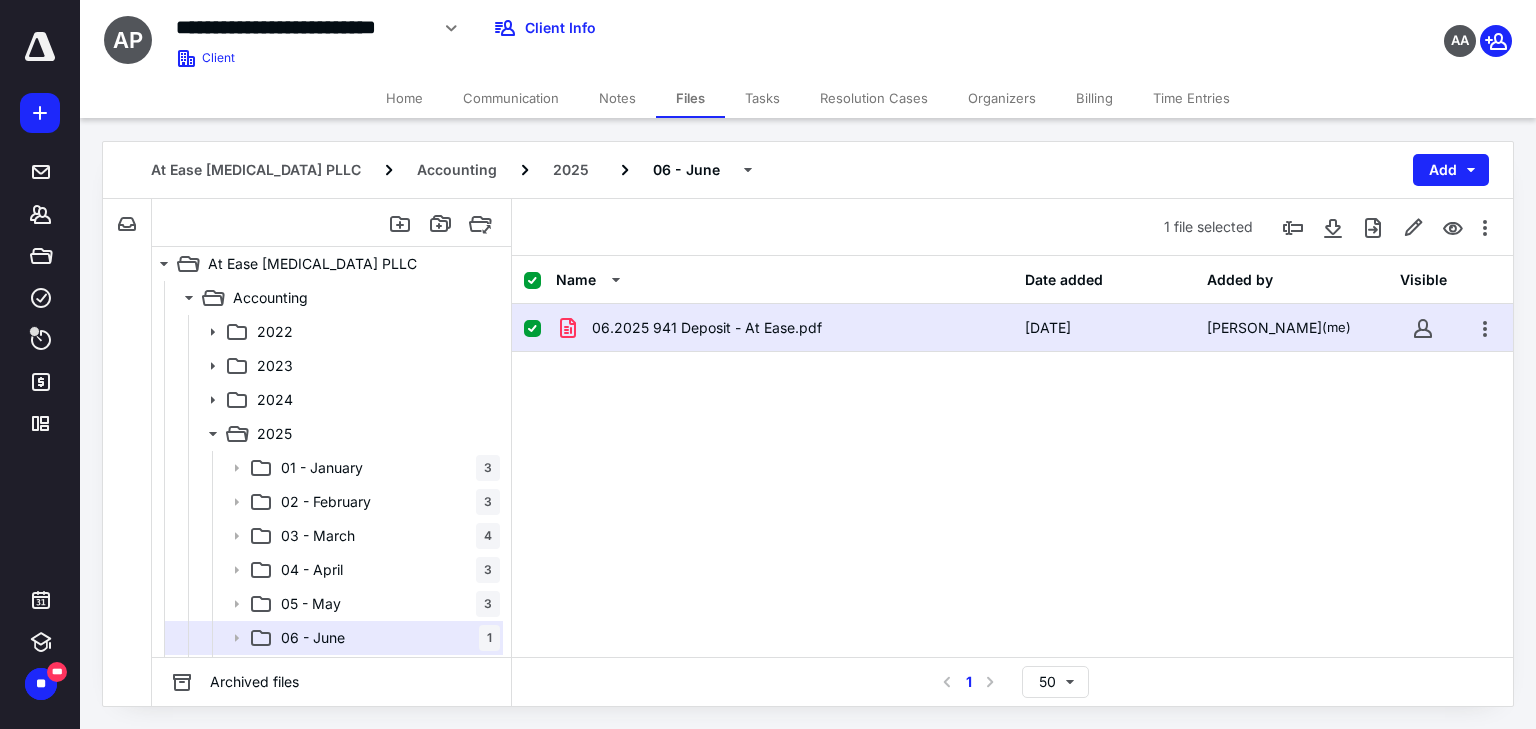 click on "Tasks" at bounding box center [762, 98] 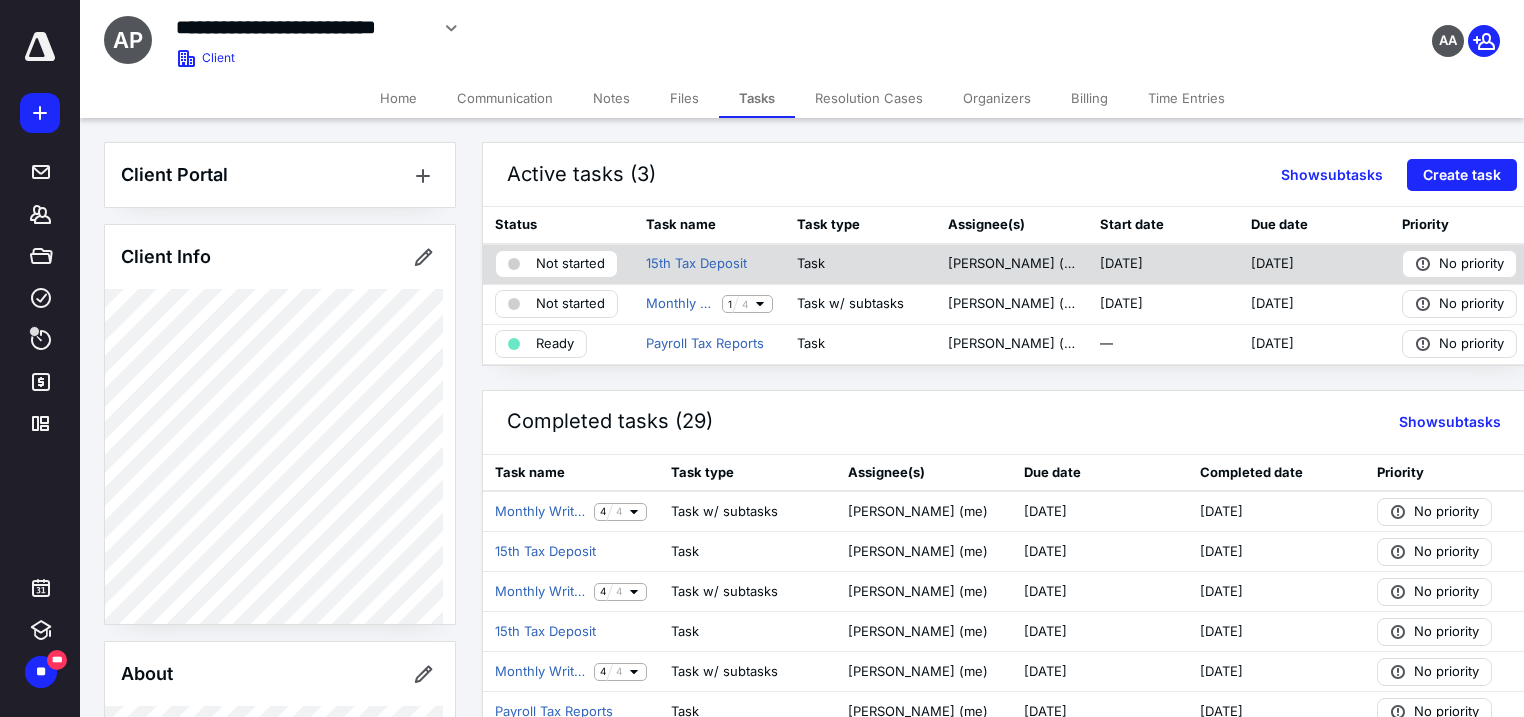 click on "Not started" at bounding box center (570, 264) 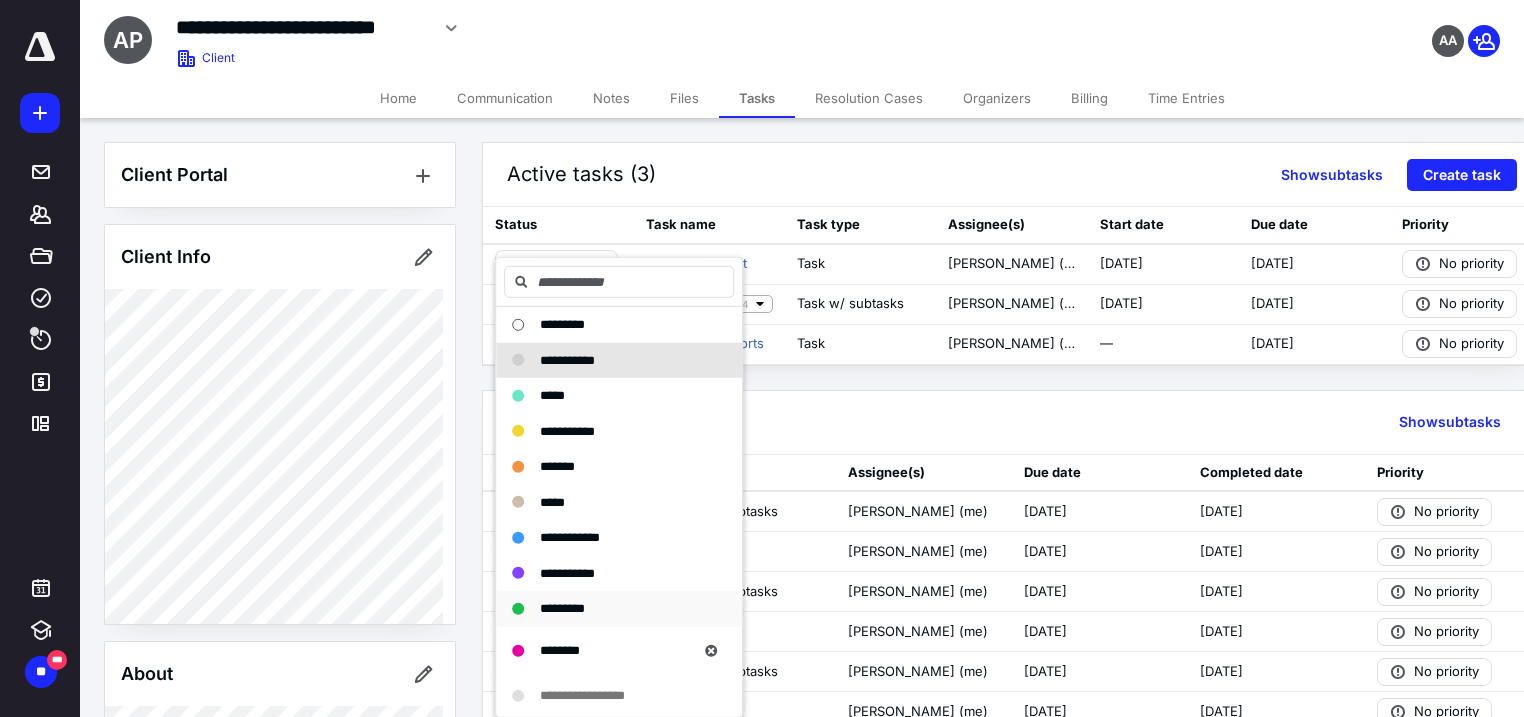 click on "*********" at bounding box center [562, 608] 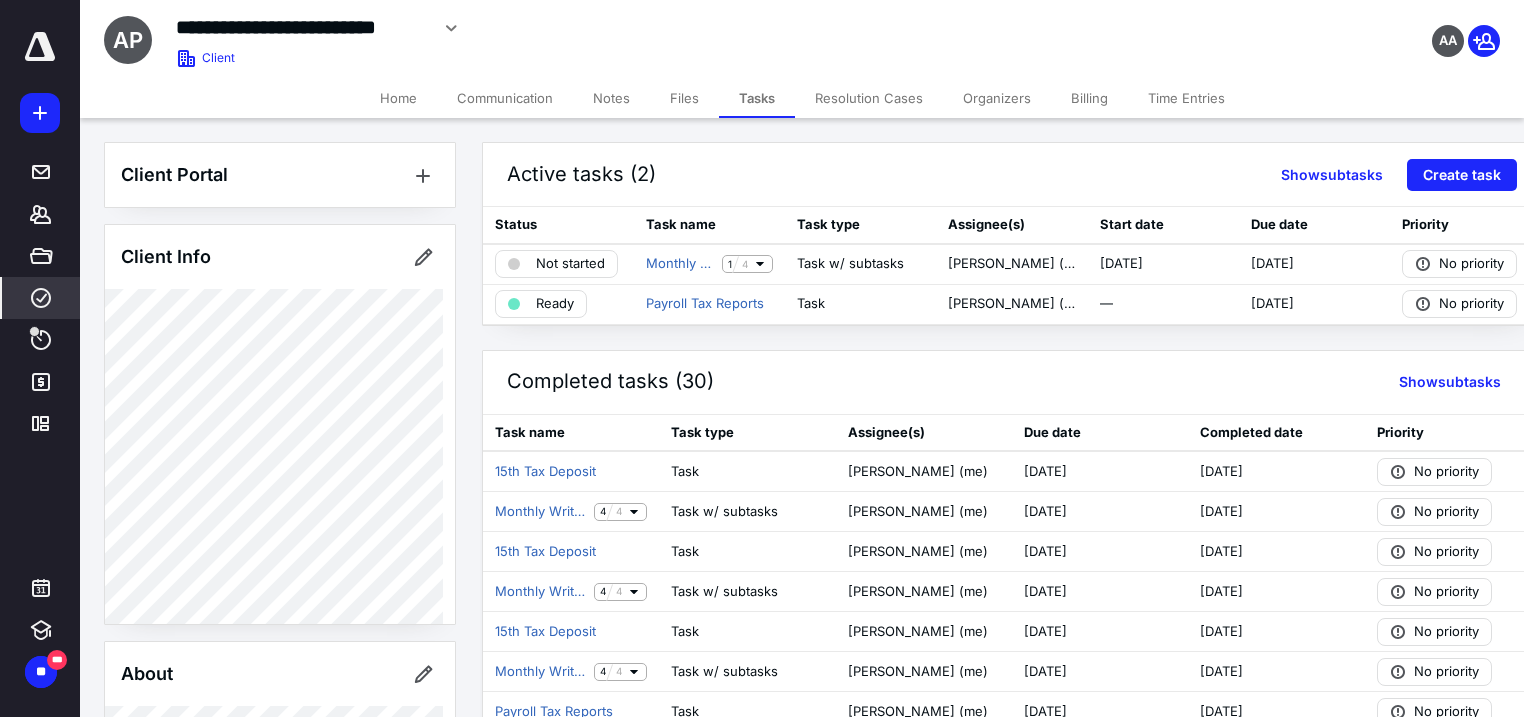 click on "****" at bounding box center [41, 298] 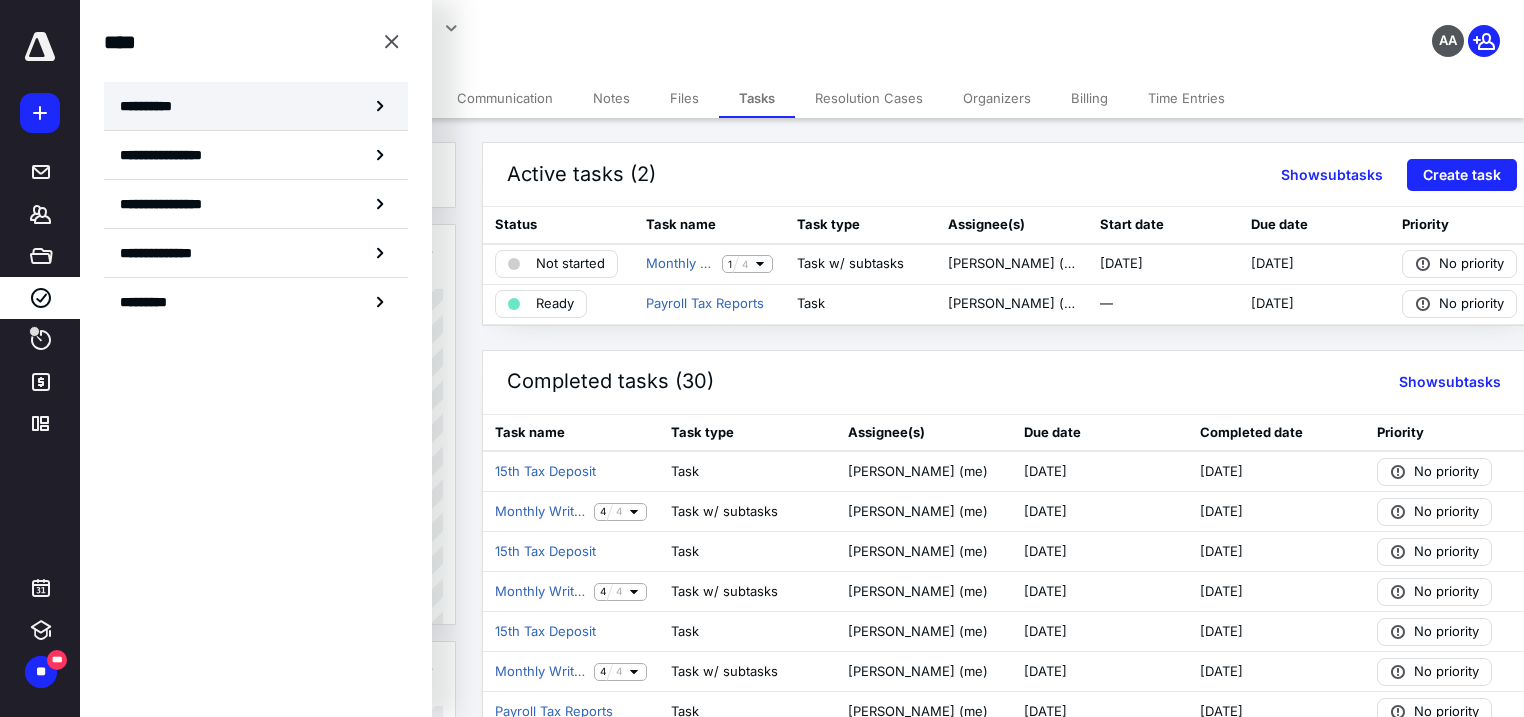 click on "**********" at bounding box center (256, 106) 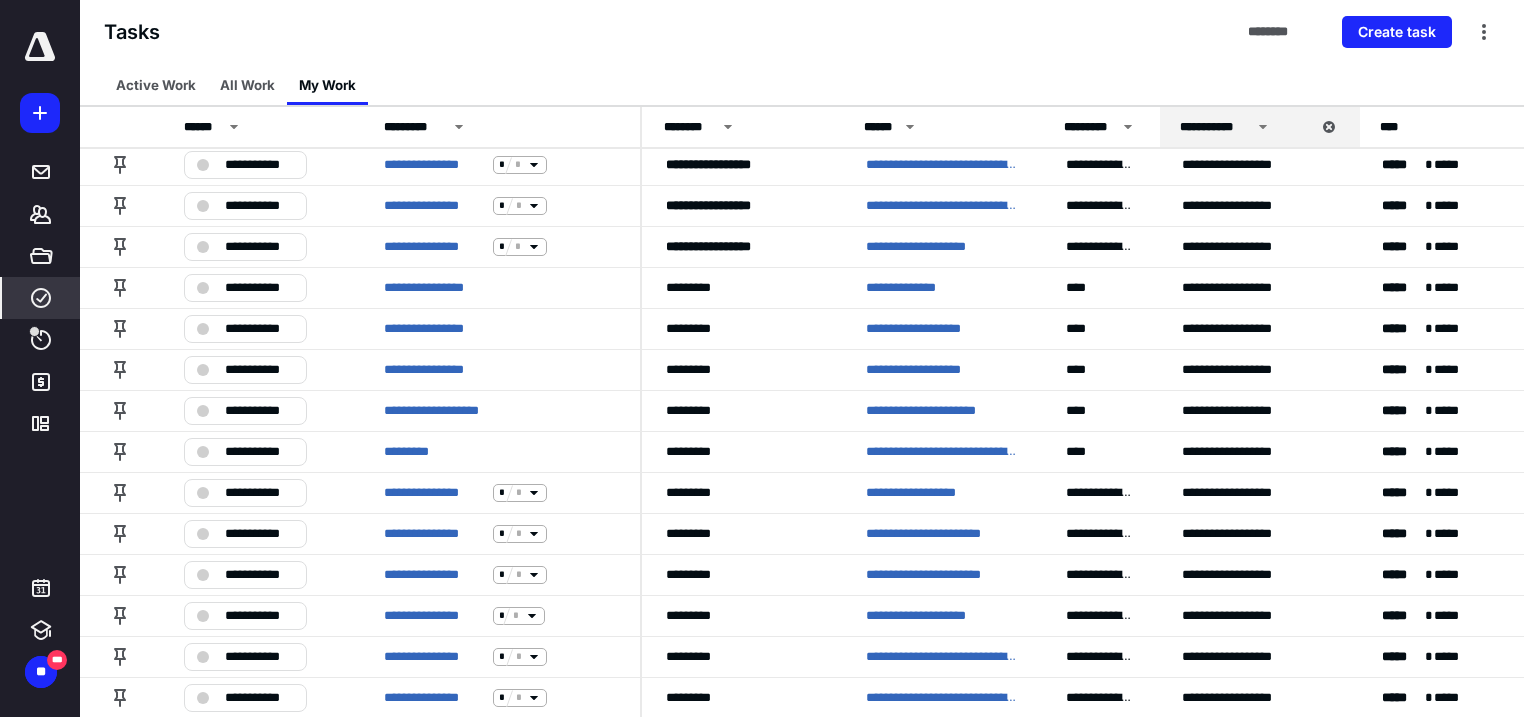 scroll, scrollTop: 288, scrollLeft: 0, axis: vertical 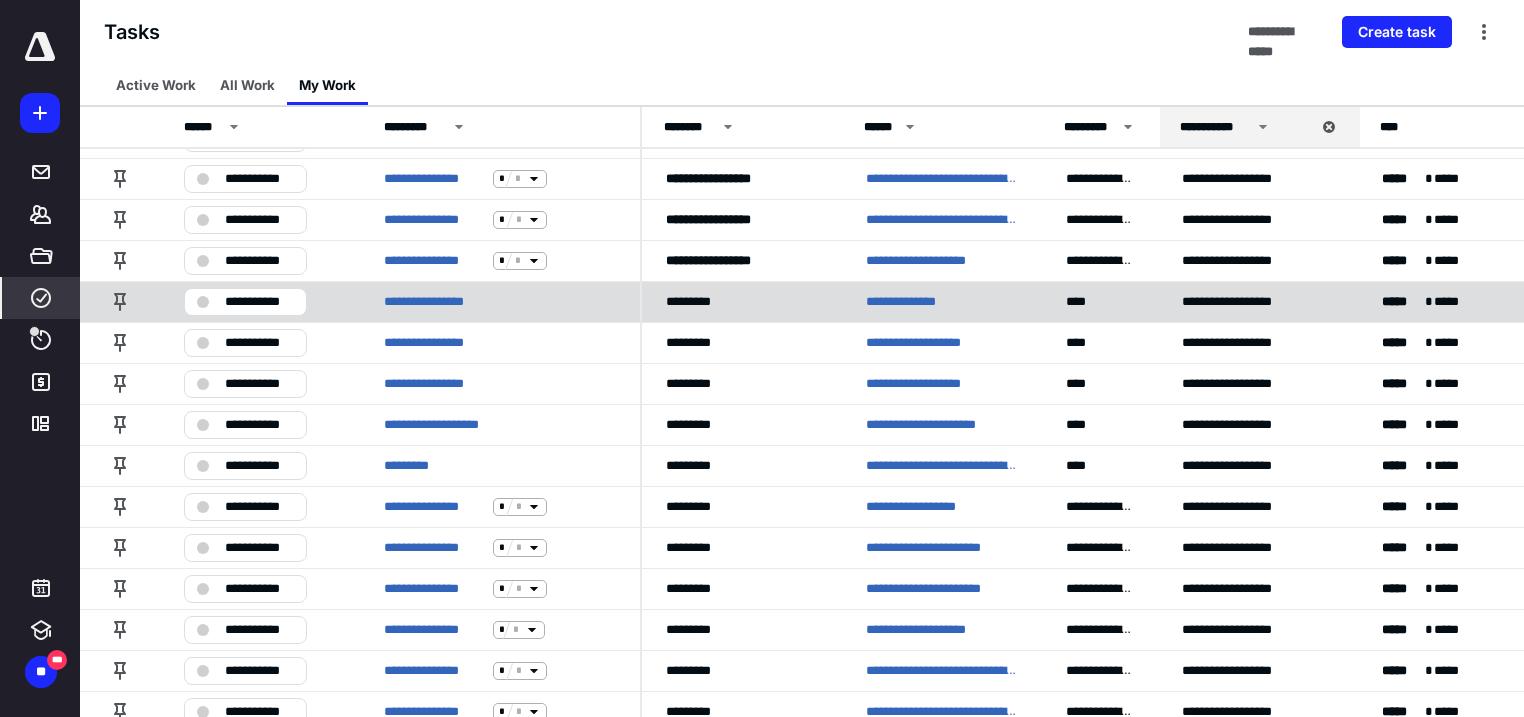 click on "**********" at bounding box center (917, 302) 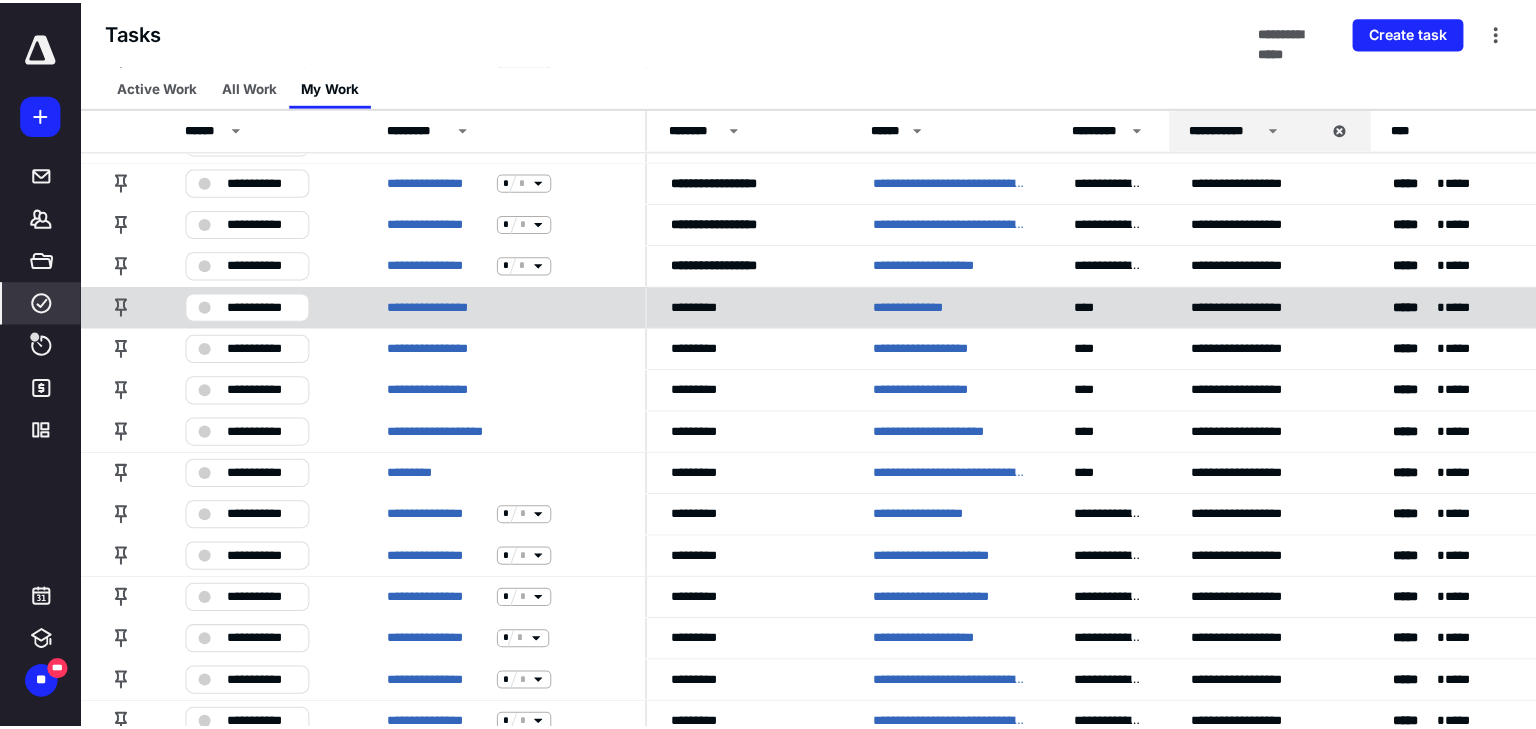 scroll, scrollTop: 0, scrollLeft: 0, axis: both 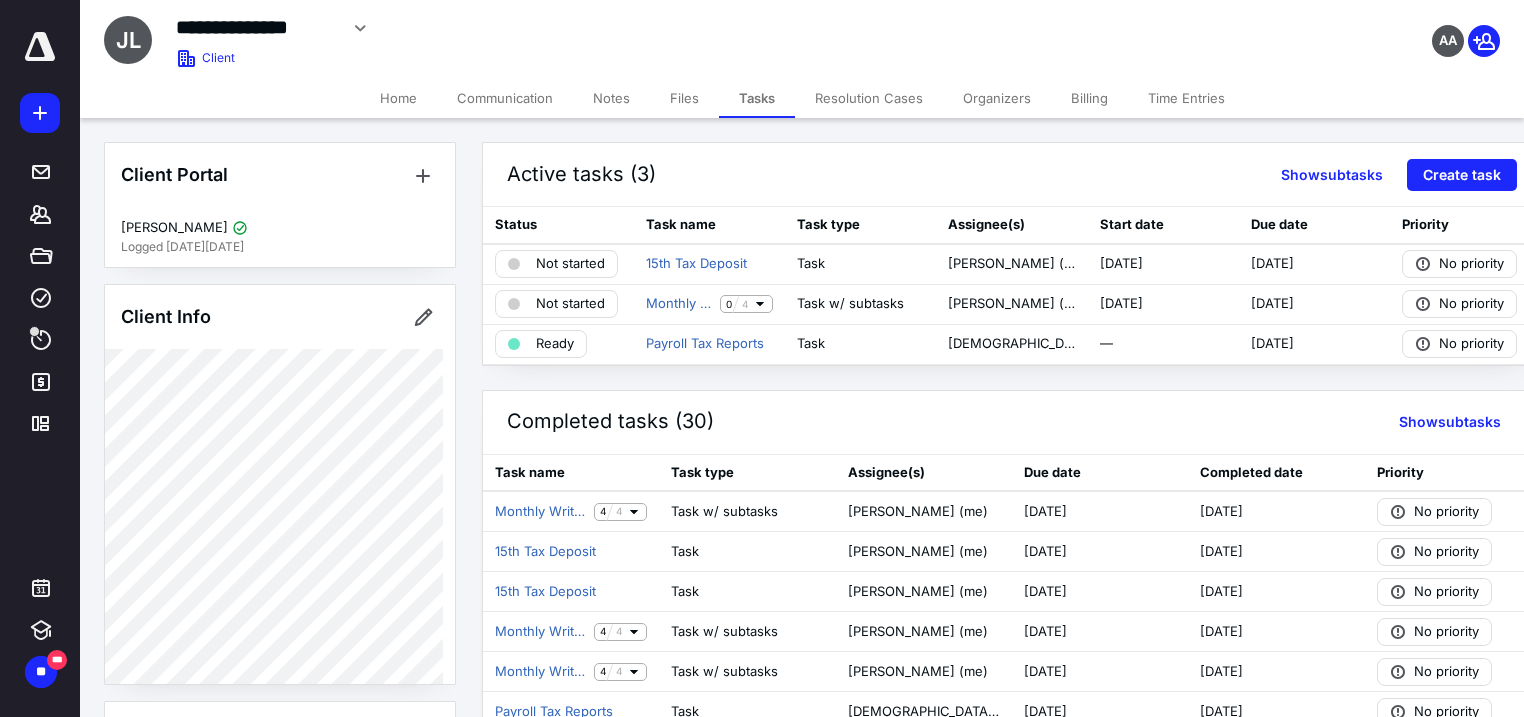 click on "Notes" at bounding box center (611, 98) 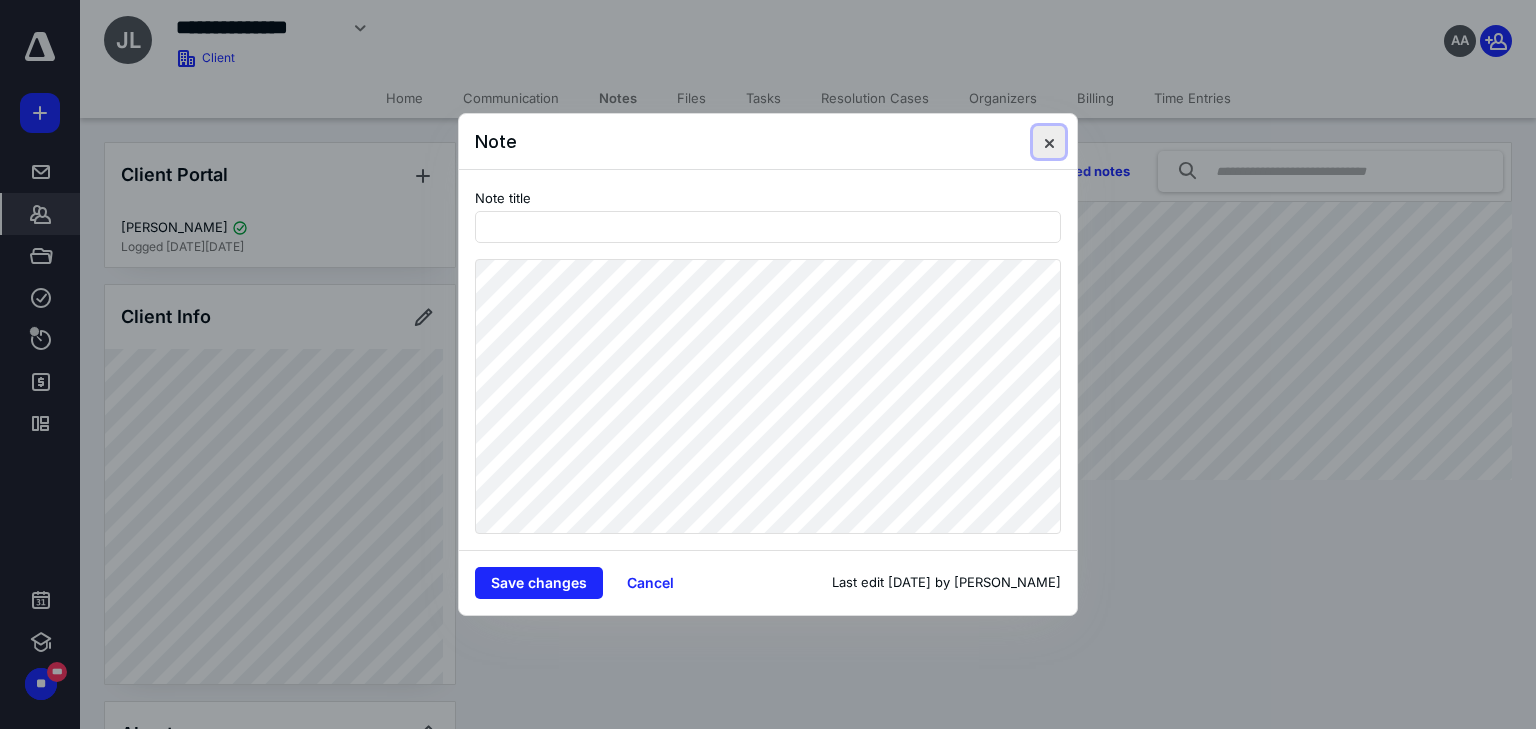 click at bounding box center (1049, 142) 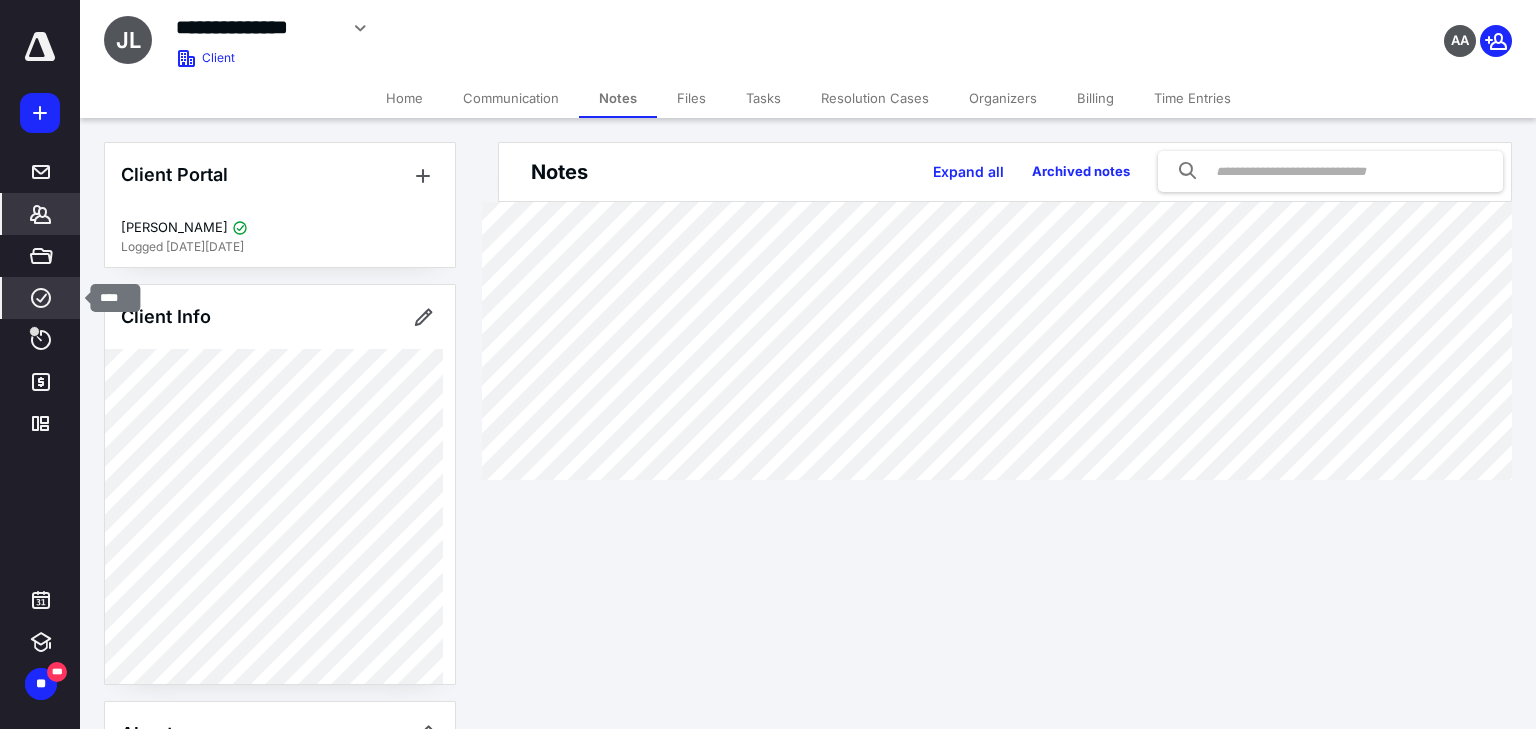 click on "****" at bounding box center [41, 298] 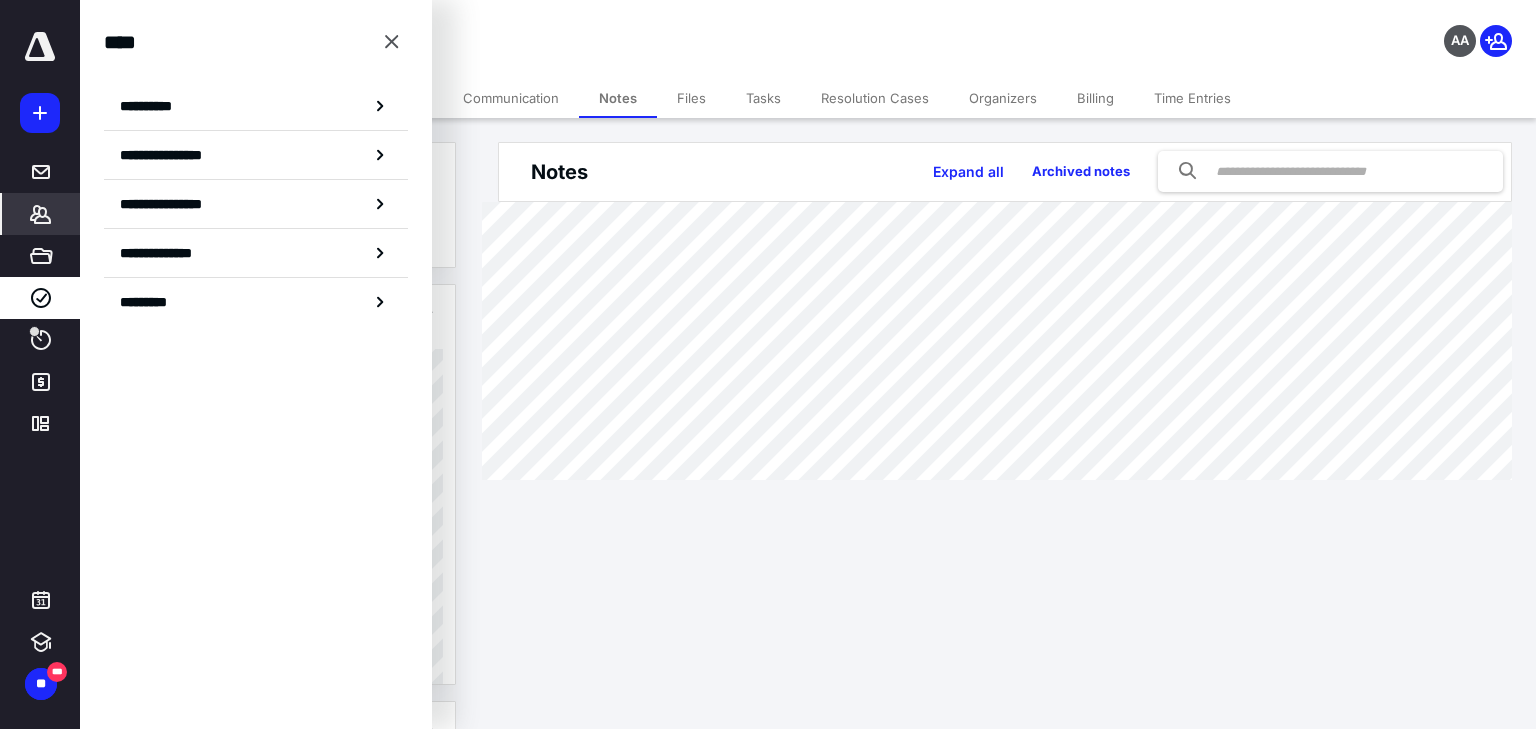 click on "**********" at bounding box center [768, 364] 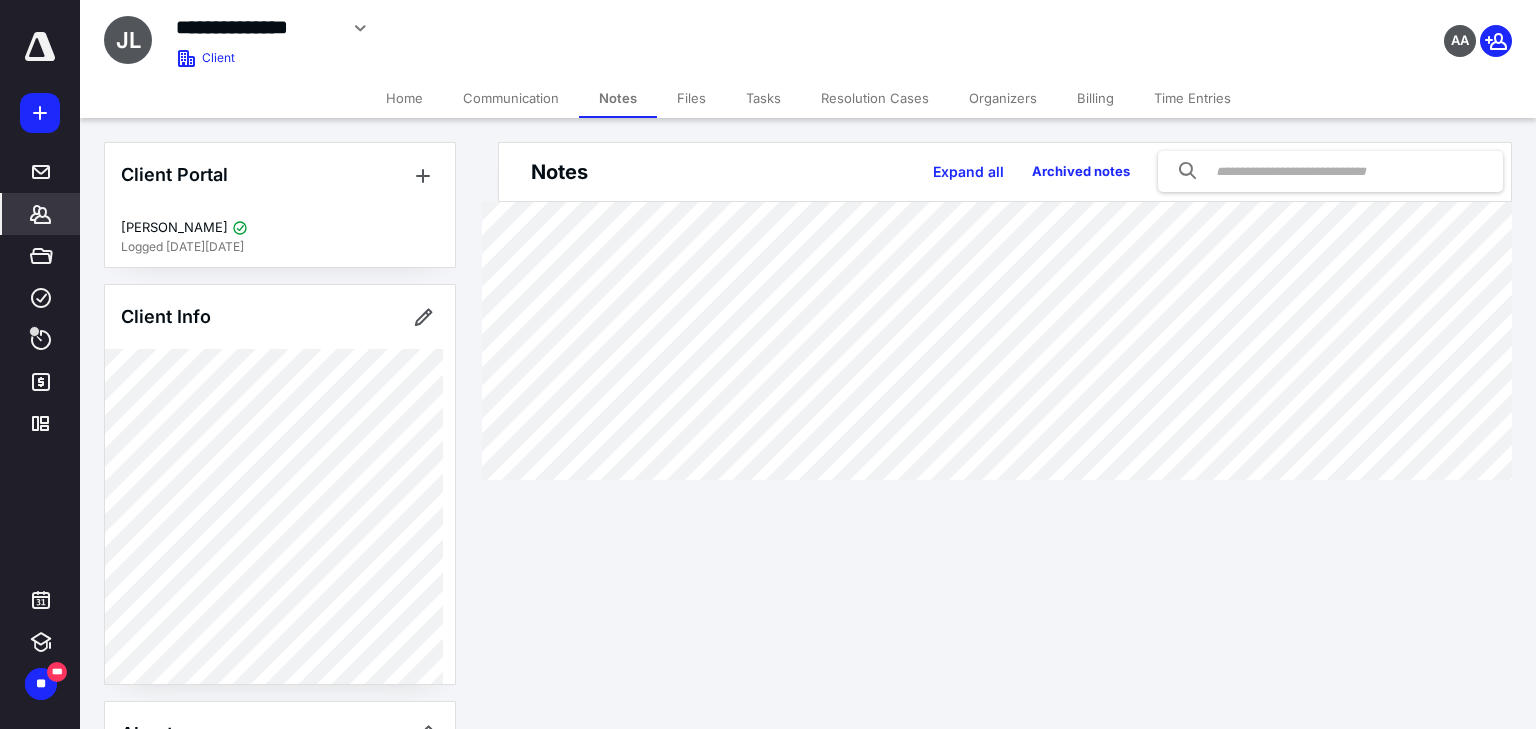 drag, startPoint x: 697, startPoint y: 103, endPoint x: 694, endPoint y: 116, distance: 13.341664 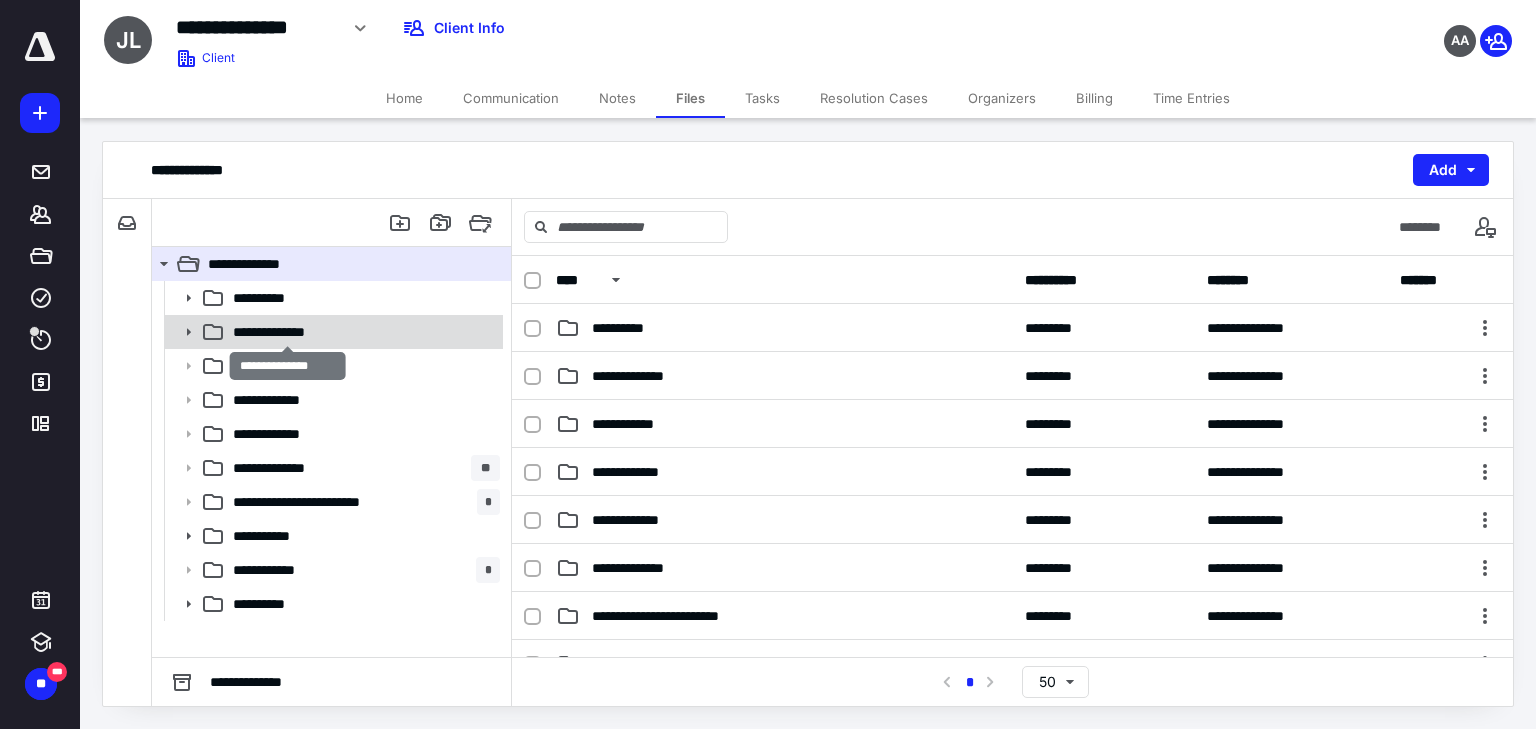 click on "**********" at bounding box center (288, 332) 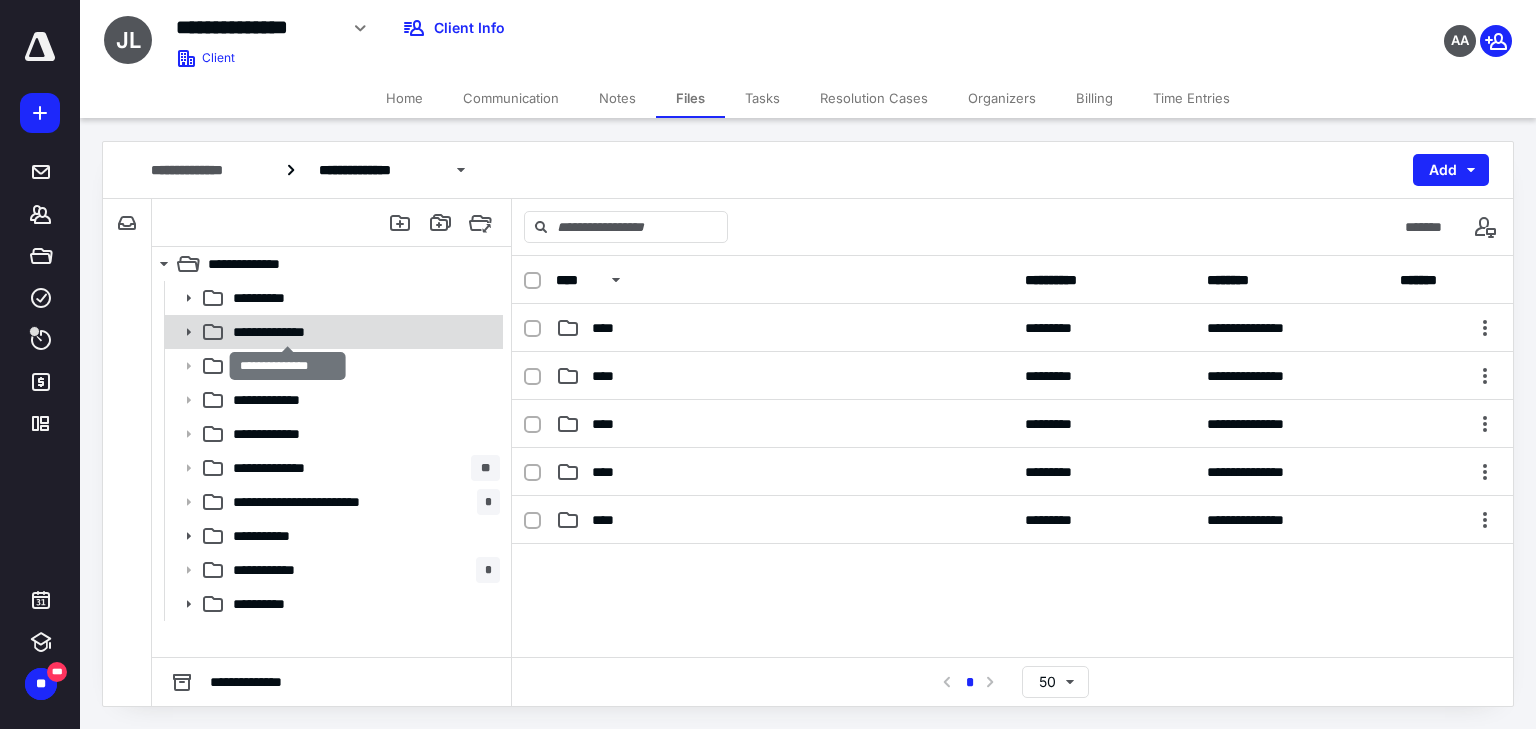 click on "**********" at bounding box center (288, 332) 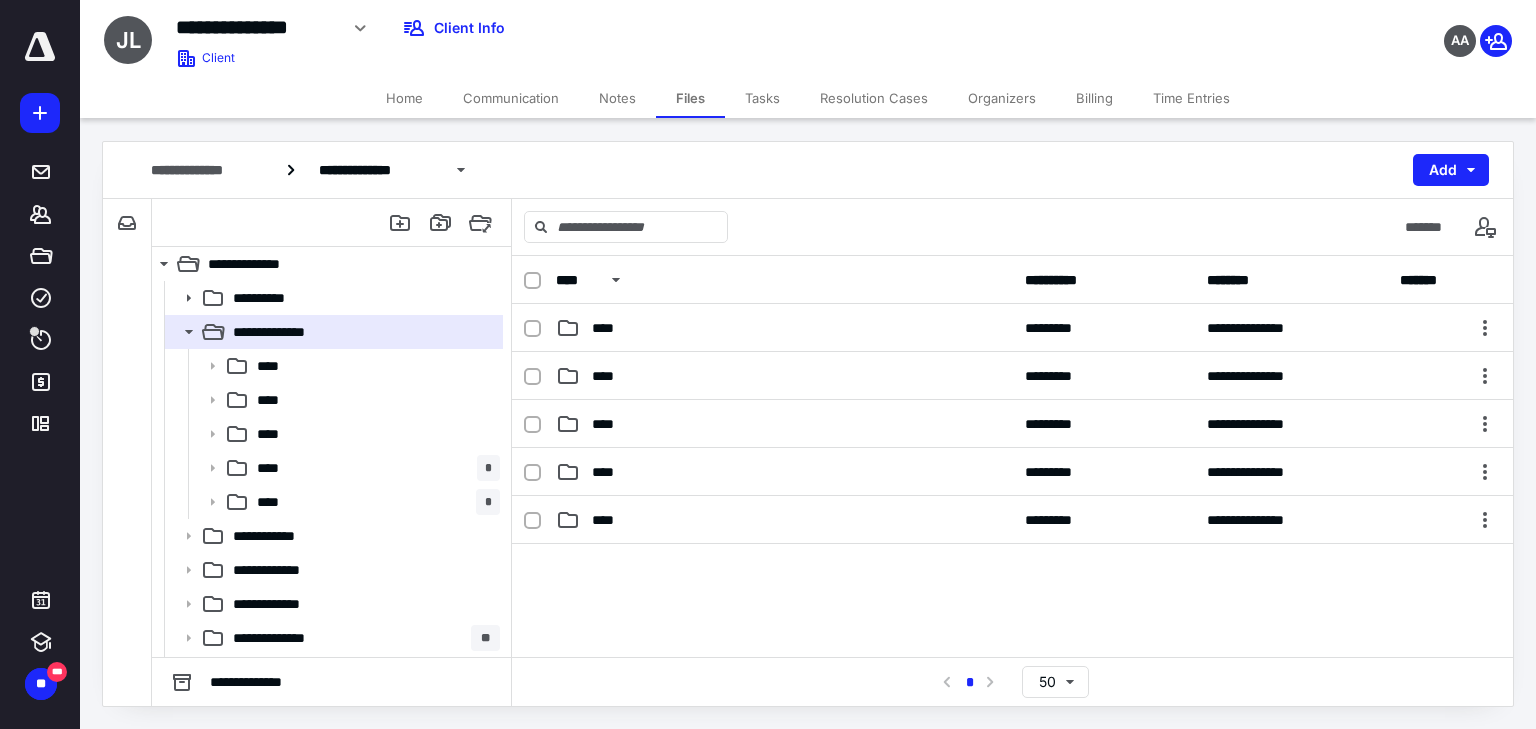 click at bounding box center (1012, 694) 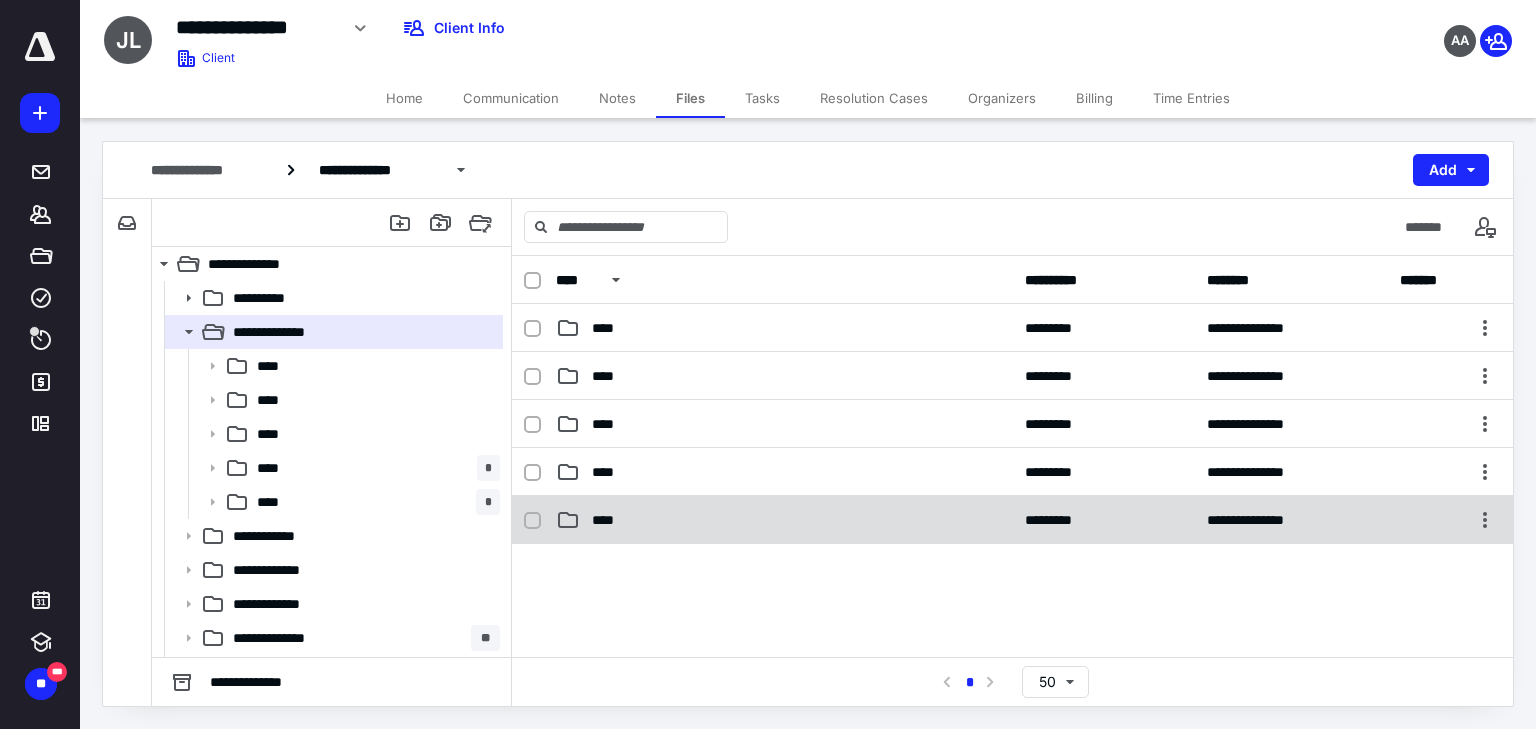 click on "**********" at bounding box center (1012, 520) 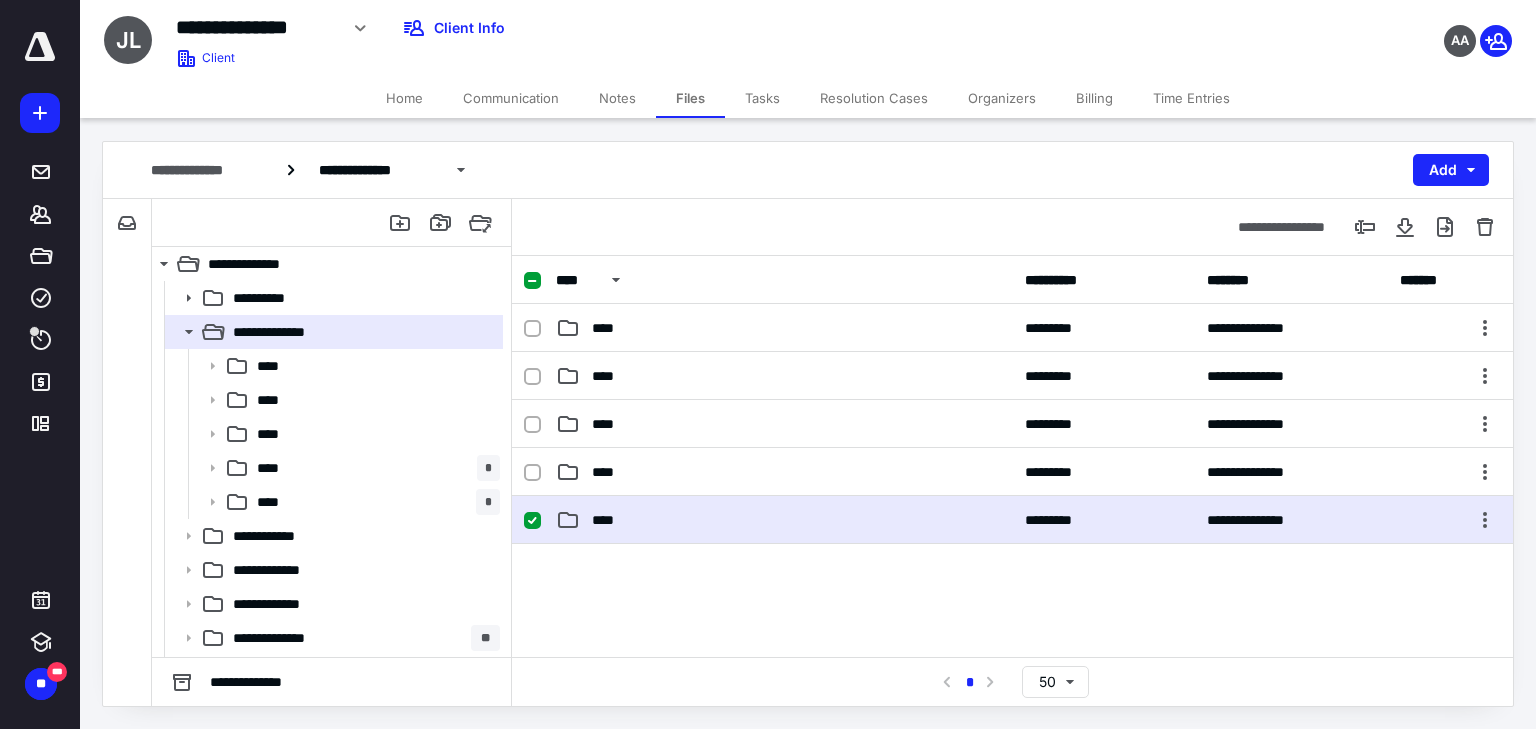 click on "**********" at bounding box center [1012, 520] 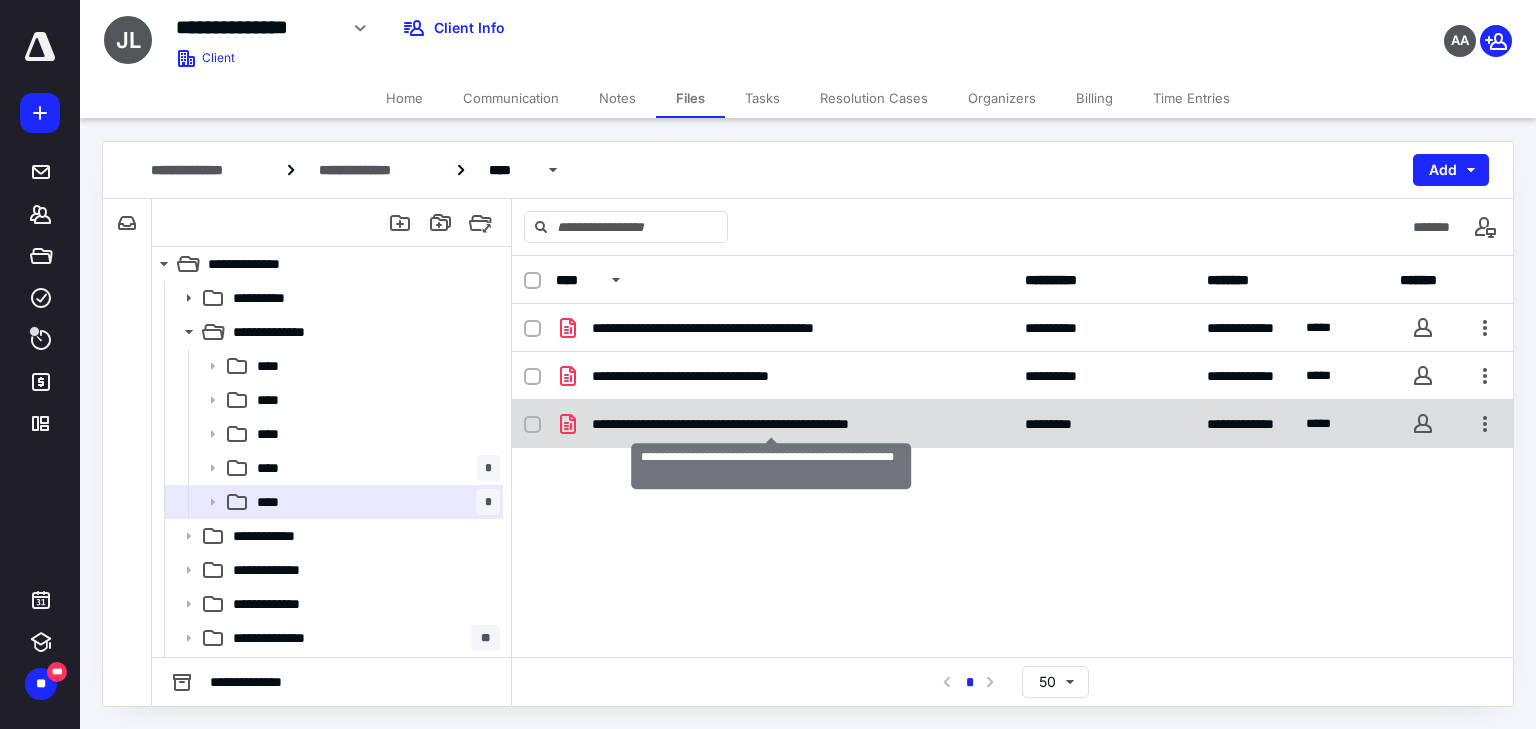 click on "**********" at bounding box center [771, 424] 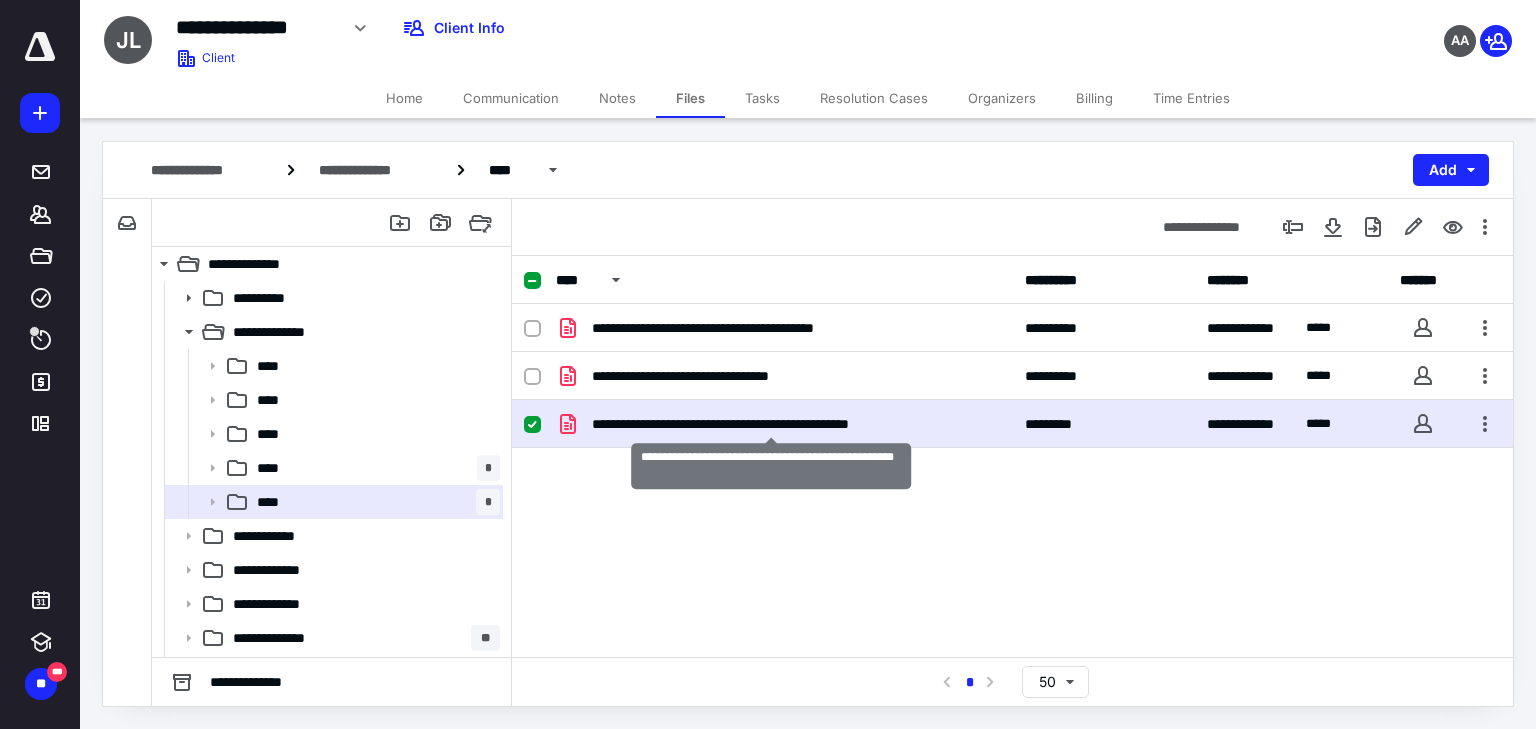 click on "**********" at bounding box center [771, 424] 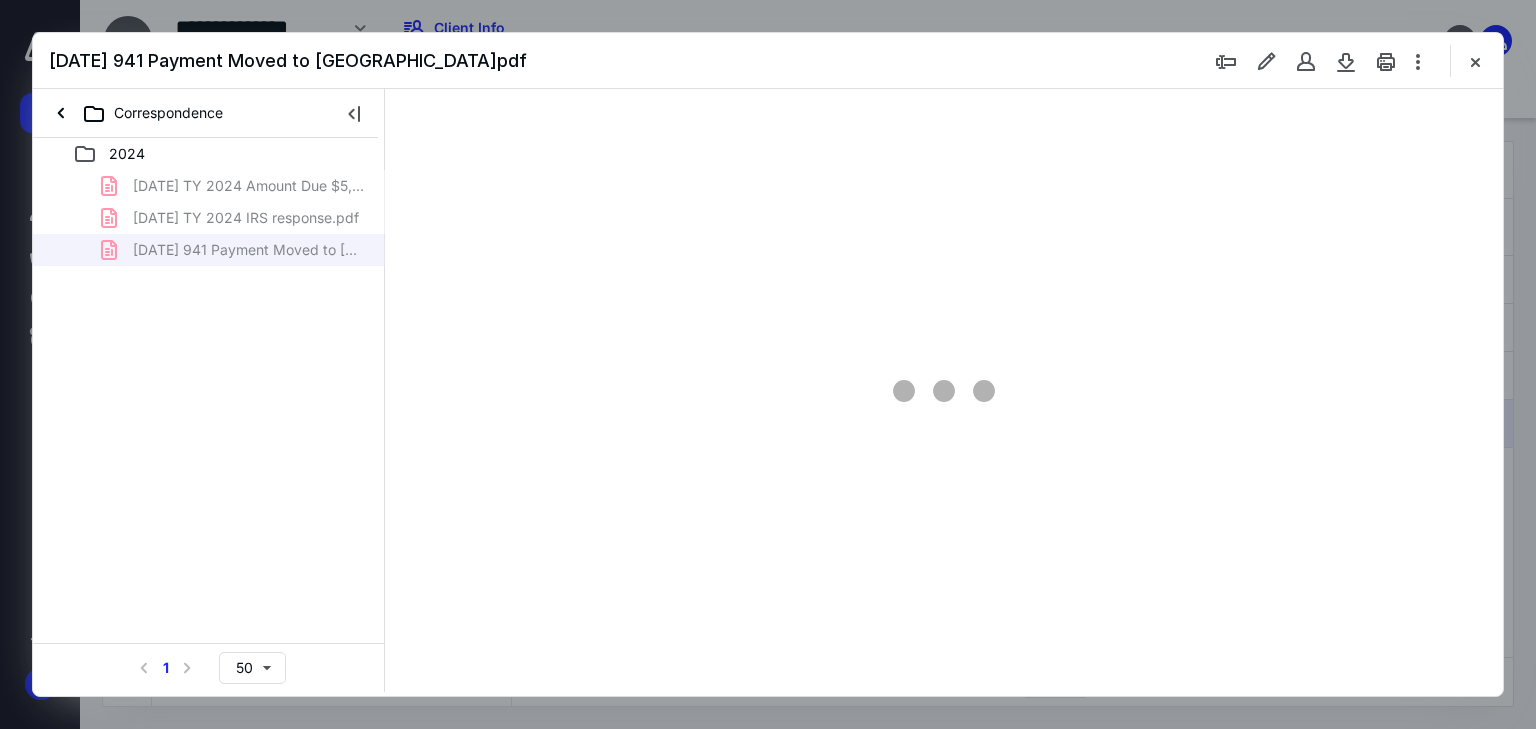 scroll, scrollTop: 0, scrollLeft: 0, axis: both 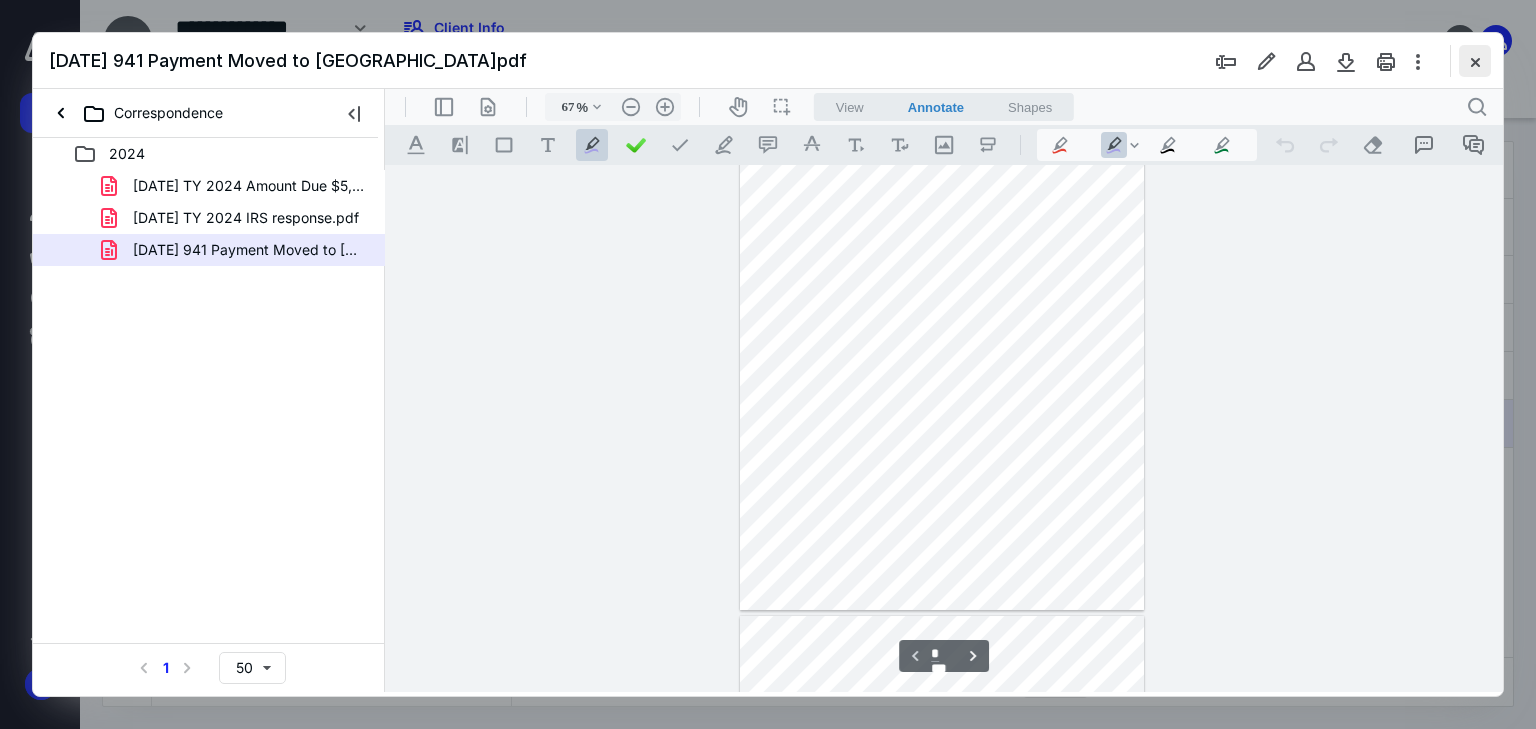 click at bounding box center (1475, 61) 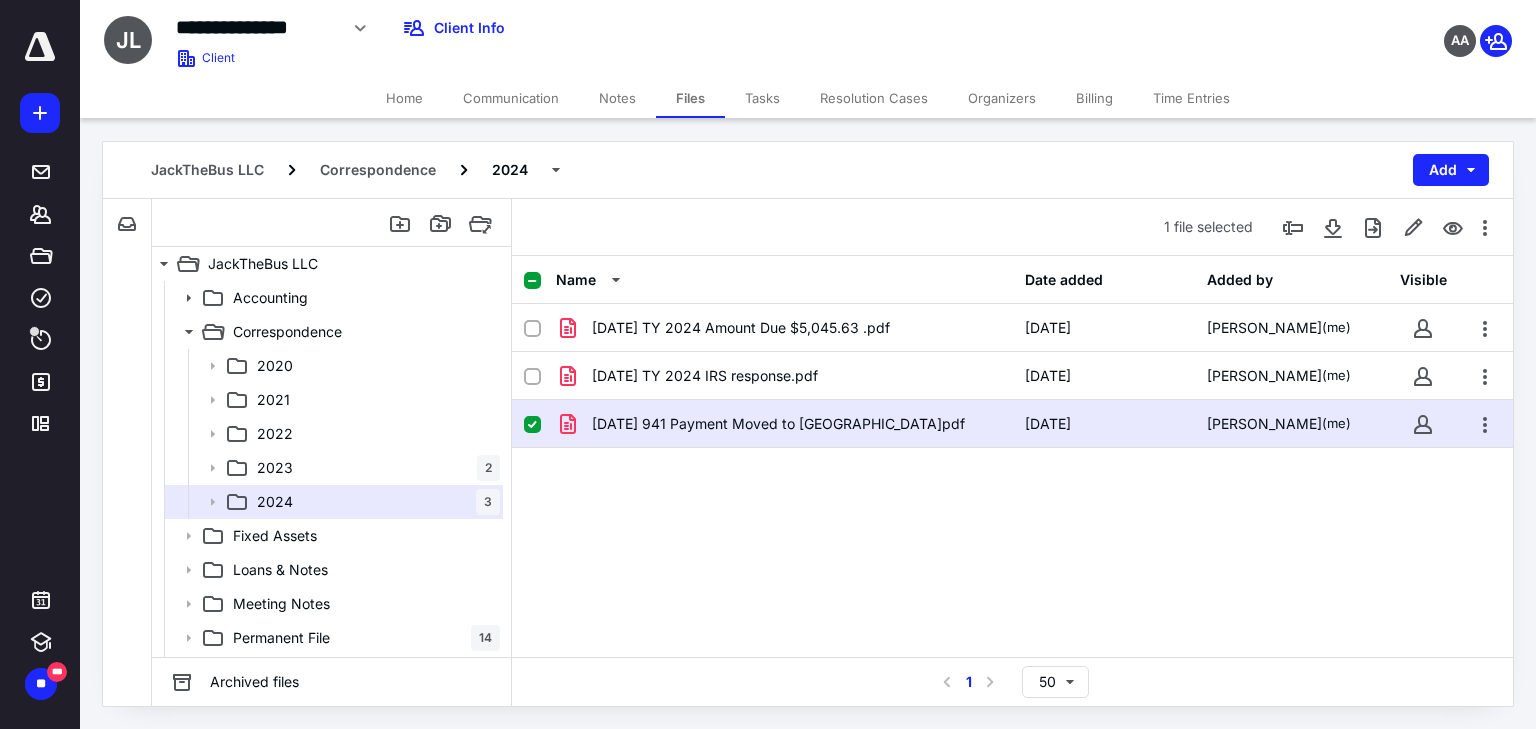 click on "Name Date added Added by Visible [DATE] TY 2024 Amount Due $5,045.63 .pdf [DATE] [PERSON_NAME]  (me) [DATE] TY 2024 IRS response.pdf [DATE] [PERSON_NAME]  (me) [DATE] 941 Payment Moved to Correct Quarter.pdf [DATE] [PERSON_NAME]  (me)" at bounding box center [1012, 456] 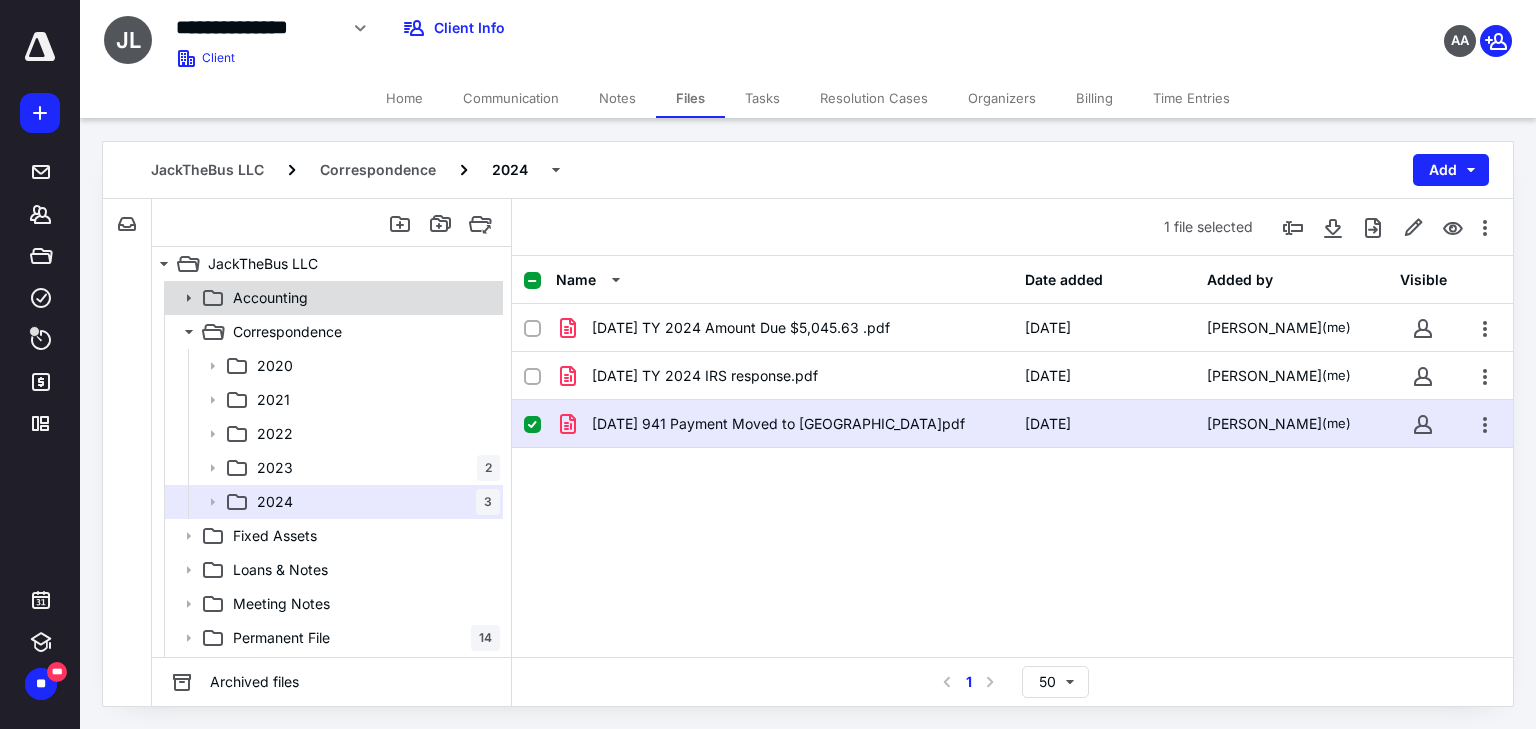 click on "Accounting" at bounding box center (332, 298) 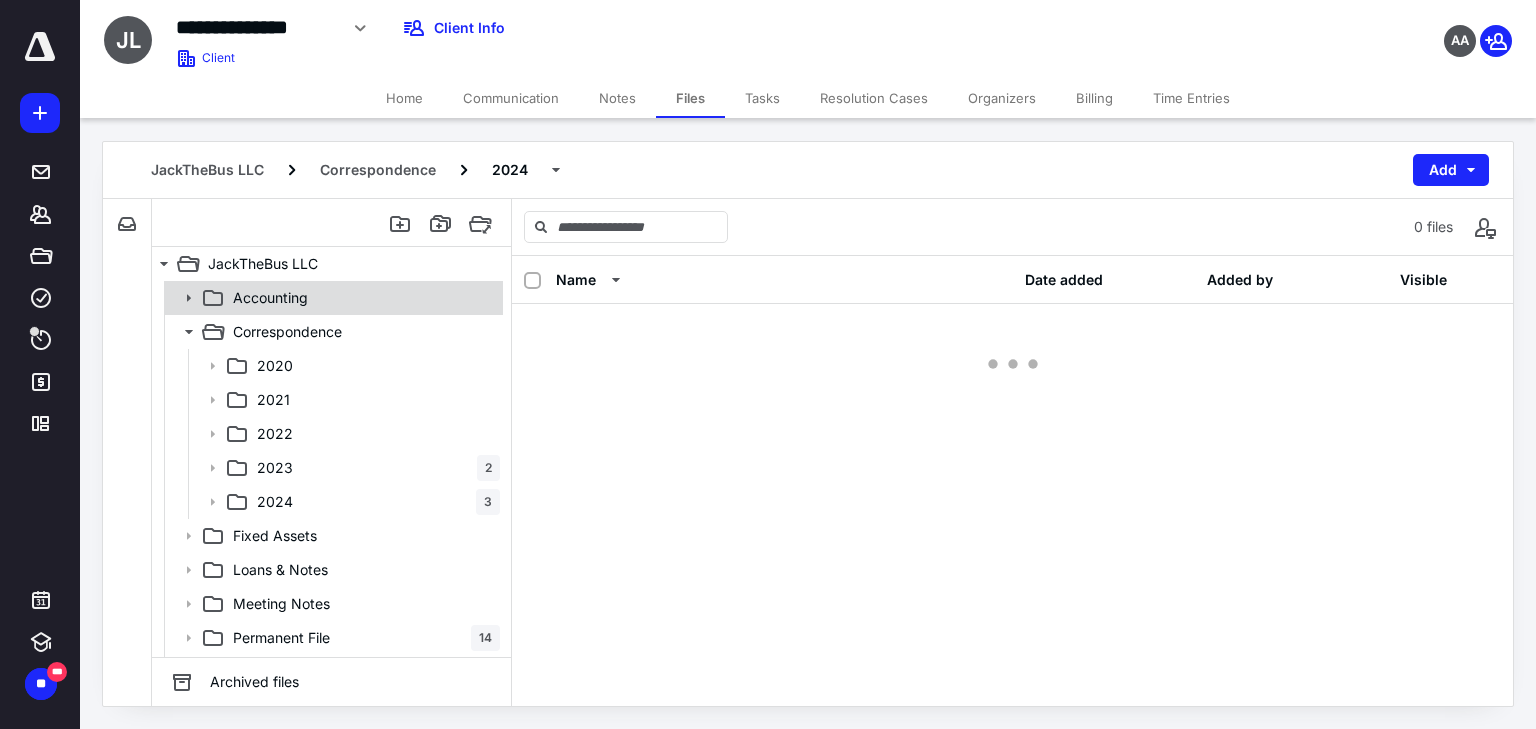 click on "Accounting" at bounding box center (332, 298) 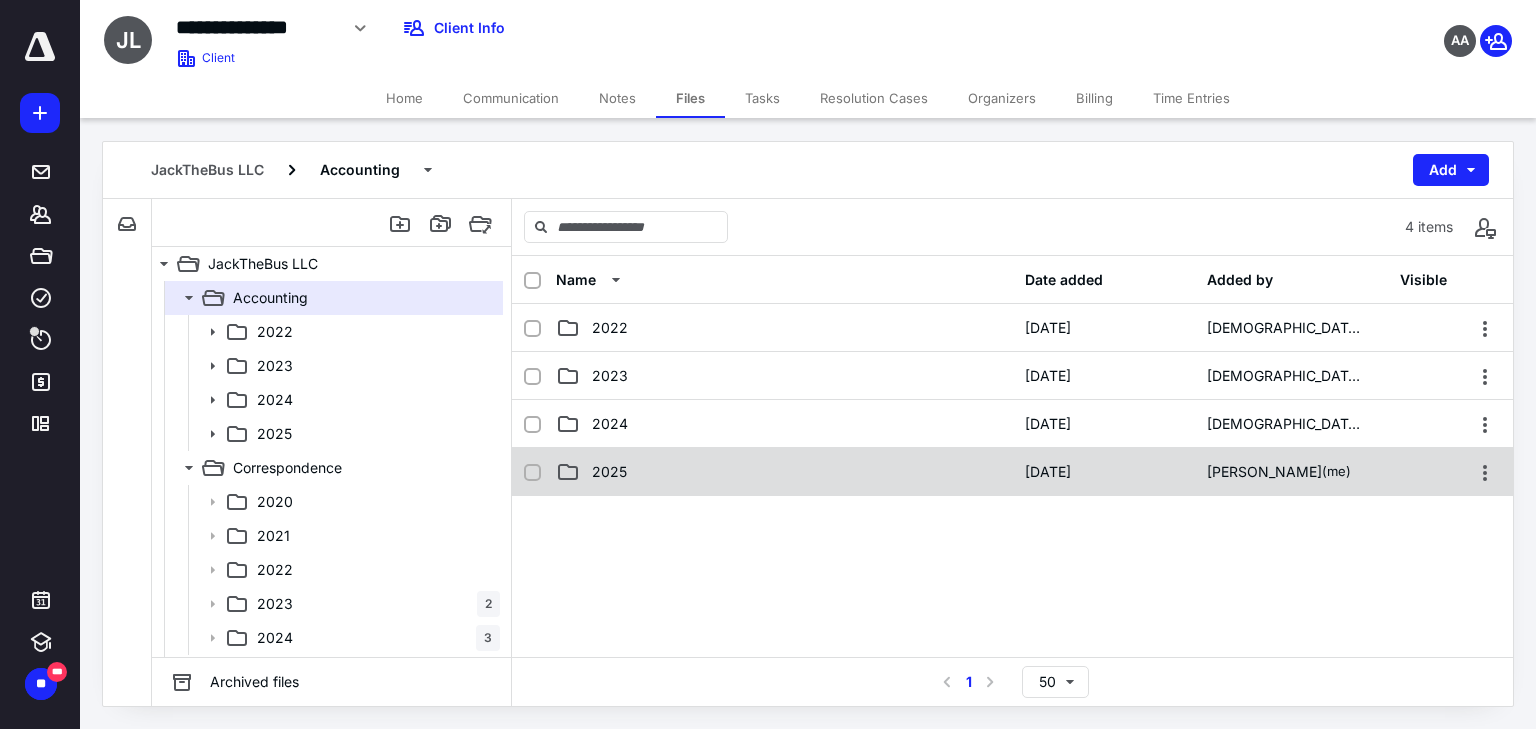 click on "2025" at bounding box center (784, 472) 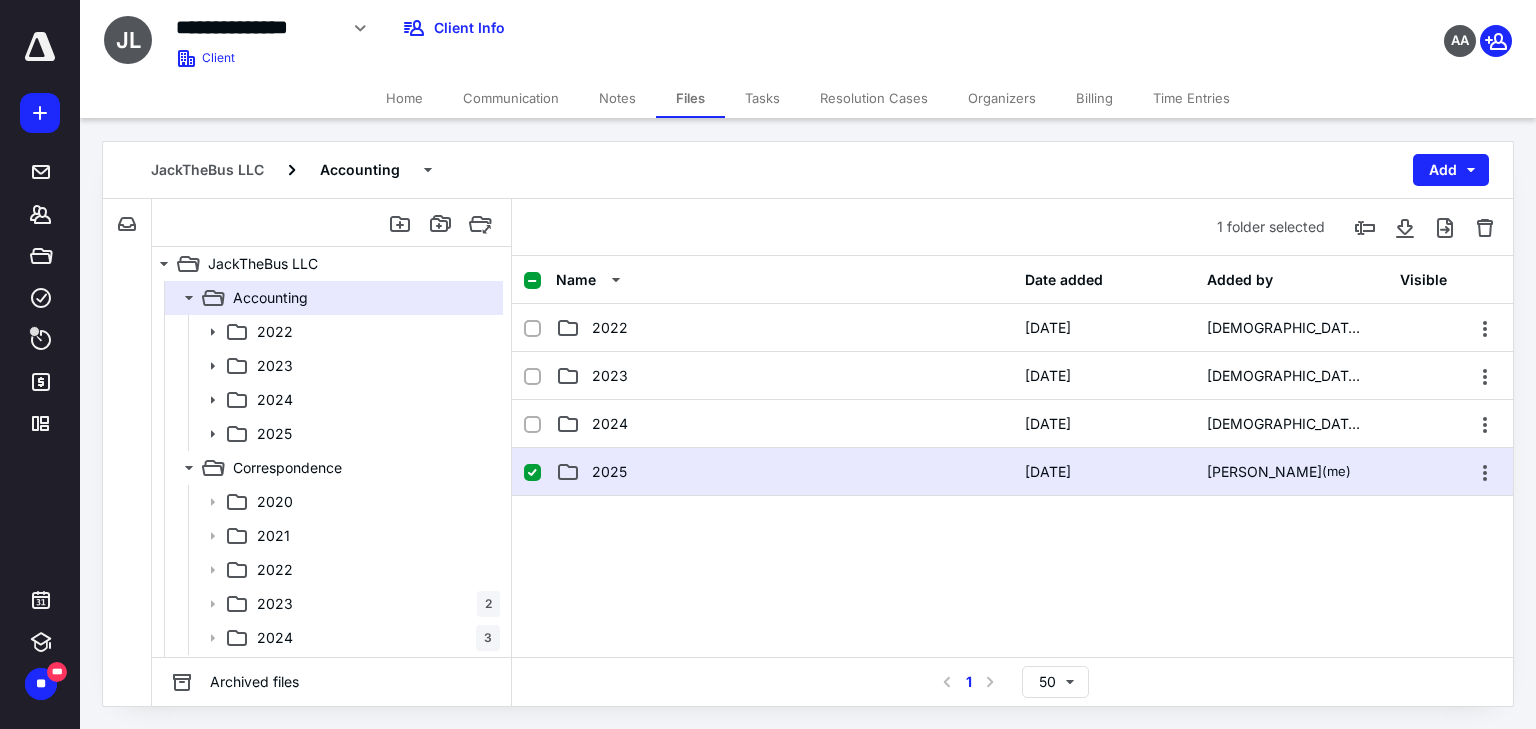 click on "2025" at bounding box center (784, 472) 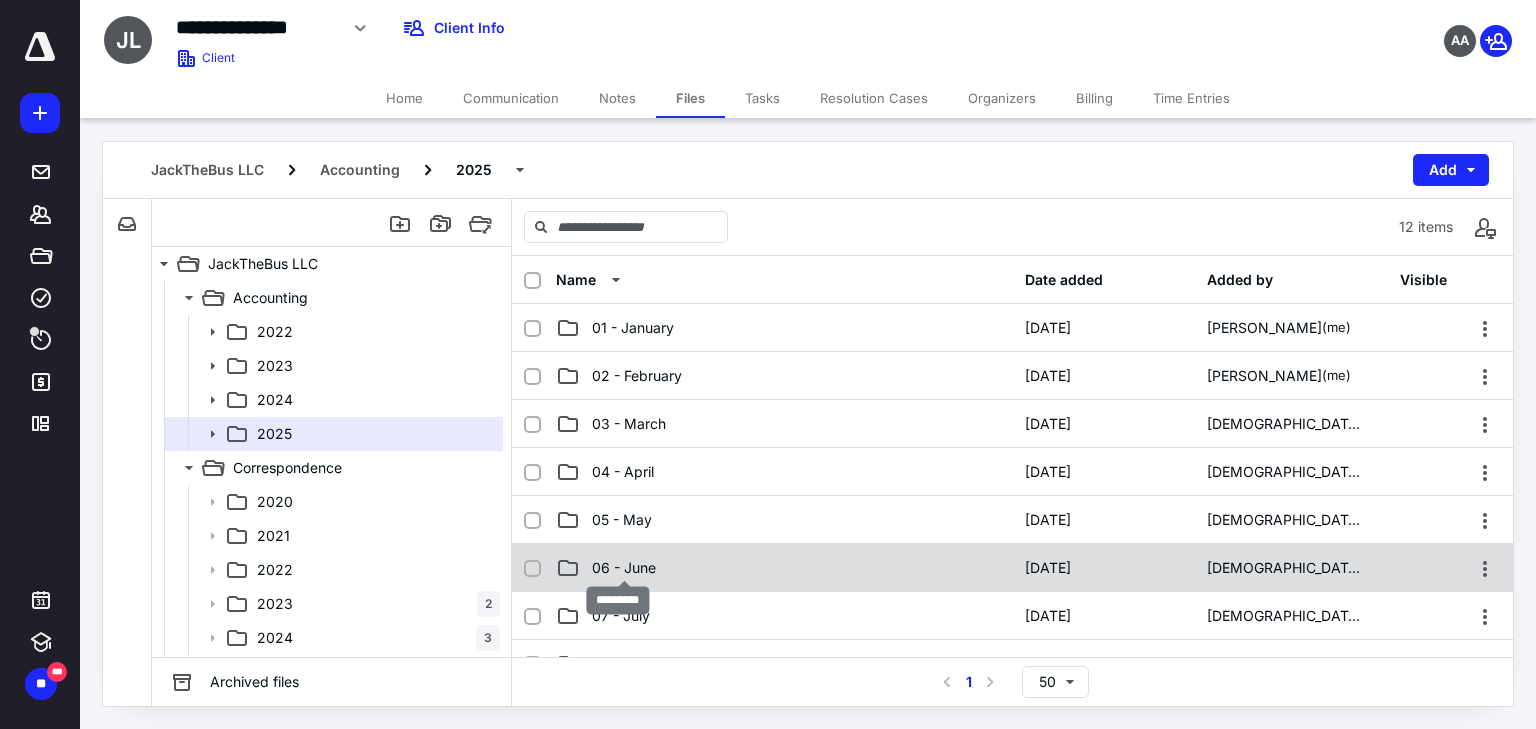 click on "06 - June" at bounding box center (624, 568) 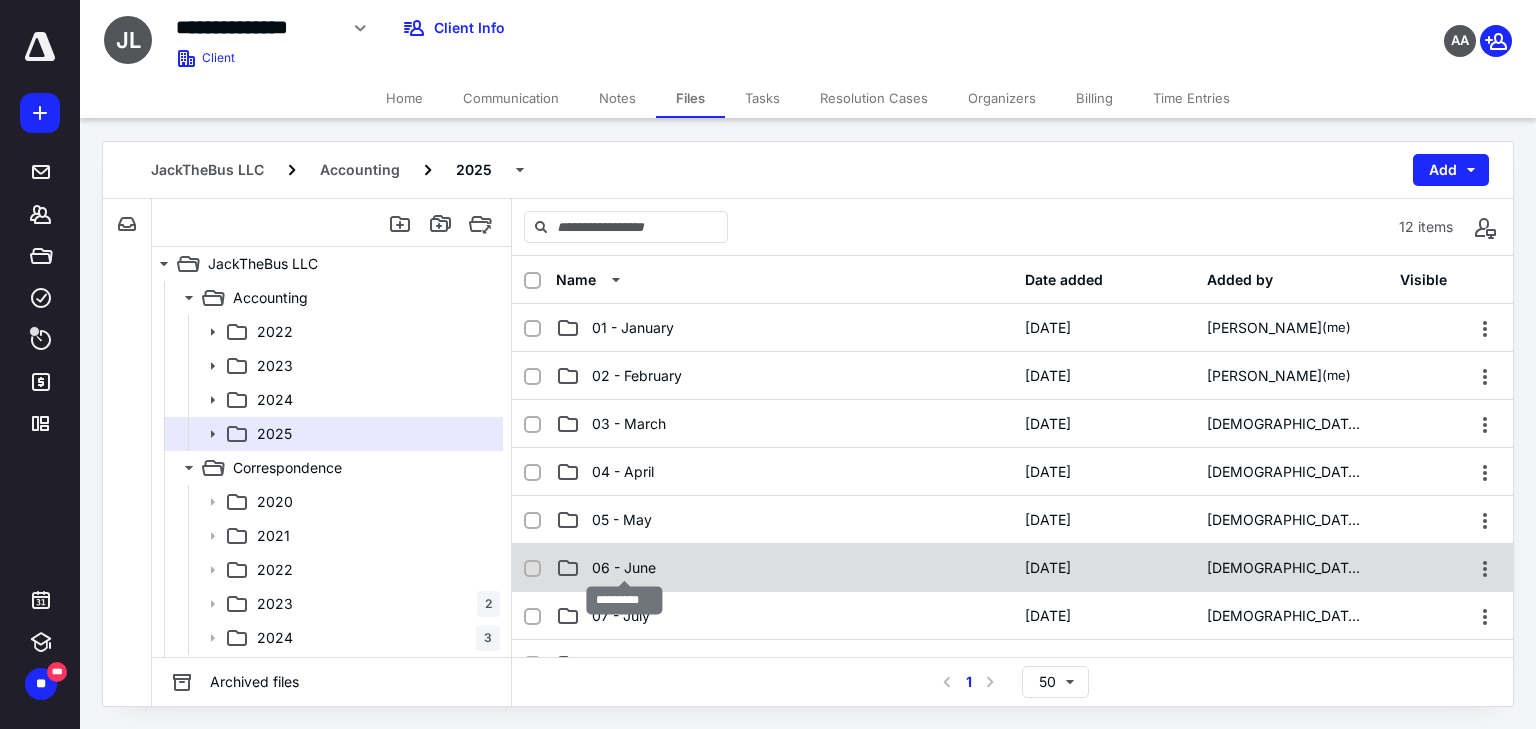 click on "06 - June" at bounding box center [624, 568] 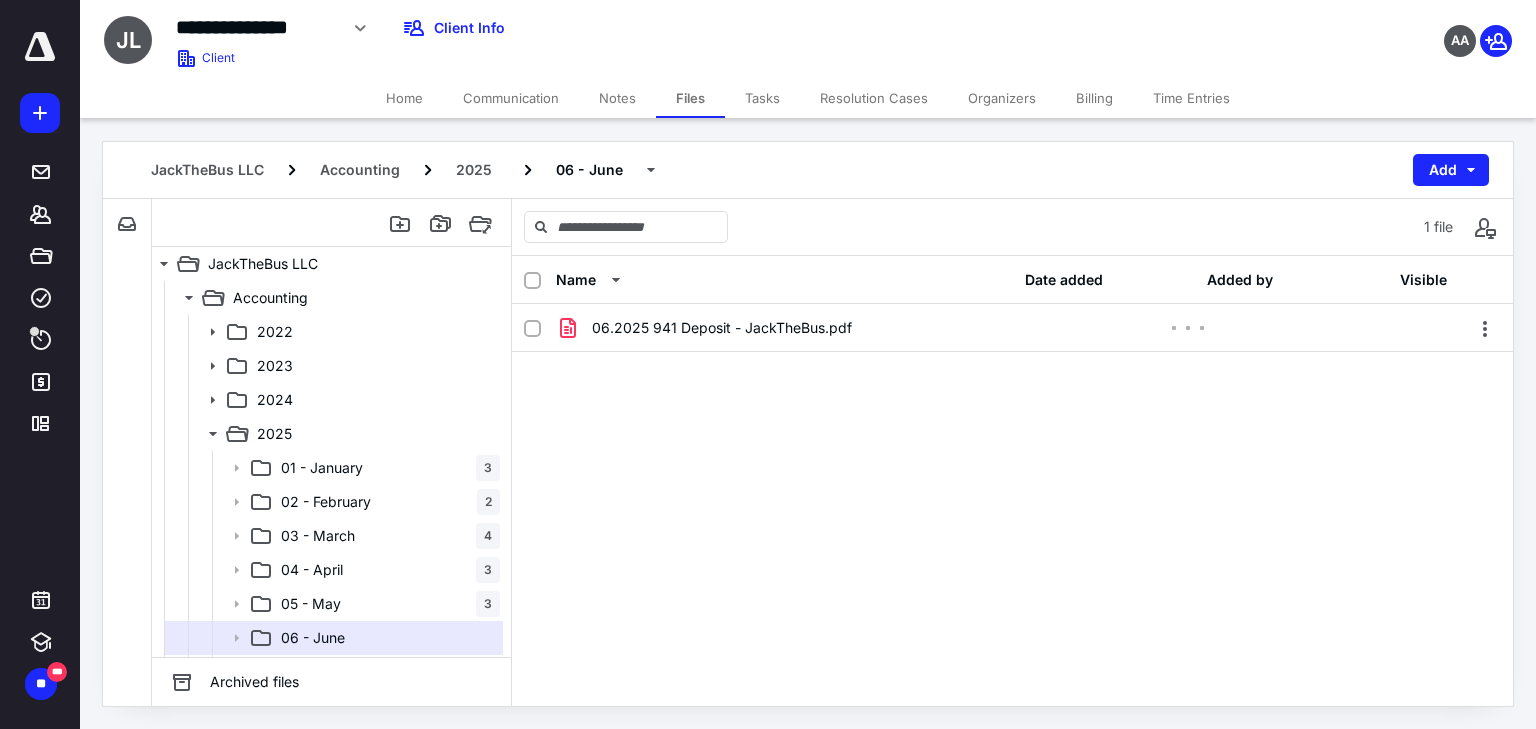 click on "Tasks" at bounding box center (762, 98) 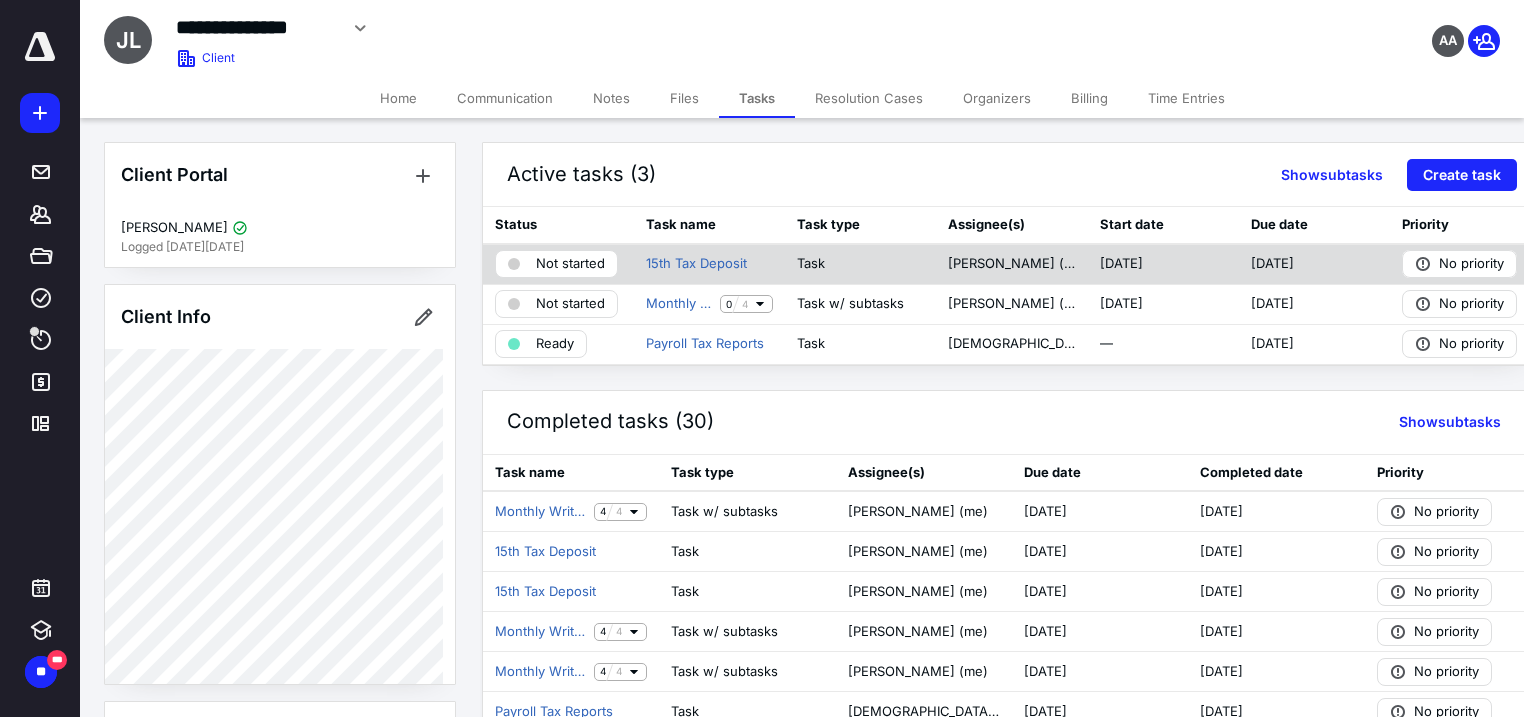 click on "Not started" at bounding box center (570, 264) 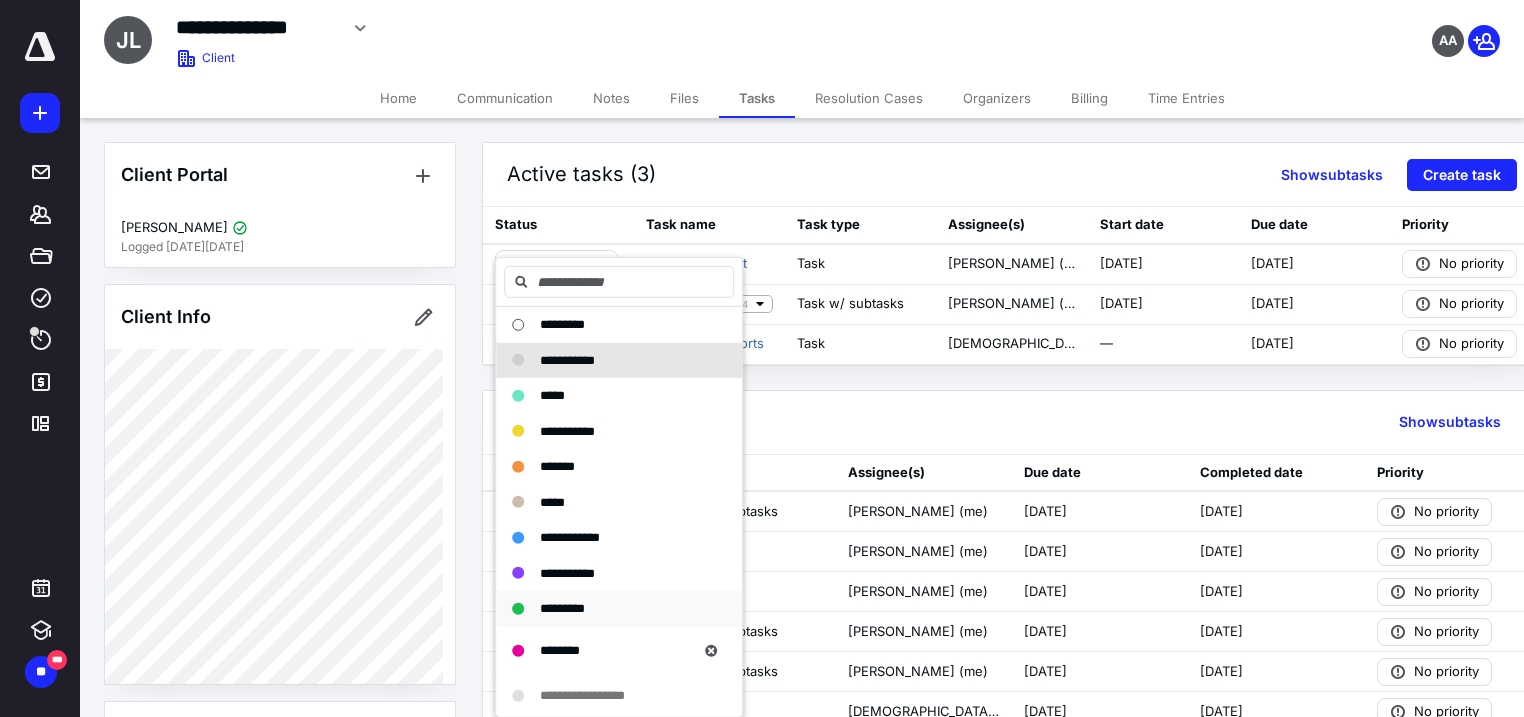 click on "*********" at bounding box center (562, 608) 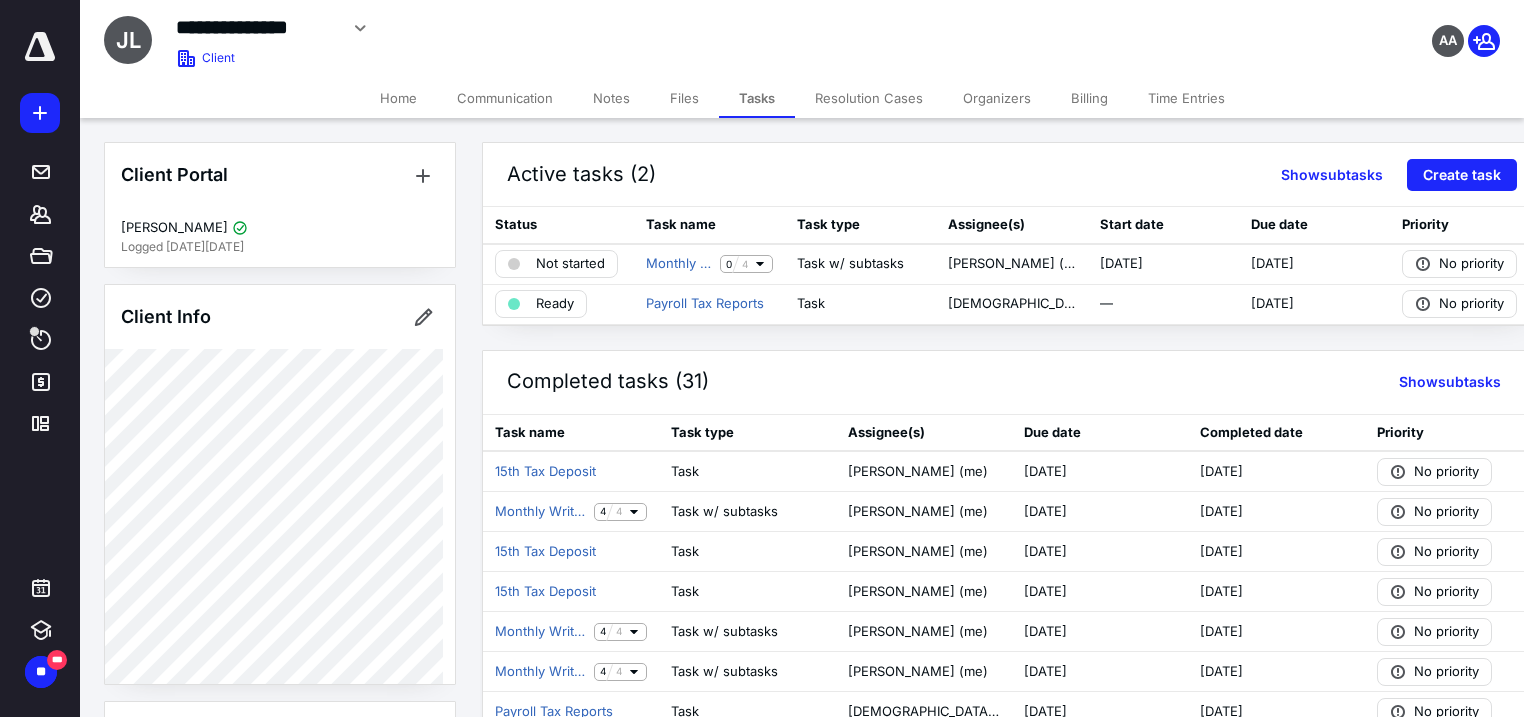 click on "Files" at bounding box center [684, 98] 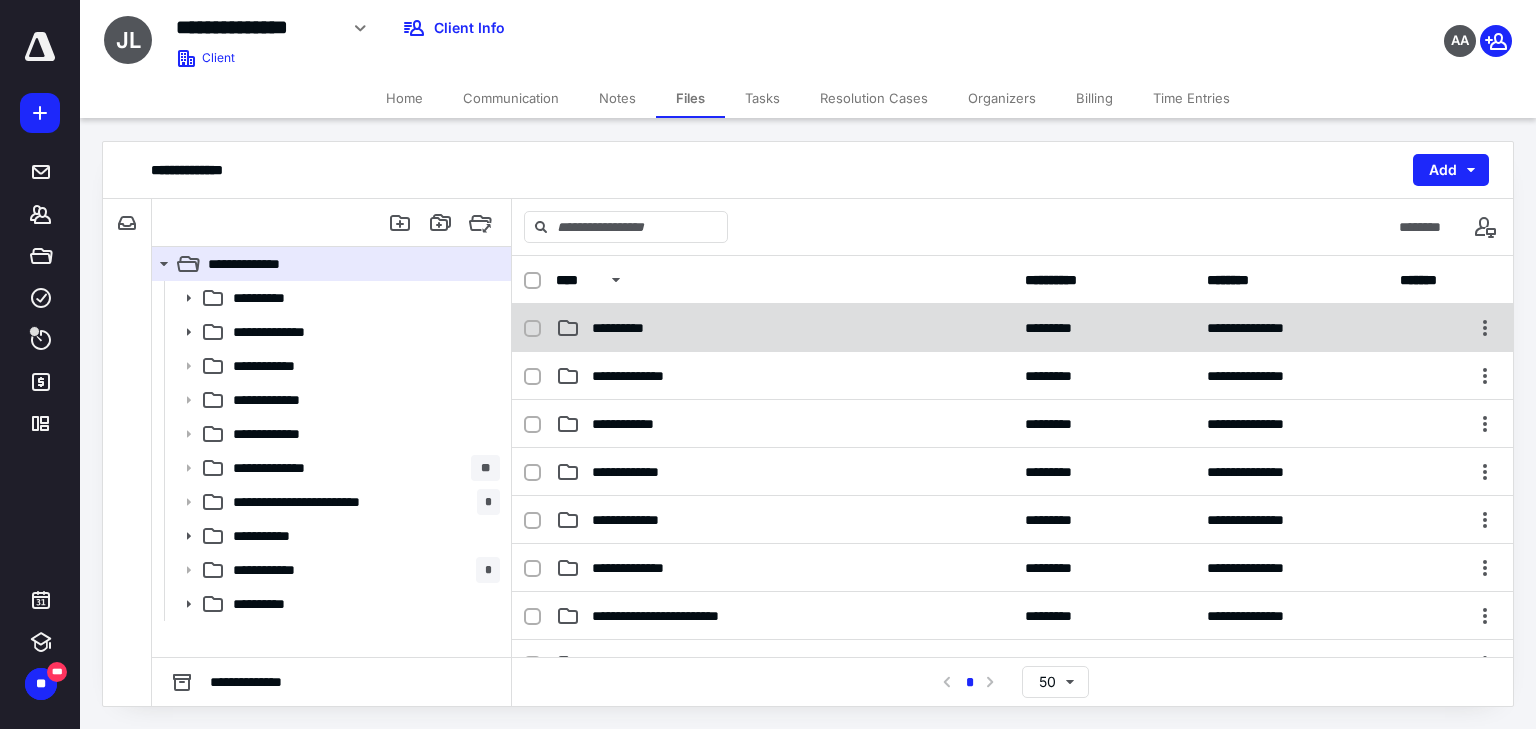 click on "**********" at bounding box center (784, 328) 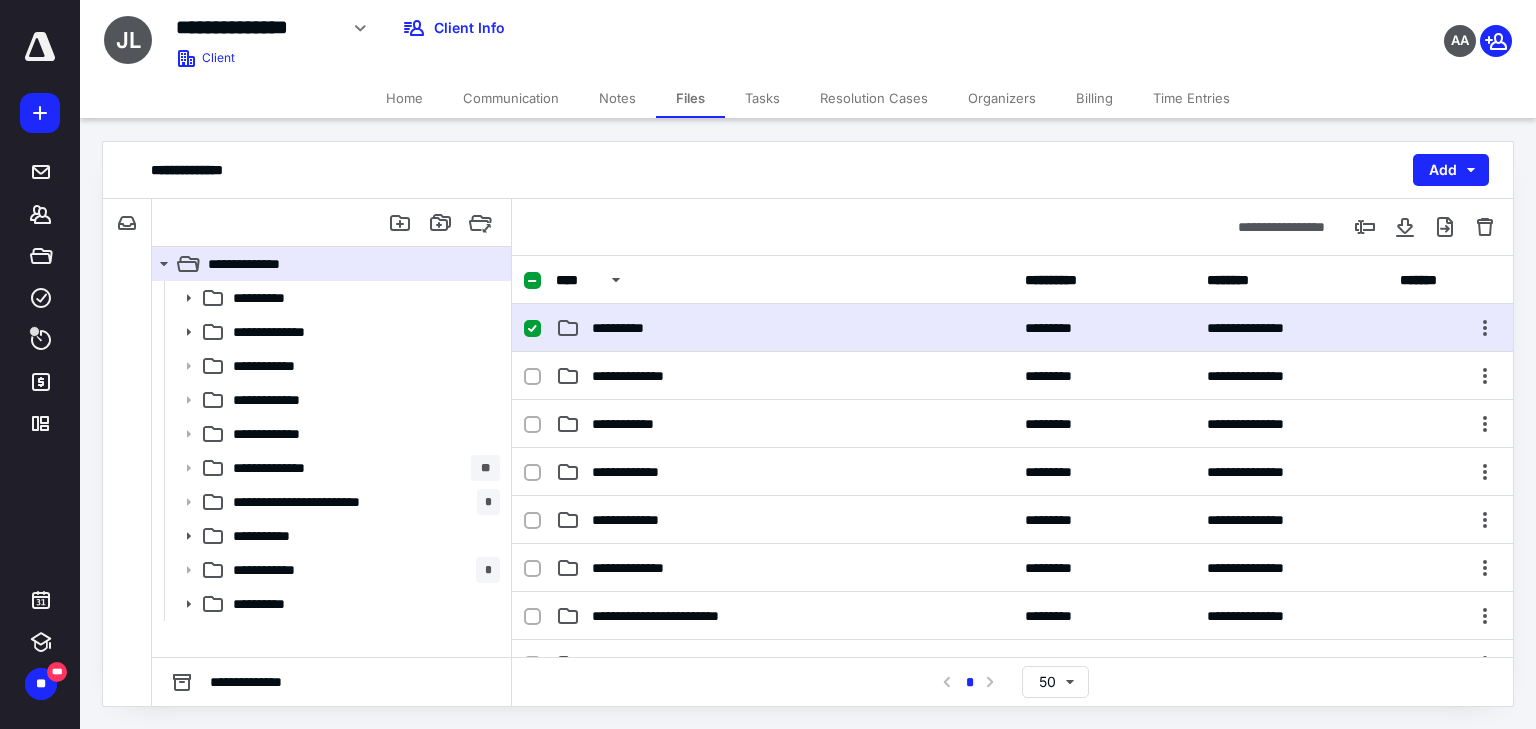click on "**********" at bounding box center (784, 328) 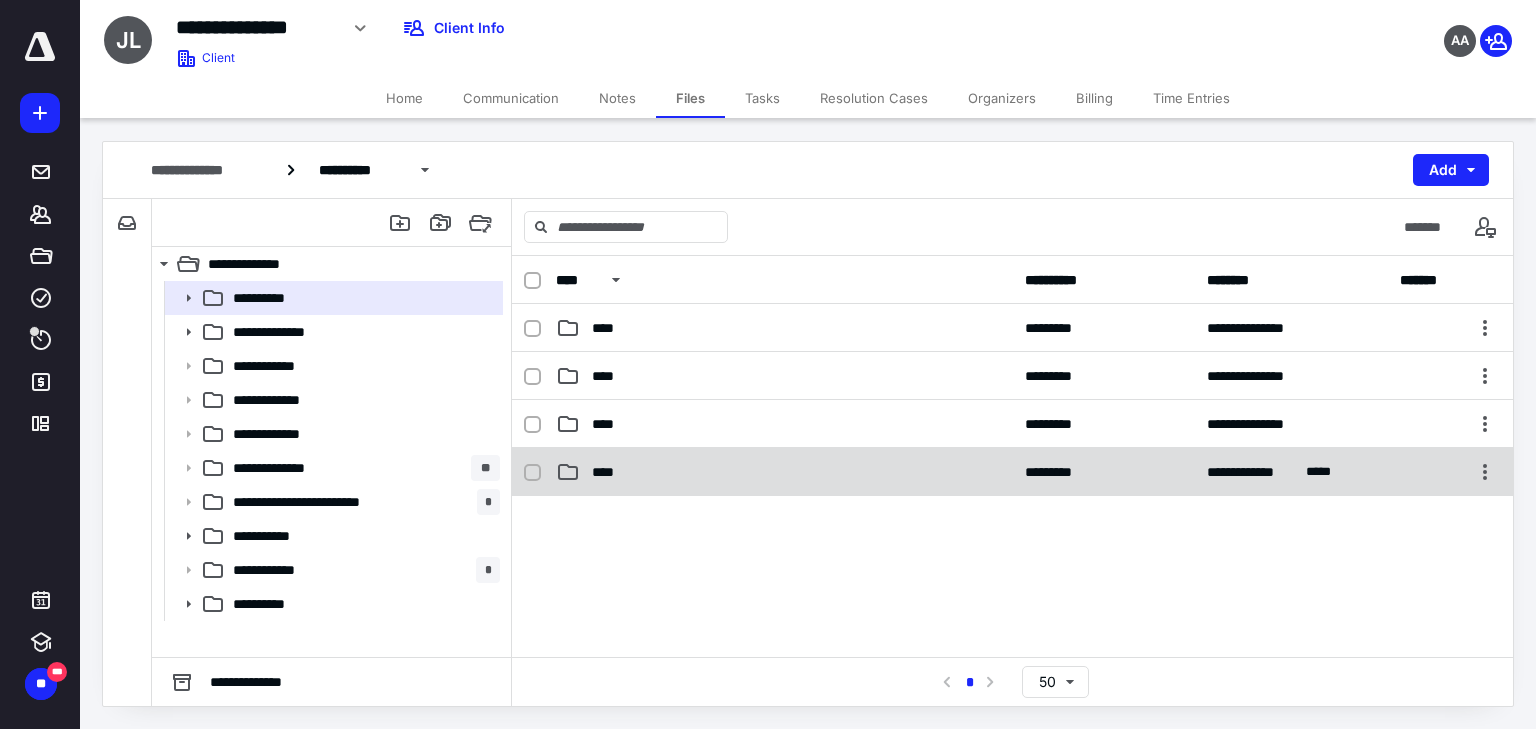click on "****" at bounding box center [784, 472] 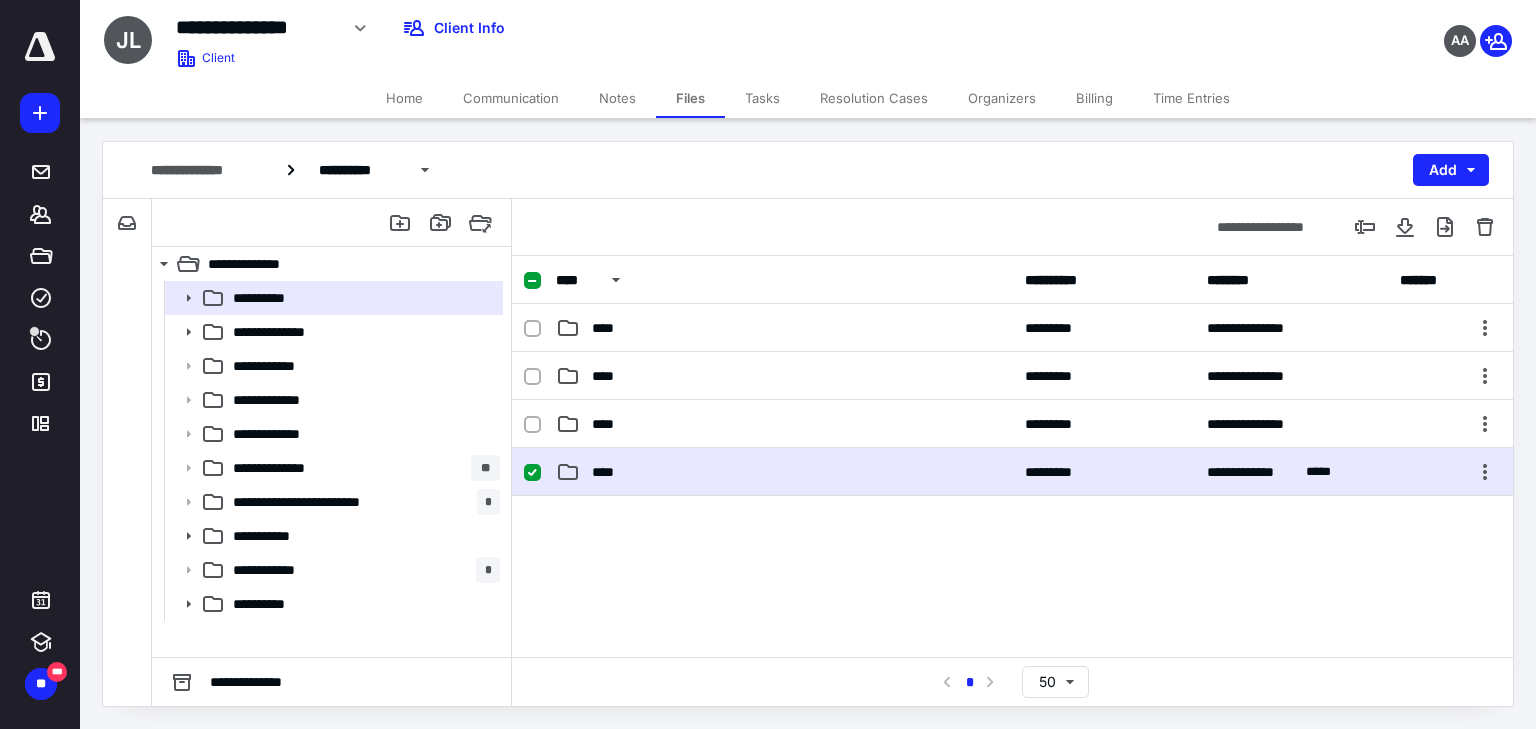 click on "****" at bounding box center (784, 472) 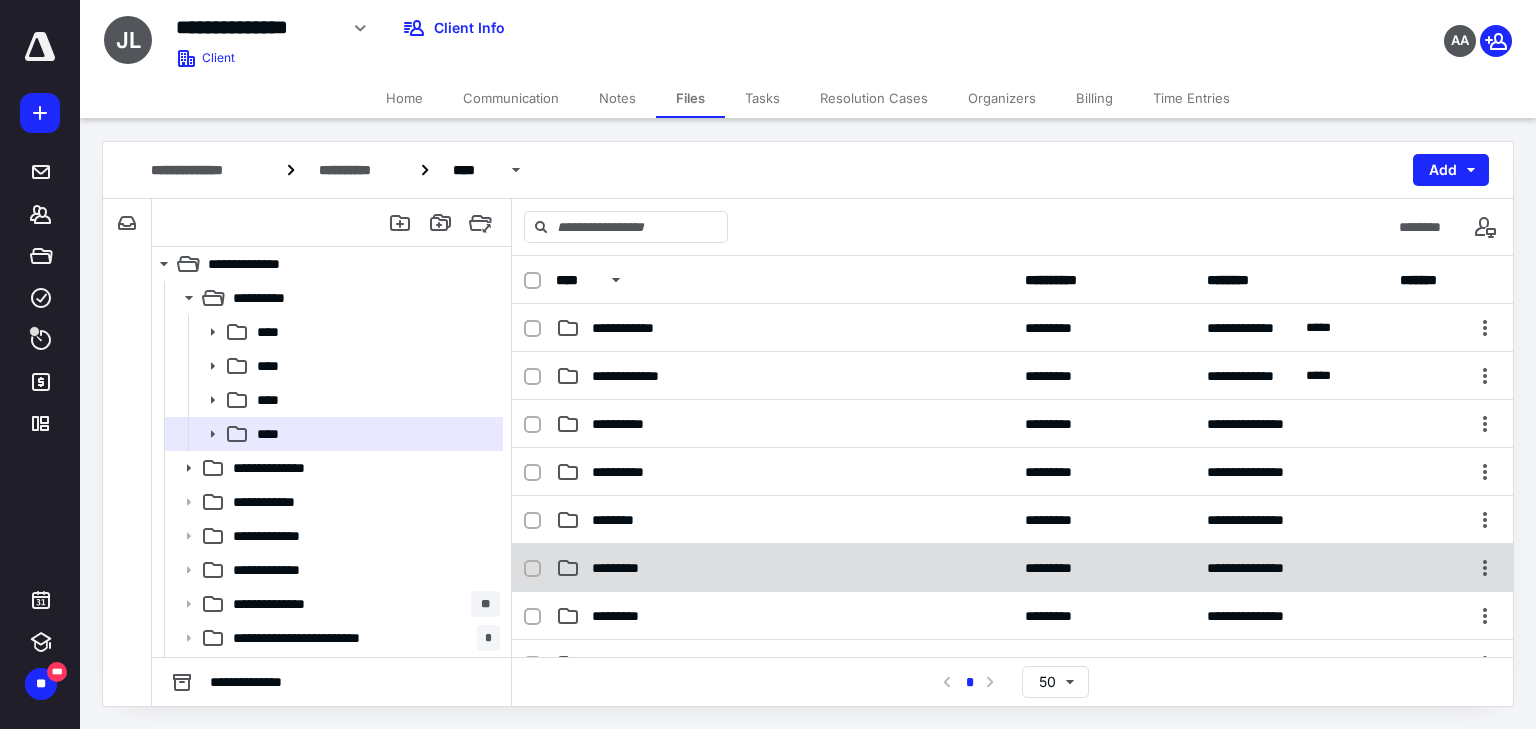 click on "*********" at bounding box center (784, 568) 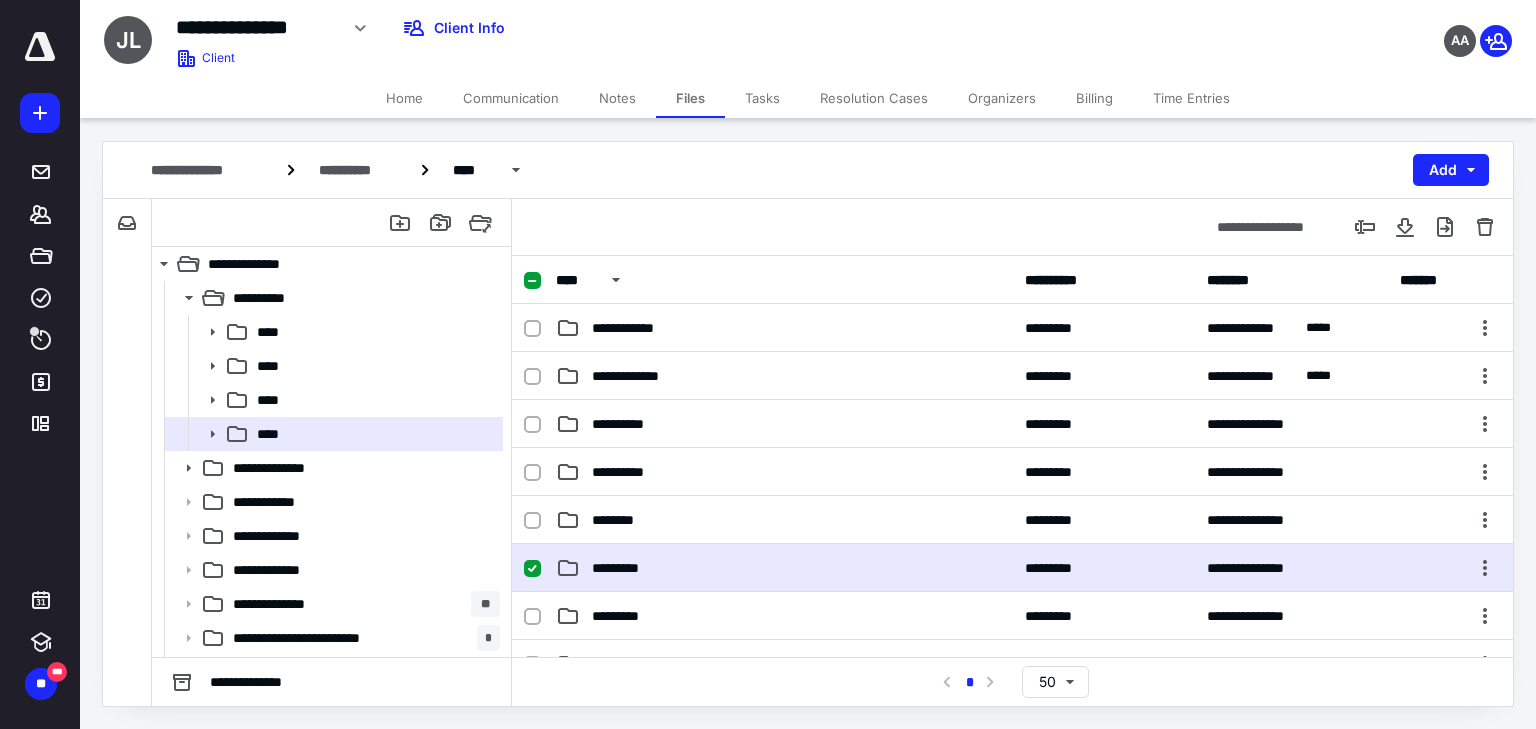 click on "*********" at bounding box center [784, 568] 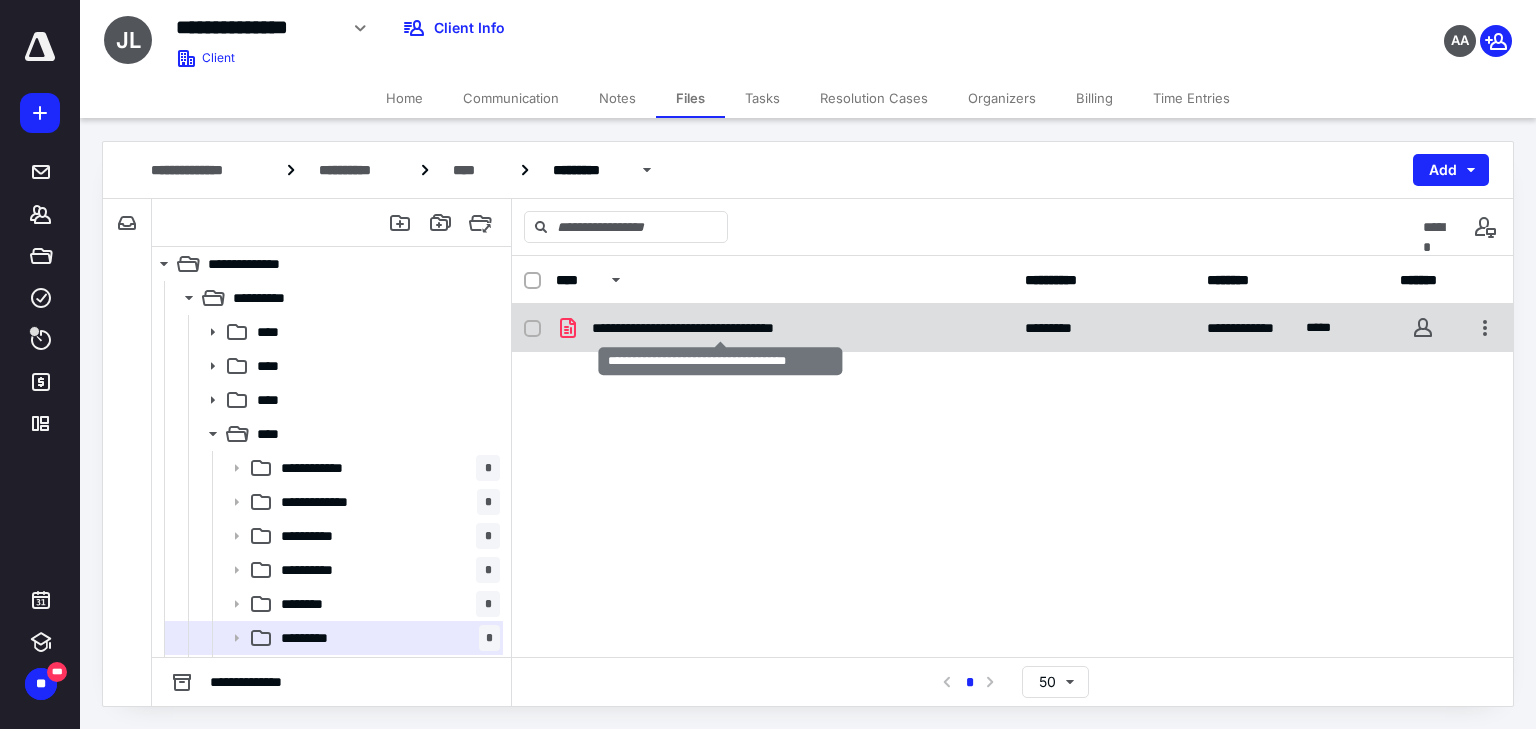 click on "**********" at bounding box center (721, 328) 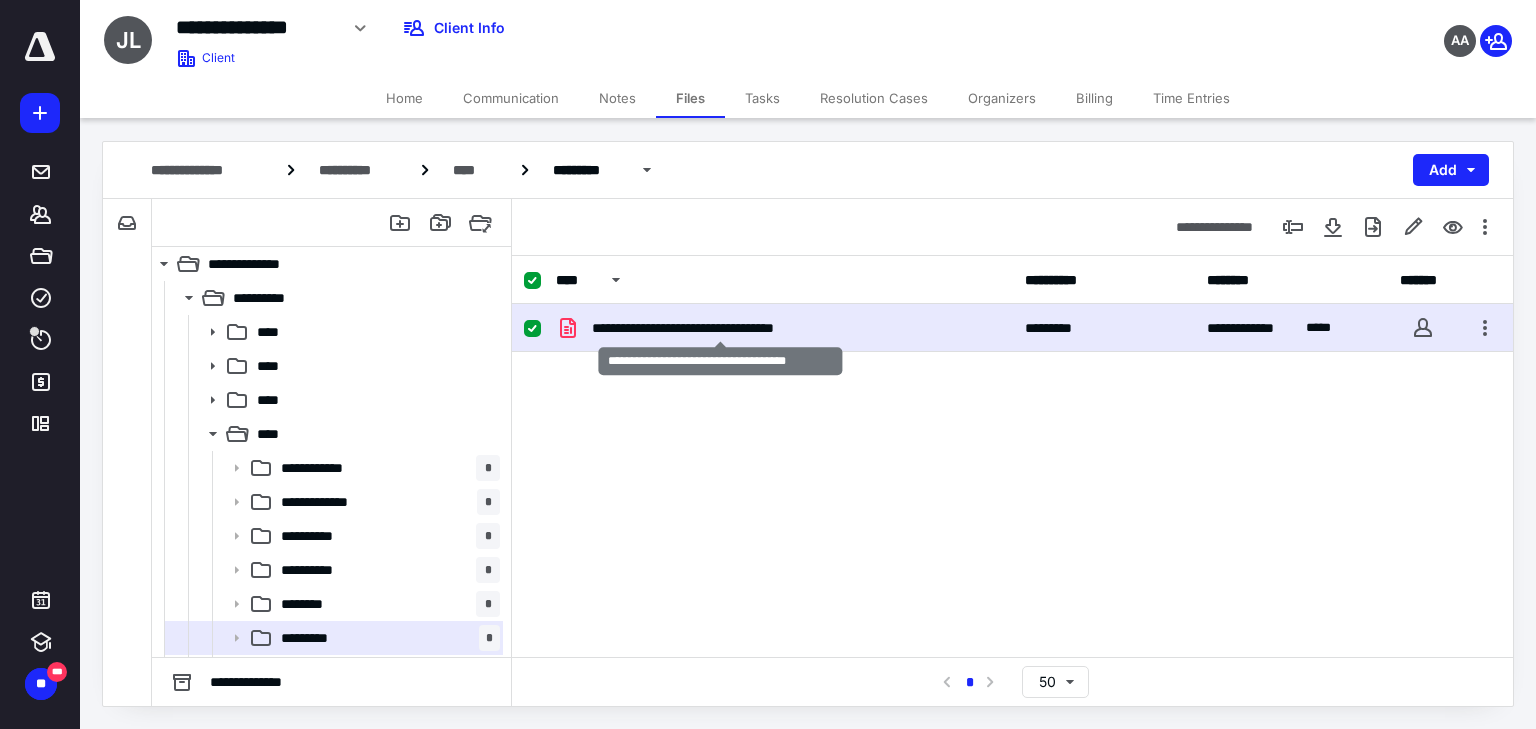 click on "**********" at bounding box center [721, 328] 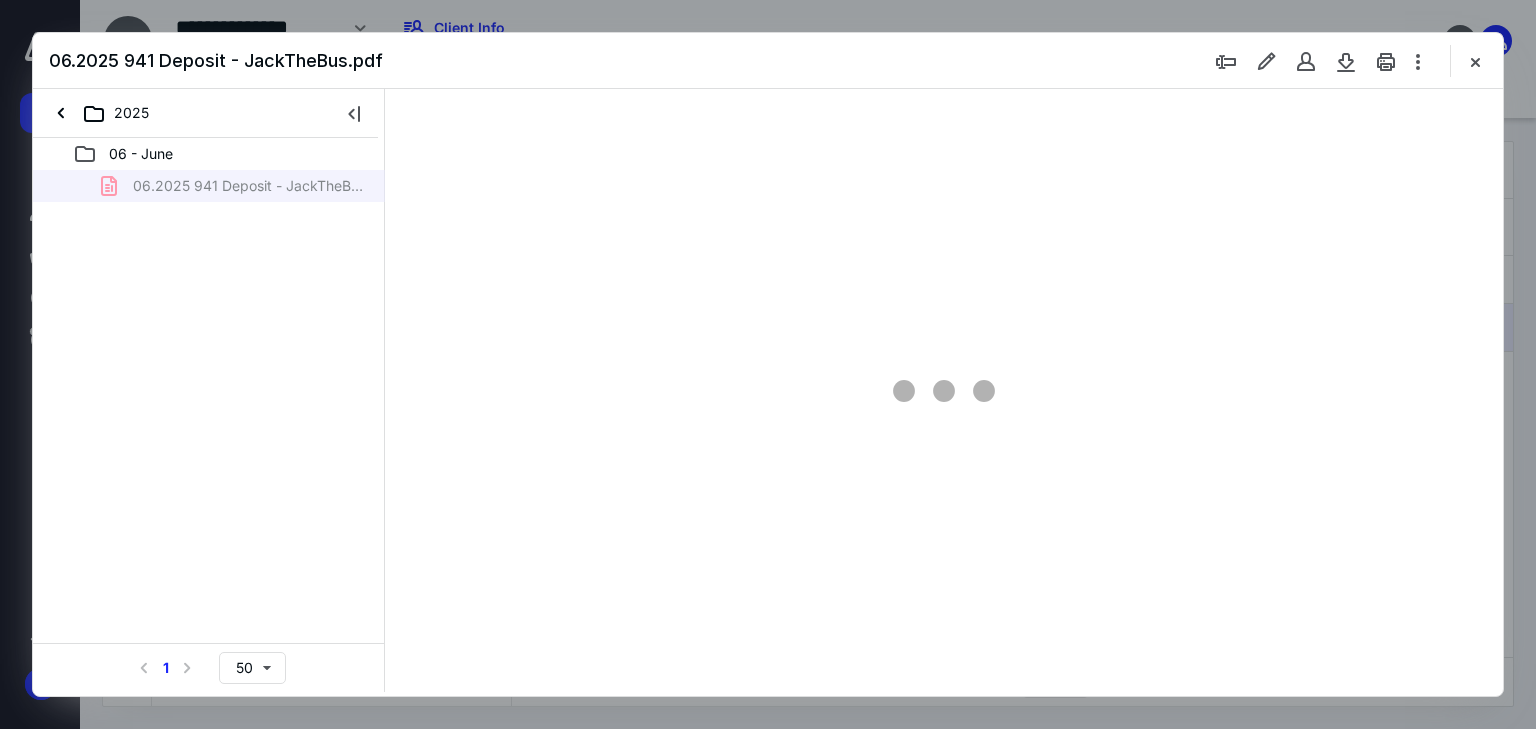 scroll, scrollTop: 0, scrollLeft: 0, axis: both 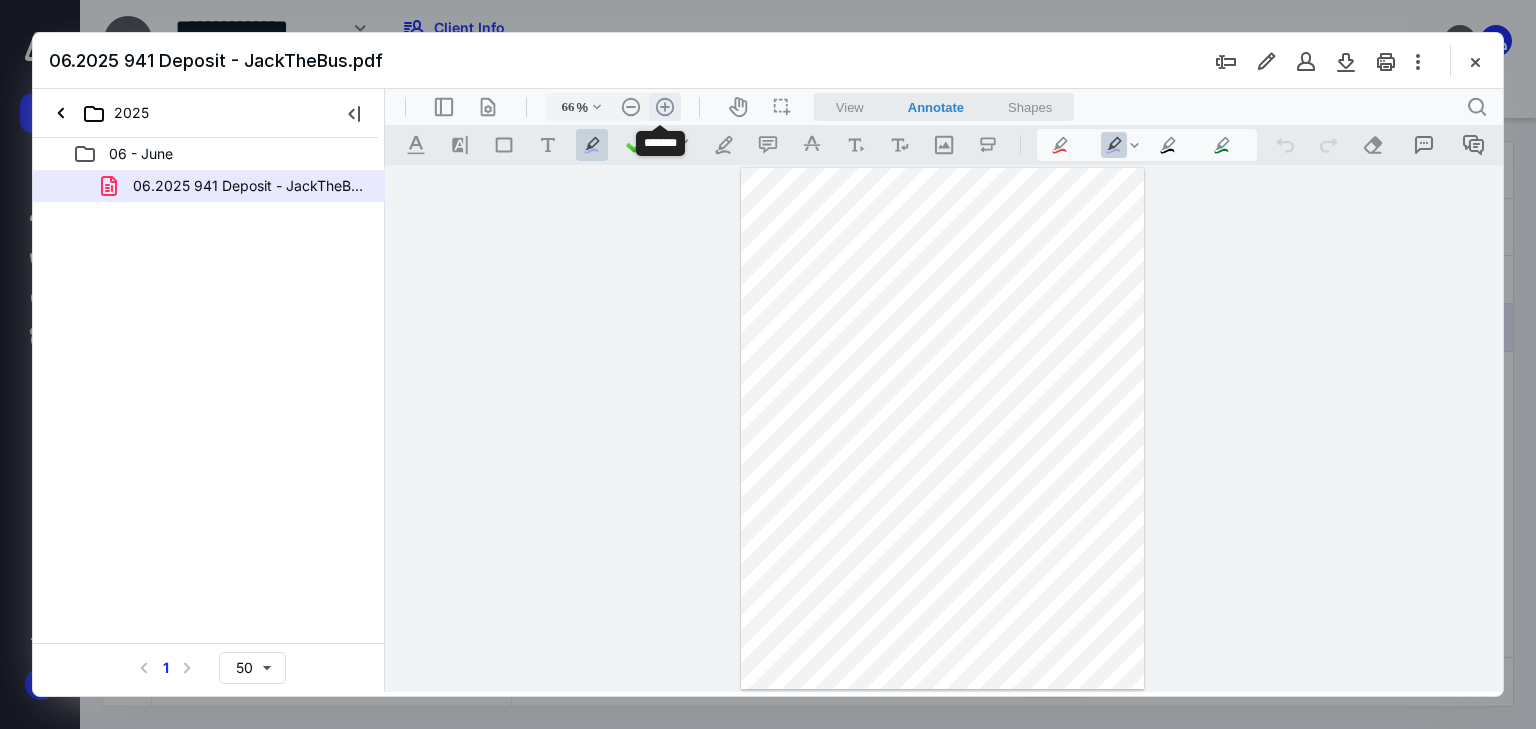 drag, startPoint x: 653, startPoint y: 101, endPoint x: 665, endPoint y: 103, distance: 12.165525 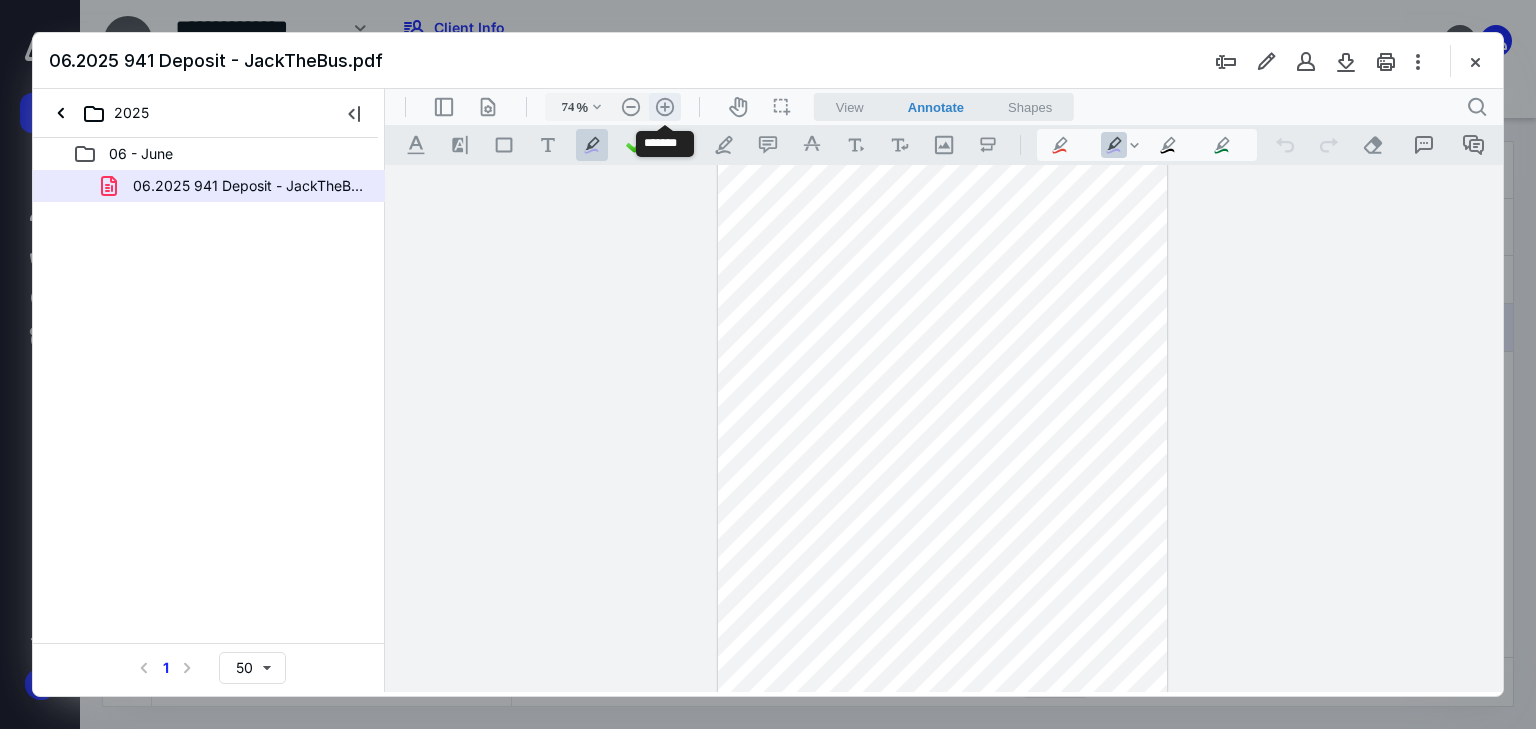 click on ".cls-1{fill:#abb0c4;} icon - header - zoom - in - line" at bounding box center [665, 107] 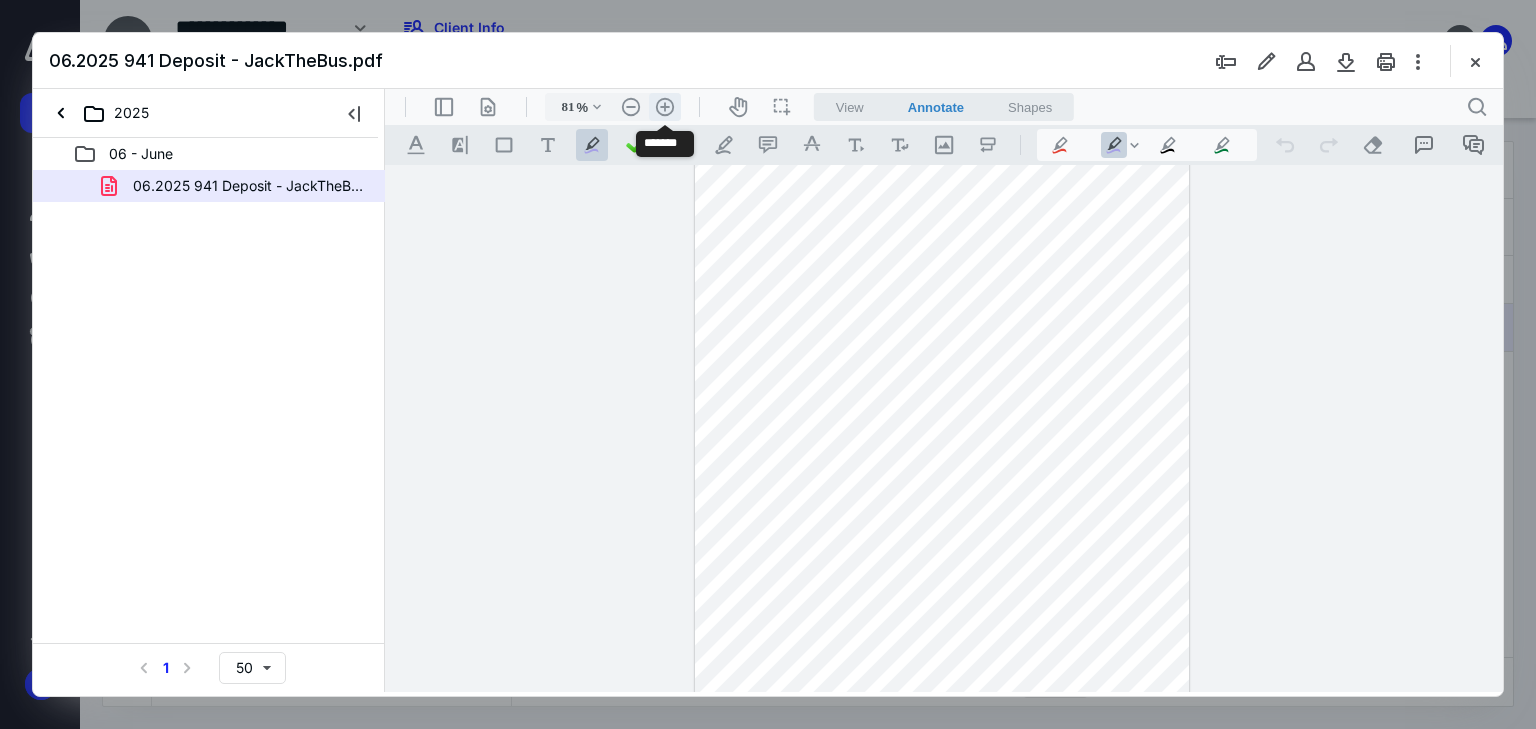 click on ".cls-1{fill:#abb0c4;} icon - header - zoom - in - line" at bounding box center (665, 107) 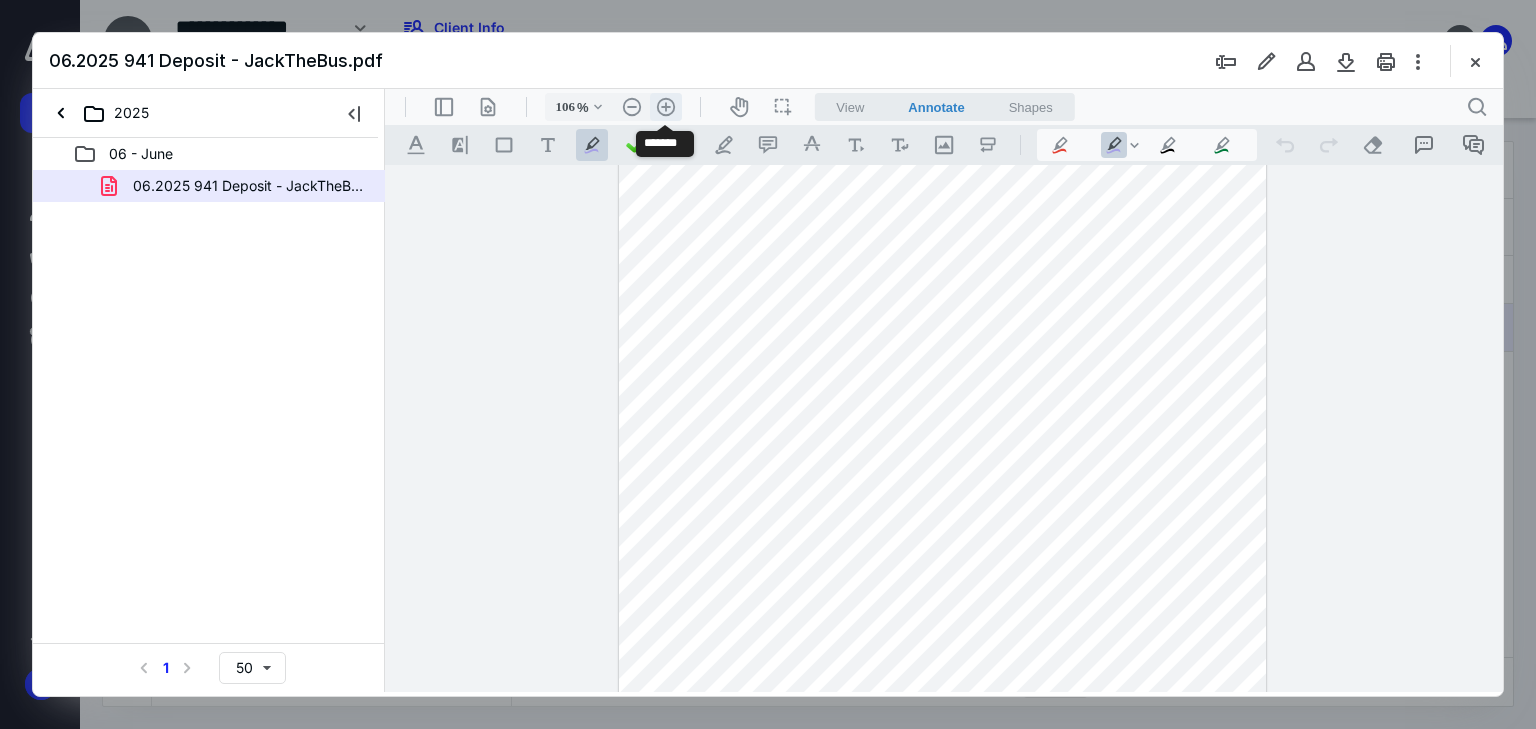 click on ".cls-1{fill:#abb0c4;} icon - header - zoom - in - line" at bounding box center [666, 107] 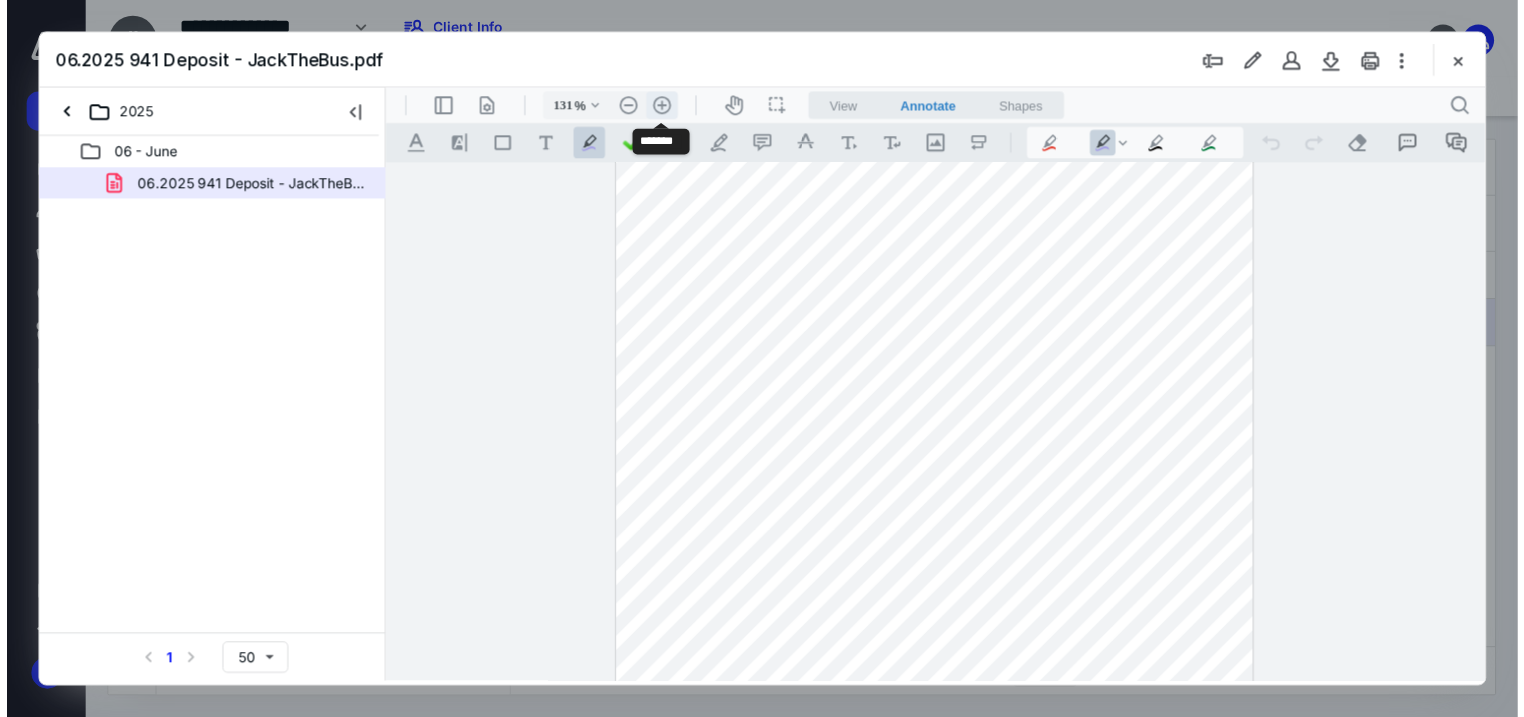 scroll, scrollTop: 222, scrollLeft: 0, axis: vertical 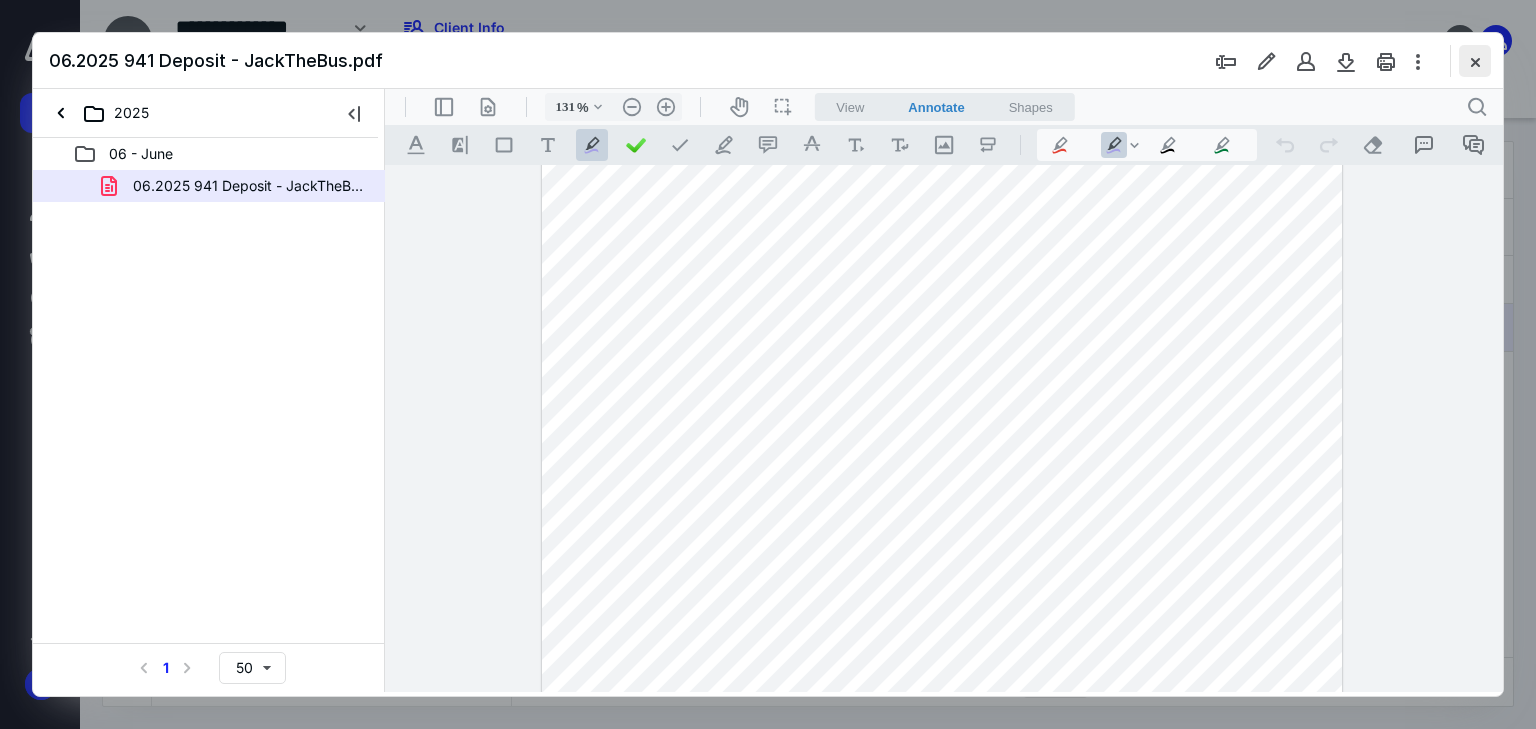 click at bounding box center (1475, 61) 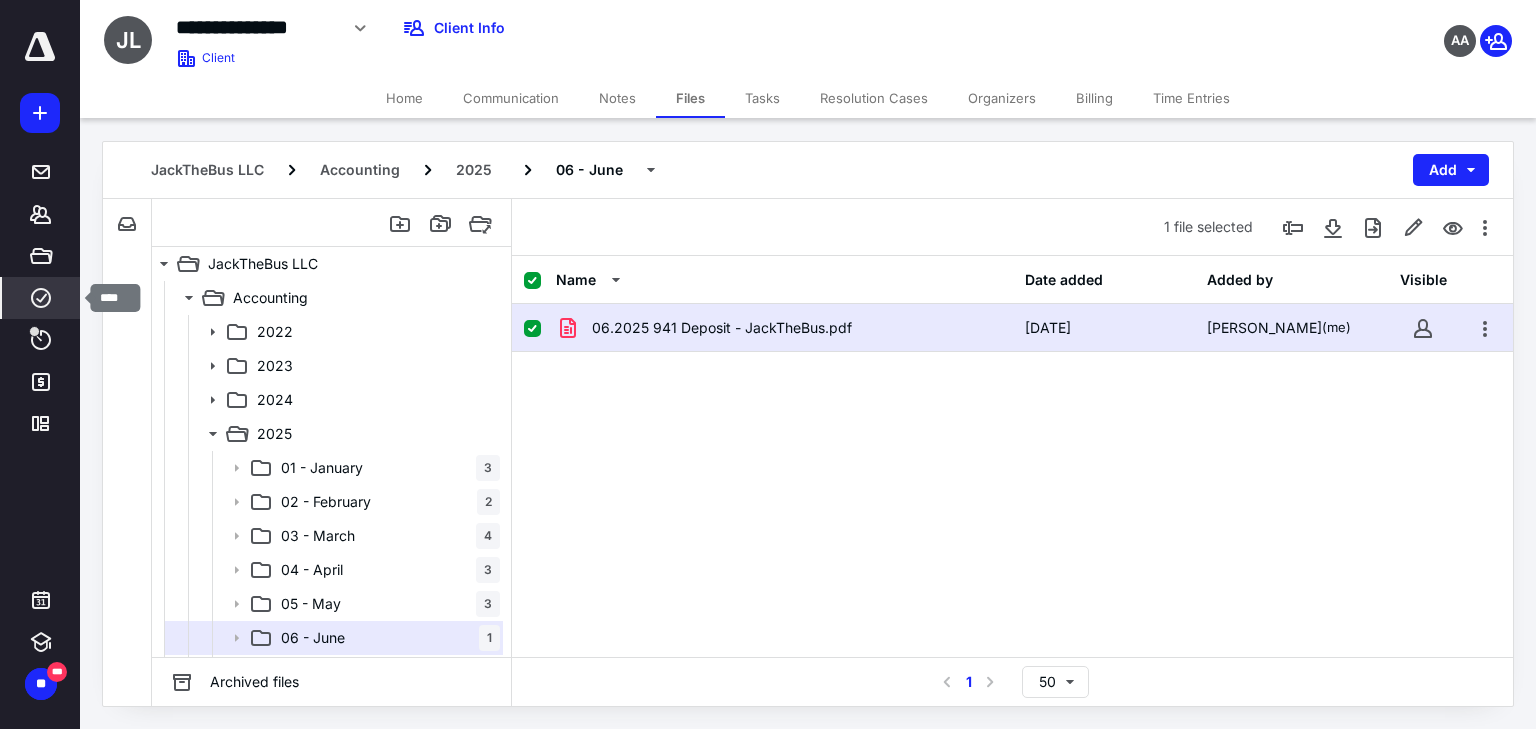 click 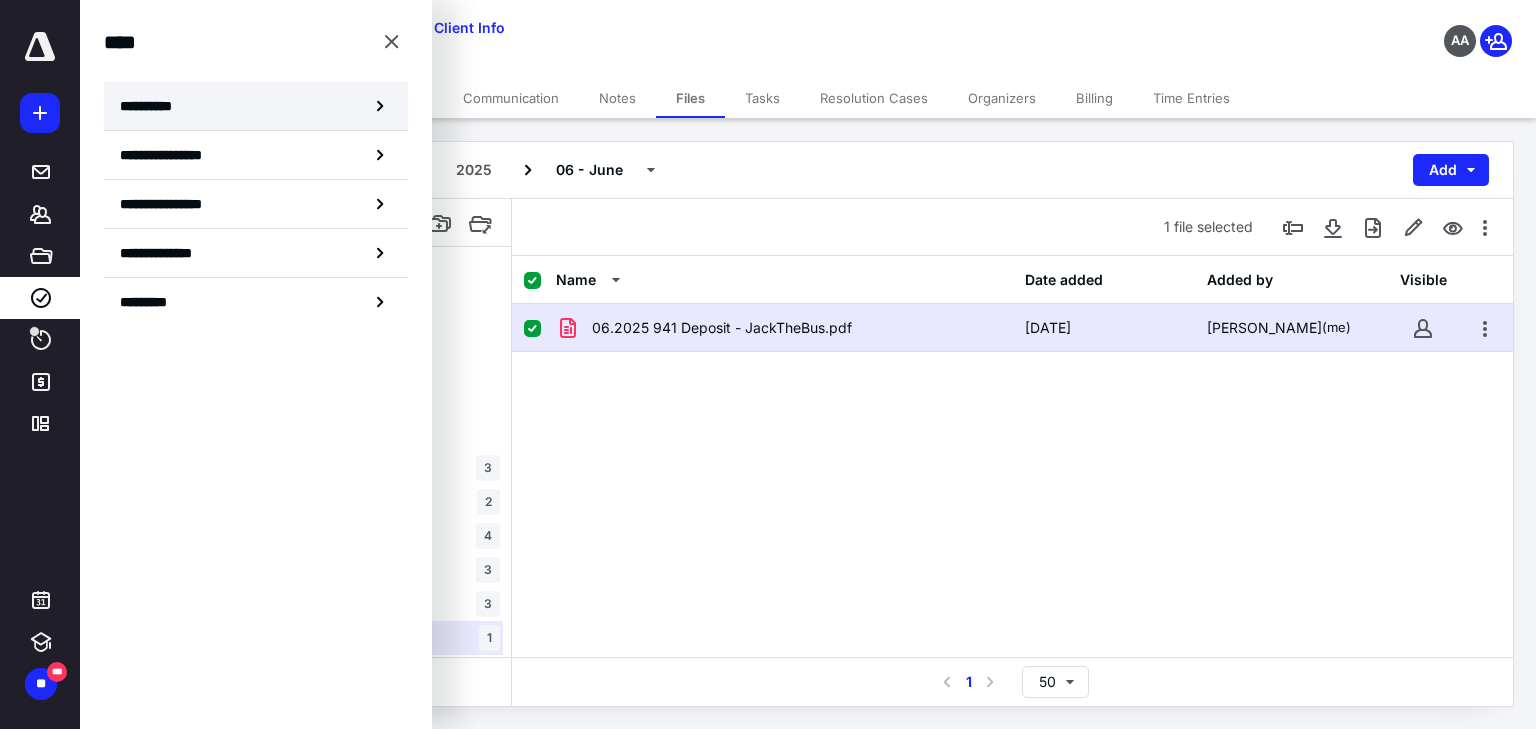 click on "**********" at bounding box center (256, 106) 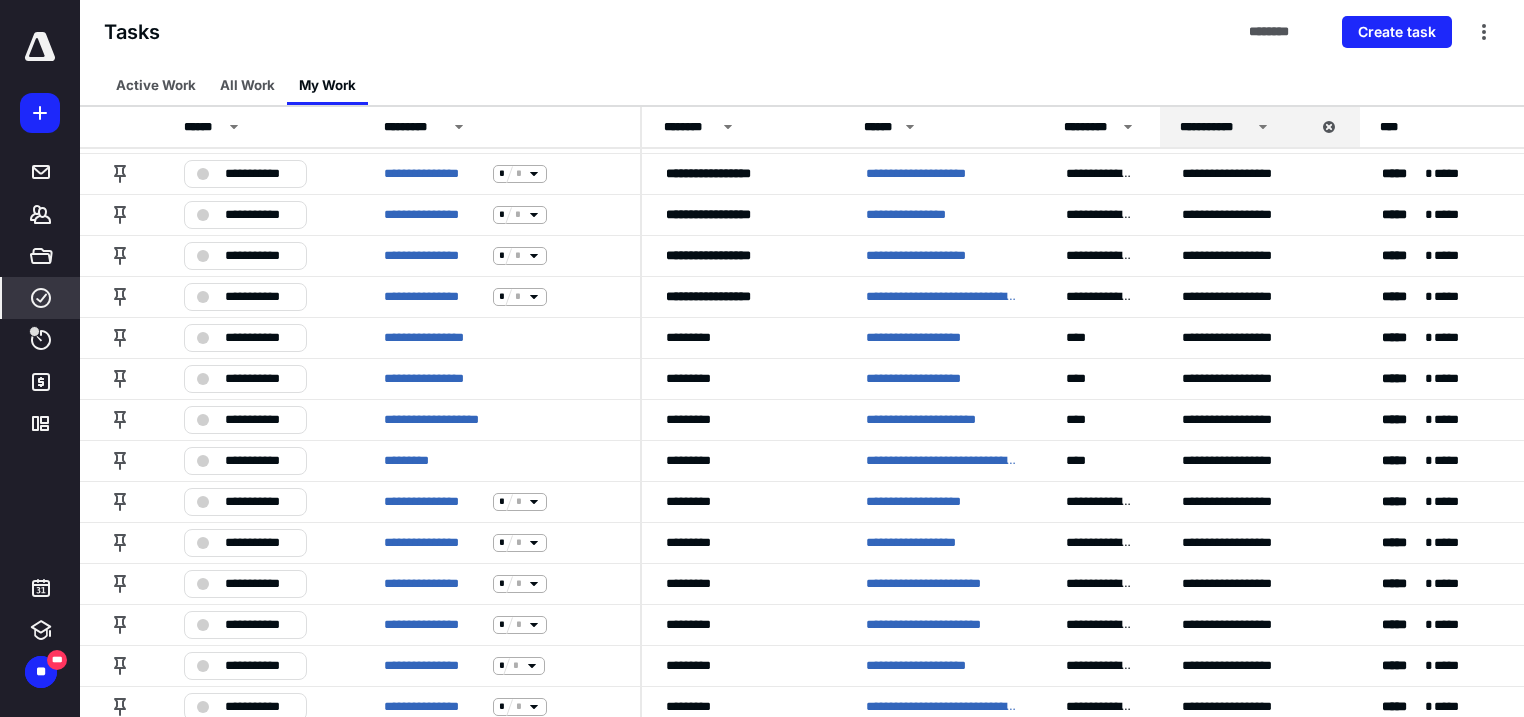 scroll, scrollTop: 260, scrollLeft: 0, axis: vertical 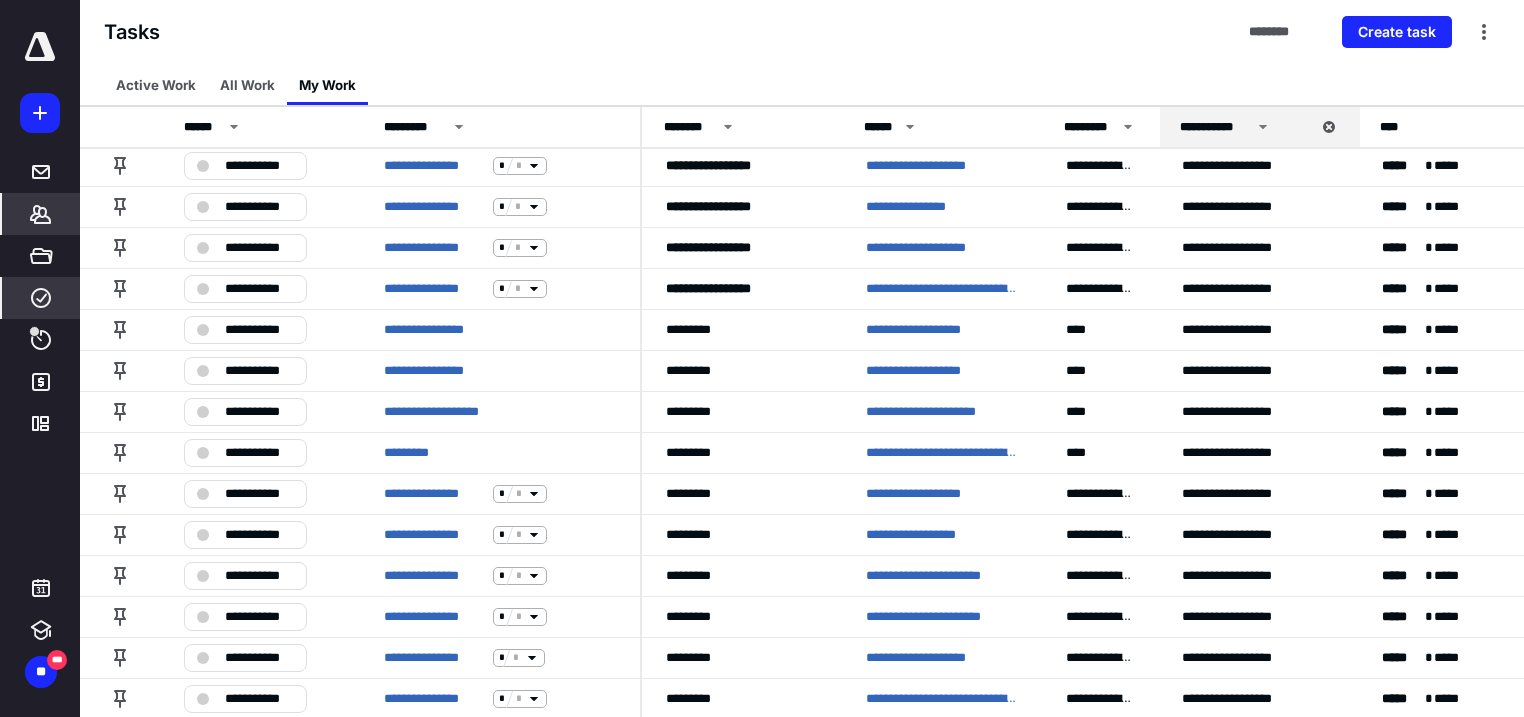 click on "*******" at bounding box center (41, 214) 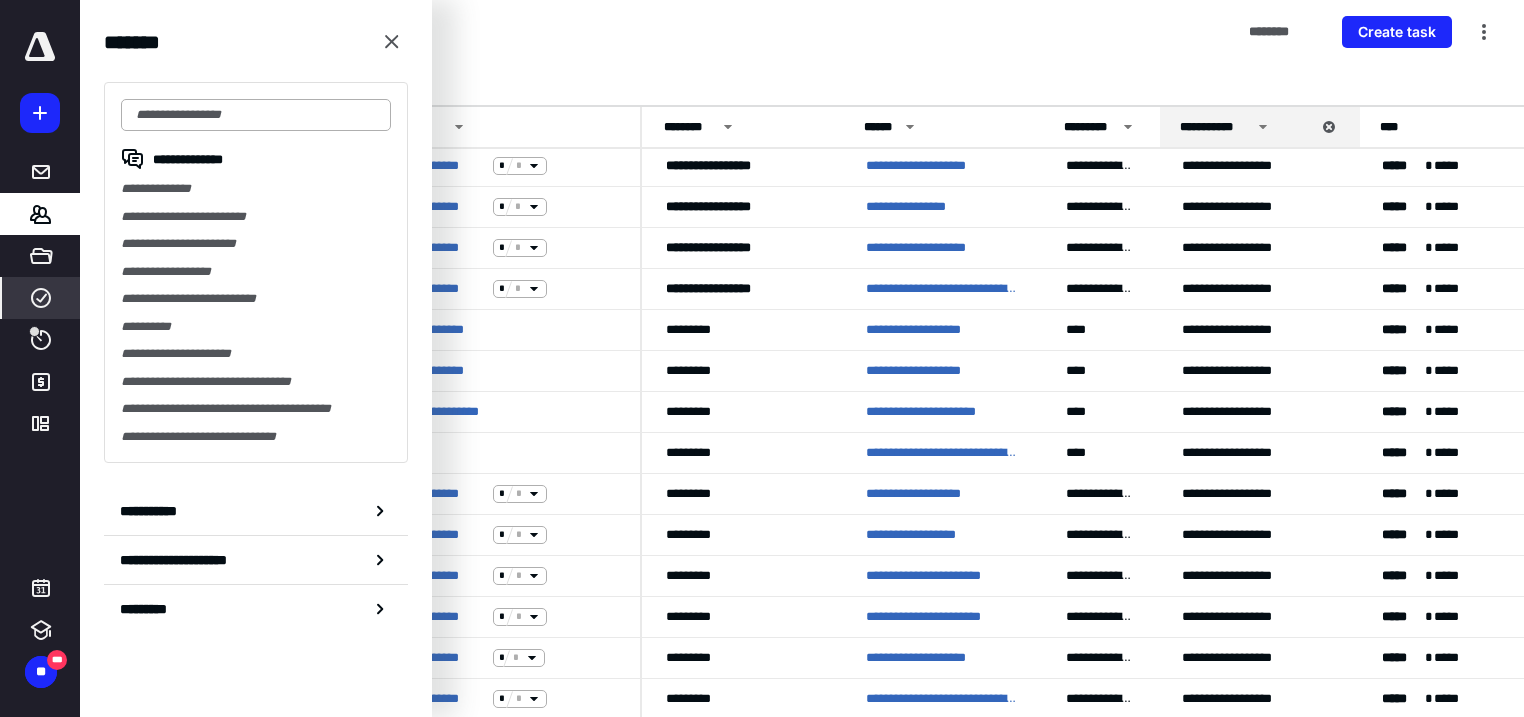 click at bounding box center (256, 115) 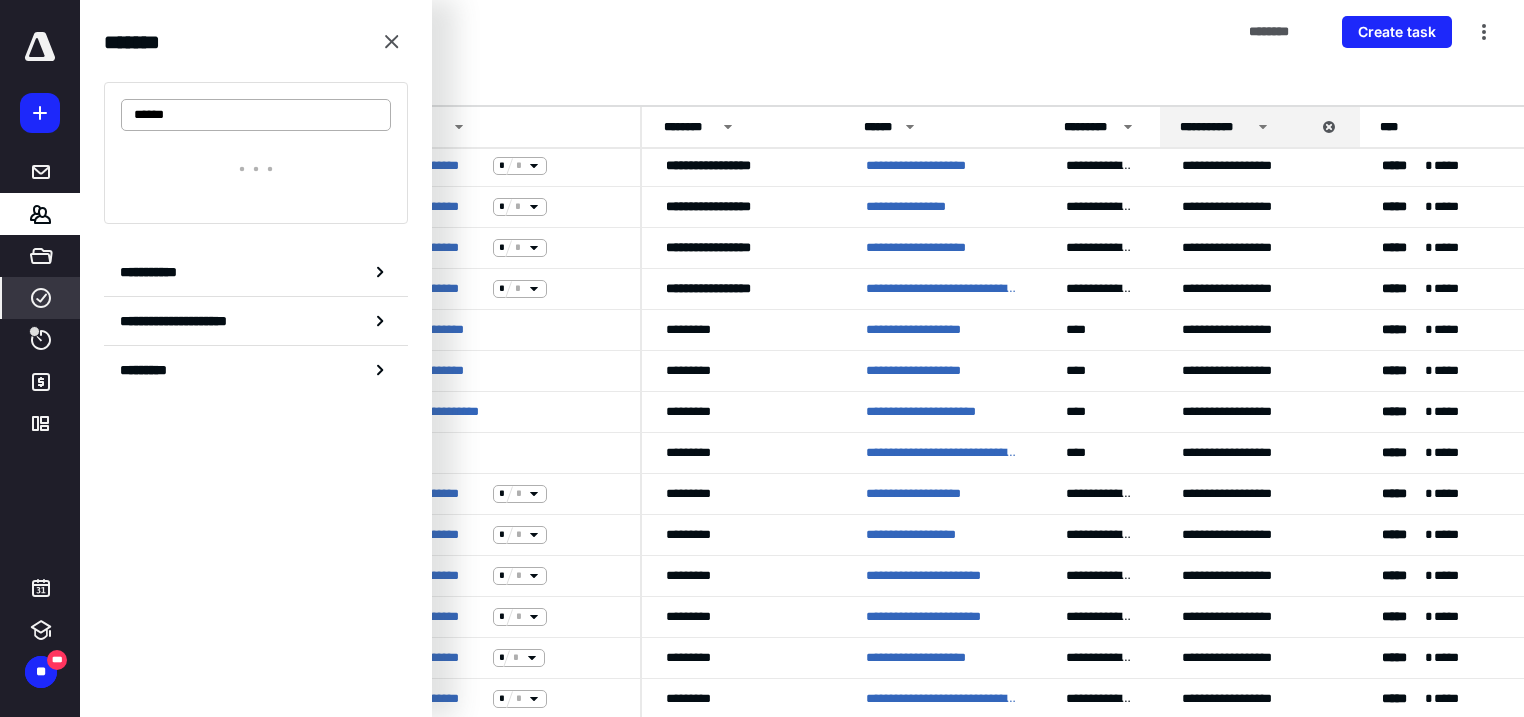type on "******" 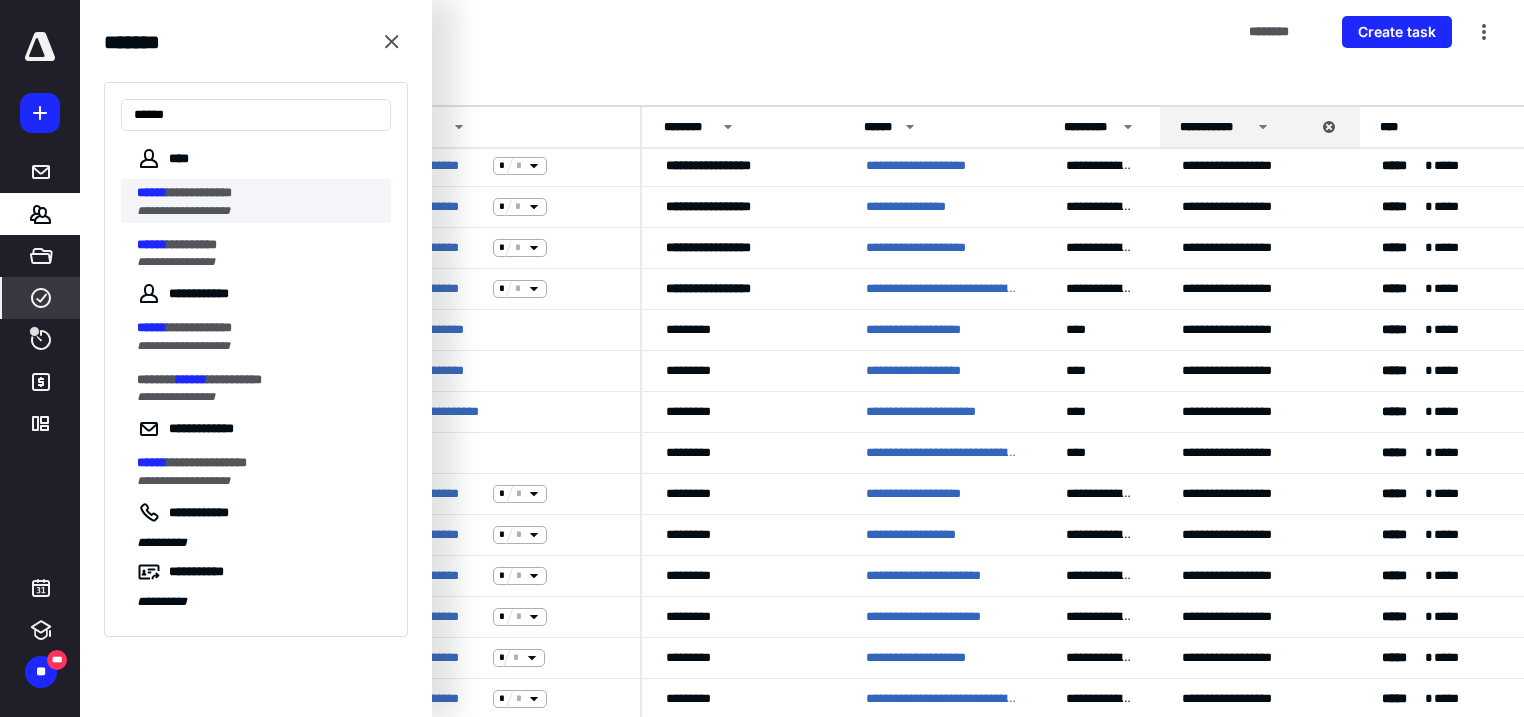 click on "**********" at bounding box center (183, 211) 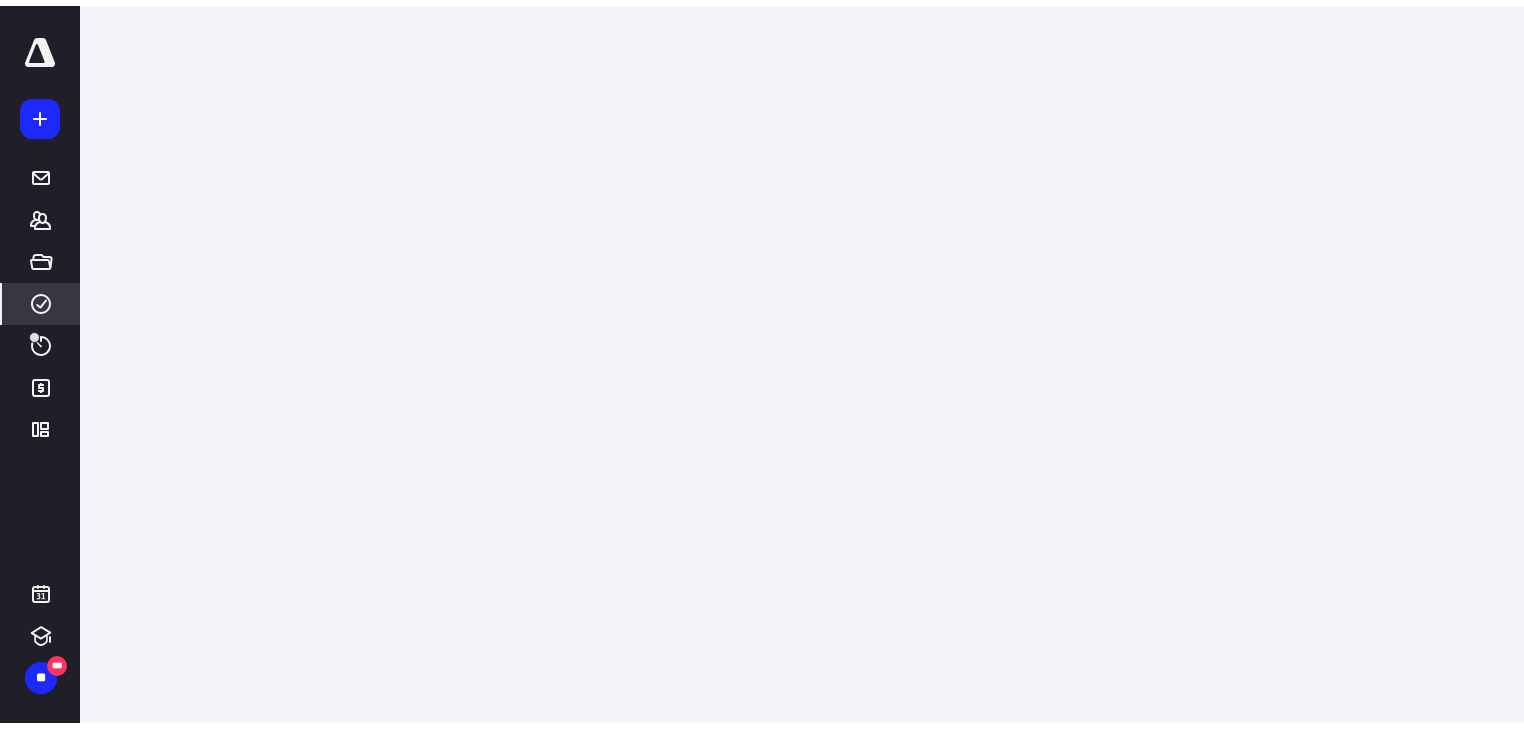 scroll, scrollTop: 0, scrollLeft: 0, axis: both 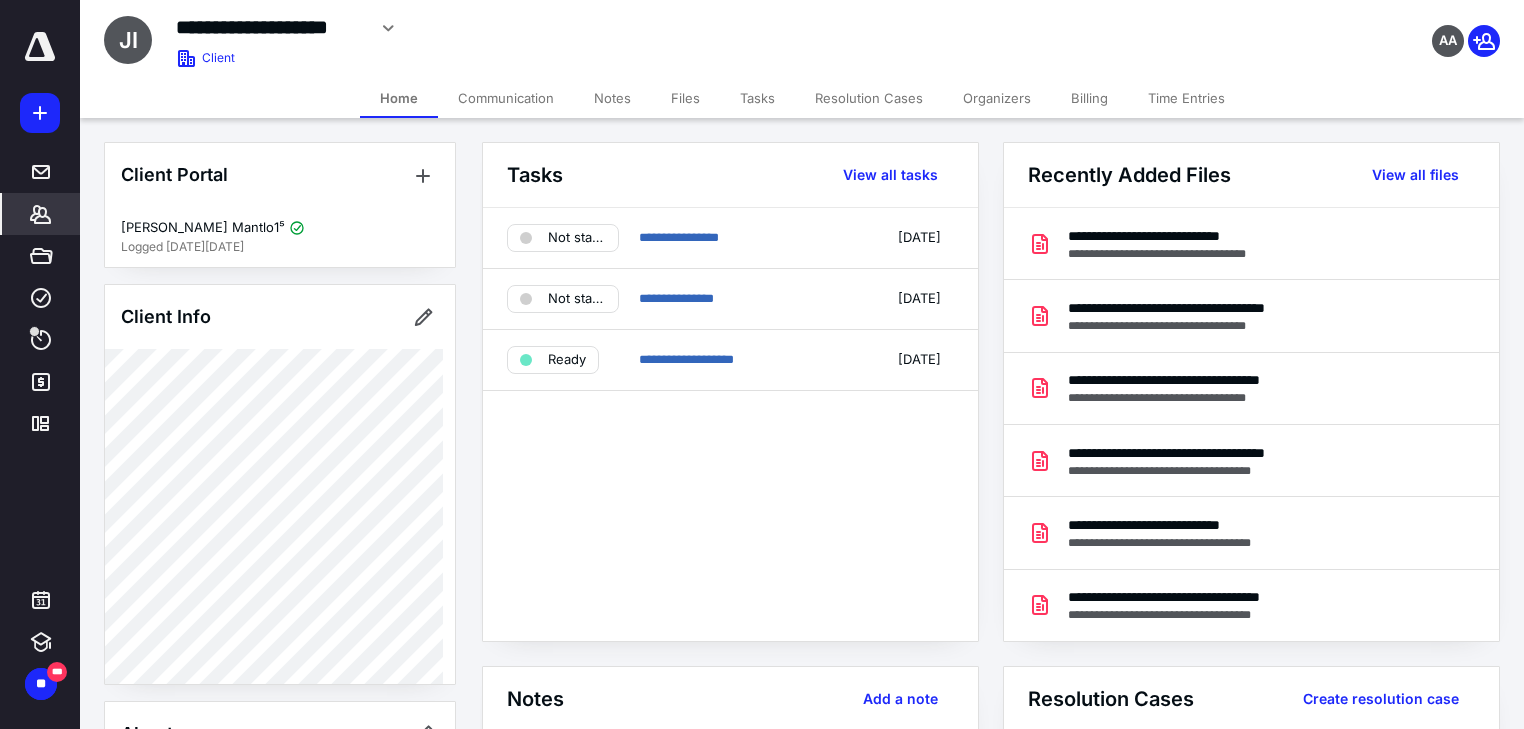 click on "Notes" at bounding box center (612, 98) 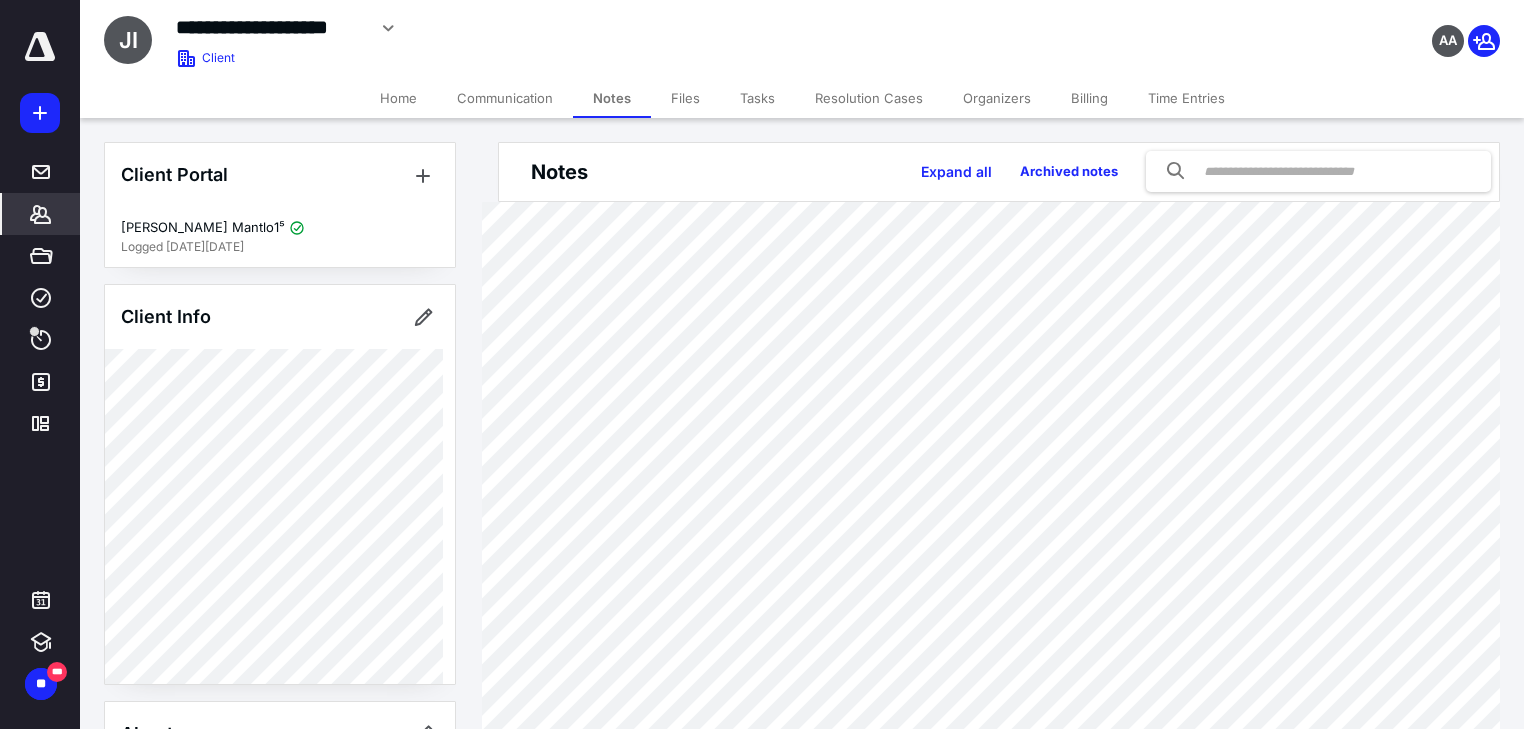 scroll, scrollTop: 40, scrollLeft: 0, axis: vertical 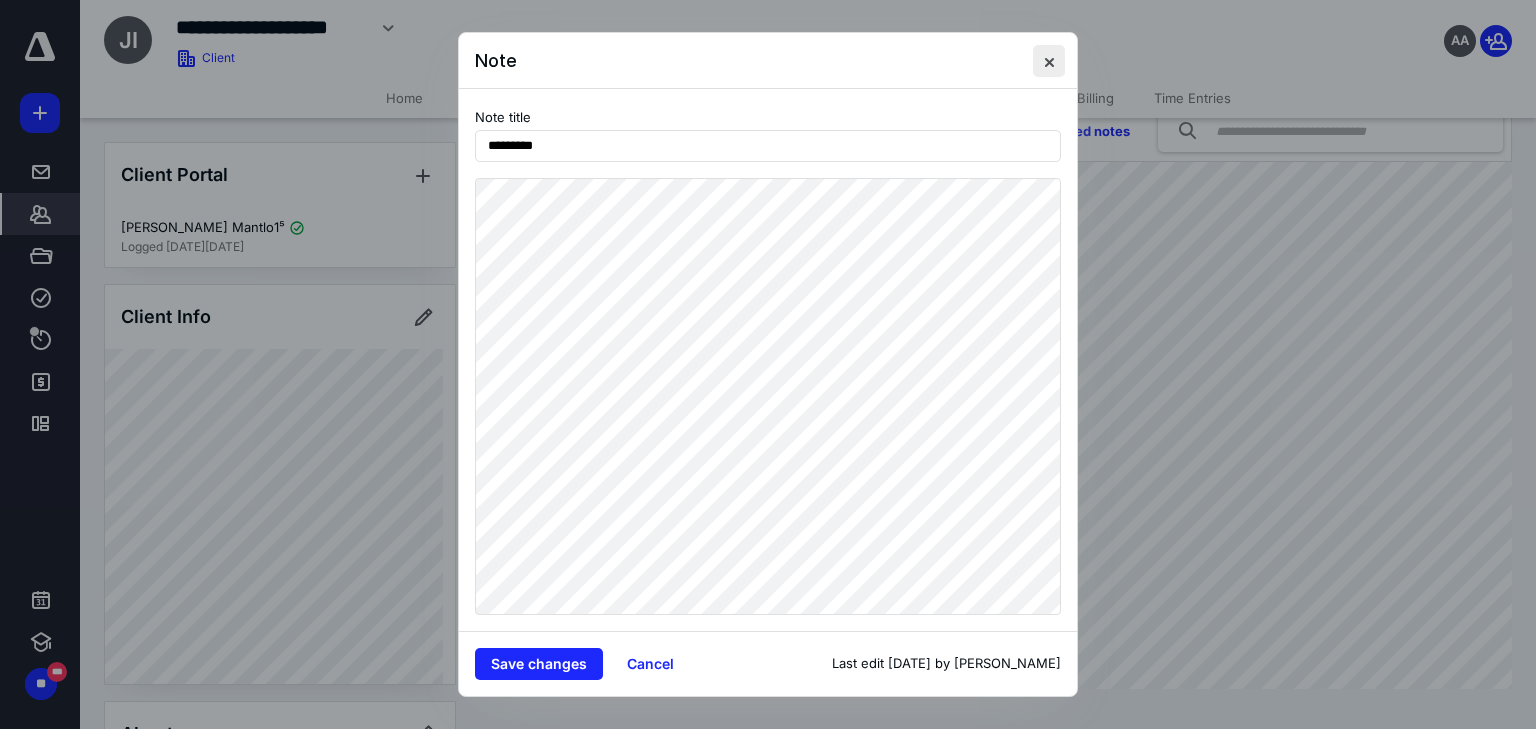click at bounding box center (1049, 61) 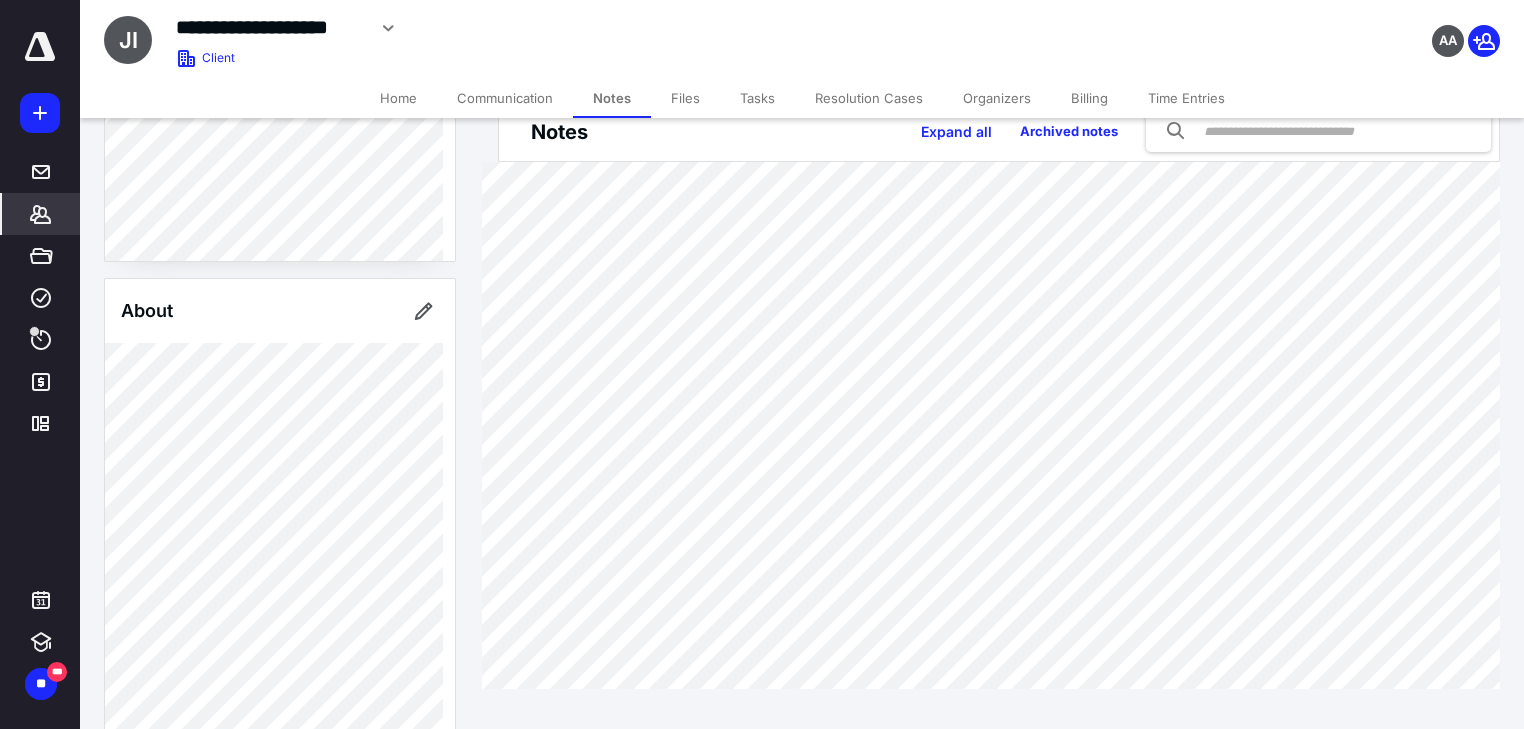 scroll, scrollTop: 429, scrollLeft: 0, axis: vertical 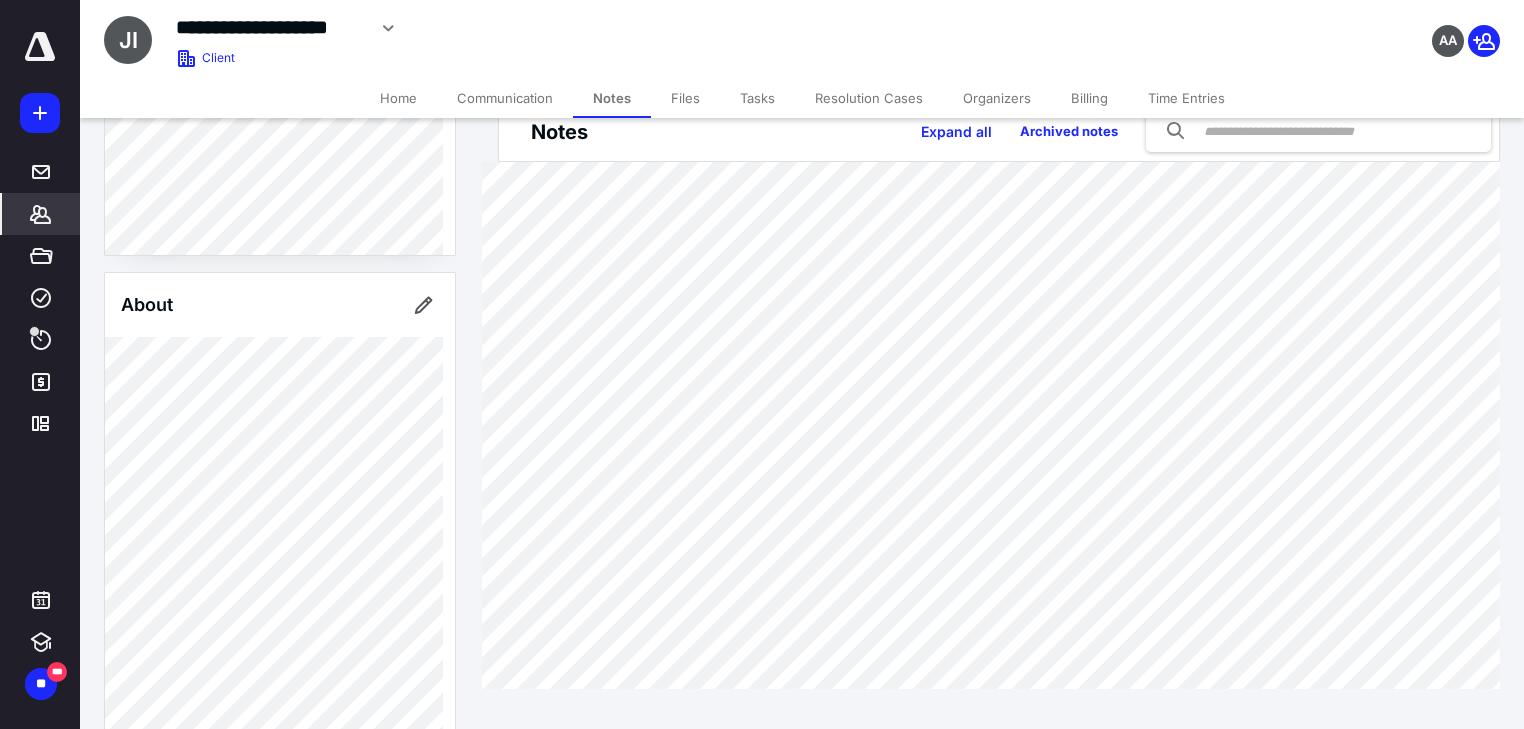 click on "Files" at bounding box center (685, 98) 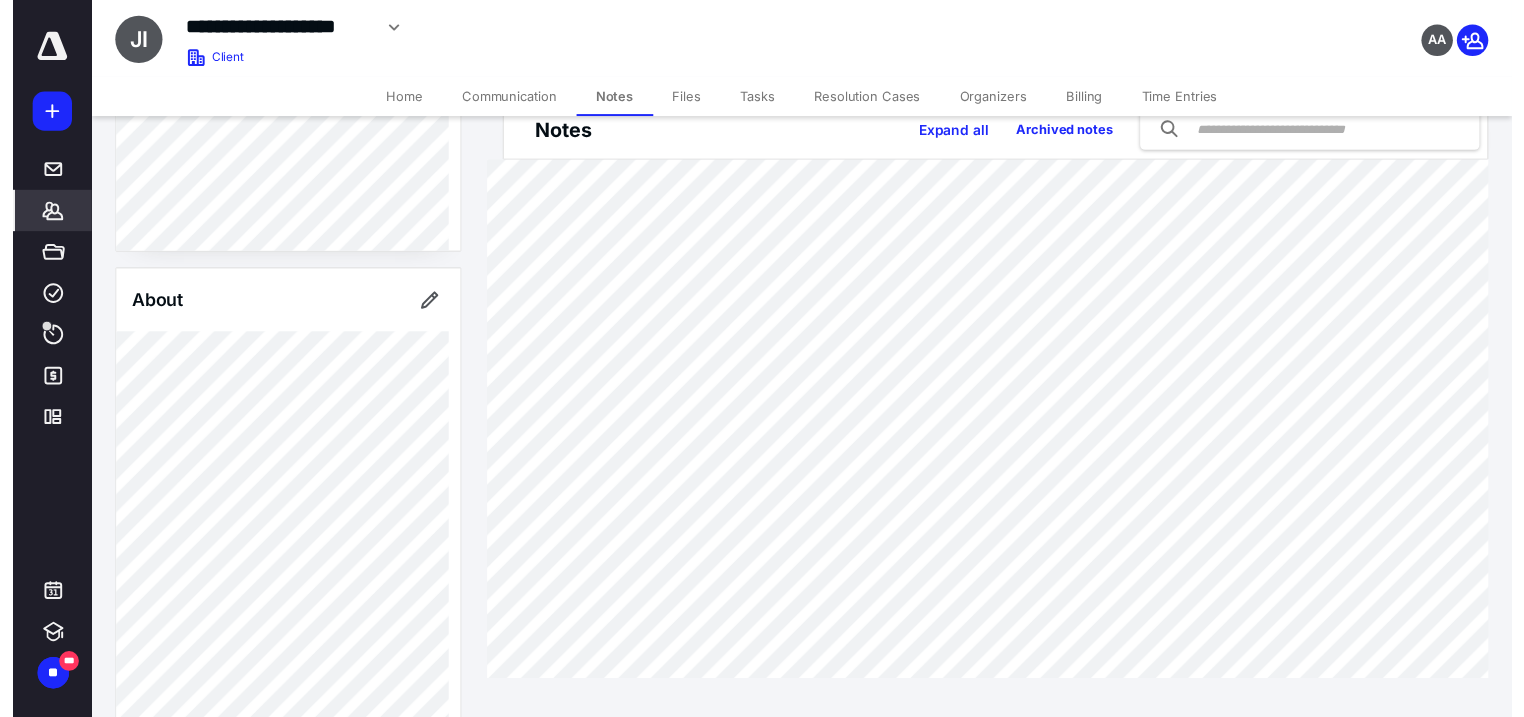 scroll, scrollTop: 0, scrollLeft: 0, axis: both 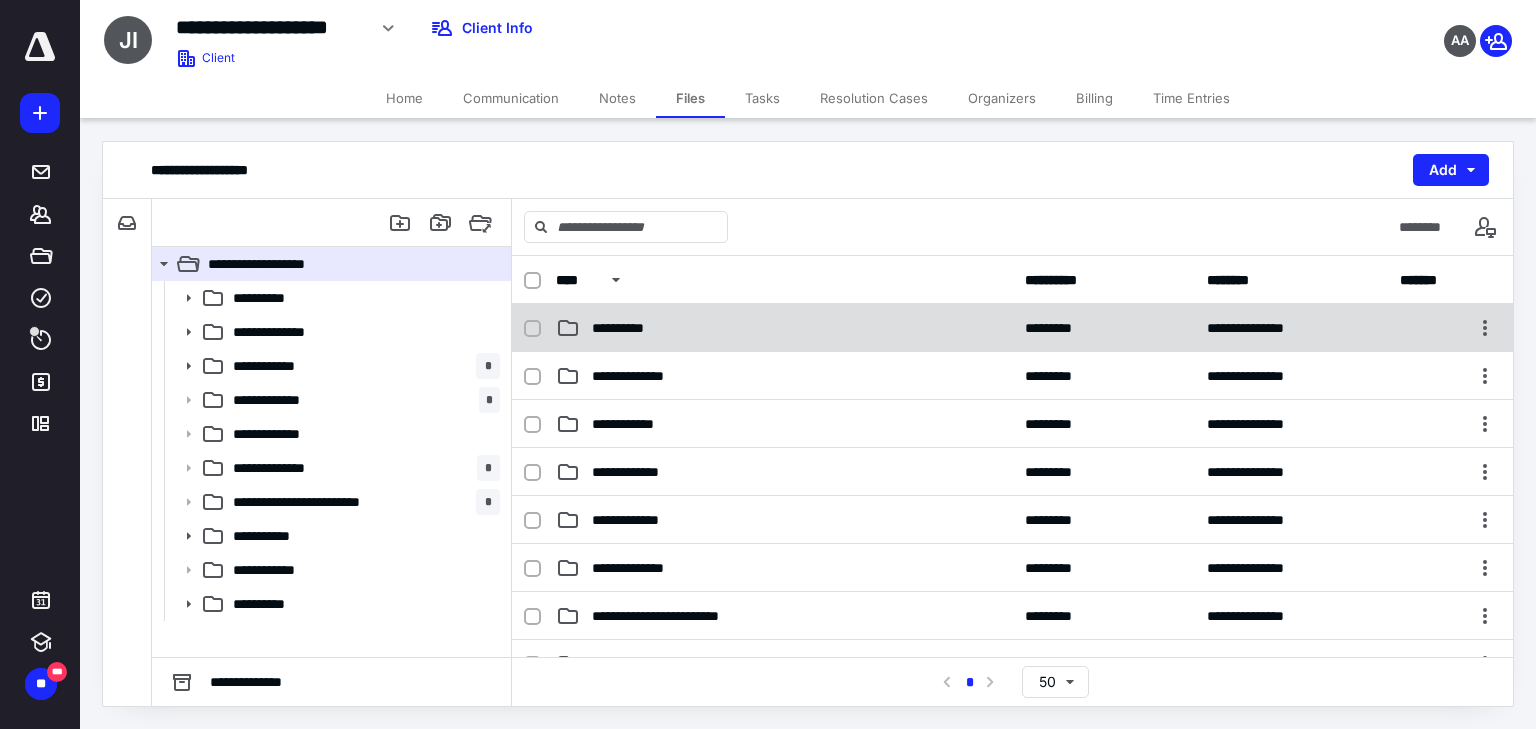 click on "**********" at bounding box center (629, 328) 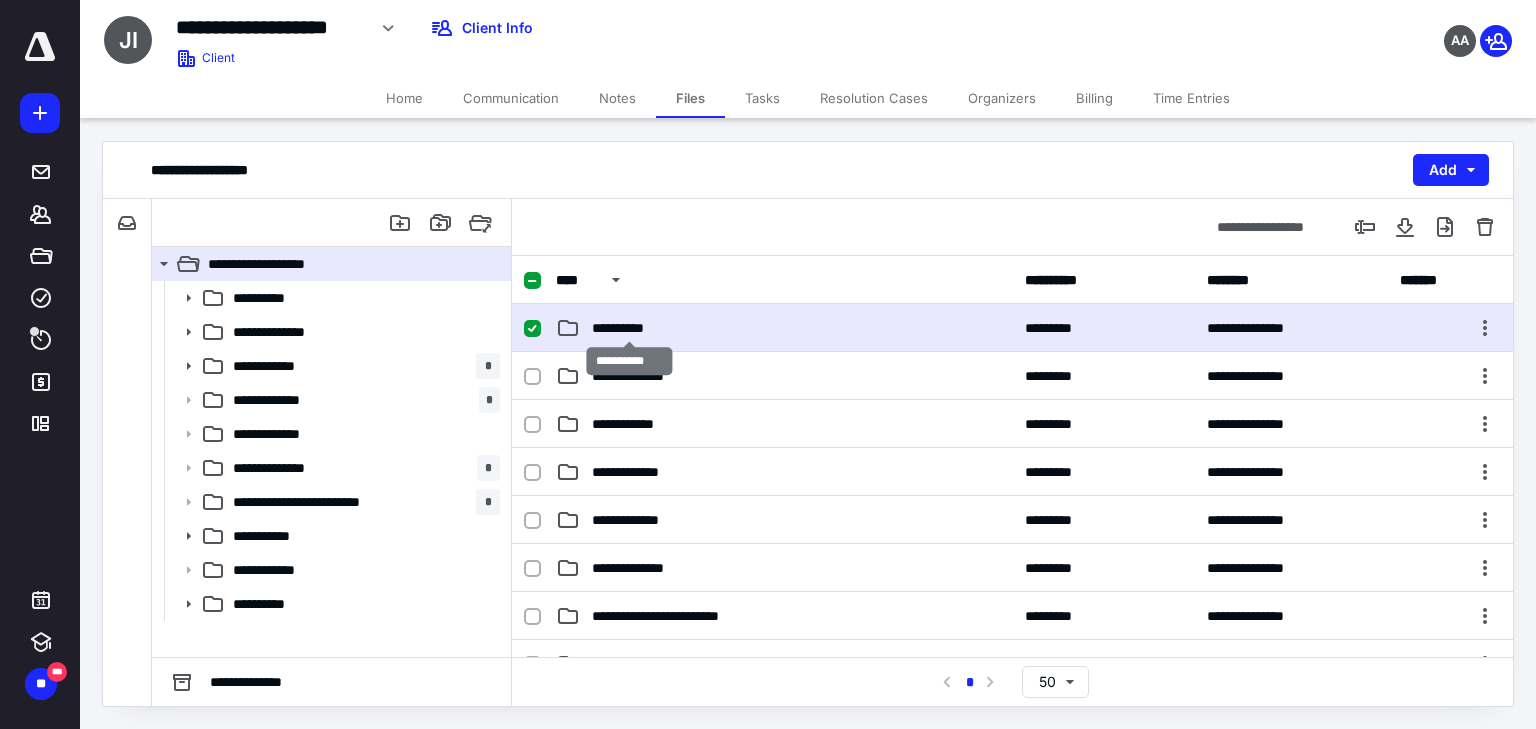 click on "**********" at bounding box center (629, 328) 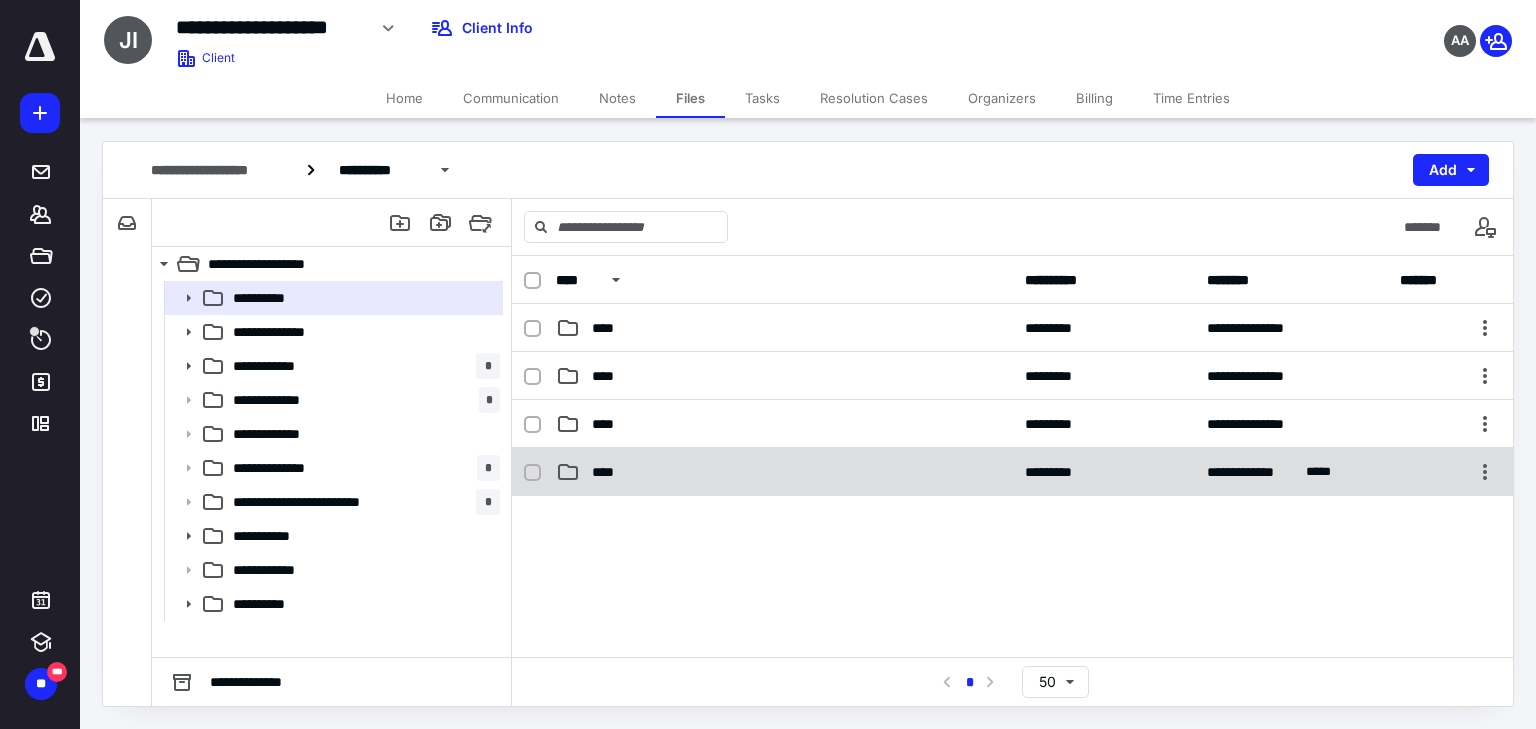click on "****" at bounding box center [784, 472] 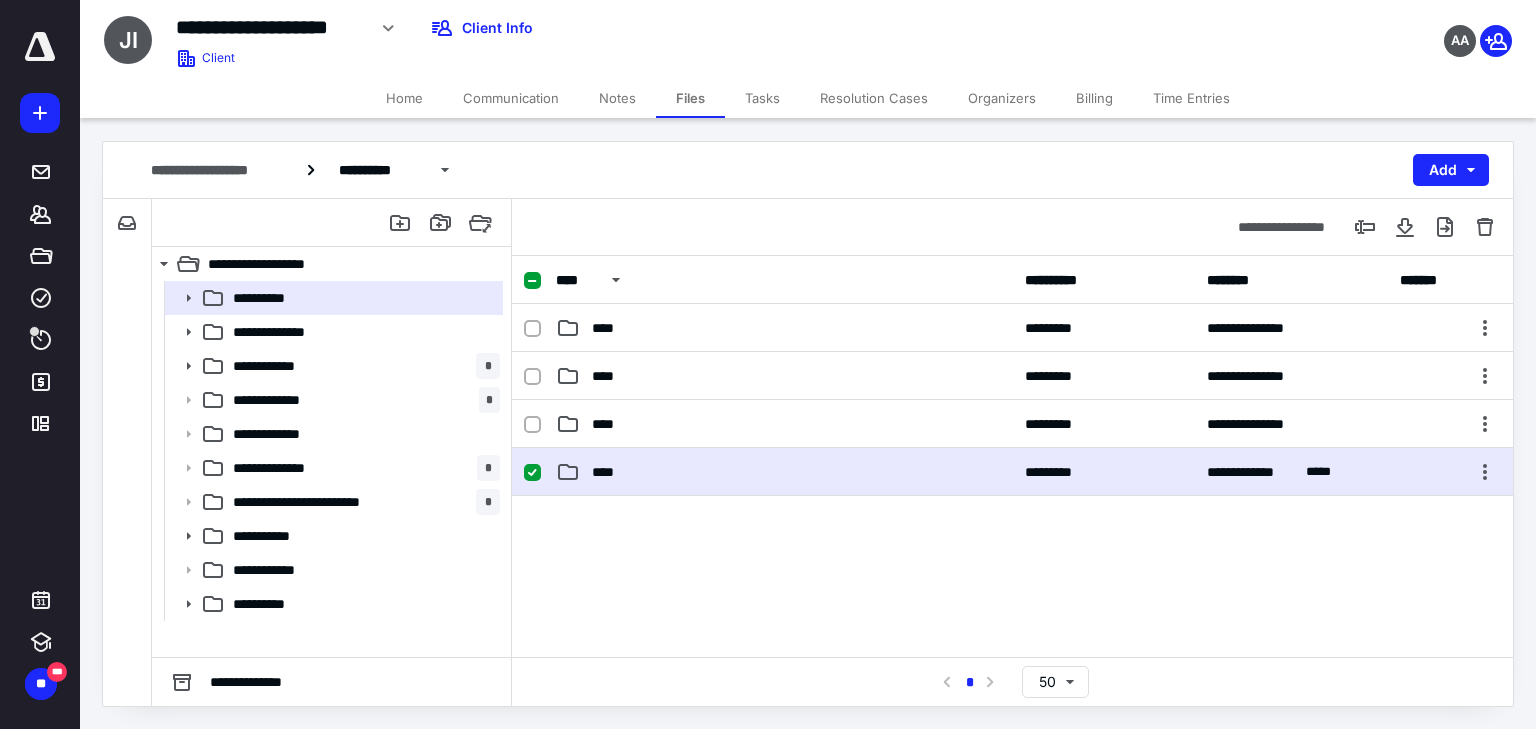 click on "****" at bounding box center (784, 472) 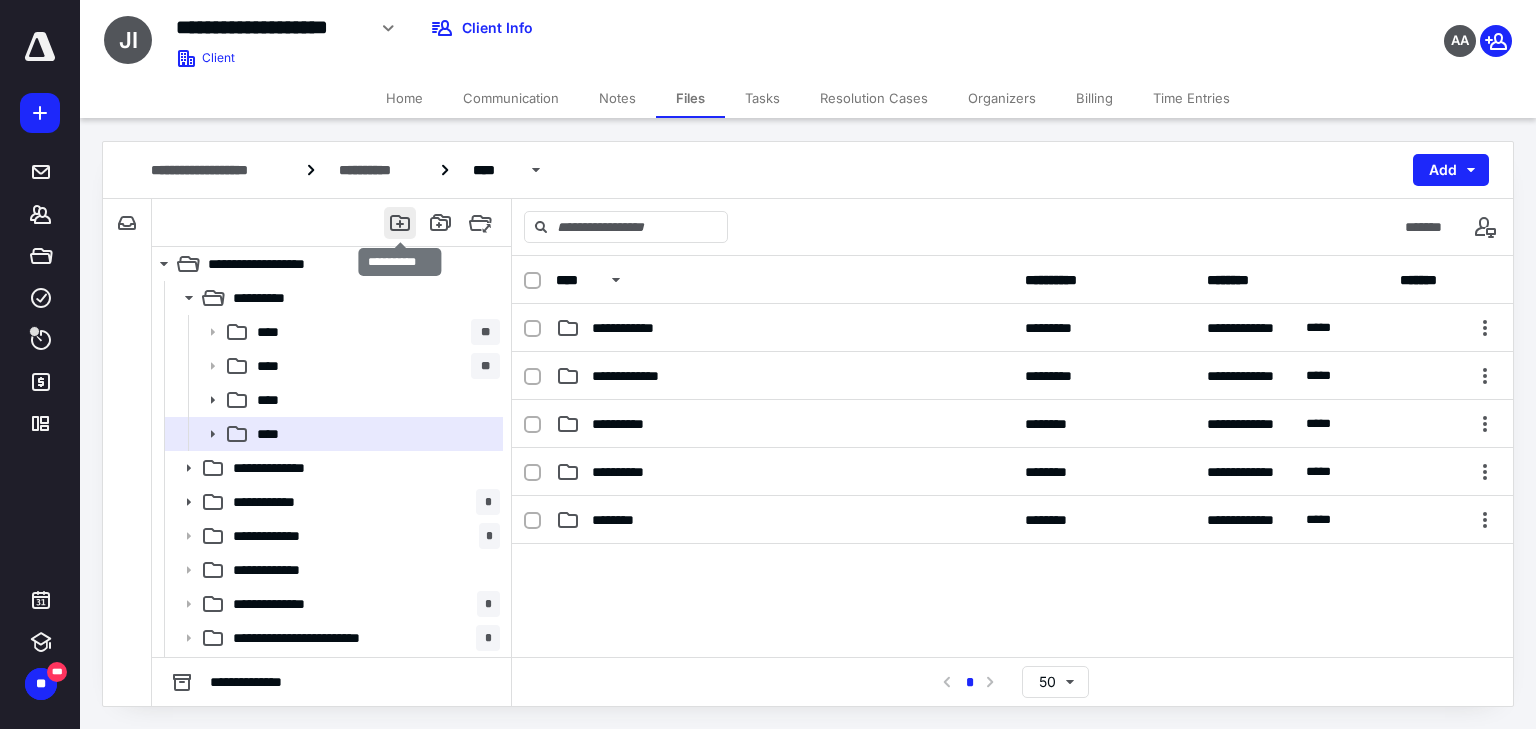 click at bounding box center (400, 223) 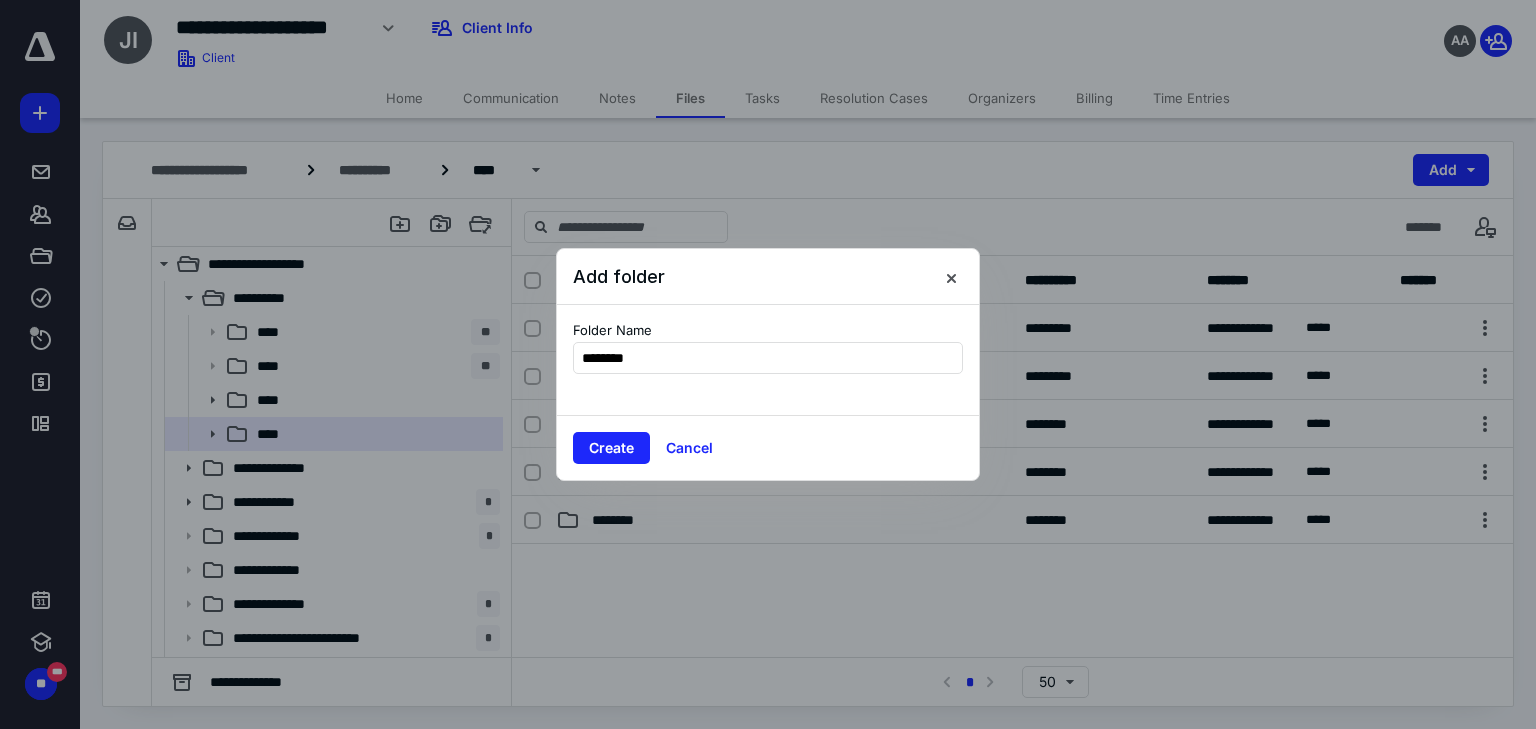 type on "*********" 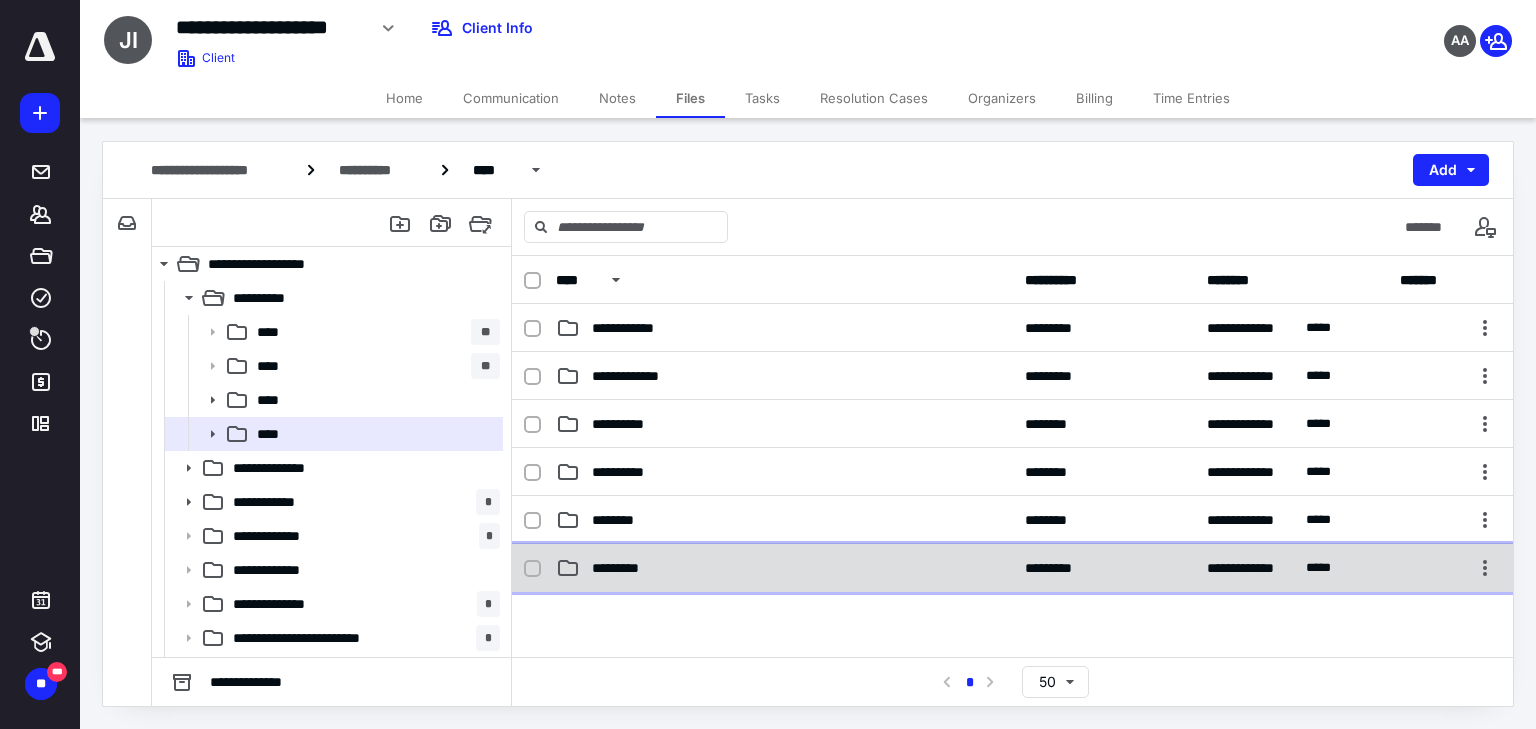 click on "*********" at bounding box center [784, 568] 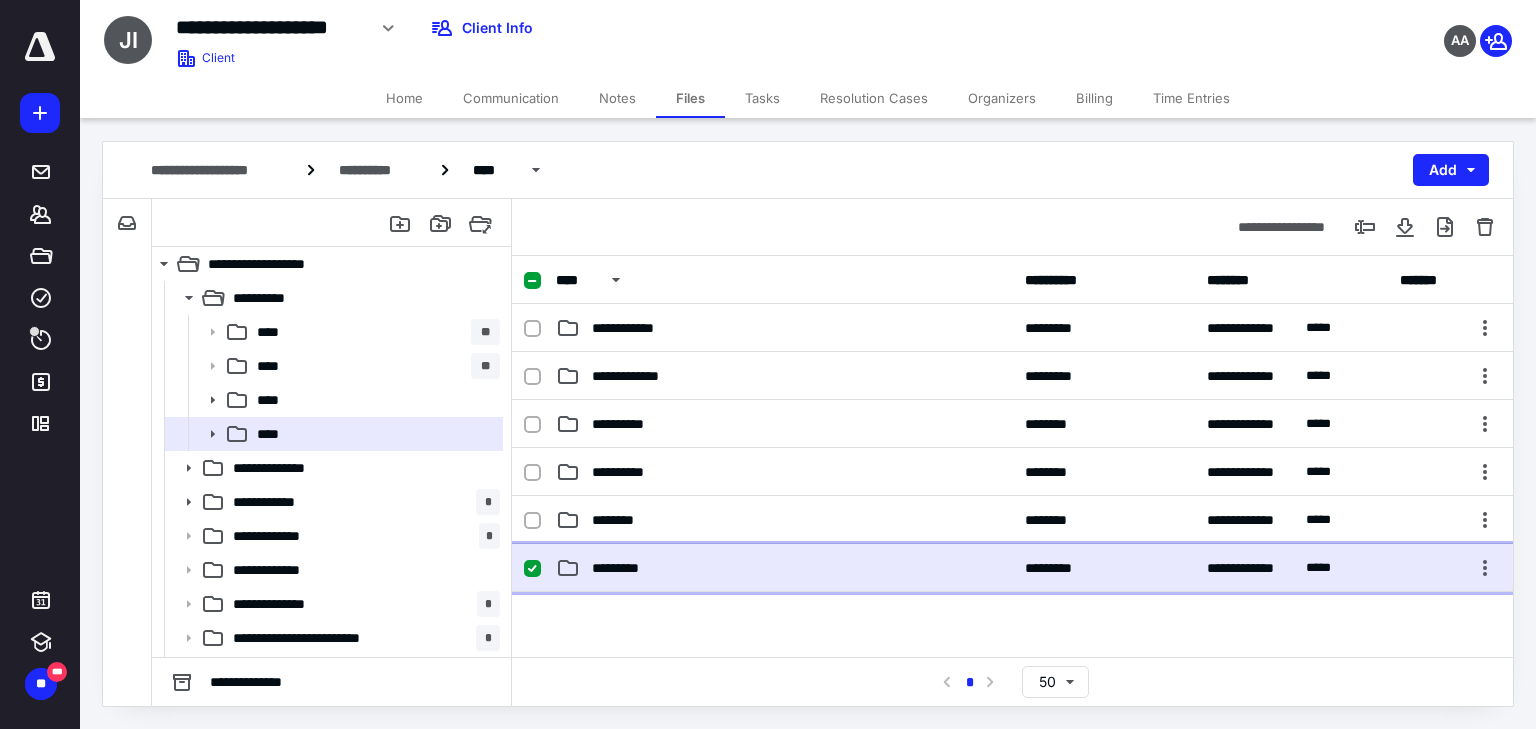 click on "*********" at bounding box center [784, 568] 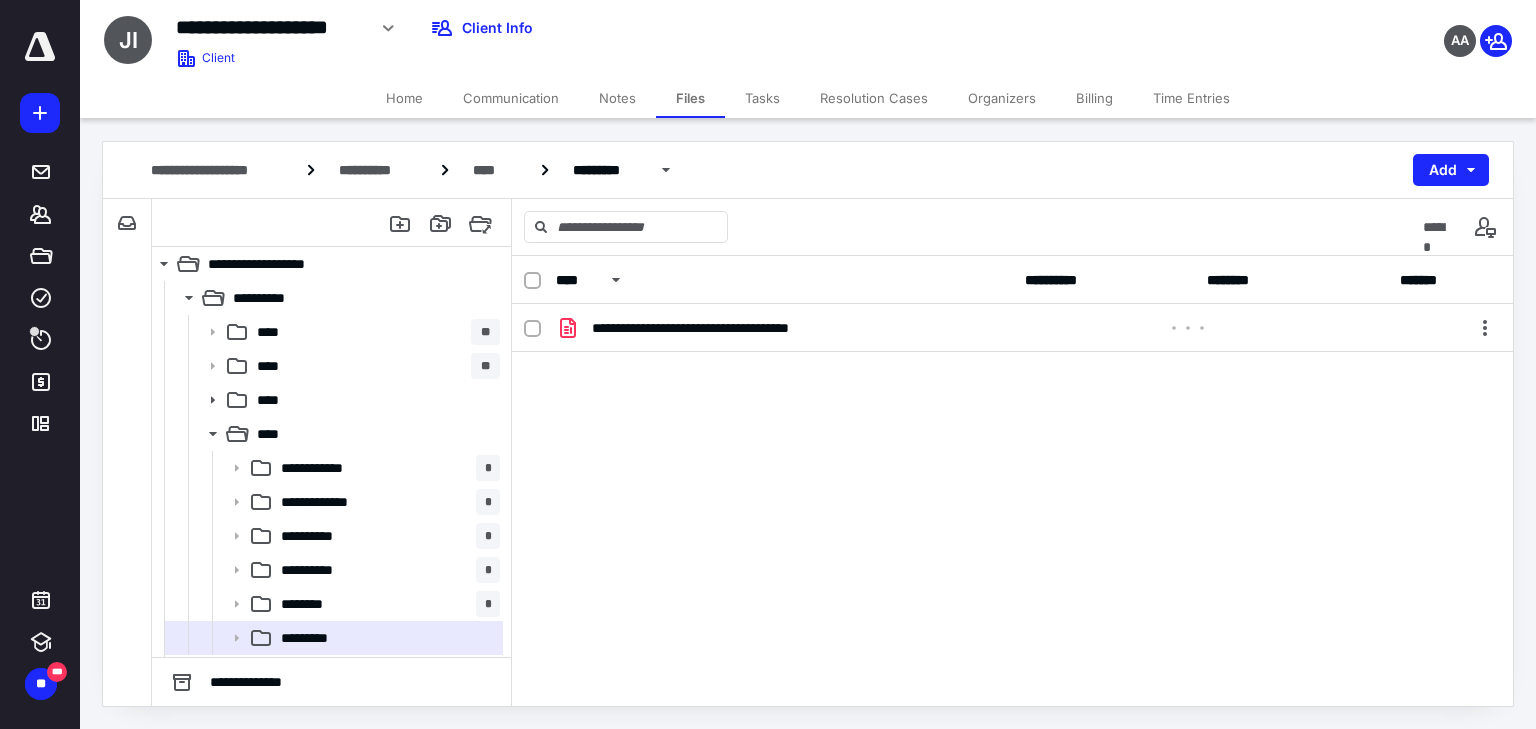 click on "Tasks" at bounding box center [762, 98] 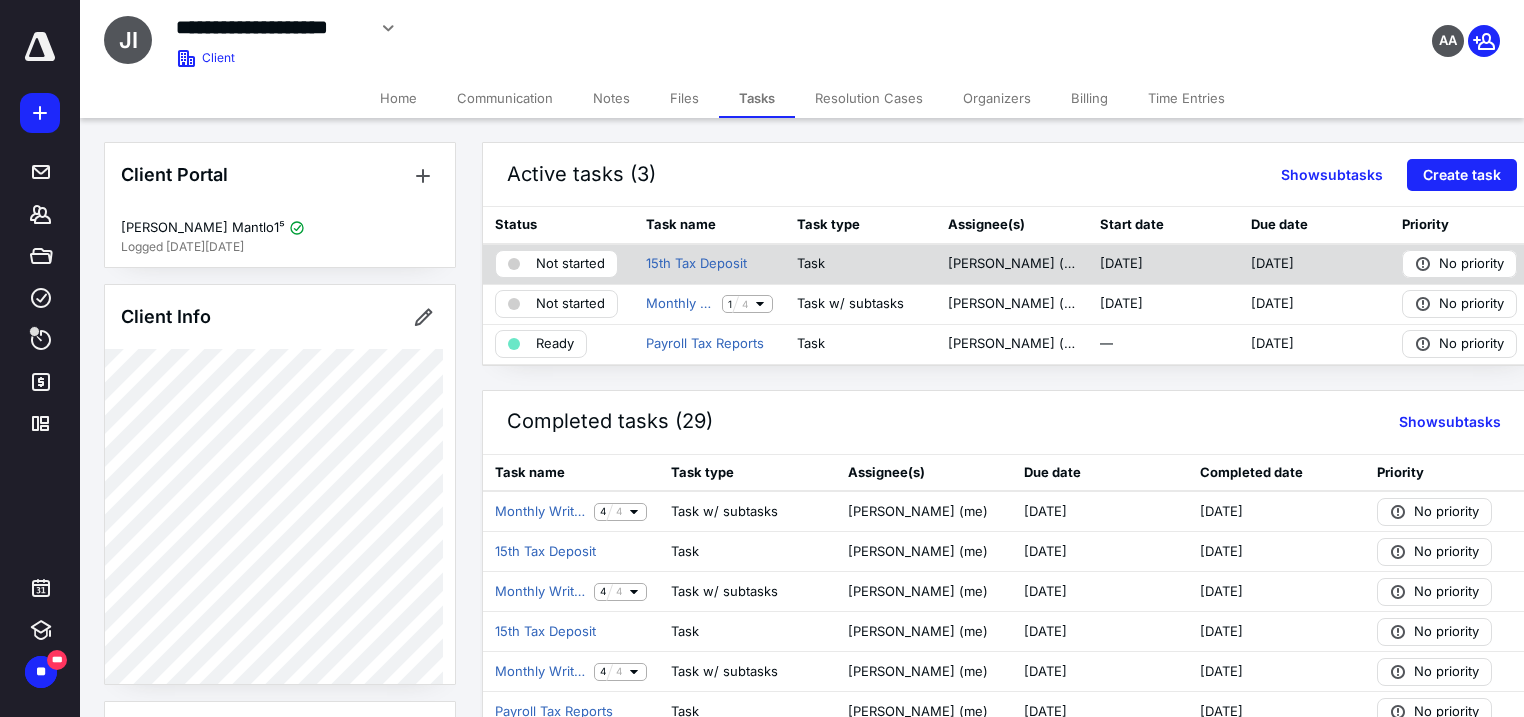 click on "Not started" at bounding box center [570, 264] 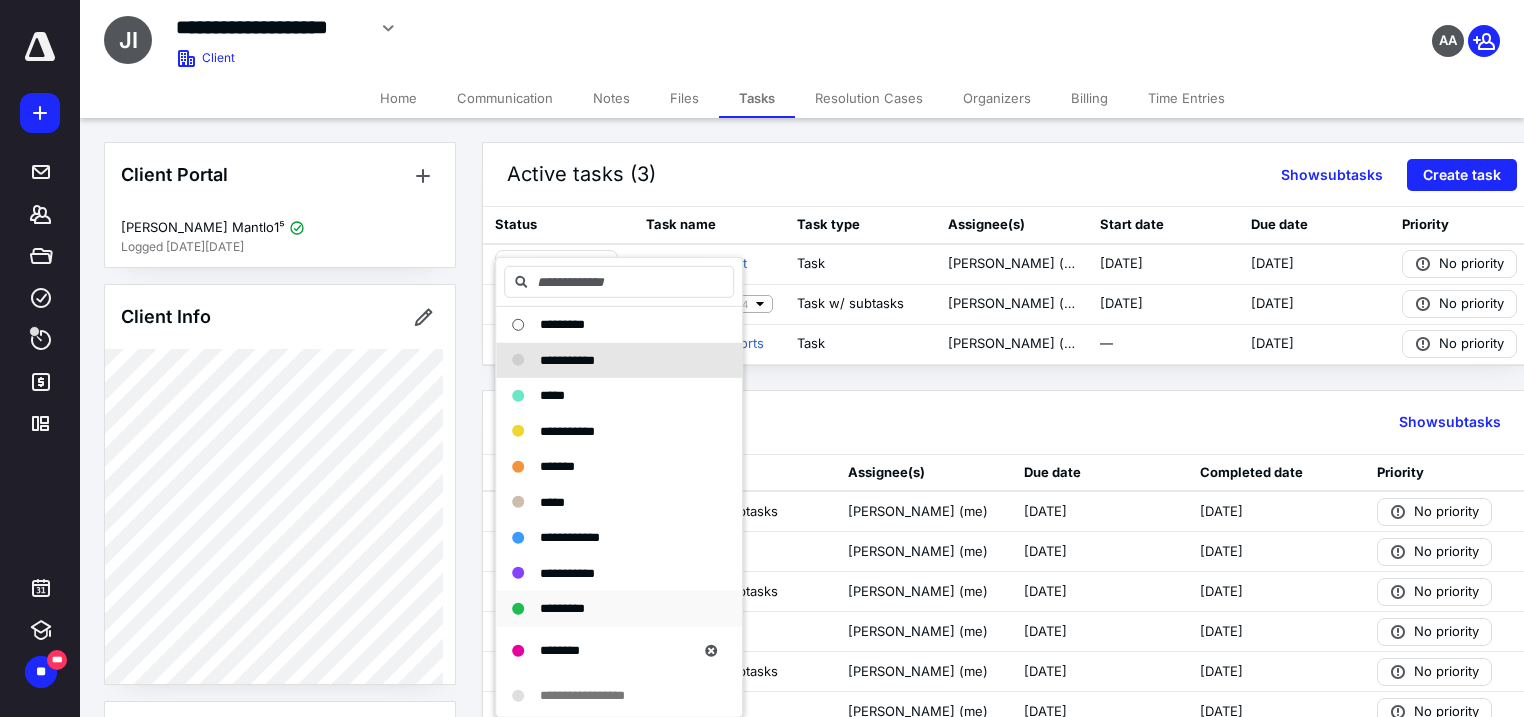 click on "*********" at bounding box center (562, 608) 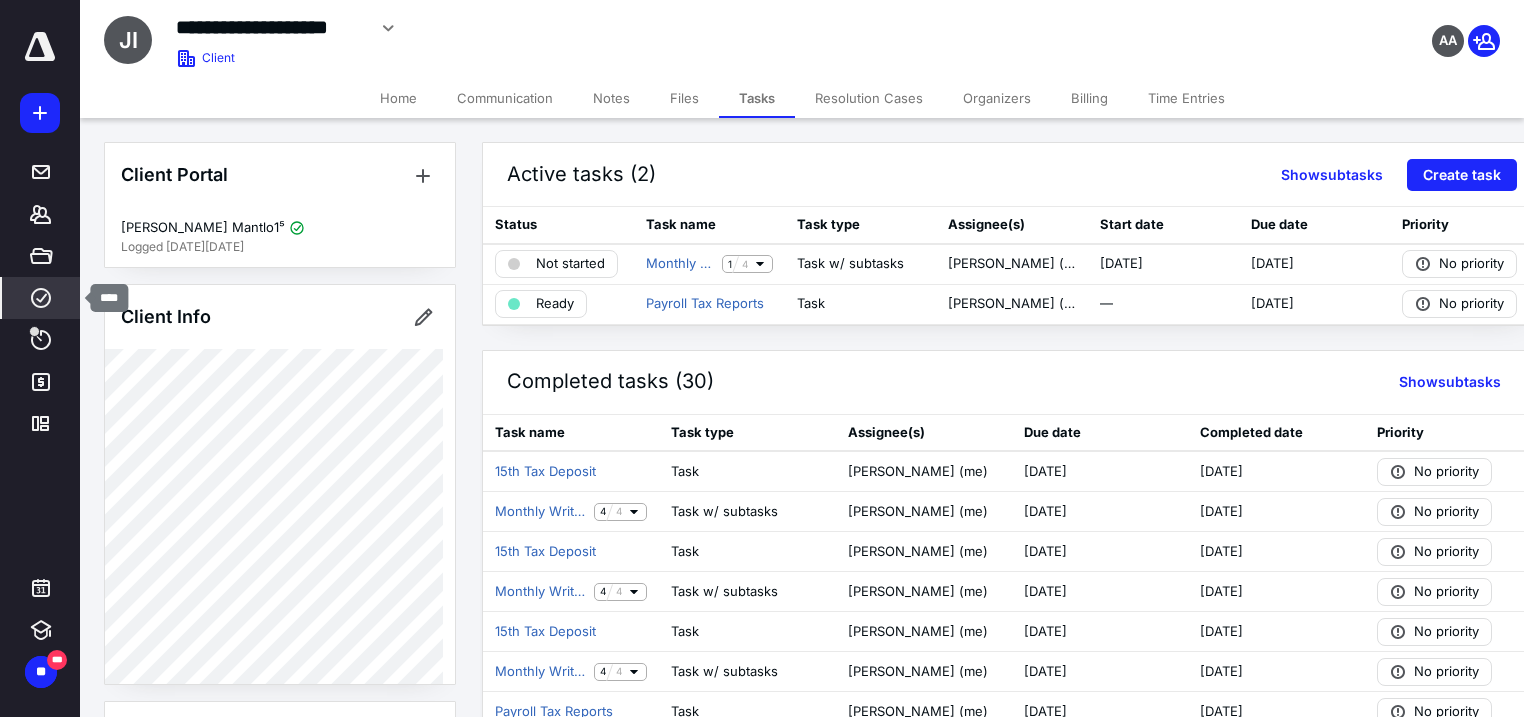 click 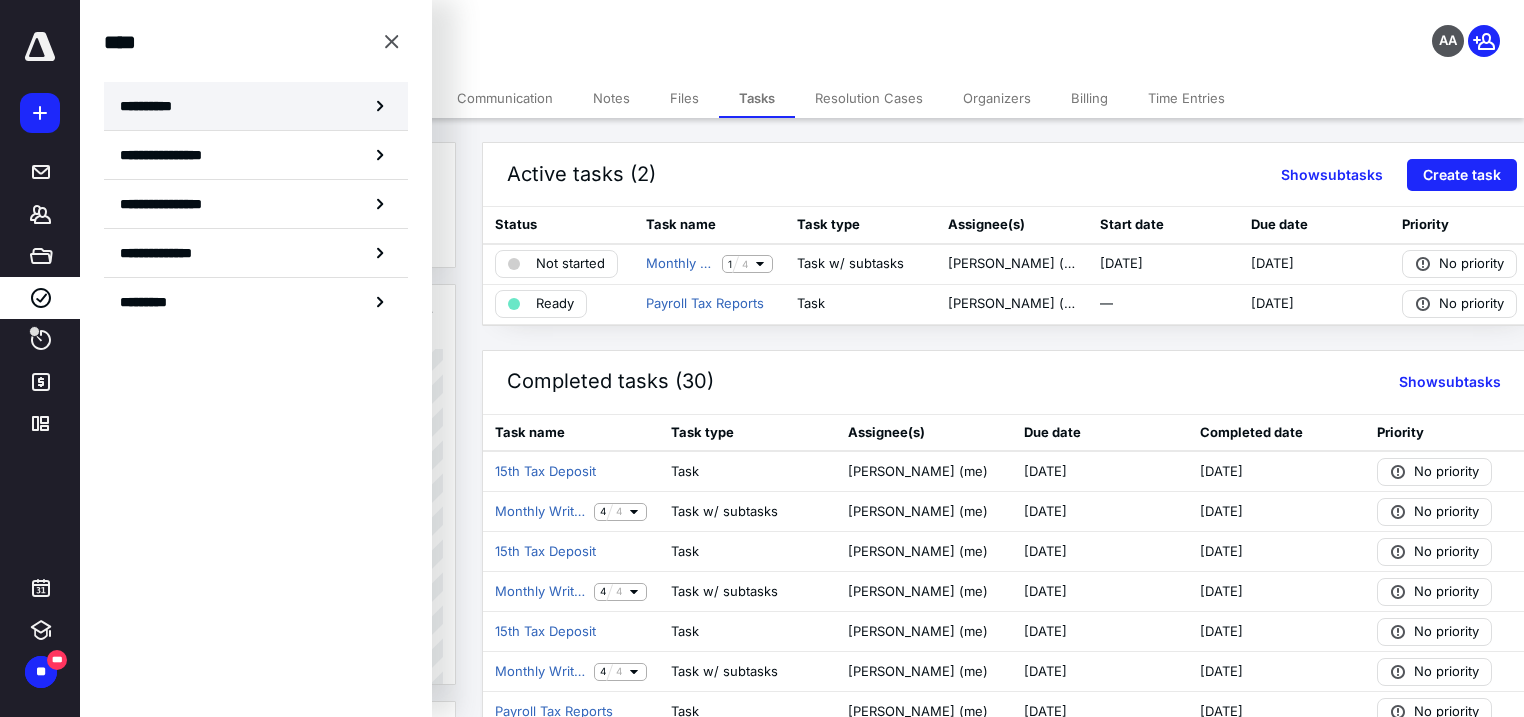 click on "**********" at bounding box center [256, 106] 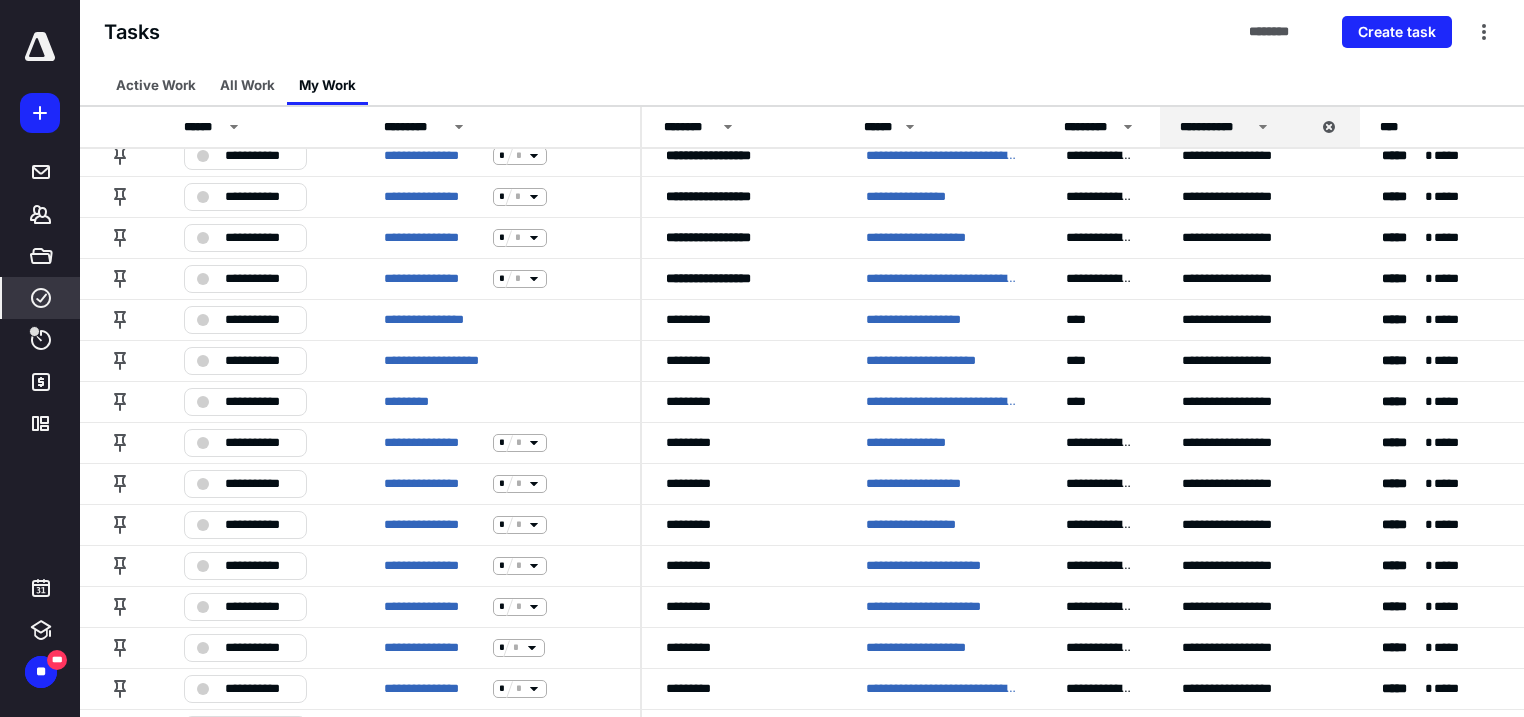 scroll, scrollTop: 284, scrollLeft: 0, axis: vertical 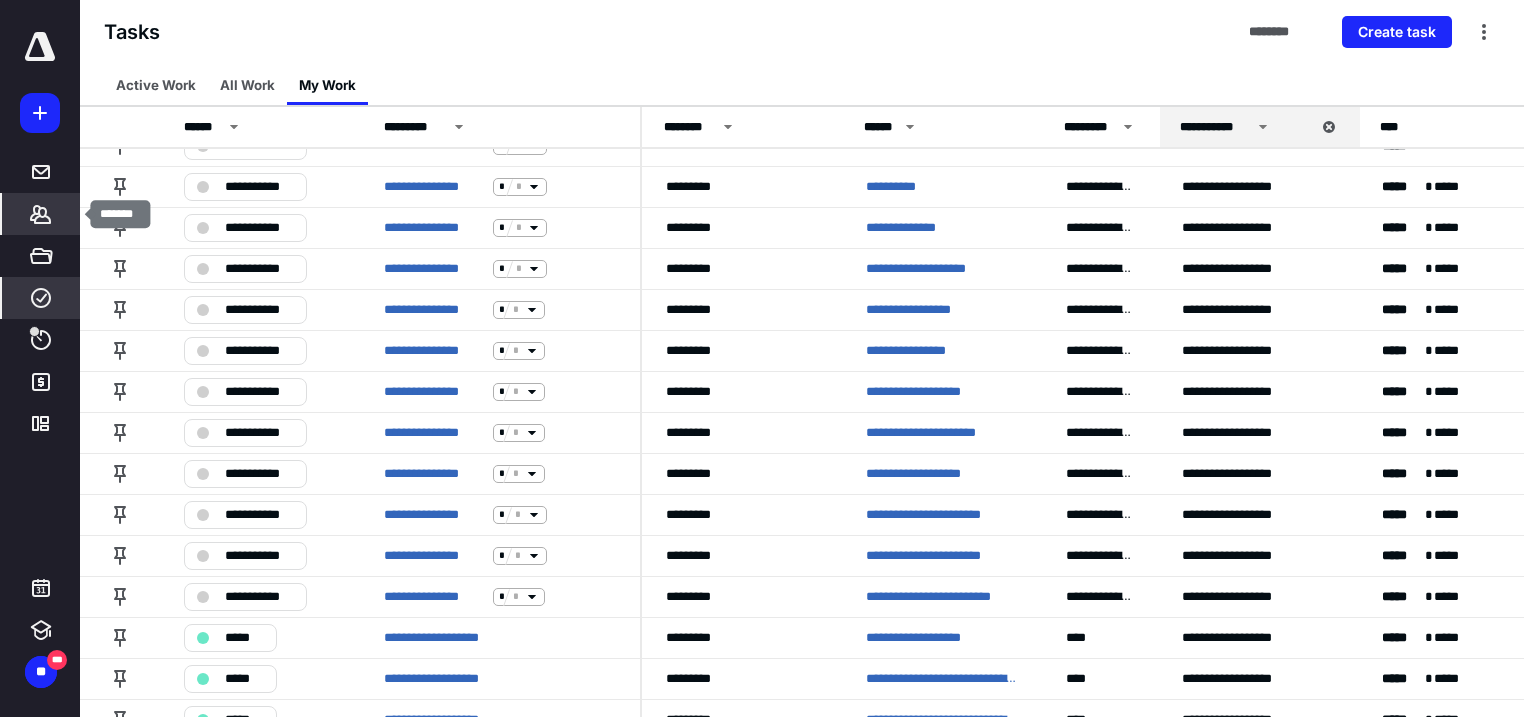 click on "*******" at bounding box center [41, 214] 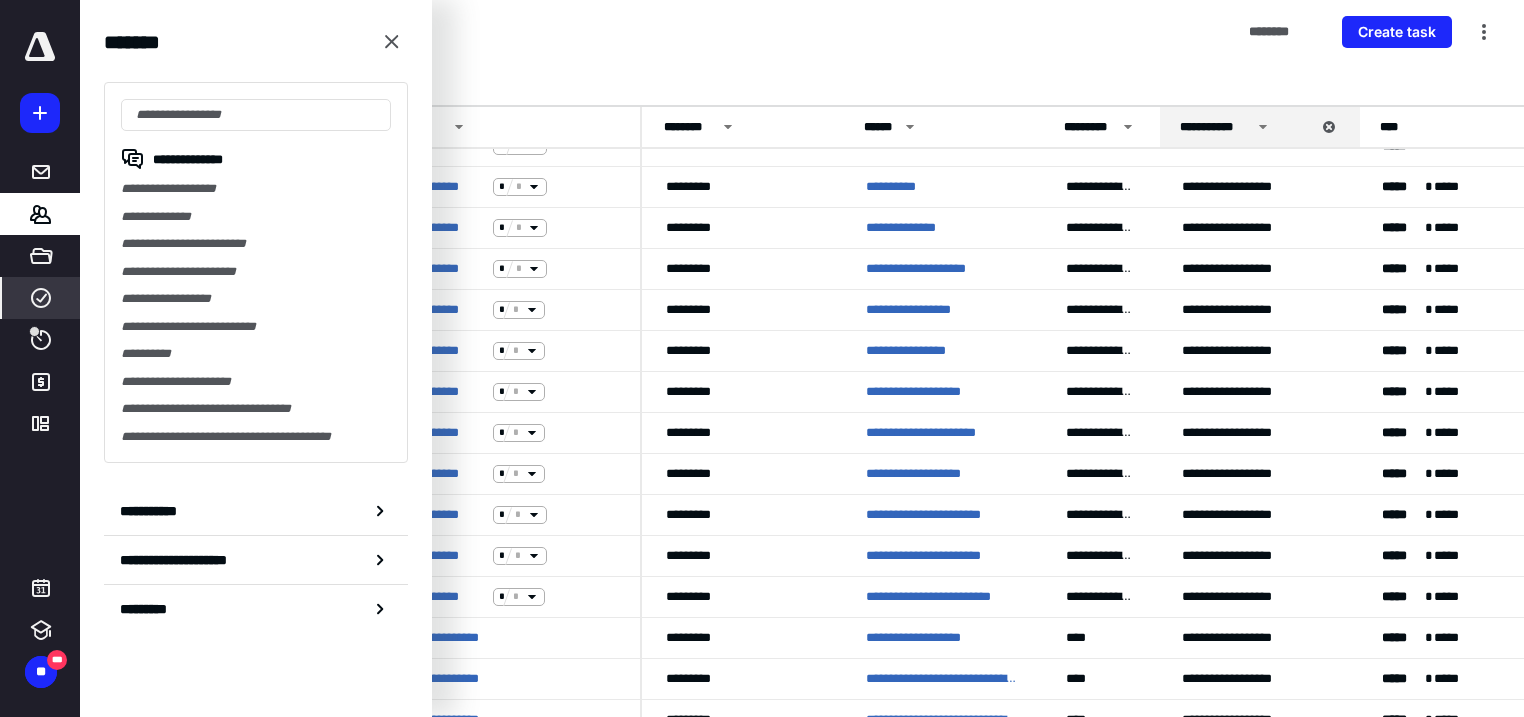 click on "Tasks ******** Create task" at bounding box center [802, 32] 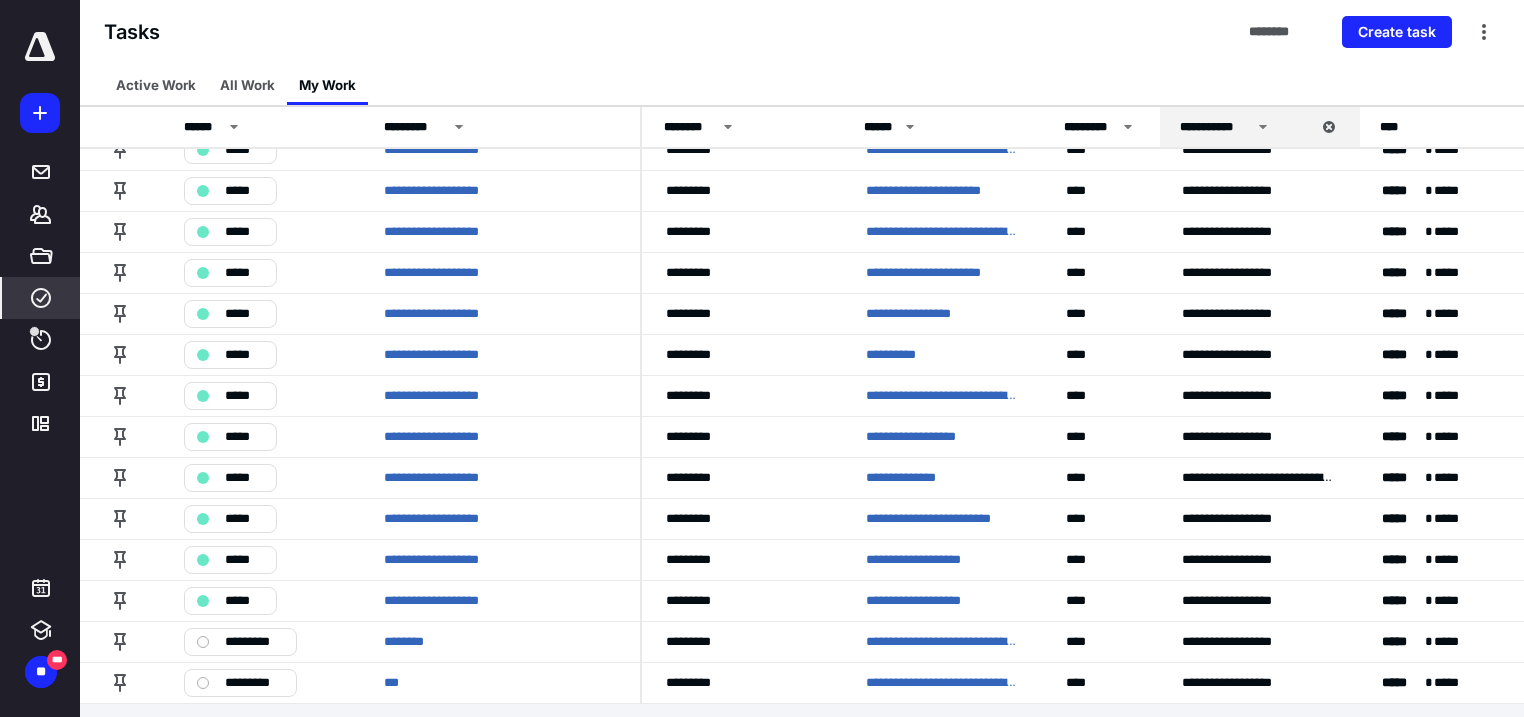 scroll, scrollTop: 1438, scrollLeft: 0, axis: vertical 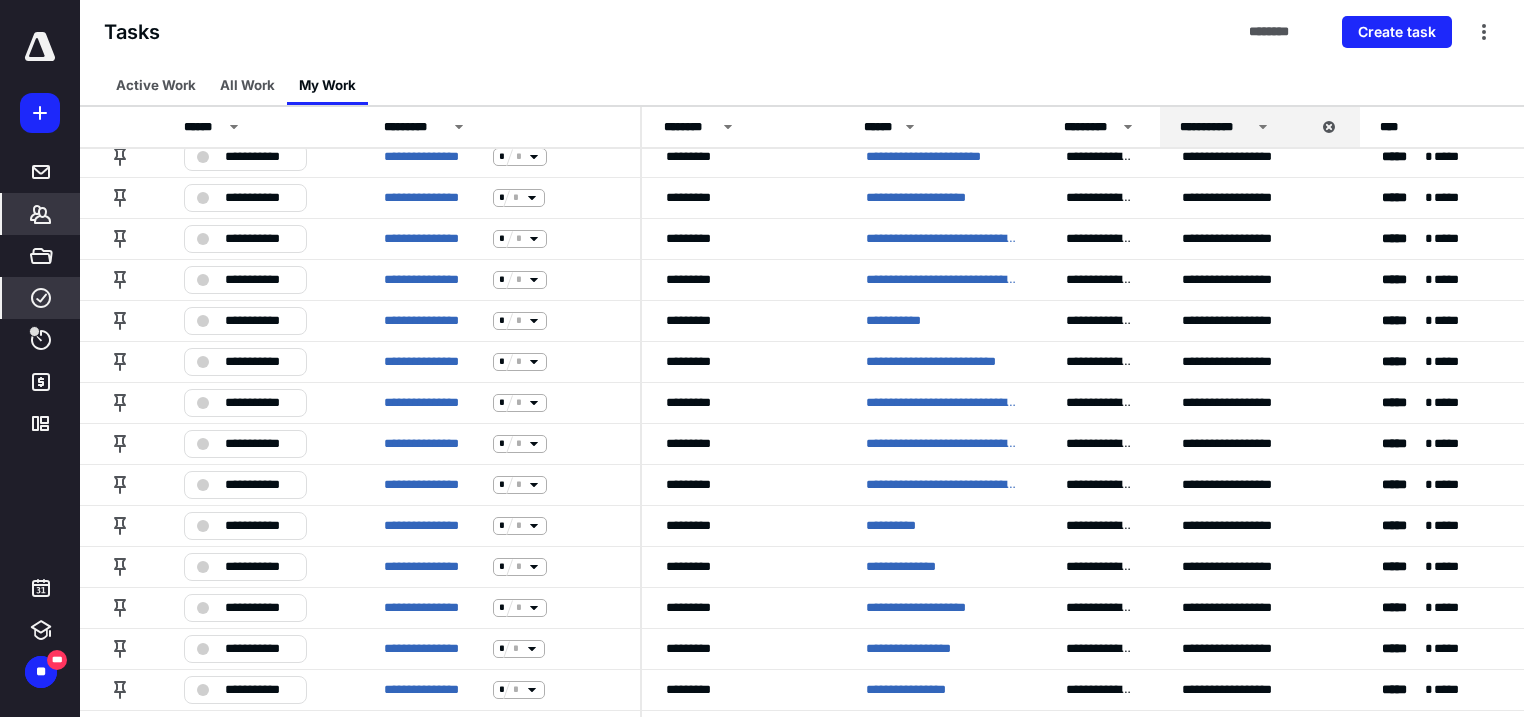 click 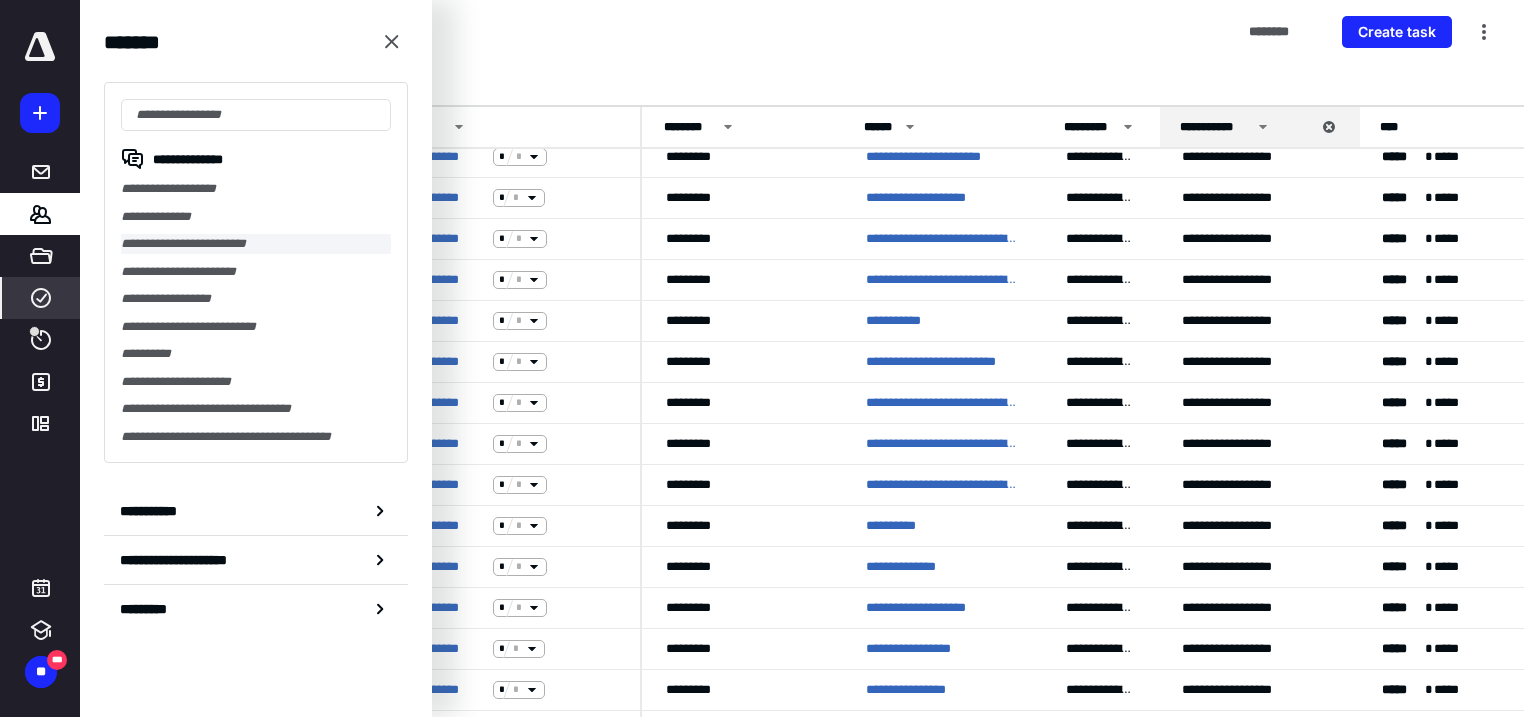 click on "**********" at bounding box center (256, 244) 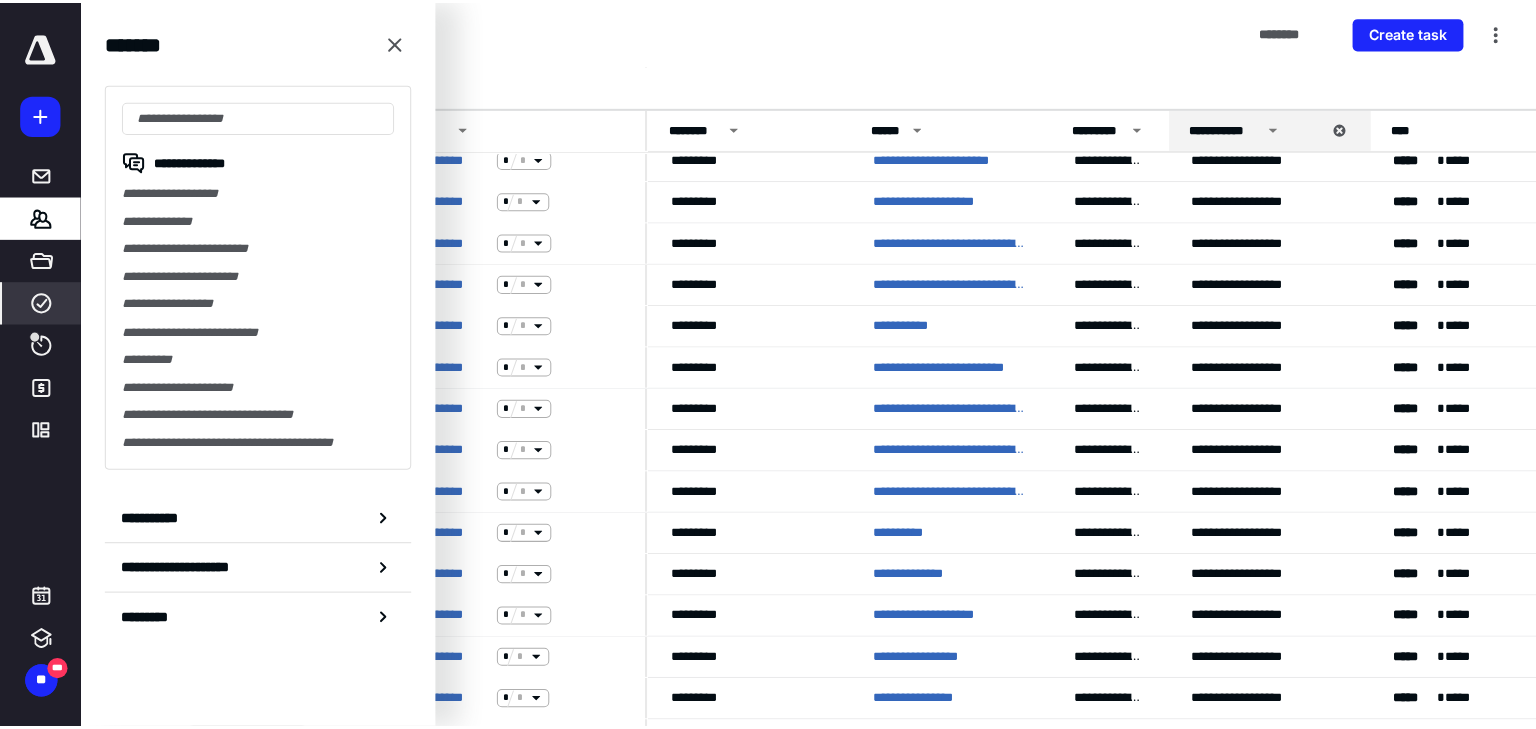 scroll, scrollTop: 0, scrollLeft: 0, axis: both 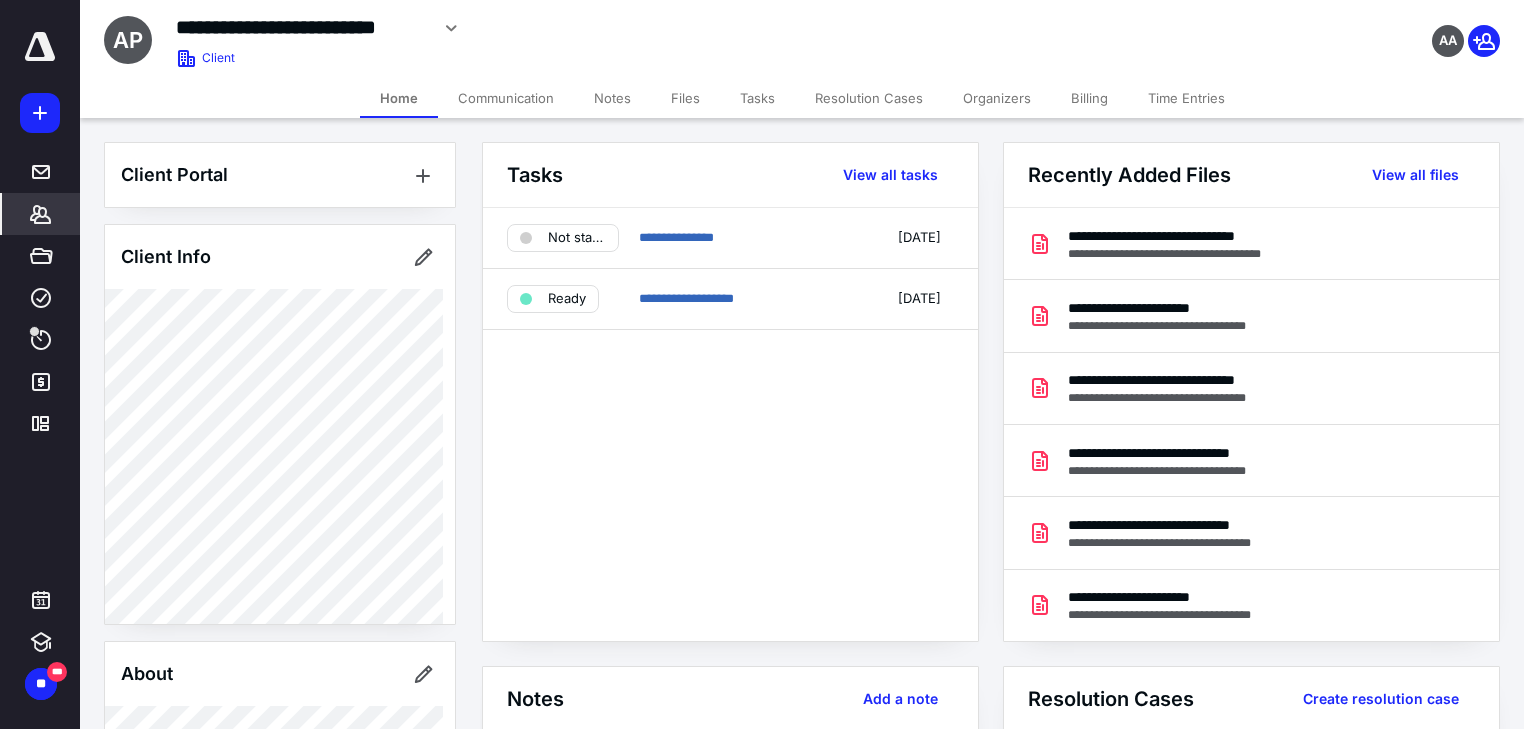 click on "**********" at bounding box center [730, 424] 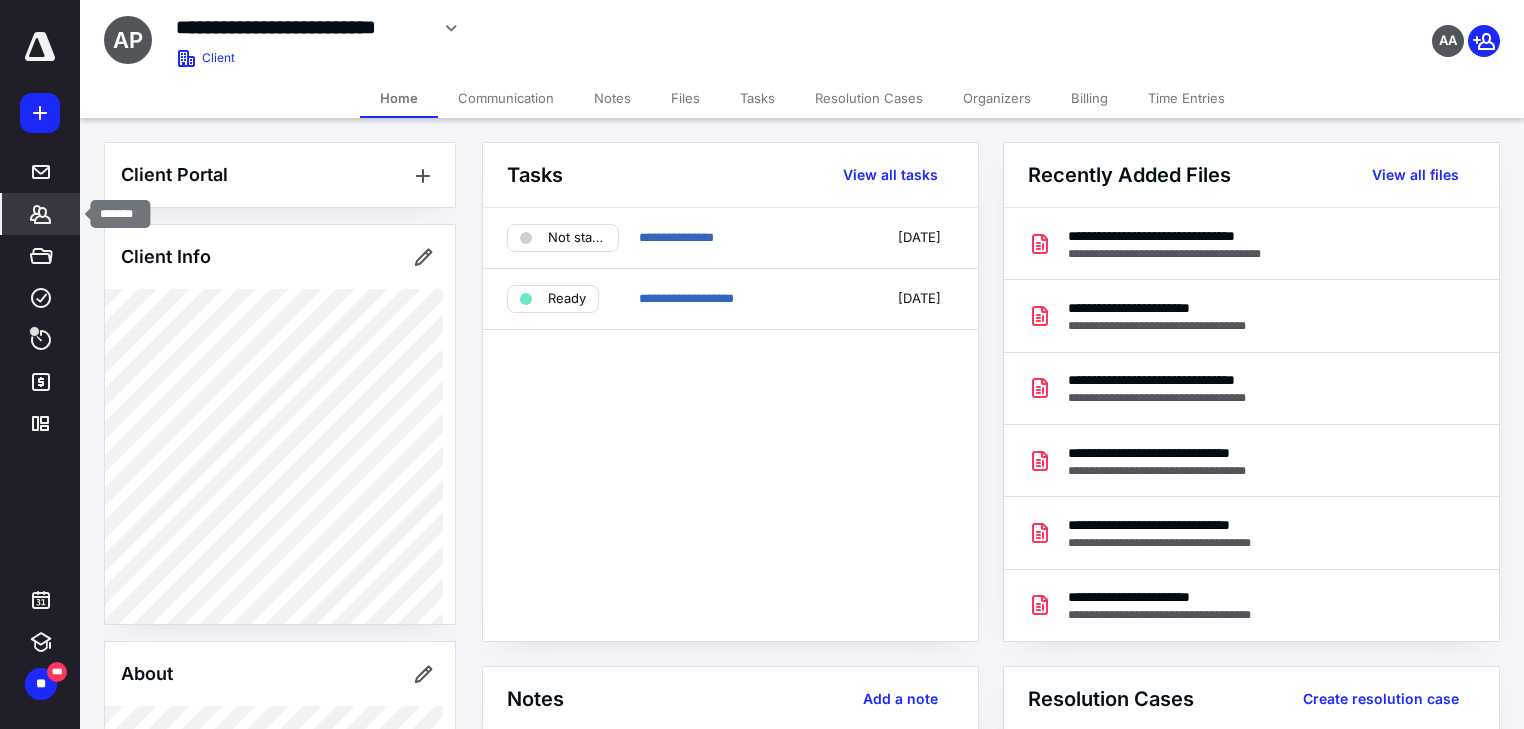 click 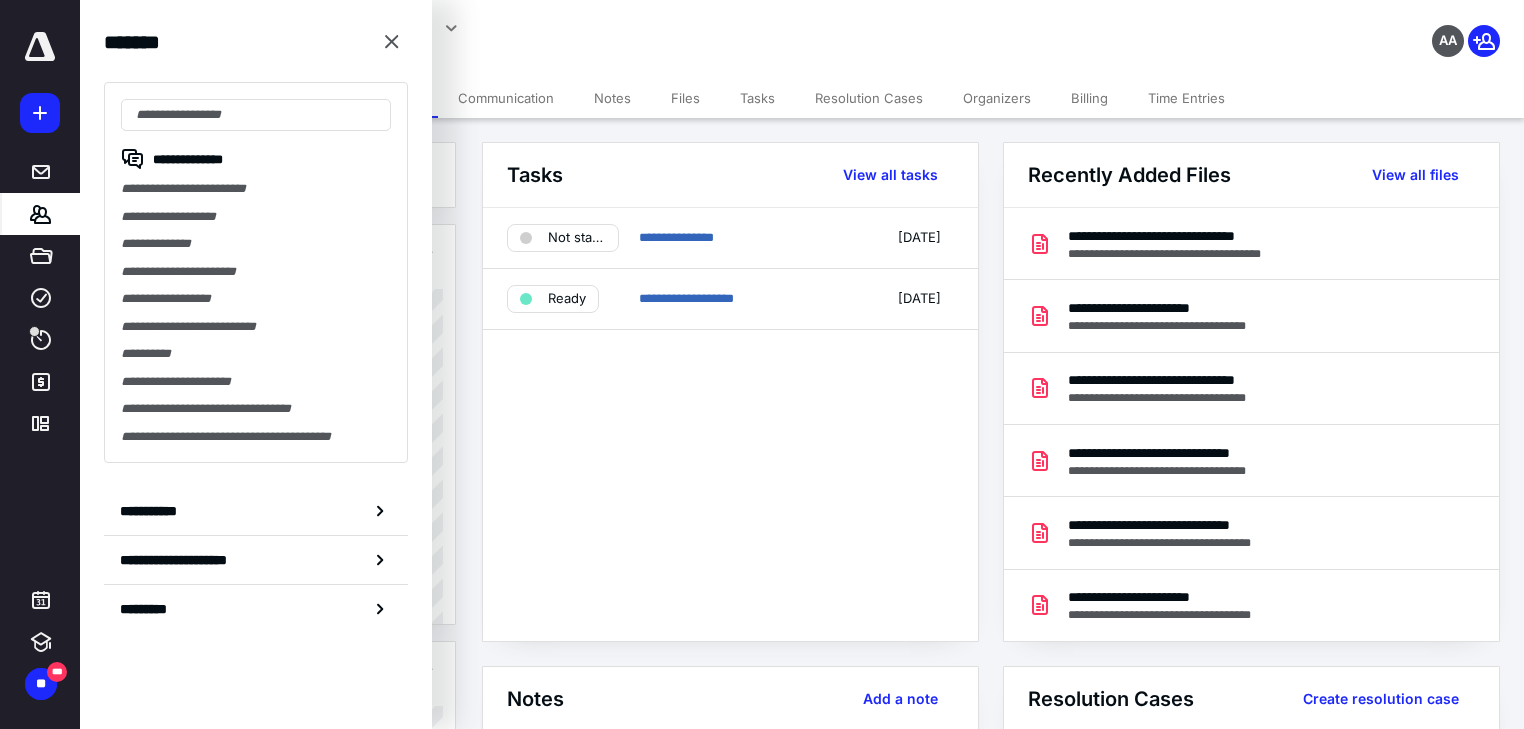 drag, startPoint x: 171, startPoint y: 184, endPoint x: 161, endPoint y: 211, distance: 28.79236 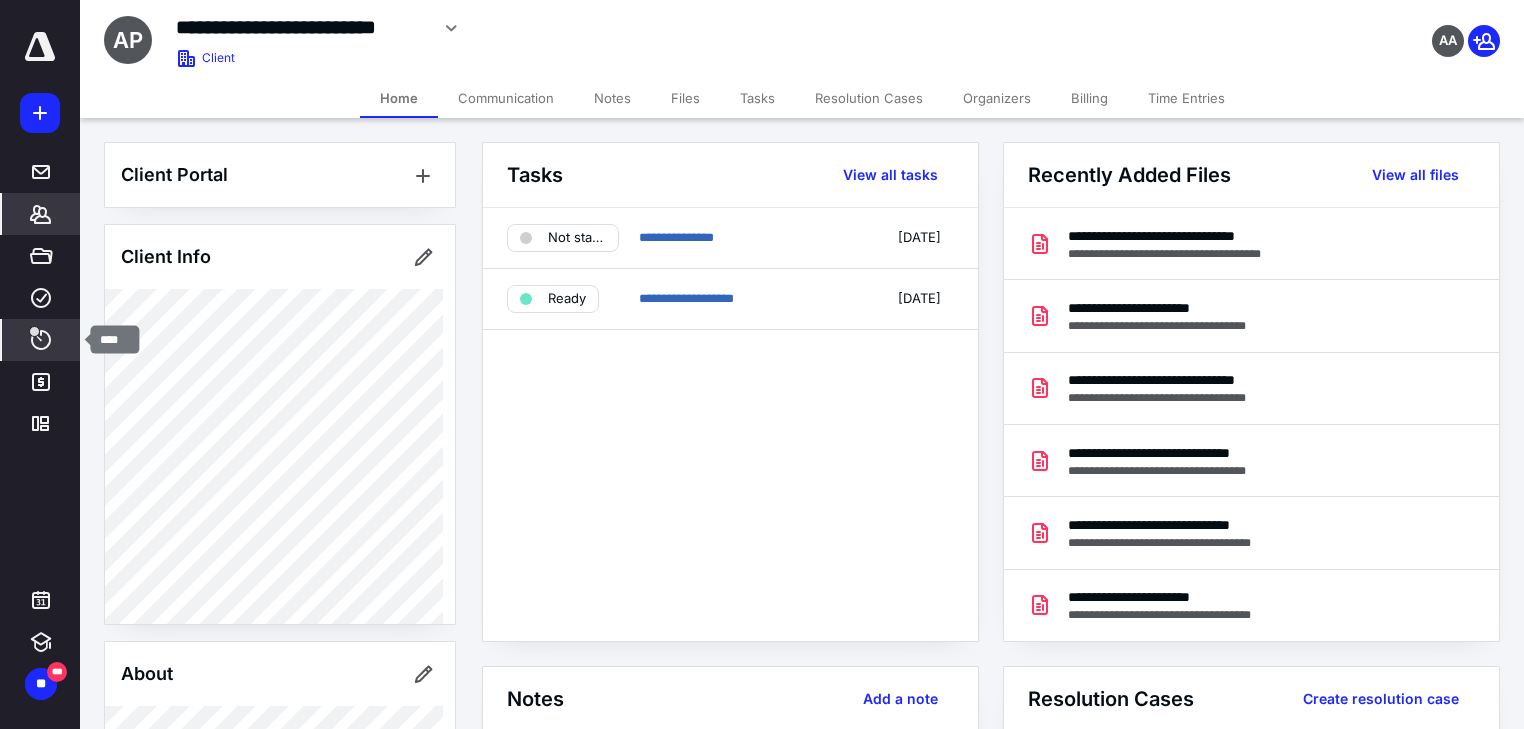 click 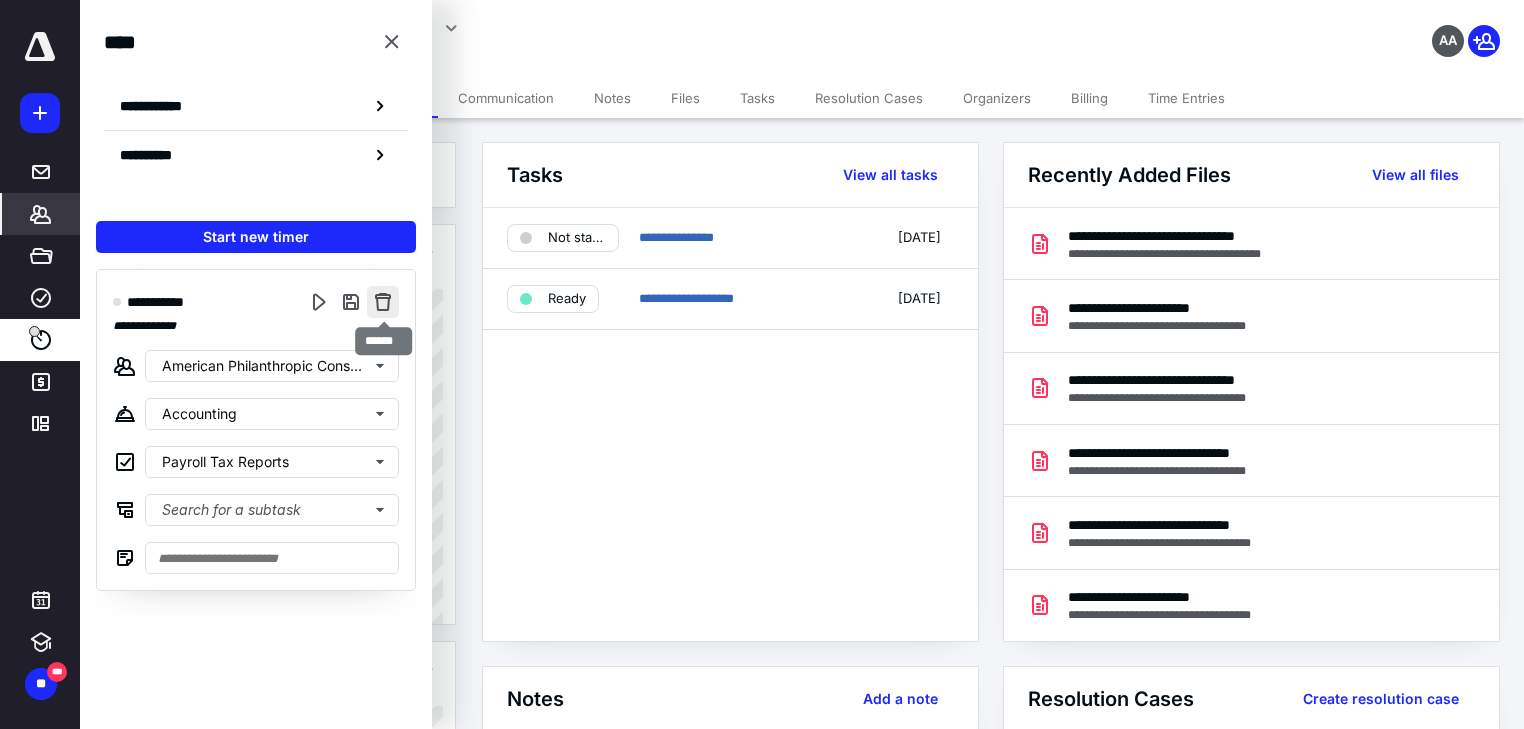 click at bounding box center [383, 302] 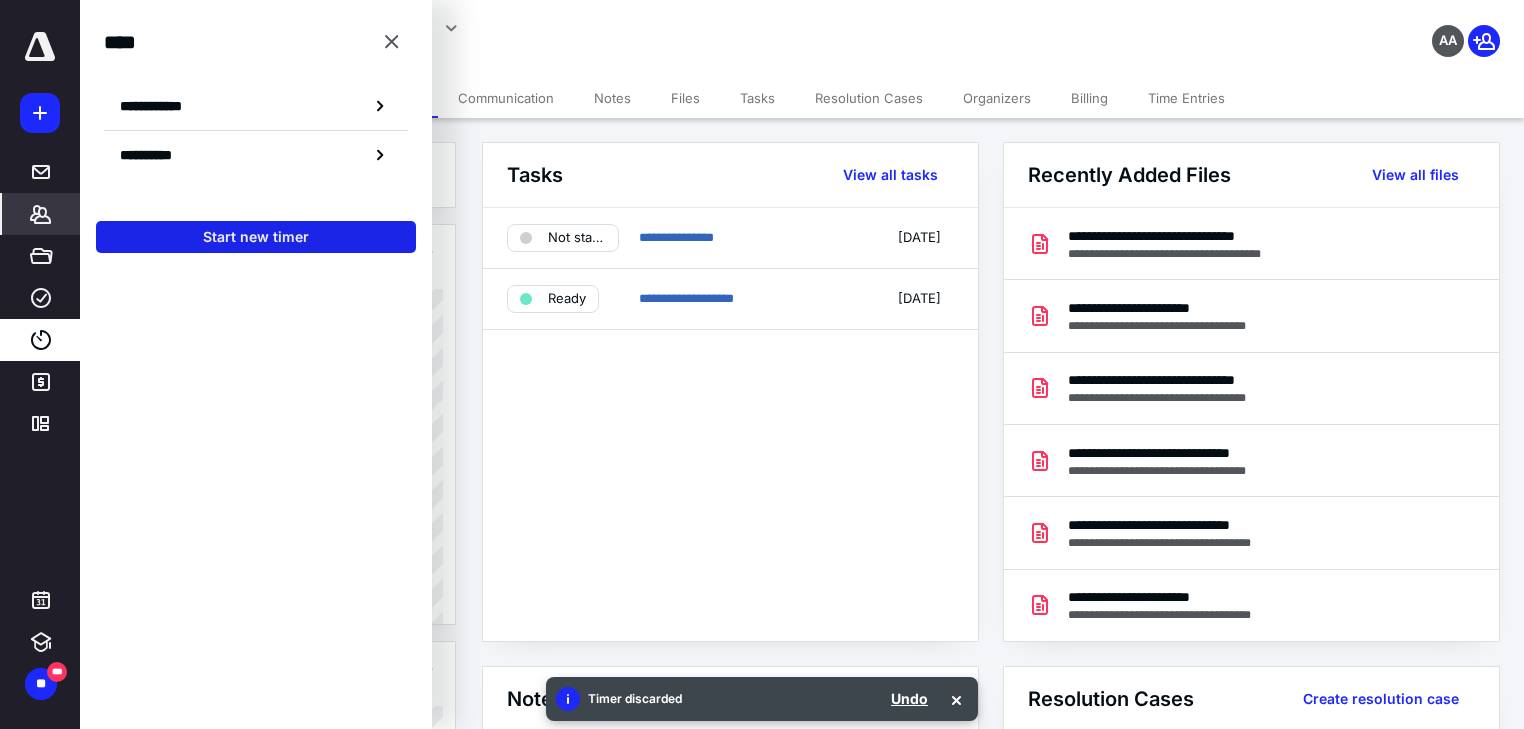 click on "Start new timer" at bounding box center [256, 237] 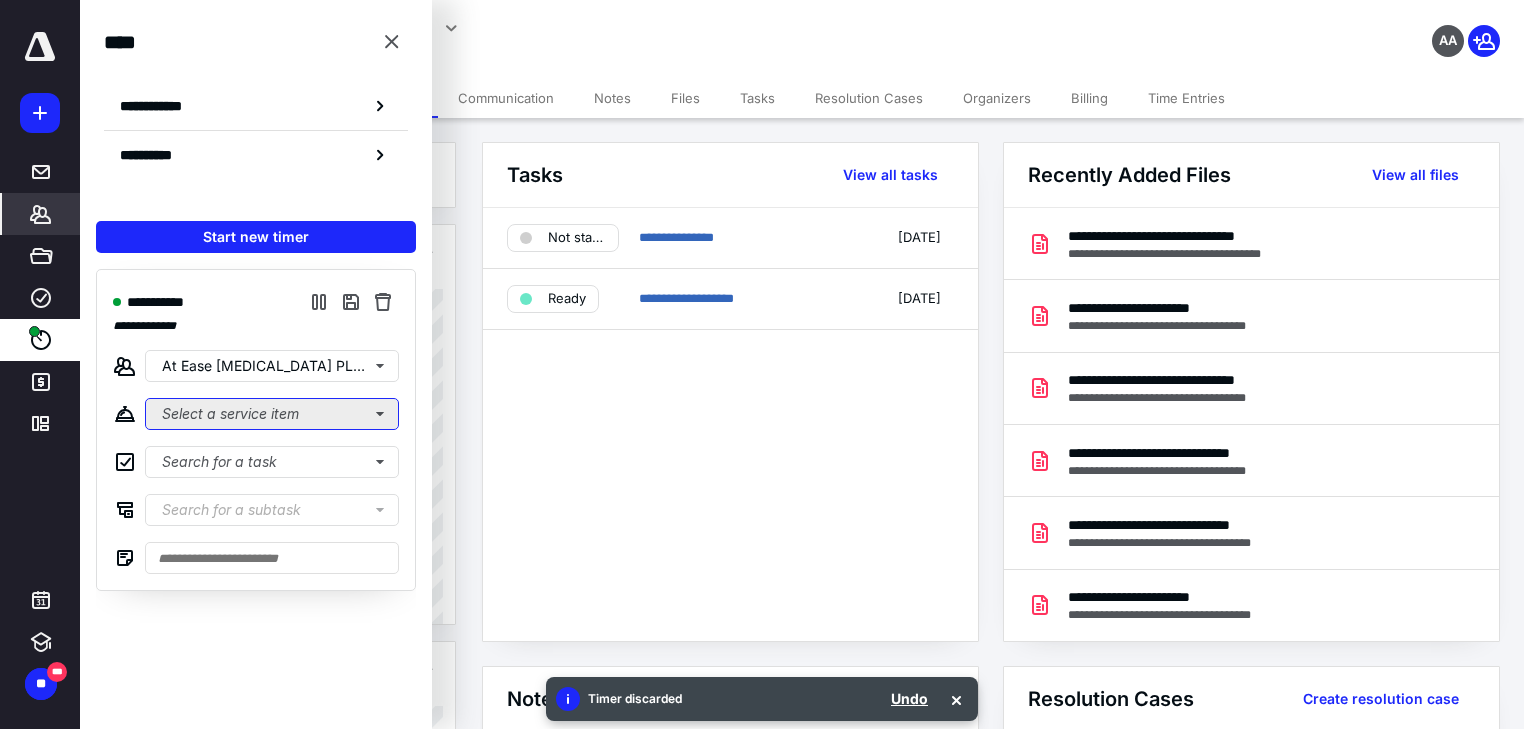 click on "Select a service item" at bounding box center [272, 414] 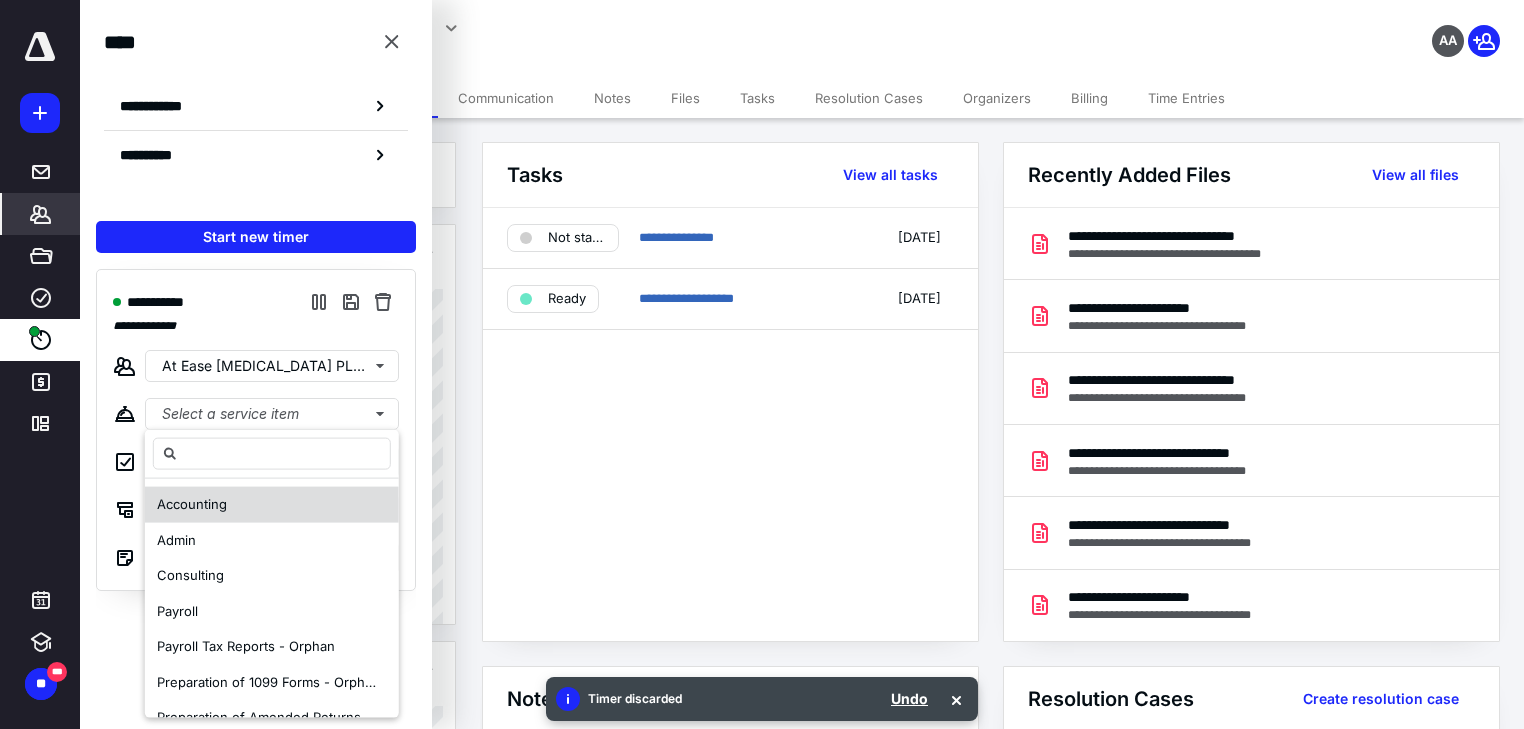 click on "Accounting" at bounding box center (272, 504) 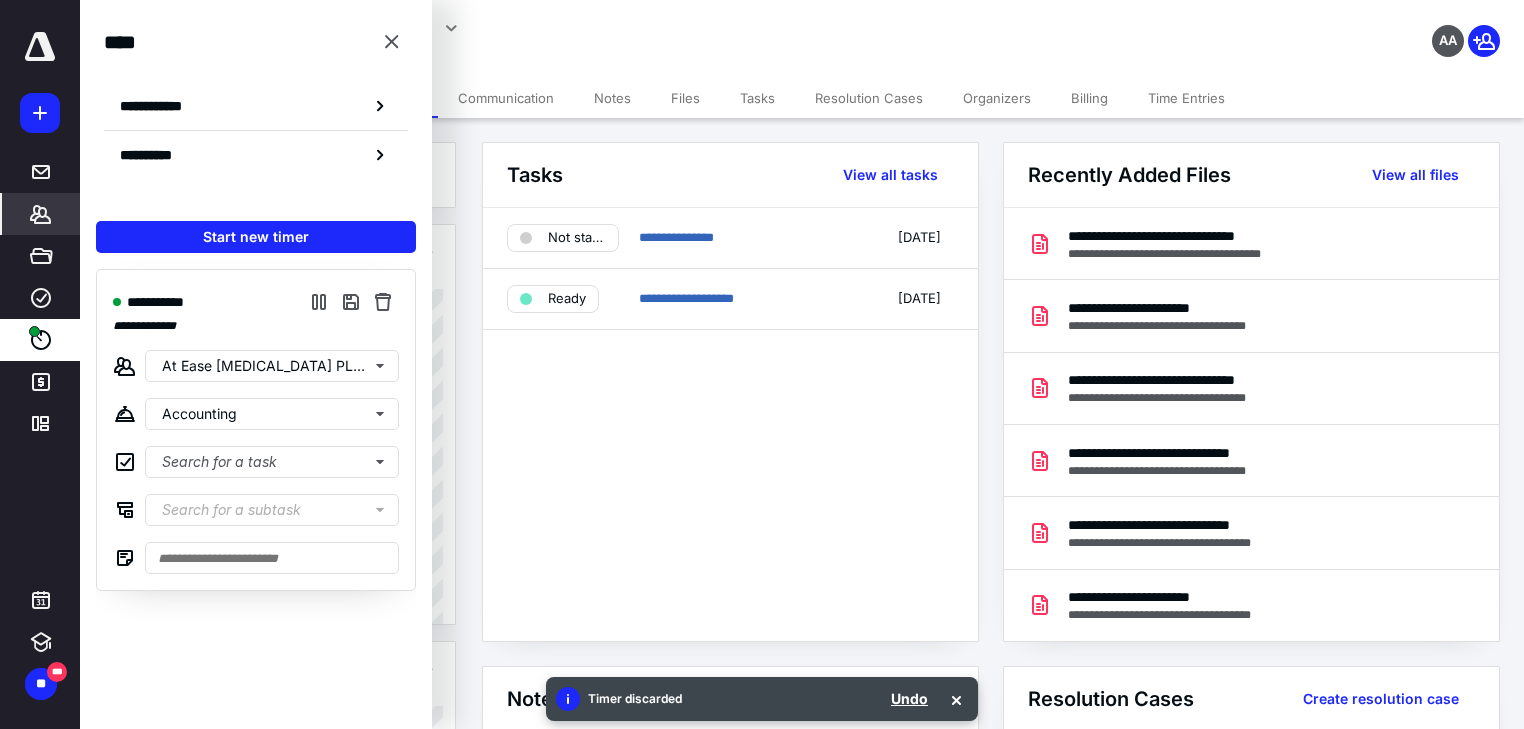 click on "**********" at bounding box center (256, 430) 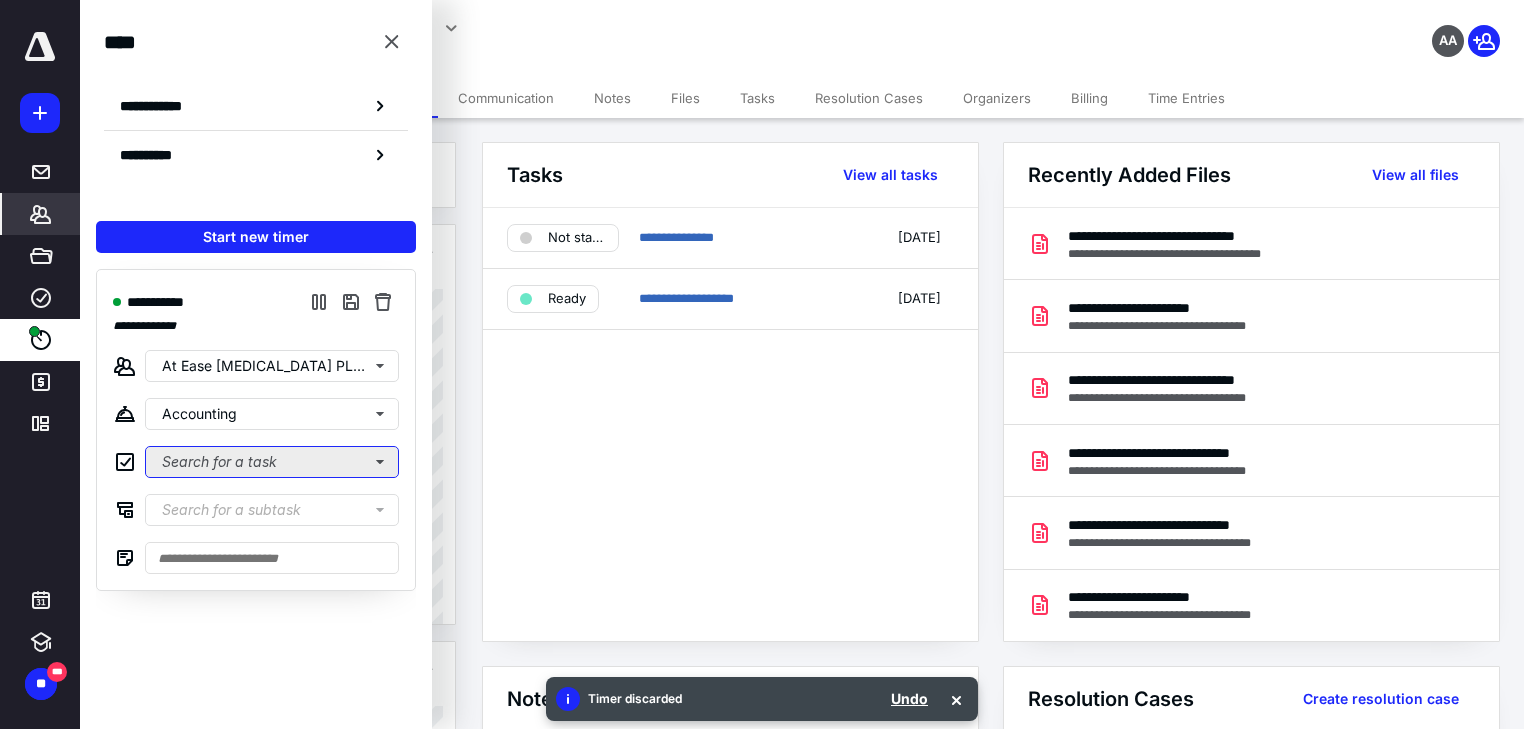 drag, startPoint x: 248, startPoint y: 458, endPoint x: 261, endPoint y: 475, distance: 21.400934 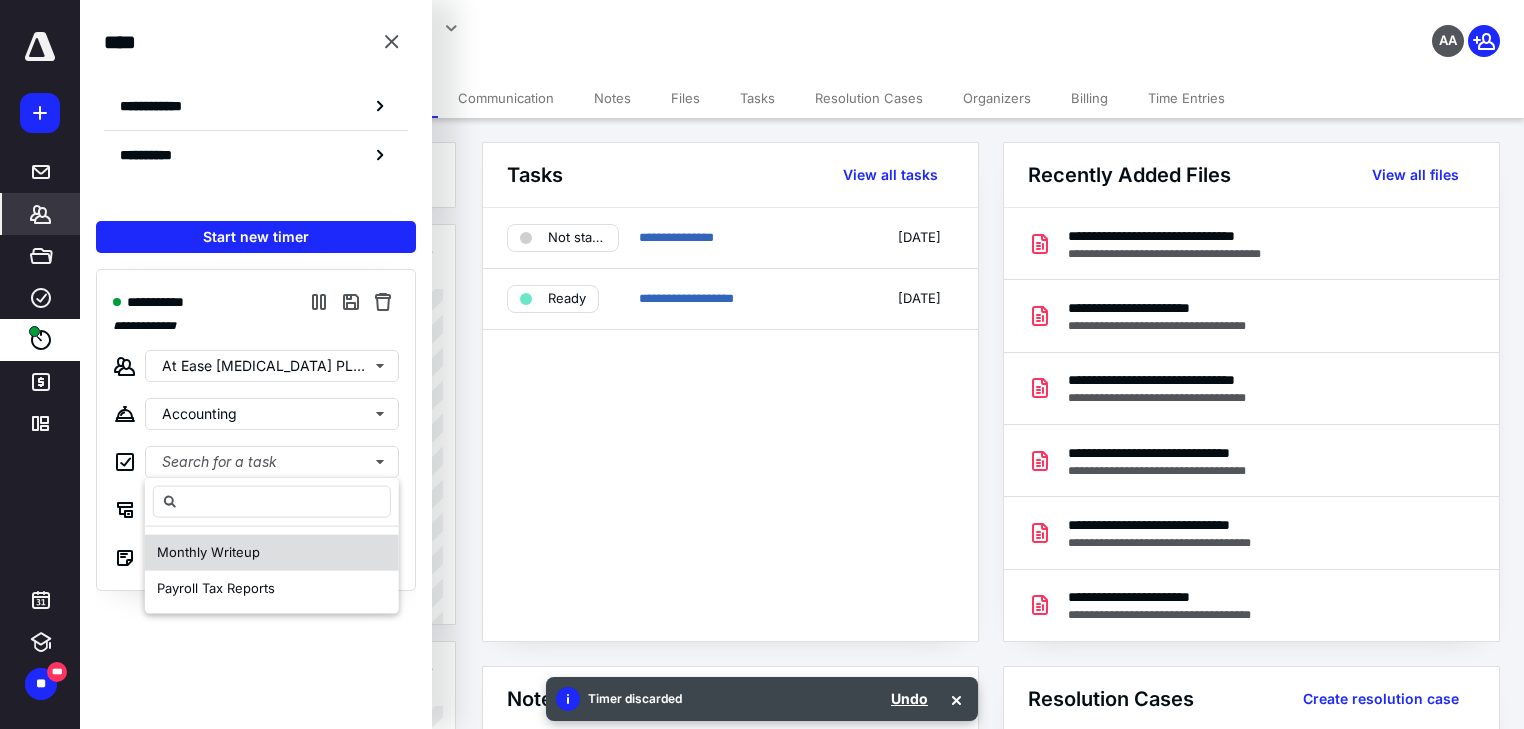 click on "Monthly Writeup" at bounding box center [272, 553] 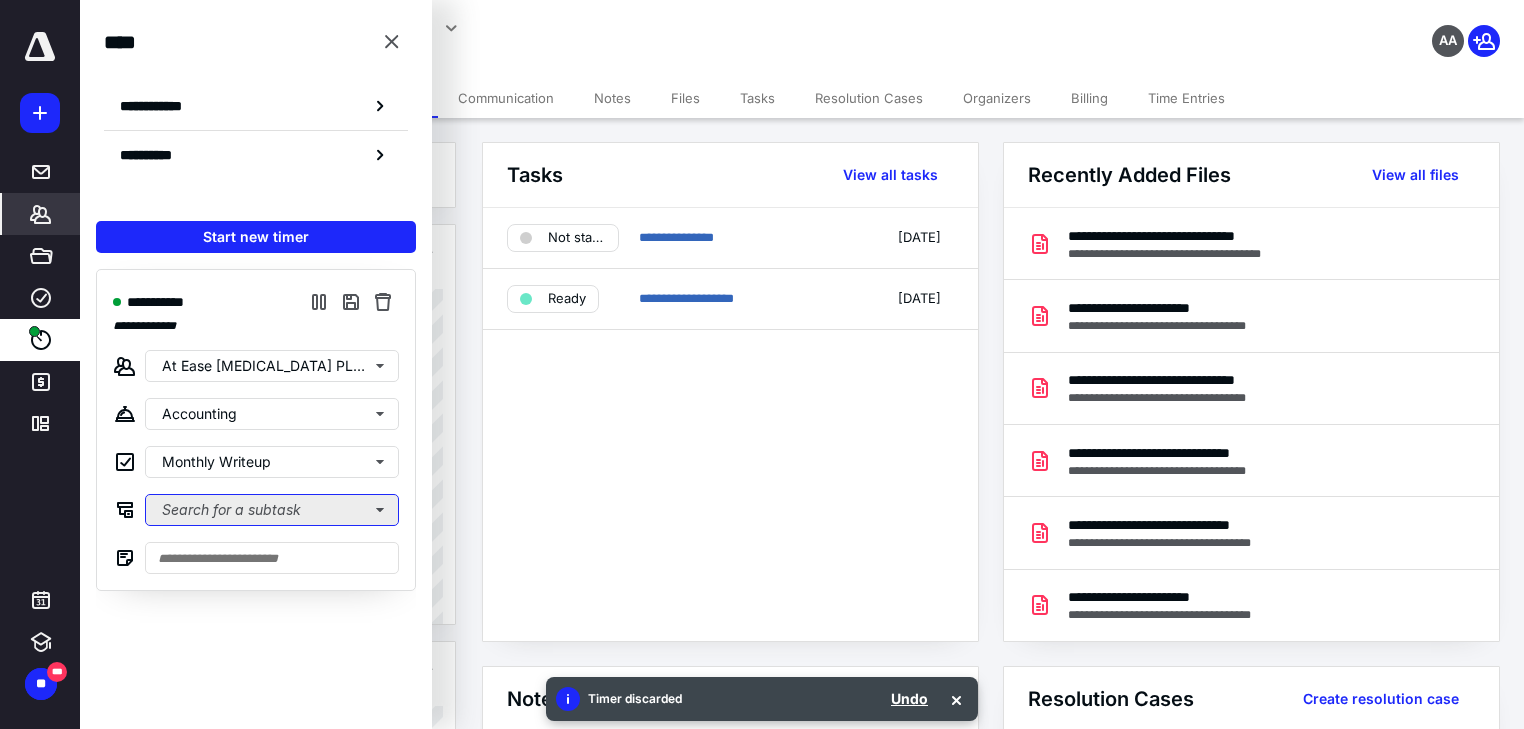click on "Search for a subtask" at bounding box center (272, 510) 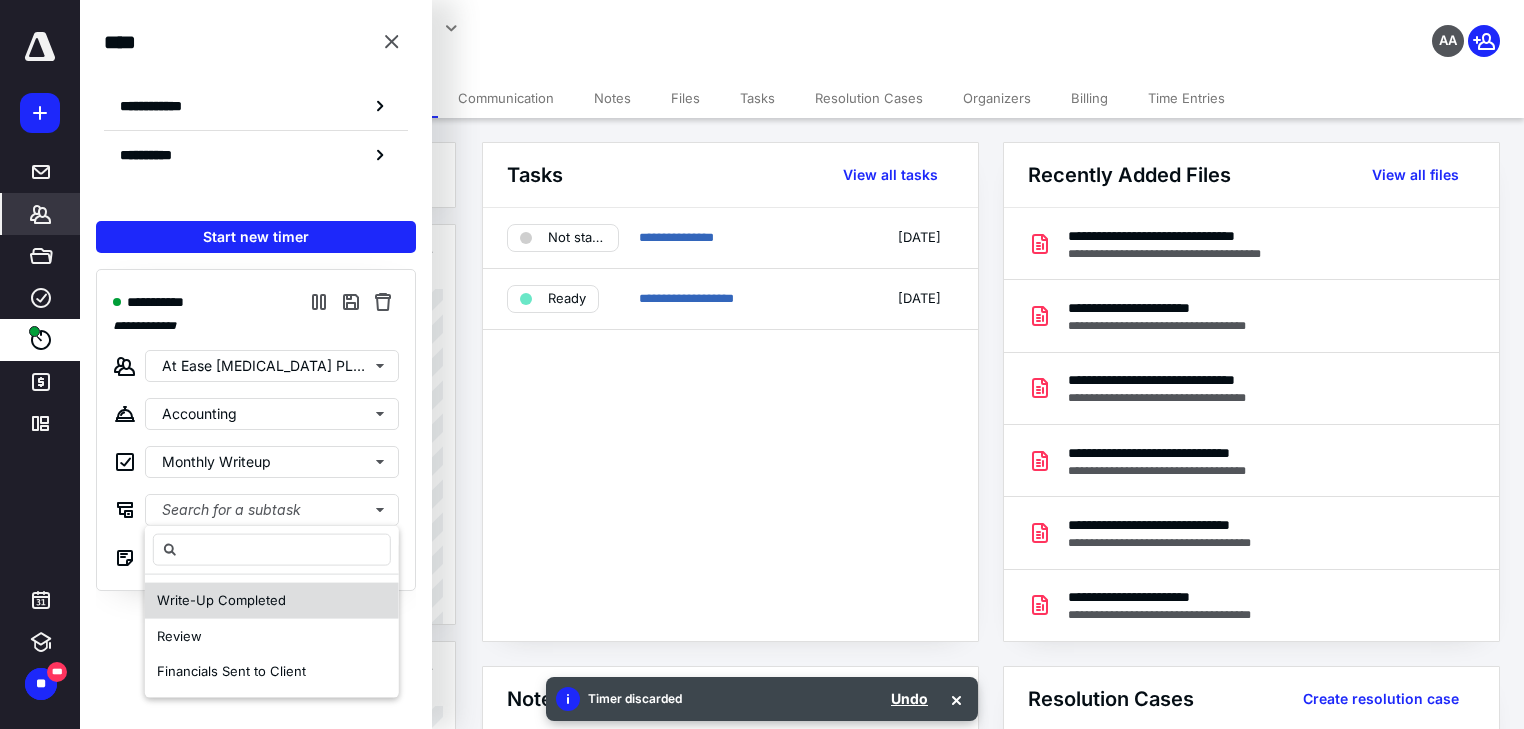 click on "Write-Up Completed" at bounding box center (221, 600) 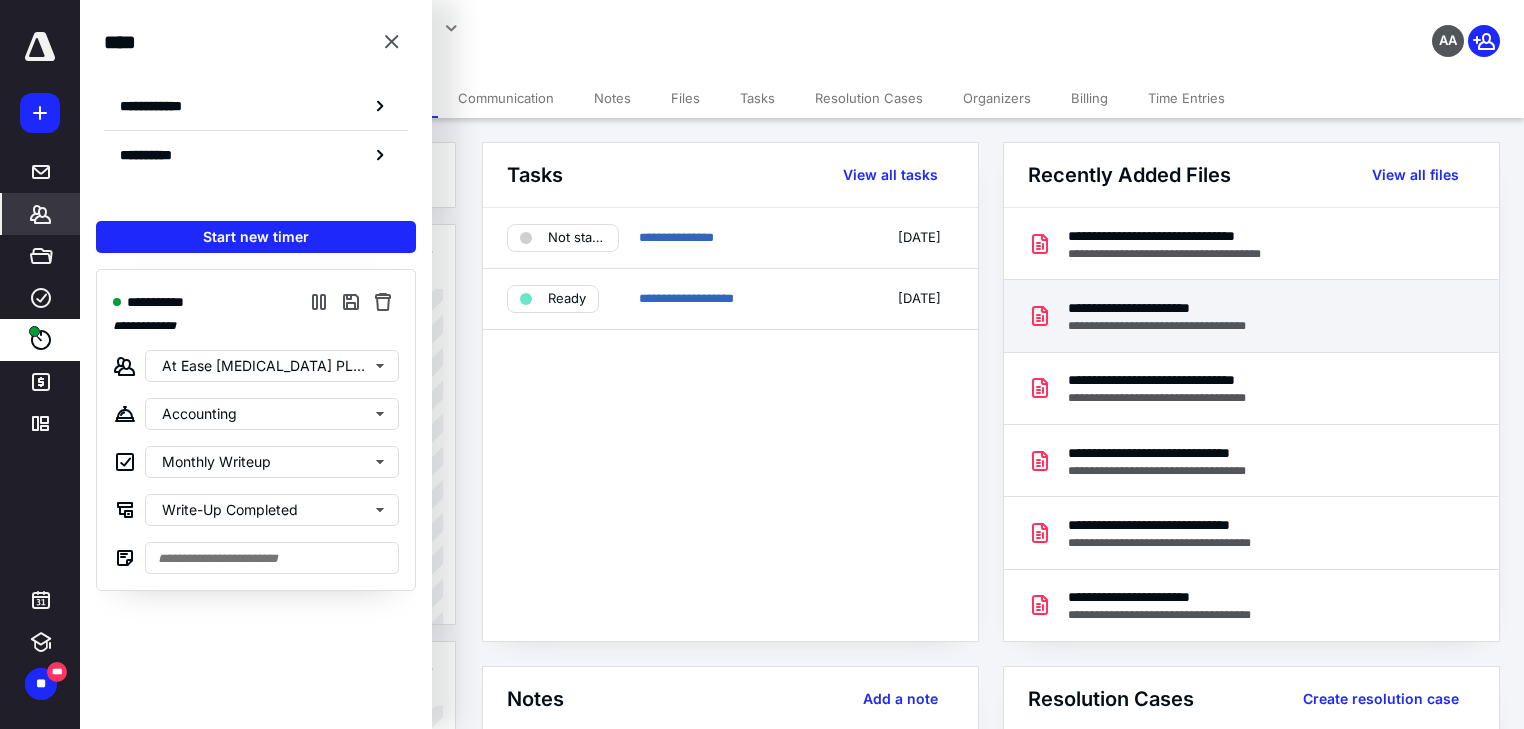 drag, startPoint x: 881, startPoint y: 441, endPoint x: 1137, endPoint y: 311, distance: 287.1167 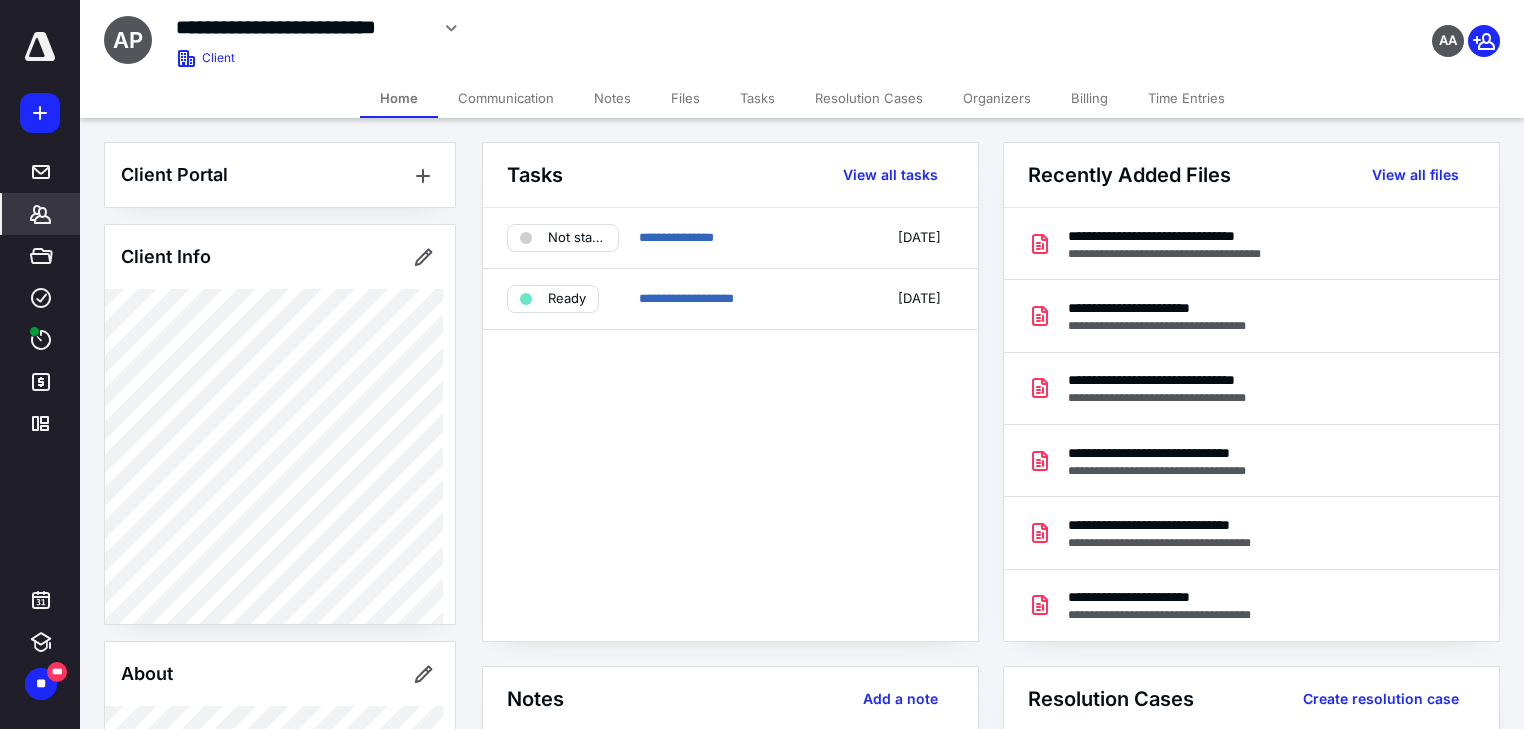 click 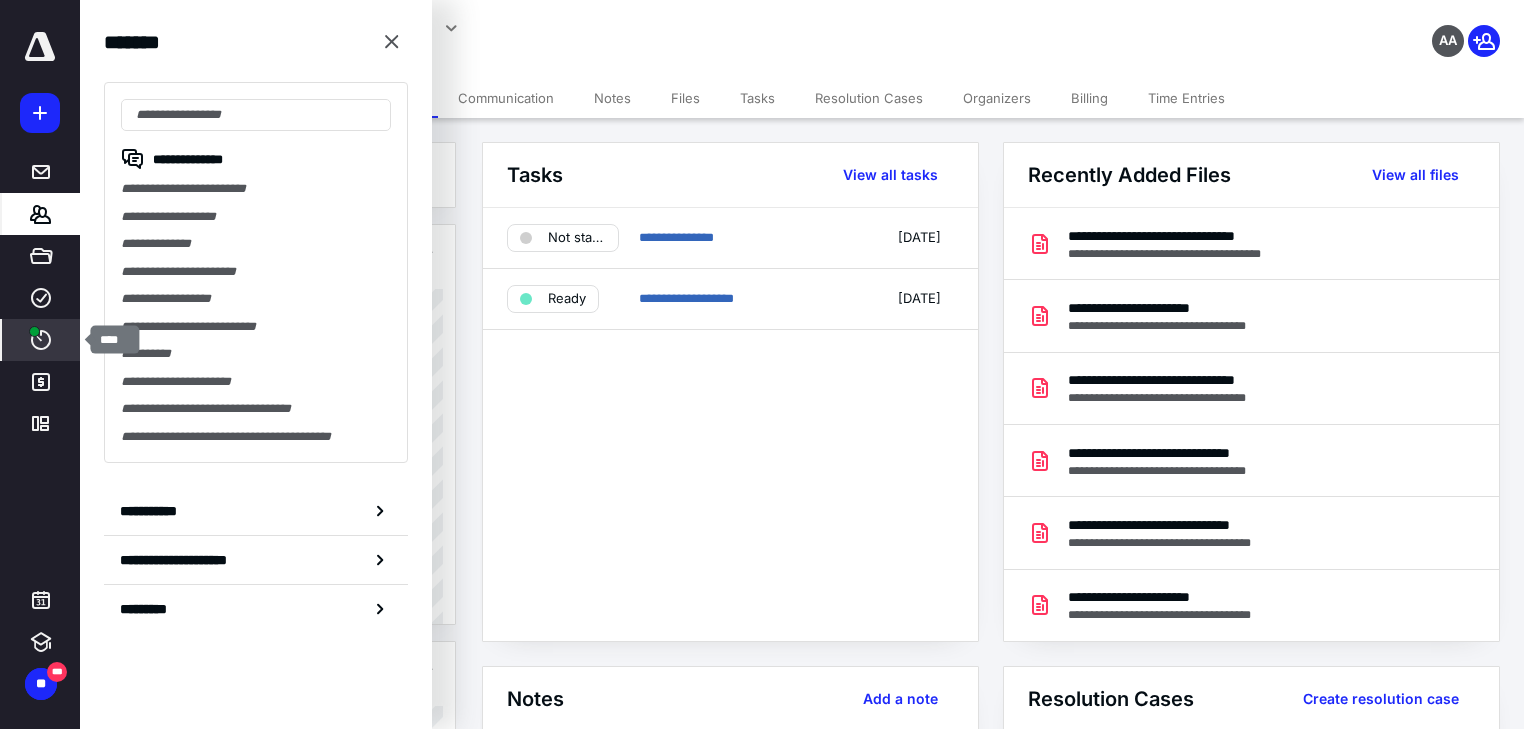 click on "****" at bounding box center [41, 340] 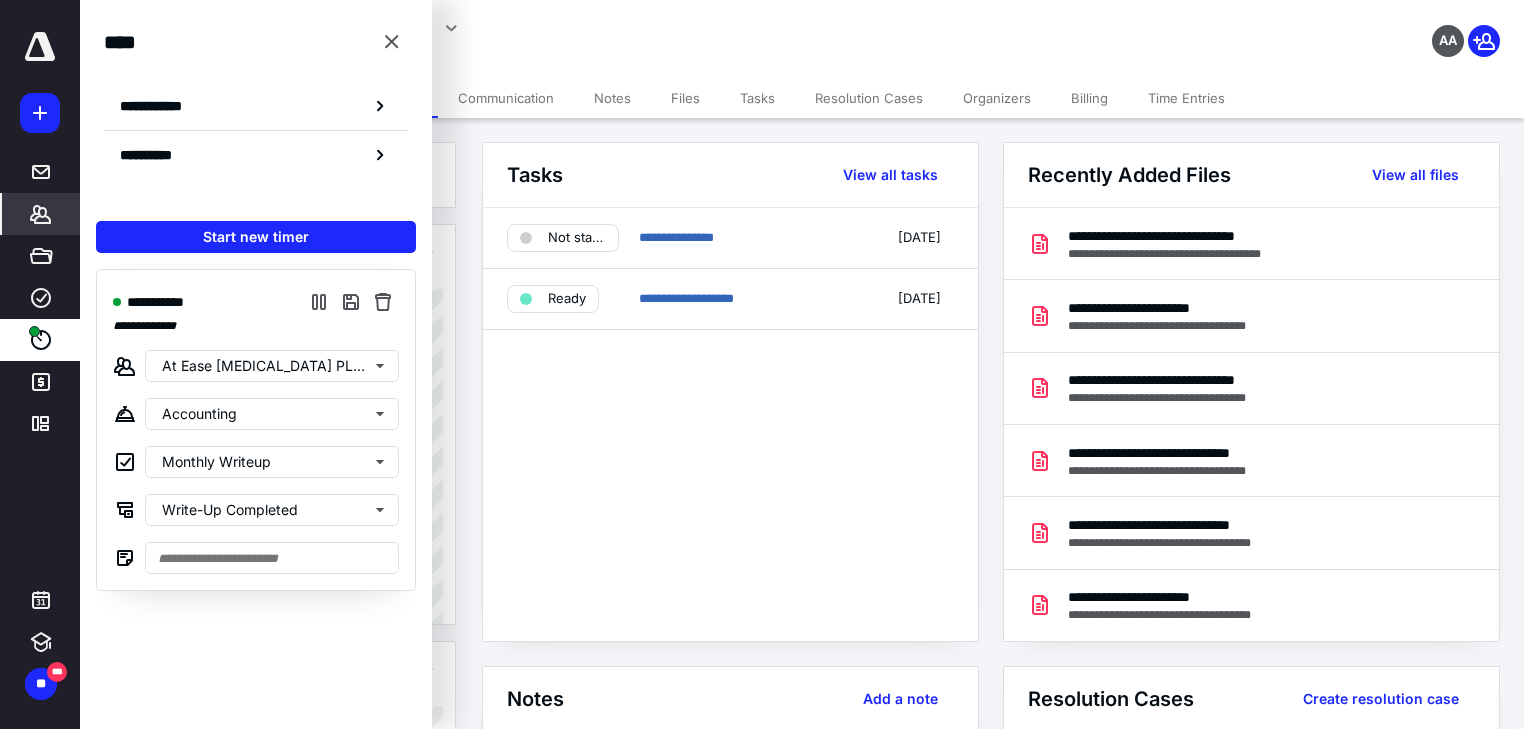 click on "Tasks" at bounding box center [757, 98] 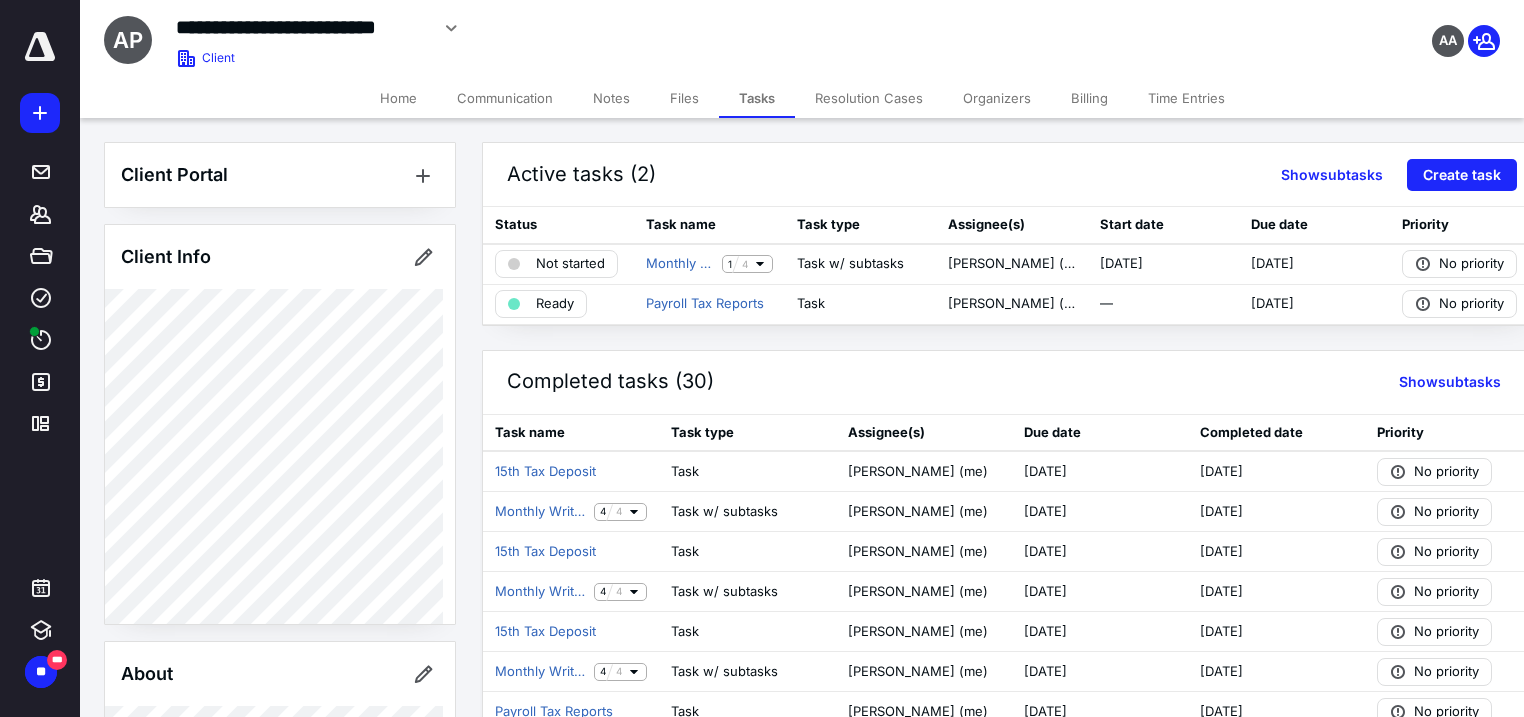 click on "Files" at bounding box center [684, 98] 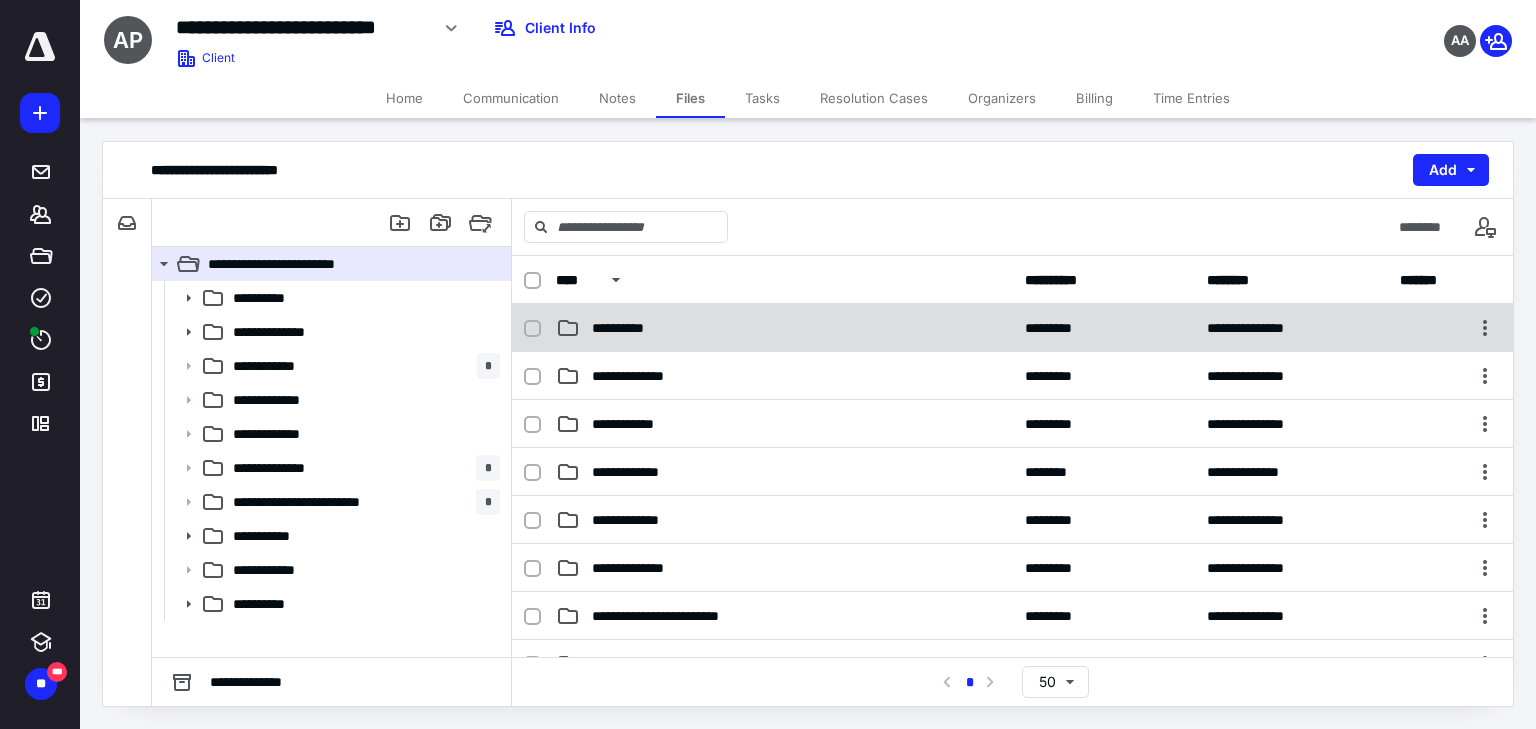 click on "**********" at bounding box center (629, 328) 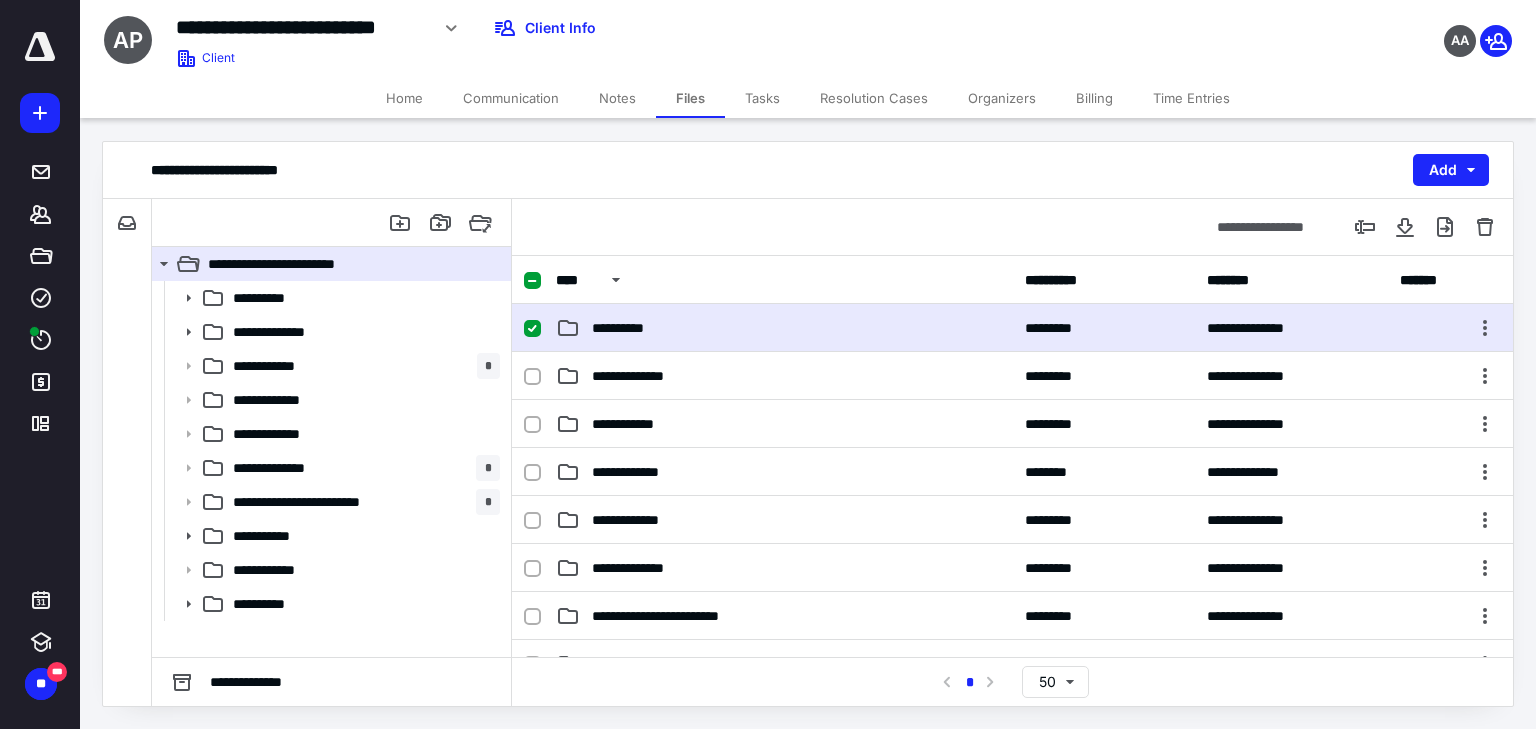 click on "**********" at bounding box center [629, 328] 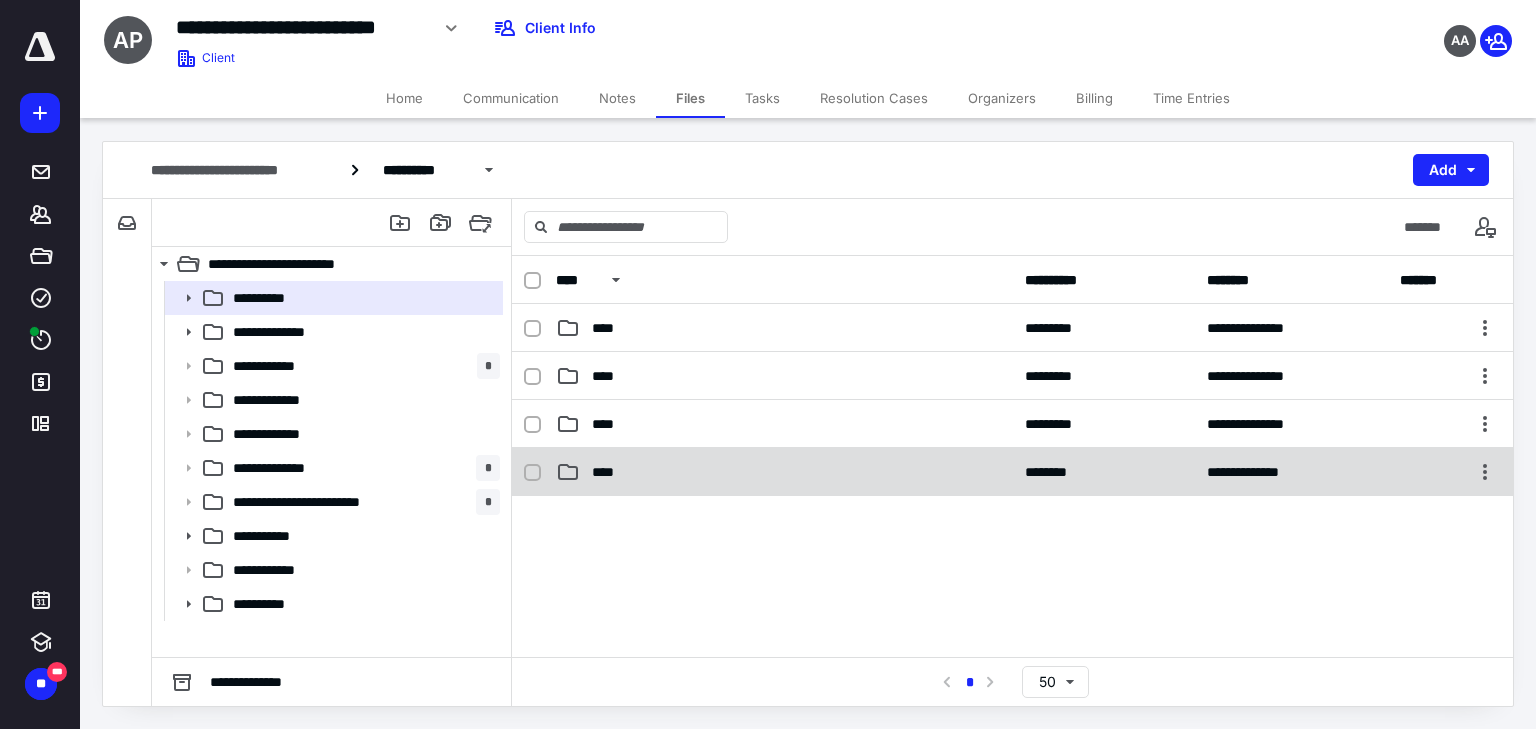 click on "****" at bounding box center [784, 472] 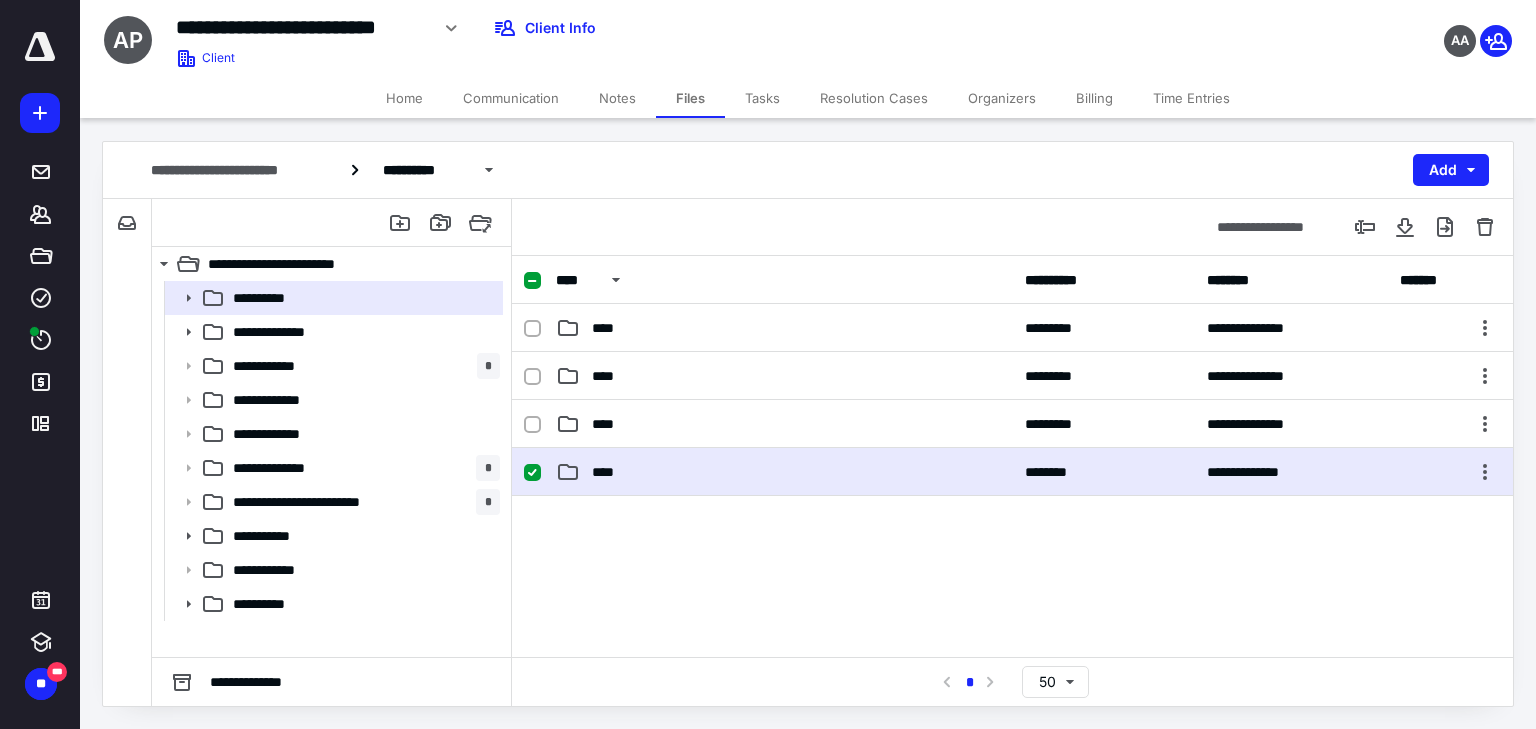 click on "****" at bounding box center [784, 472] 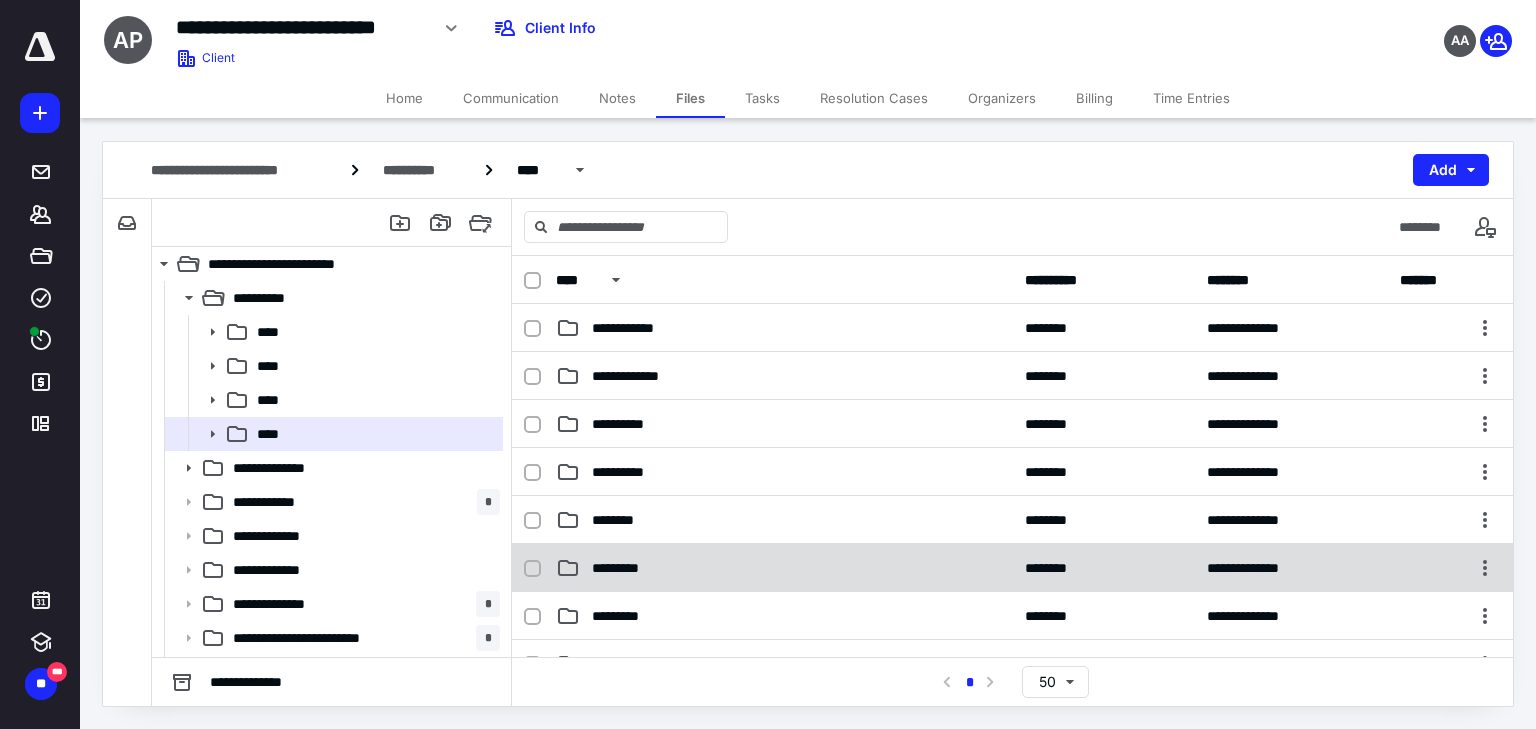 click on "*********" at bounding box center (624, 568) 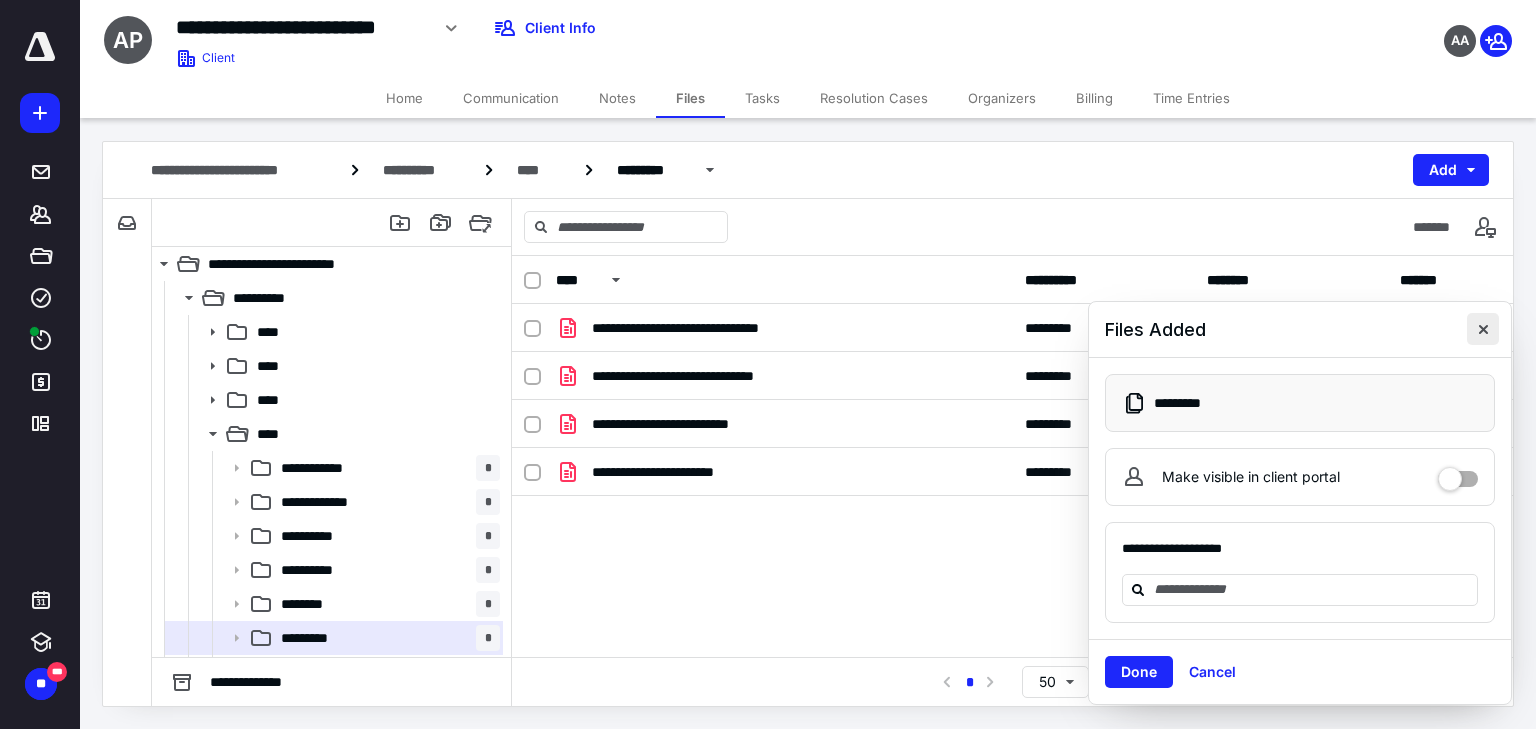 click at bounding box center (1483, 329) 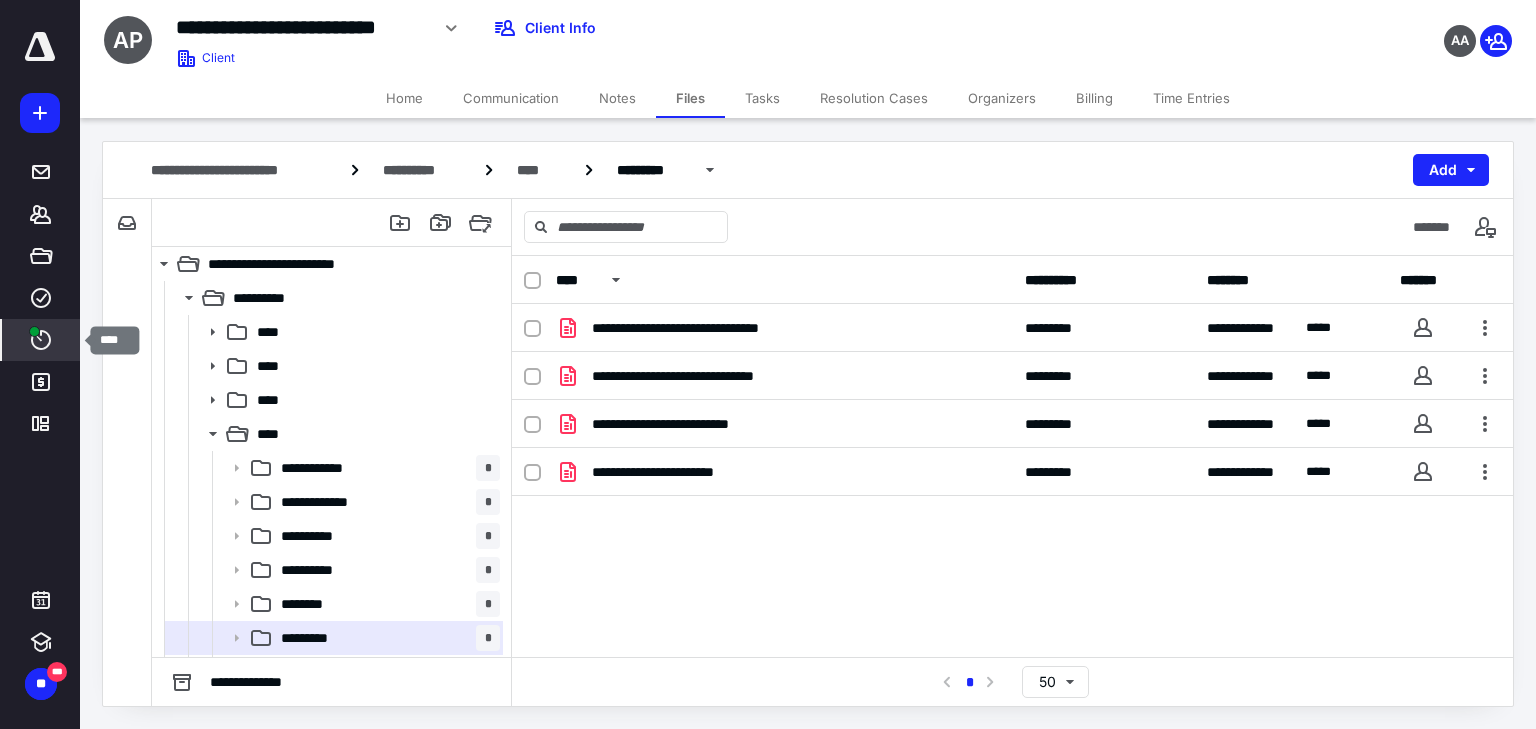click on "****" at bounding box center (41, 340) 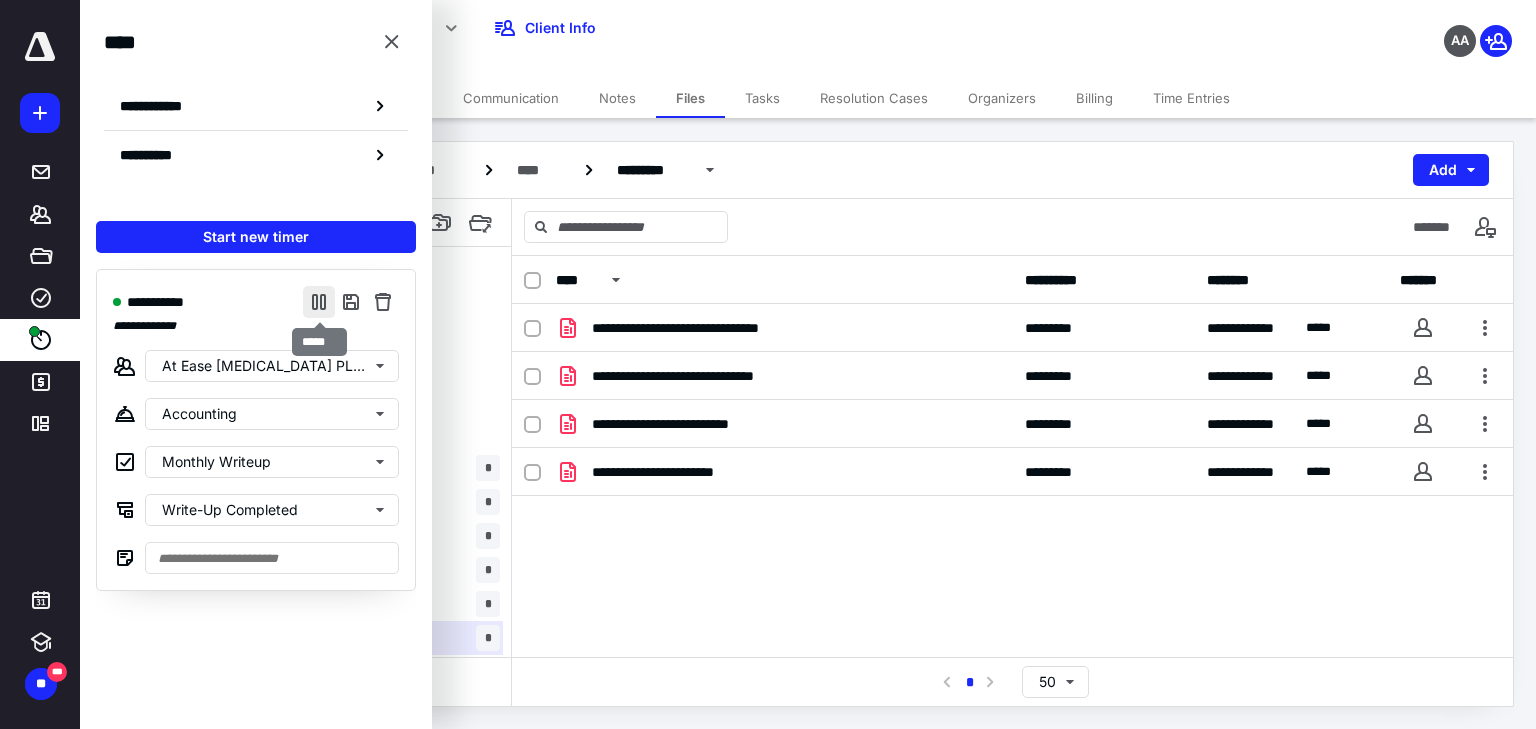 click at bounding box center (319, 302) 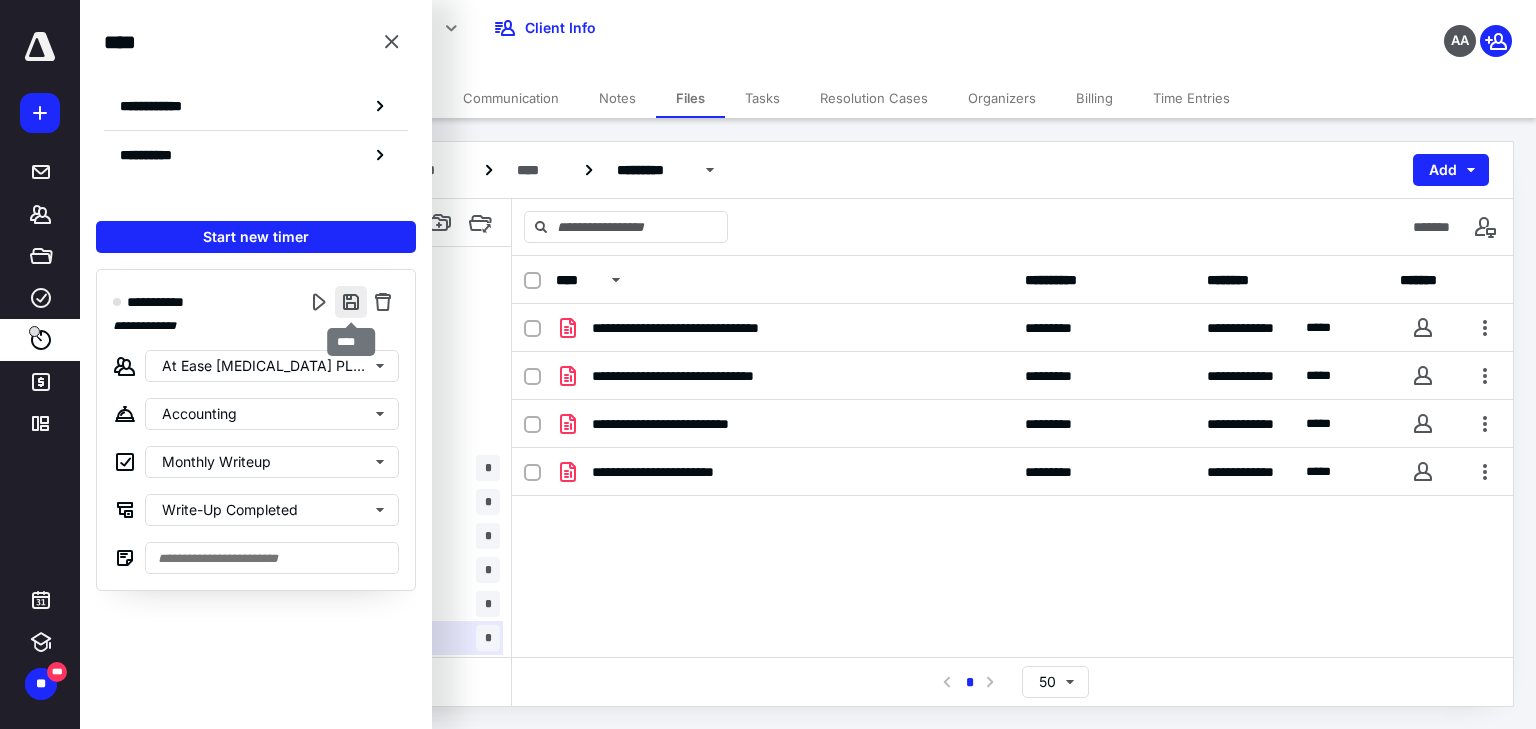 click at bounding box center (351, 302) 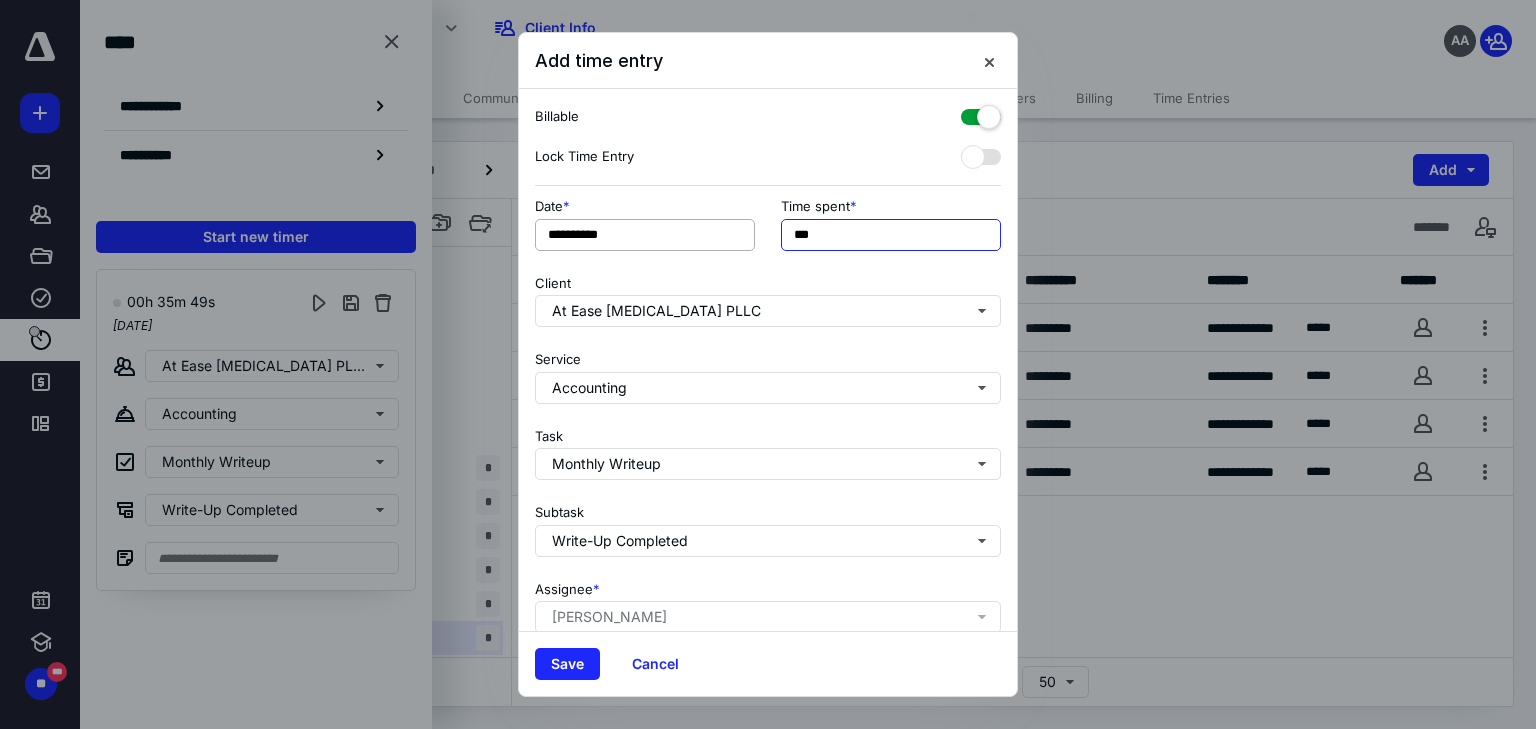 drag, startPoint x: 806, startPoint y: 237, endPoint x: 575, endPoint y: 227, distance: 231.21635 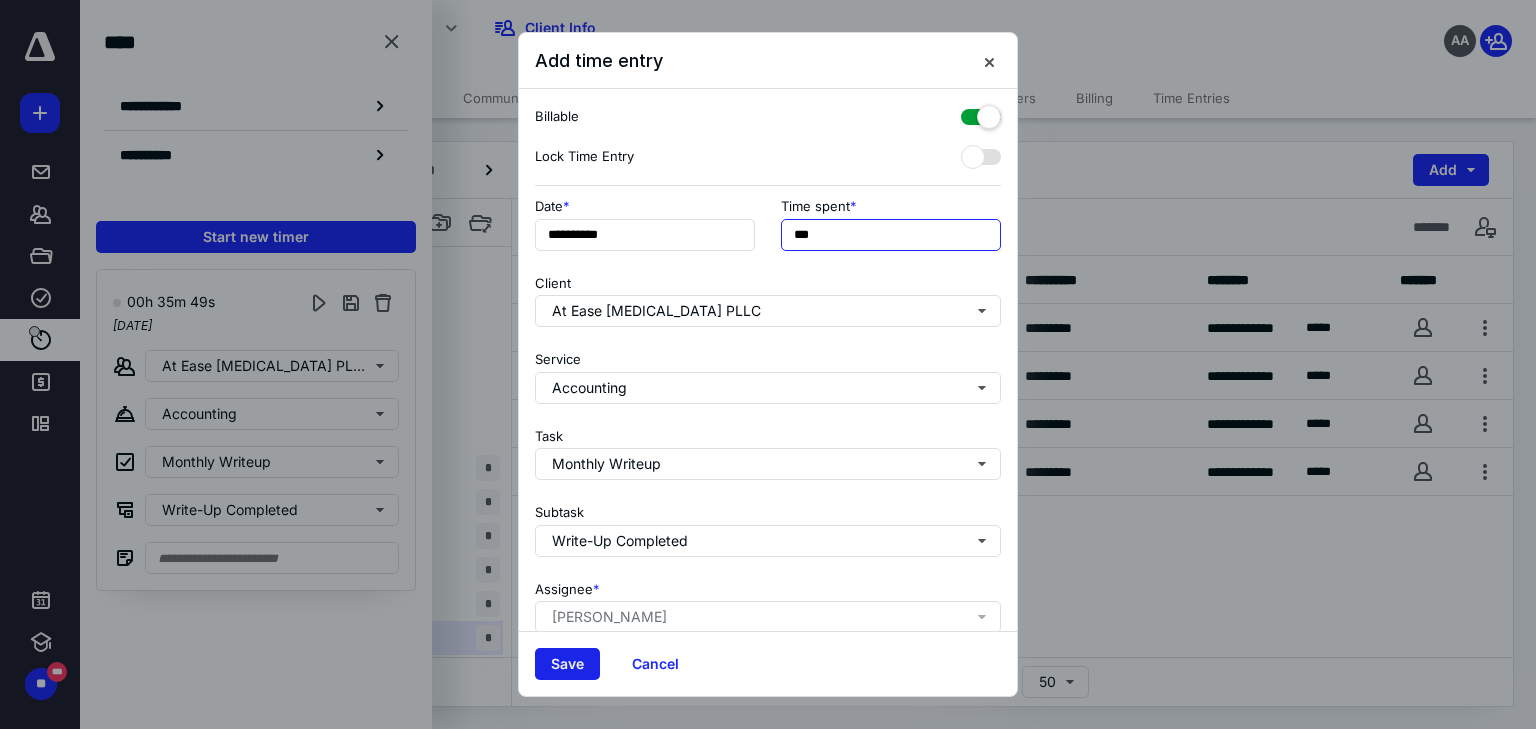 type on "***" 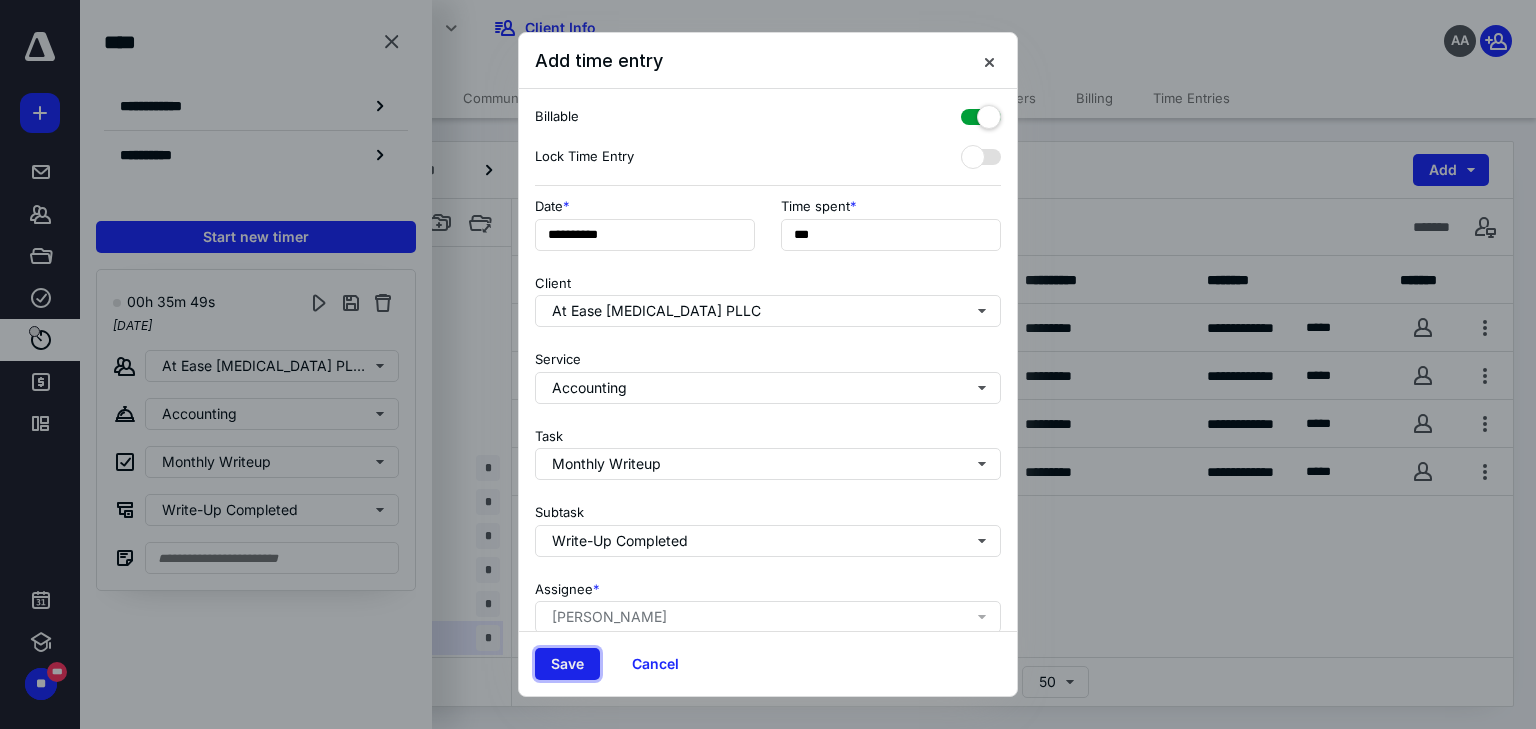 click on "Save" at bounding box center [567, 664] 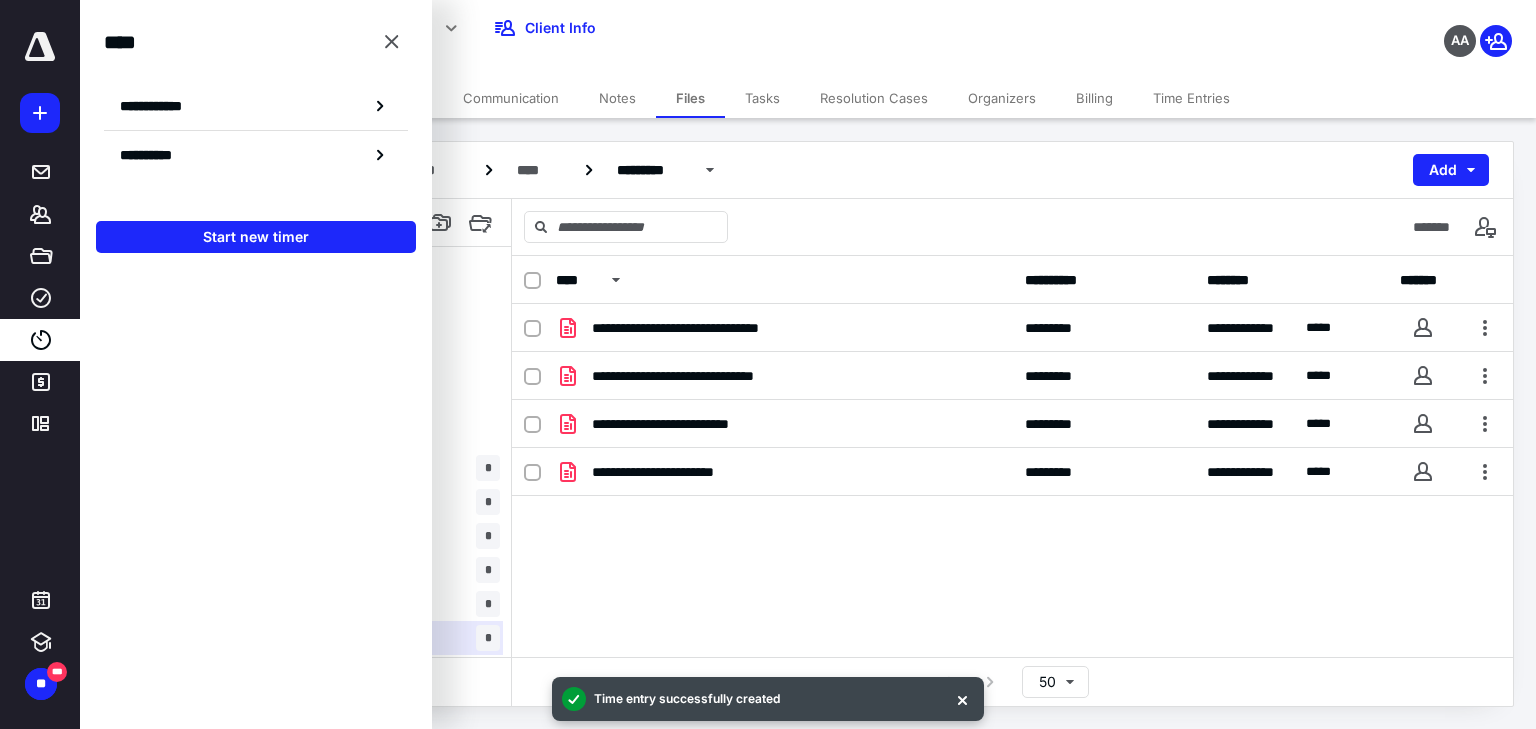 click on "Start new timer" at bounding box center [256, 237] 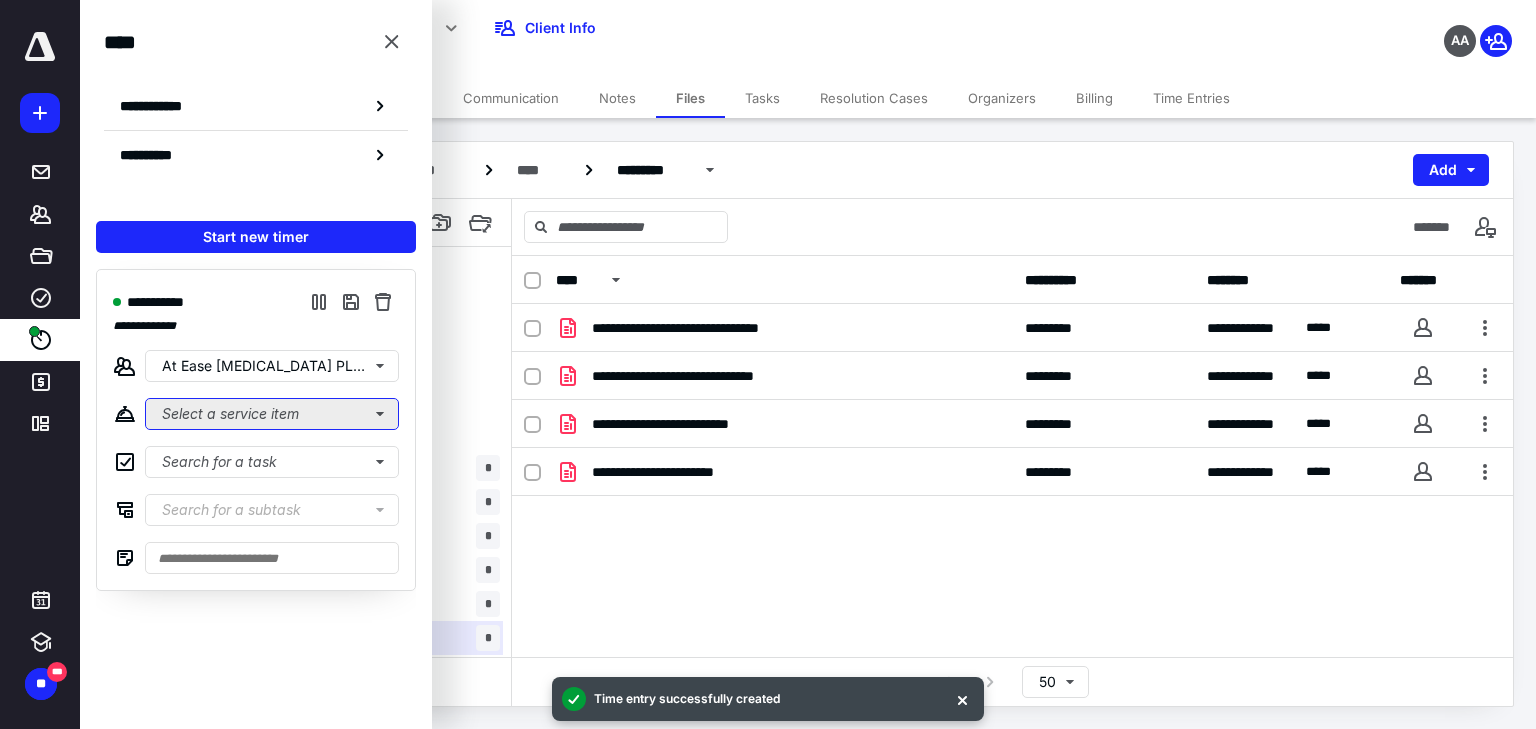 click on "Select a service item" at bounding box center (272, 414) 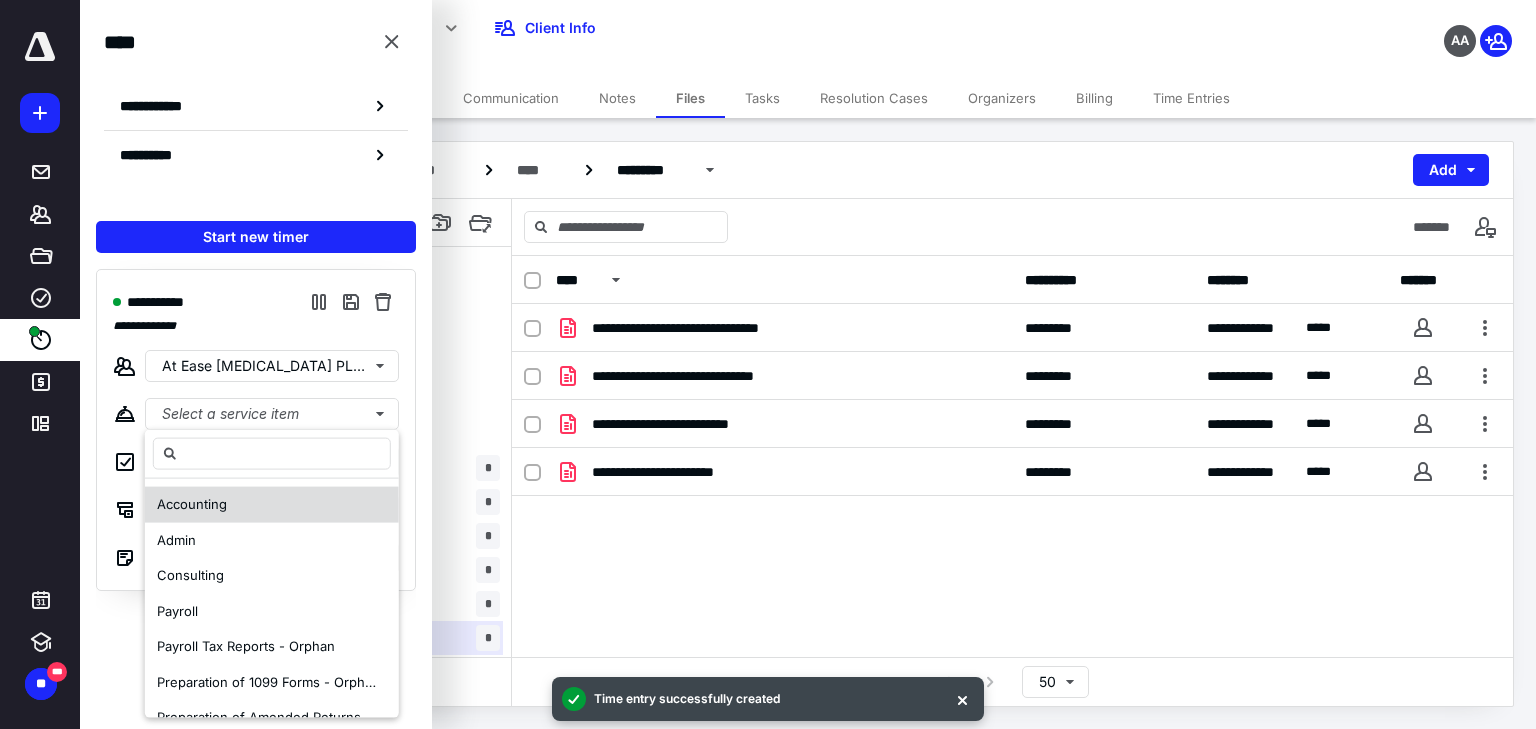 click on "Accounting" at bounding box center [272, 504] 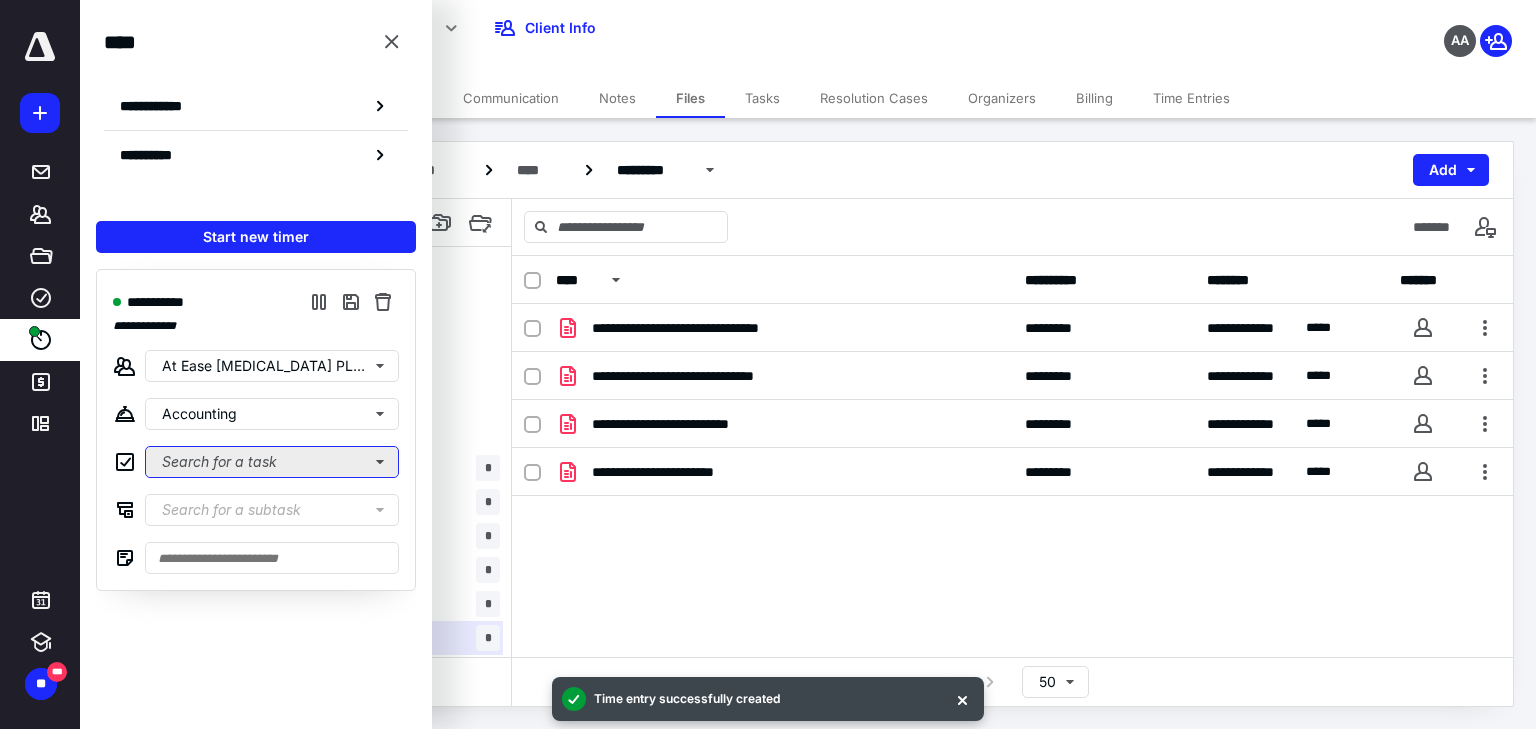 click on "Search for a task" at bounding box center (272, 462) 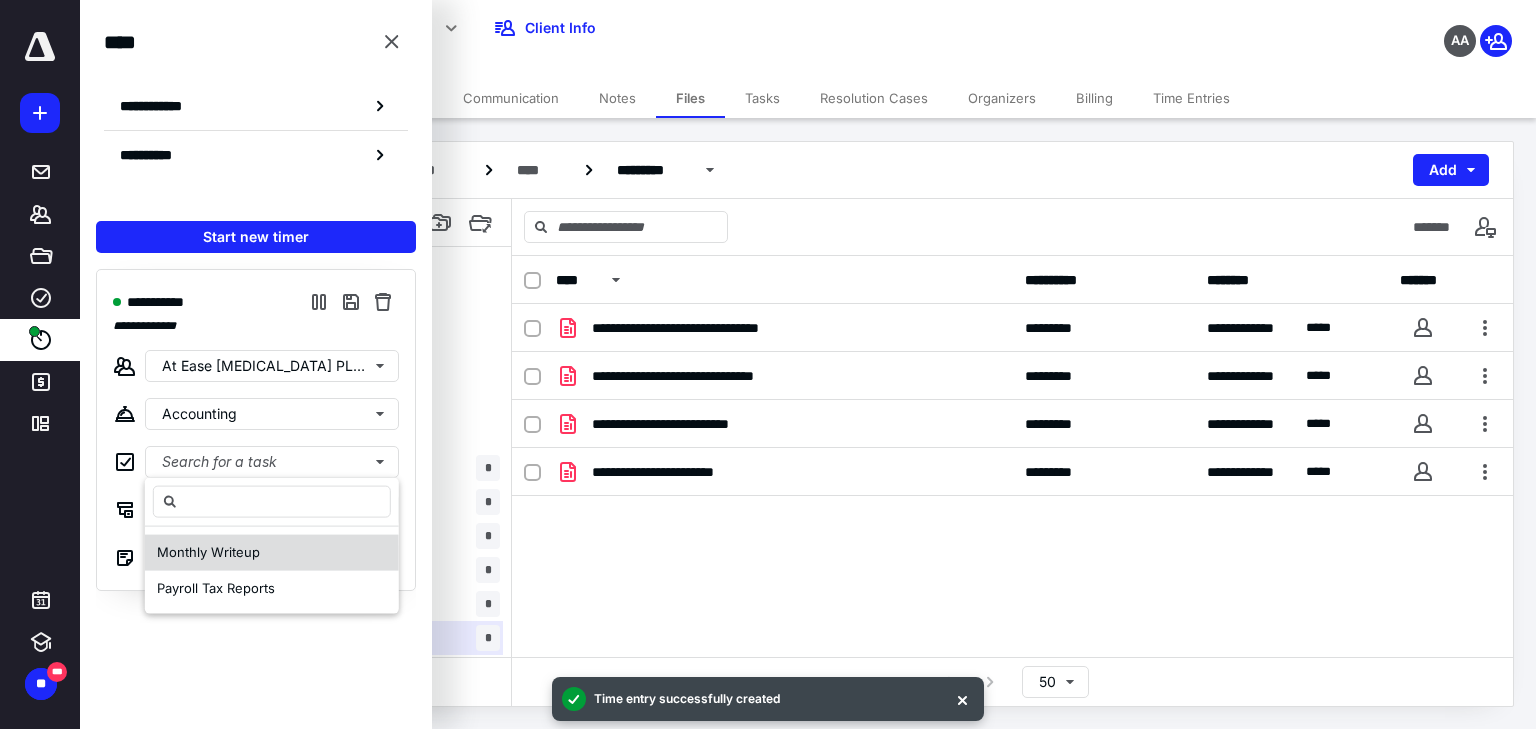 click on "Monthly Writeup" at bounding box center (208, 553) 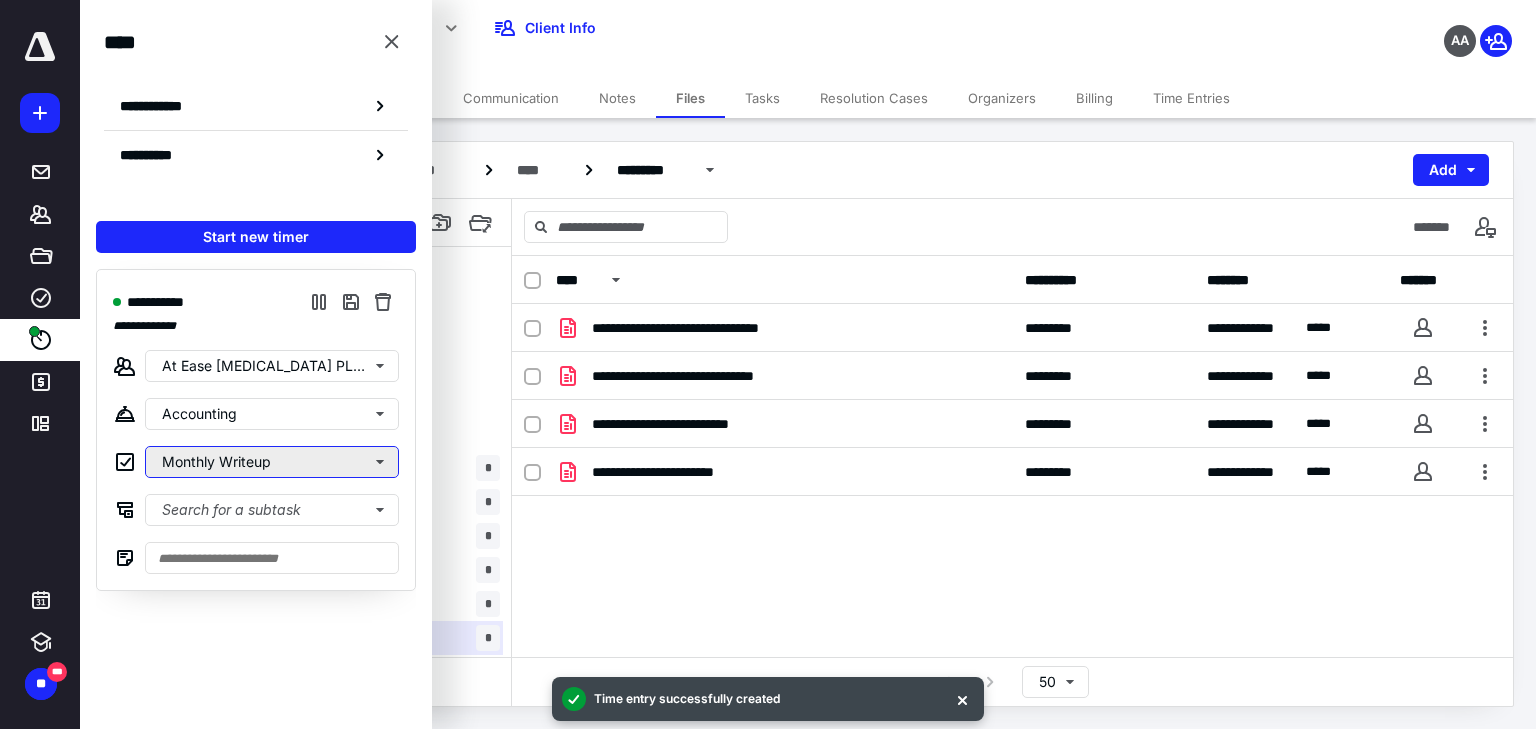 click on "Monthly Writeup" at bounding box center (272, 462) 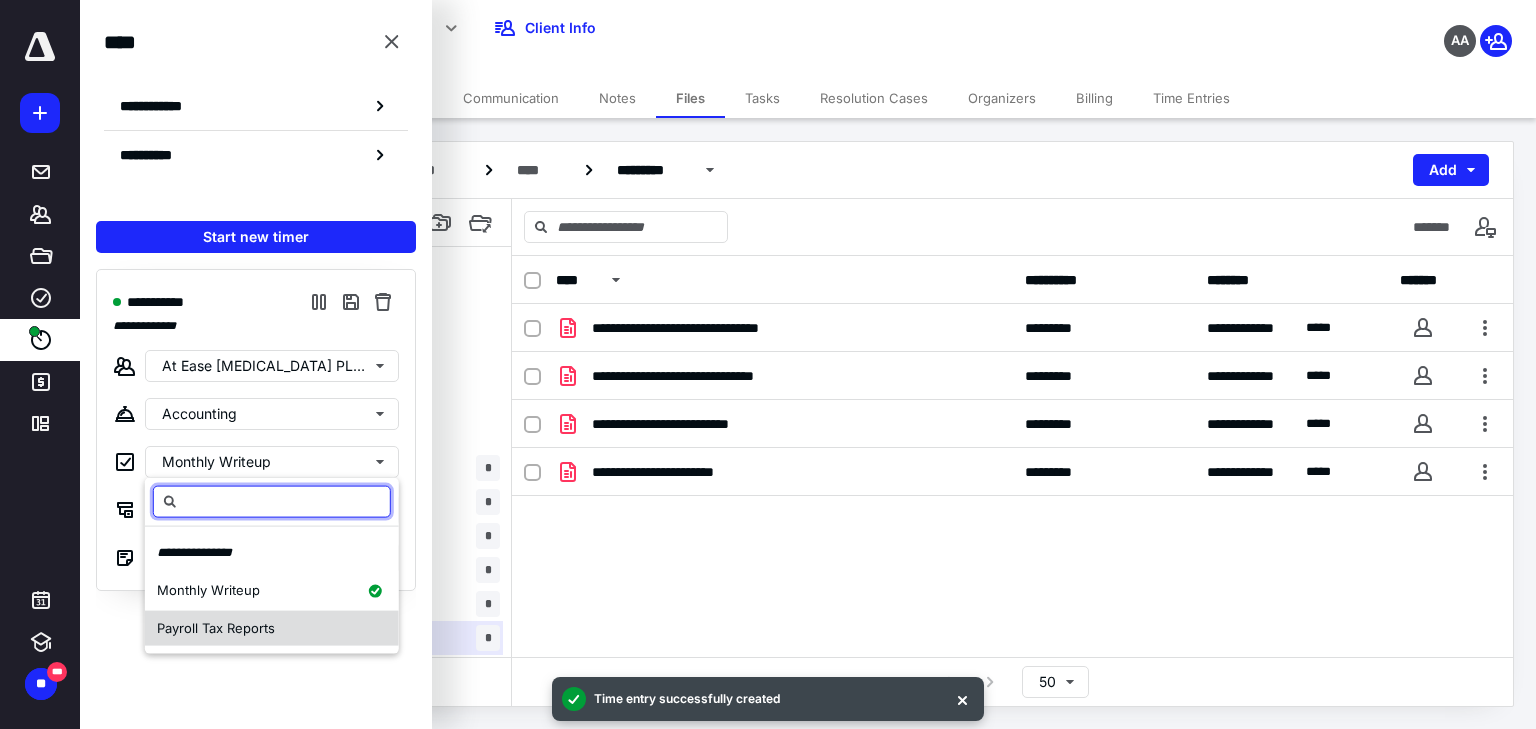 drag, startPoint x: 216, startPoint y: 633, endPoint x: 219, endPoint y: 596, distance: 37.12142 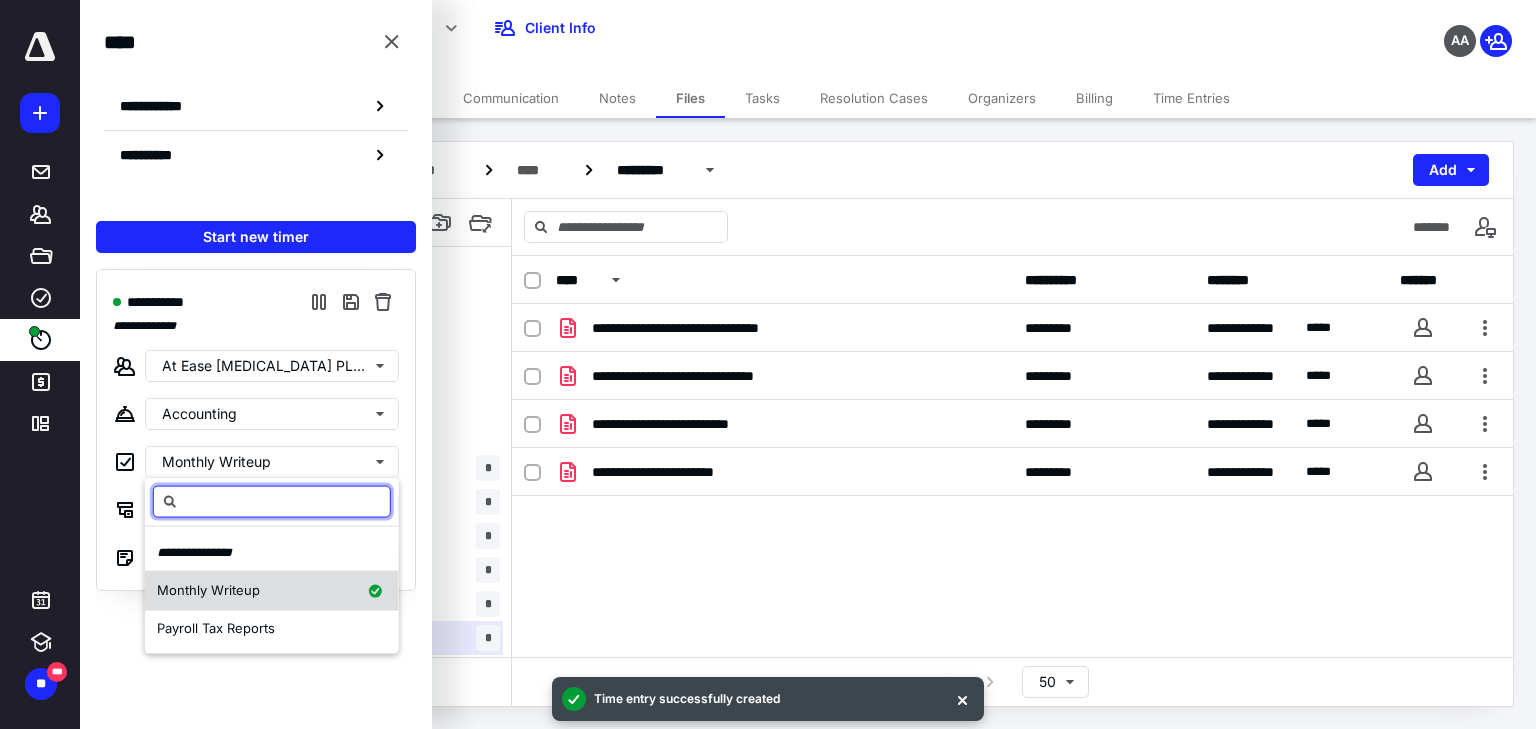 click on "Payroll Tax Reports" at bounding box center [216, 627] 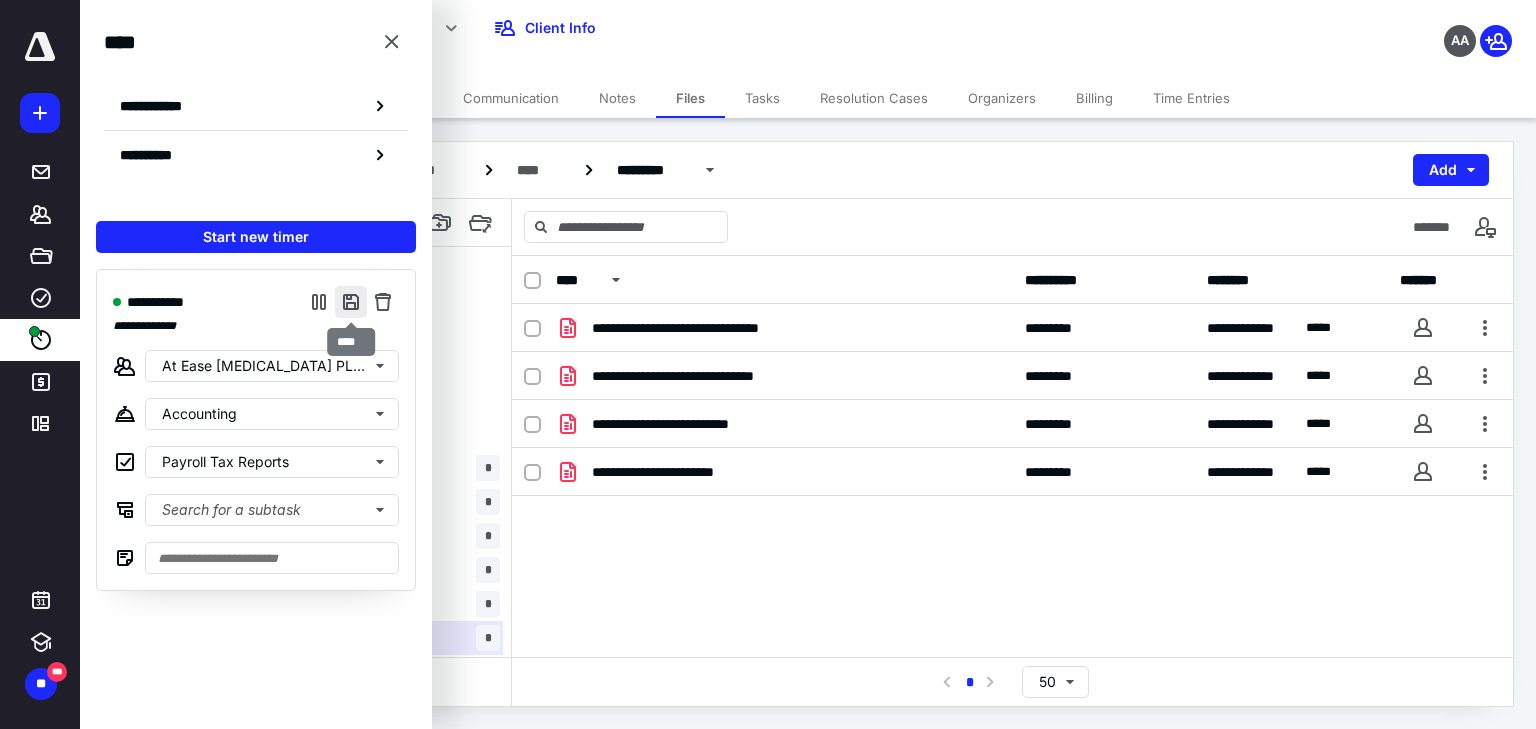 click at bounding box center (351, 302) 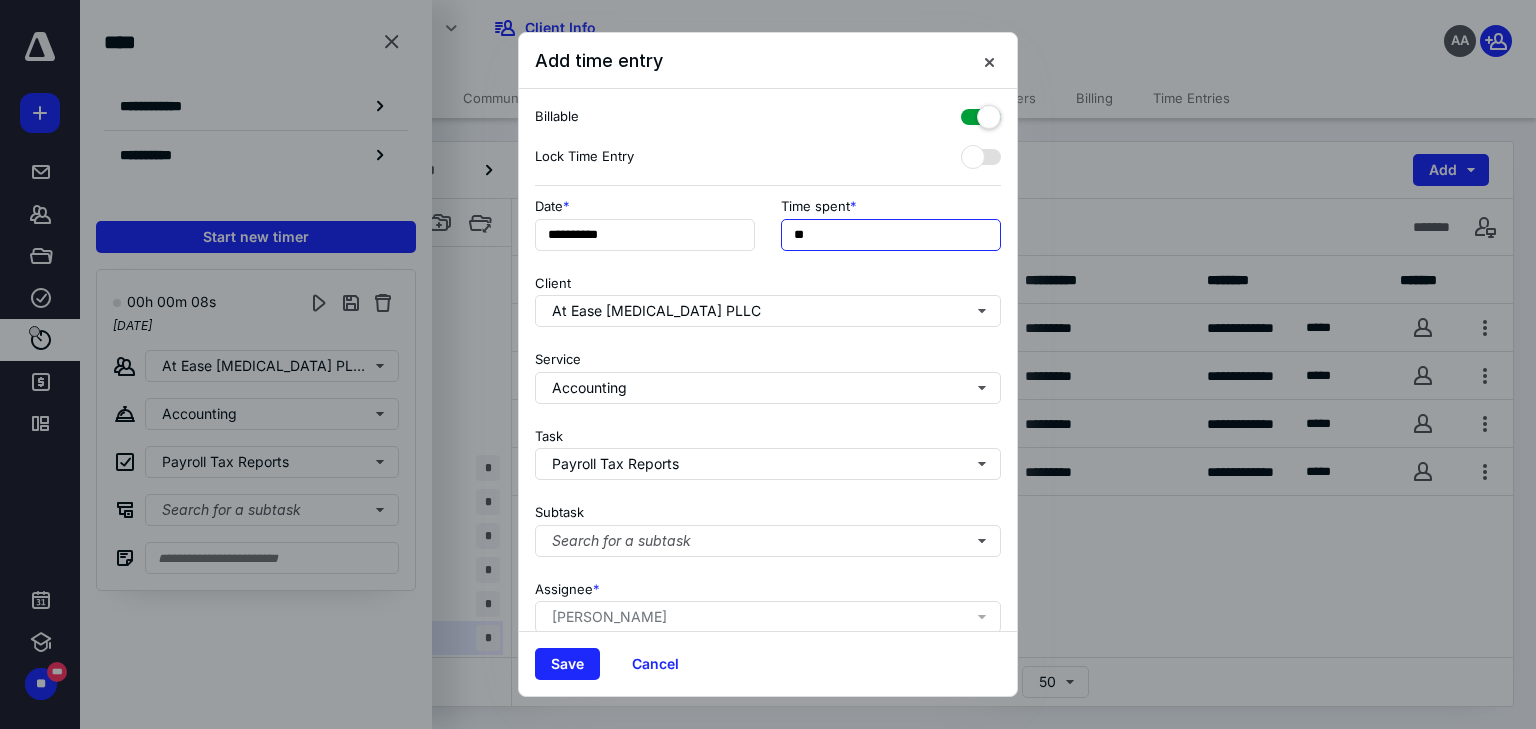 click on "**" at bounding box center [891, 235] 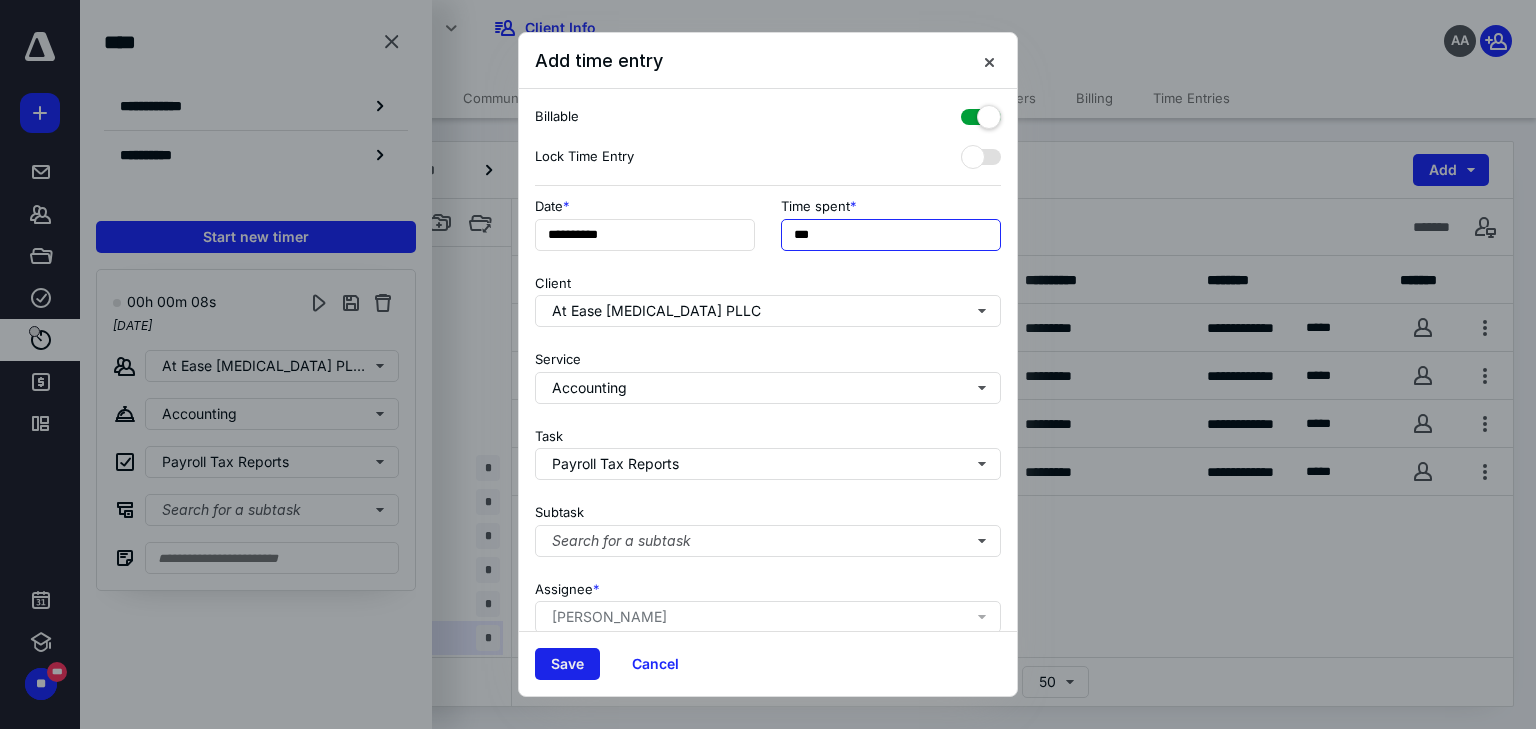 type on "***" 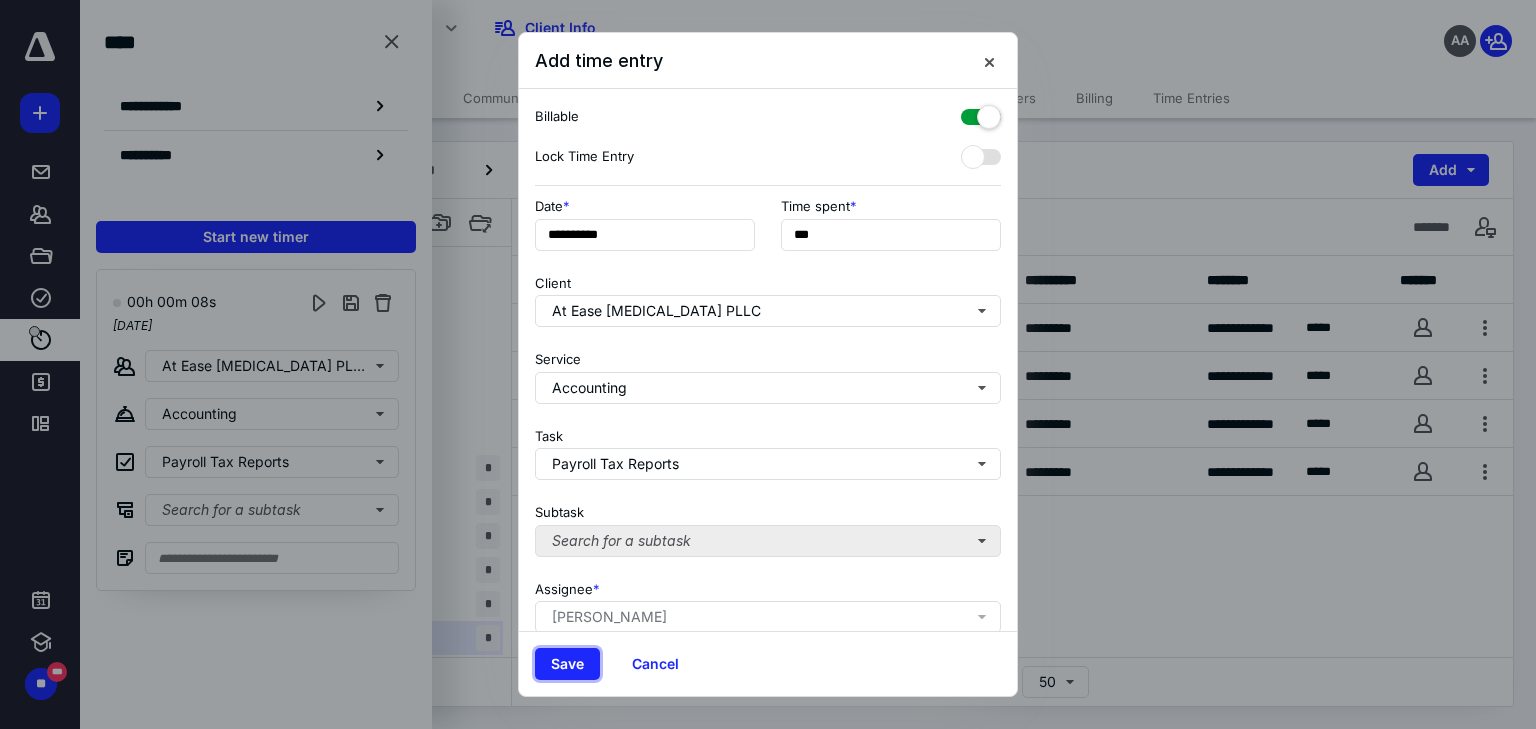 drag, startPoint x: 576, startPoint y: 662, endPoint x: 755, endPoint y: 552, distance: 210.0976 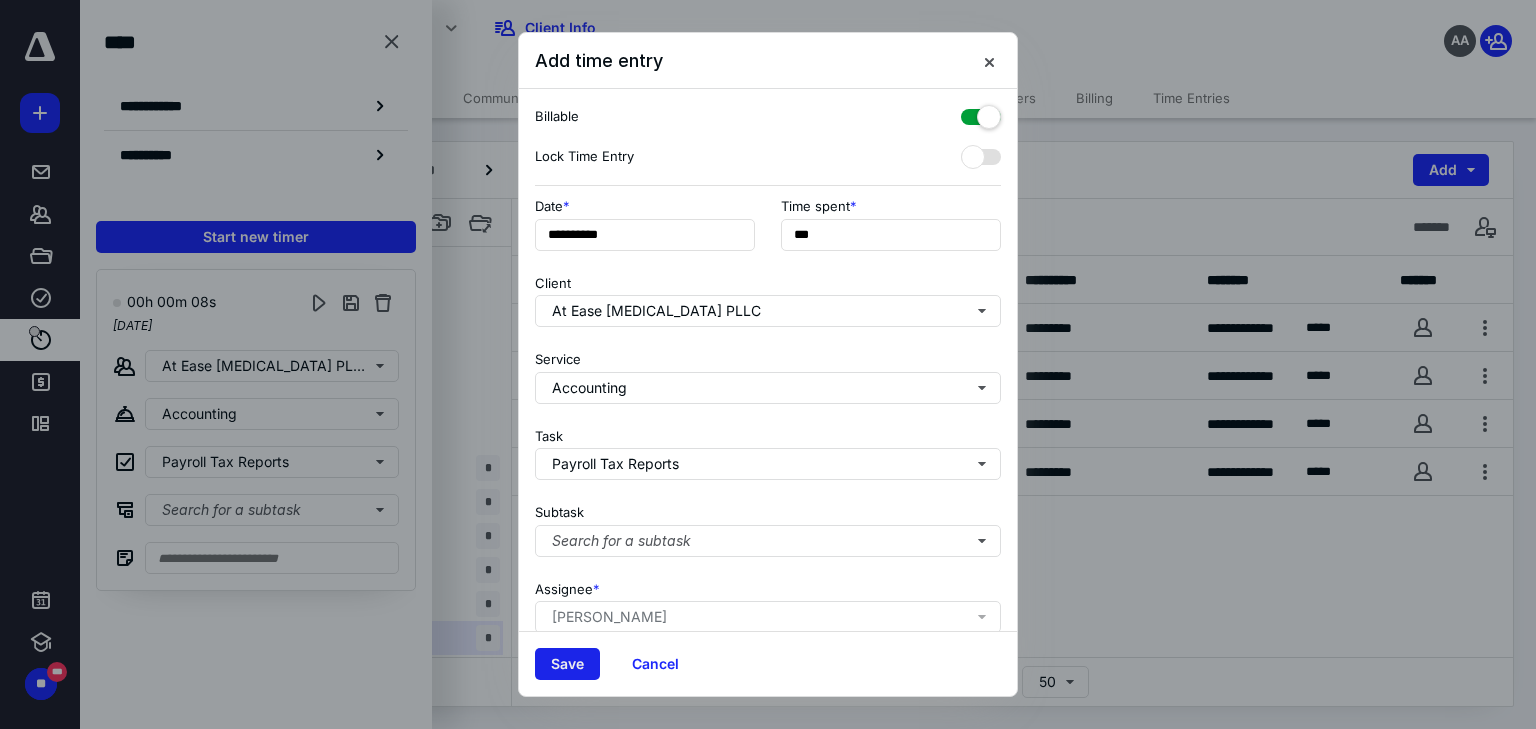 click on "Save" at bounding box center (567, 664) 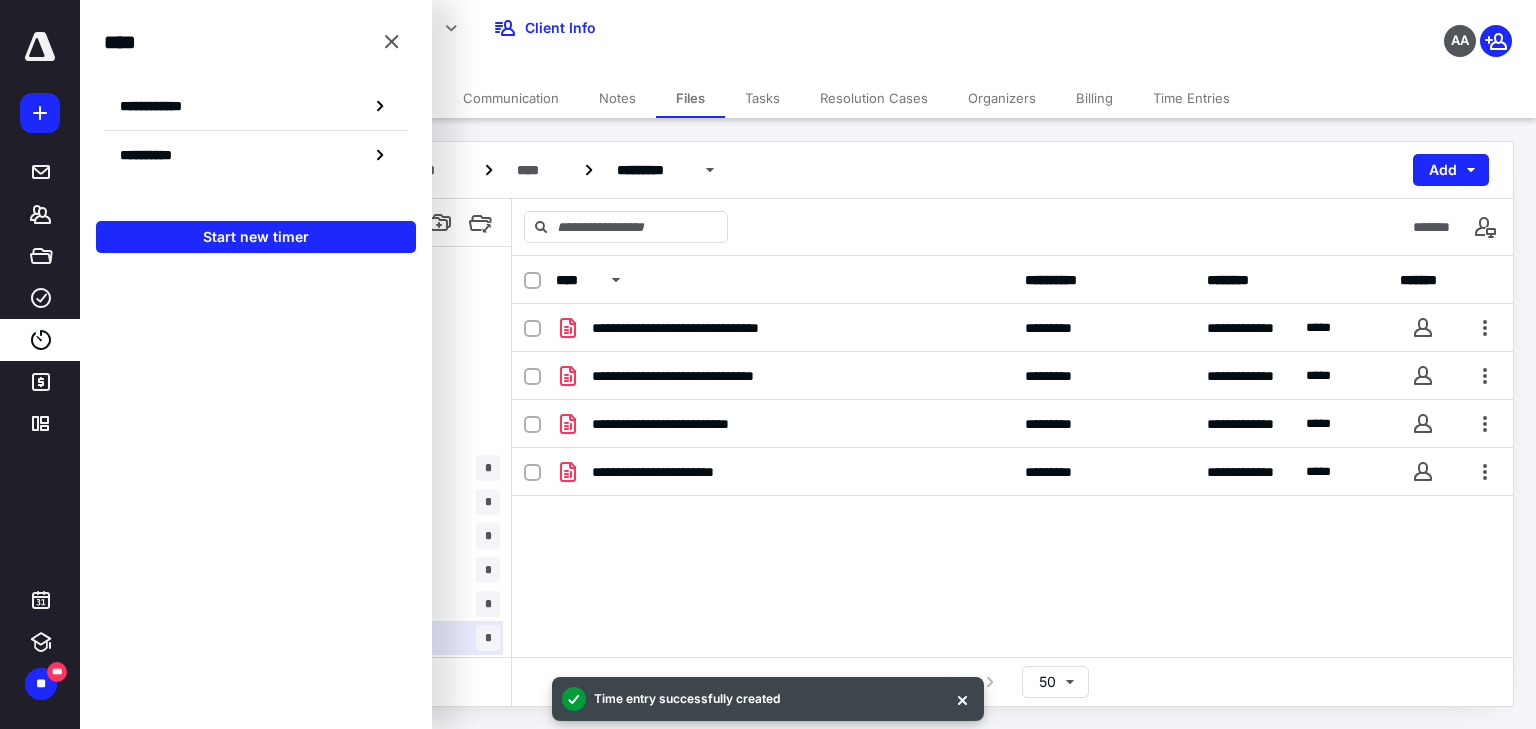 click on "**********" at bounding box center [1012, 454] 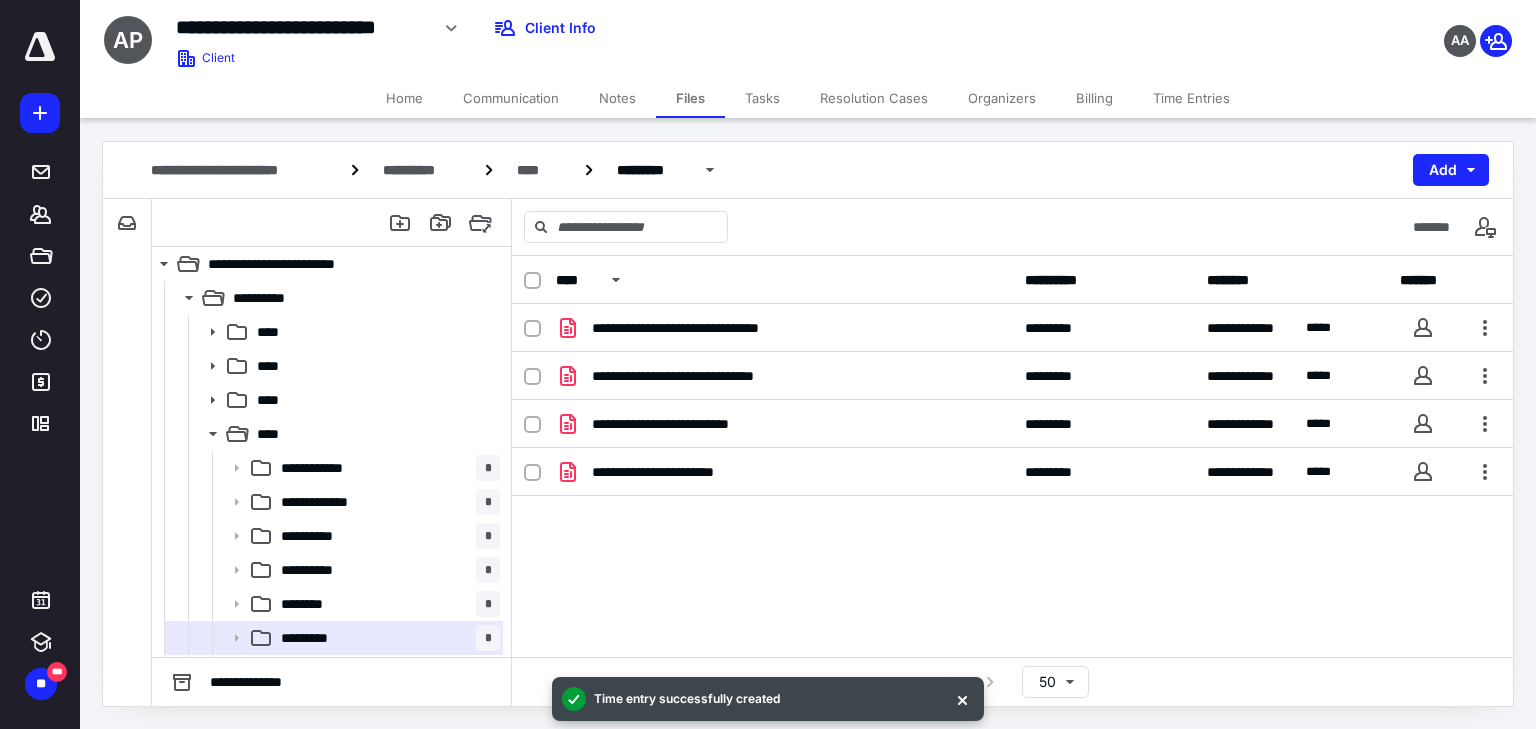 click on "Tasks" at bounding box center (762, 98) 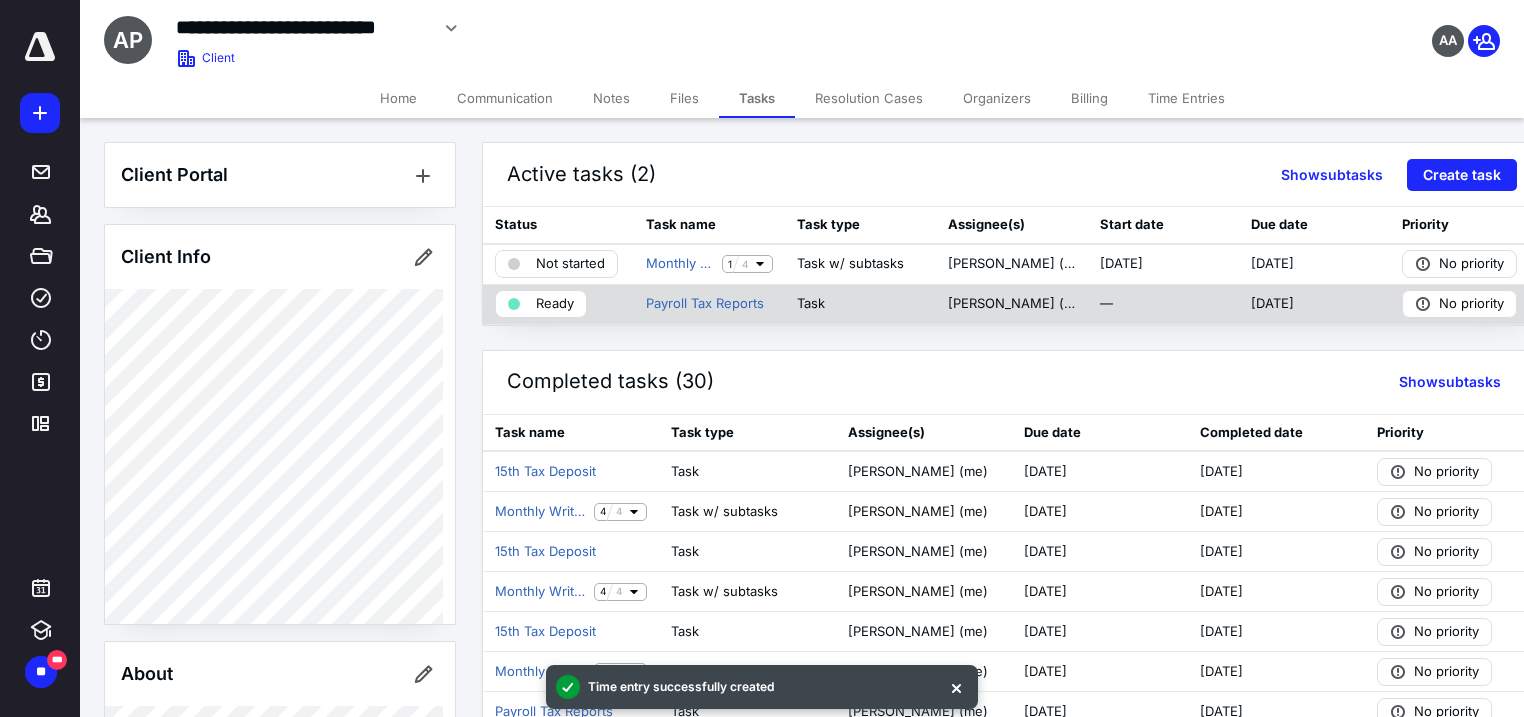 click on "Ready" at bounding box center (555, 304) 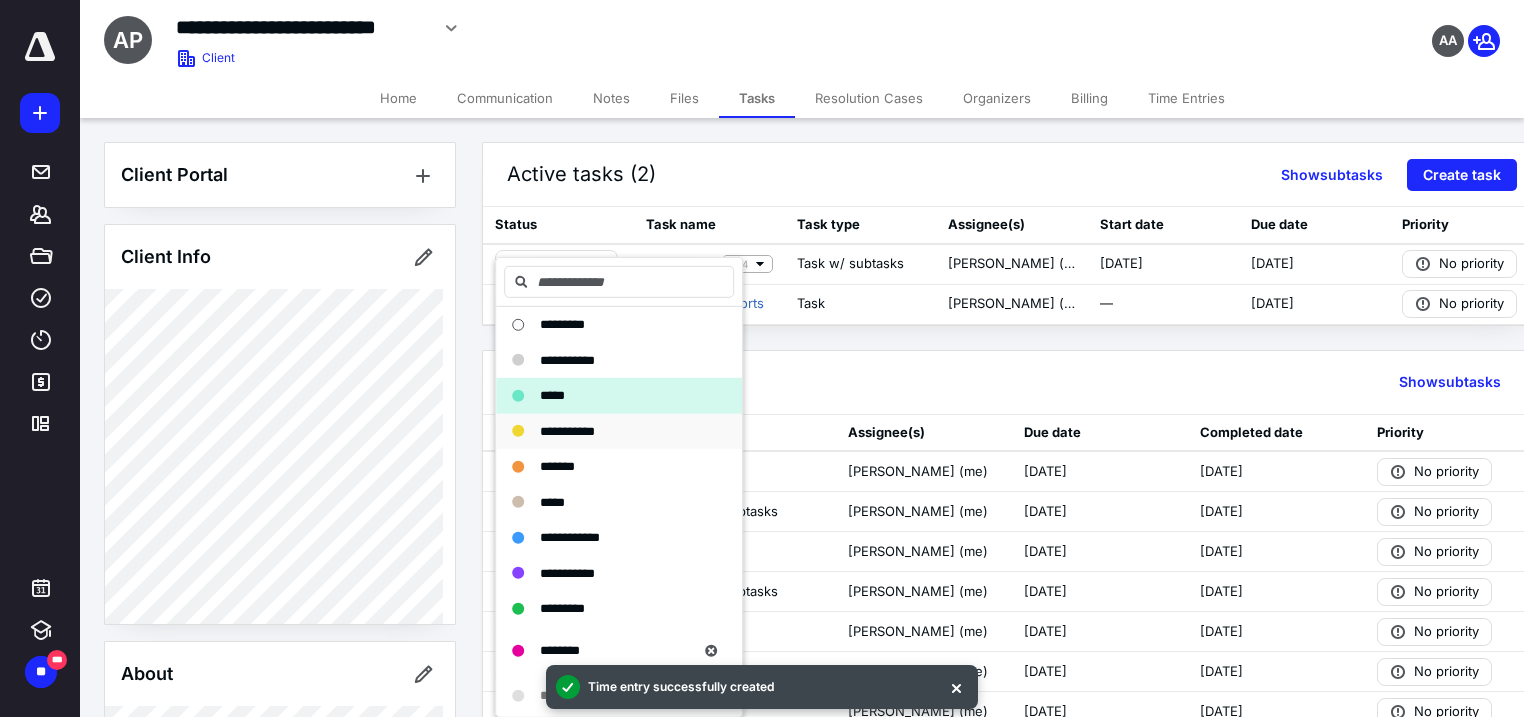 drag, startPoint x: 600, startPoint y: 604, endPoint x: 603, endPoint y: 419, distance: 185.02432 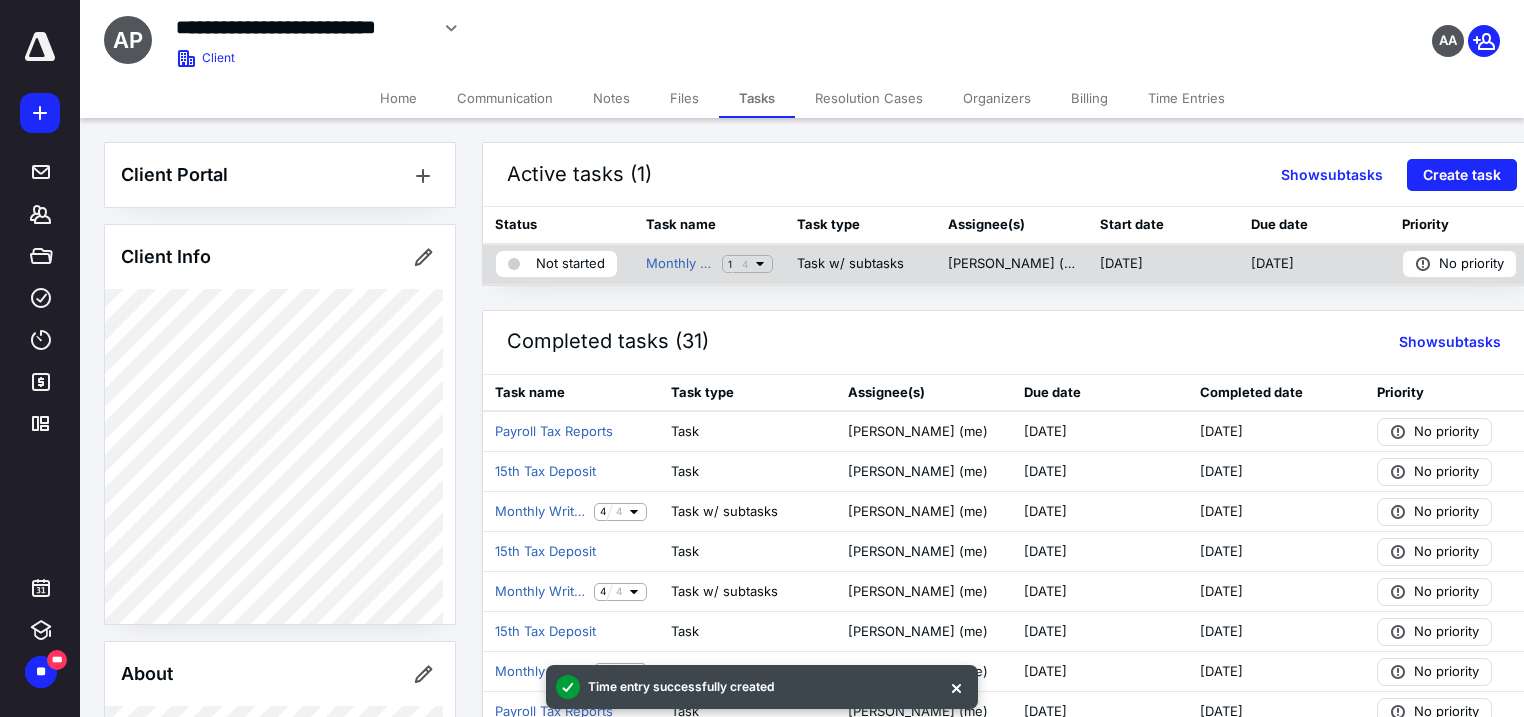 click 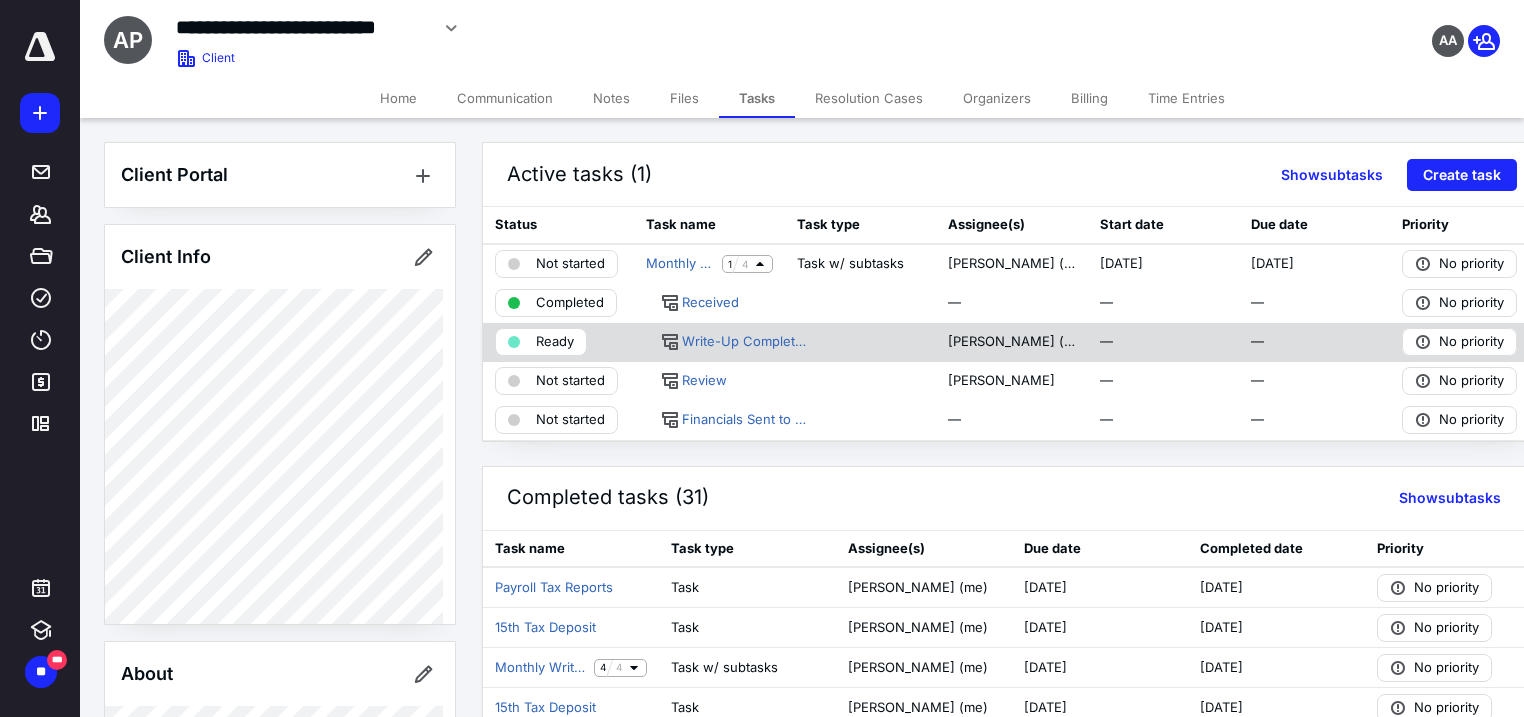 click on "Ready" at bounding box center [555, 342] 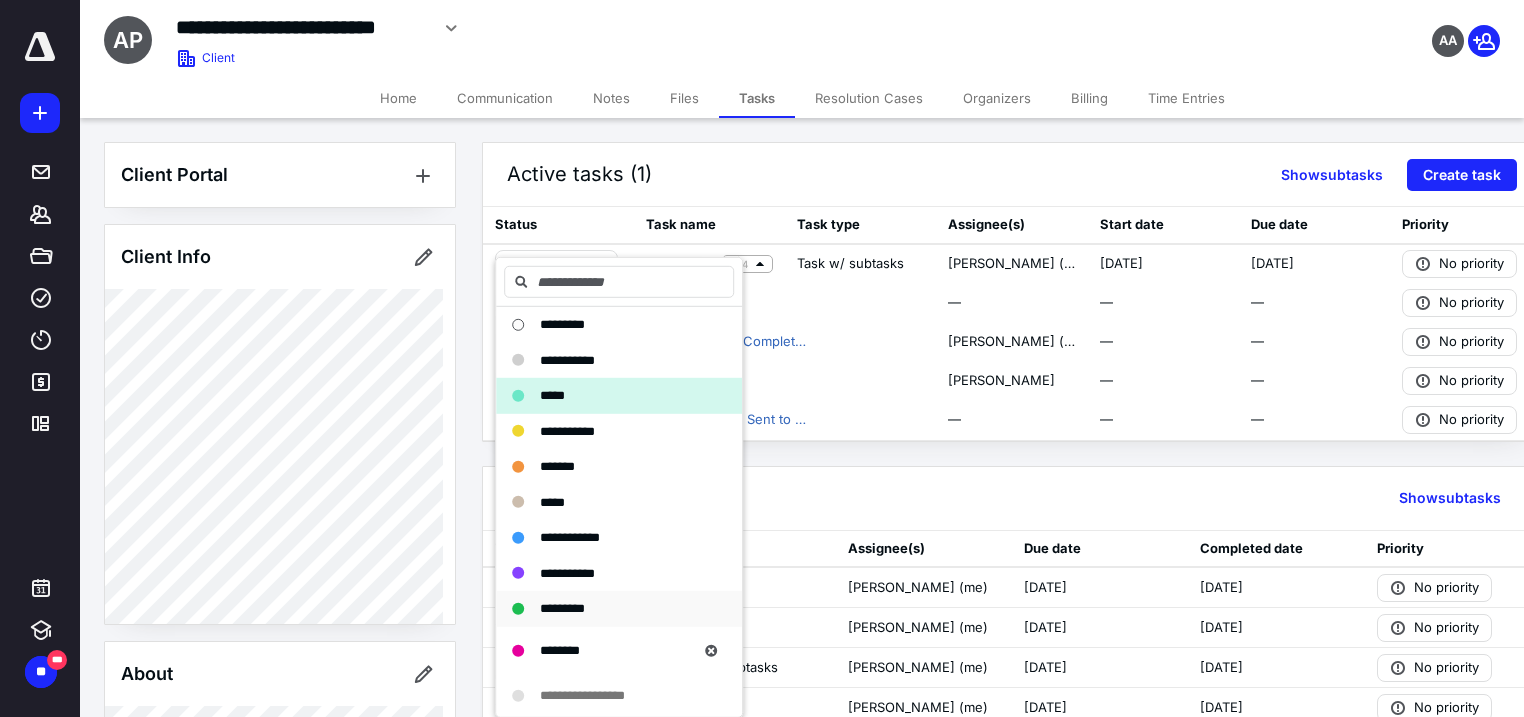 click on "*********" at bounding box center (562, 608) 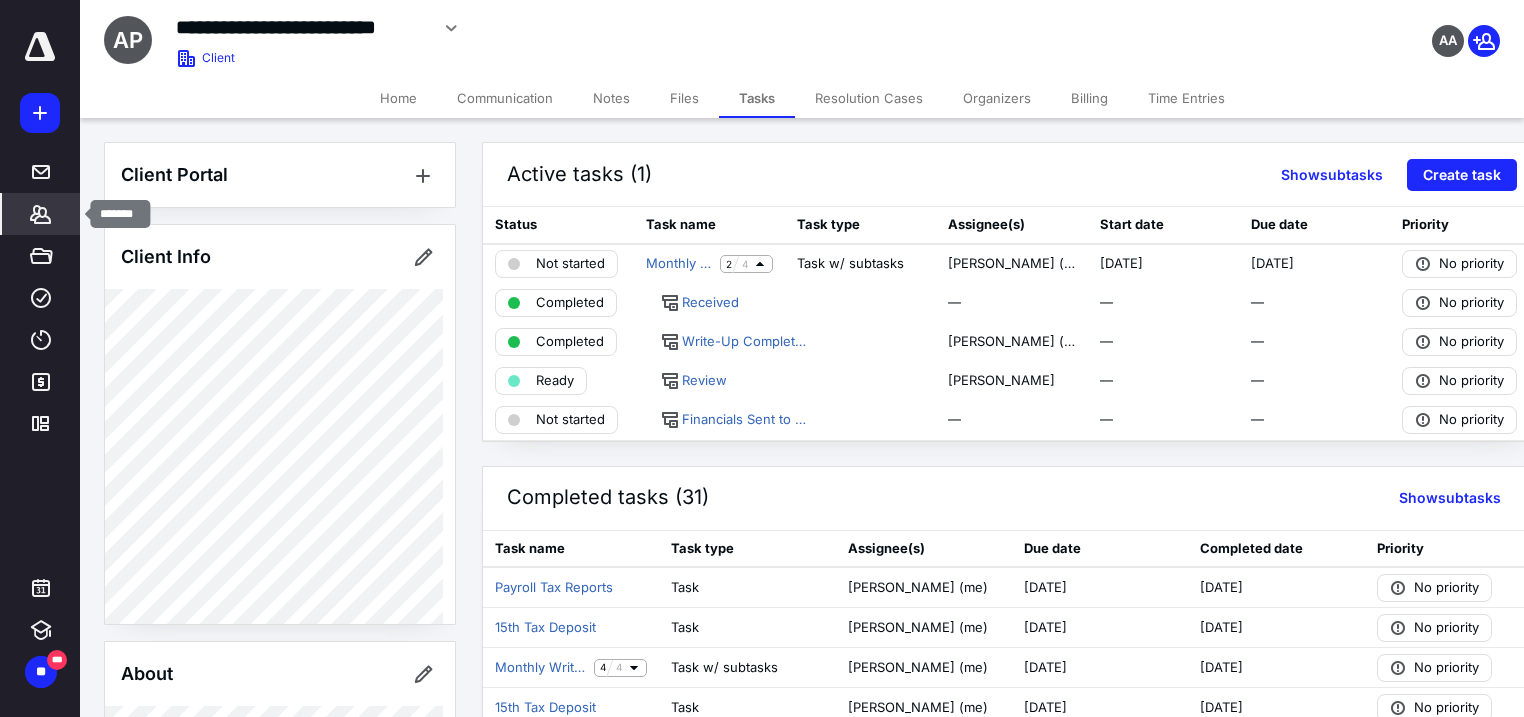 click 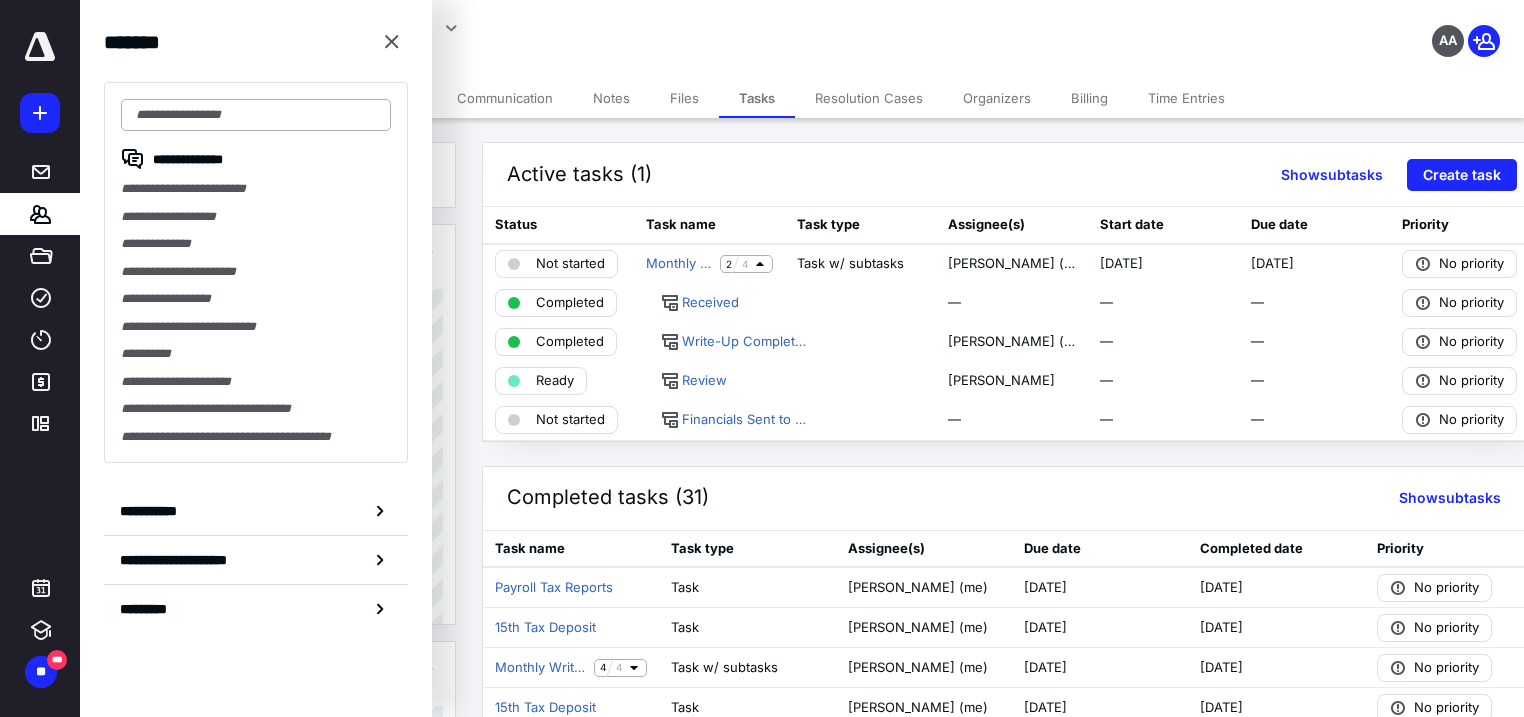 click at bounding box center [256, 115] 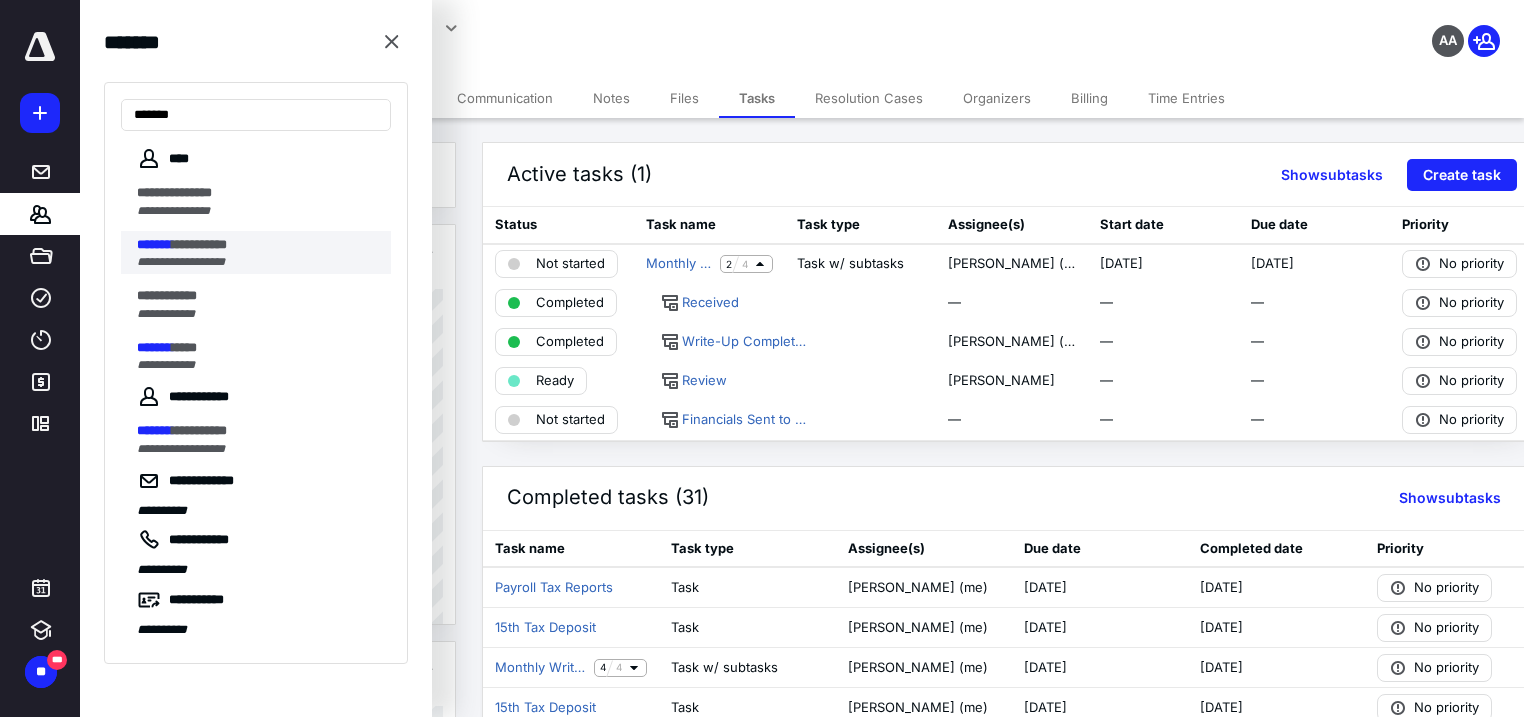 type on "*******" 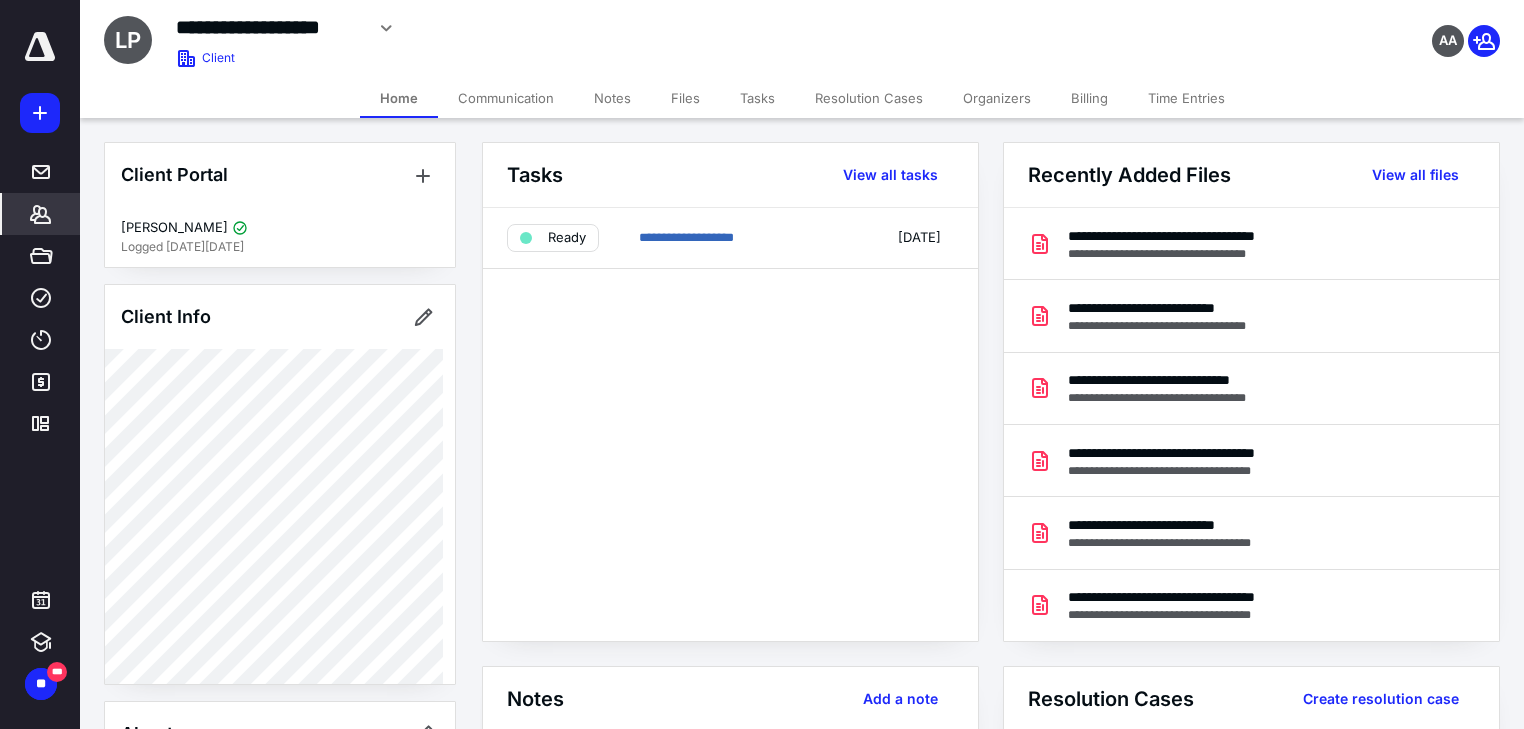 click on "Tasks" at bounding box center (757, 98) 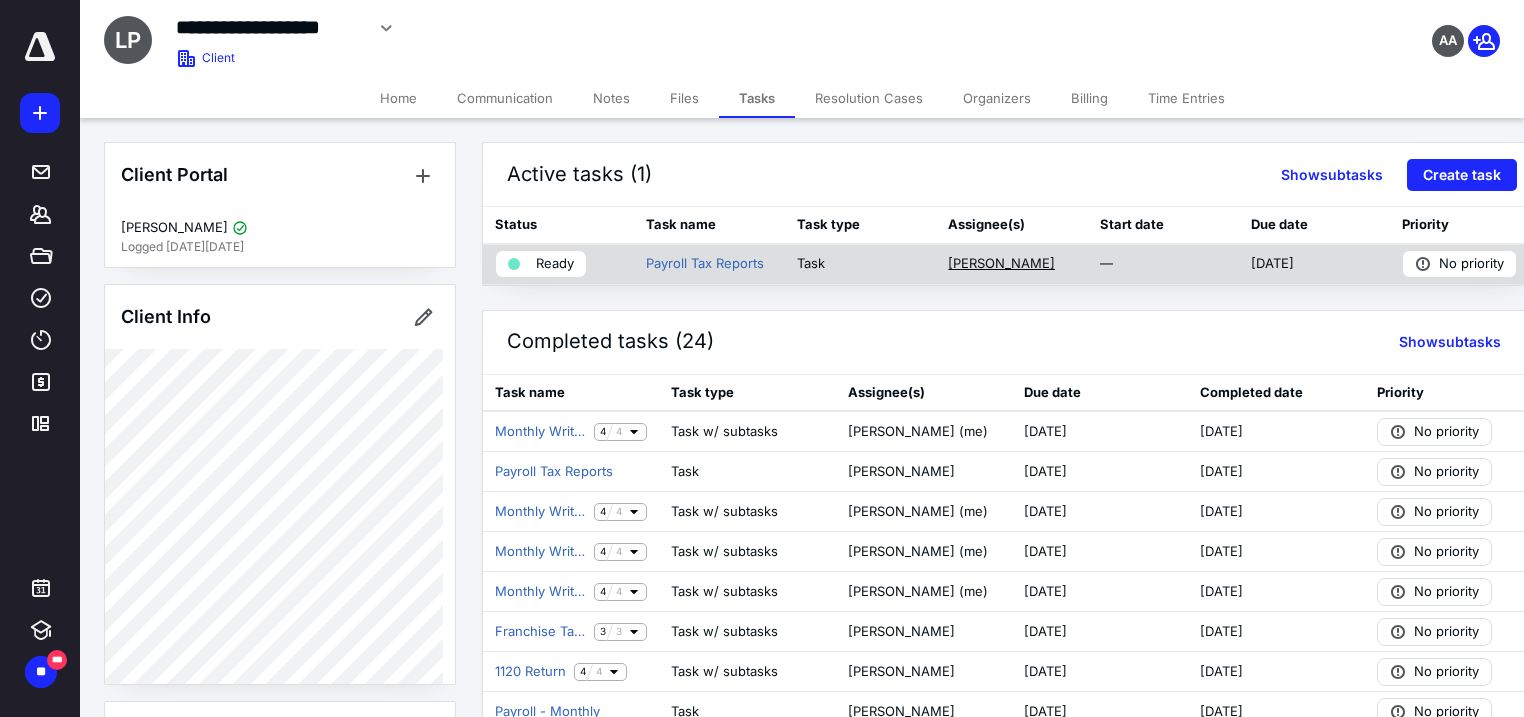 click on "[PERSON_NAME]" at bounding box center (1001, 264) 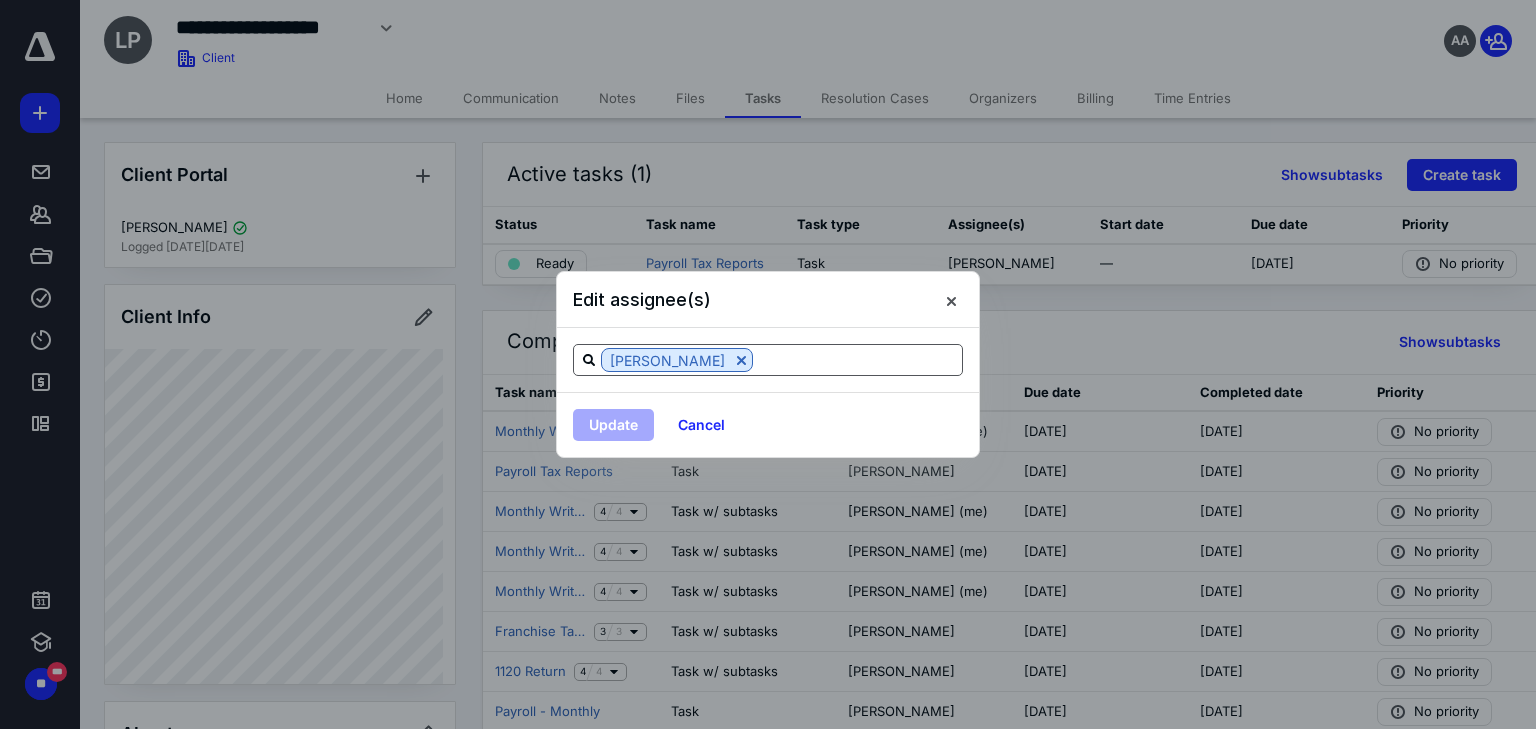 click at bounding box center [857, 359] 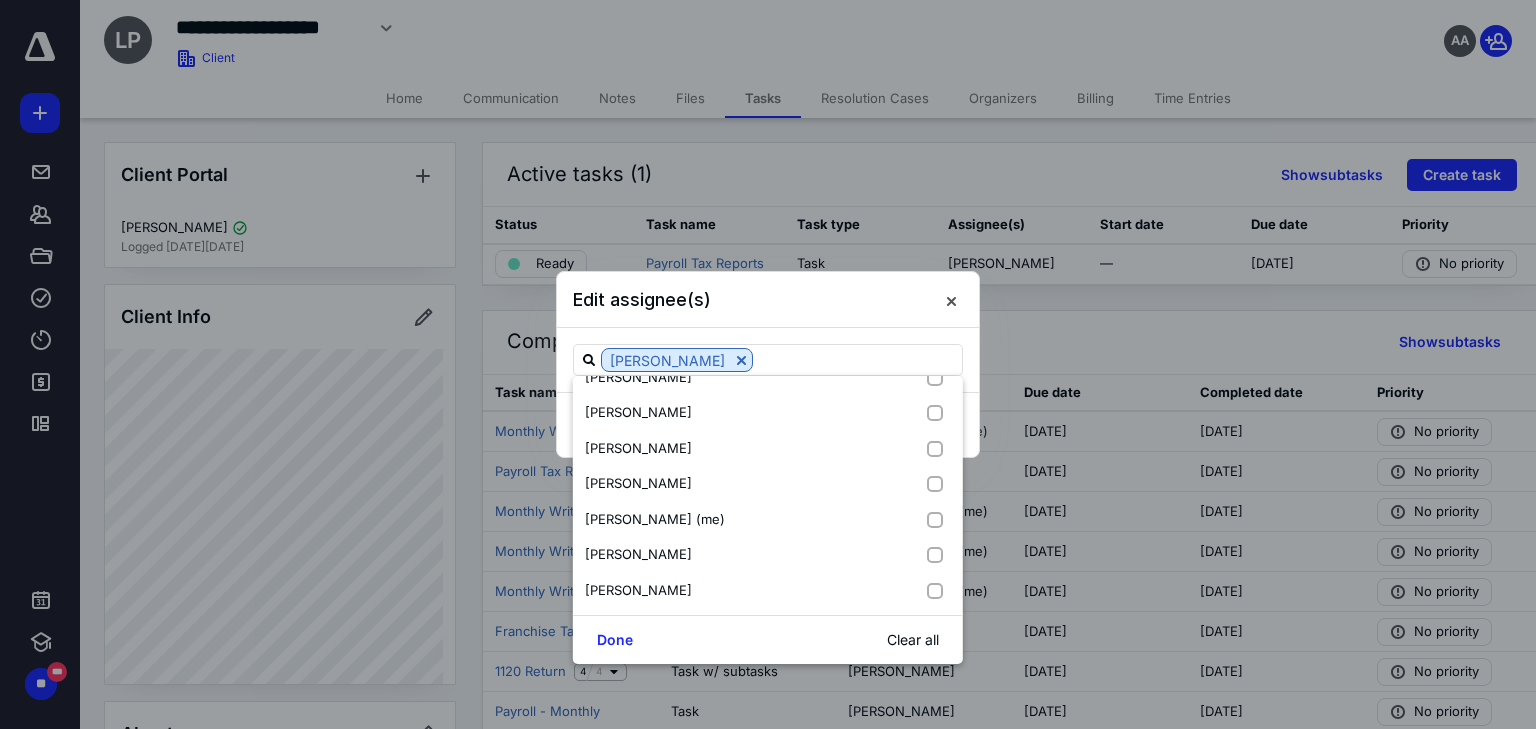 scroll, scrollTop: 382, scrollLeft: 0, axis: vertical 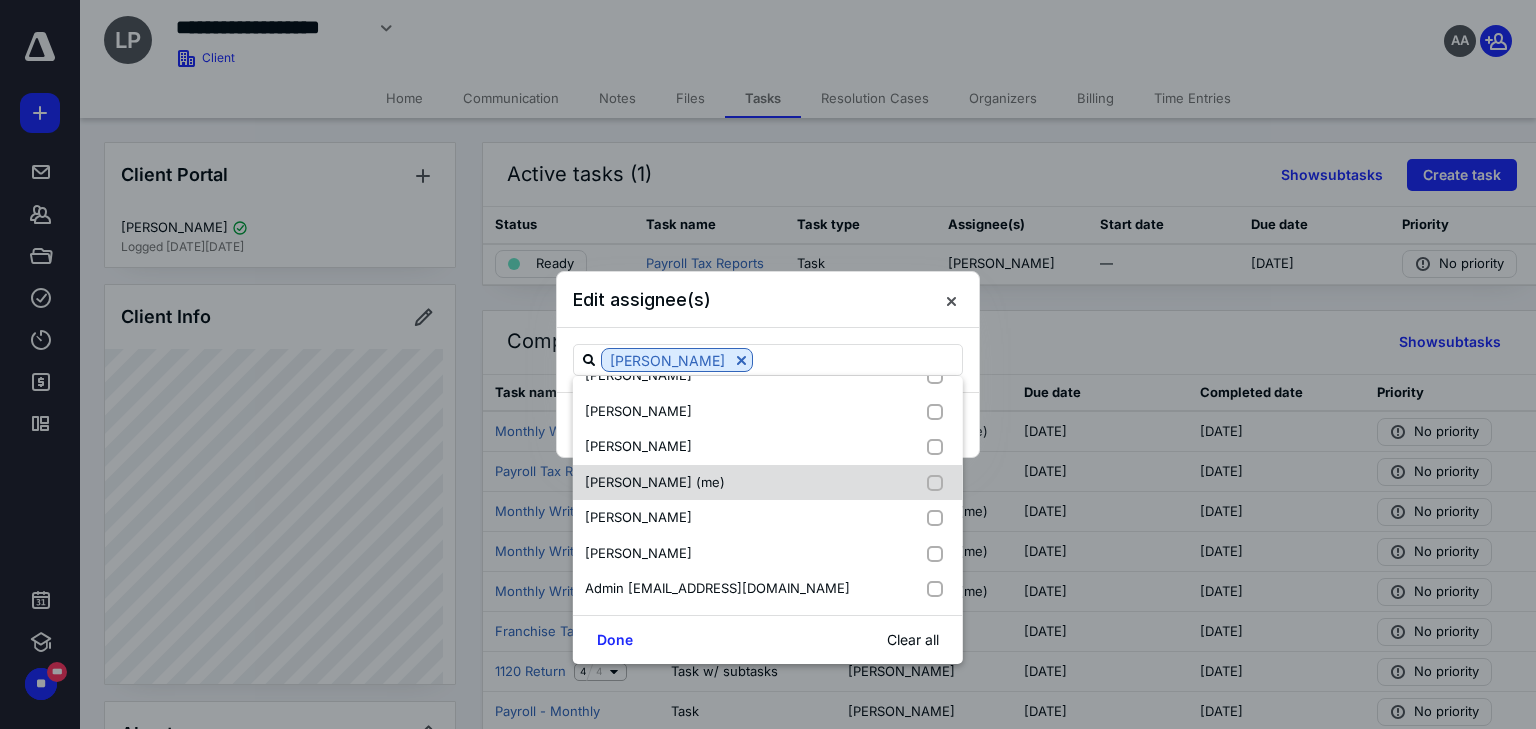 drag, startPoint x: 920, startPoint y: 482, endPoint x: 912, endPoint y: 475, distance: 10.630146 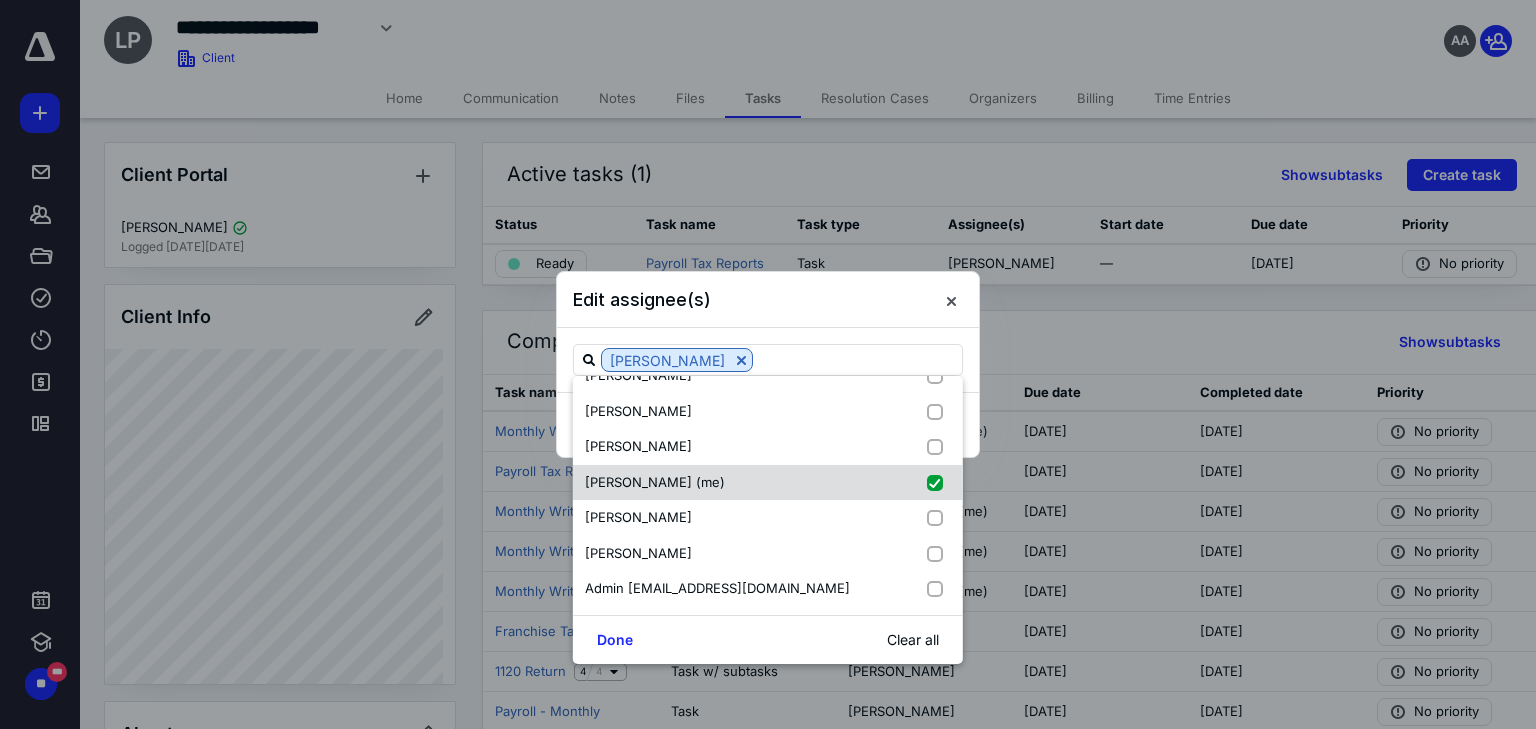 checkbox on "true" 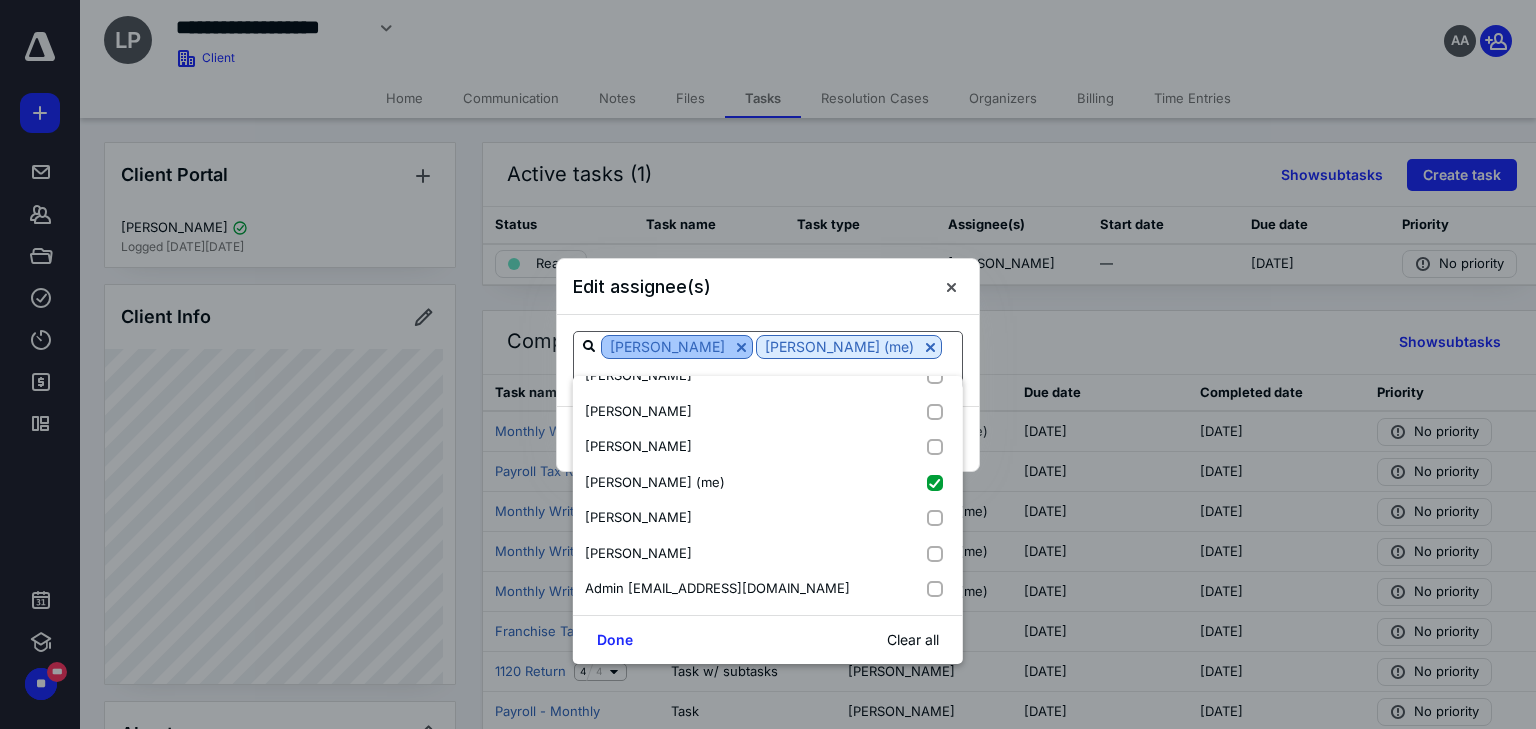 click at bounding box center (741, 347) 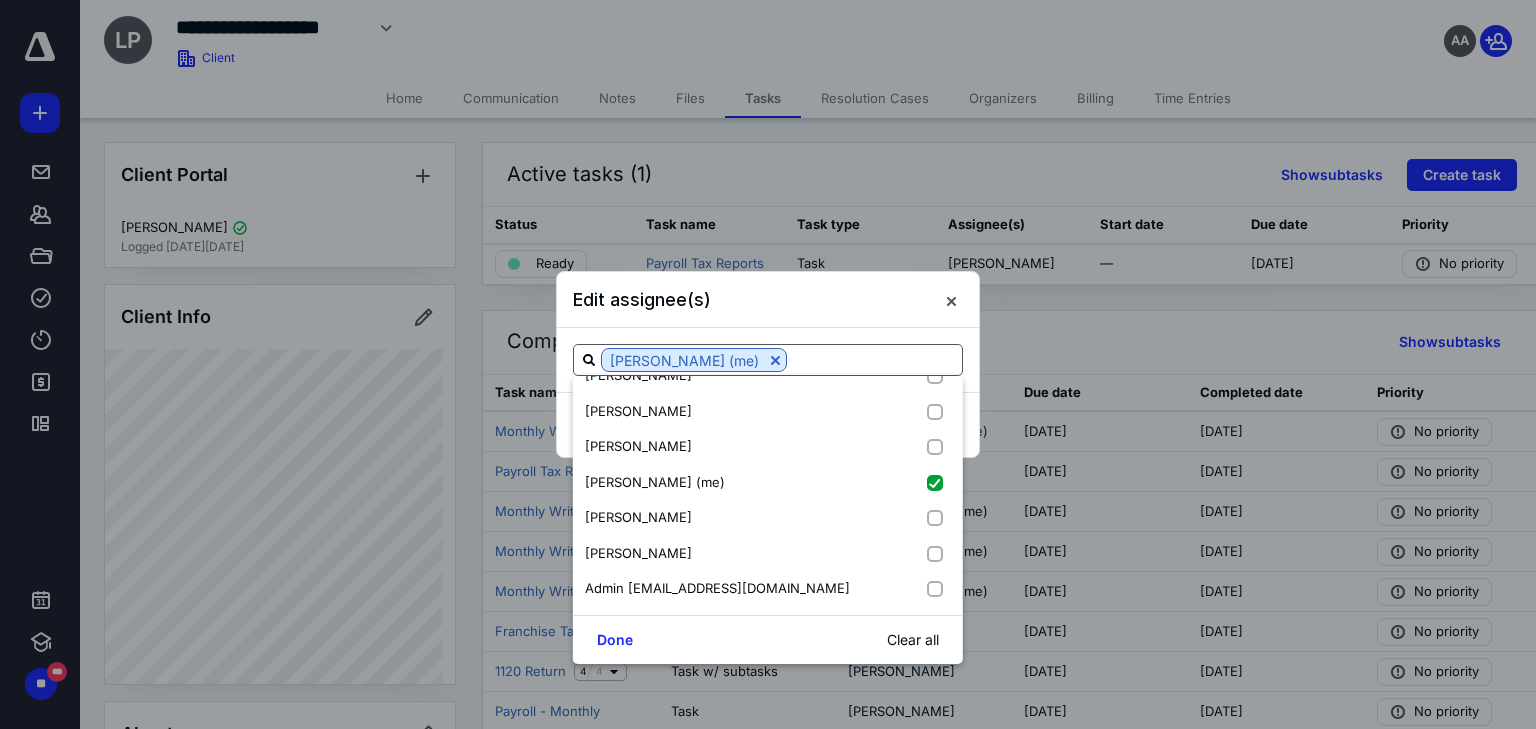 click on "Edit assignee(s)" at bounding box center (768, 300) 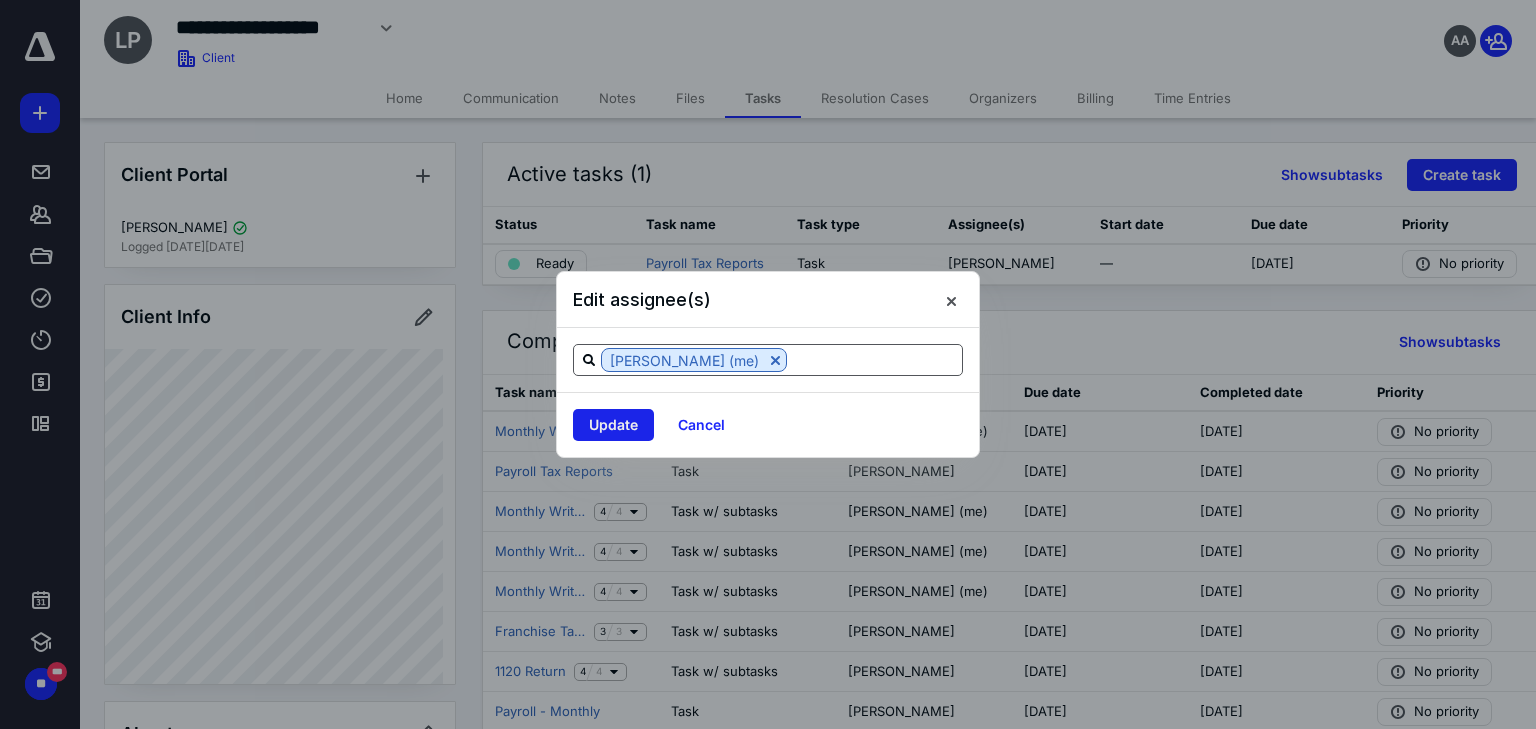click on "Update" at bounding box center (613, 425) 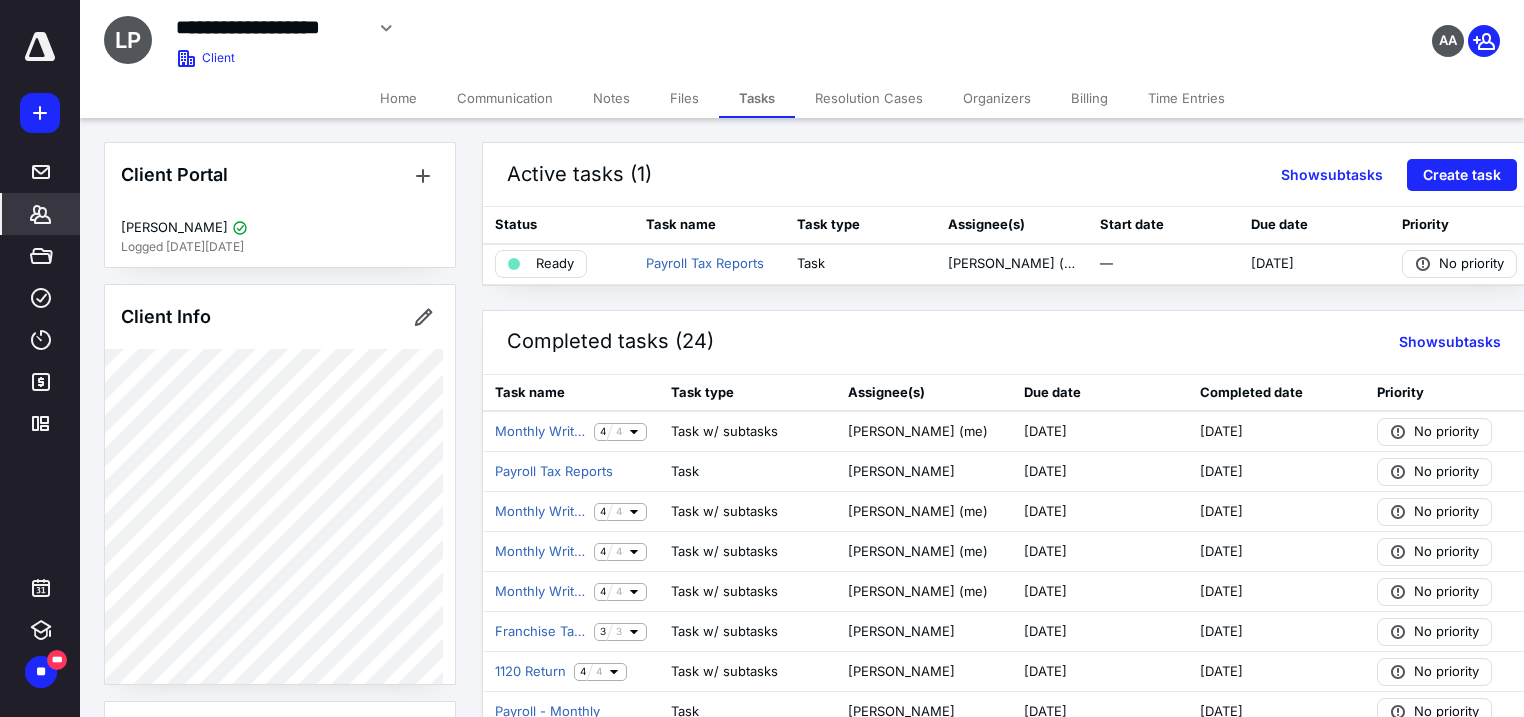 click on "*******" at bounding box center (41, 214) 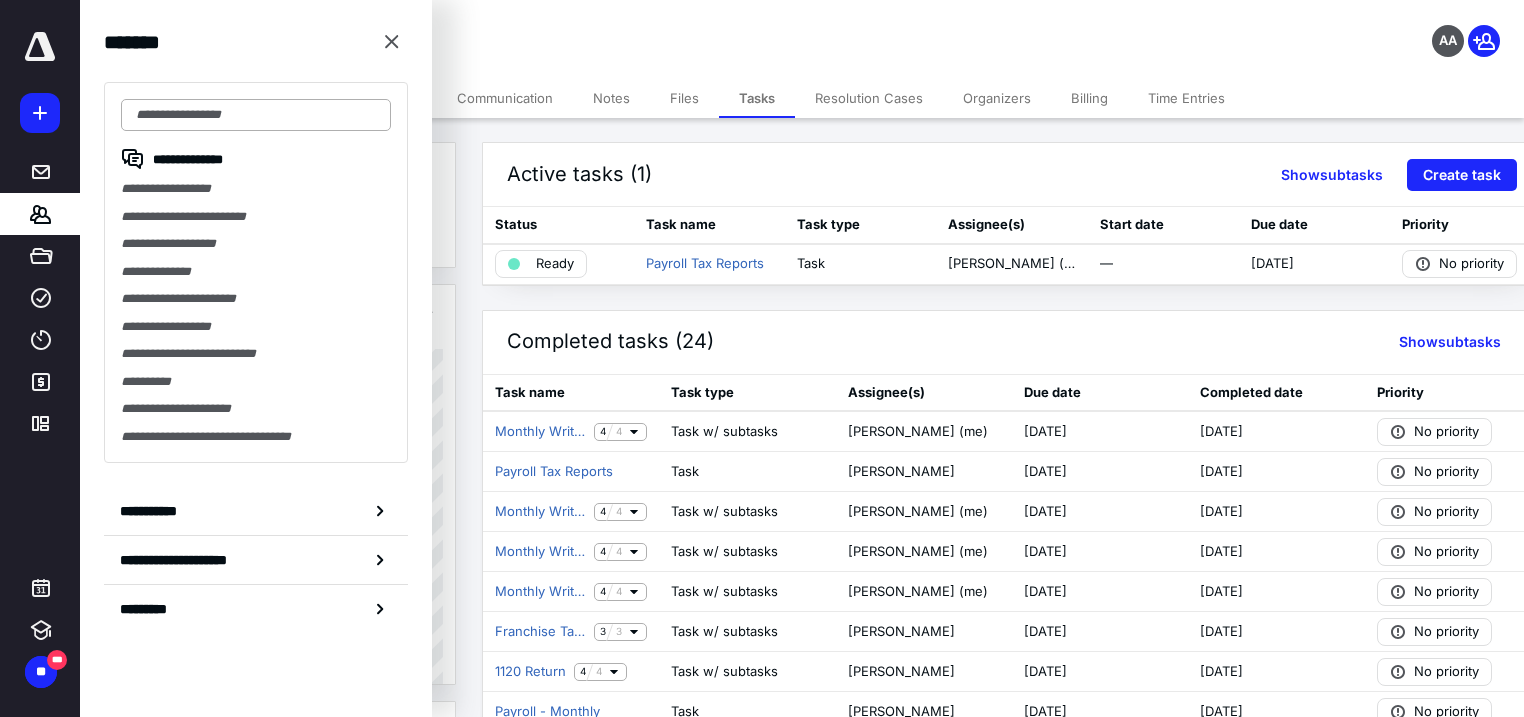 click at bounding box center [256, 115] 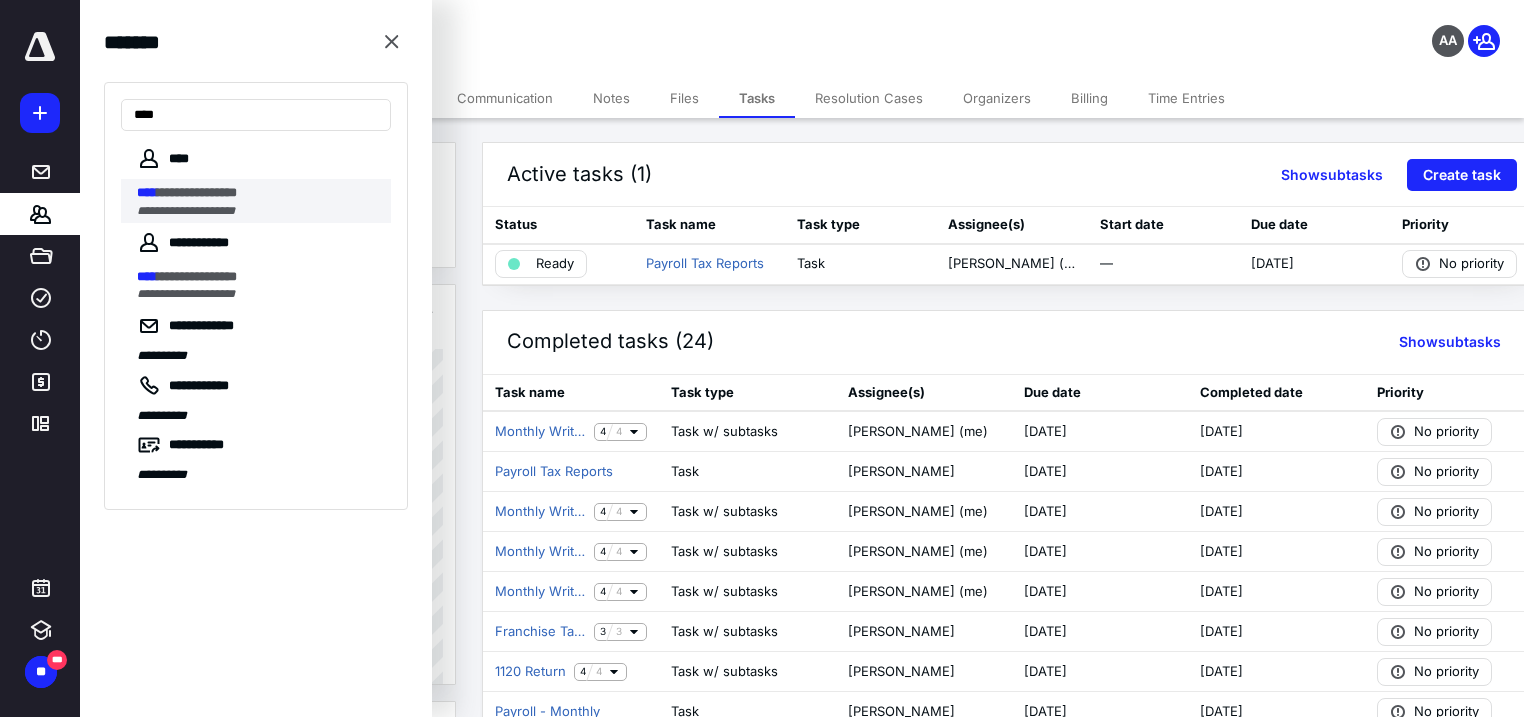 type on "****" 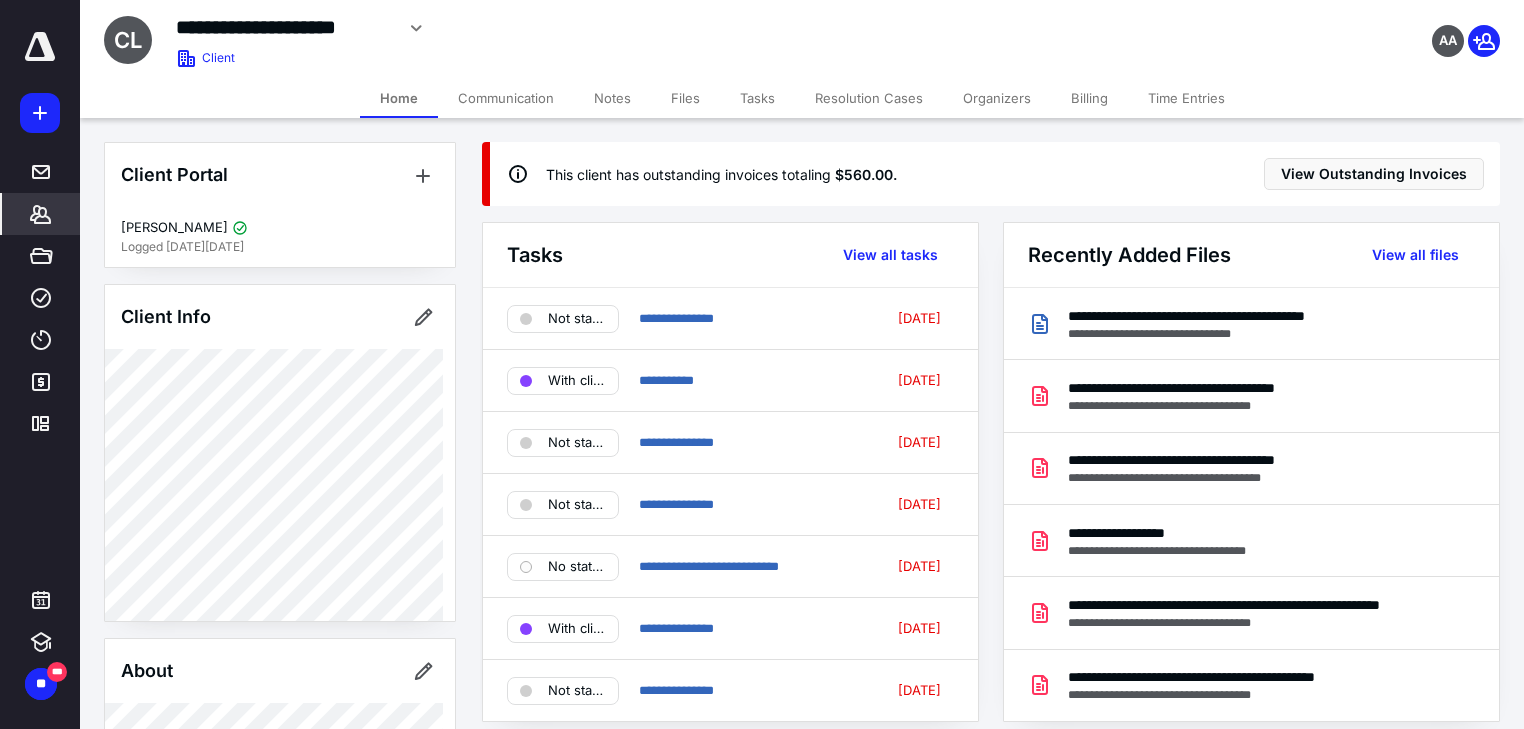 click on "Tasks" at bounding box center [757, 98] 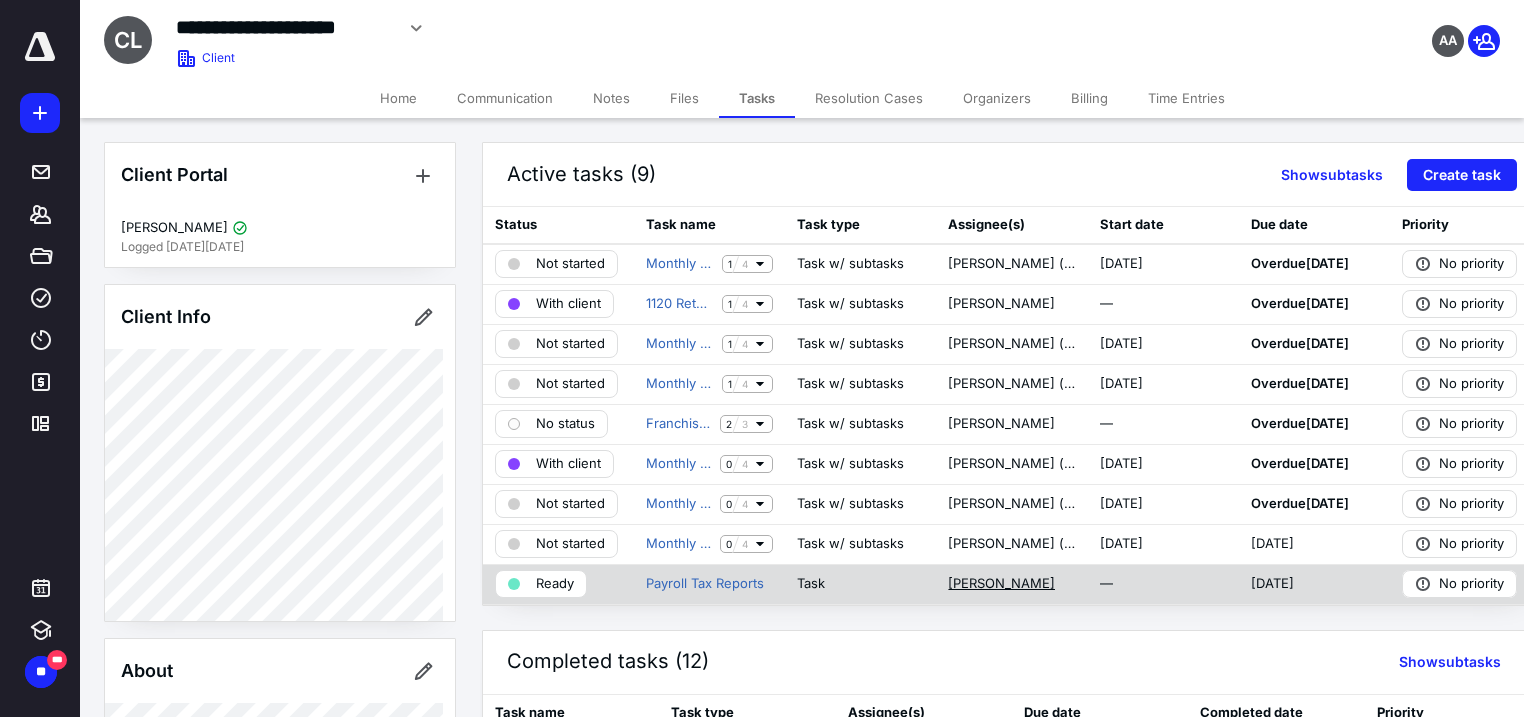 click on "[PERSON_NAME]" at bounding box center (1001, 584) 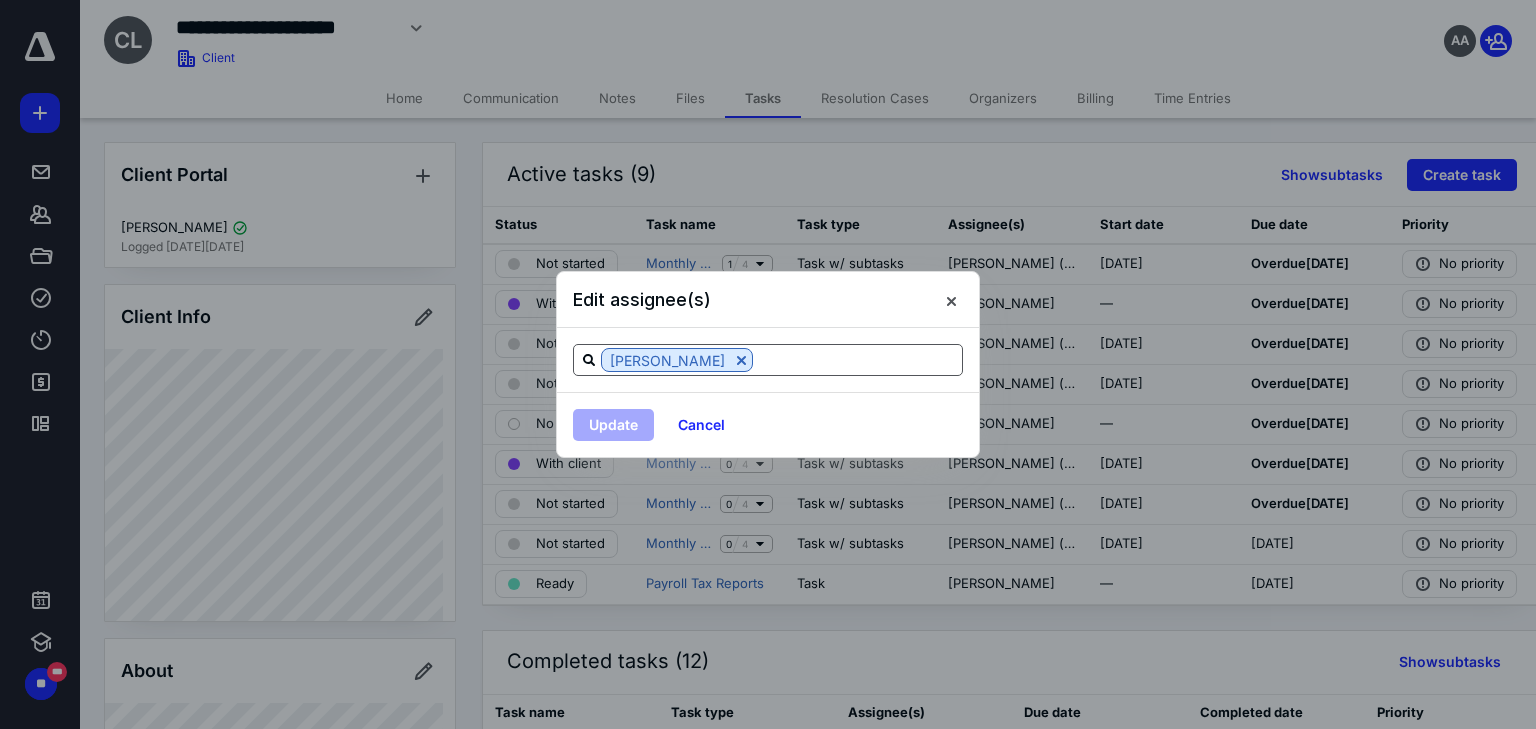 click at bounding box center [857, 359] 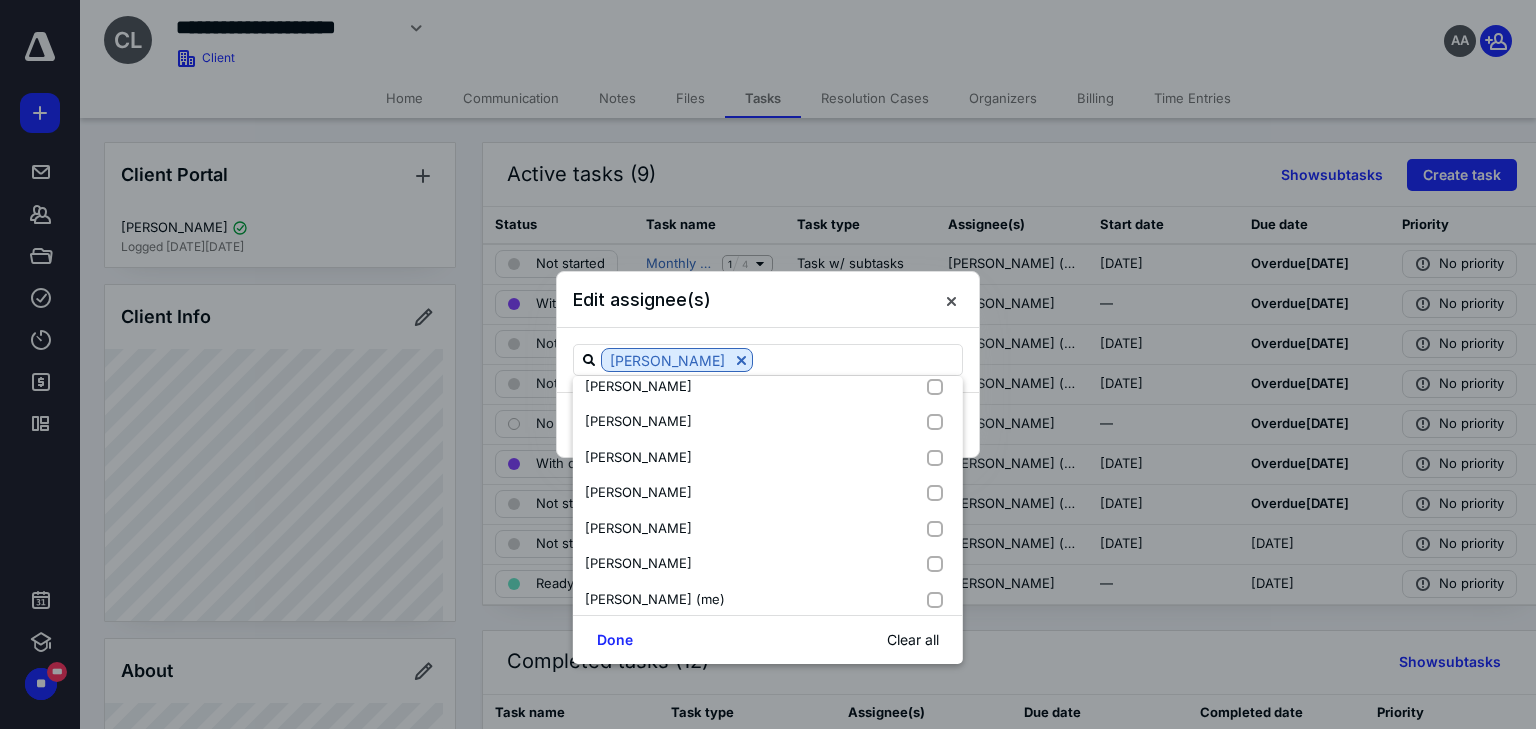 scroll, scrollTop: 382, scrollLeft: 0, axis: vertical 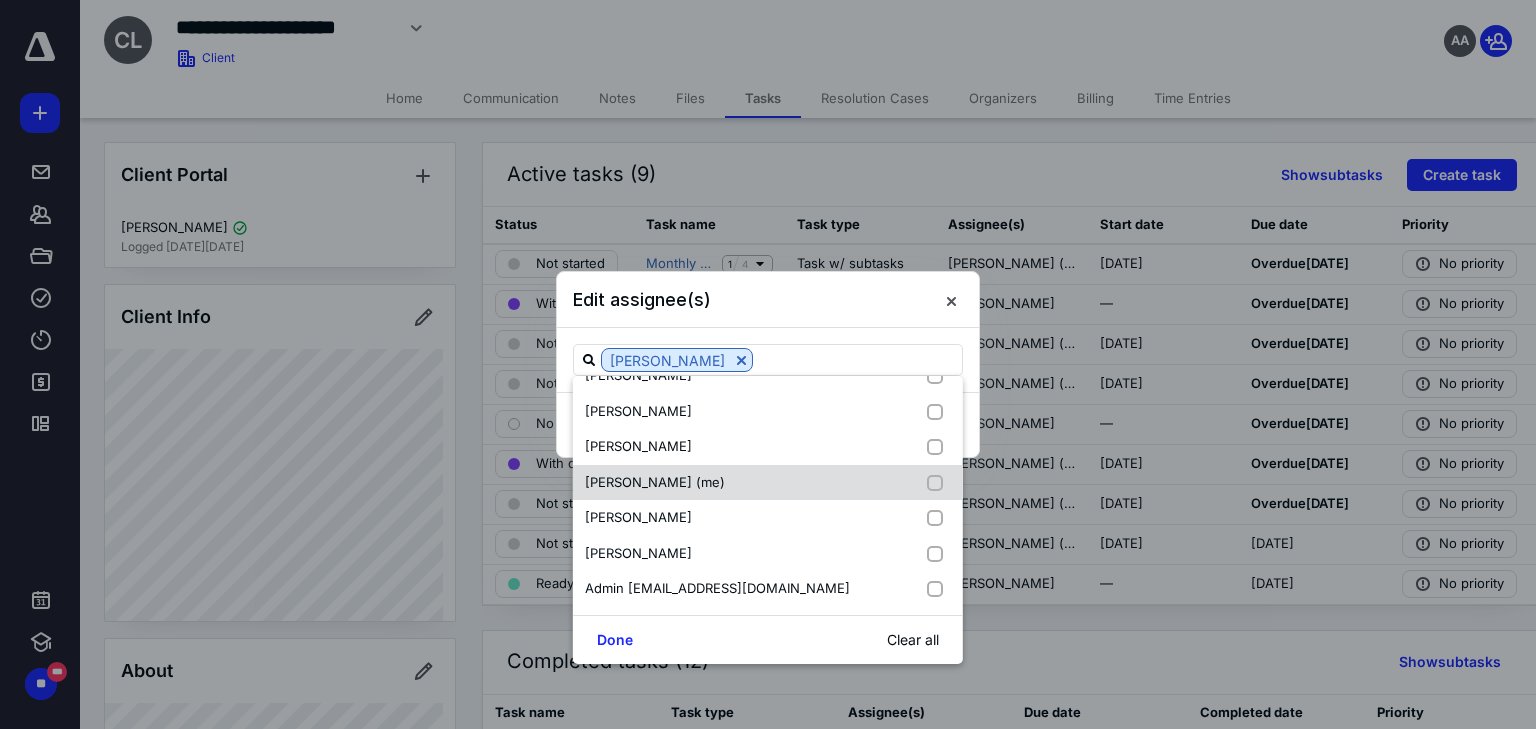 click at bounding box center [939, 483] 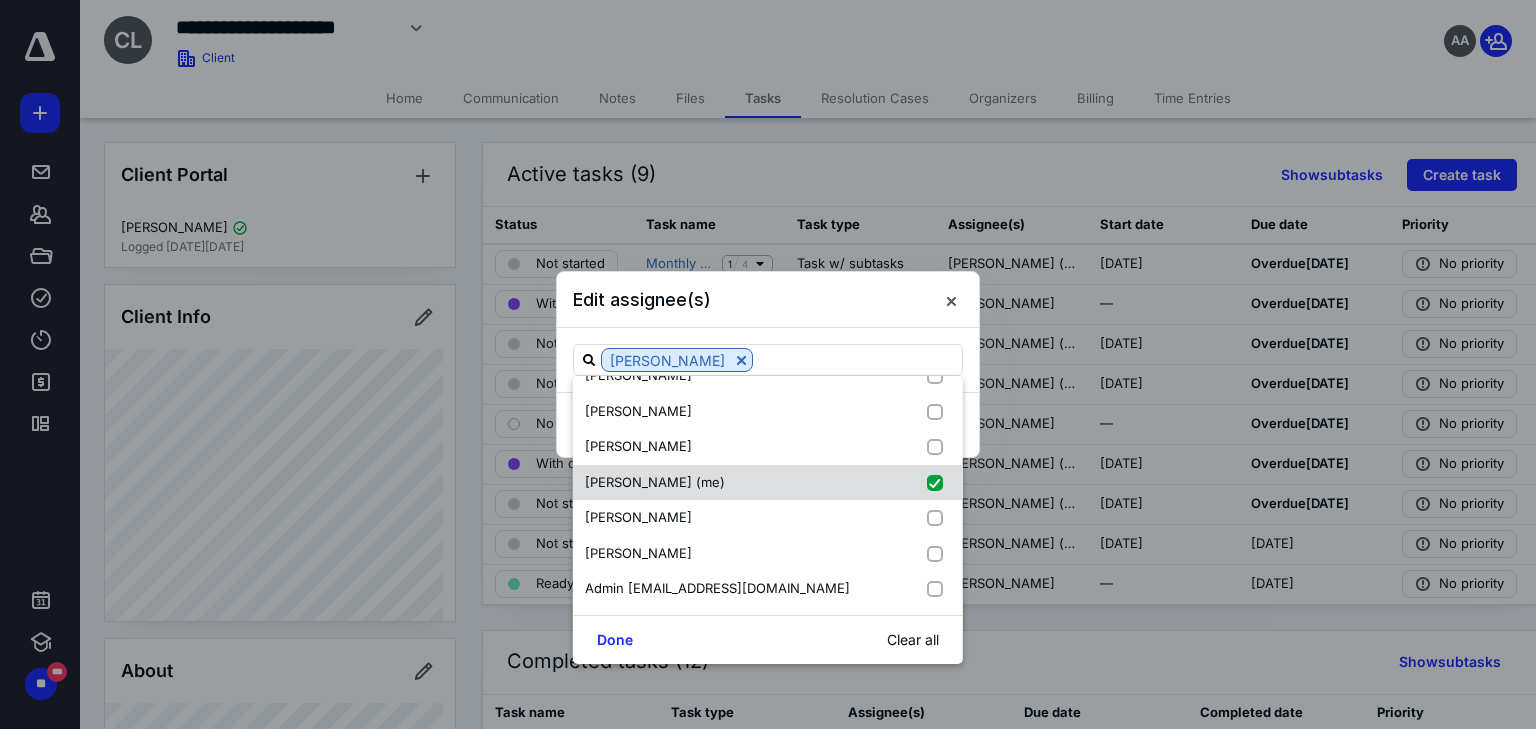 checkbox on "true" 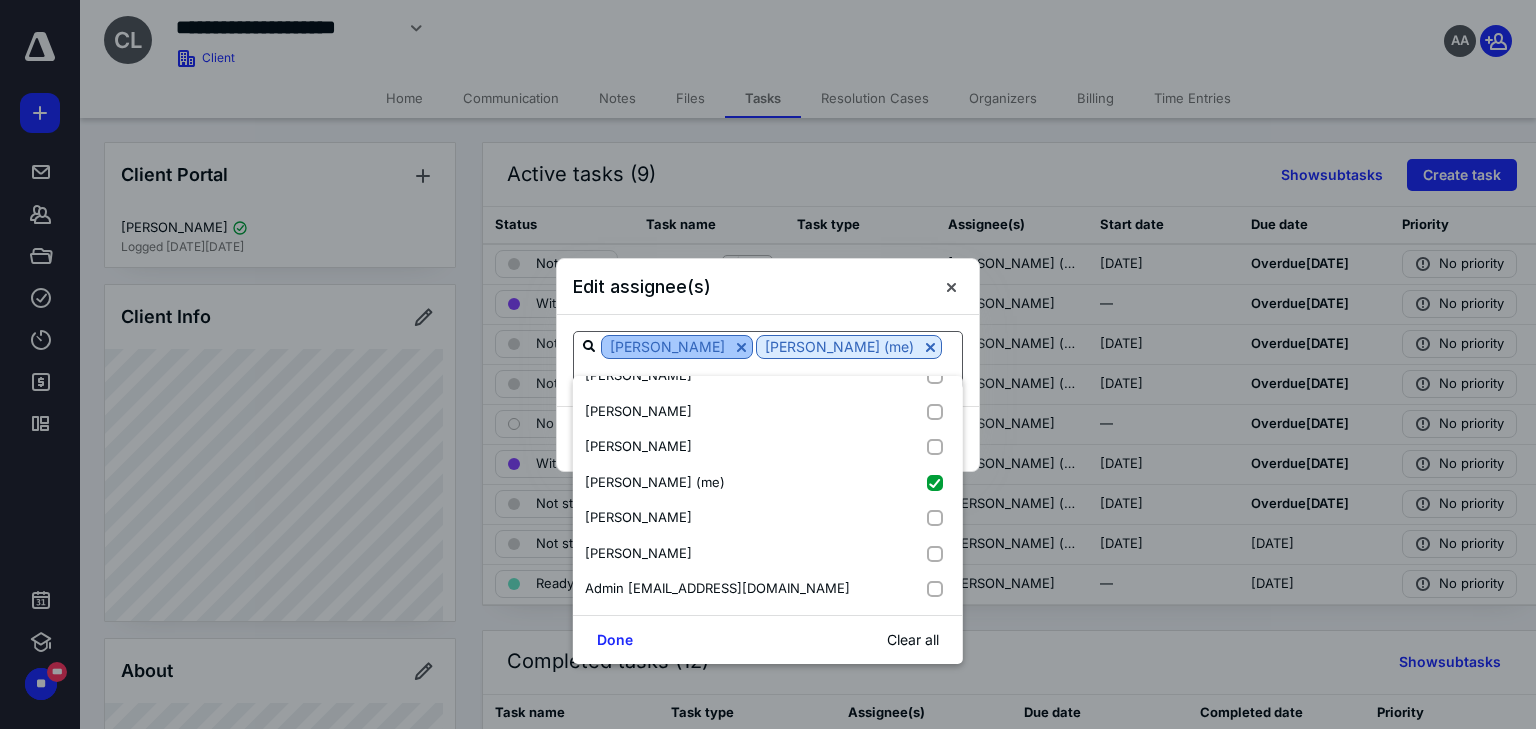click at bounding box center (741, 347) 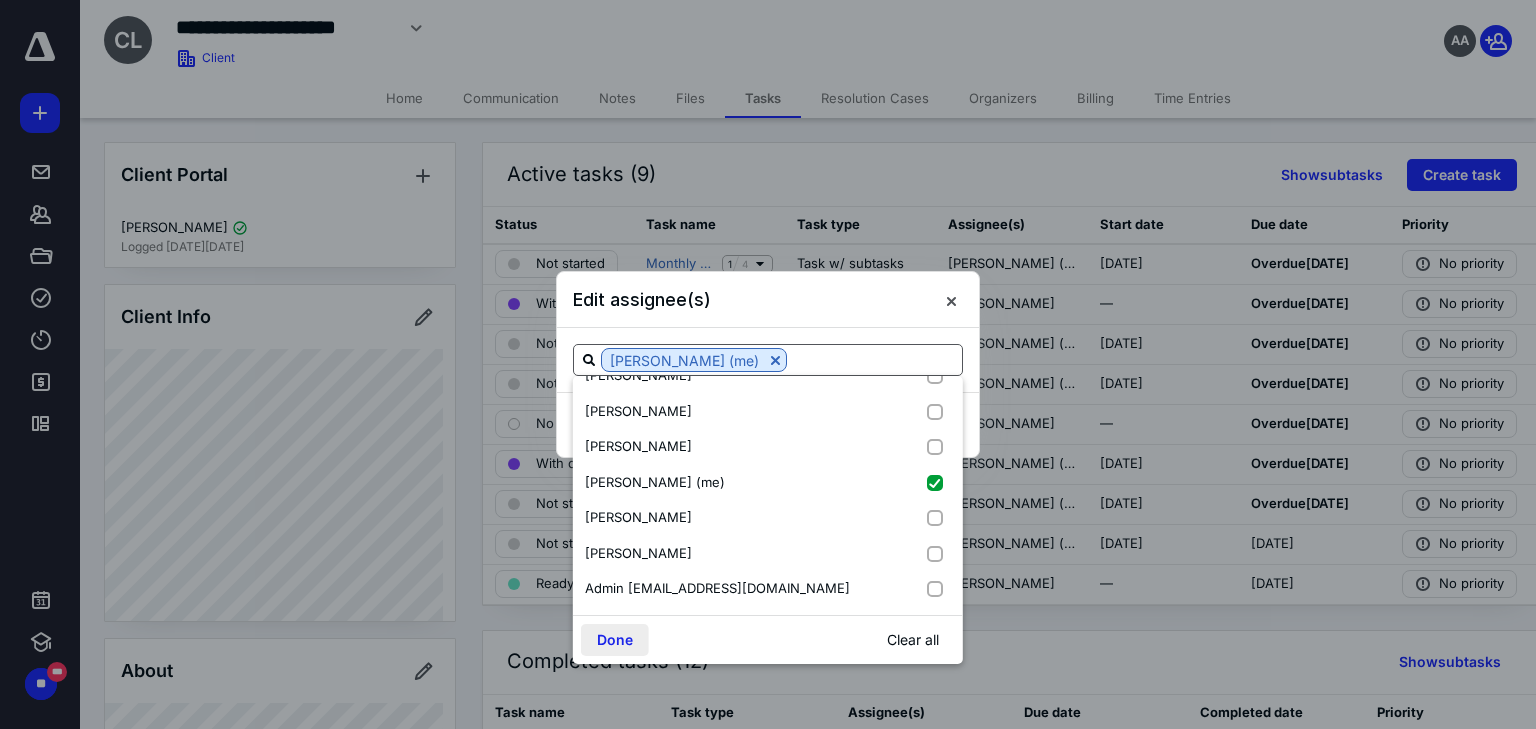 click on "Done" at bounding box center [615, 640] 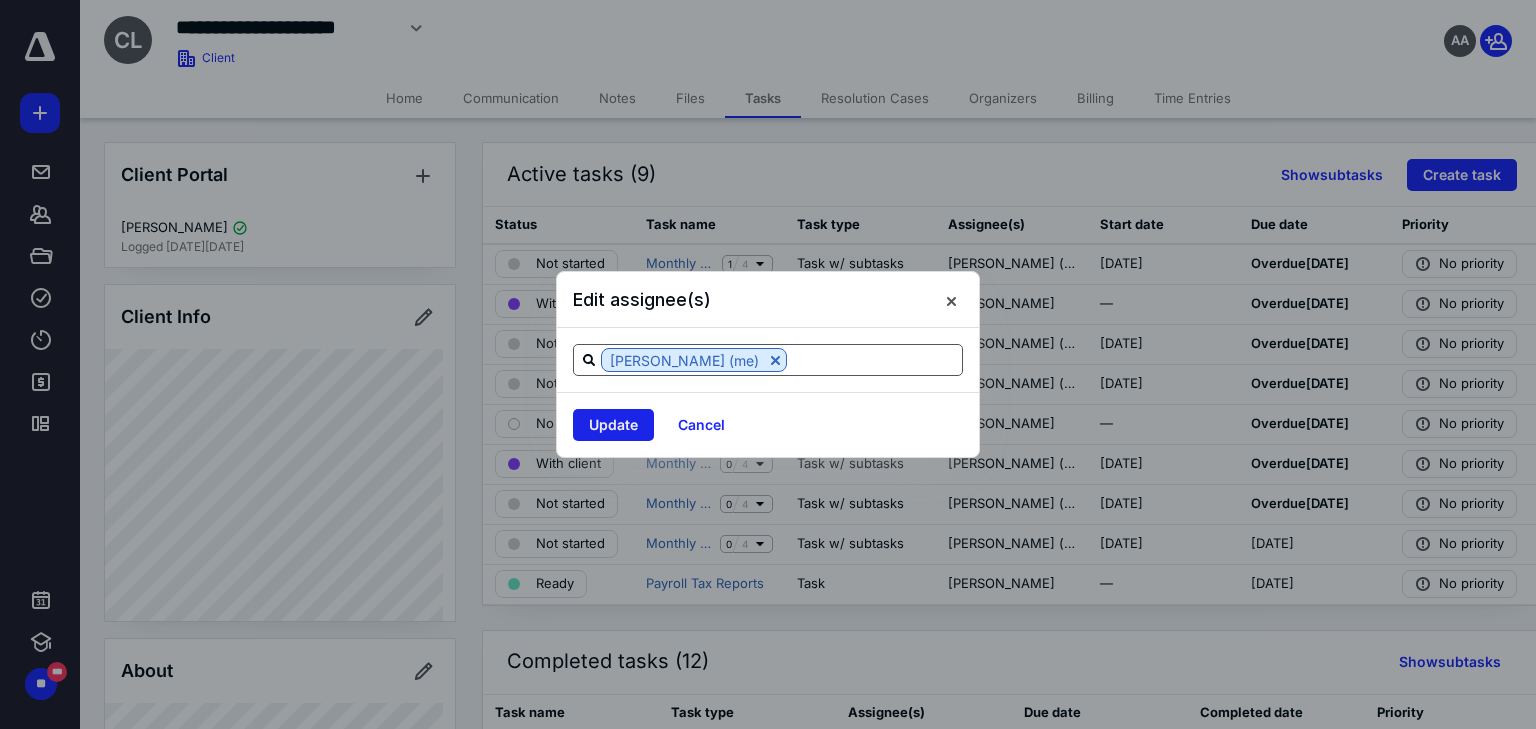 click on "Update" at bounding box center [613, 425] 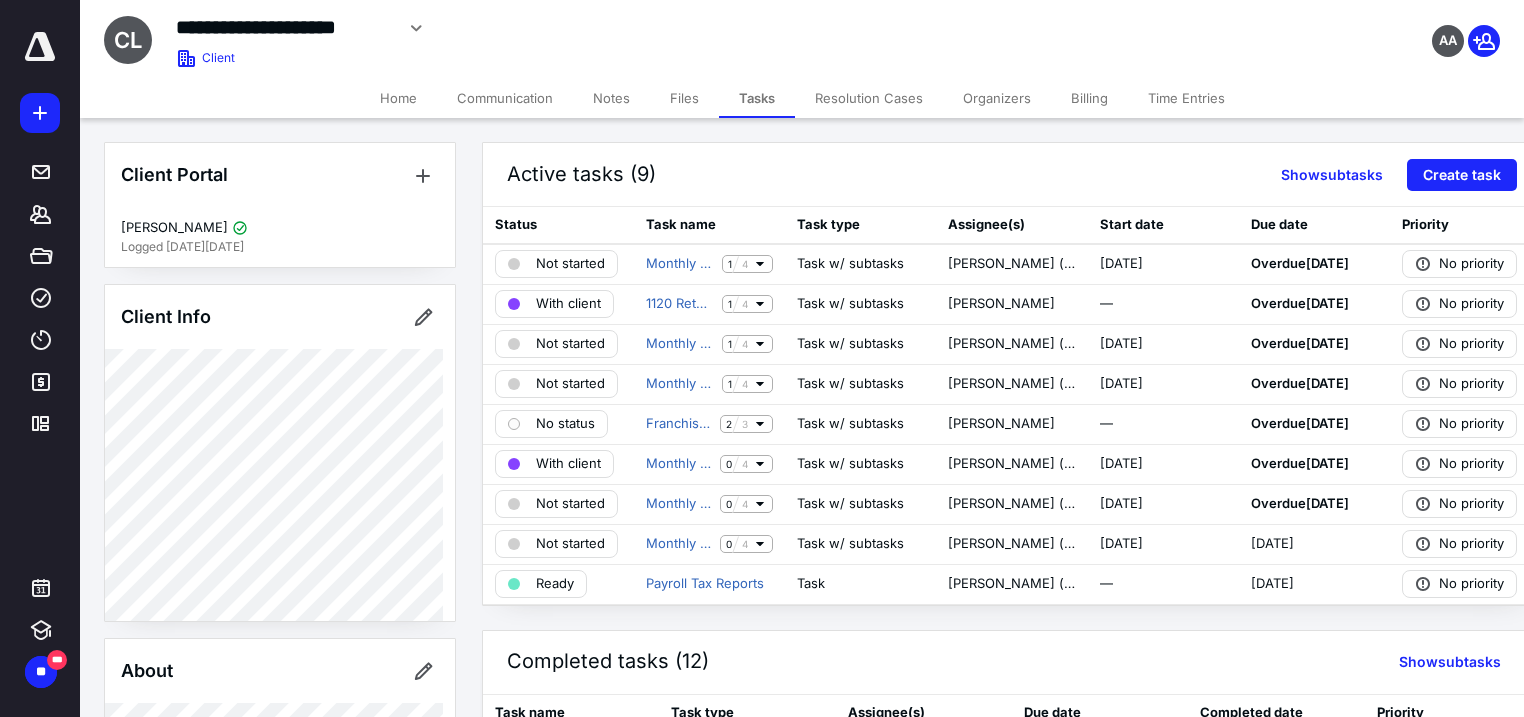 click on "**********" at bounding box center [802, 39] 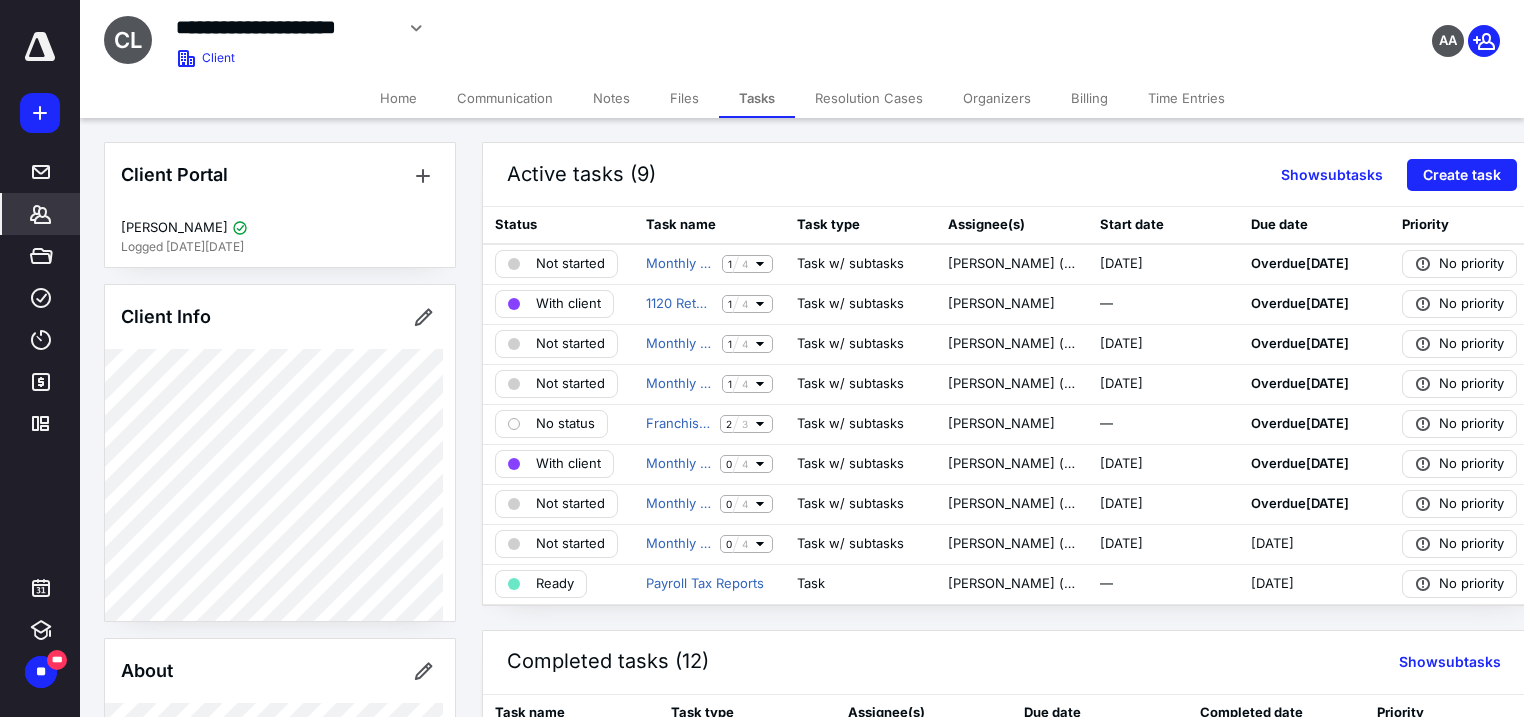click on "*******" at bounding box center [41, 214] 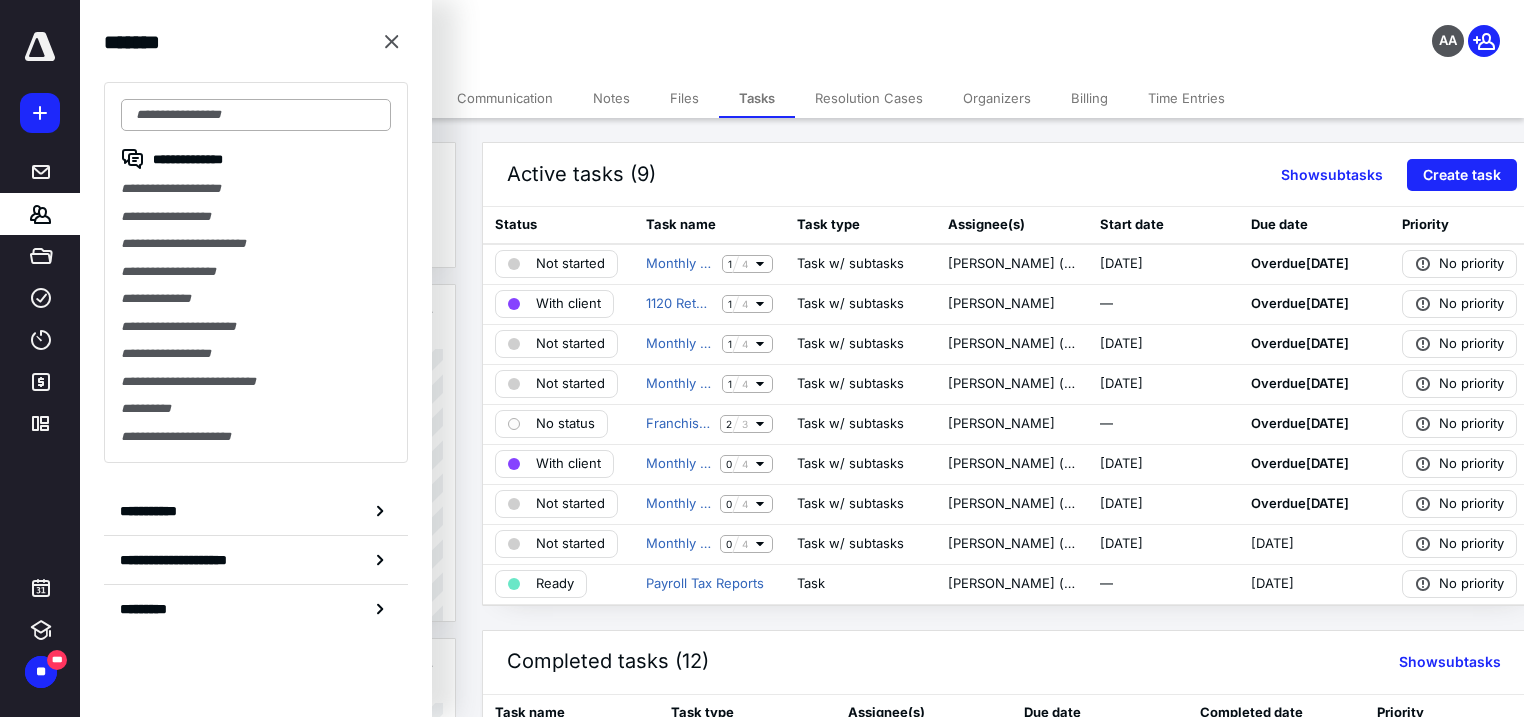 click at bounding box center [256, 115] 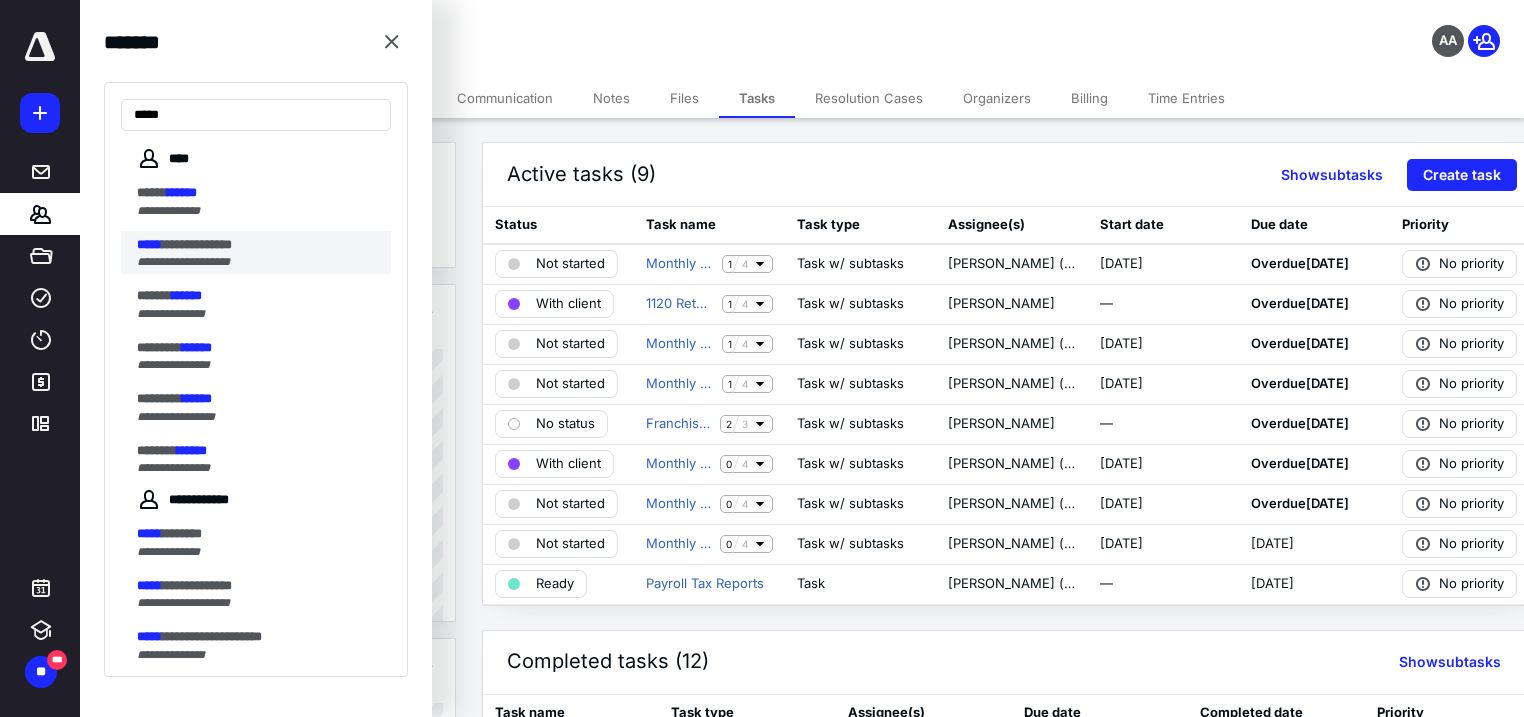 type on "*****" 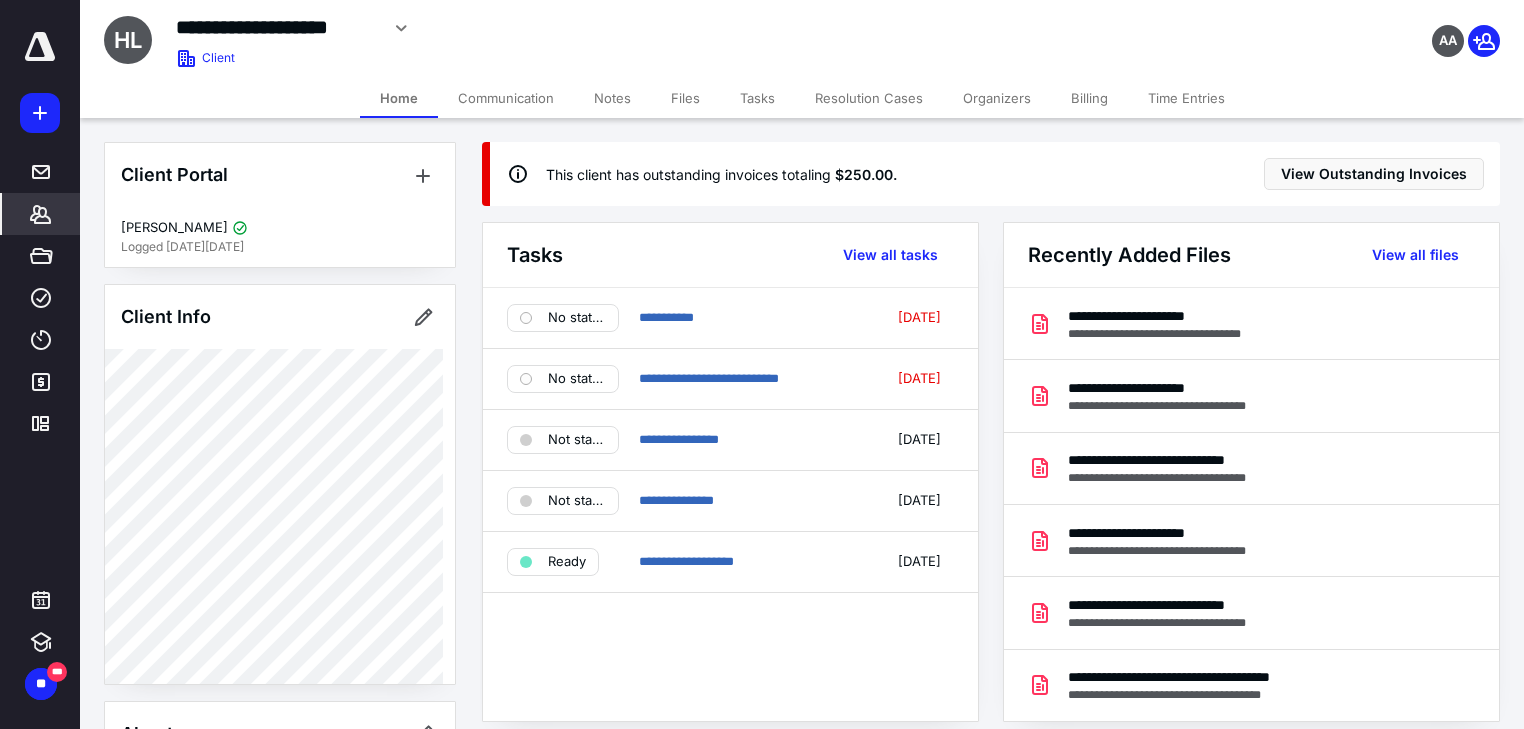 click on "Tasks" at bounding box center (757, 98) 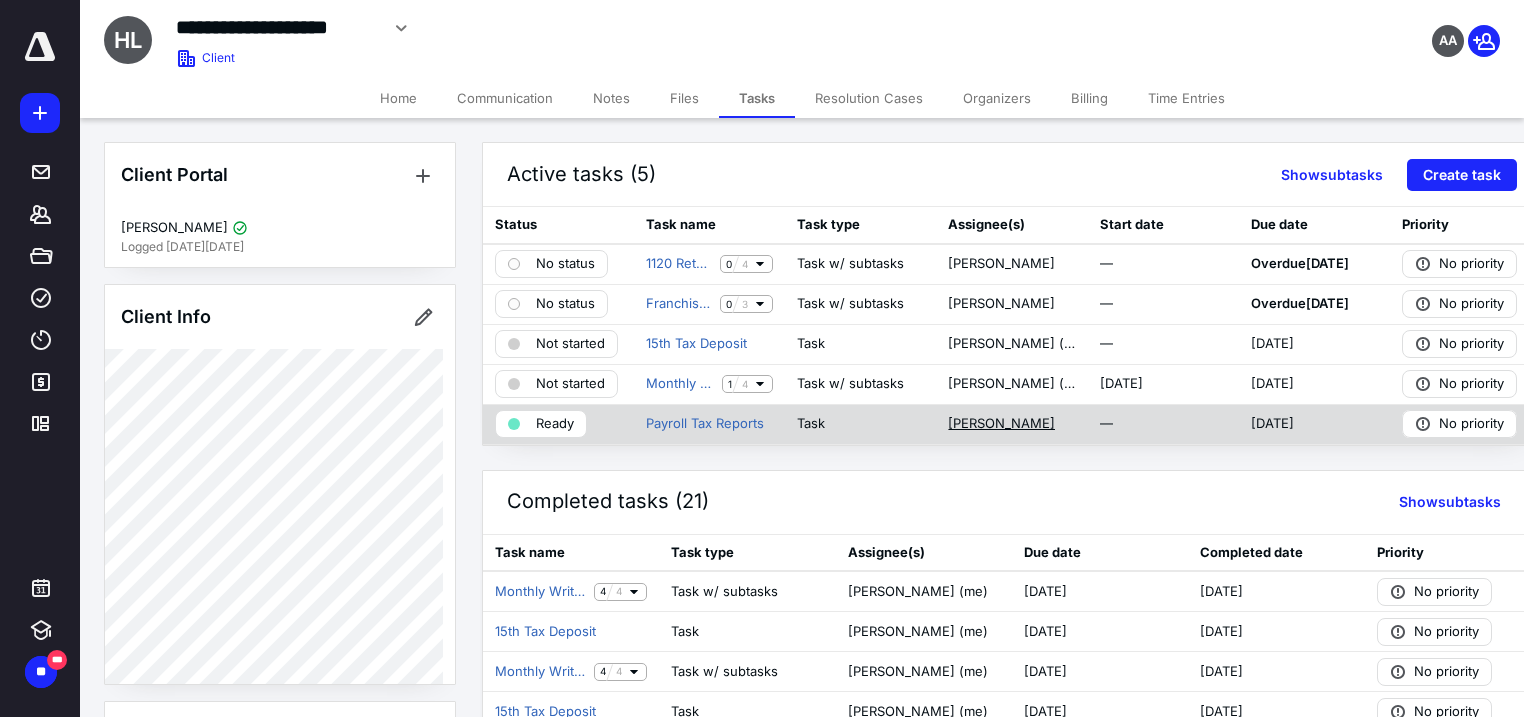 click on "[PERSON_NAME]" at bounding box center (1001, 424) 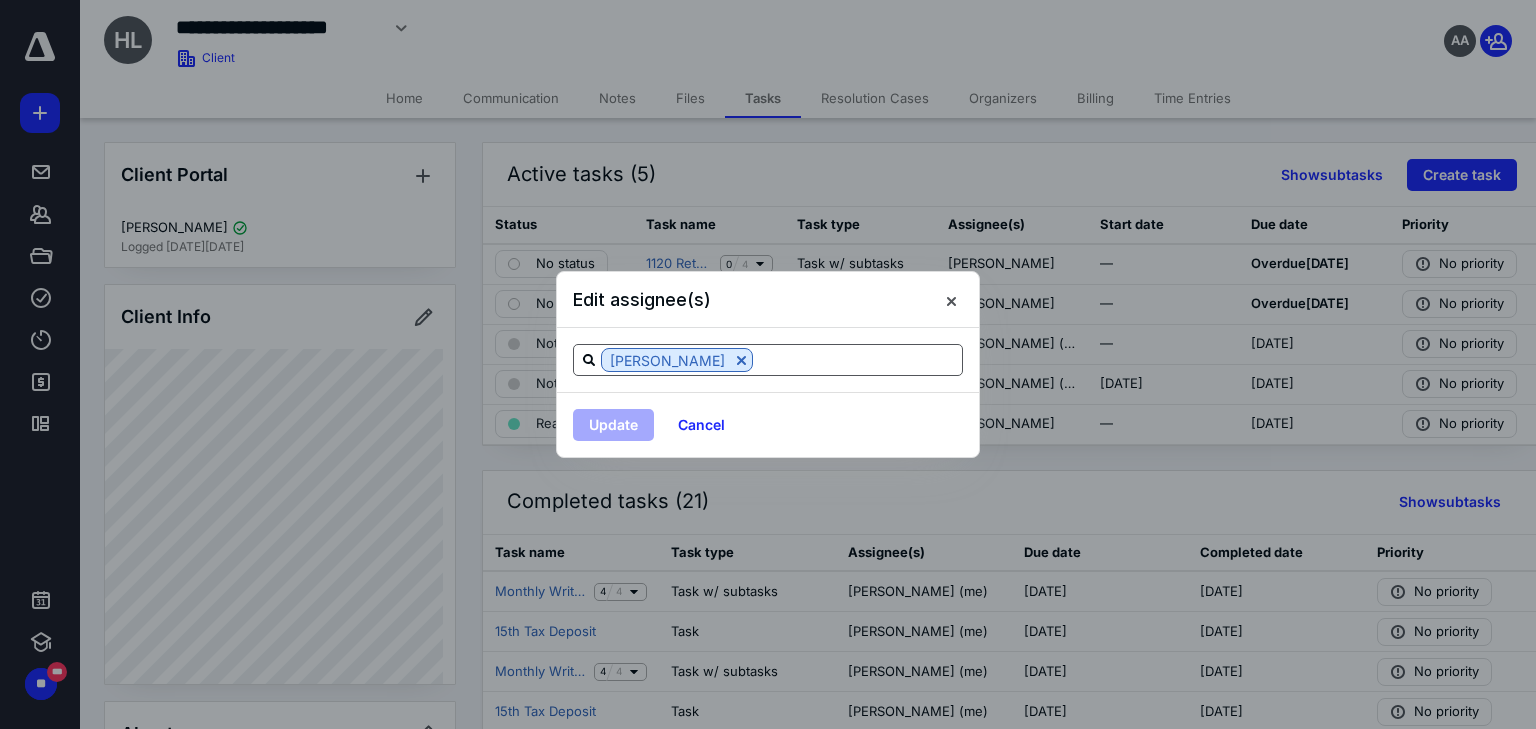 click at bounding box center [857, 359] 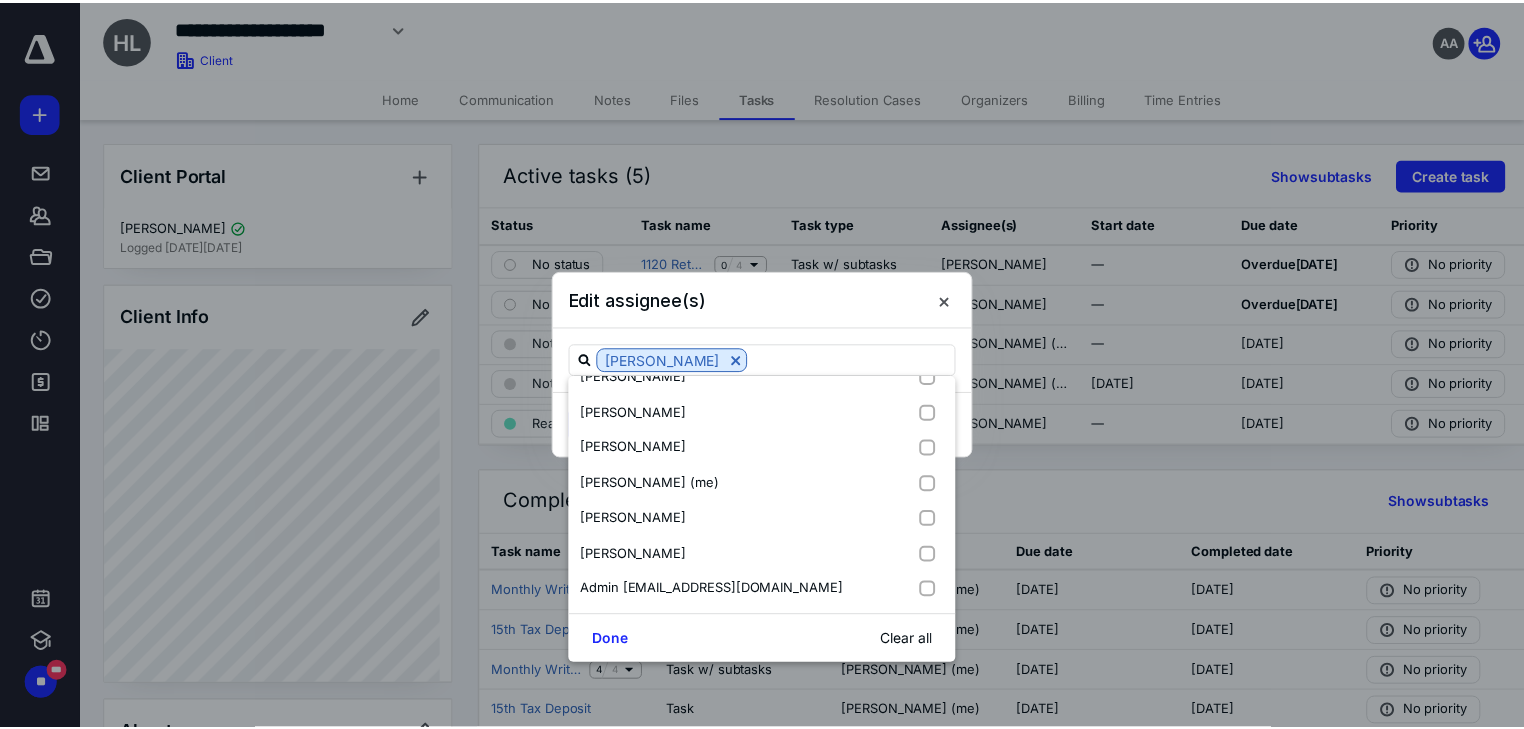scroll, scrollTop: 382, scrollLeft: 0, axis: vertical 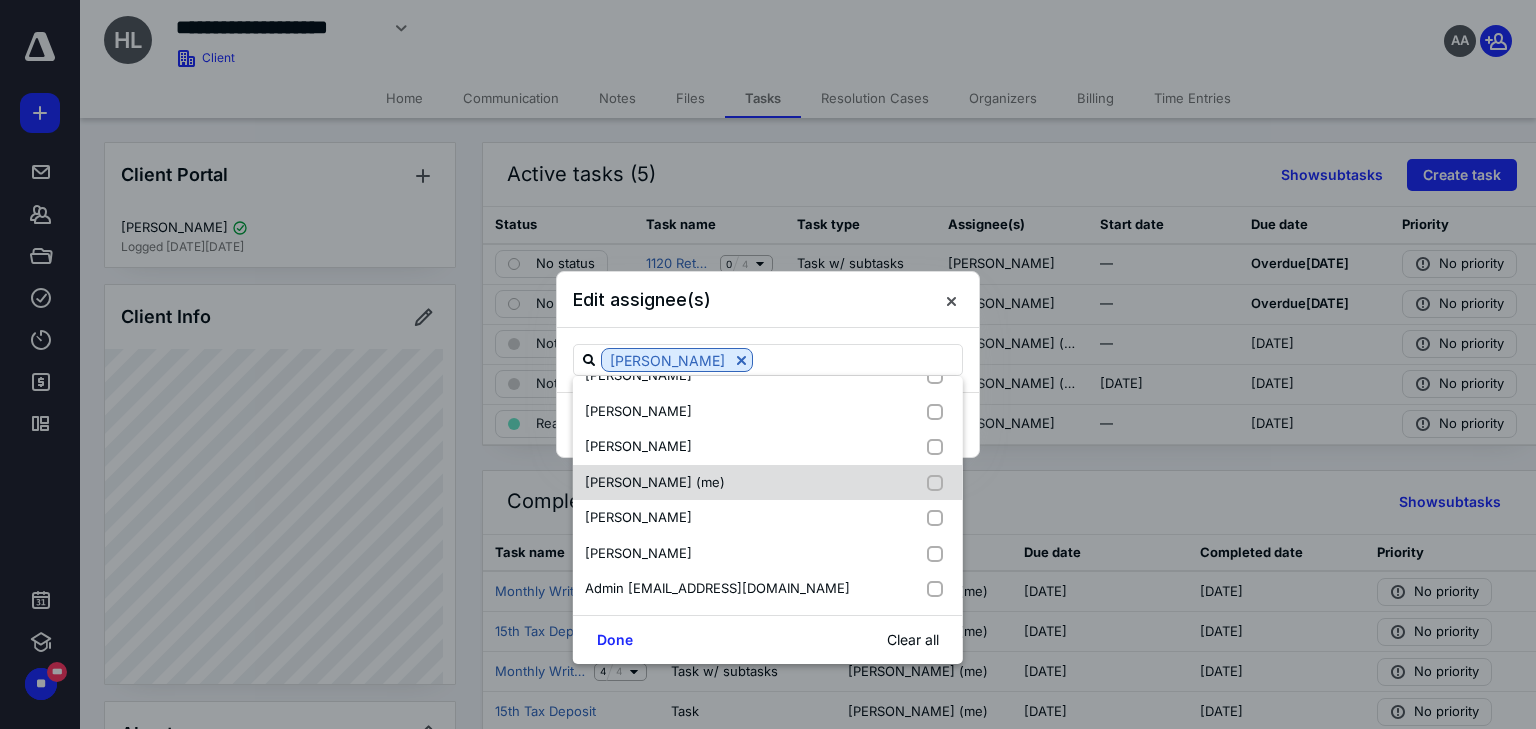 click at bounding box center (939, 483) 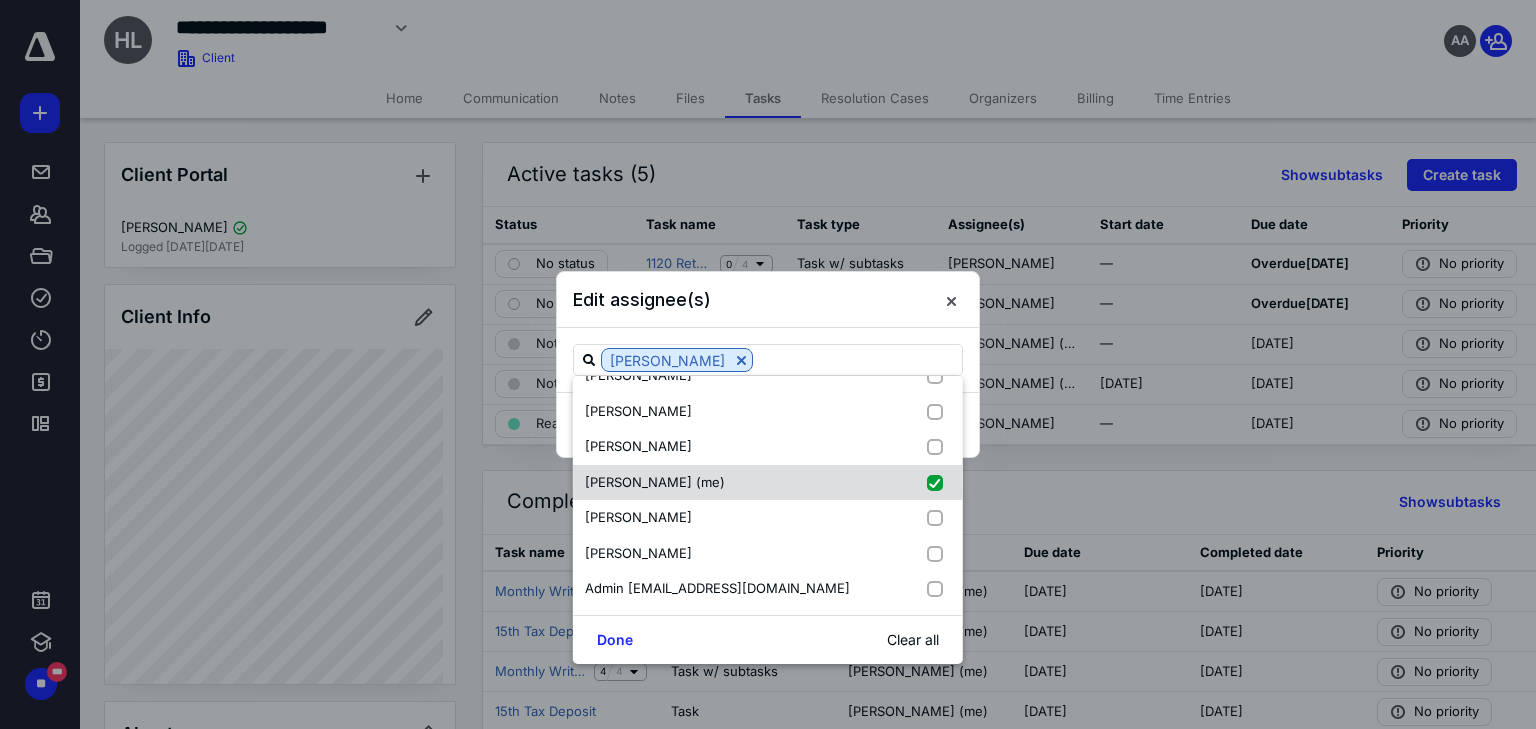 checkbox on "true" 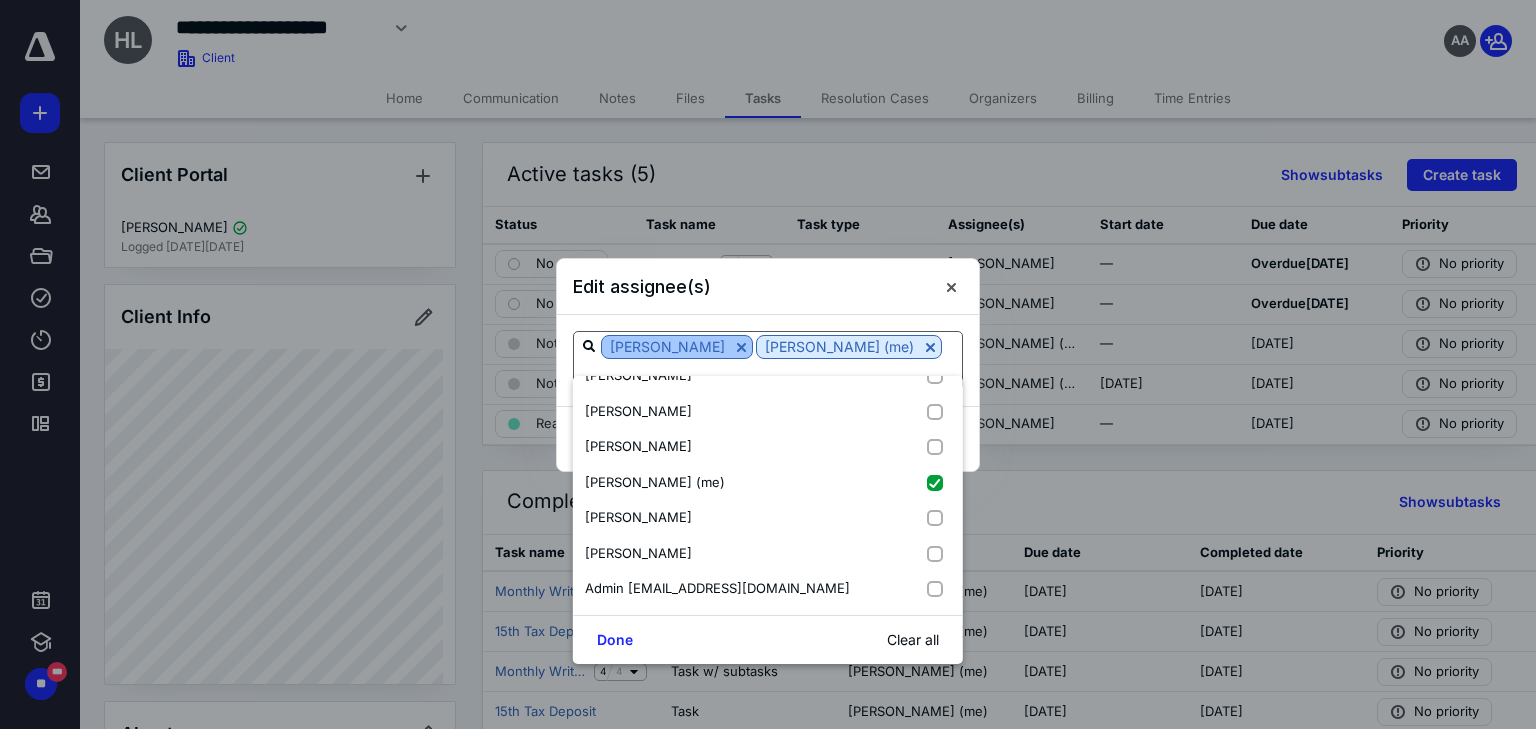 click at bounding box center [741, 347] 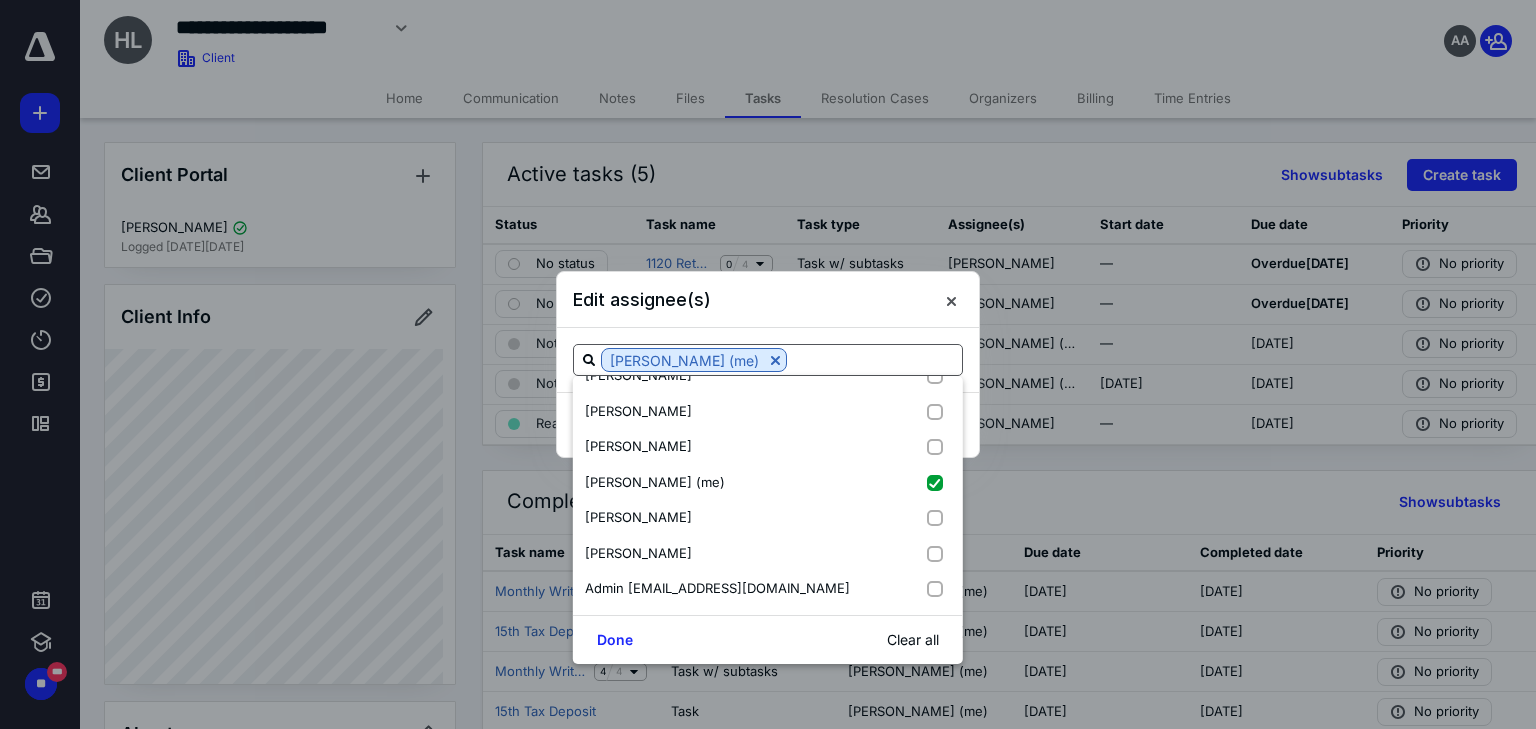 checkbox on "false" 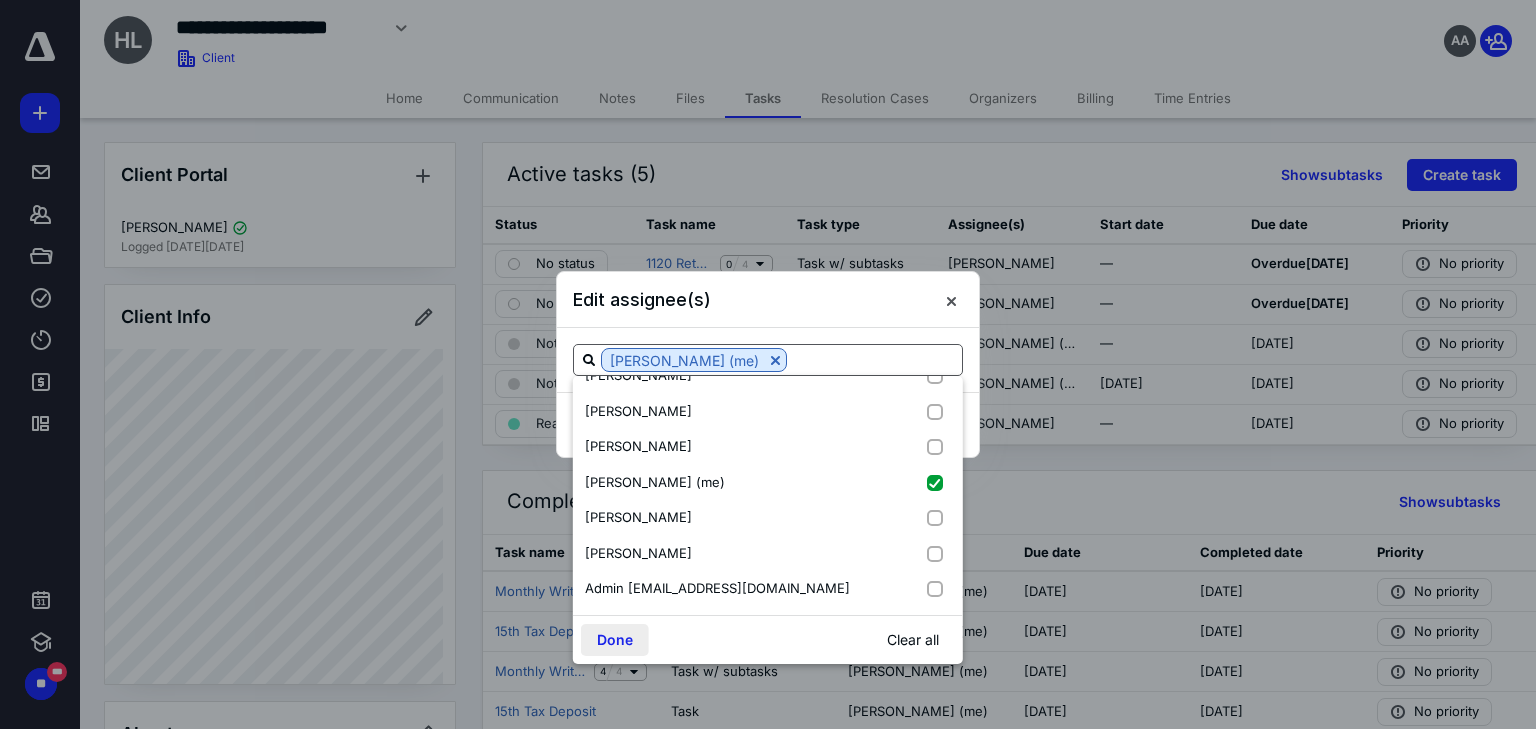 click on "Done" at bounding box center (615, 640) 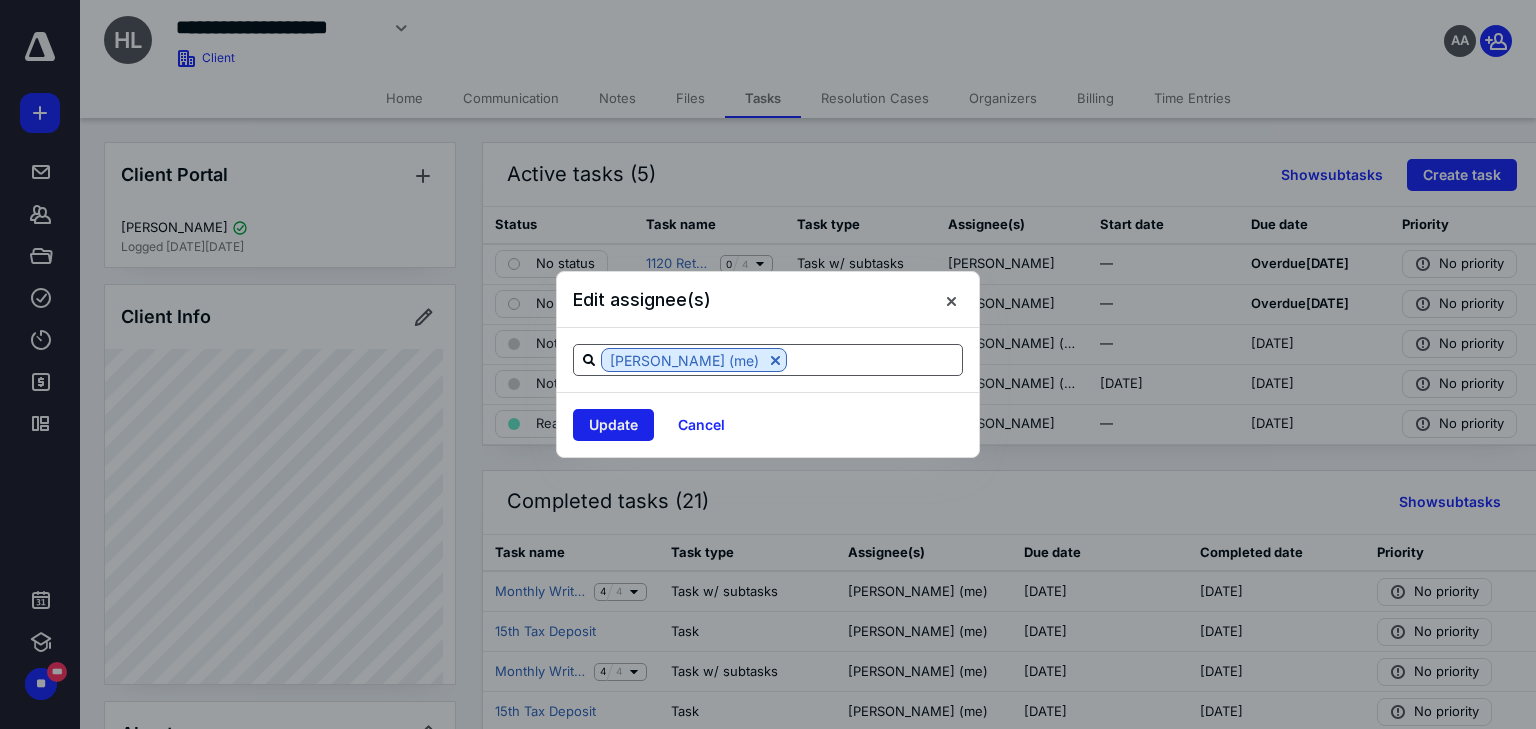 click on "Update" at bounding box center (613, 425) 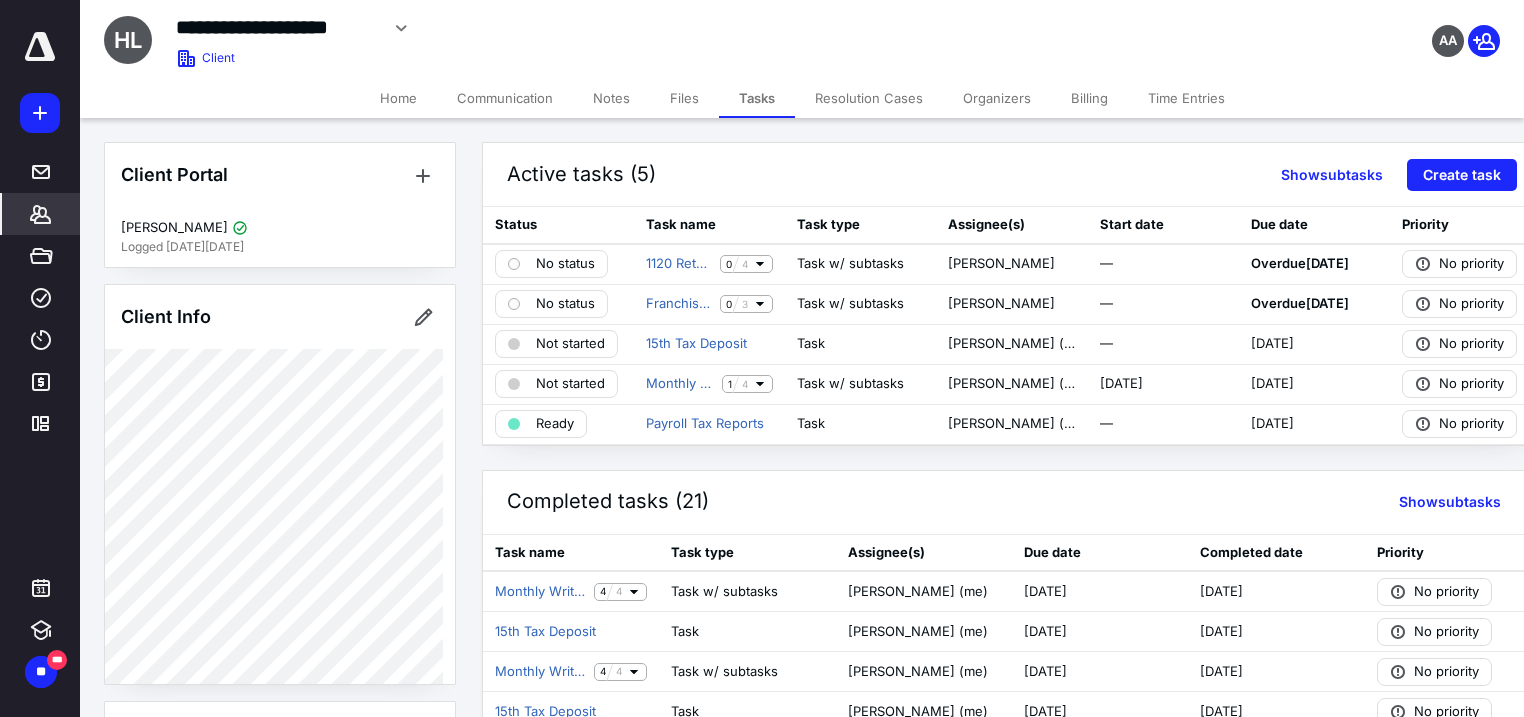 click 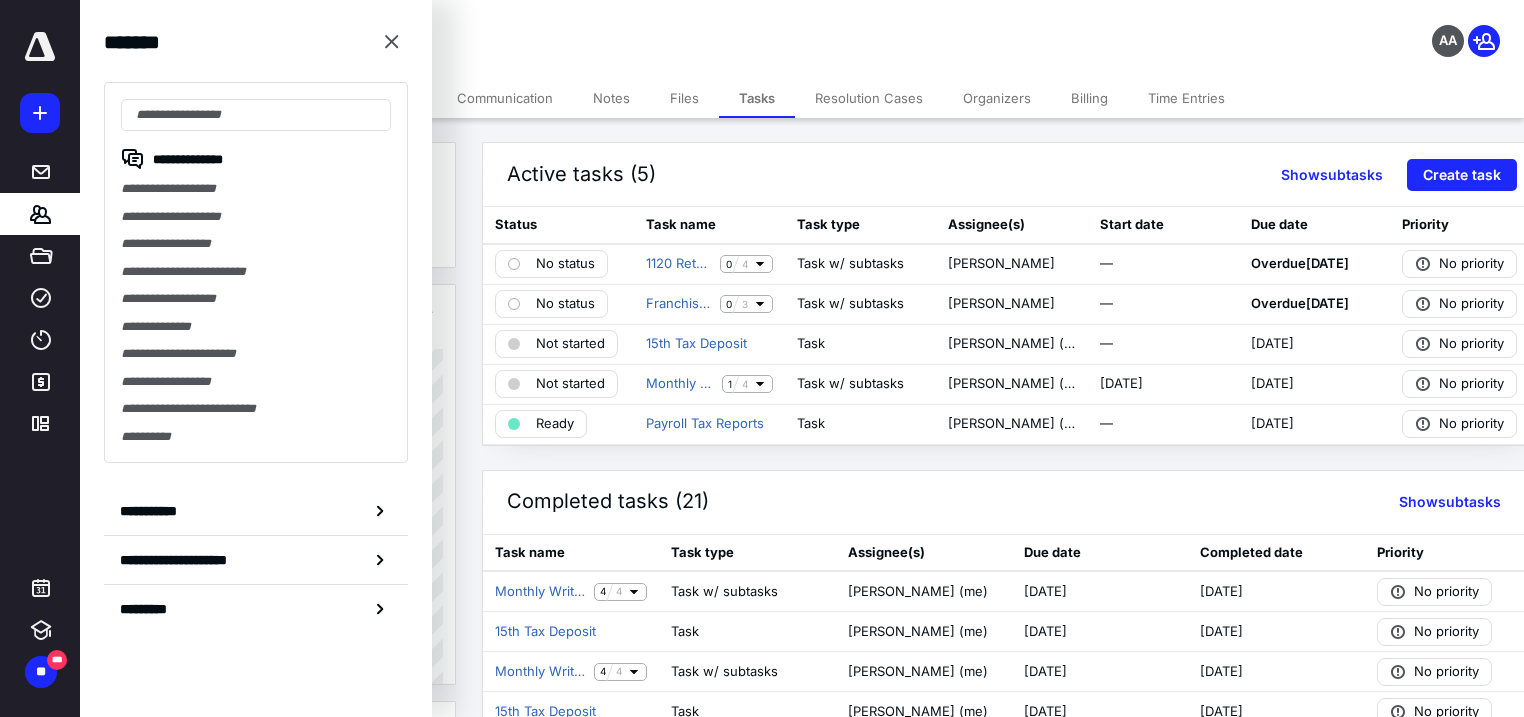 click on "**********" at bounding box center [256, 272] 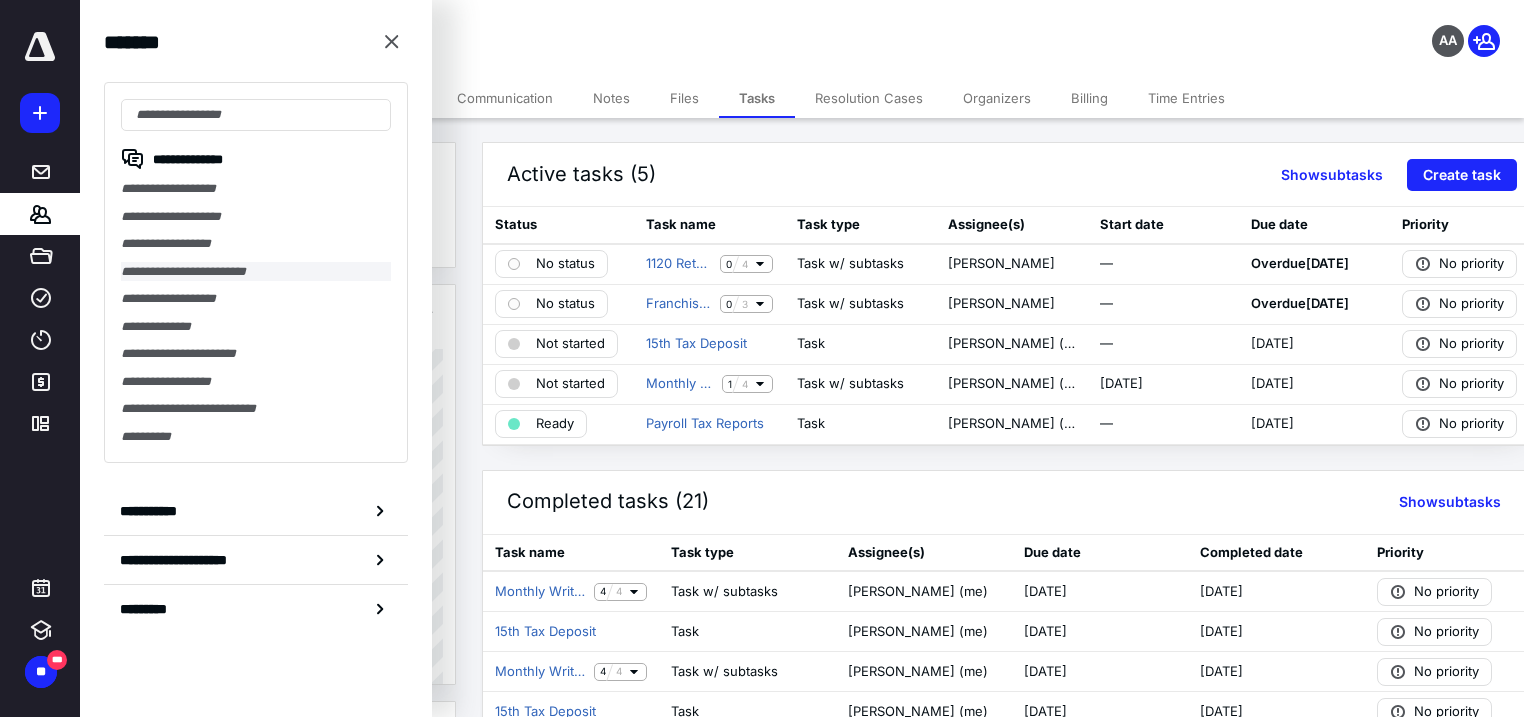 click on "**********" at bounding box center [256, 272] 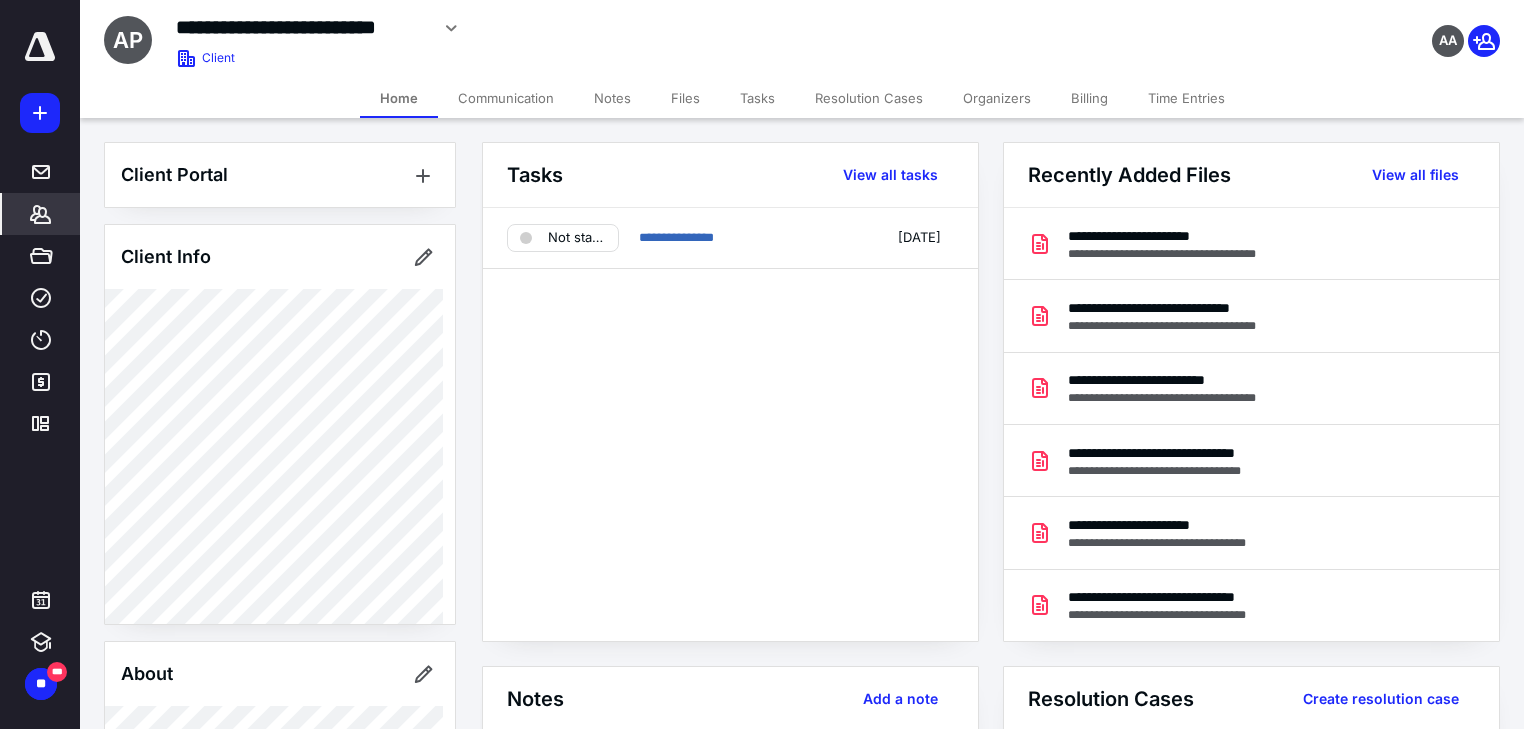 click on "Tasks" at bounding box center [757, 98] 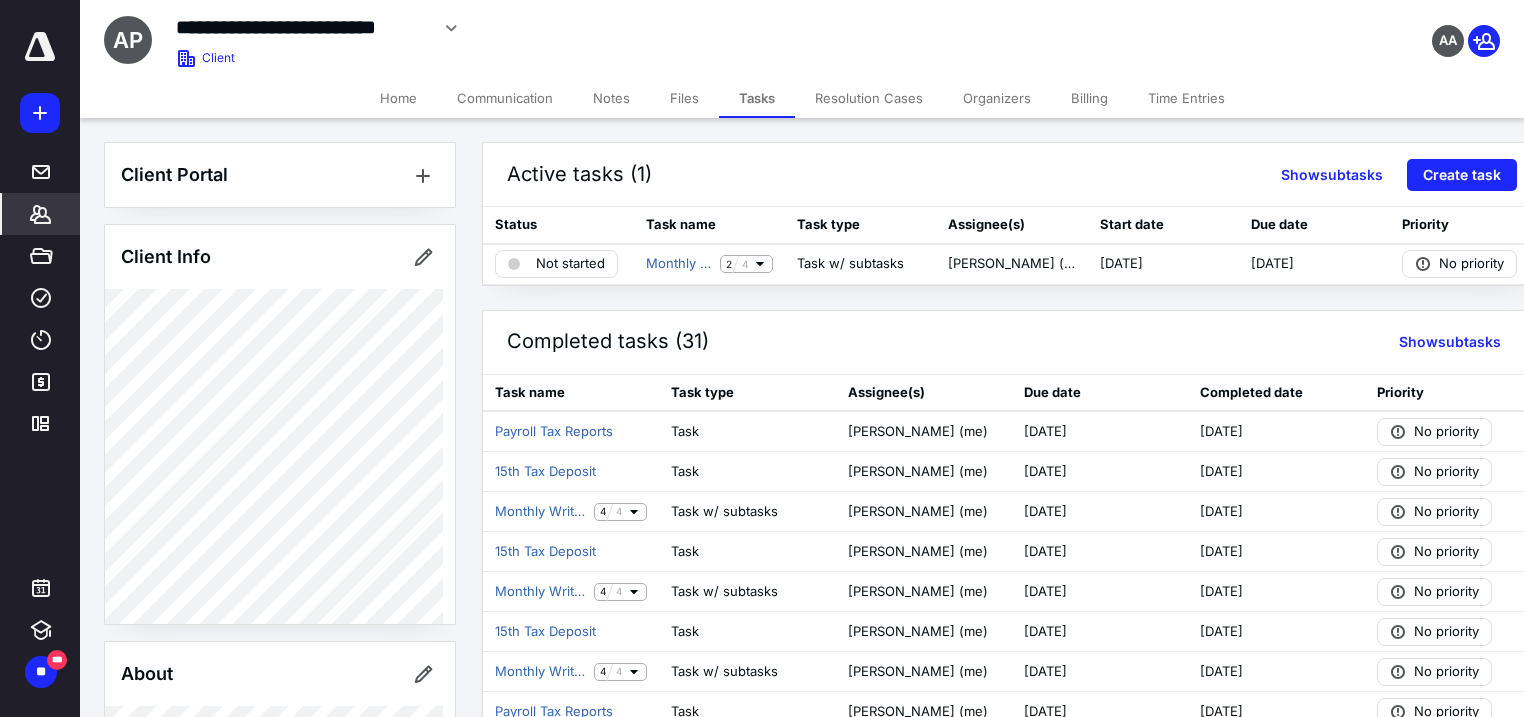 click 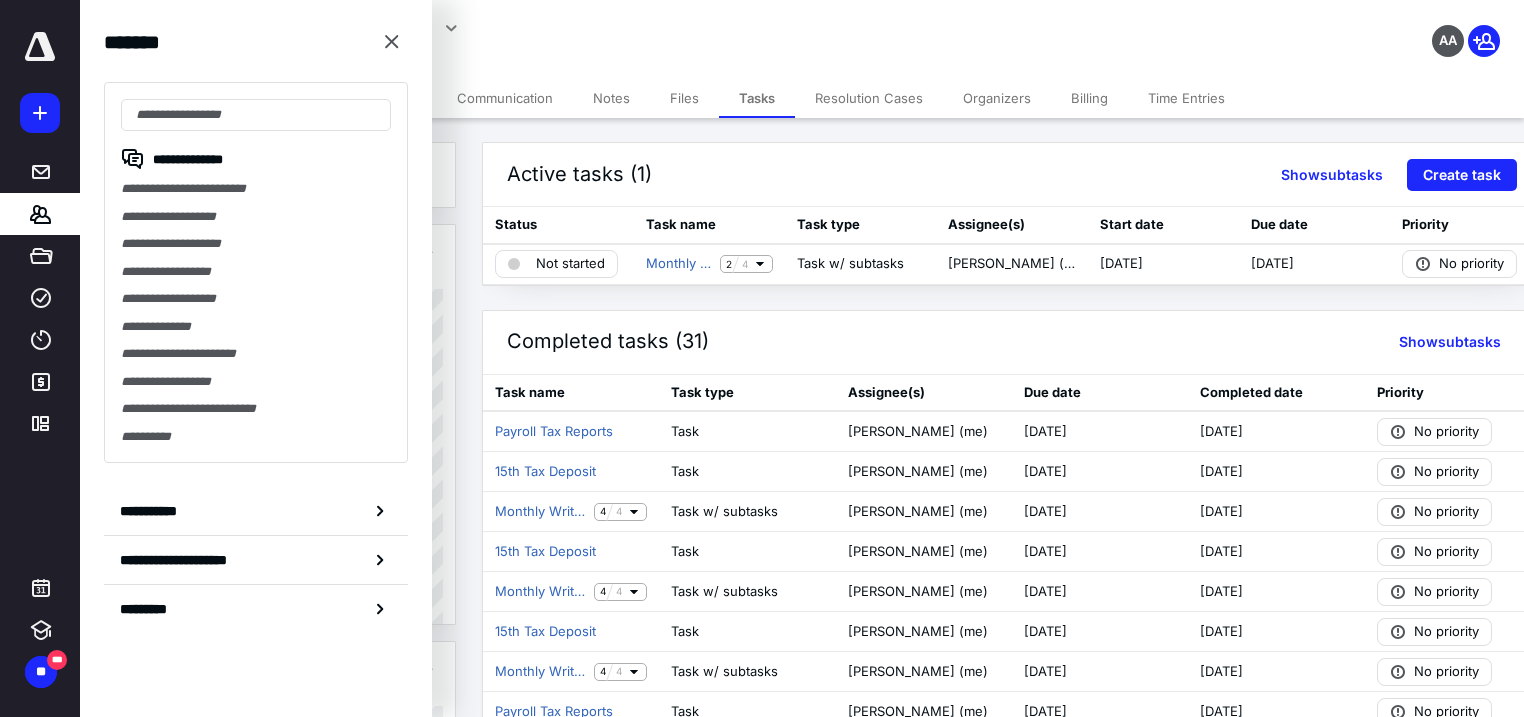 click on "Files" at bounding box center [684, 98] 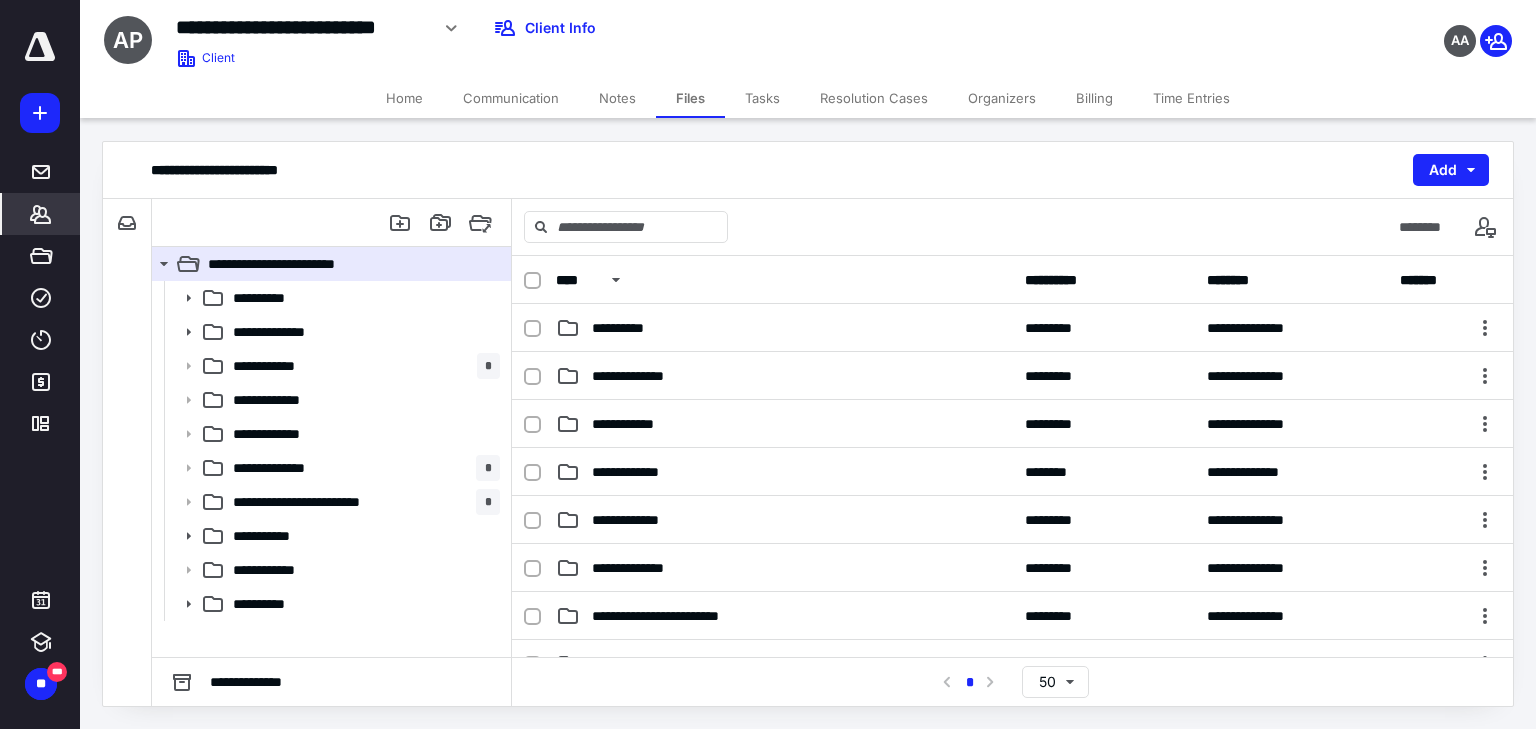 click on "*******" at bounding box center (41, 214) 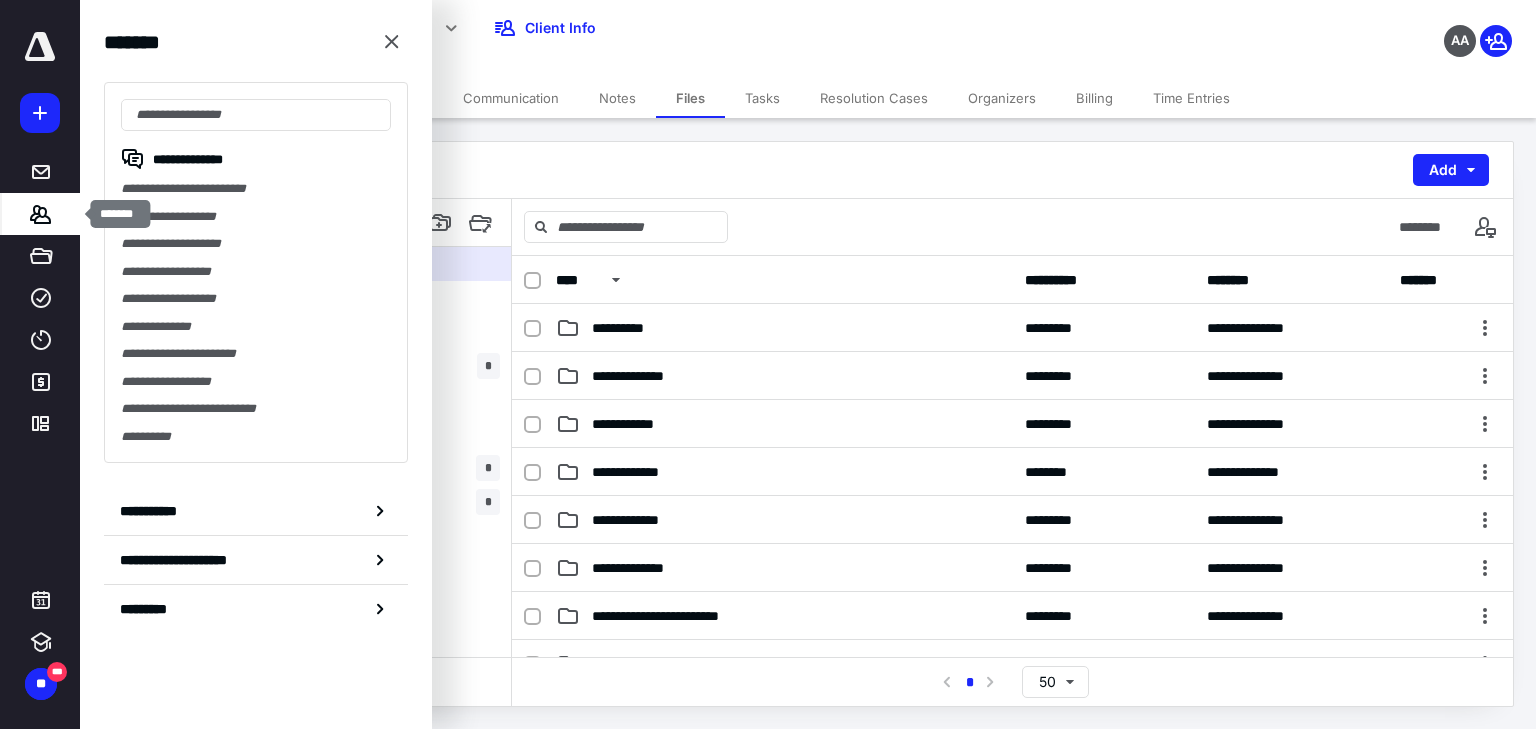 click on "*******" at bounding box center (41, 214) 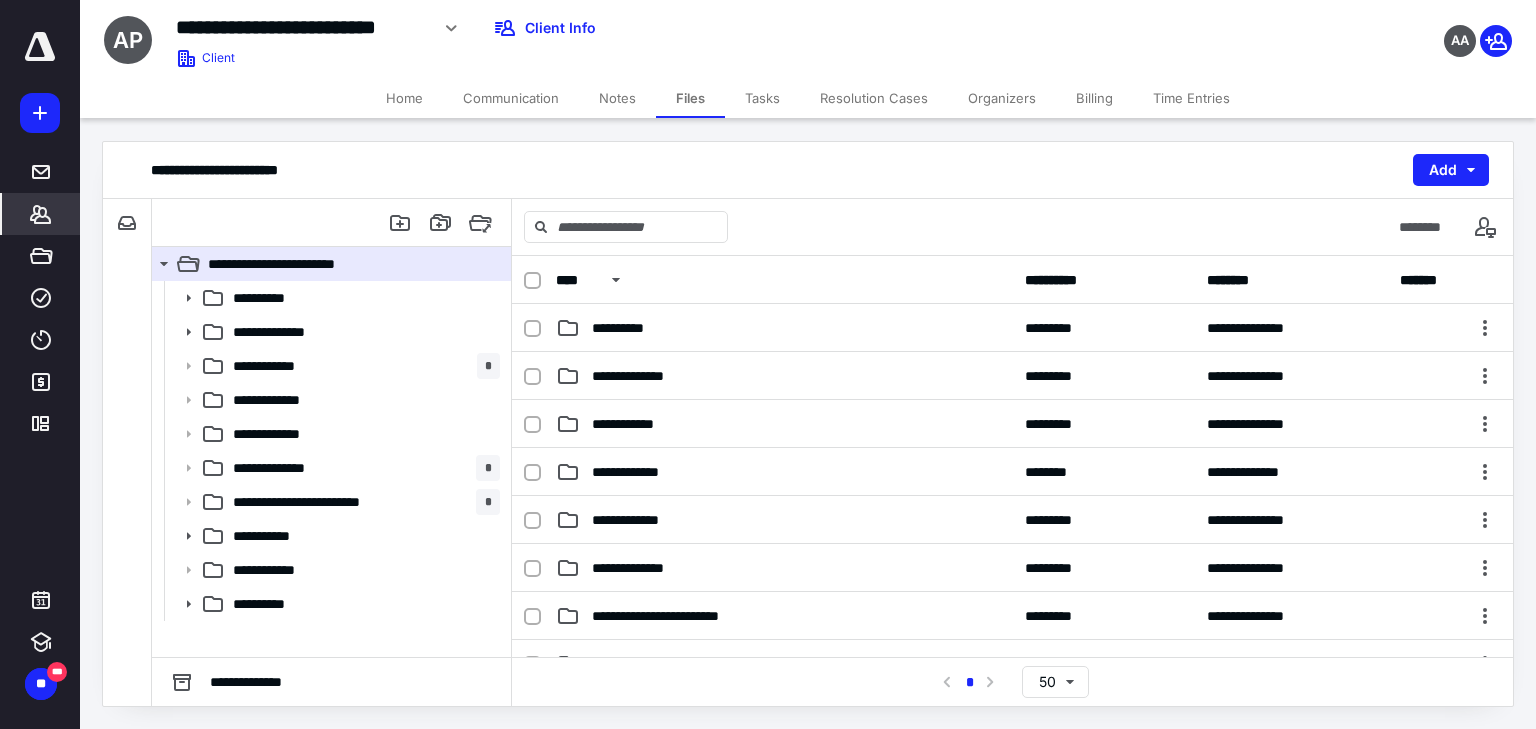click 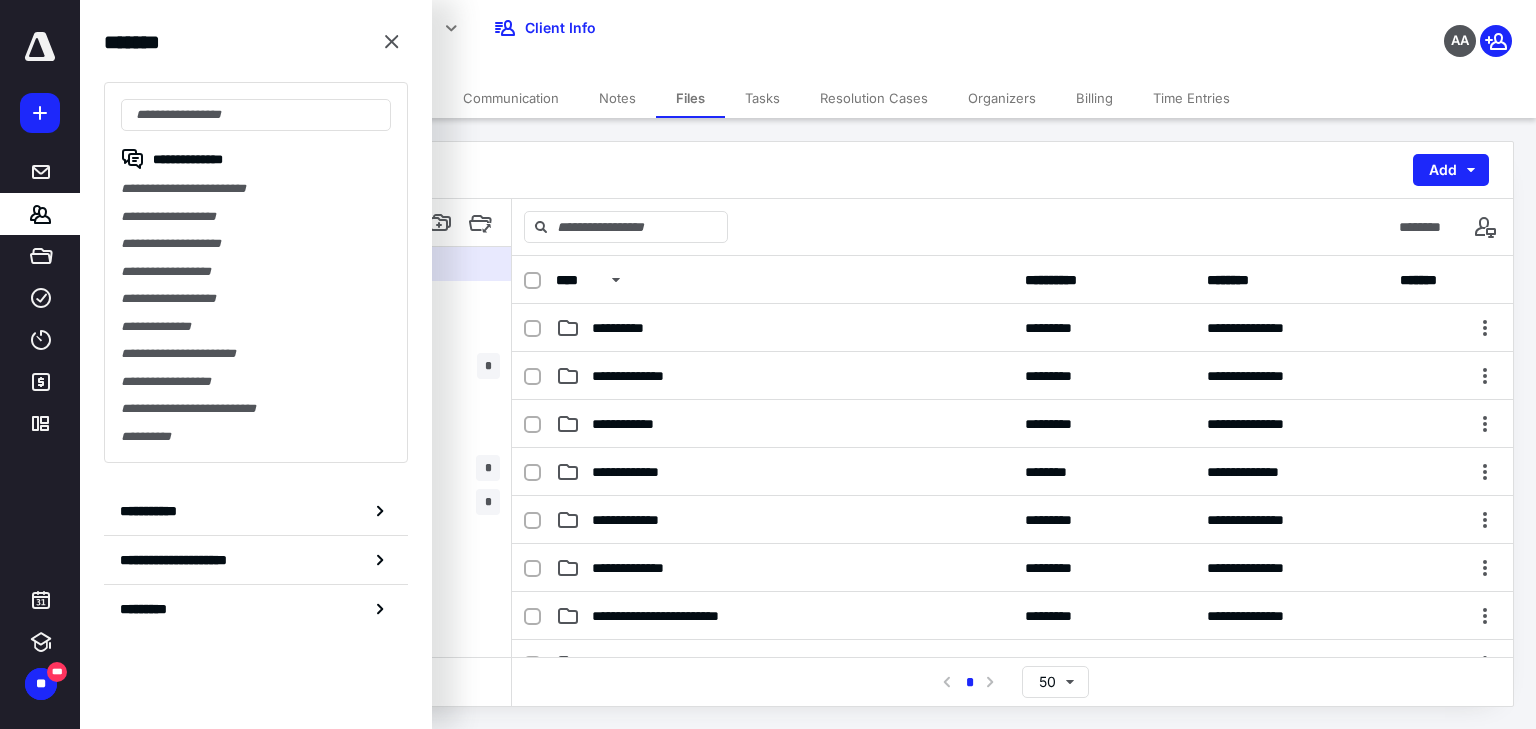 click on "Notes" at bounding box center (617, 98) 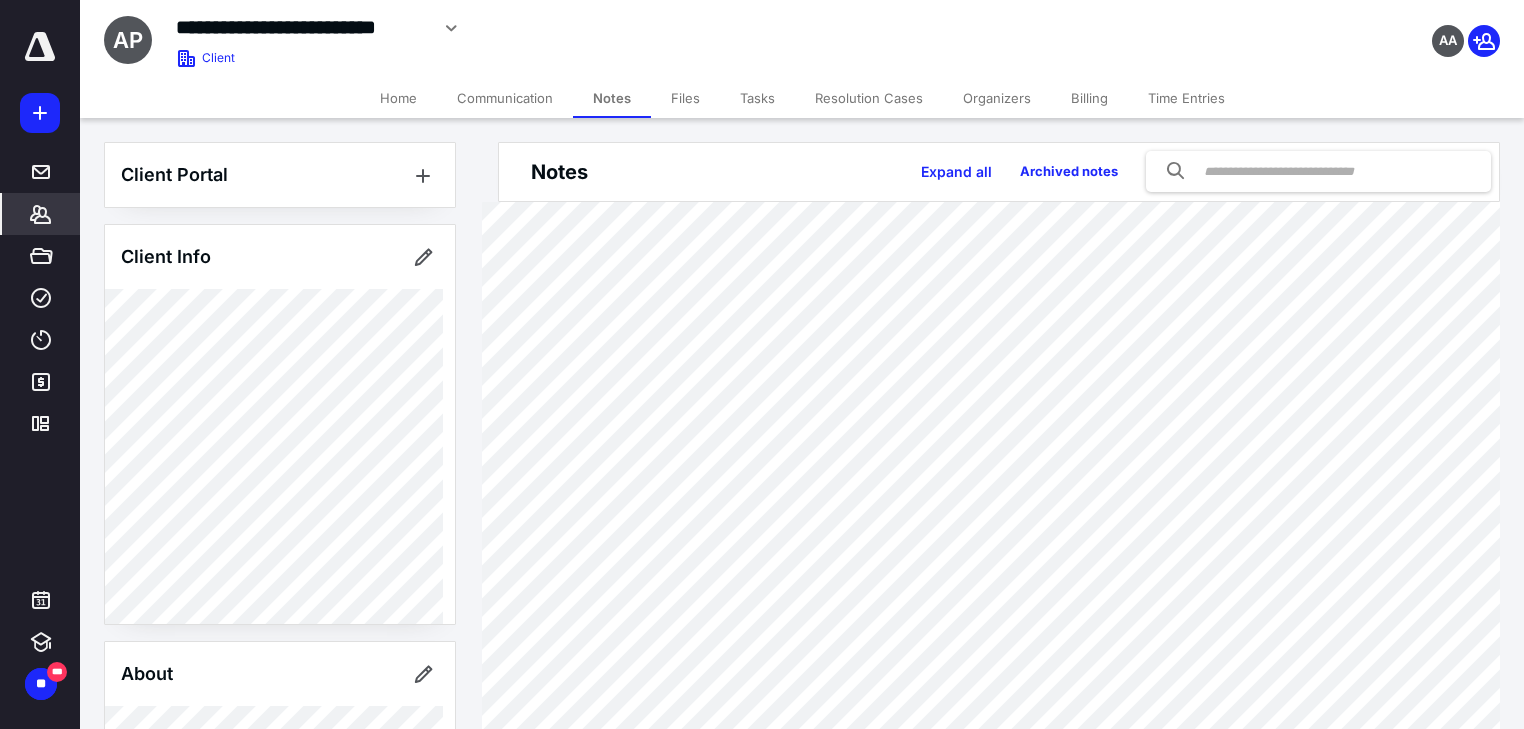 click on "*******" at bounding box center [41, 214] 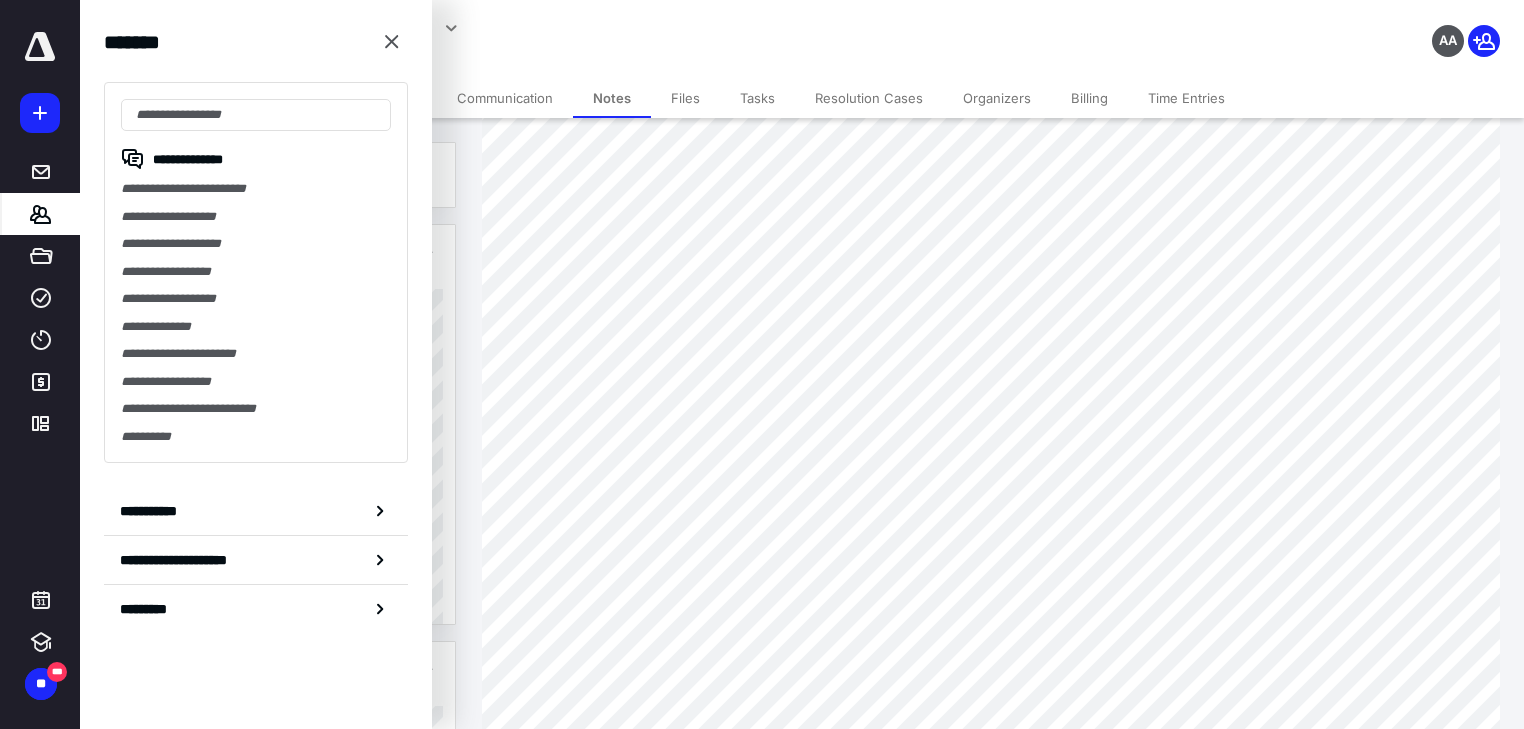 scroll, scrollTop: 249, scrollLeft: 0, axis: vertical 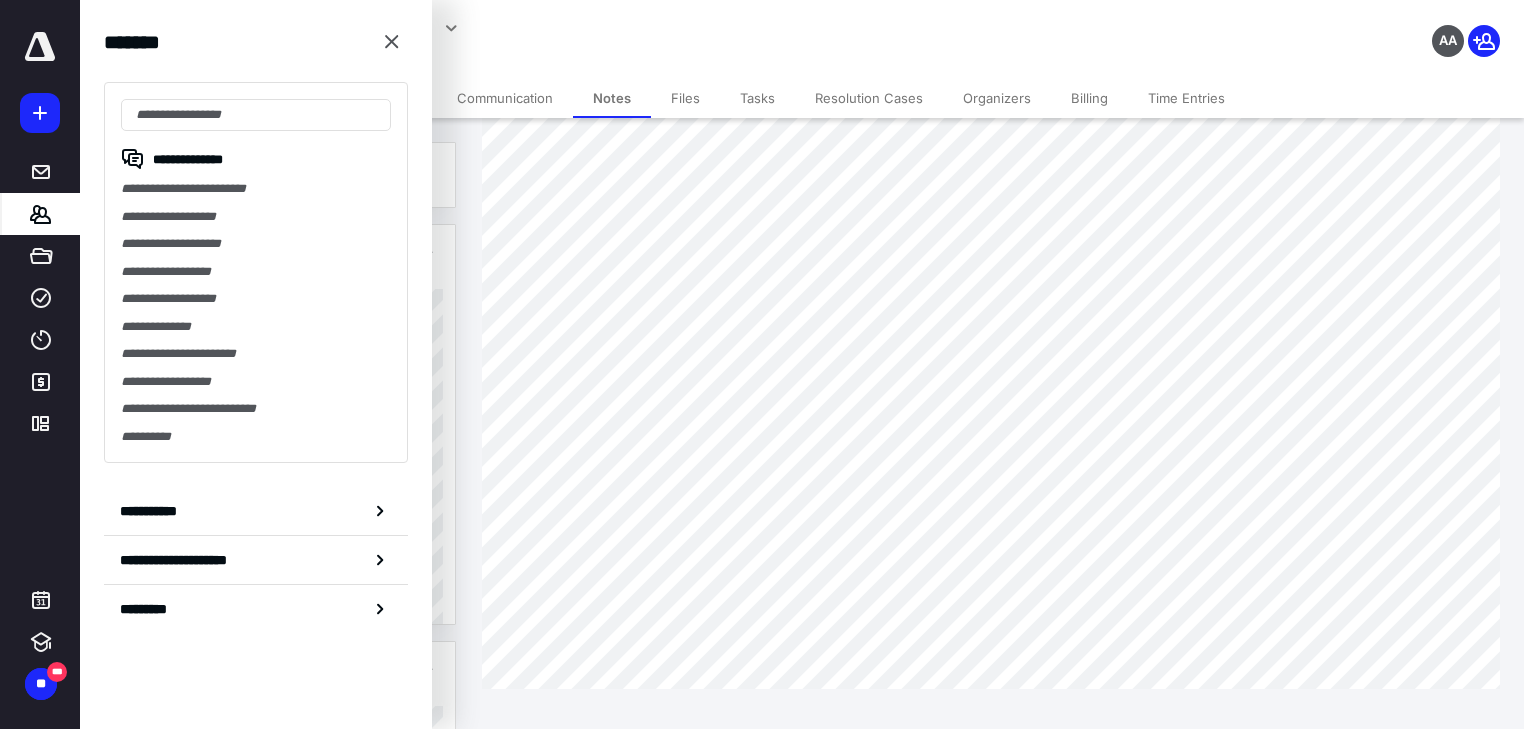 click on "Files" at bounding box center (685, 98) 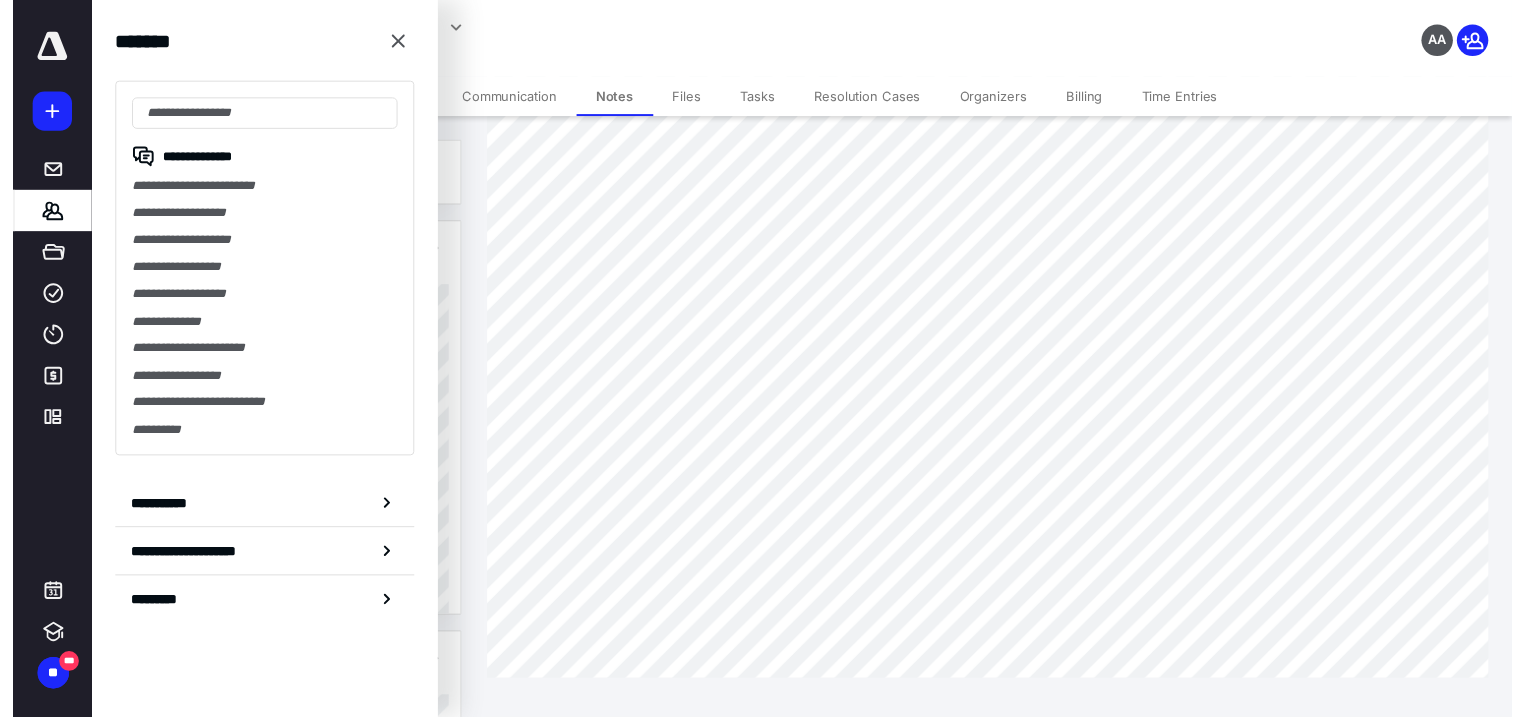 scroll, scrollTop: 0, scrollLeft: 0, axis: both 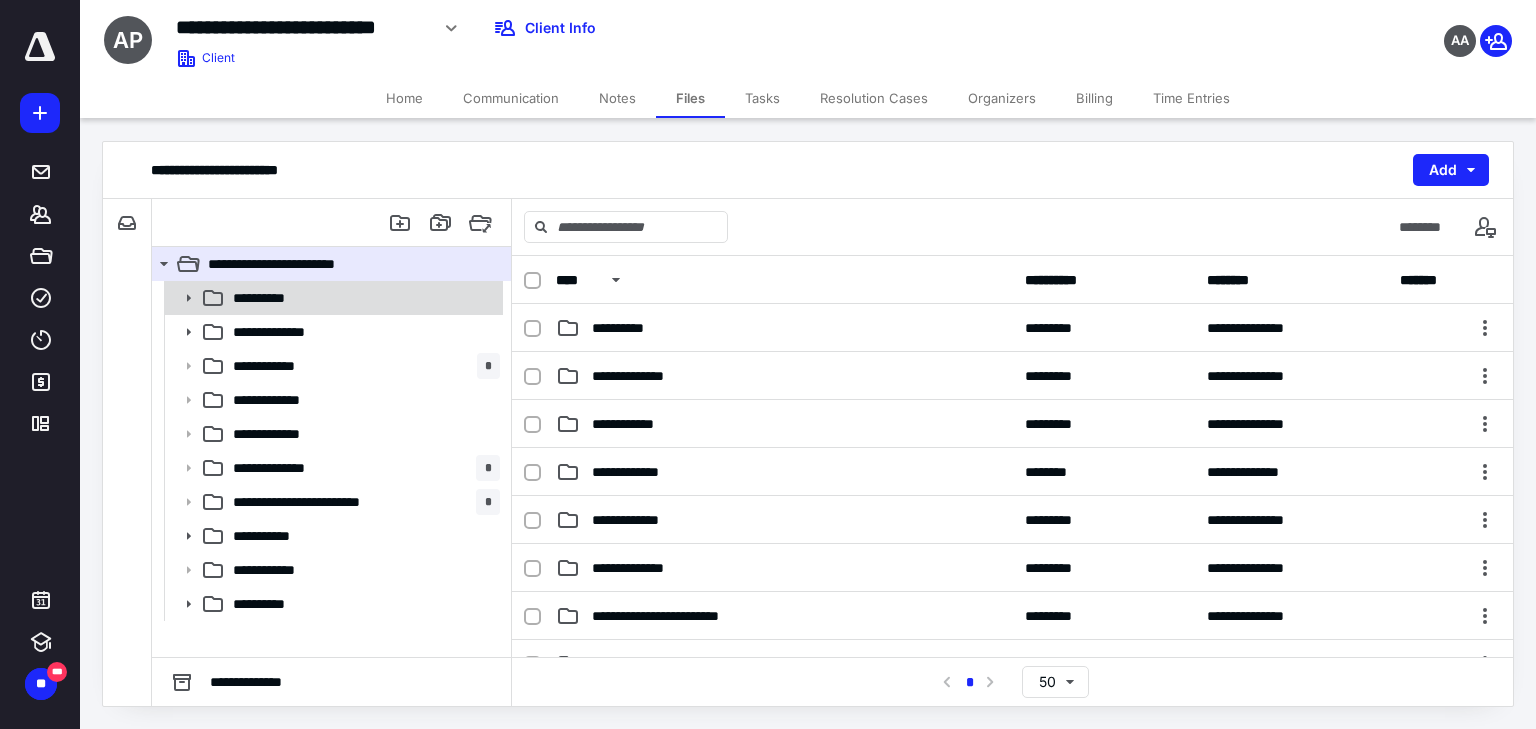 click on "**********" at bounding box center [270, 298] 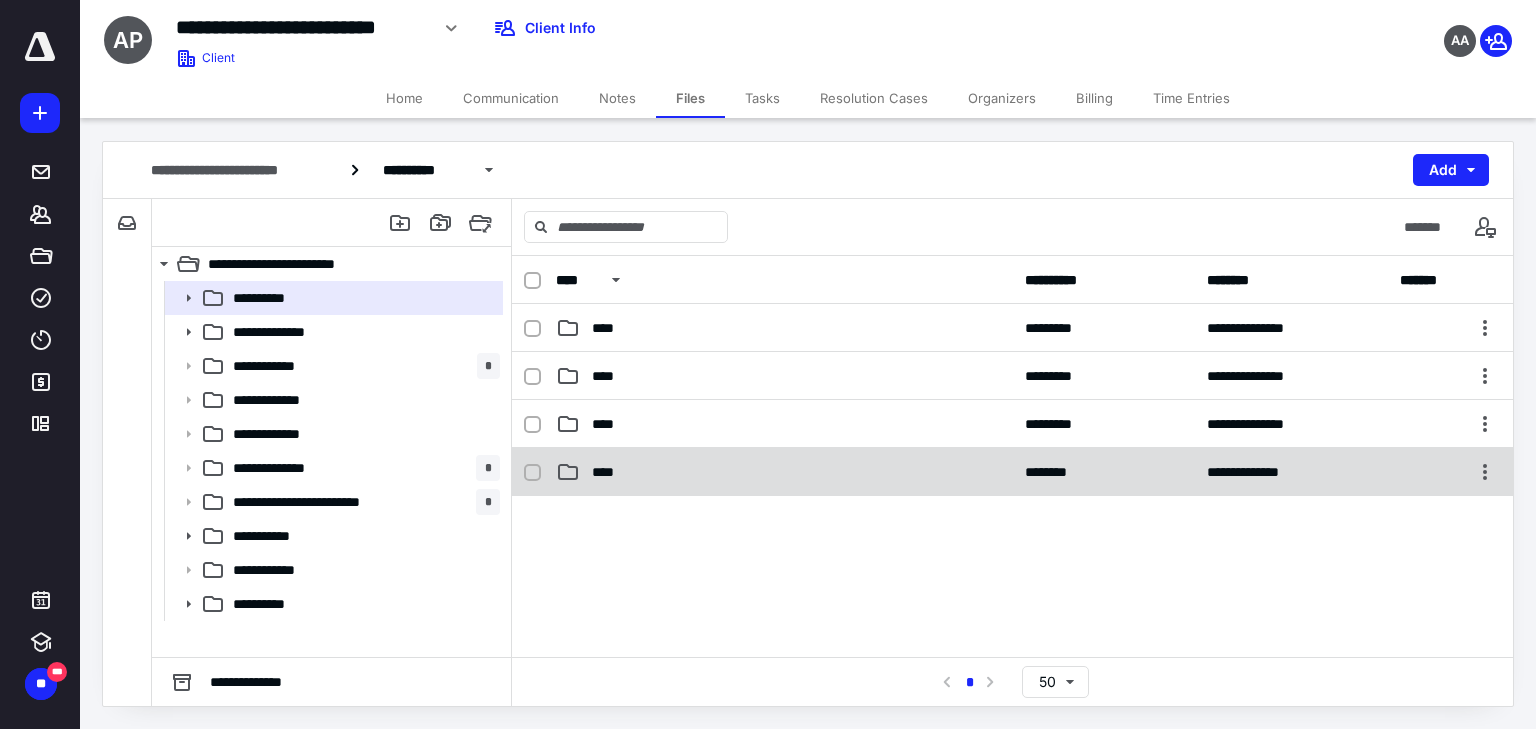 click on "**********" at bounding box center (1012, 472) 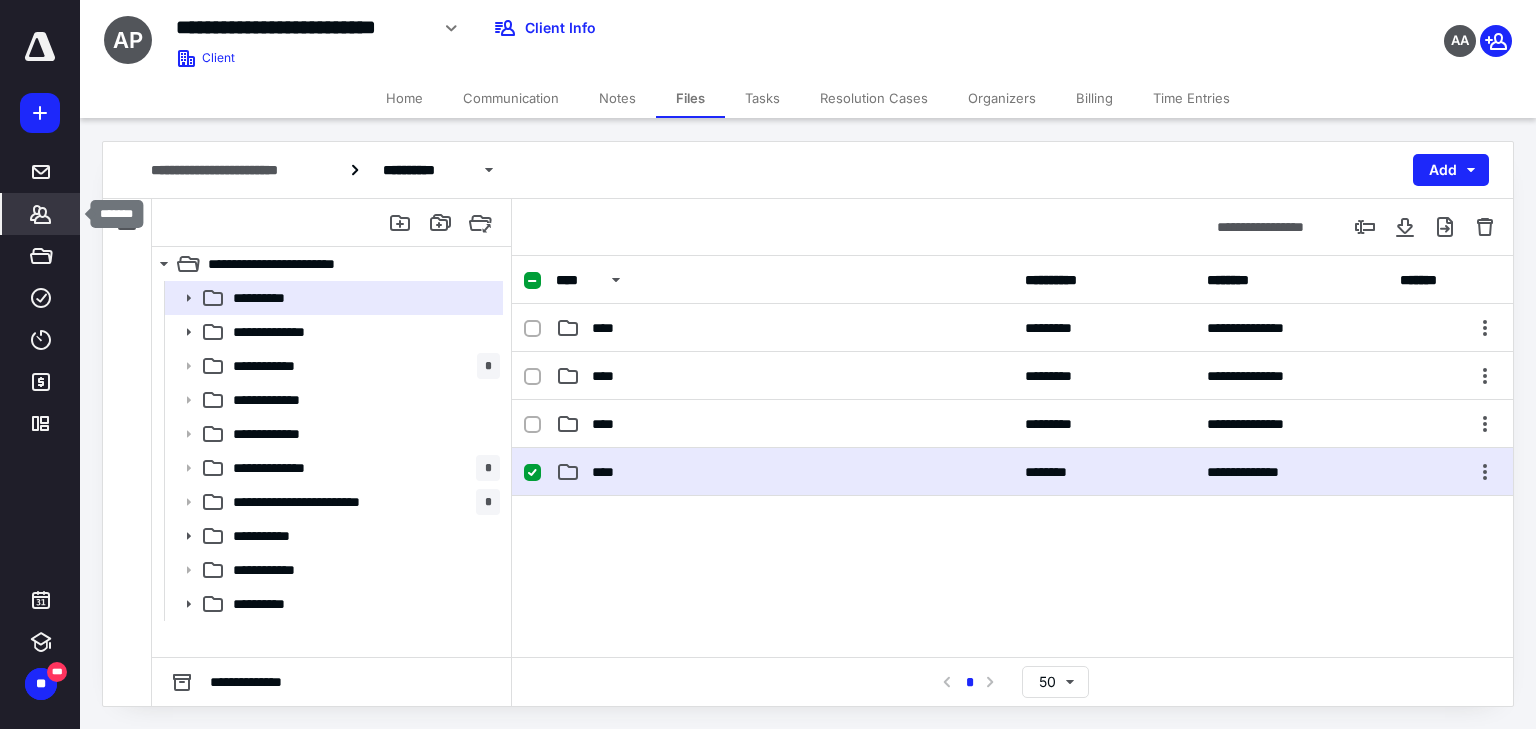 click 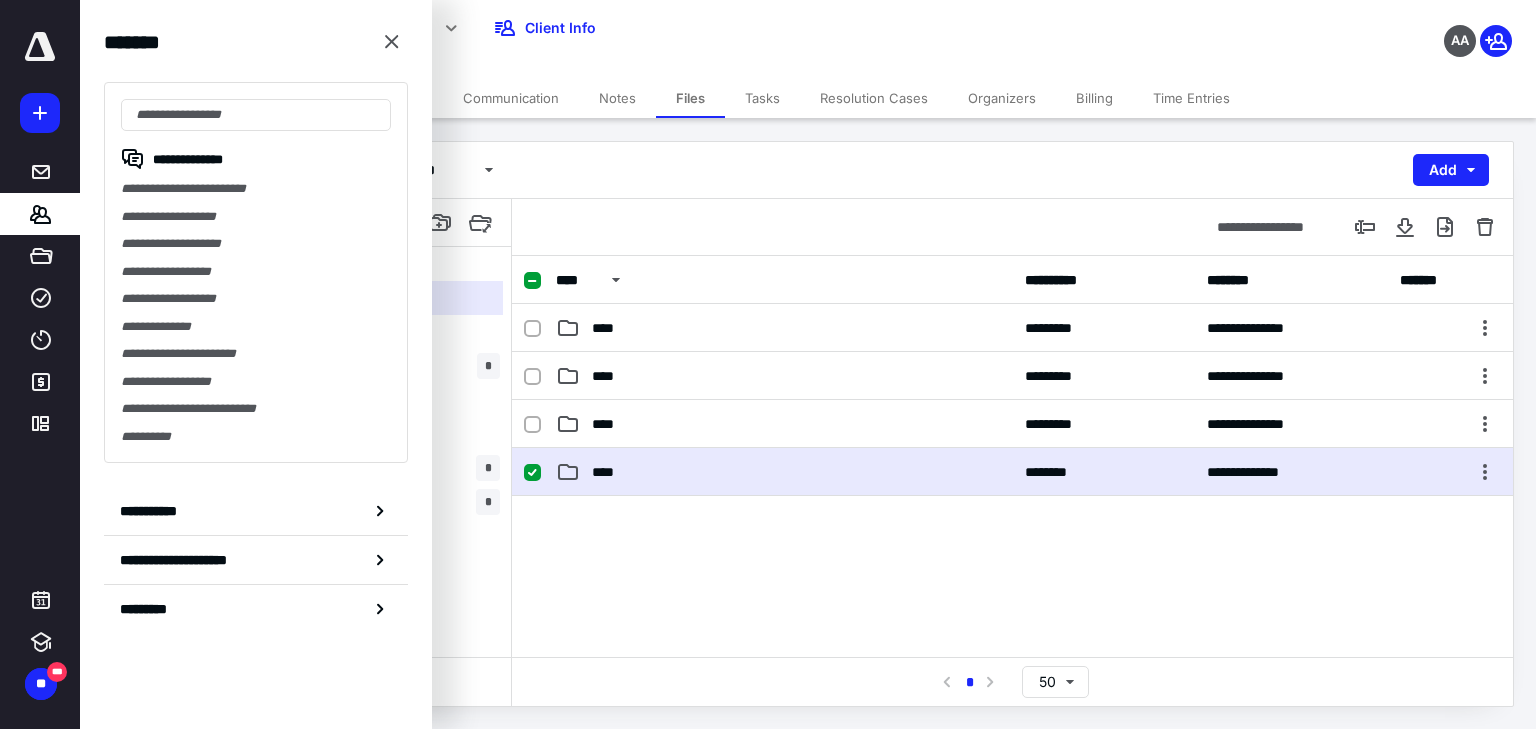 click on "Tasks" at bounding box center (762, 98) 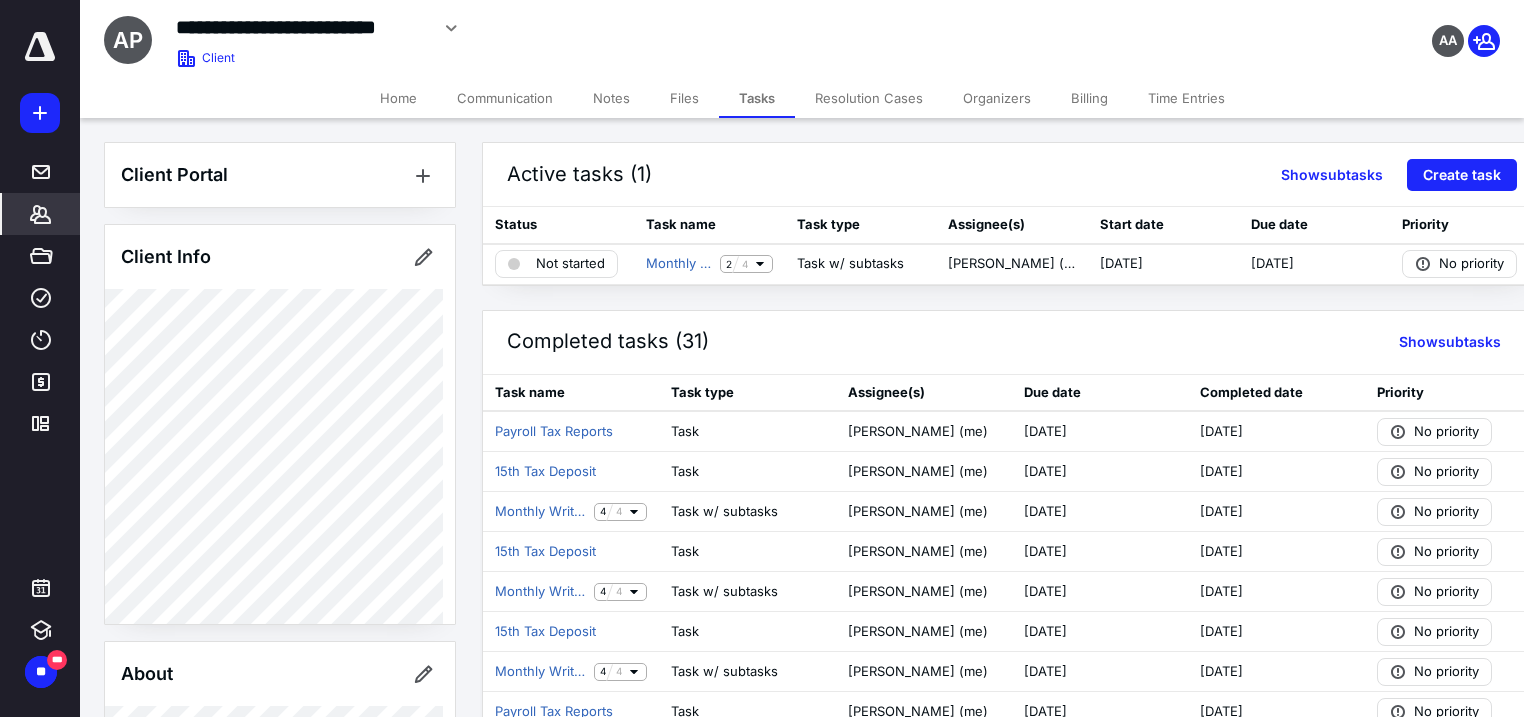 click on "*******" at bounding box center [41, 214] 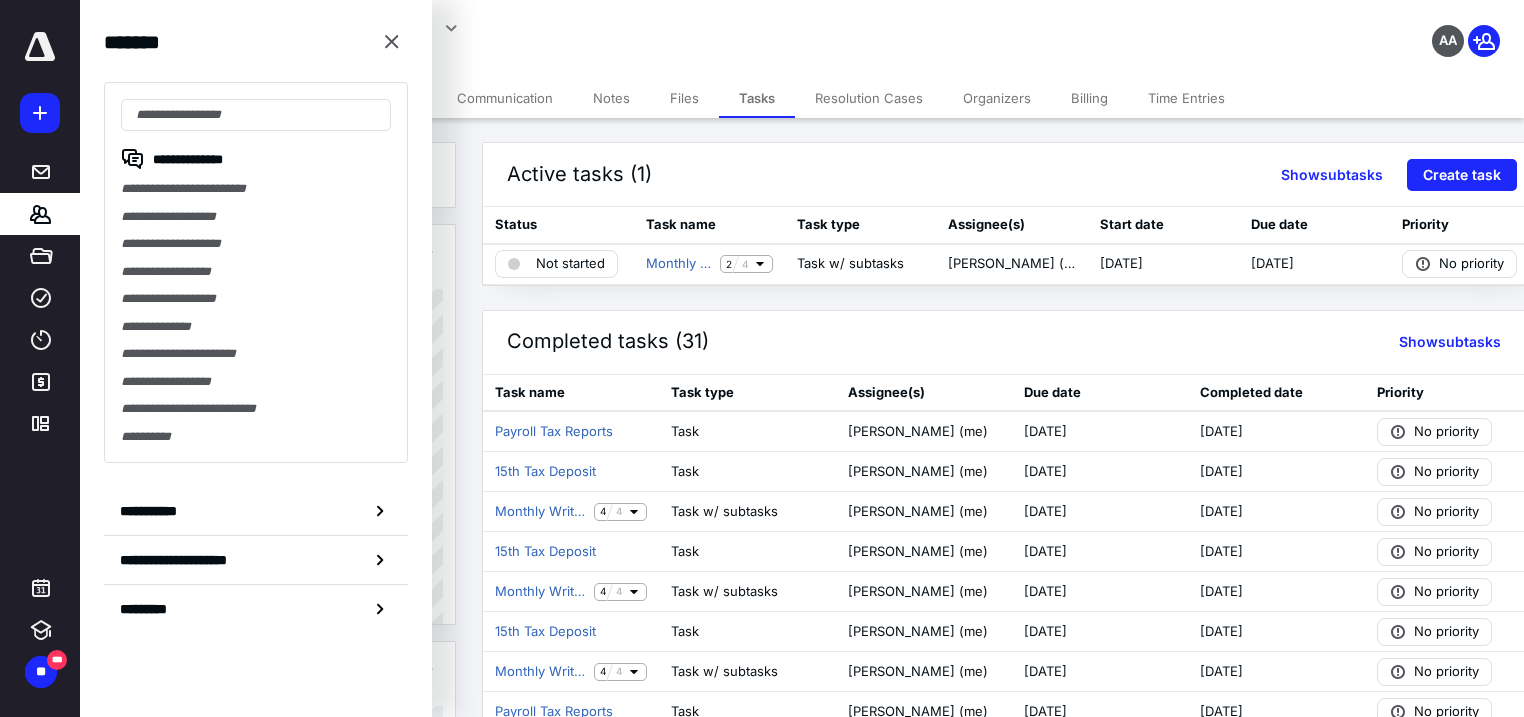 click on "Files" at bounding box center (684, 98) 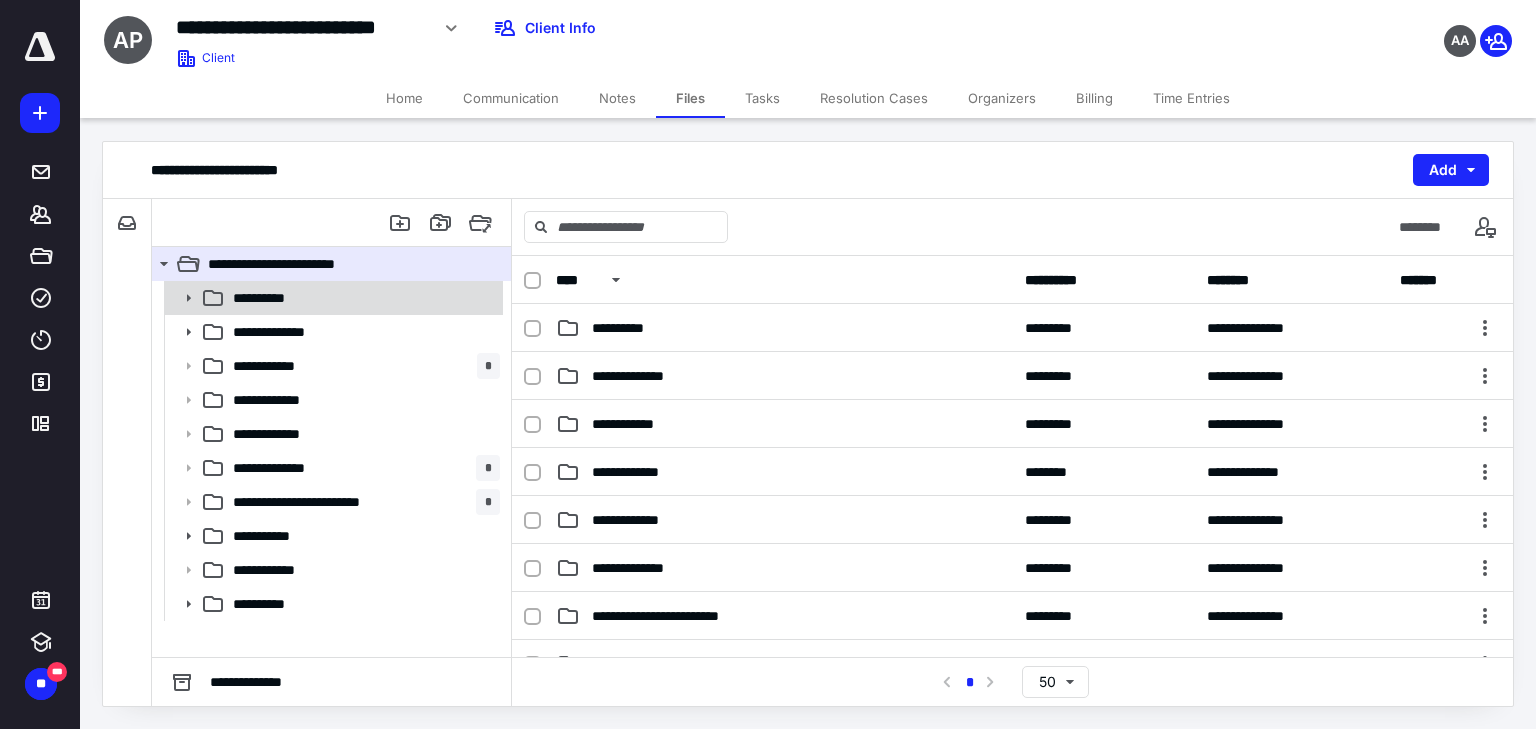 click on "**********" at bounding box center [270, 298] 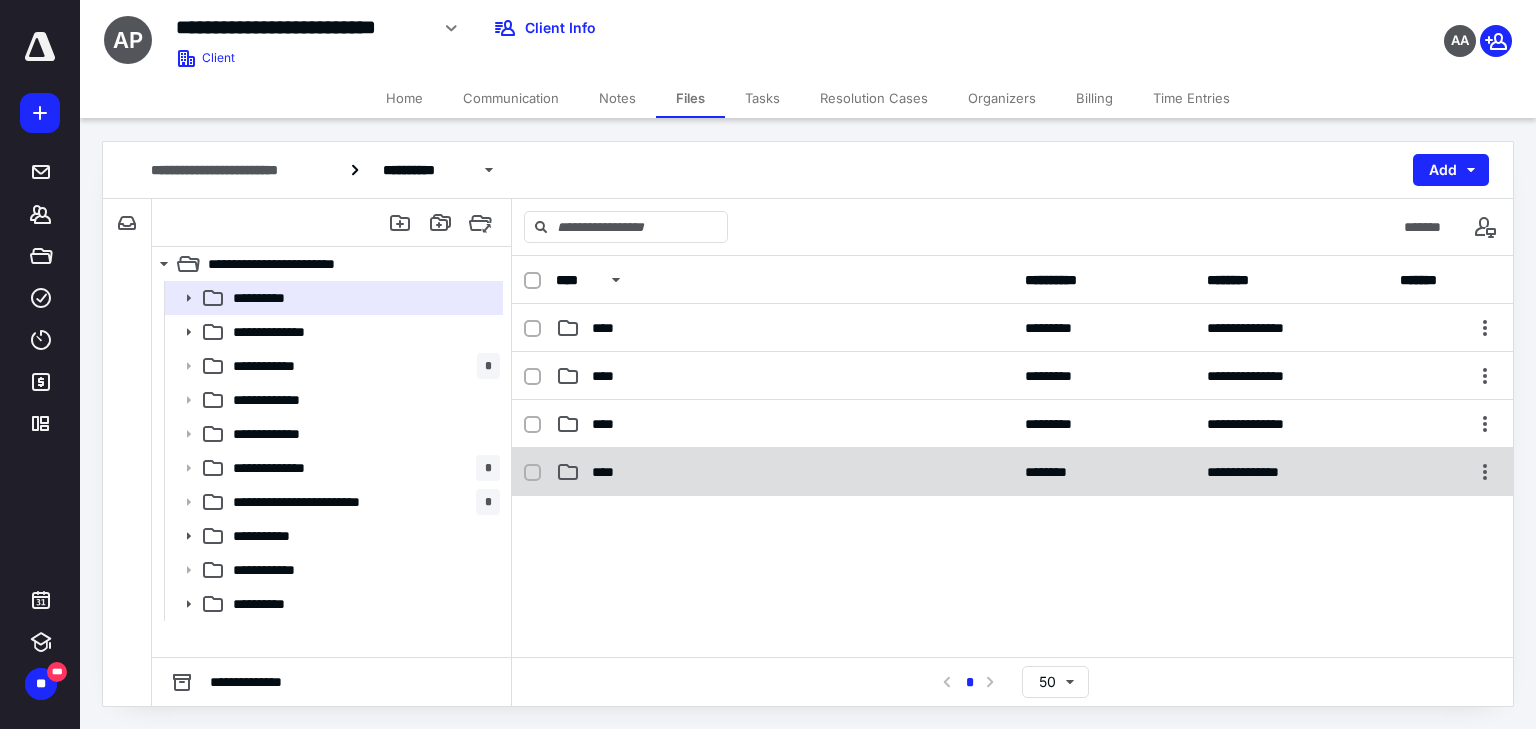click on "**********" at bounding box center (1012, 472) 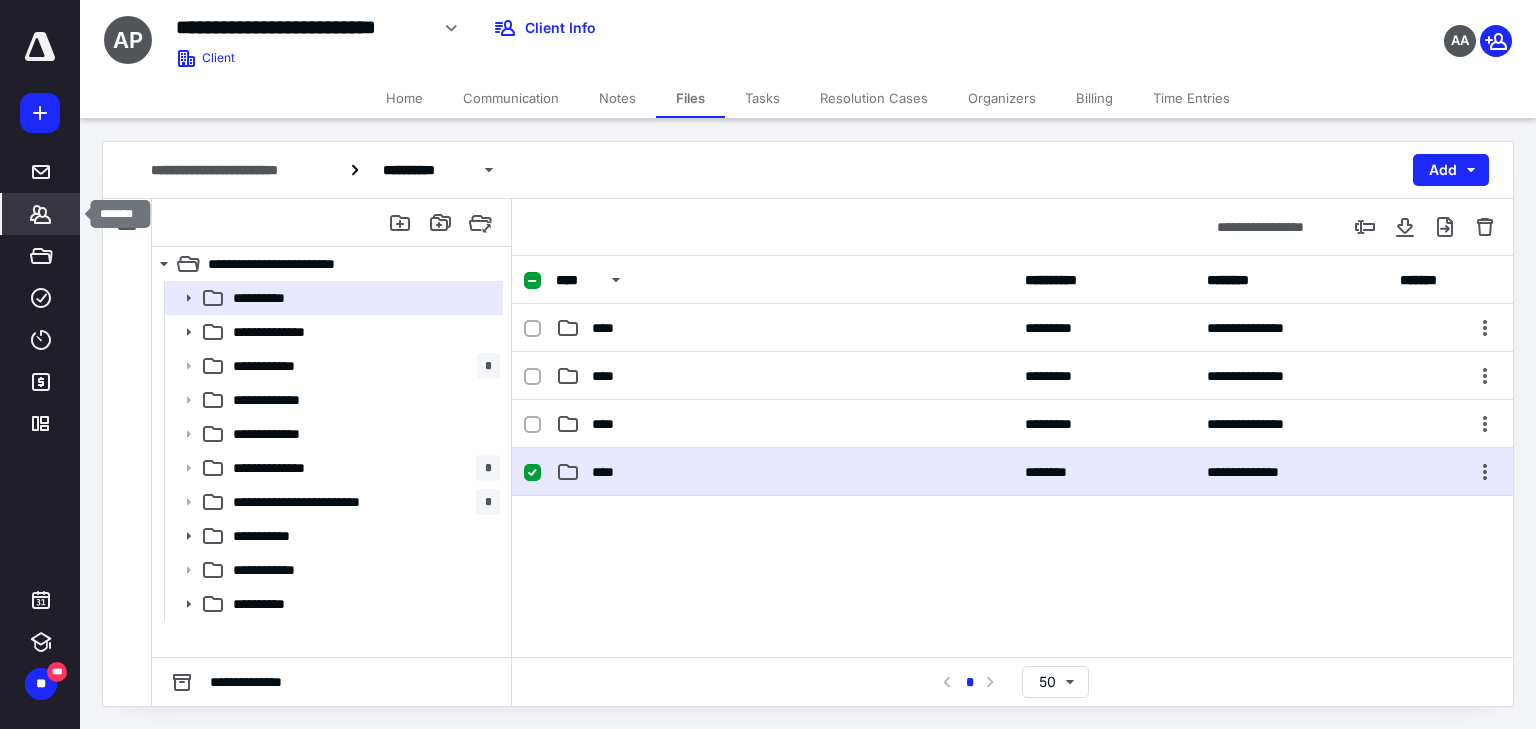 click 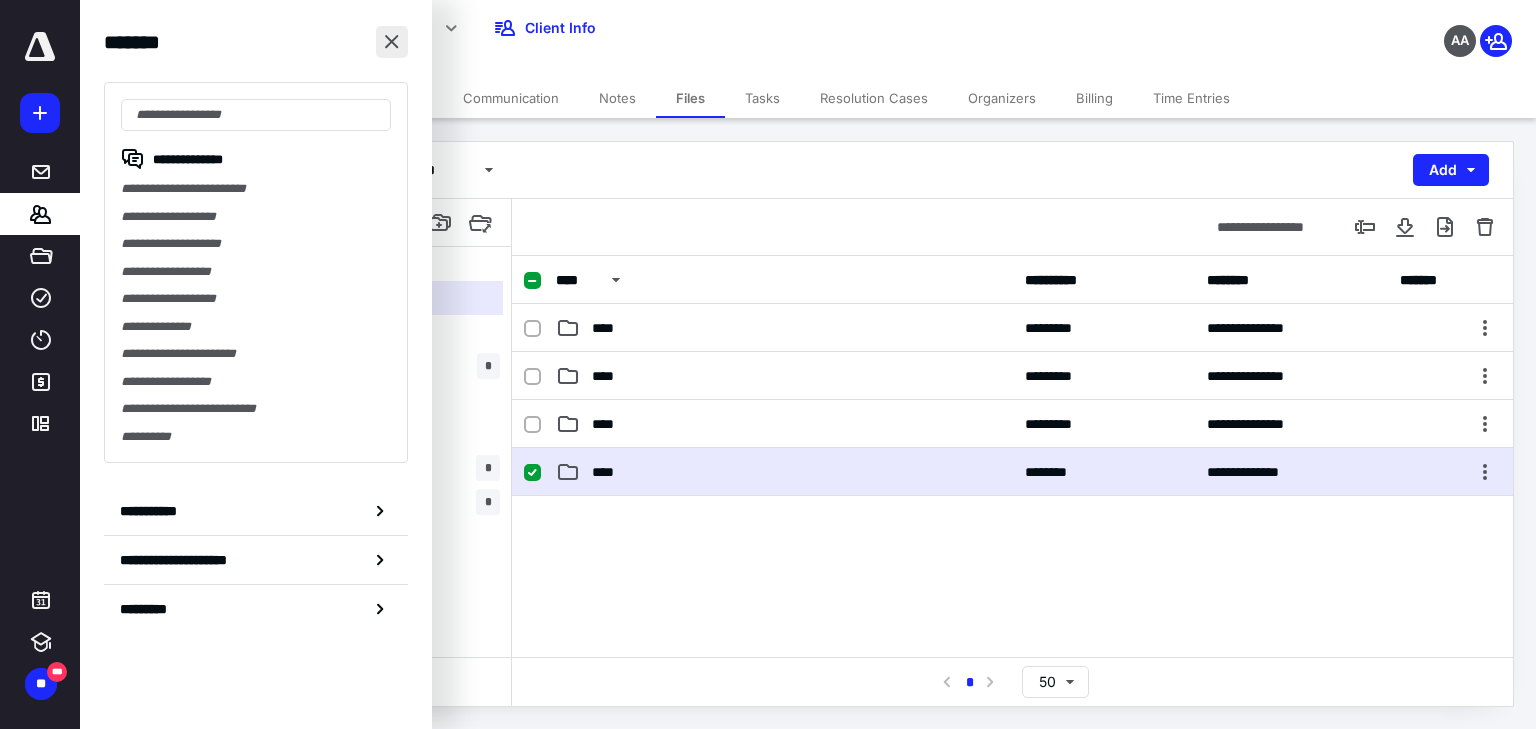 click at bounding box center (392, 42) 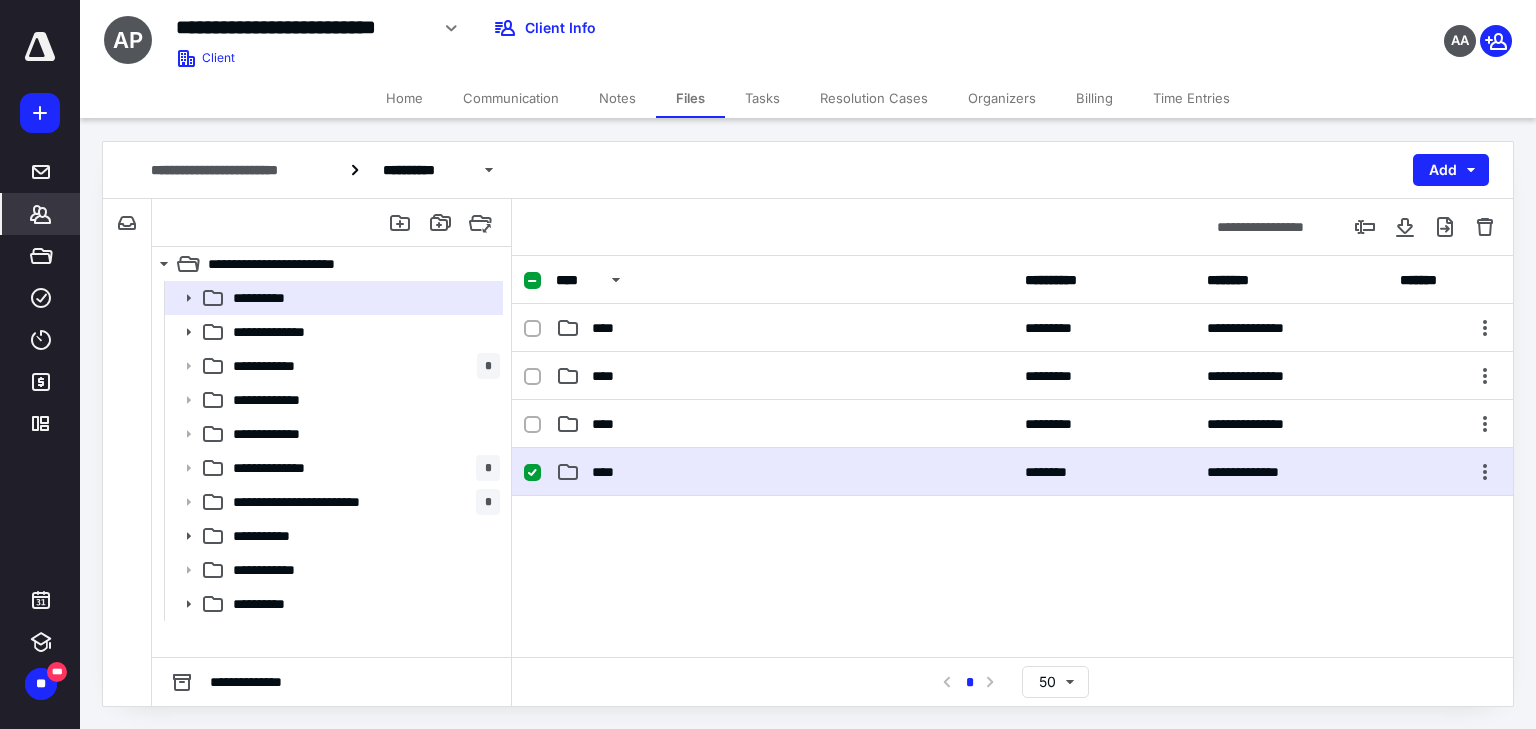 click on "*******" at bounding box center (41, 214) 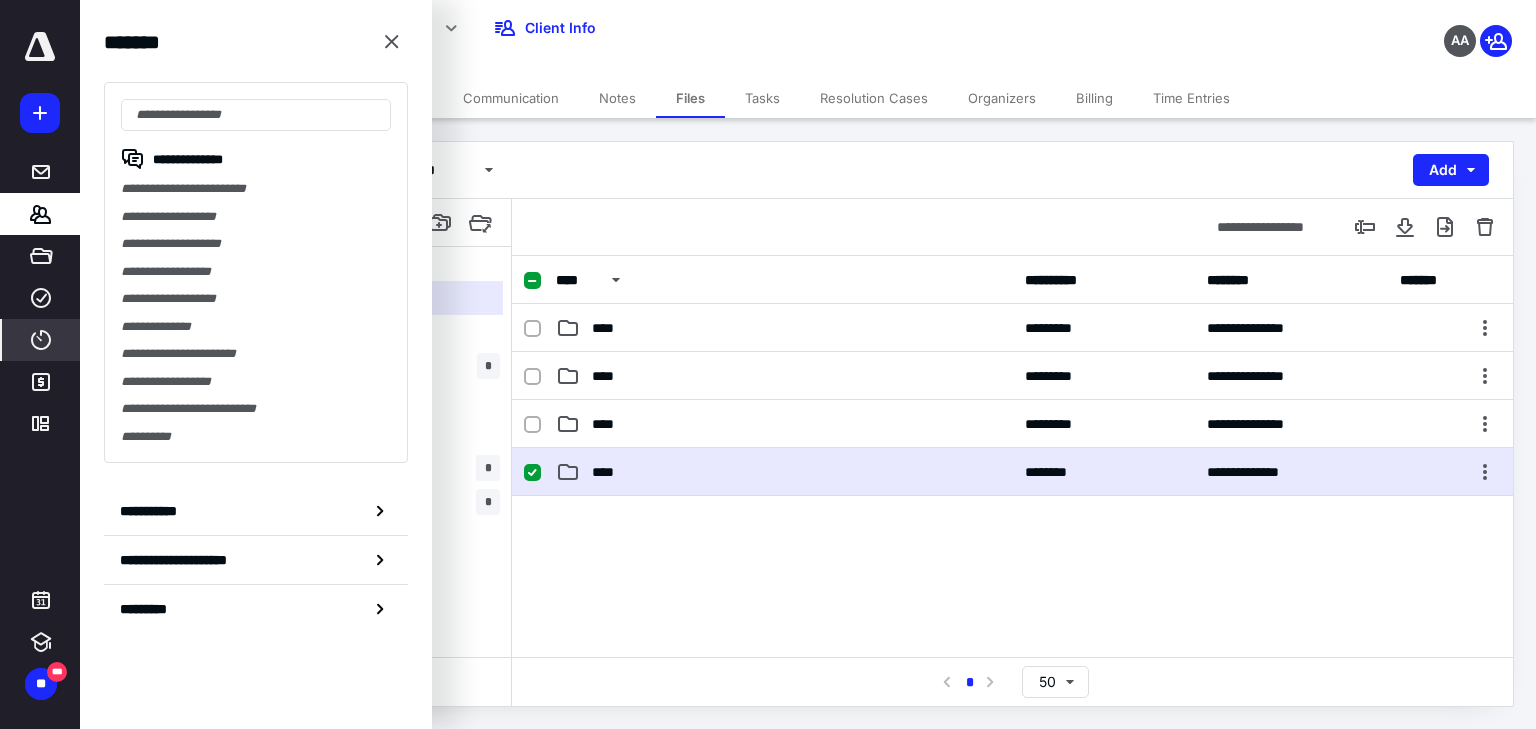 click 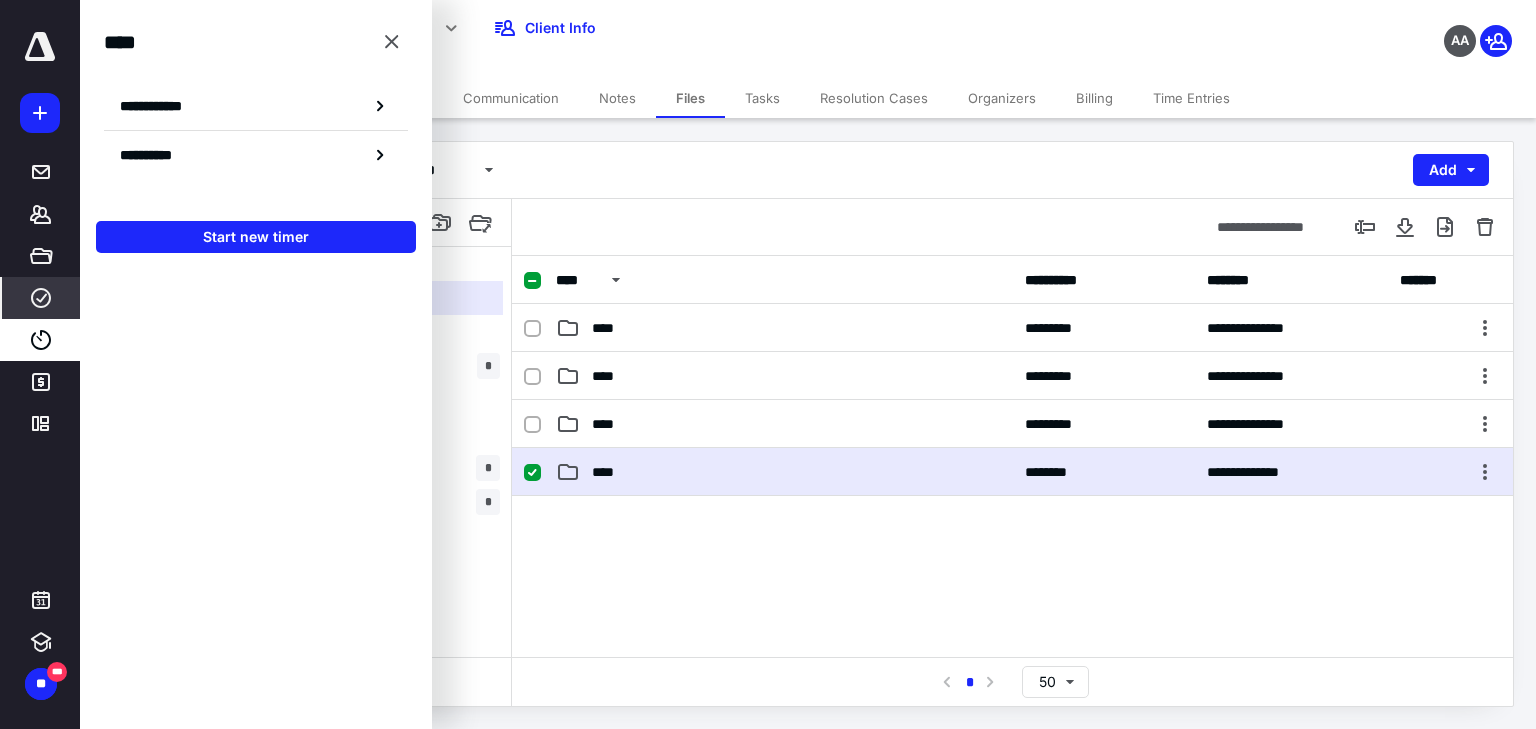 click 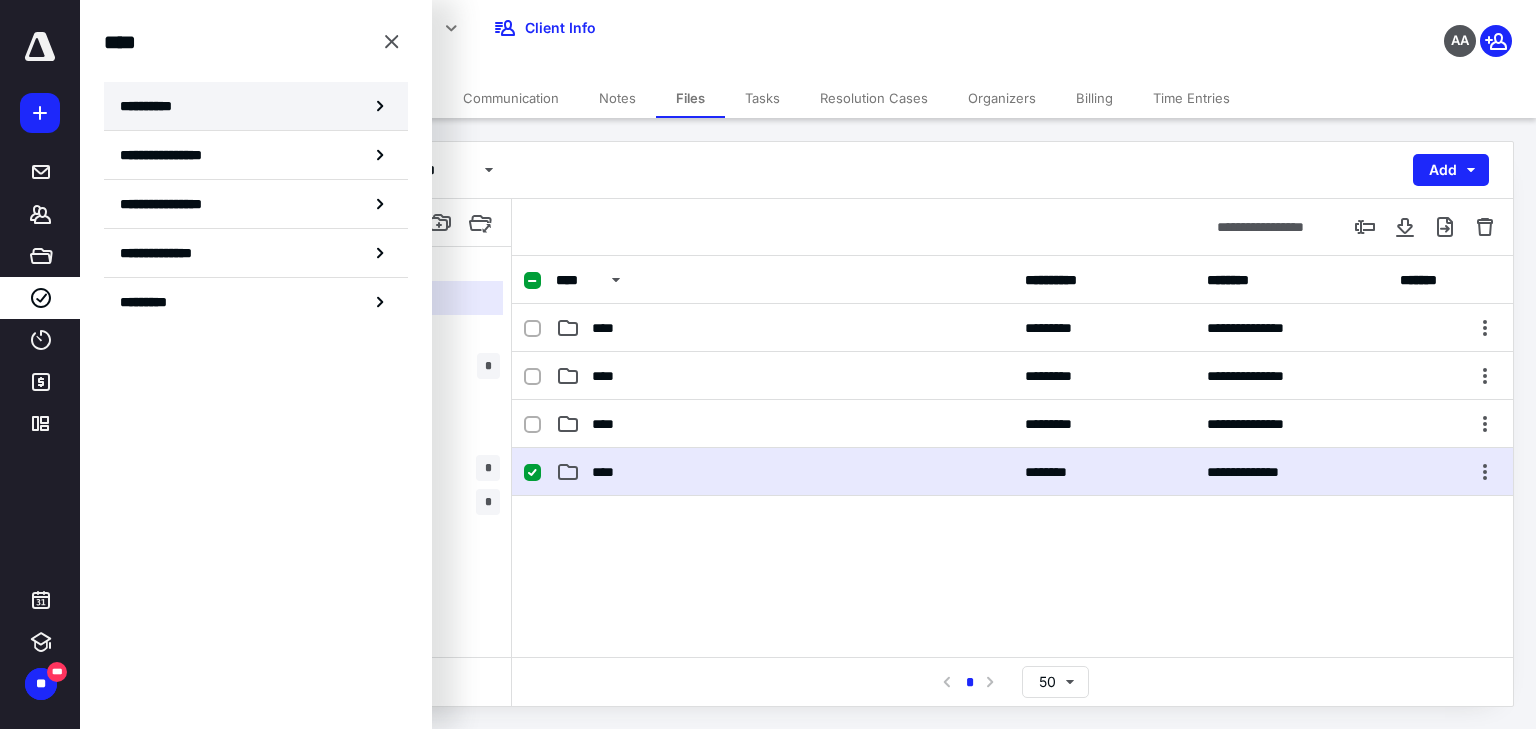 click on "**********" at bounding box center [256, 106] 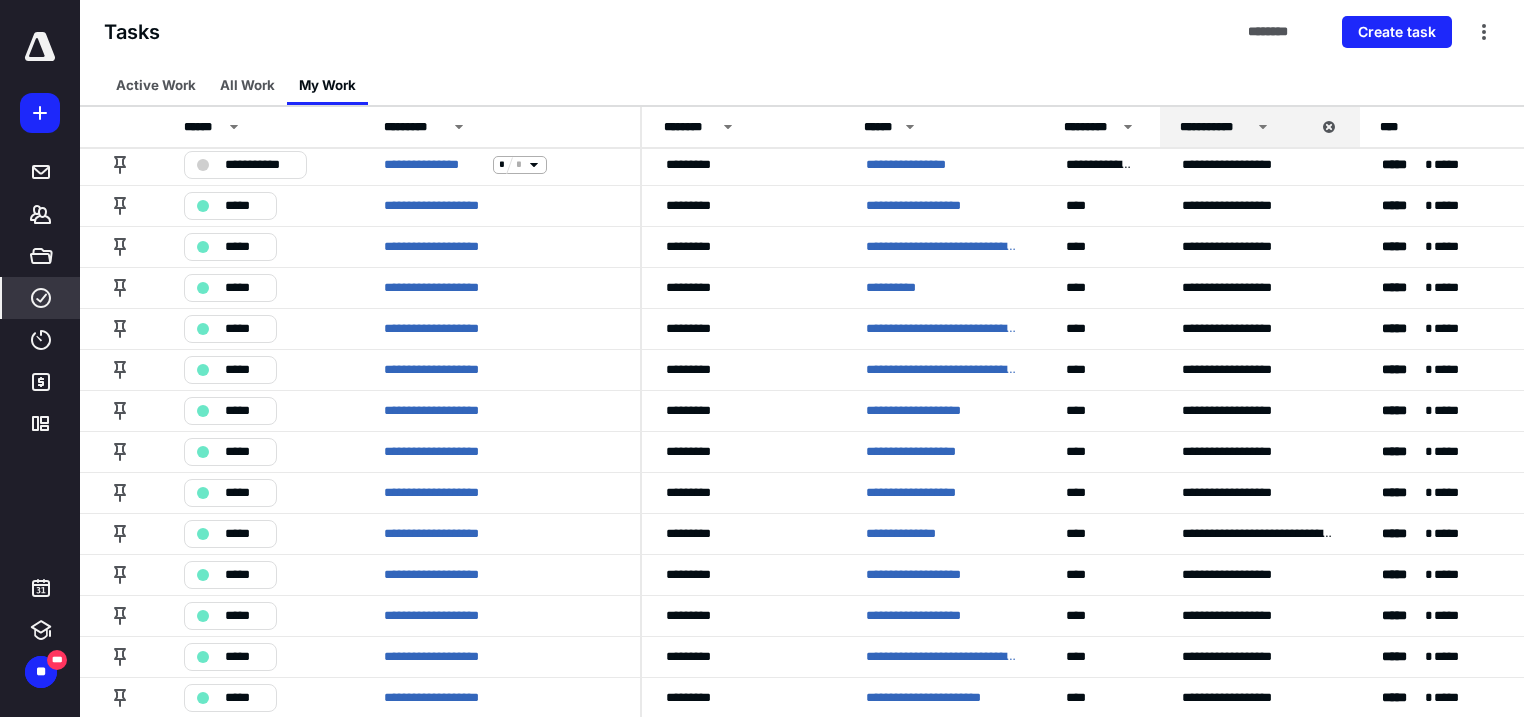 scroll, scrollTop: 1485, scrollLeft: 0, axis: vertical 